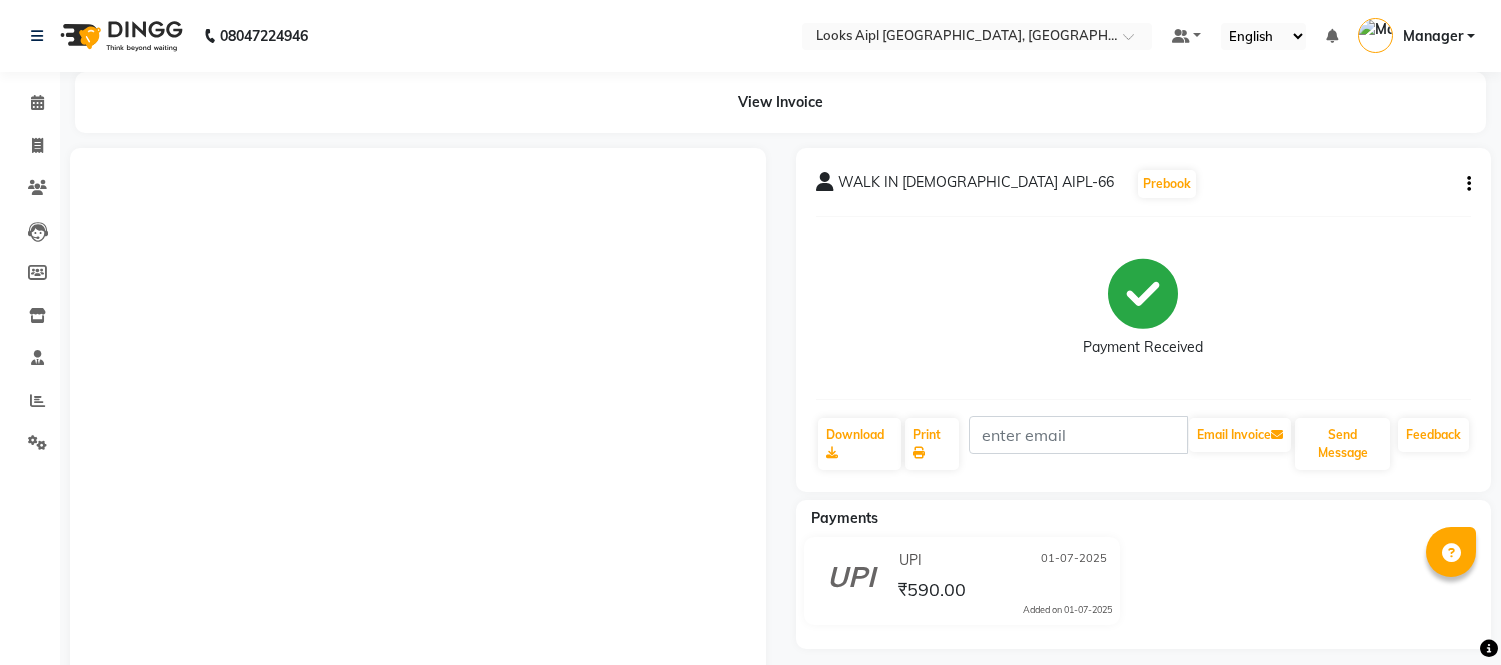 scroll, scrollTop: 0, scrollLeft: 0, axis: both 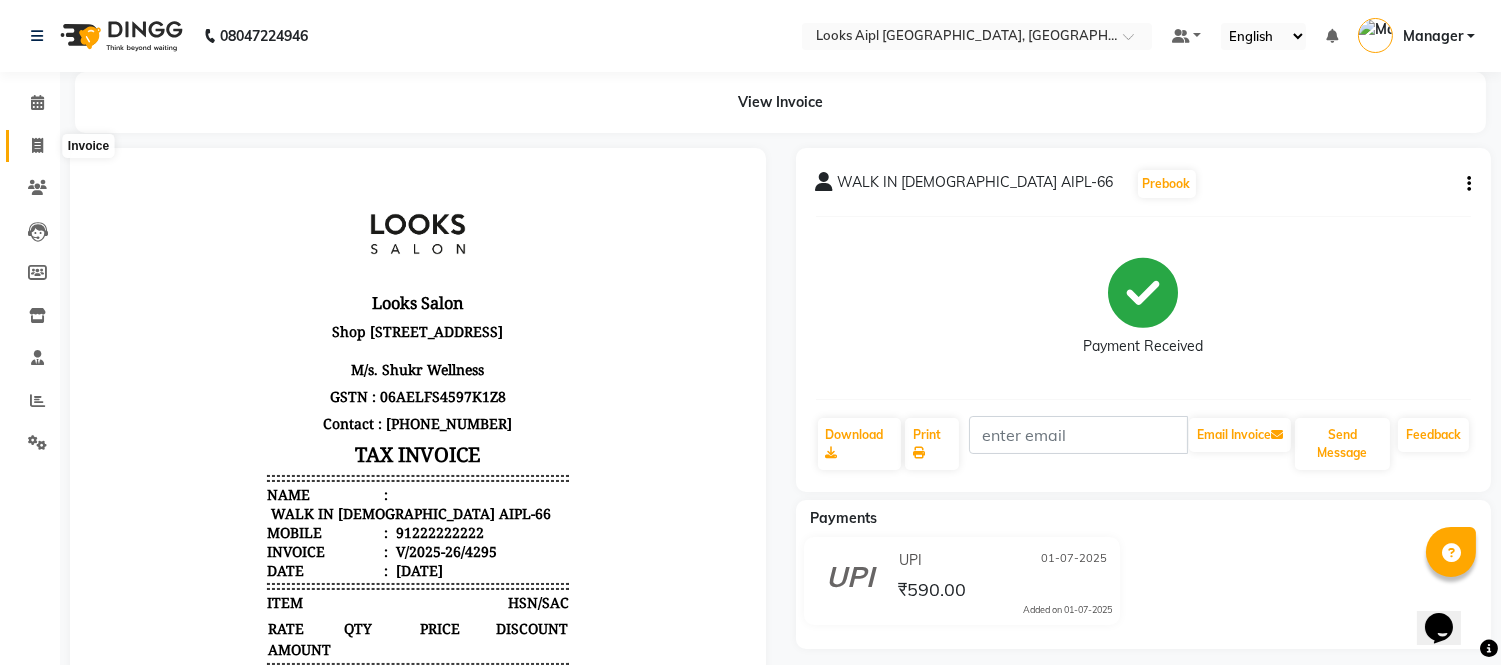 click 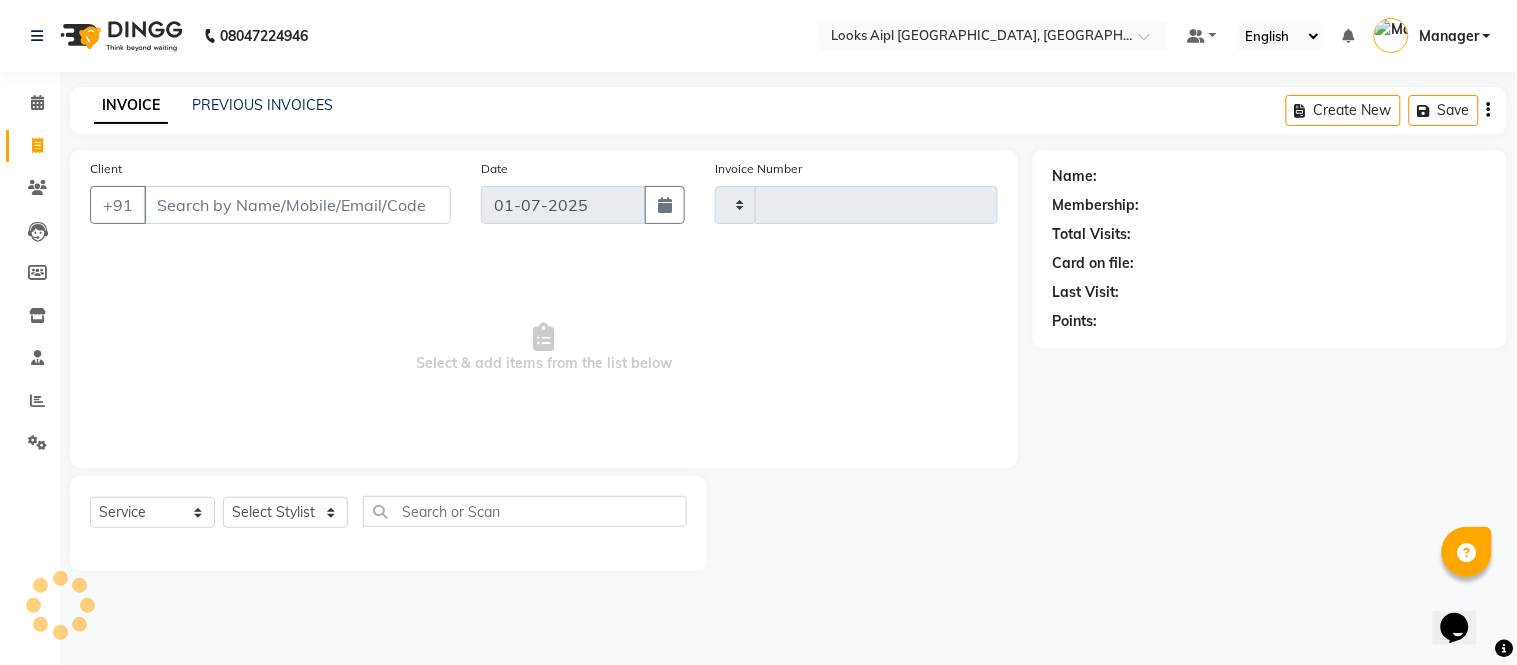 type on "4297" 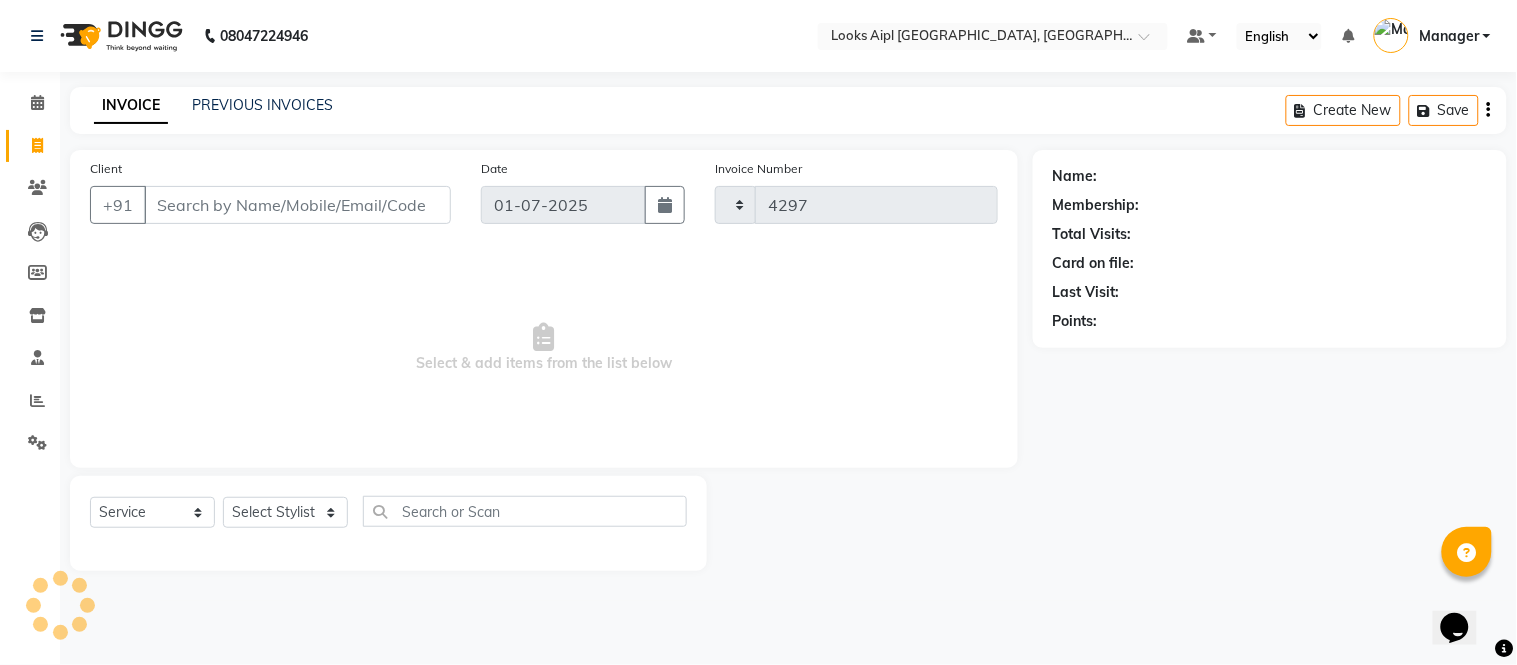 select on "6047" 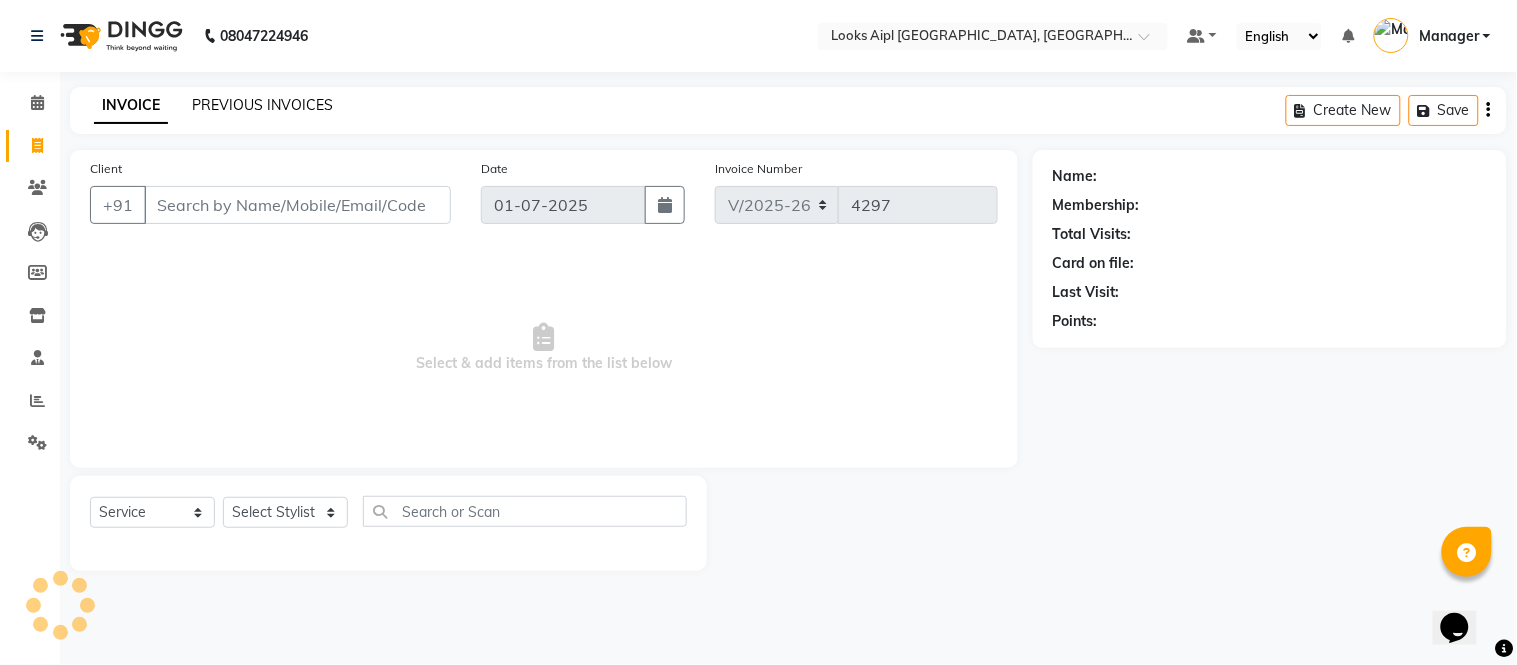 click on "PREVIOUS INVOICES" 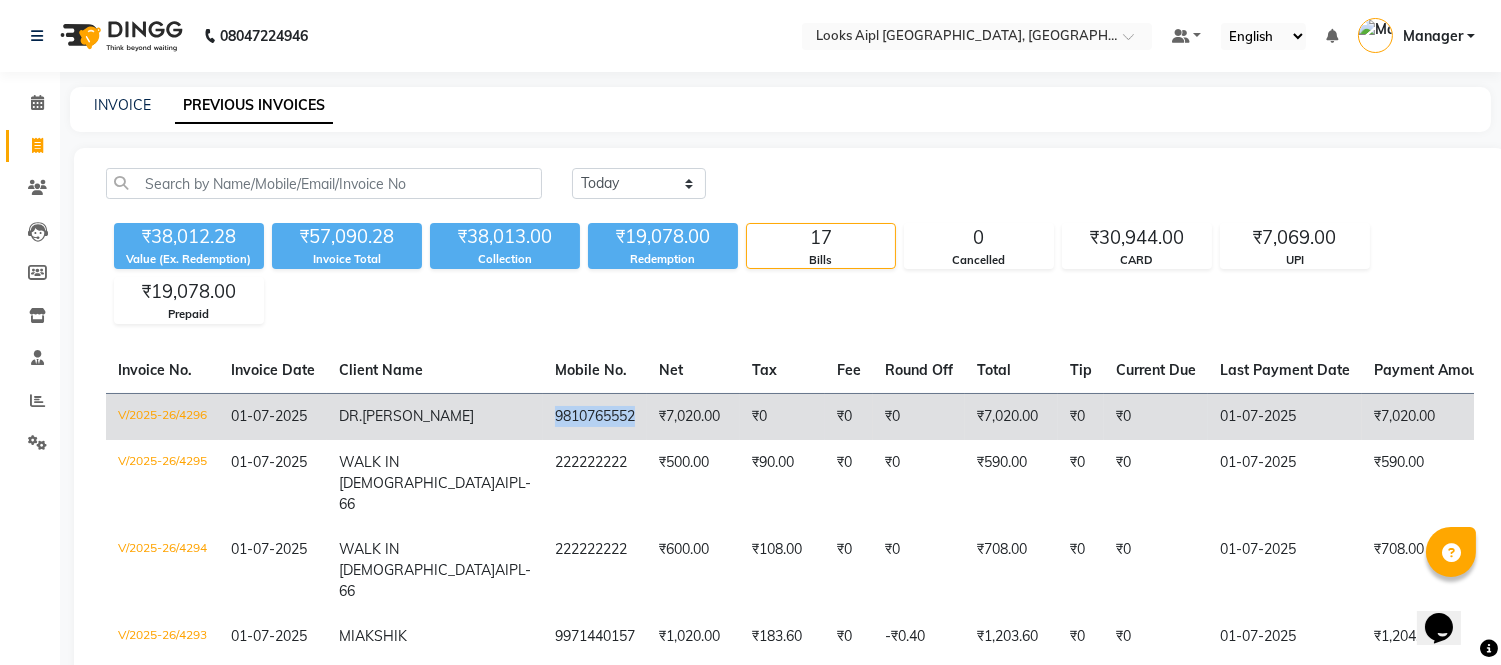copy on "9810765552" 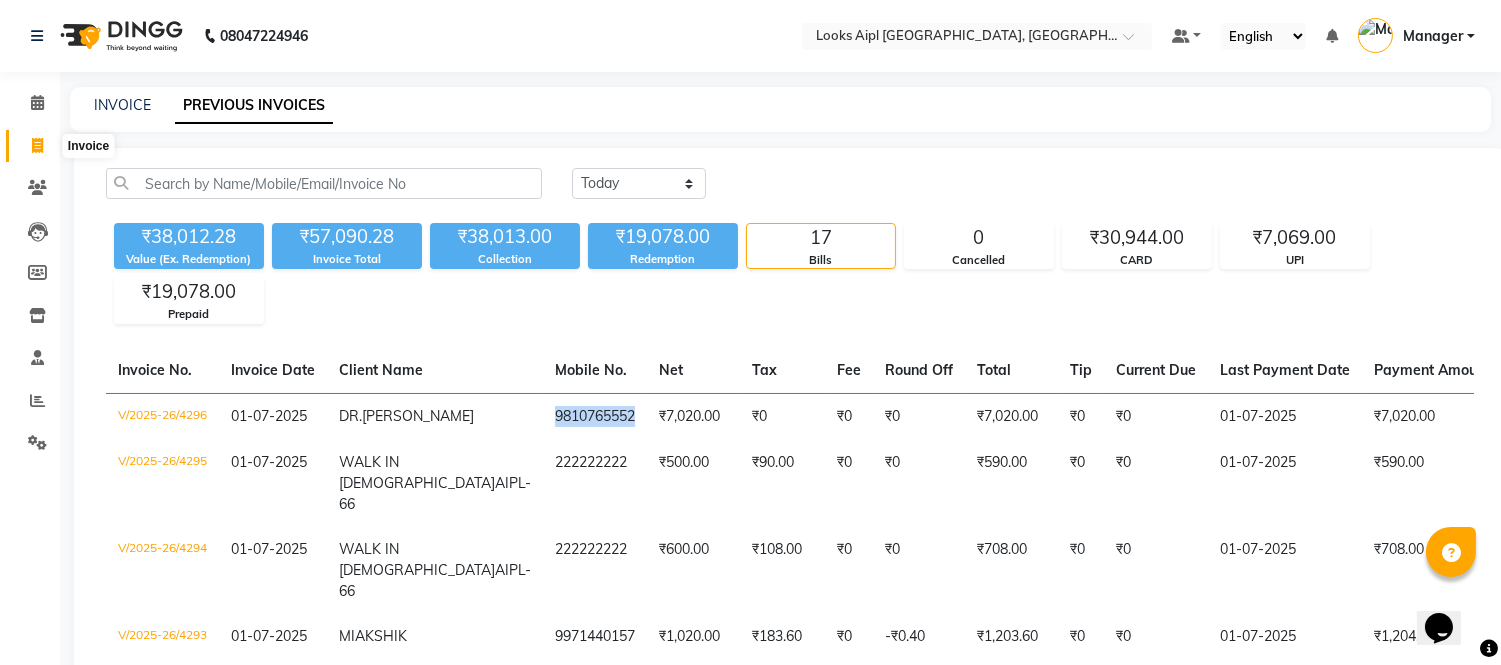 click 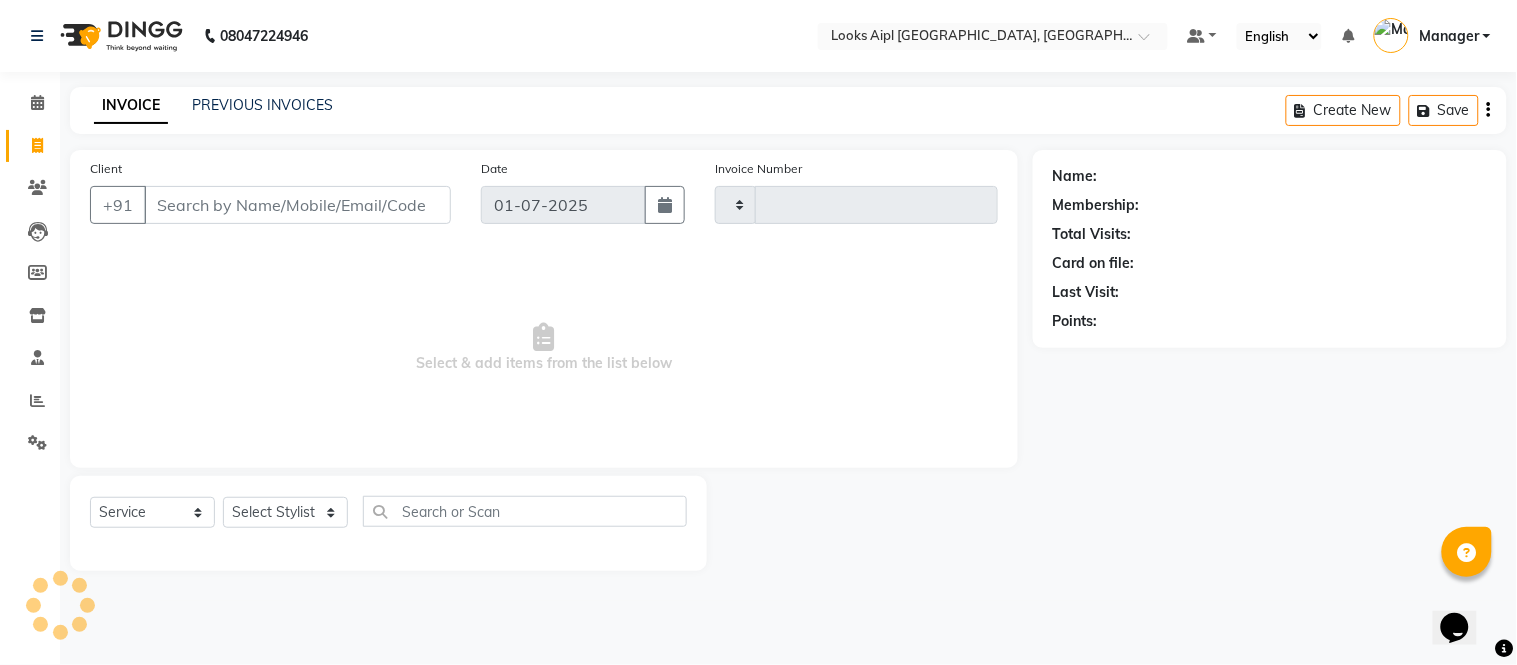 type on "4297" 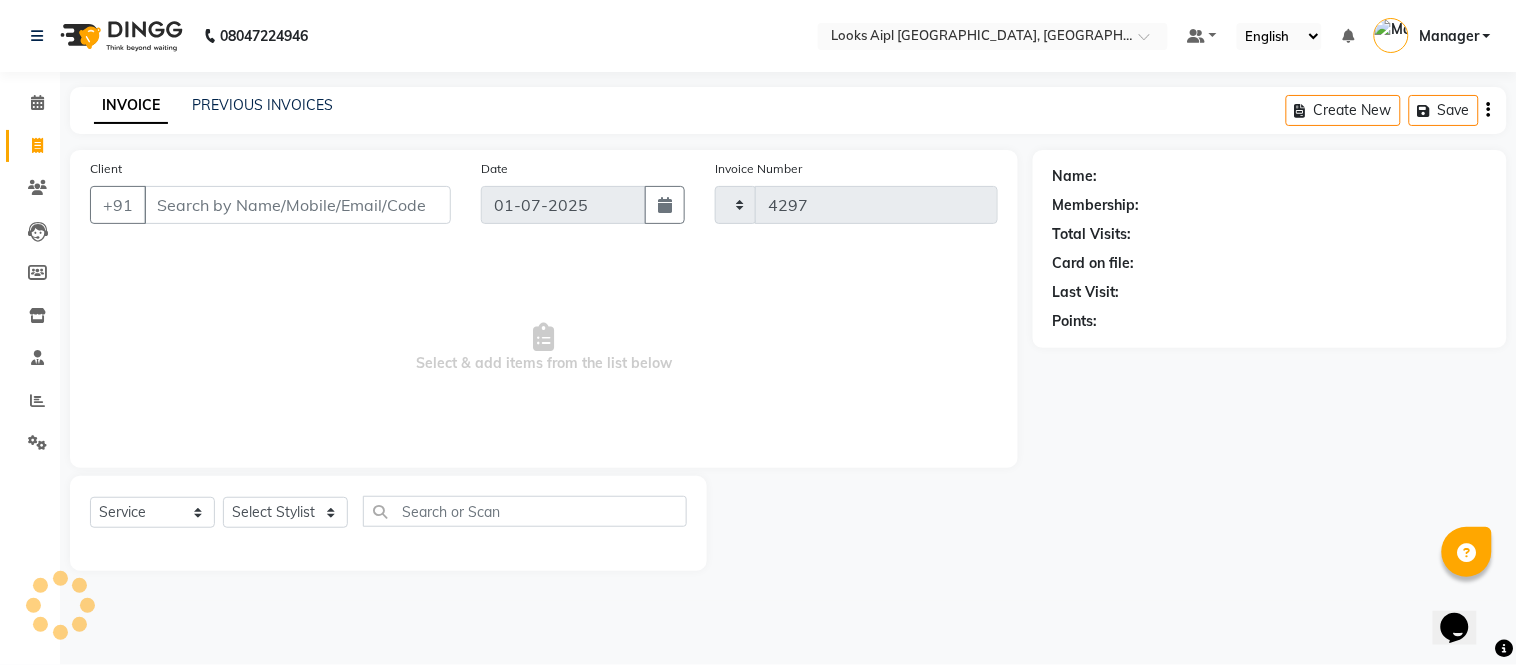 select on "6047" 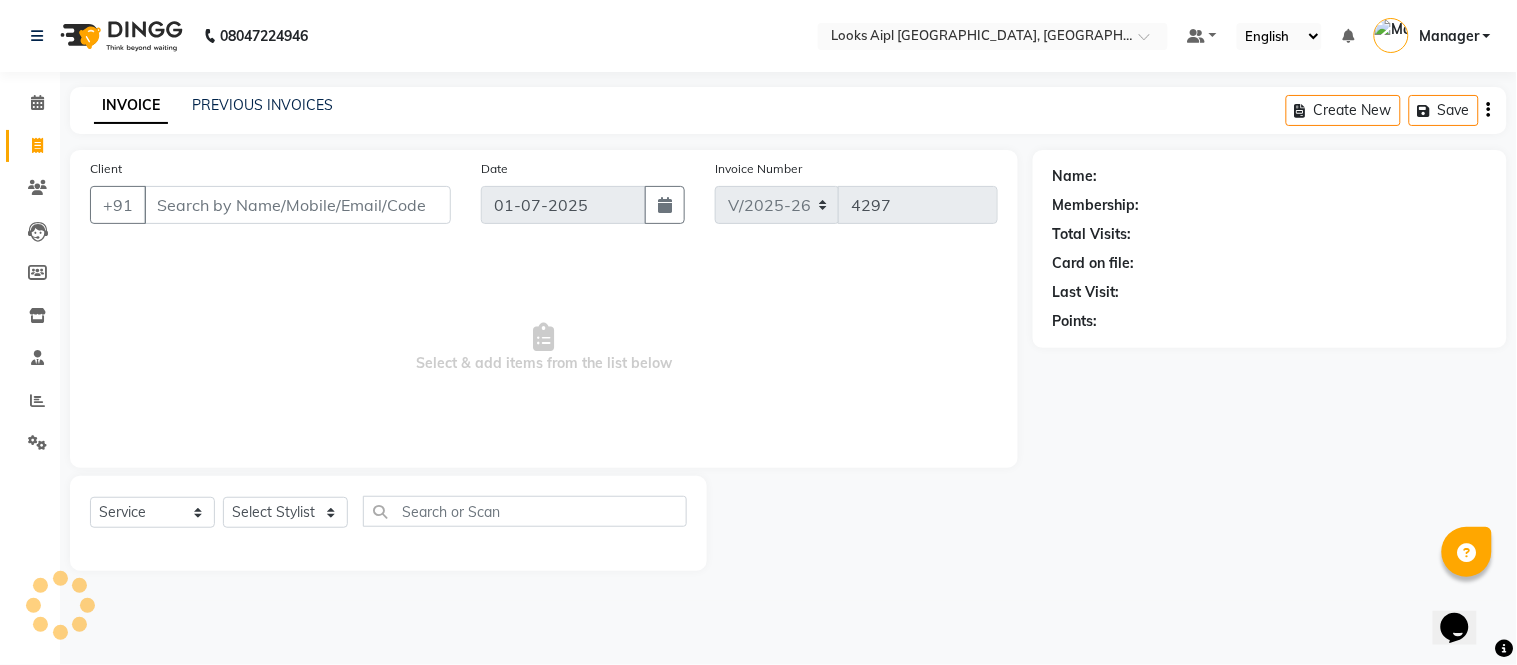 click on "Client" at bounding box center [297, 205] 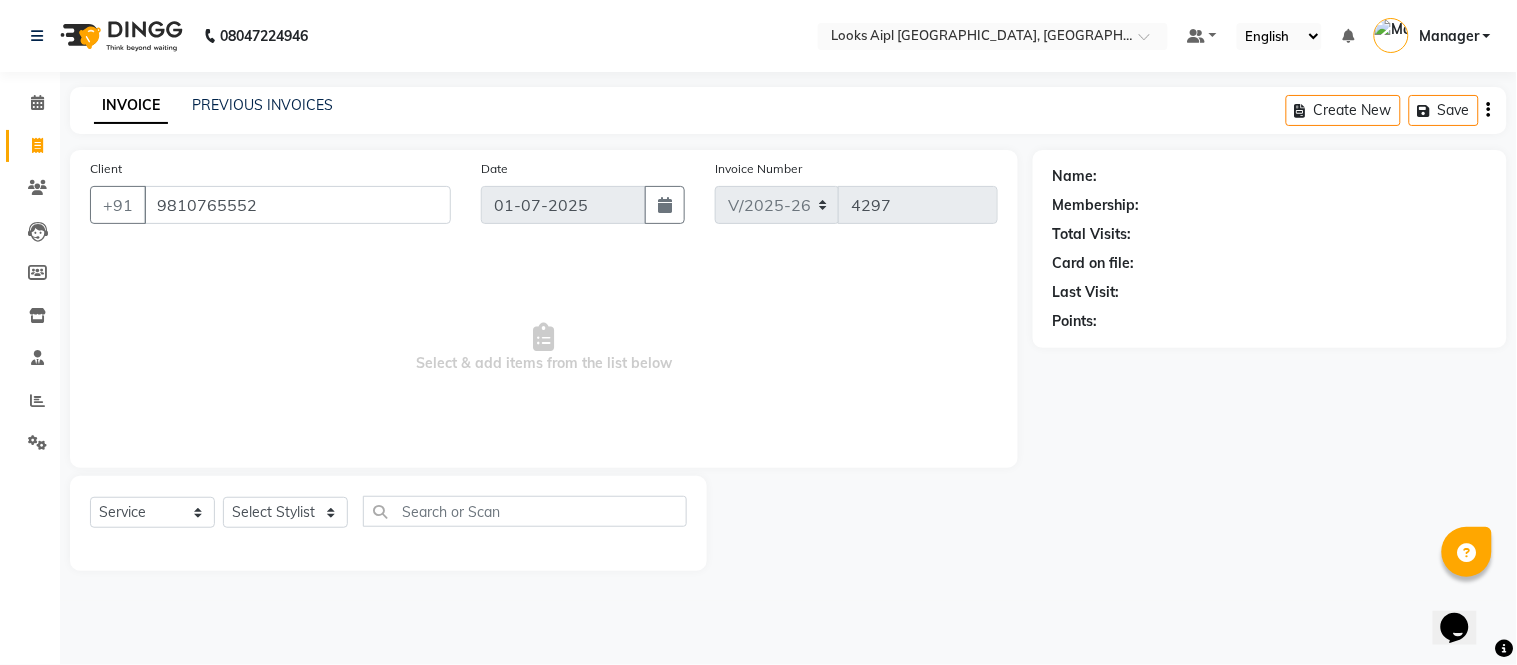 type on "9810765552" 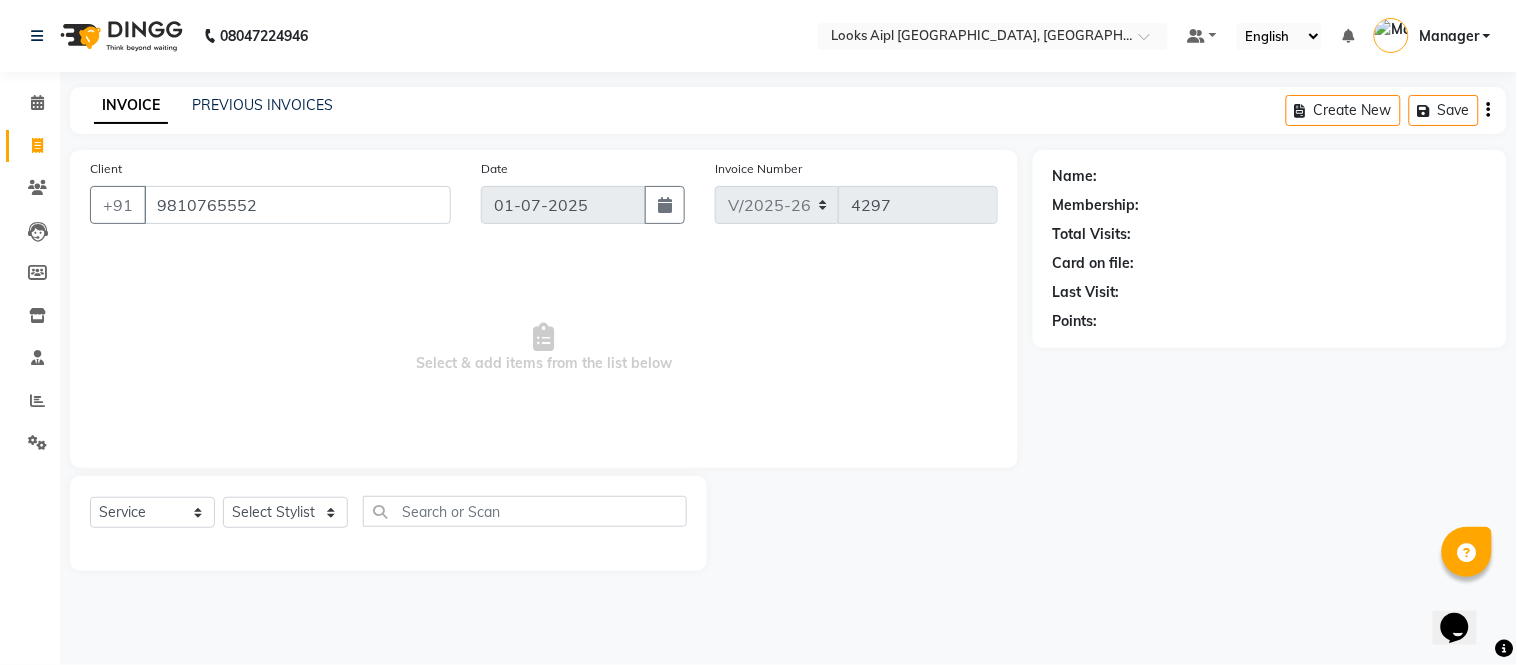 select on "1: Object" 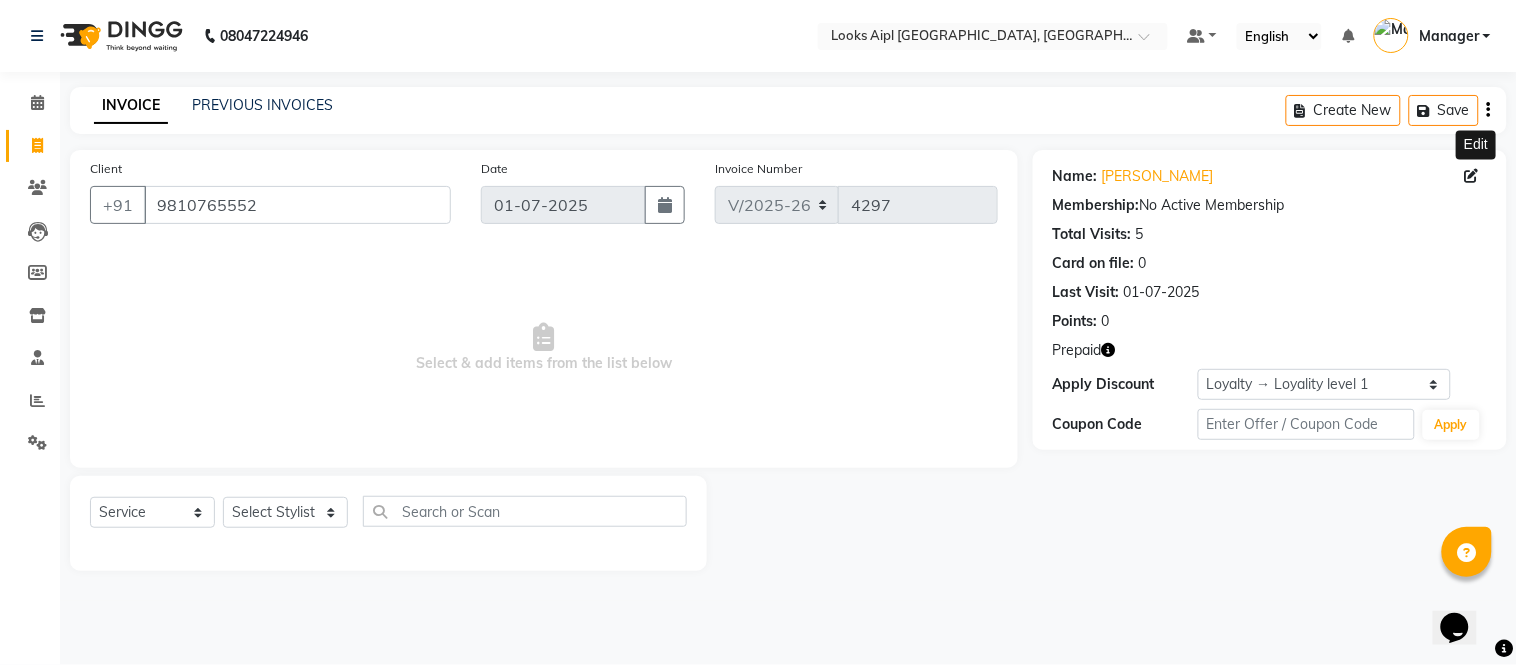 click 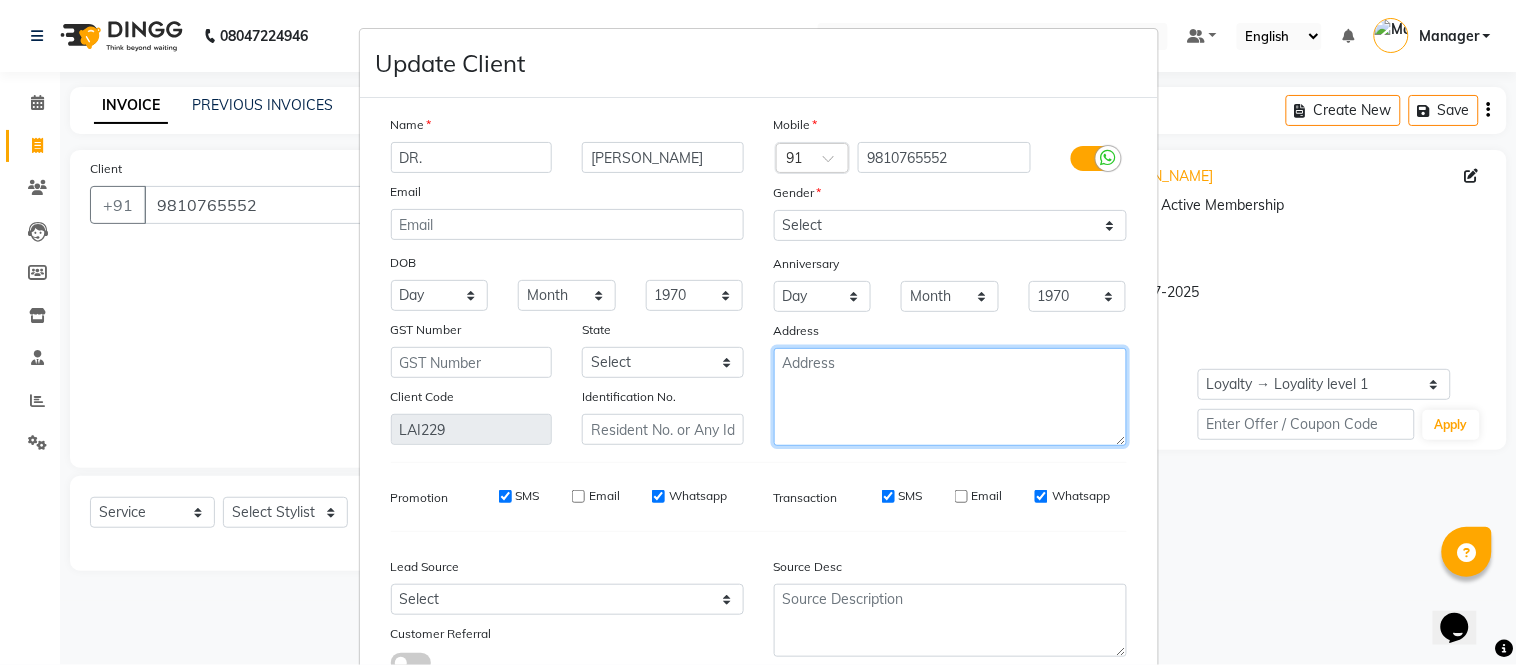 click at bounding box center (950, 397) 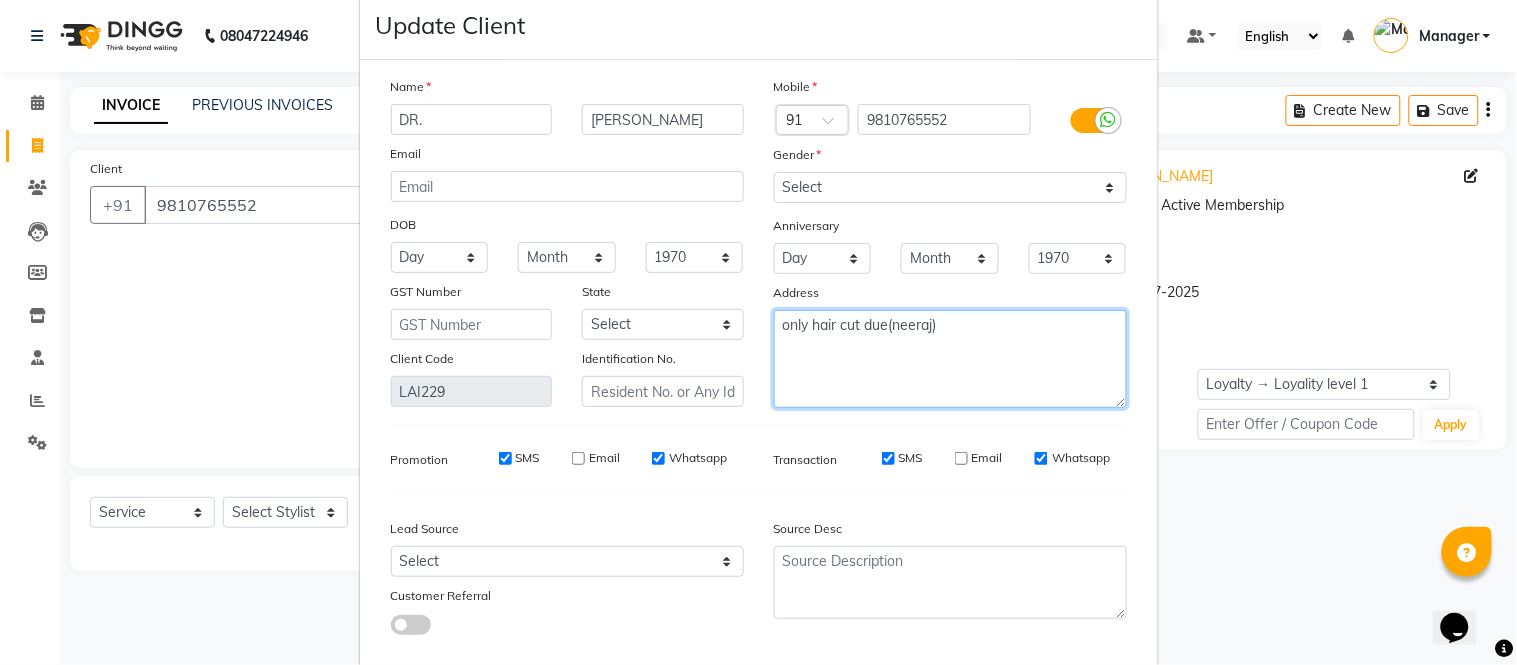 scroll, scrollTop: 150, scrollLeft: 0, axis: vertical 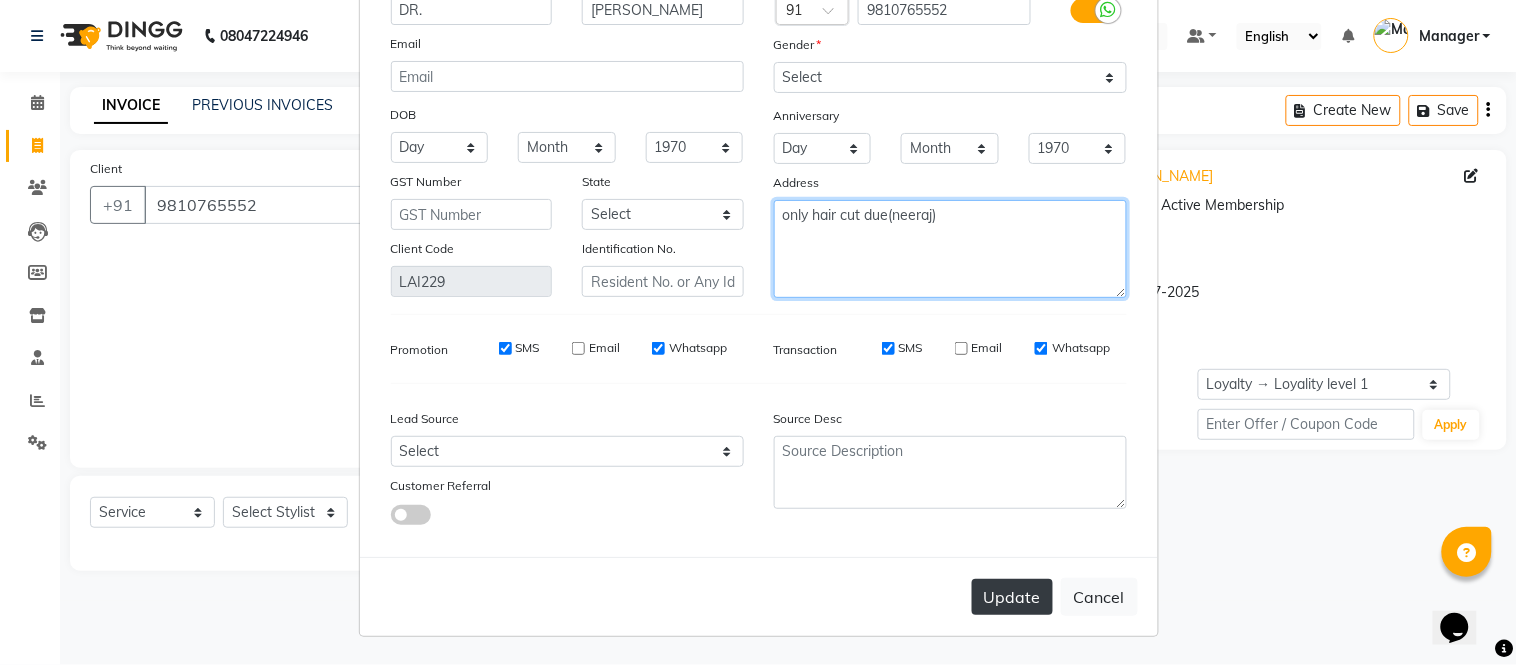 type on "only hair cut due(neeraj)" 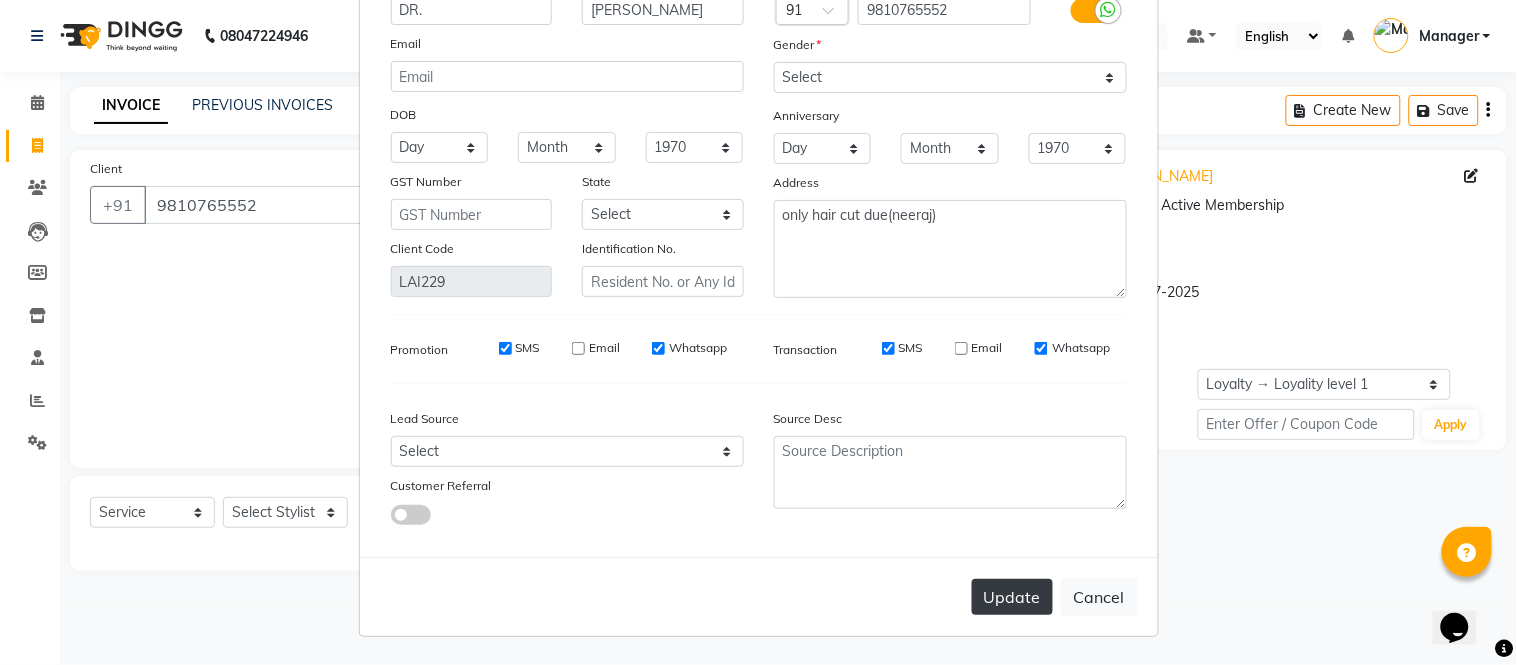 click on "Update" at bounding box center (1012, 597) 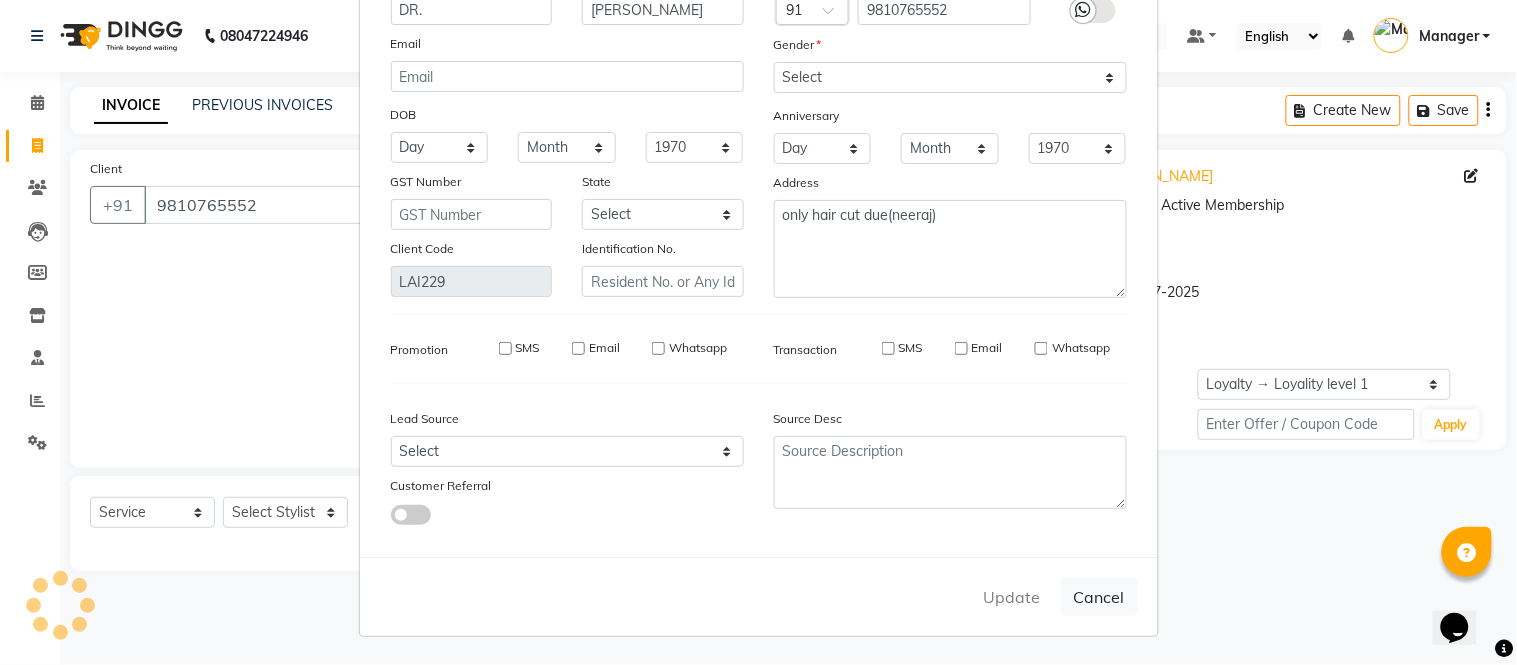 type 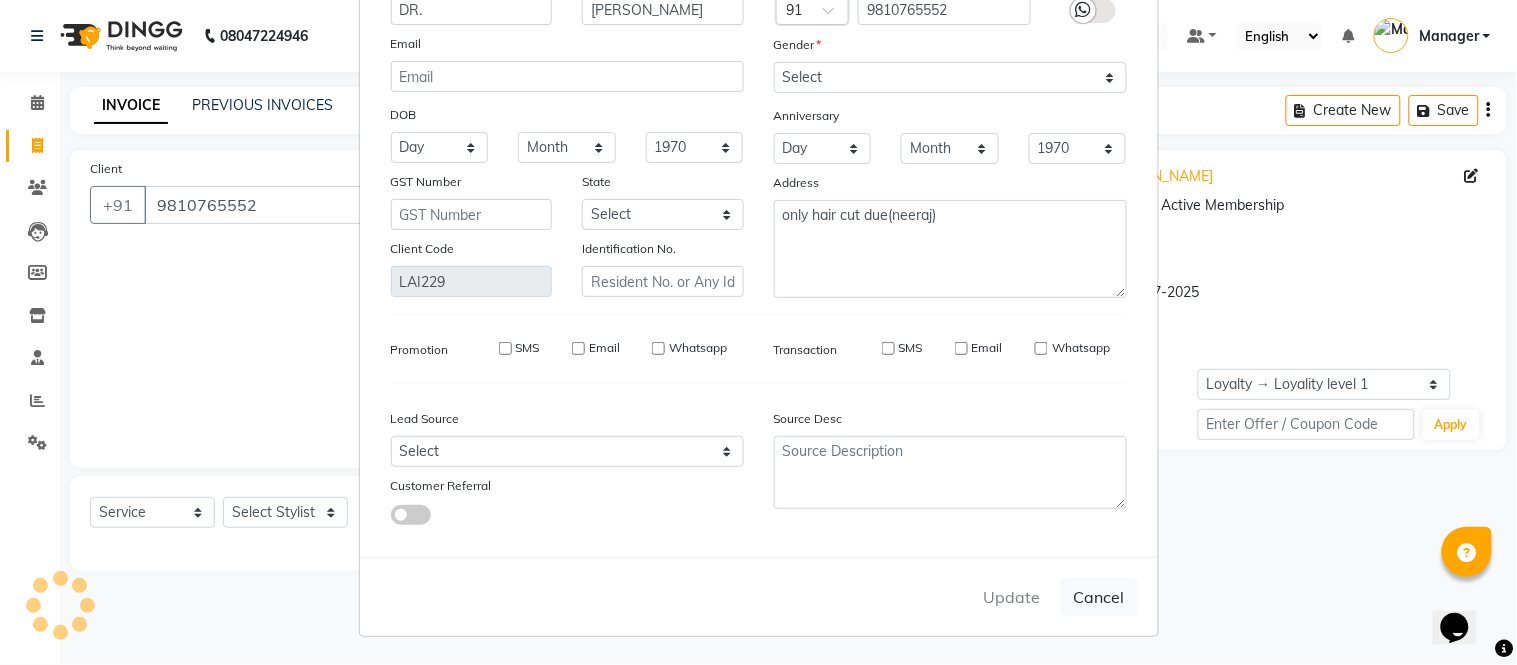 type 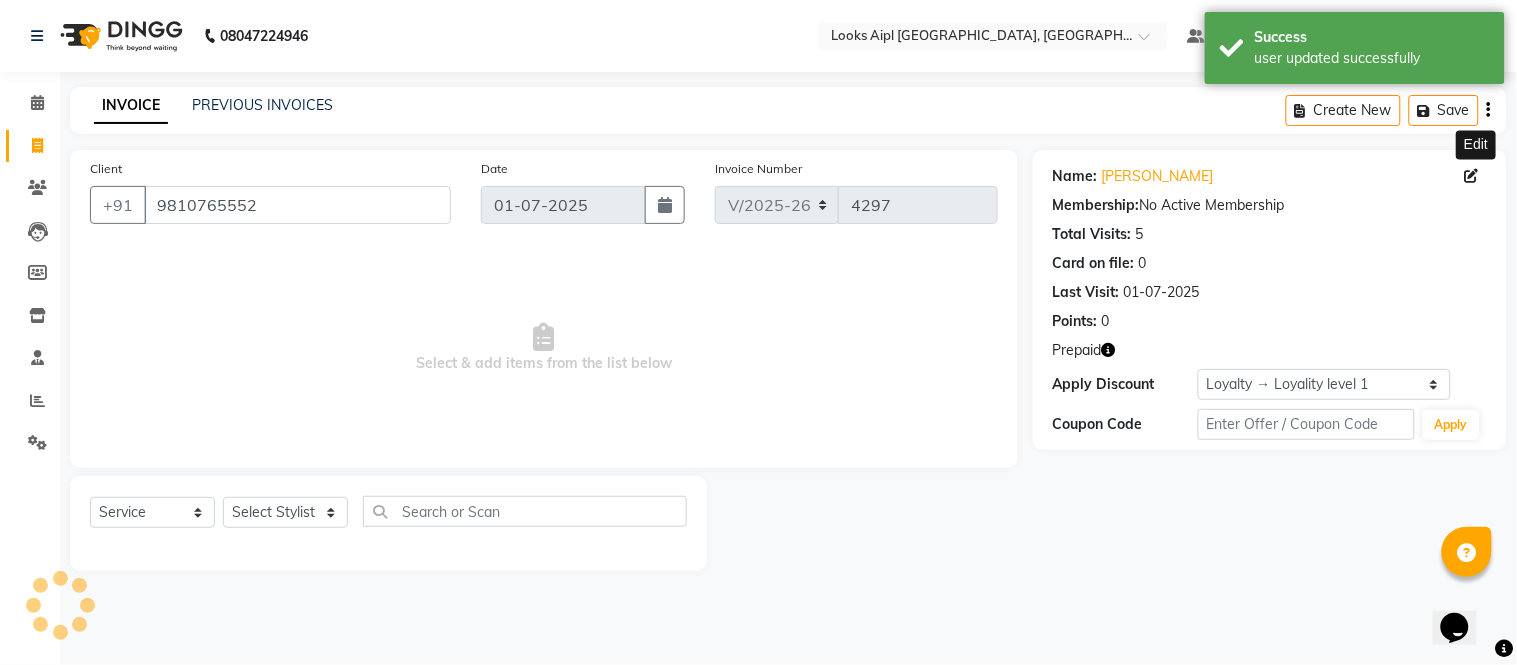 select on "1: Object" 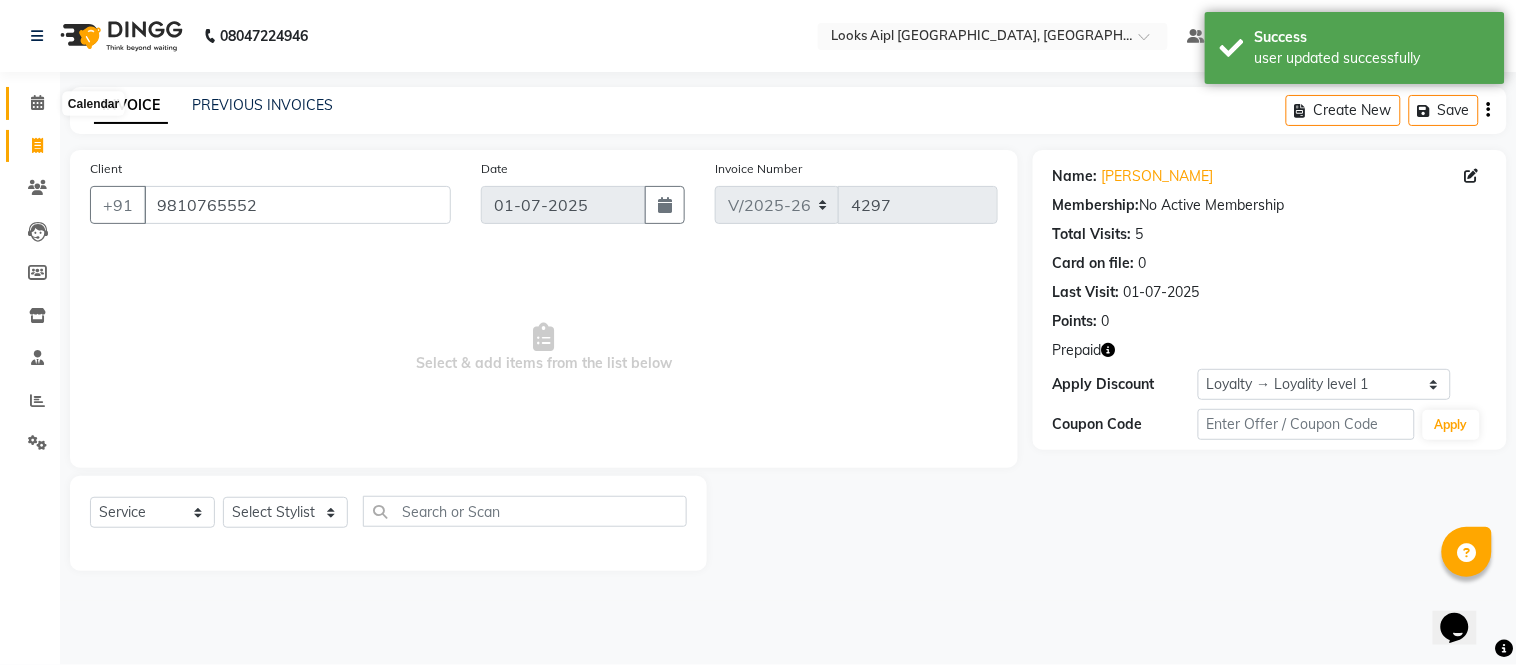 click 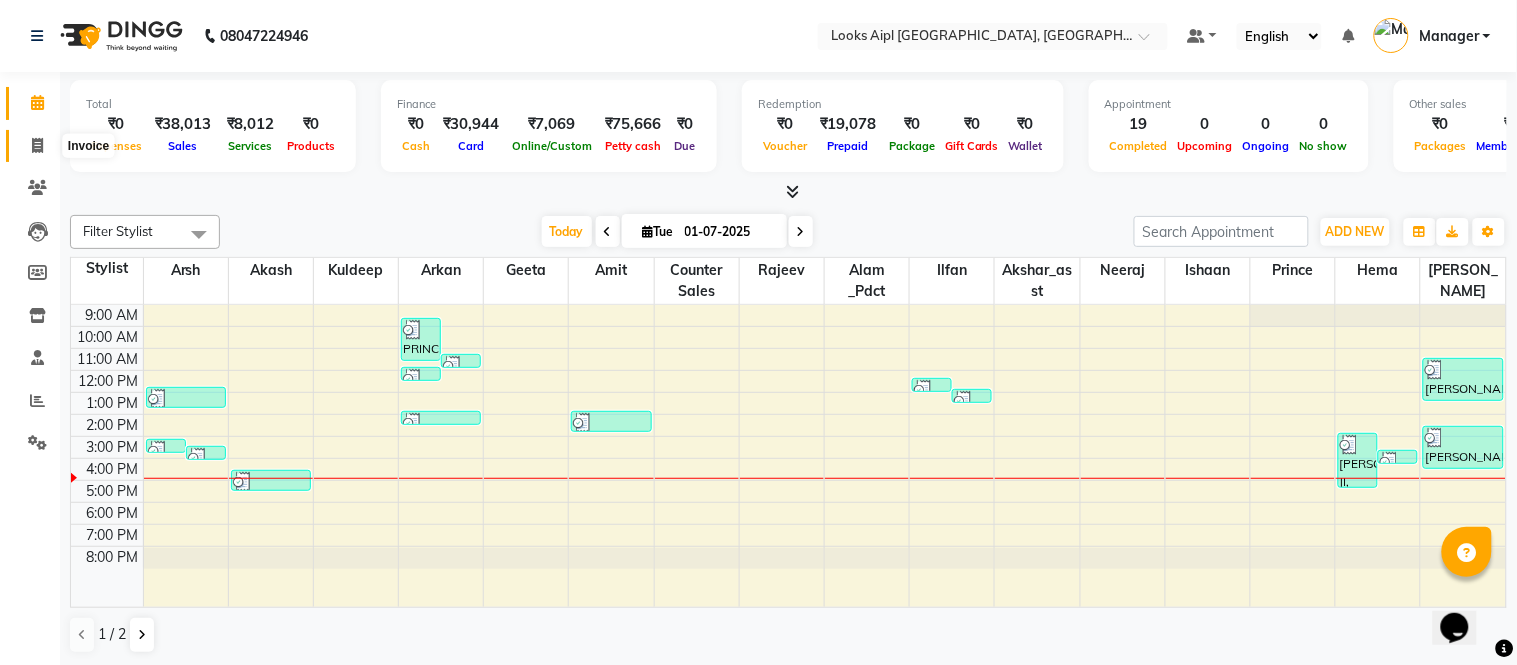 click 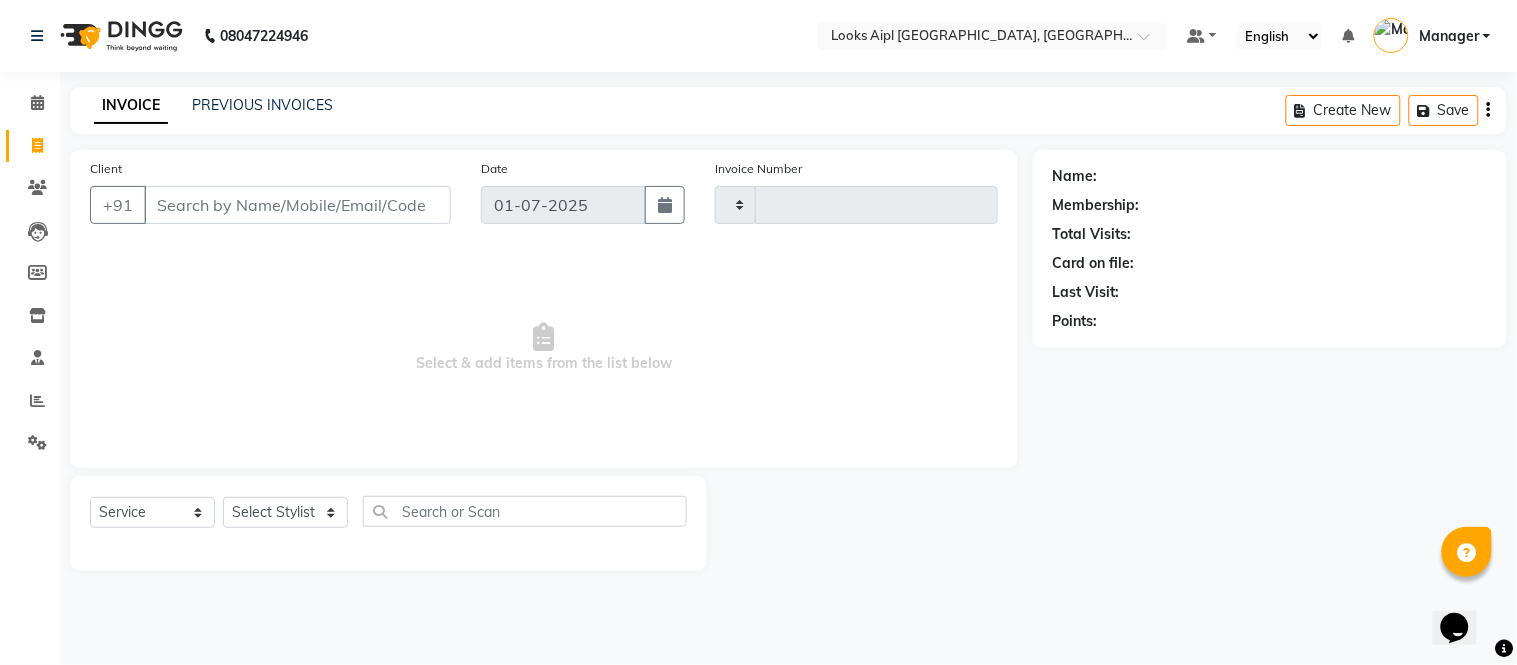 type on "4297" 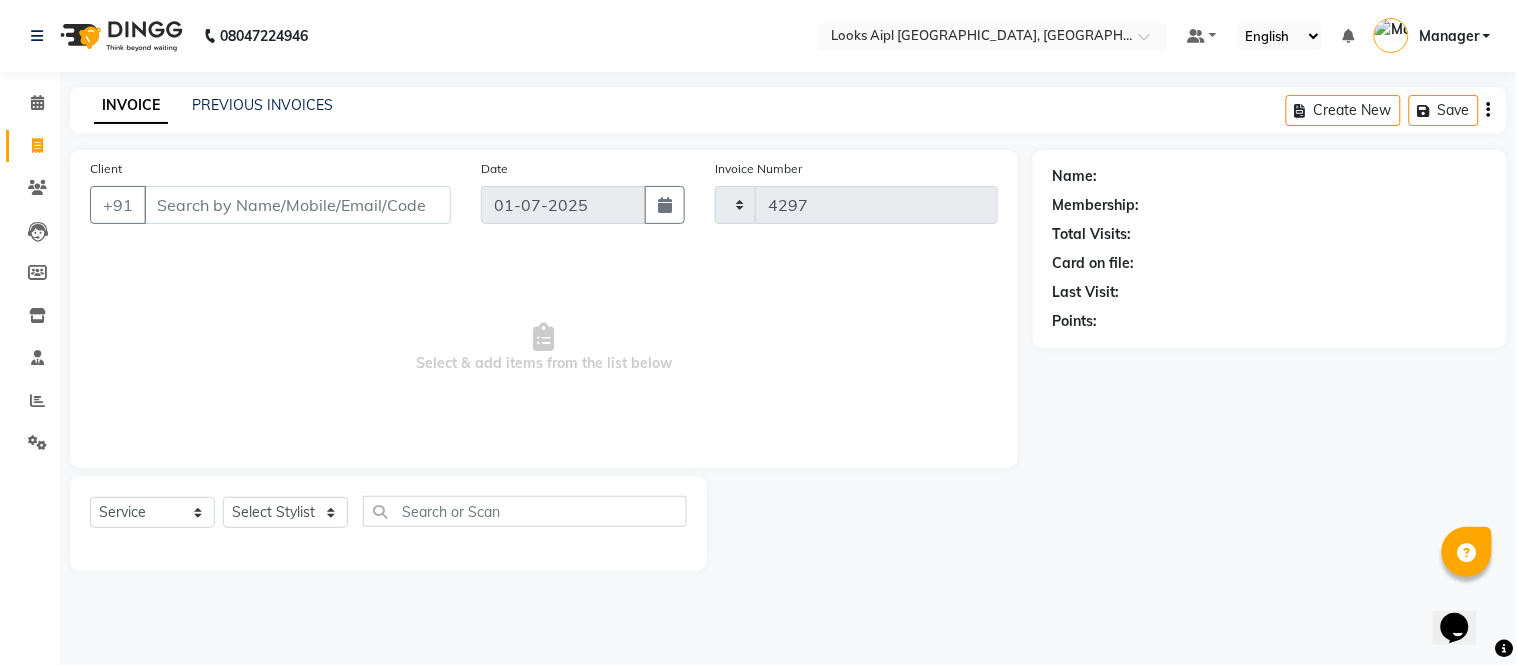 select on "6047" 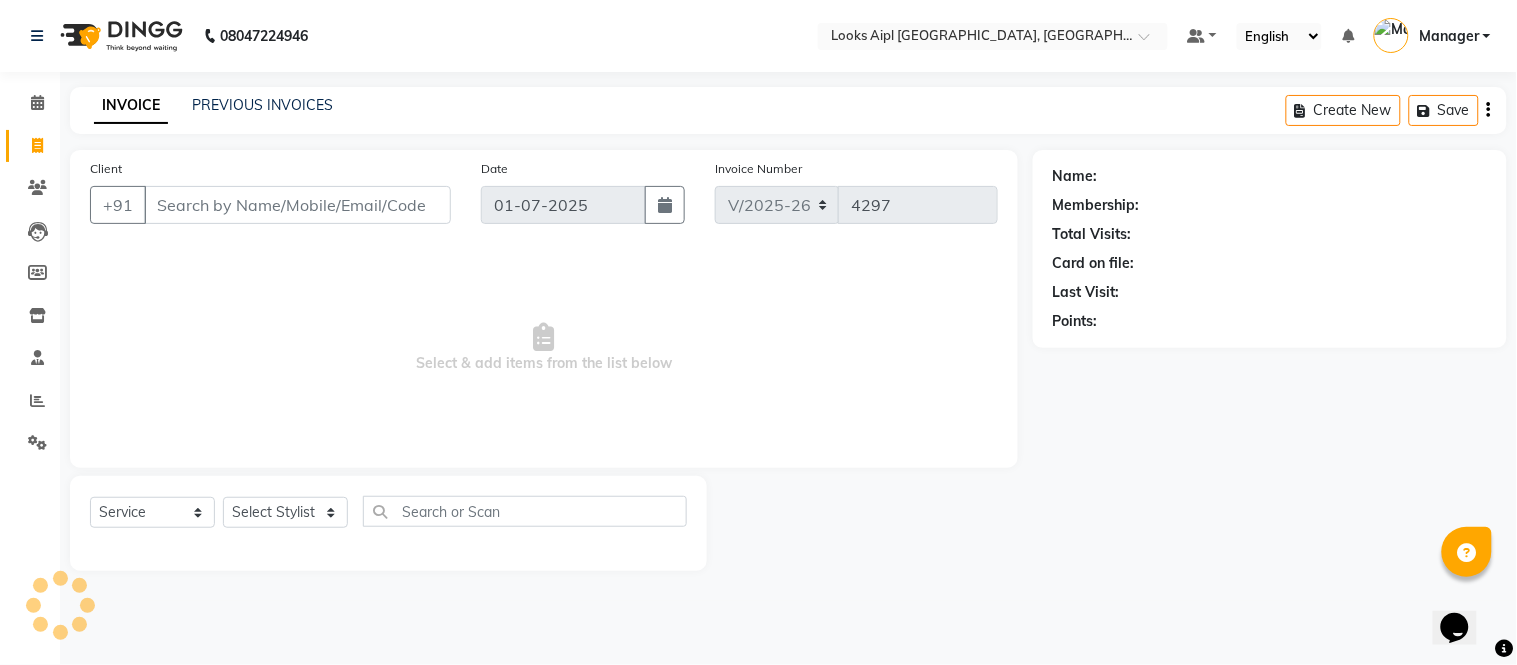 click on "Client" at bounding box center (297, 205) 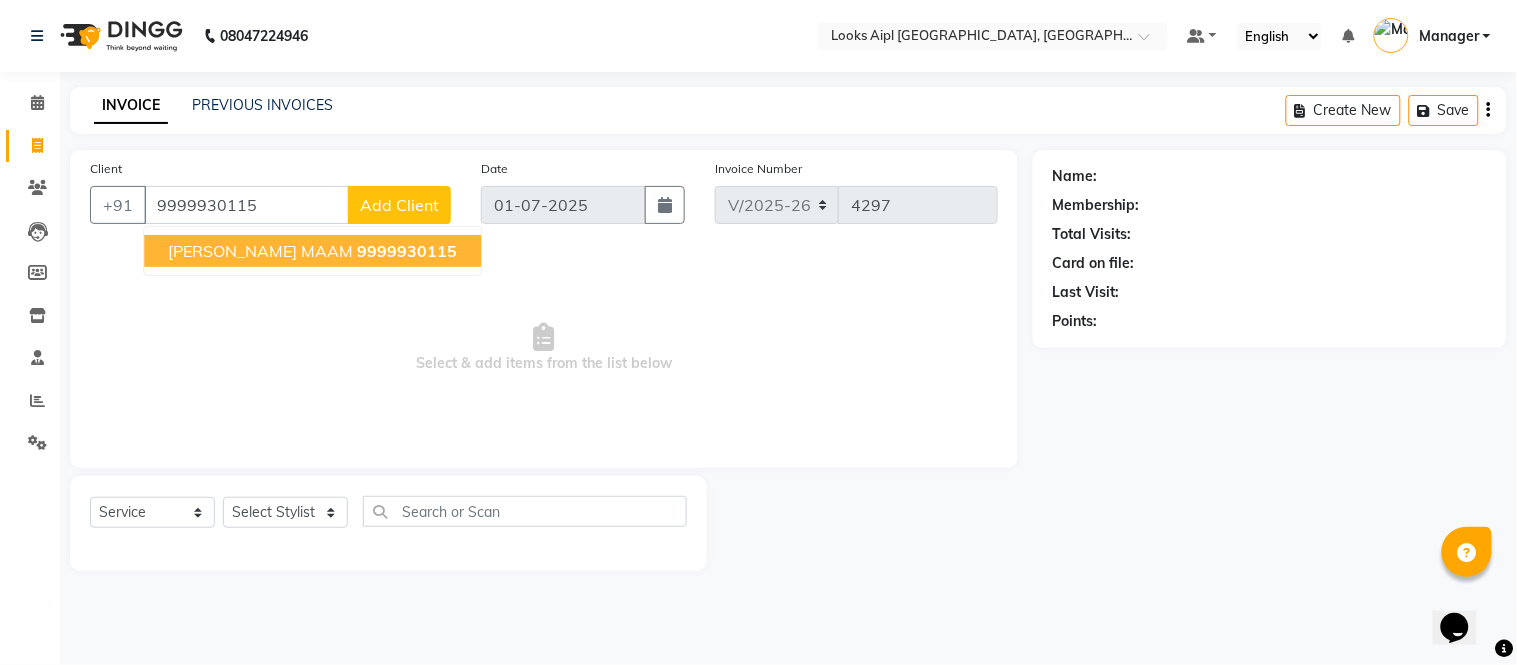 click on "9999930115" 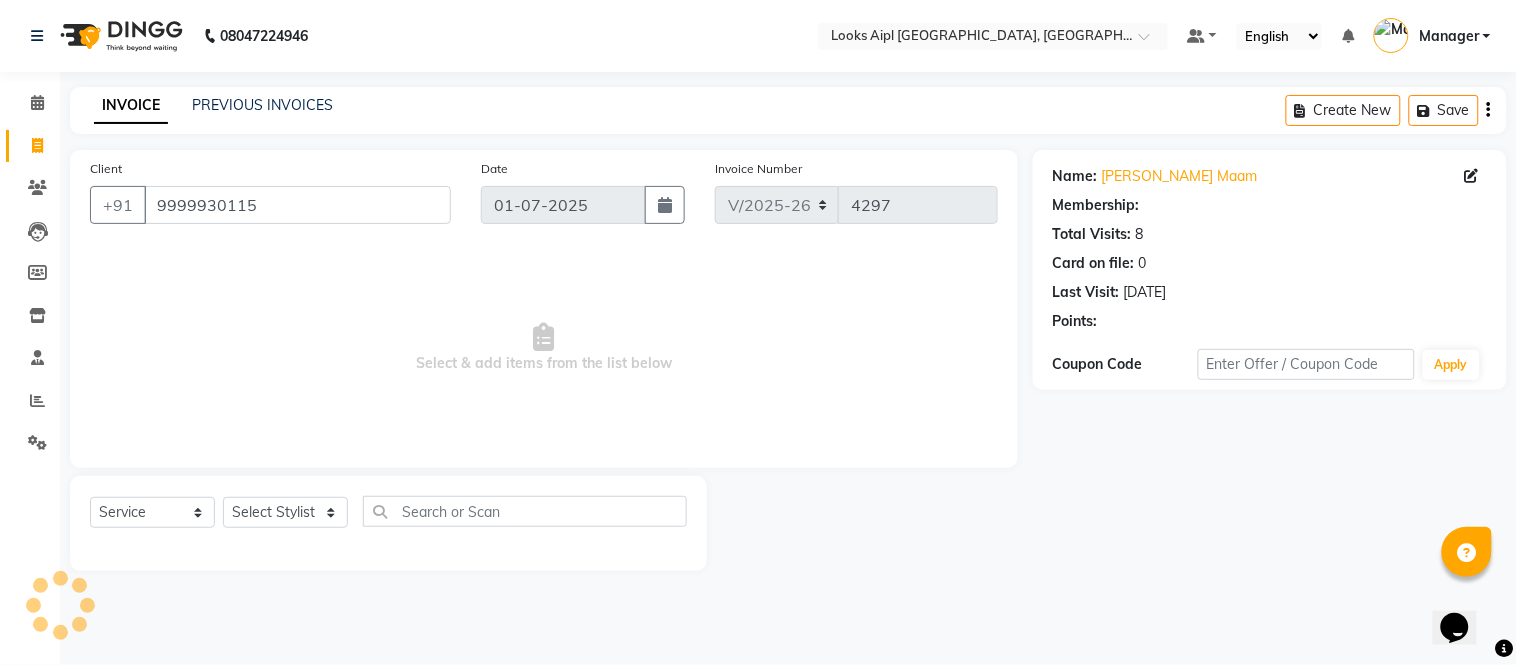 select on "1: Object" 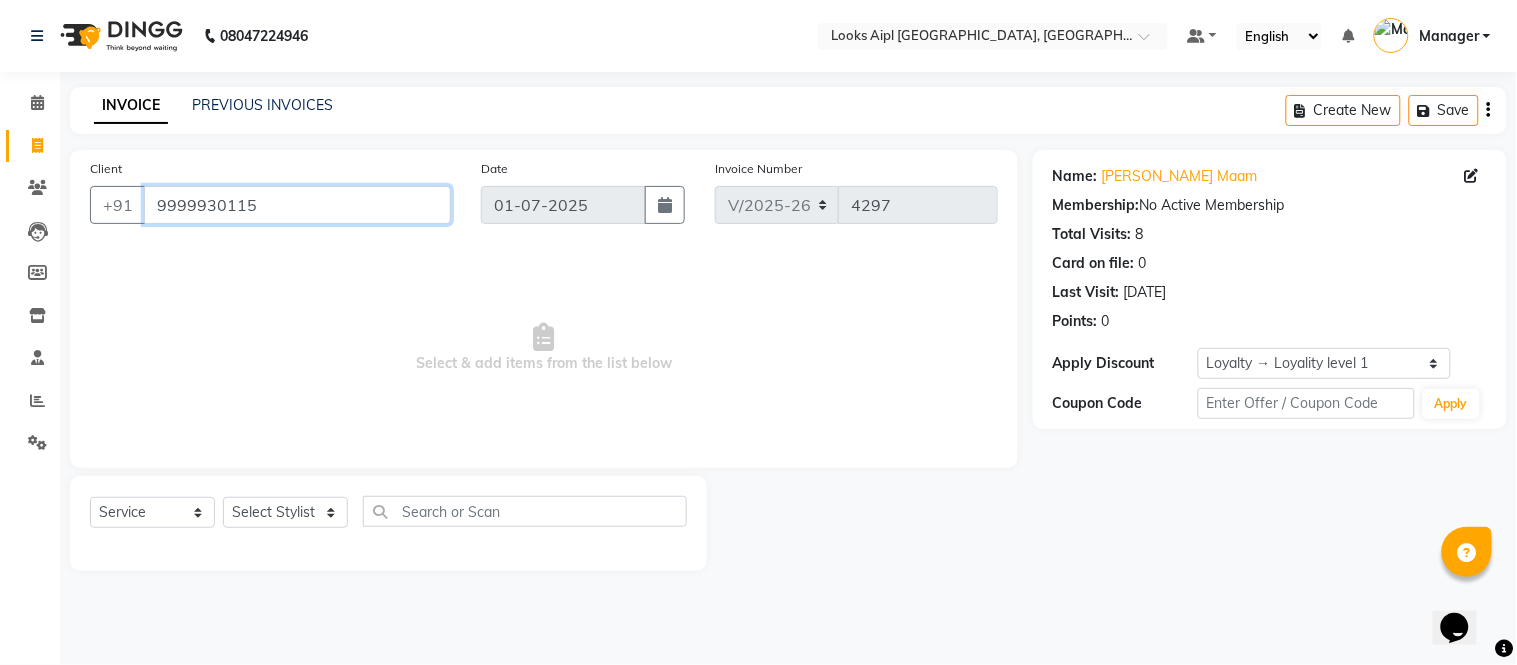 click on "9999930115" at bounding box center (297, 205) 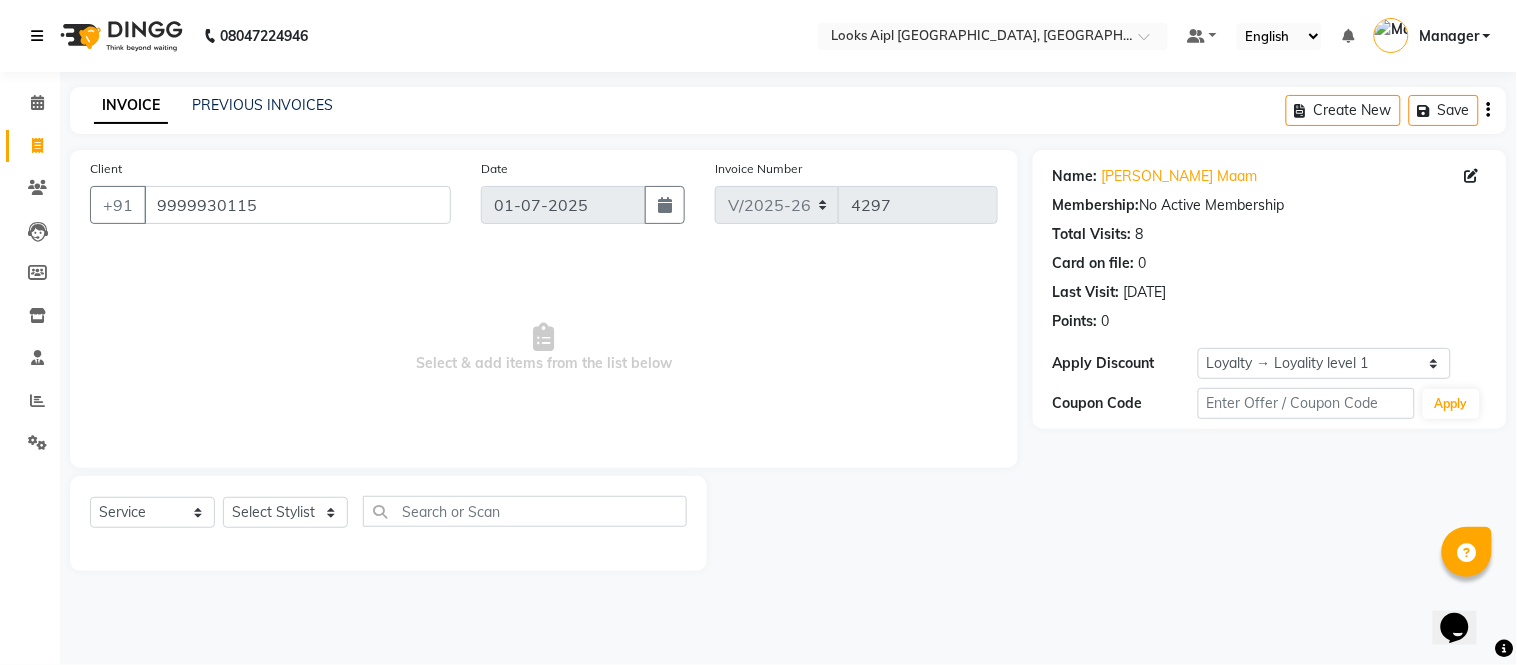click at bounding box center [41, 36] 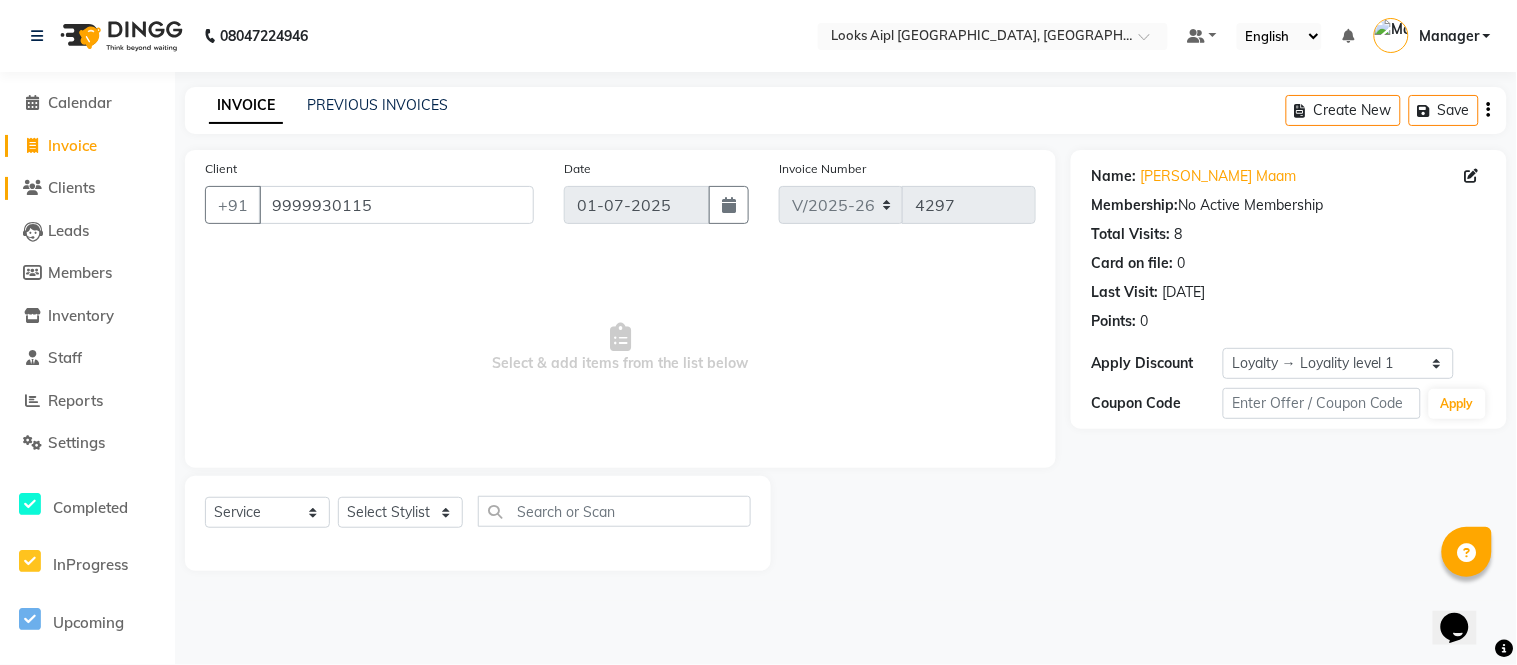 click on "Clients" 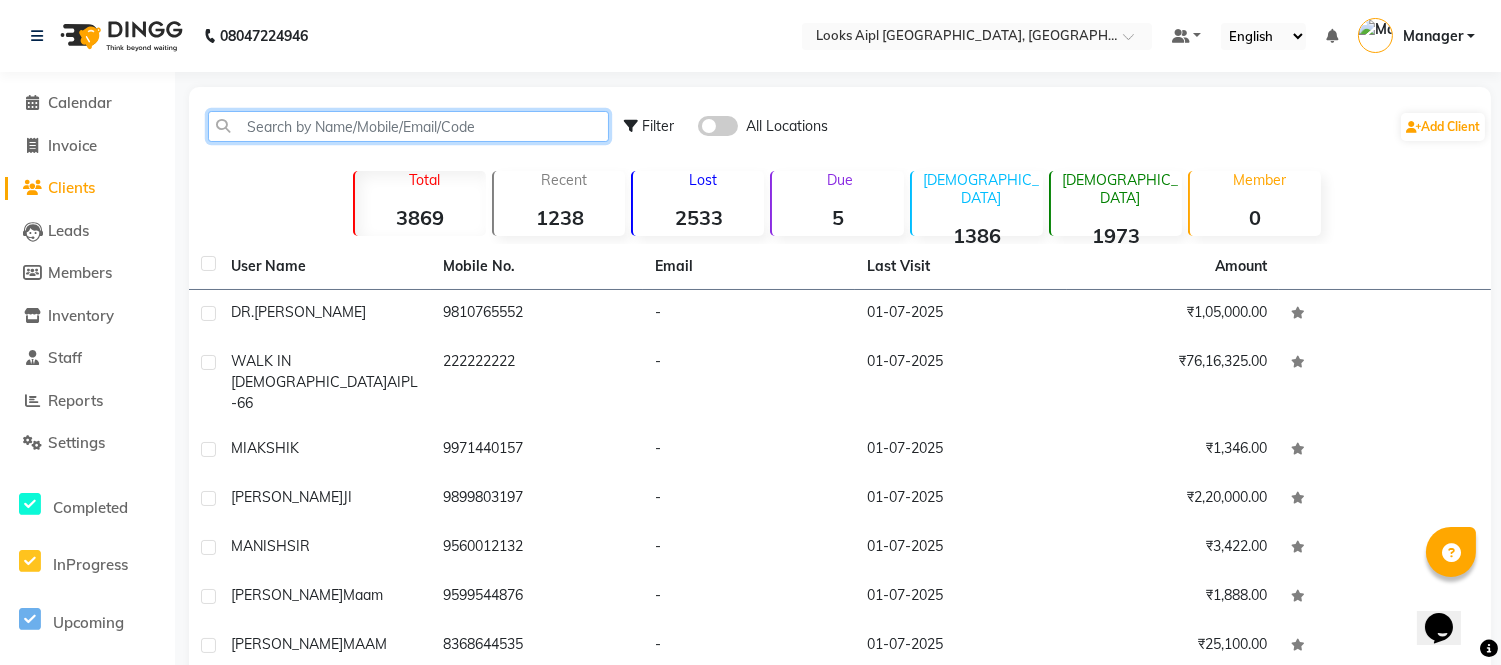 click 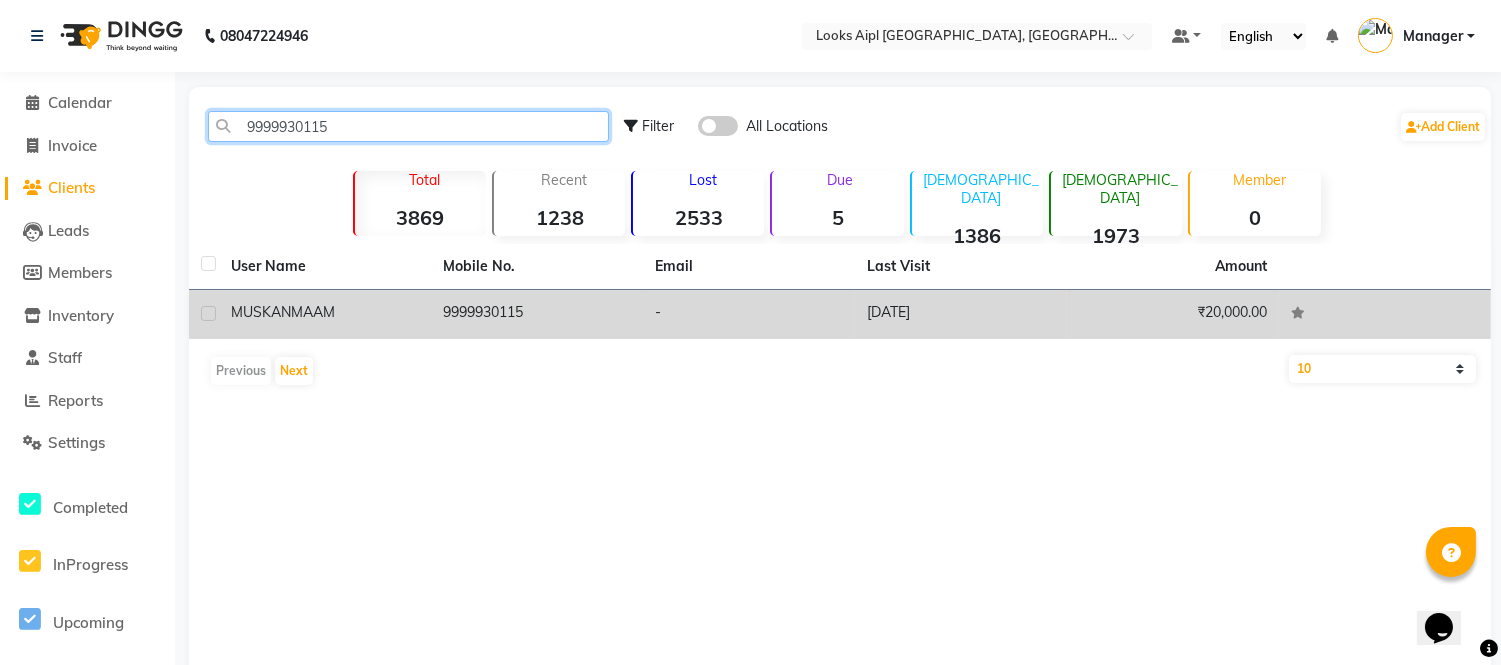 type on "9999930115" 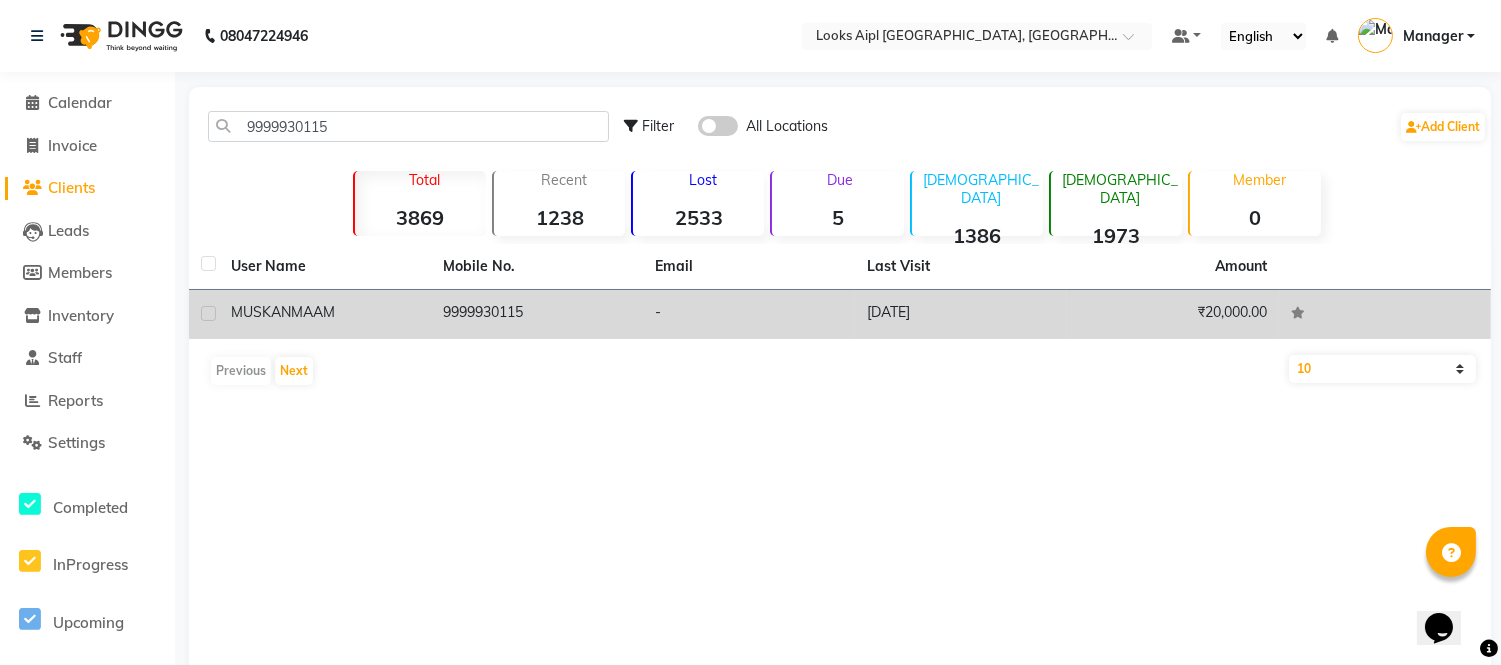 click on "-" 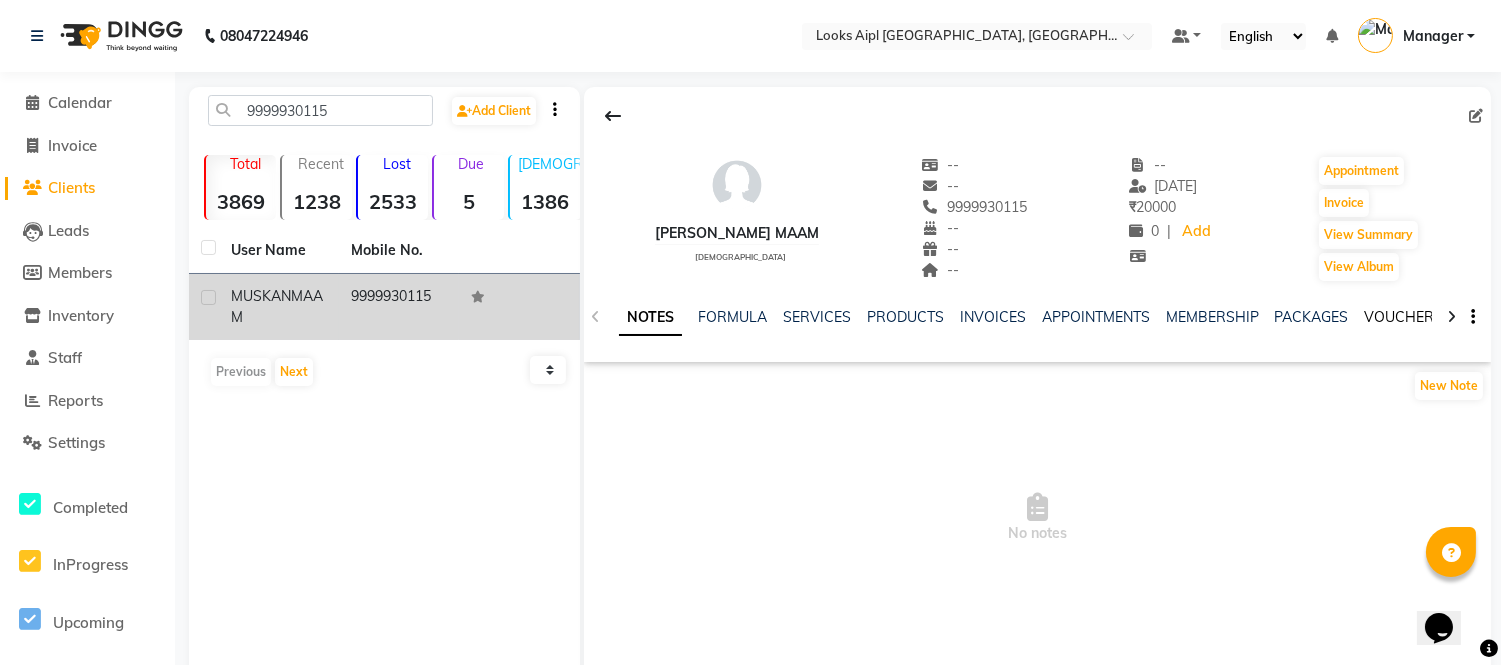 click on "VOUCHERS" 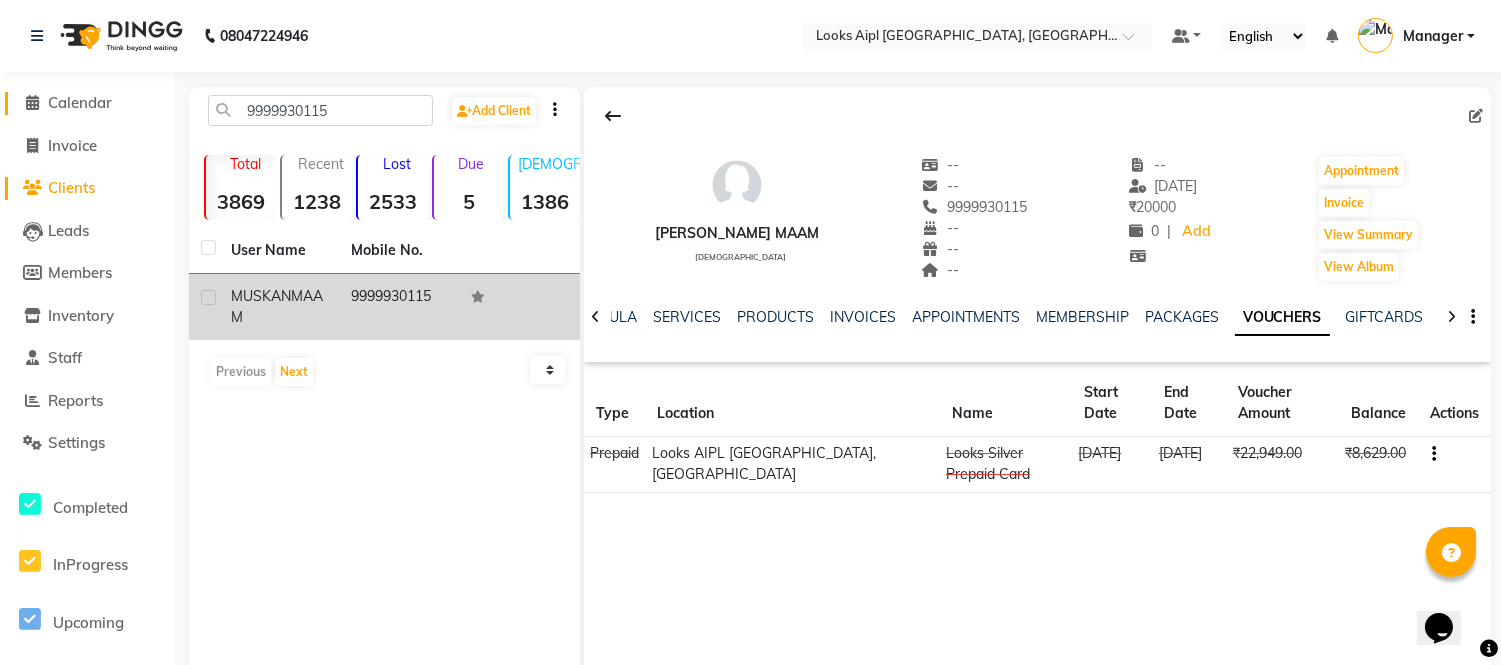 click on "Calendar" 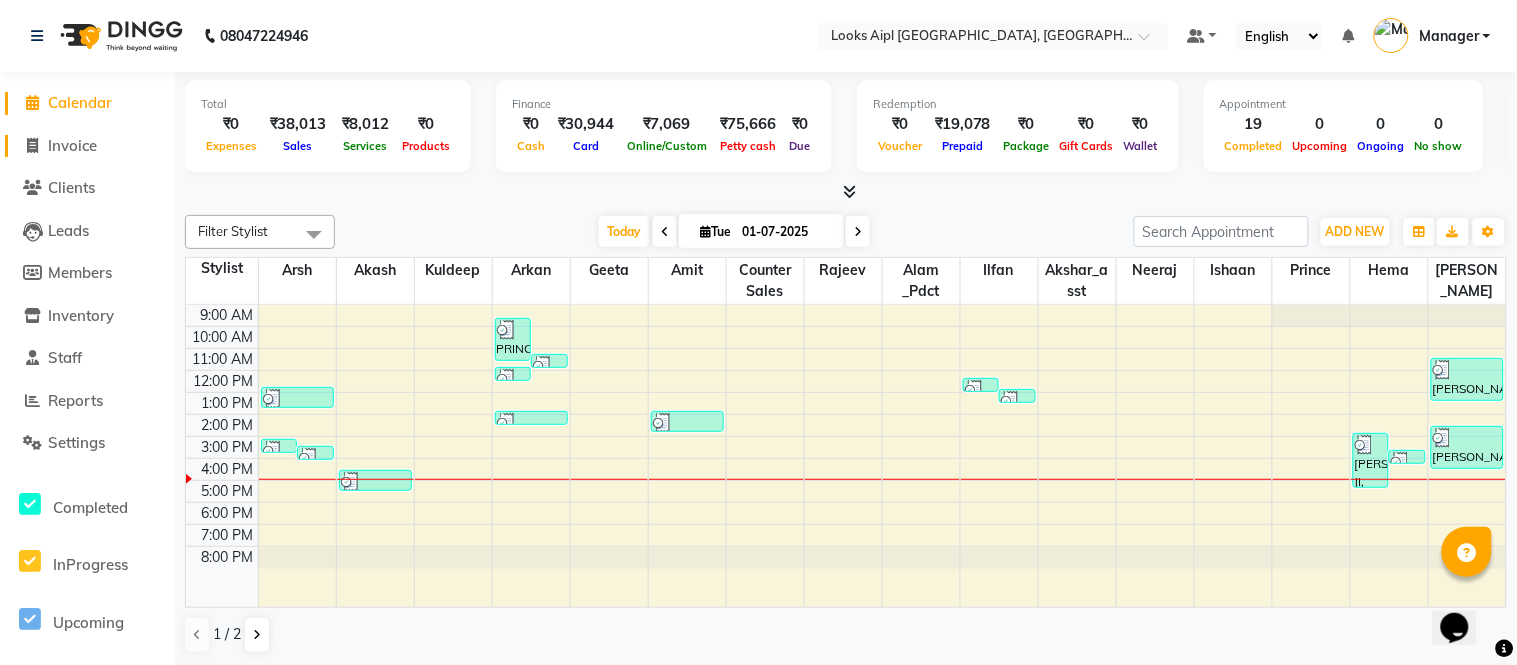 click on "Invoice" 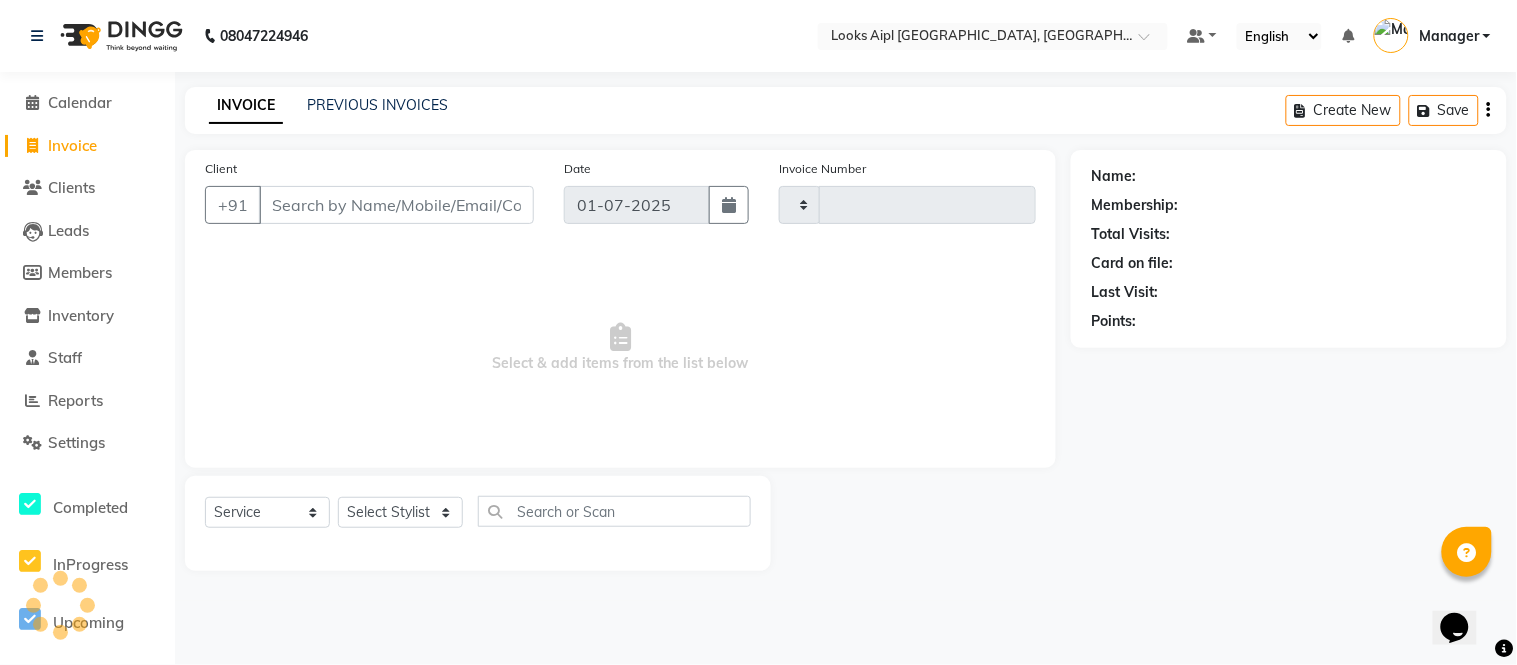 type on "4297" 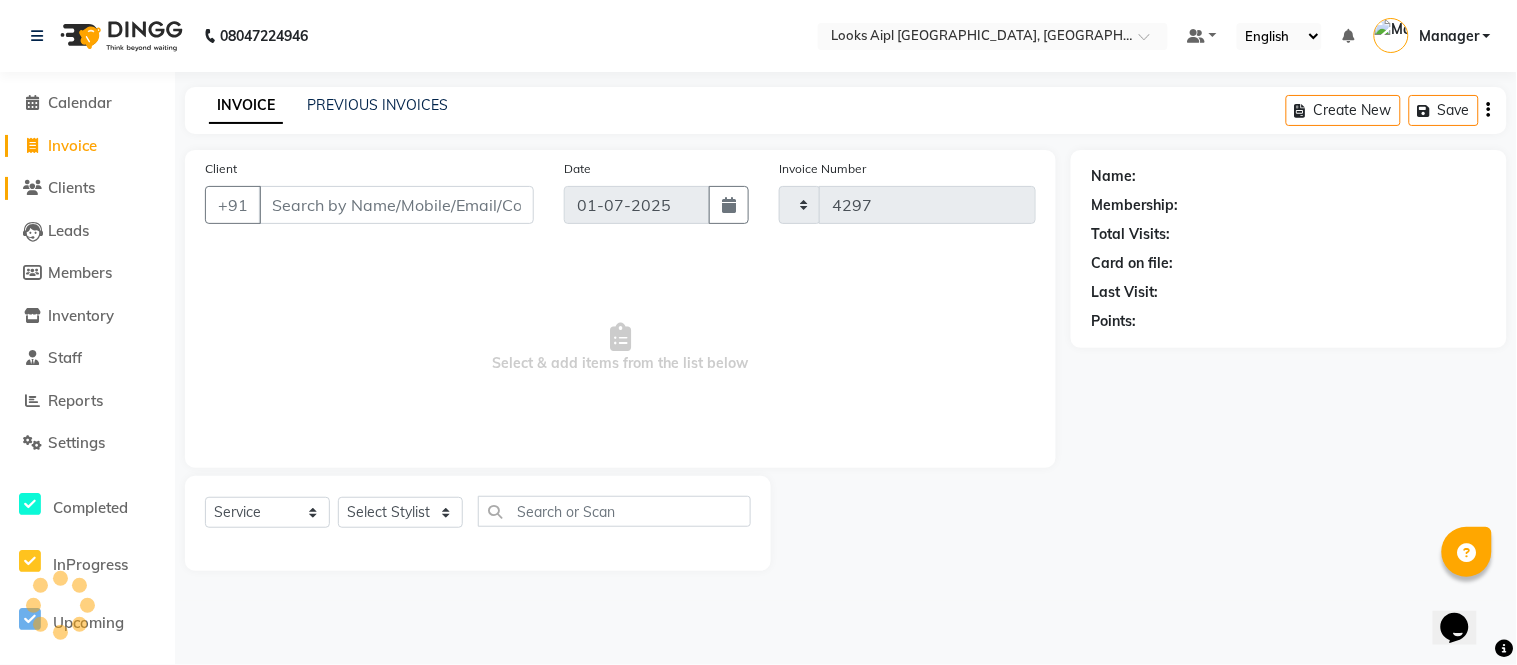 select on "6047" 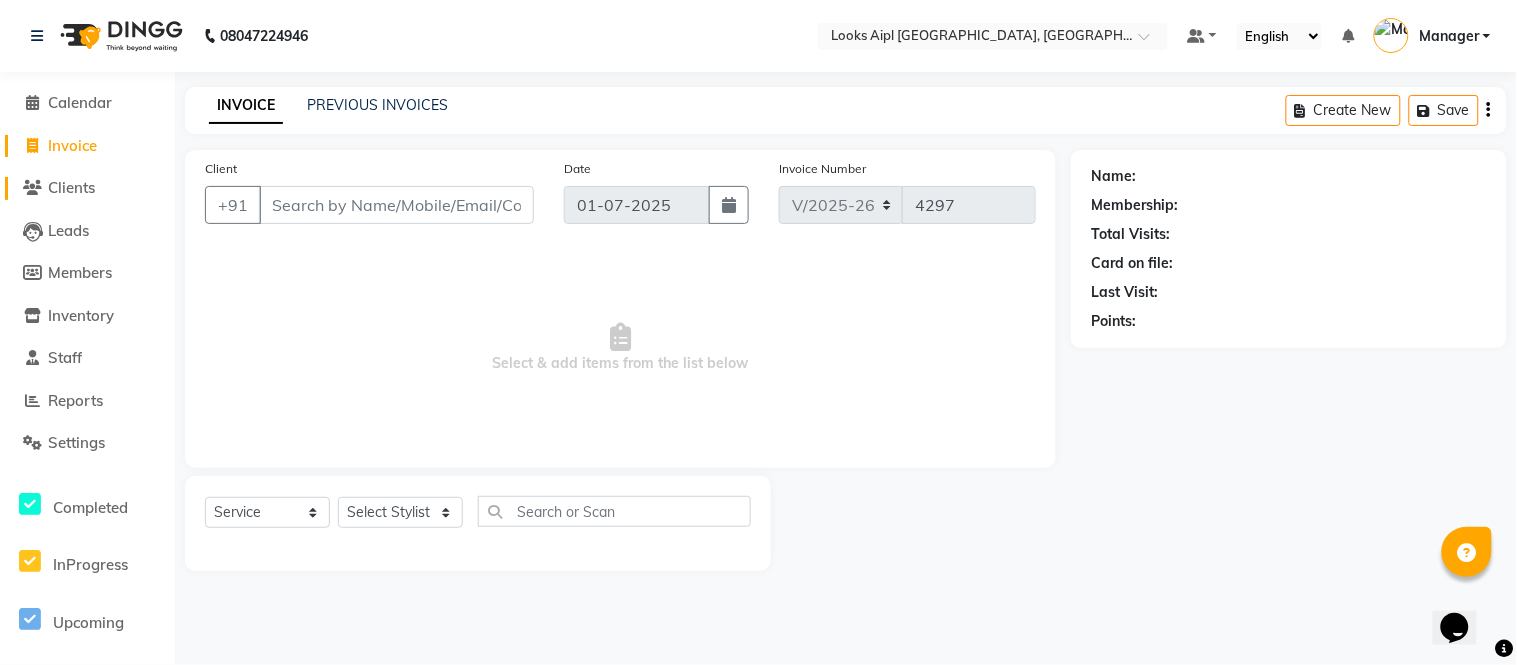 click on "Clients" 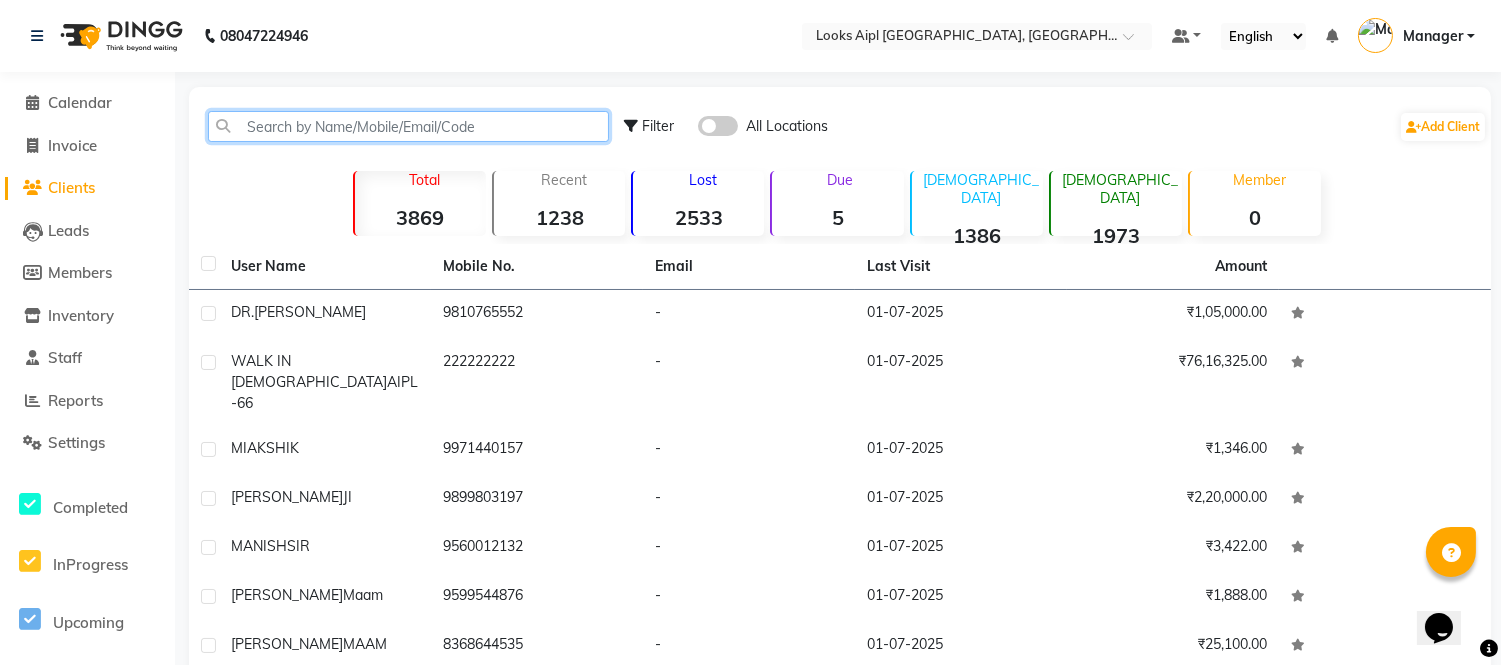 click 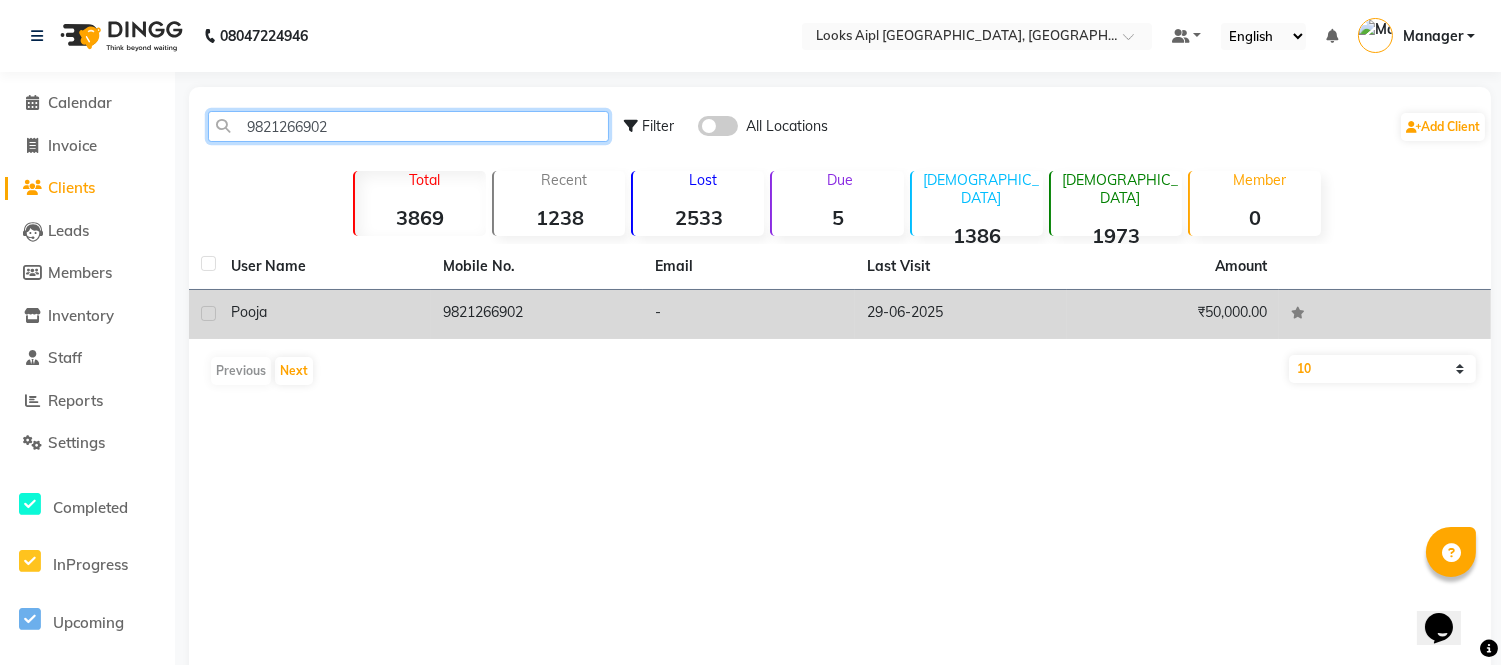 type on "9821266902" 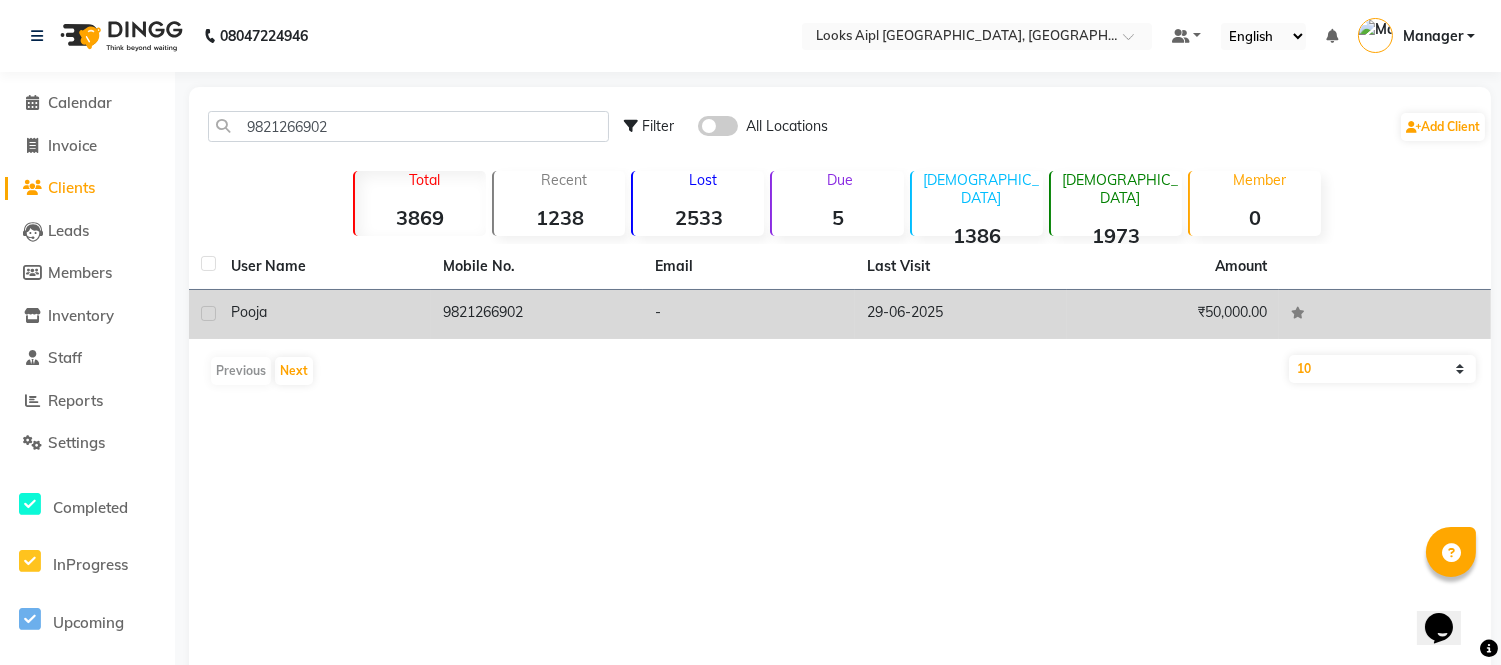 click on "29-06-2025" 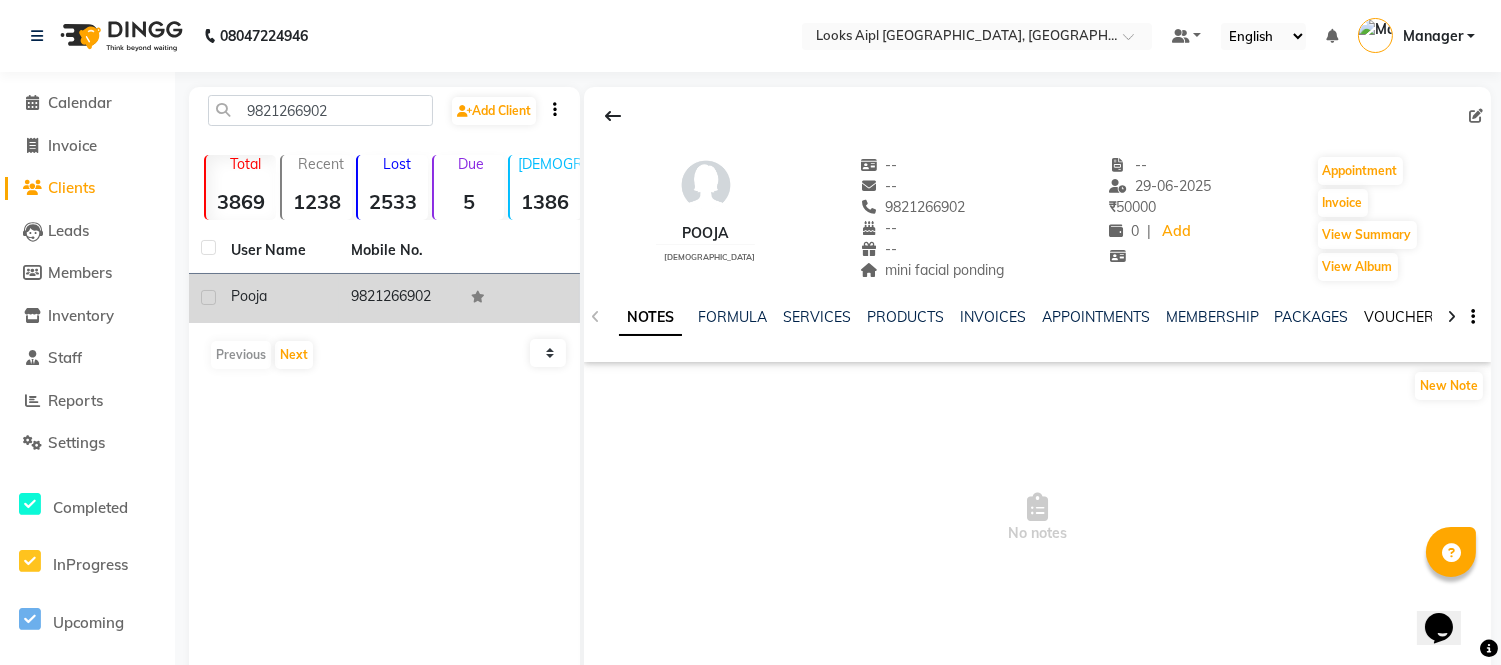 click on "VOUCHERS" 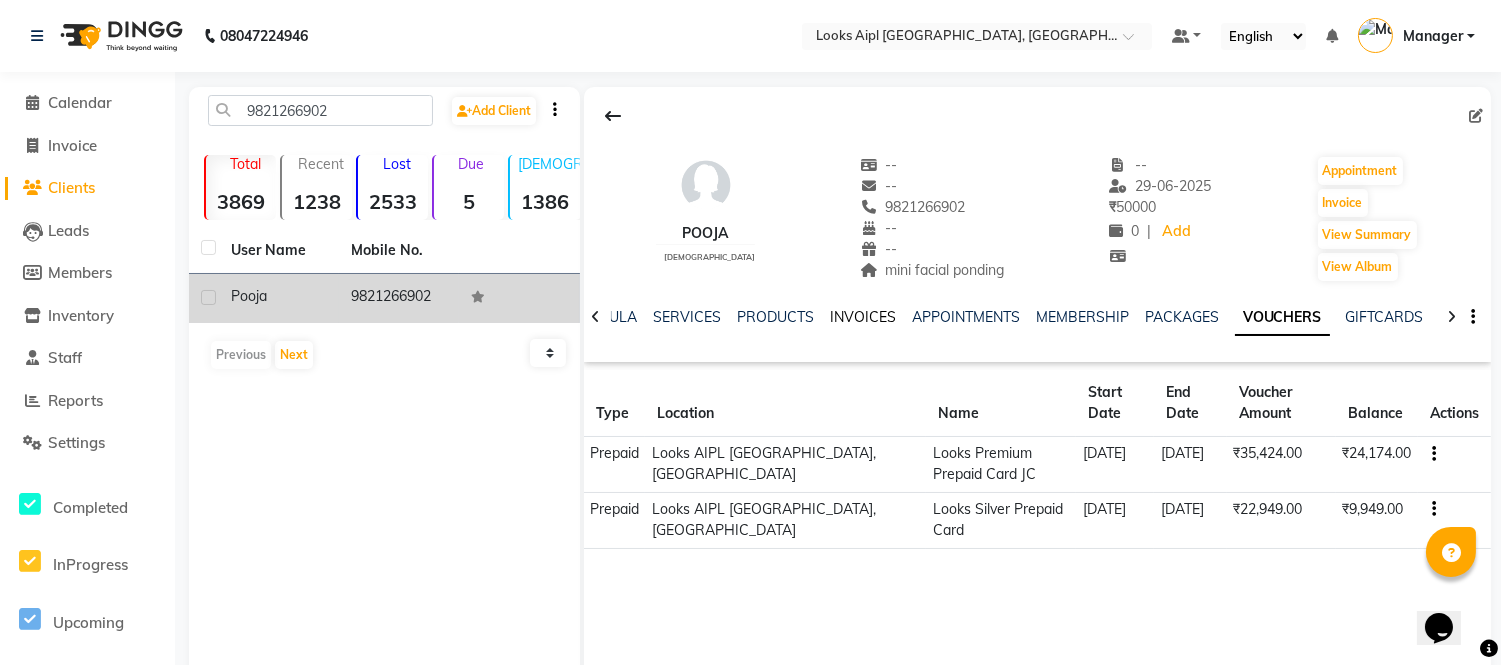 click on "INVOICES" 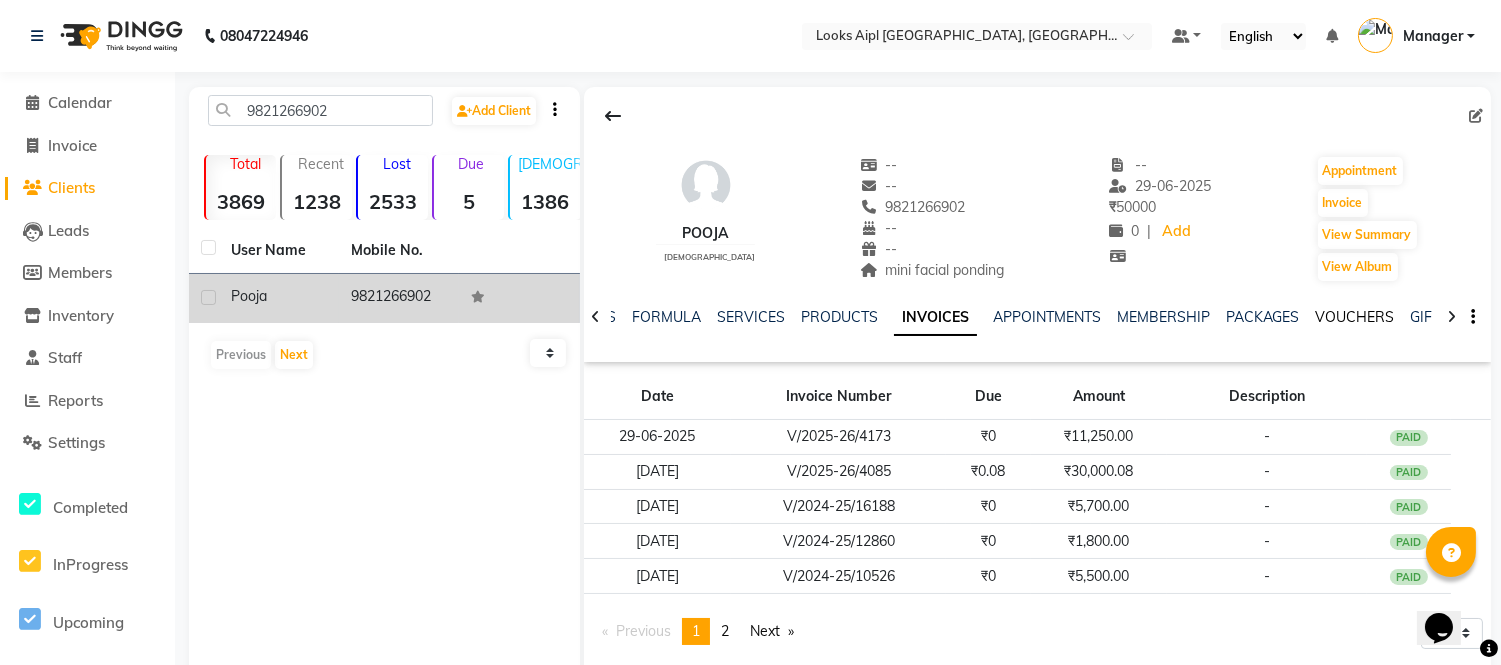 click on "VOUCHERS" 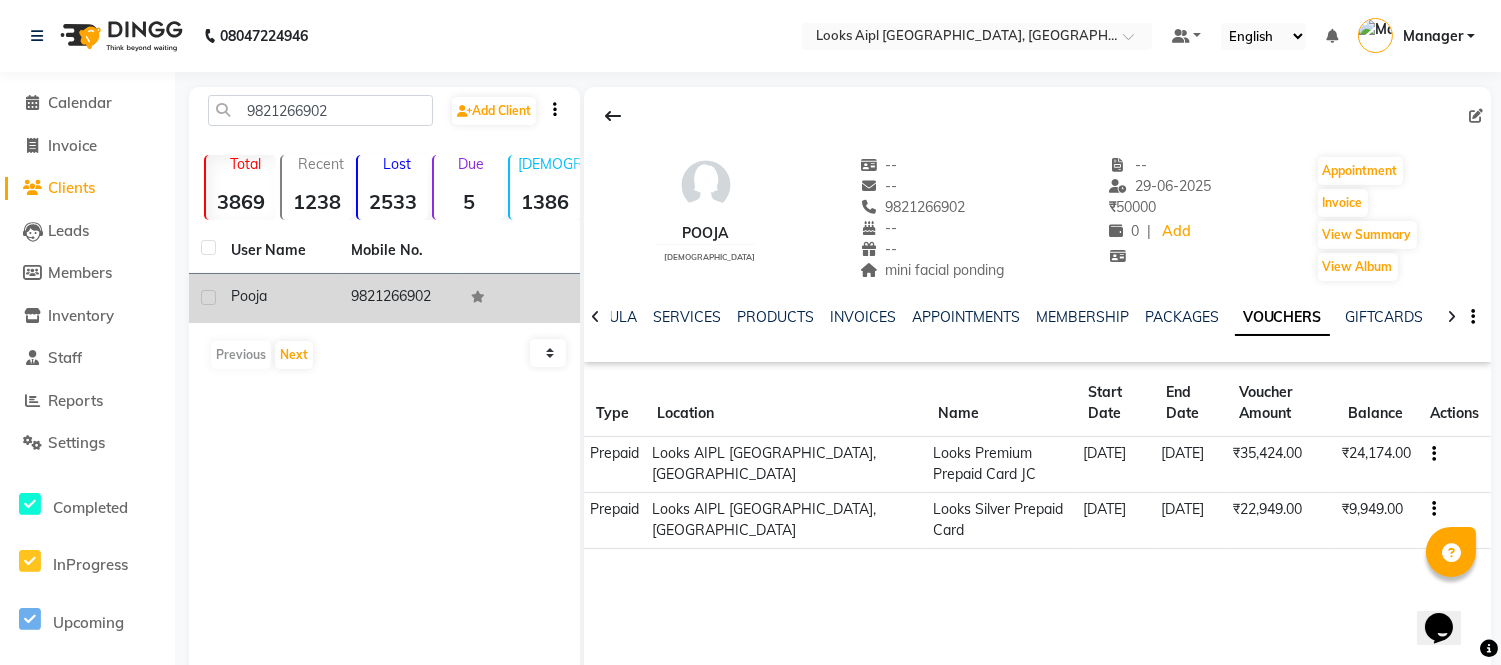 click 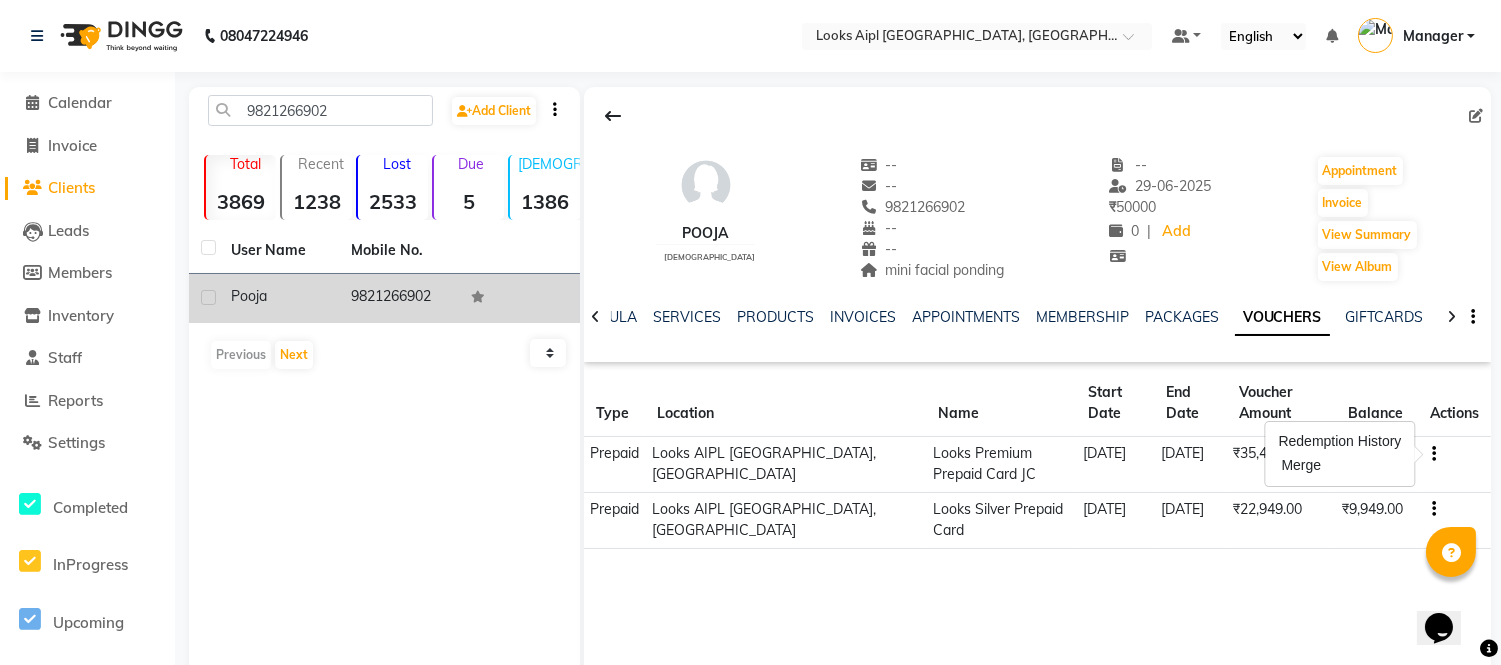click on "Redemption History" at bounding box center (1340, 441) 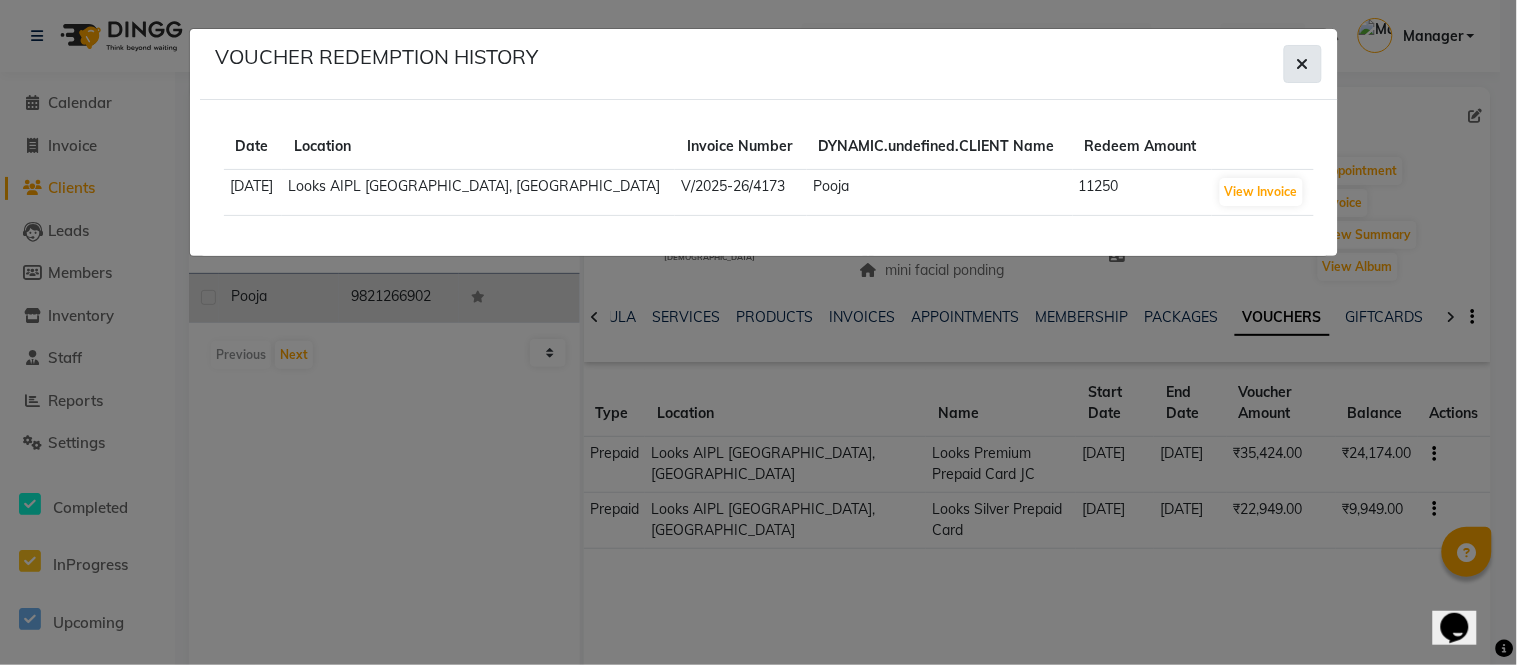 click 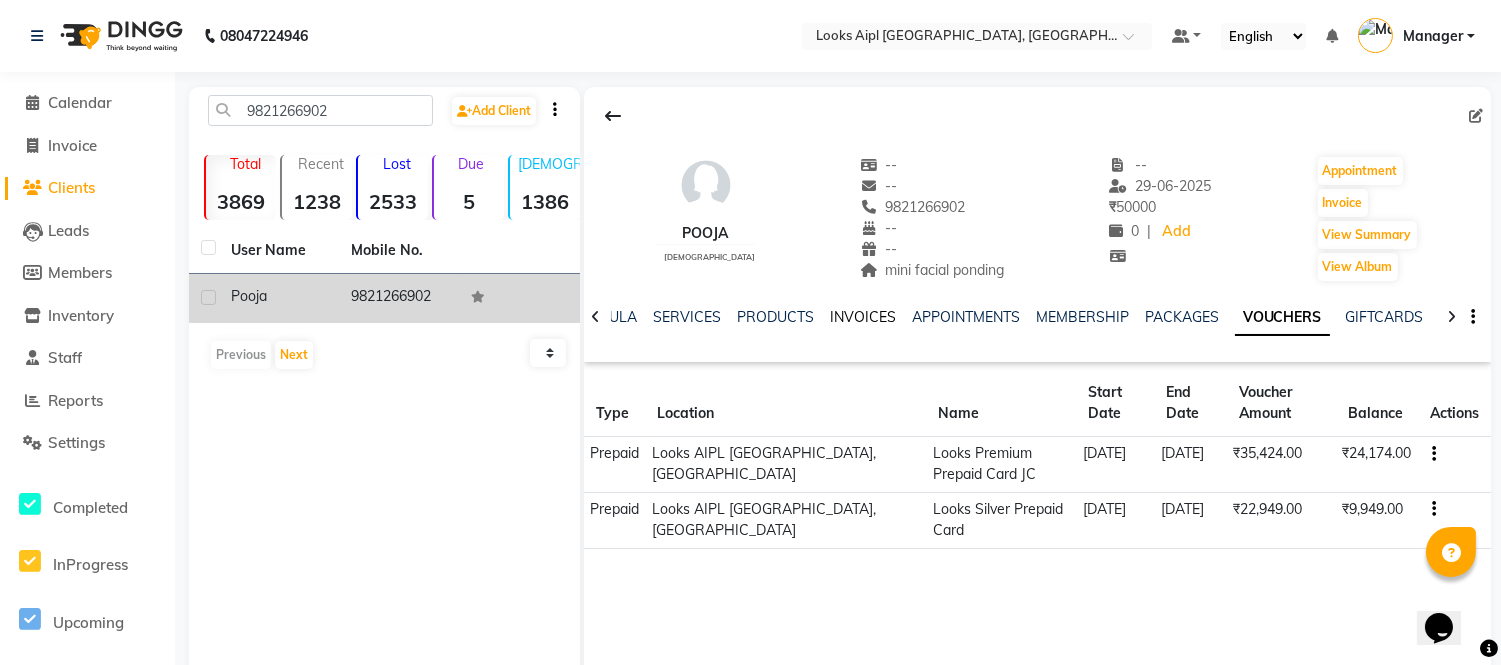 click on "INVOICES" 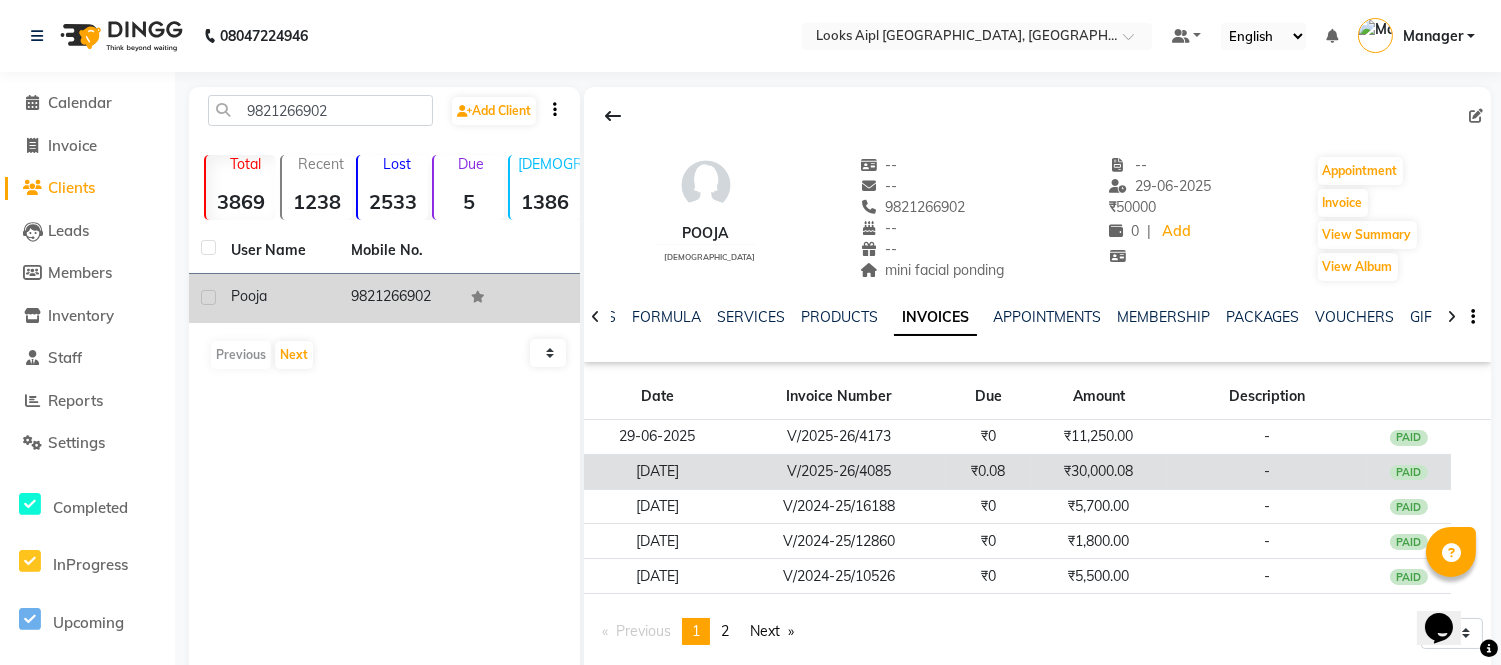 click on "₹30,000.08" 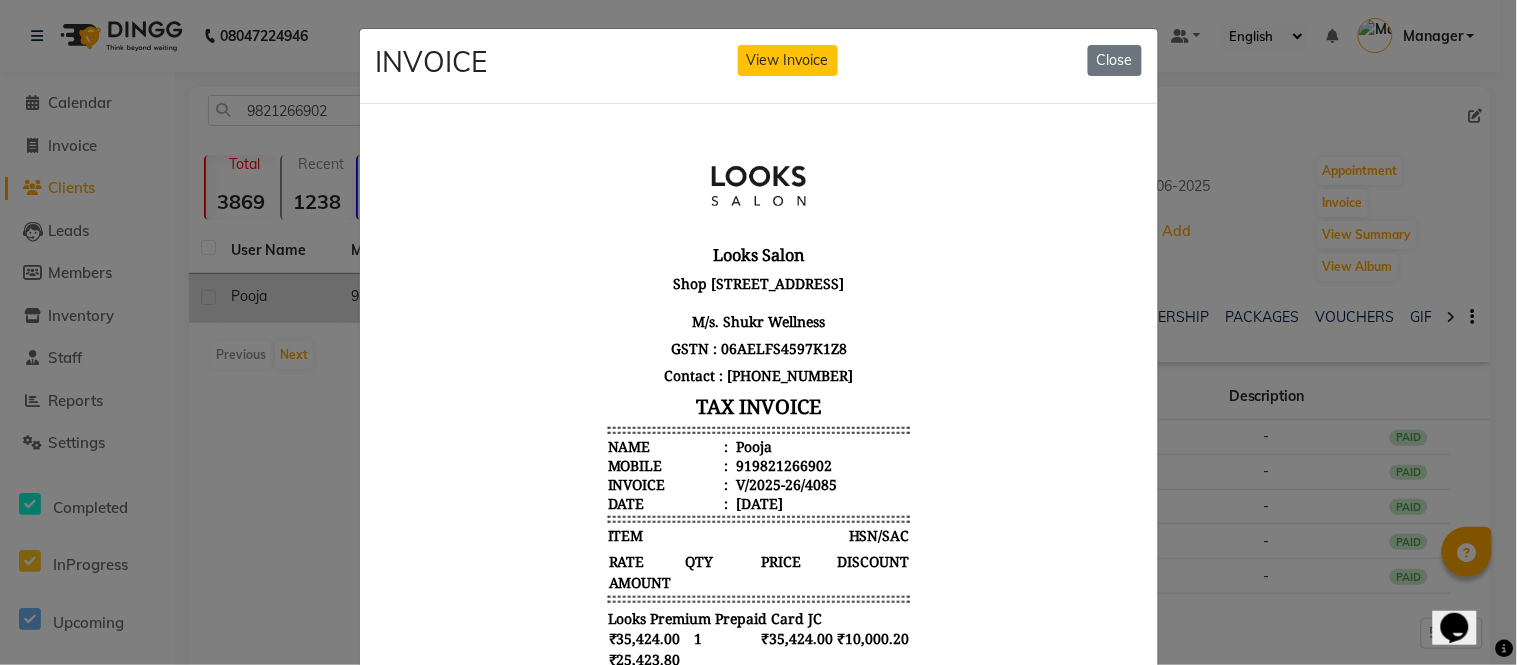 scroll, scrollTop: 0, scrollLeft: 0, axis: both 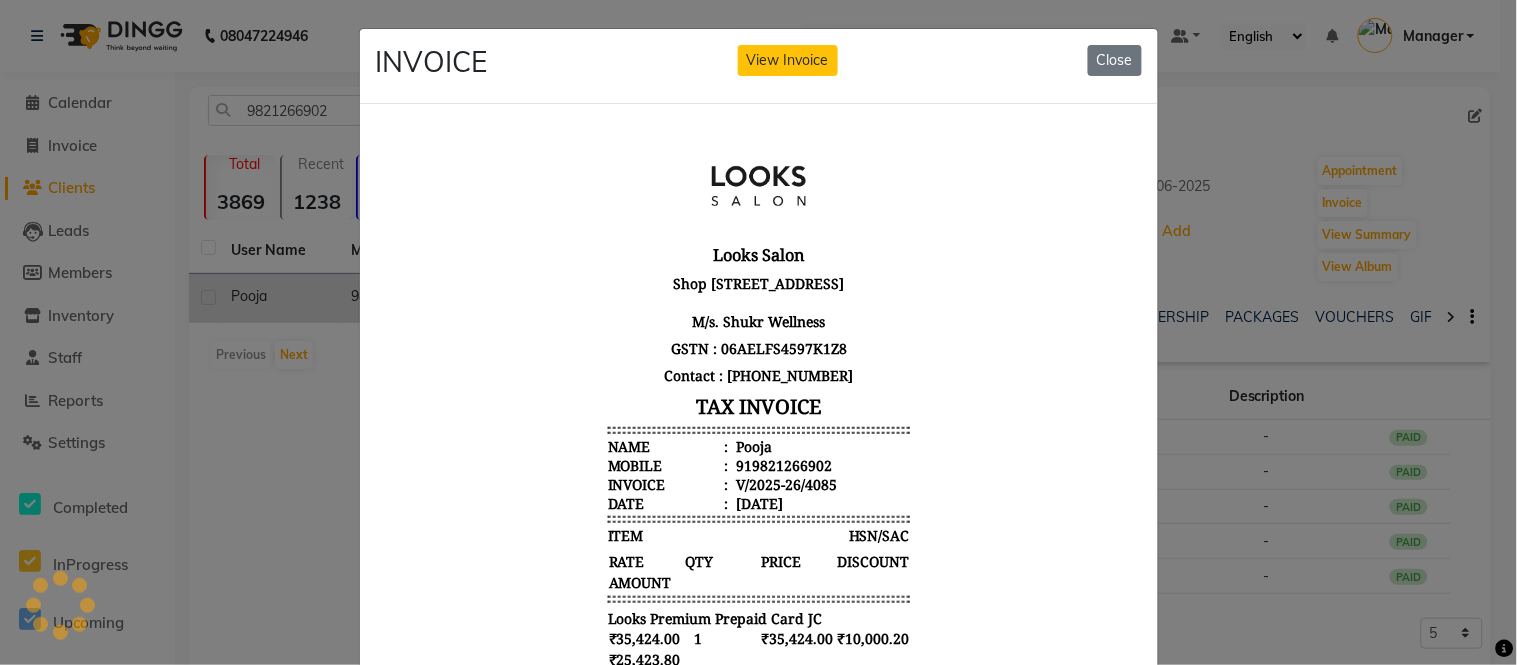 click at bounding box center (1505, 649) 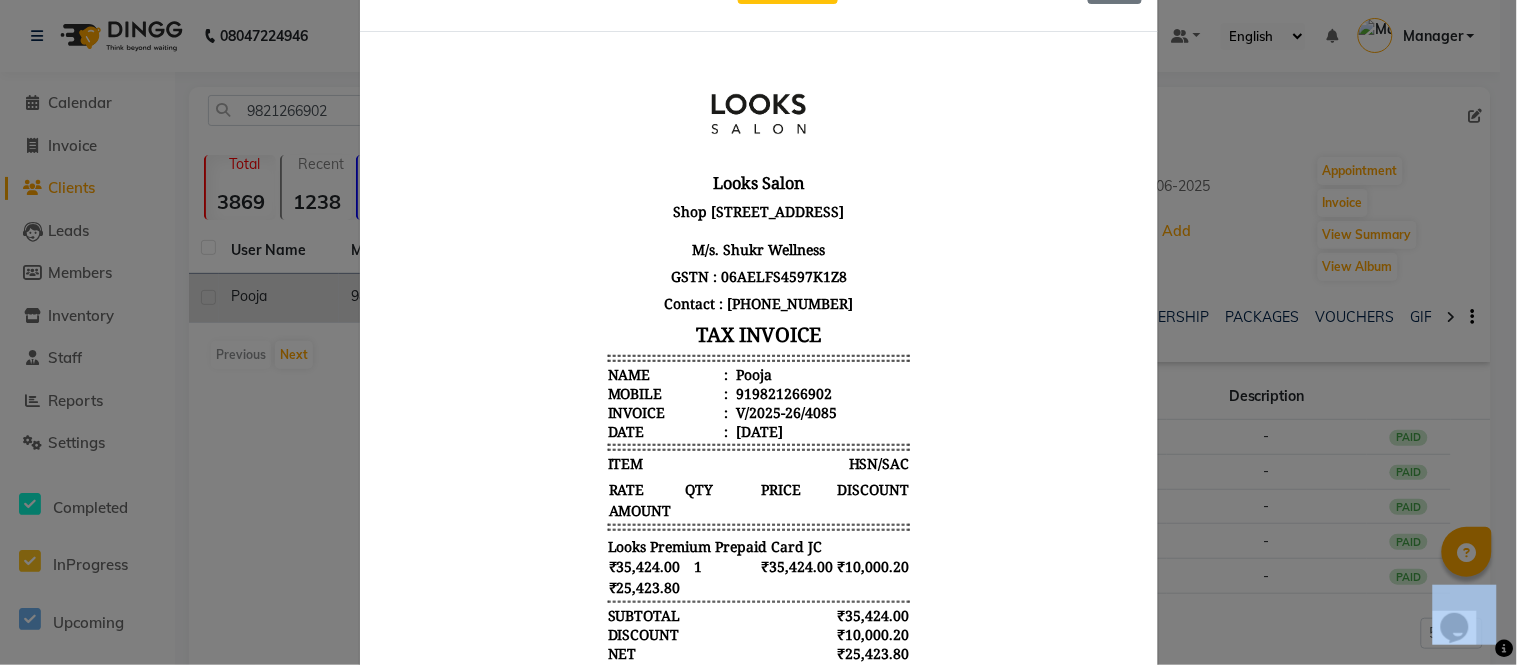 scroll, scrollTop: 111, scrollLeft: 0, axis: vertical 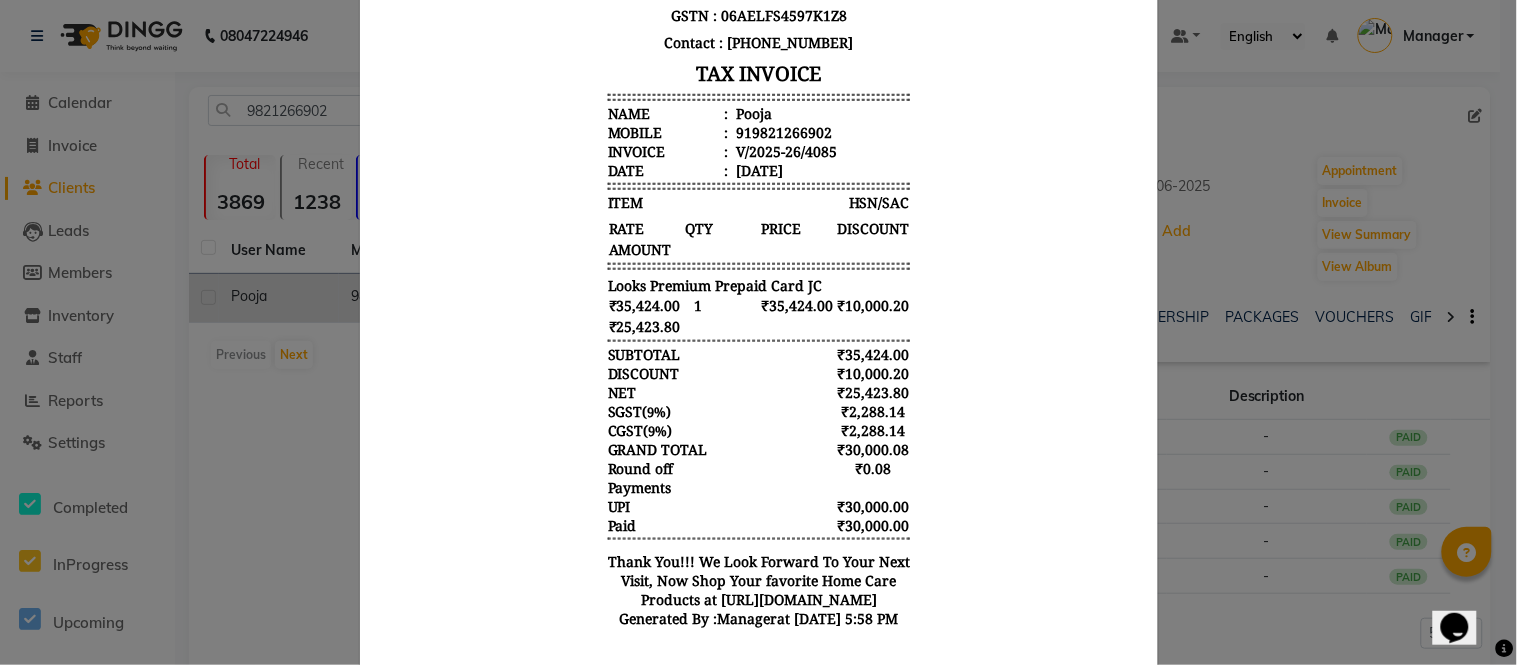 click on "INVOICE View Invoice Close" 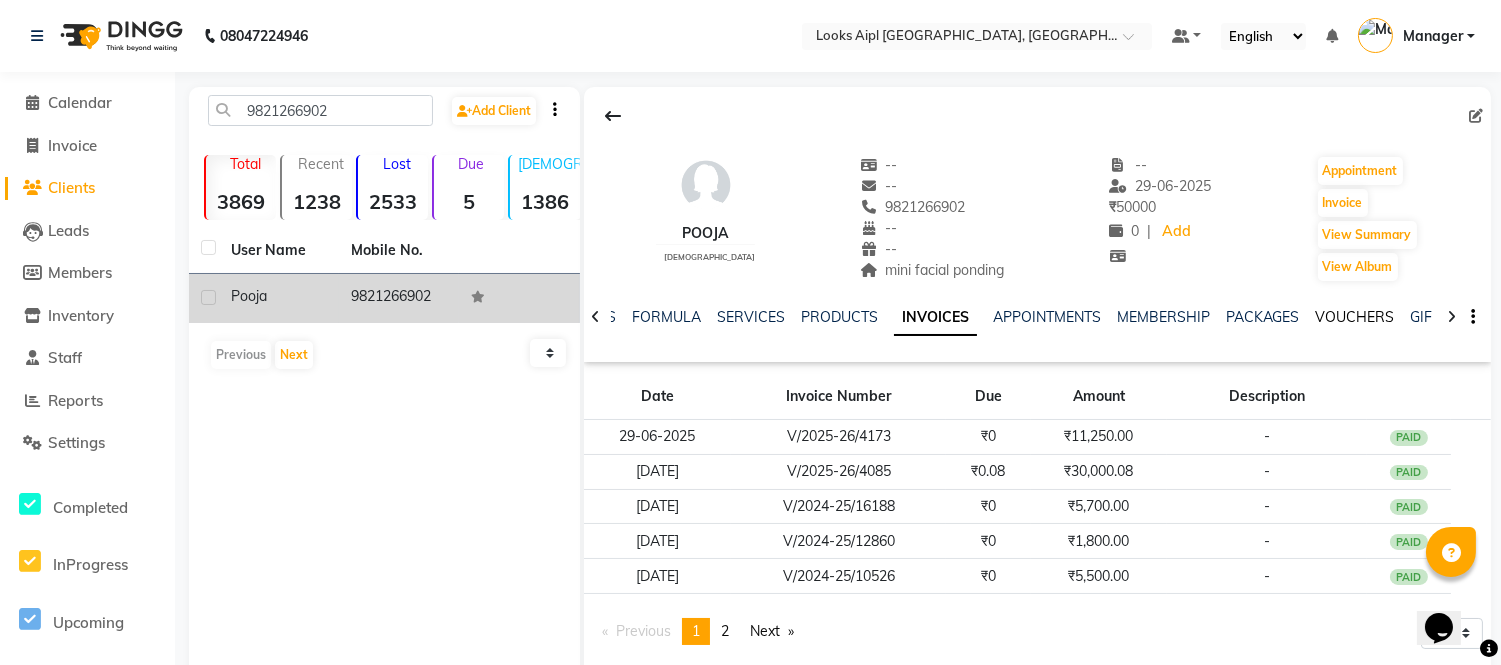 click on "VOUCHERS" 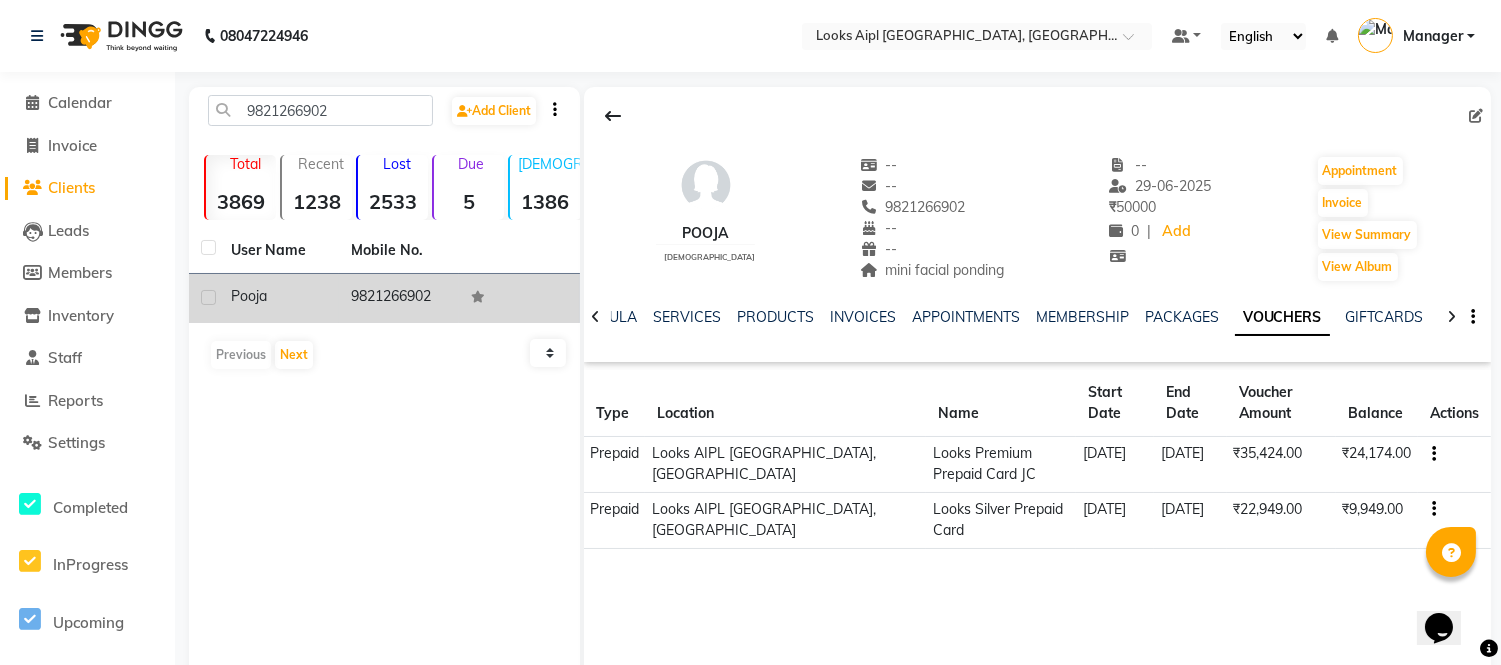 click 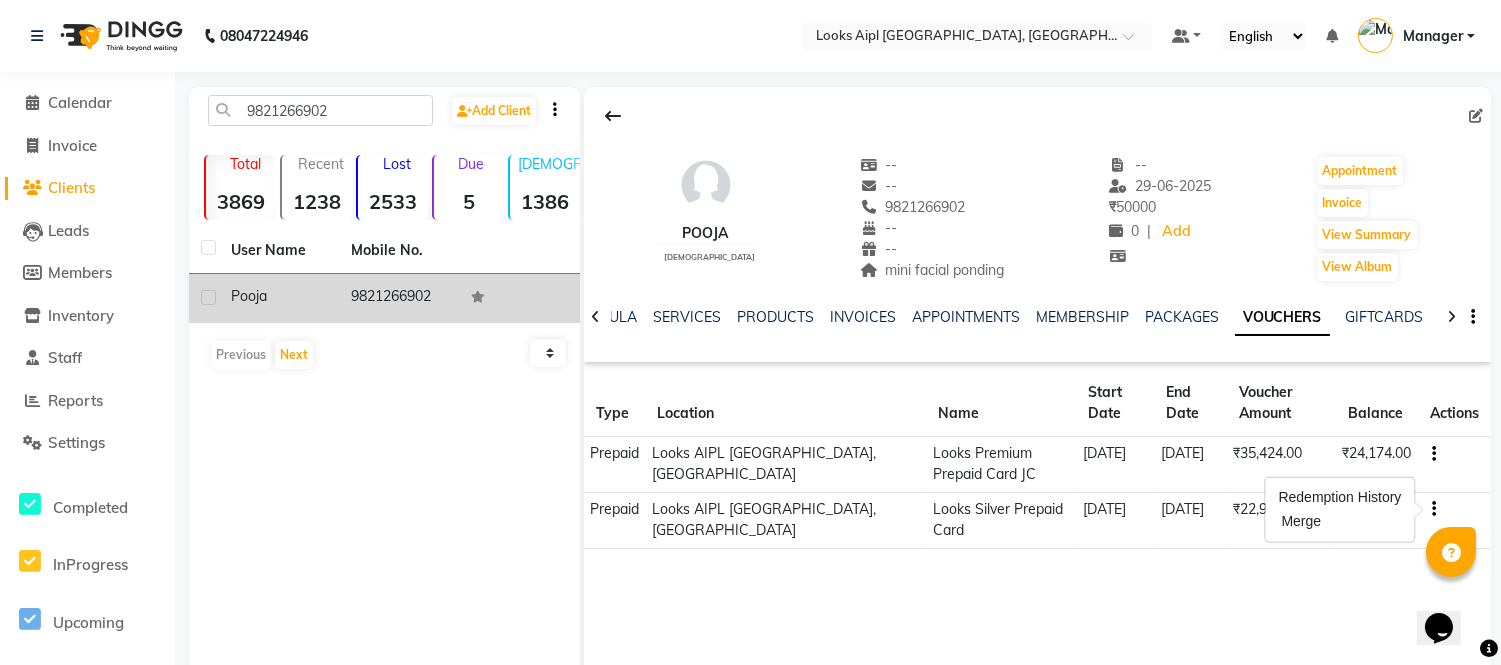 click on "Redemption History" at bounding box center (1340, 497) 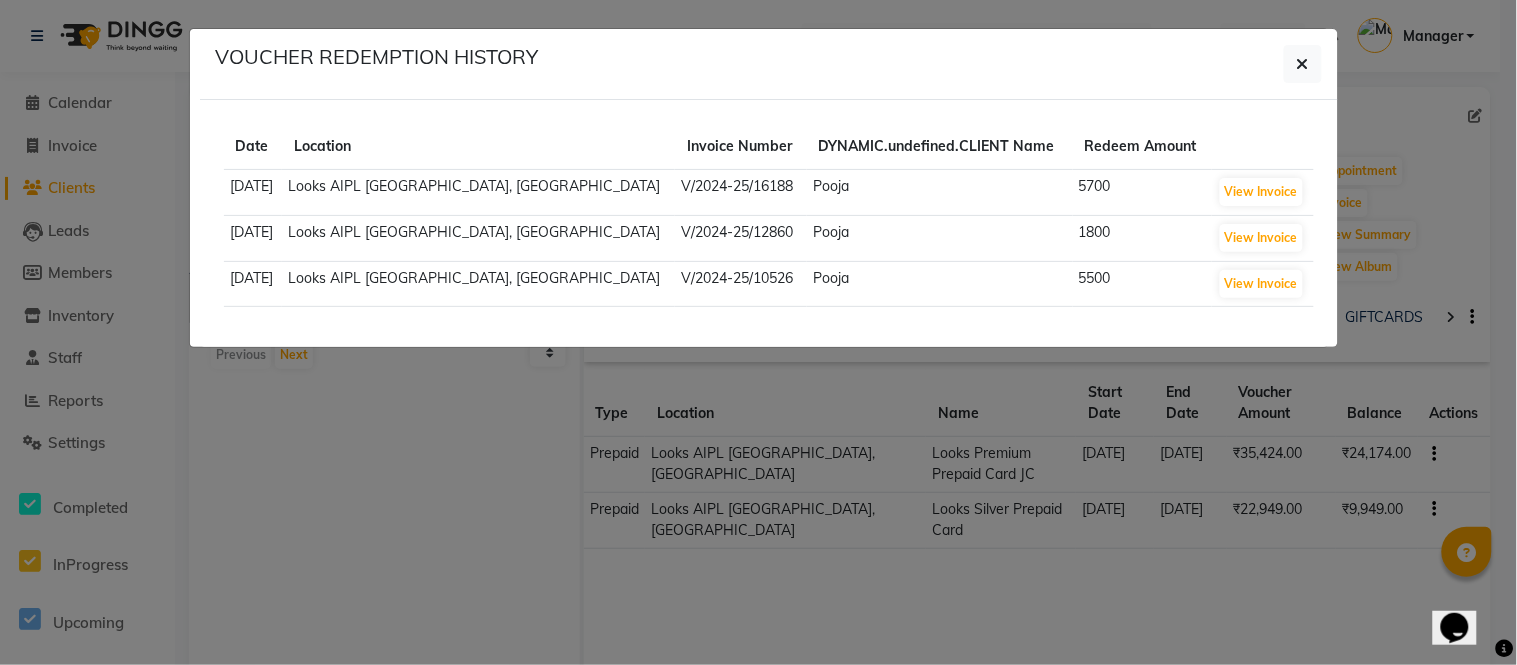 click on "VOUCHER REDEMPTION HISTORY Date Location Invoice Number DYNAMIC.undefined.CLIENT Name Redeem Amount  [DATE]  Looks AIPL [GEOGRAPHIC_DATA], [GEOGRAPHIC_DATA]  V/2024-25/16188   Pooja    5700   View Invoice   [DATE]  Looks [STREET_ADDRESS]  V/2024-25/12860   Pooja    1800   View Invoice   [DATE]  Looks AIPL [GEOGRAPHIC_DATA], [GEOGRAPHIC_DATA]  V/2024-25/10526   Pooja    5500   View Invoice" 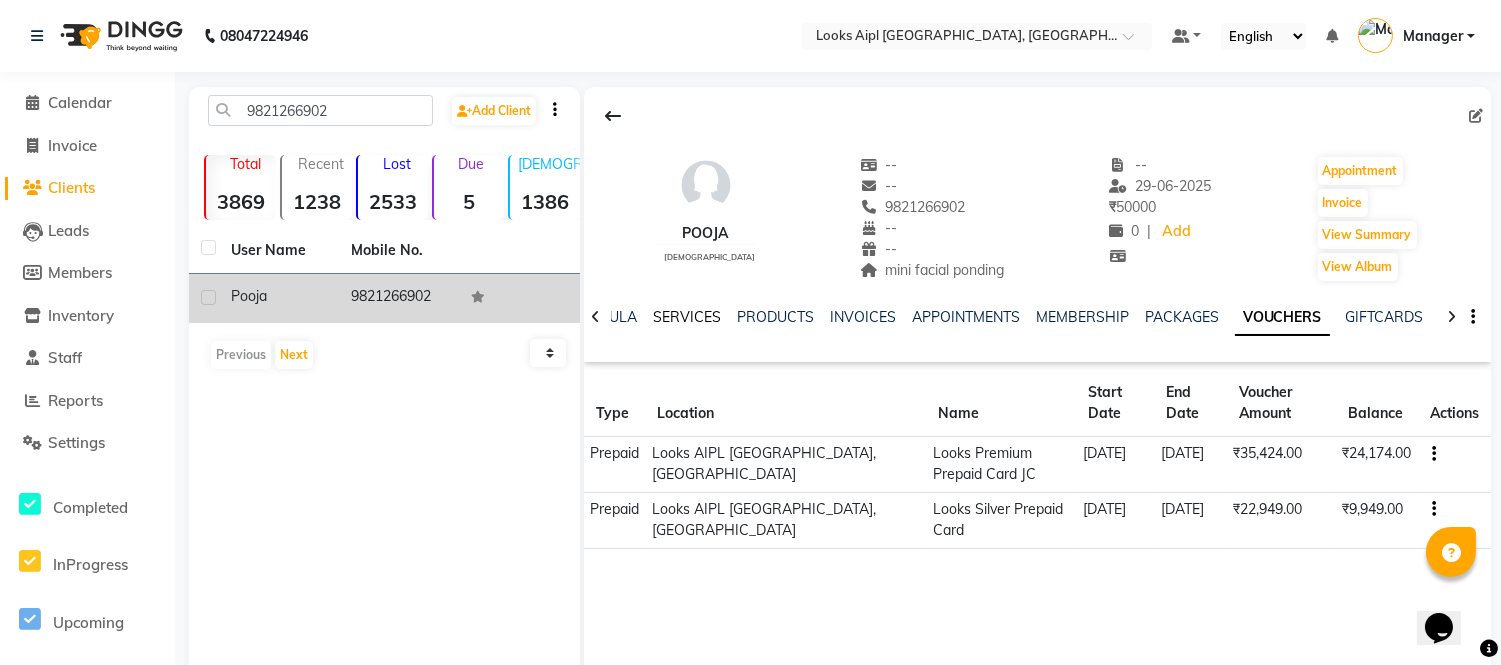 click on "SERVICES" 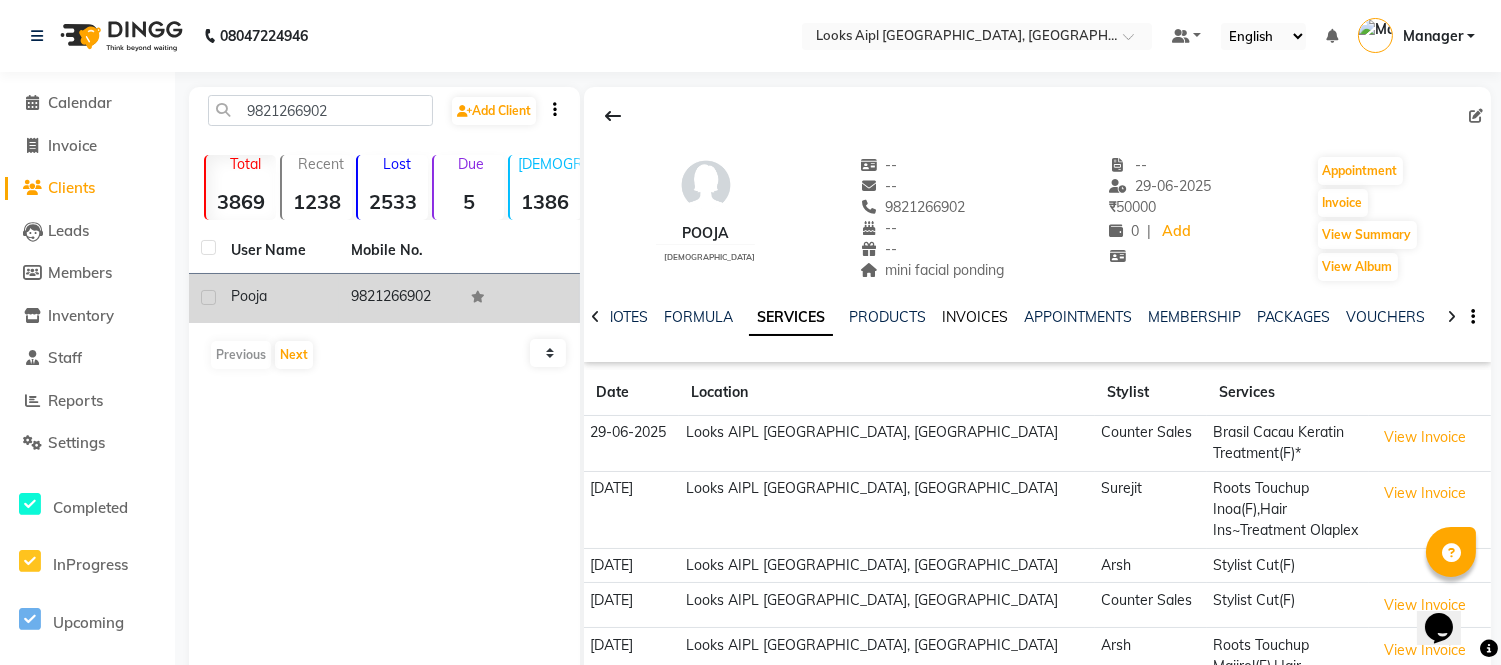 click on "INVOICES" 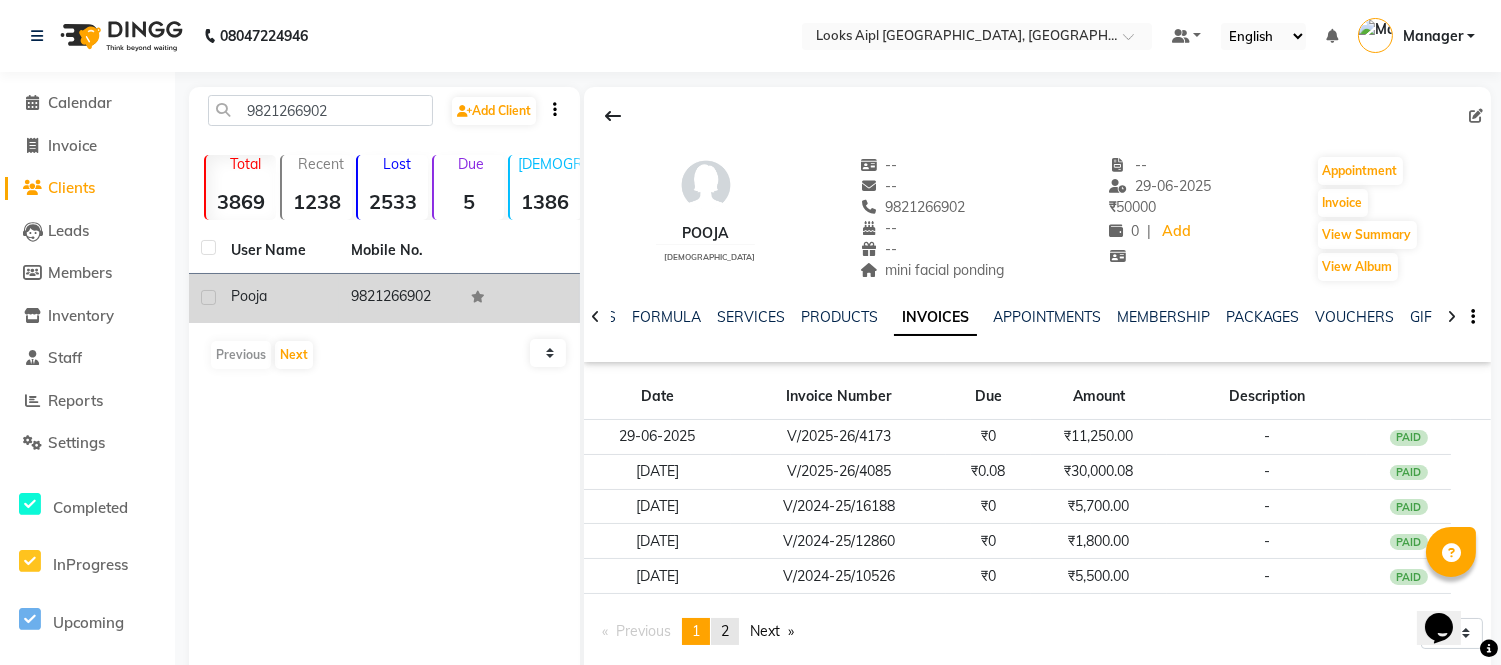click on "2" 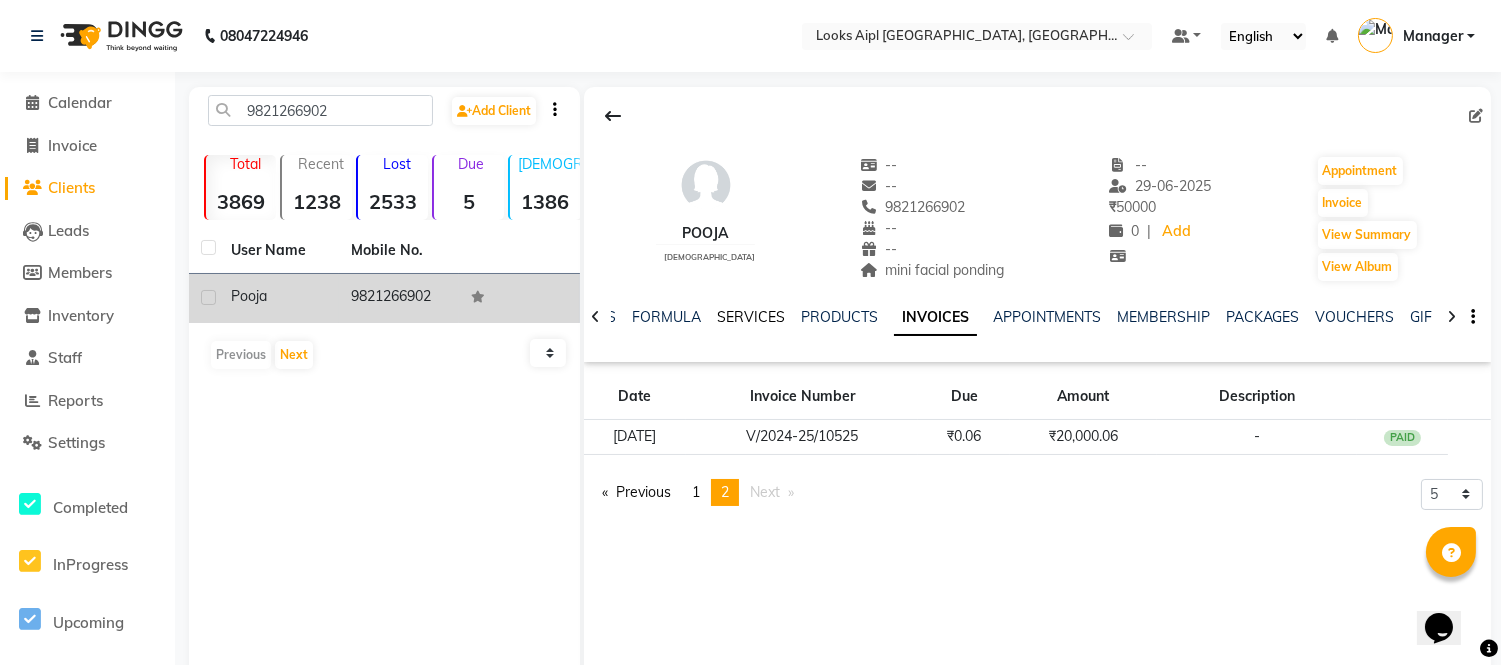 click on "SERVICES" 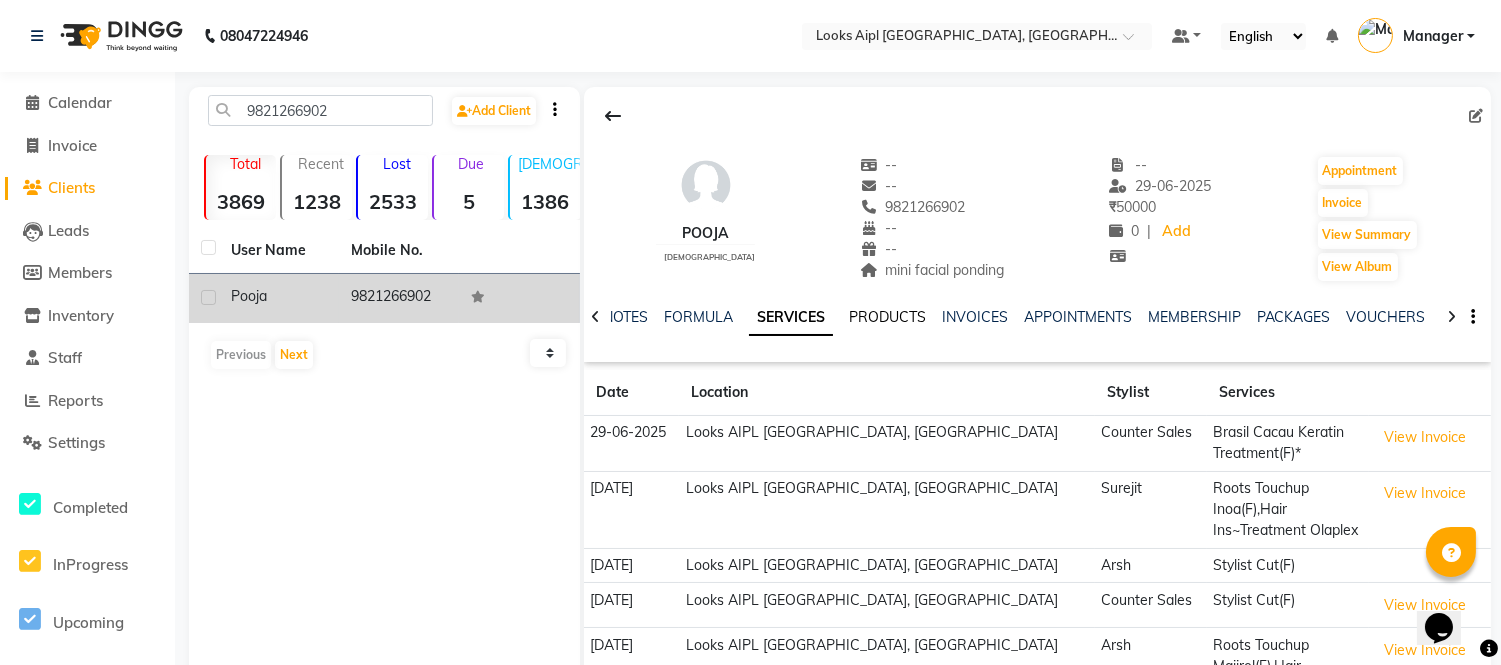 click on "PRODUCTS" 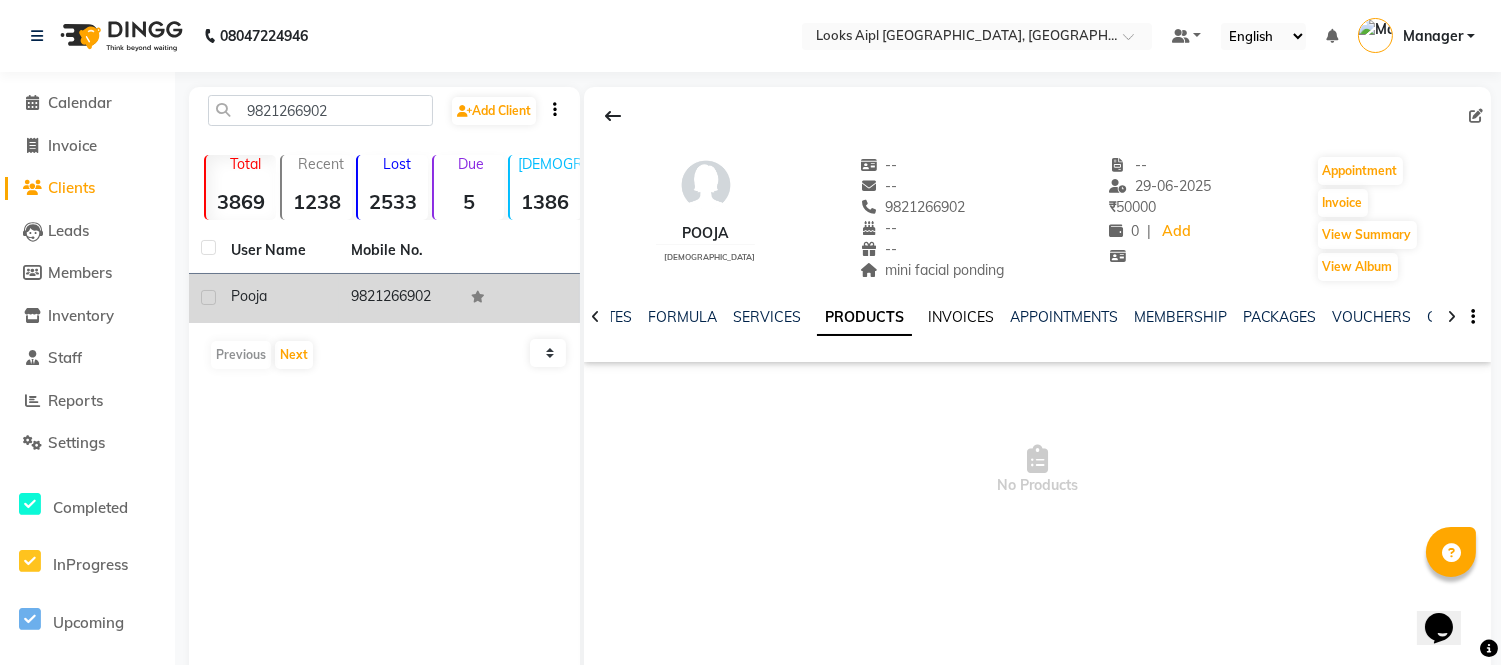 click on "INVOICES" 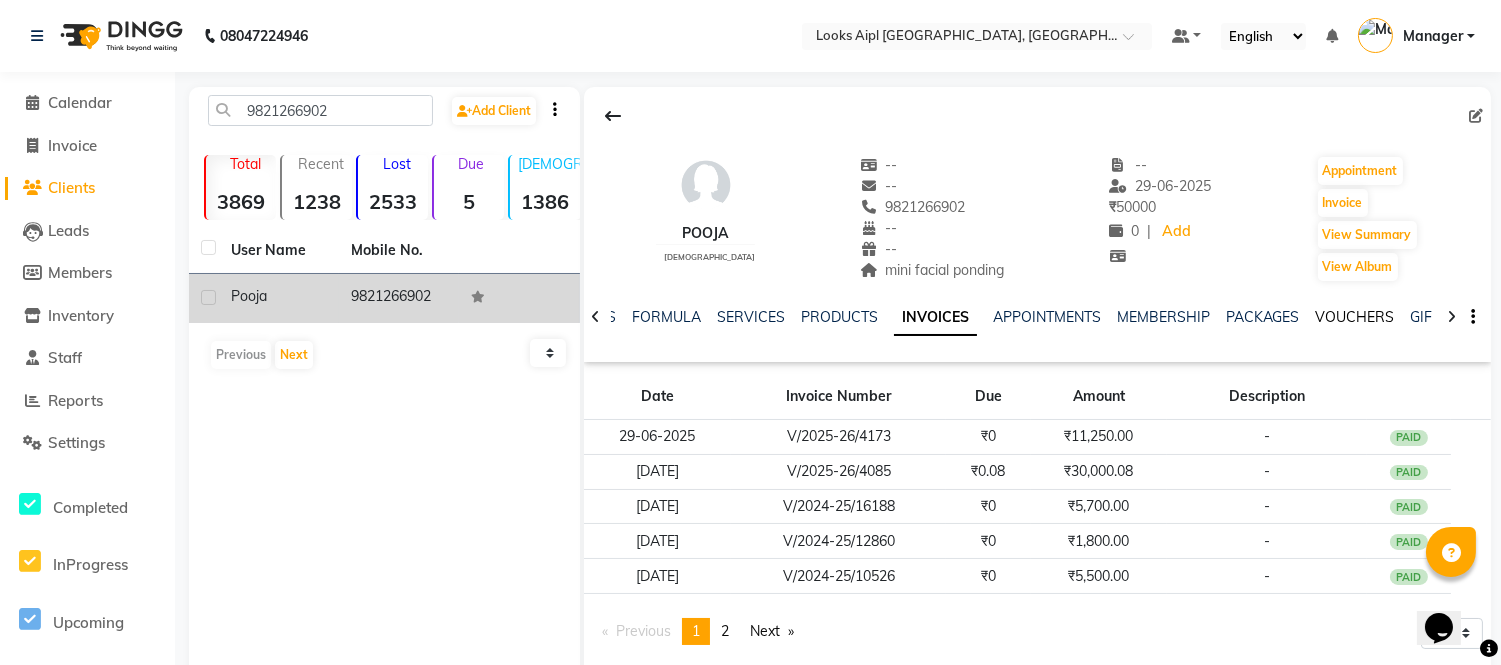 click on "VOUCHERS" 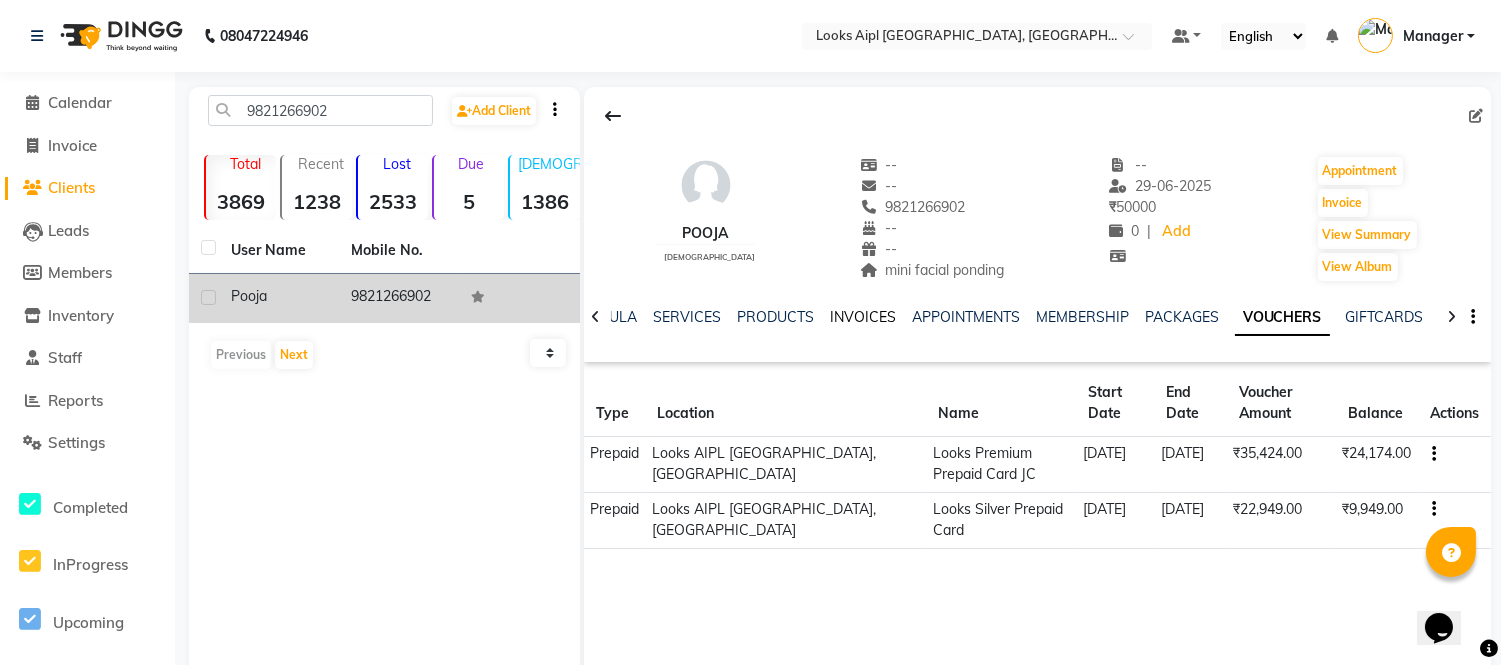 click on "INVOICES" 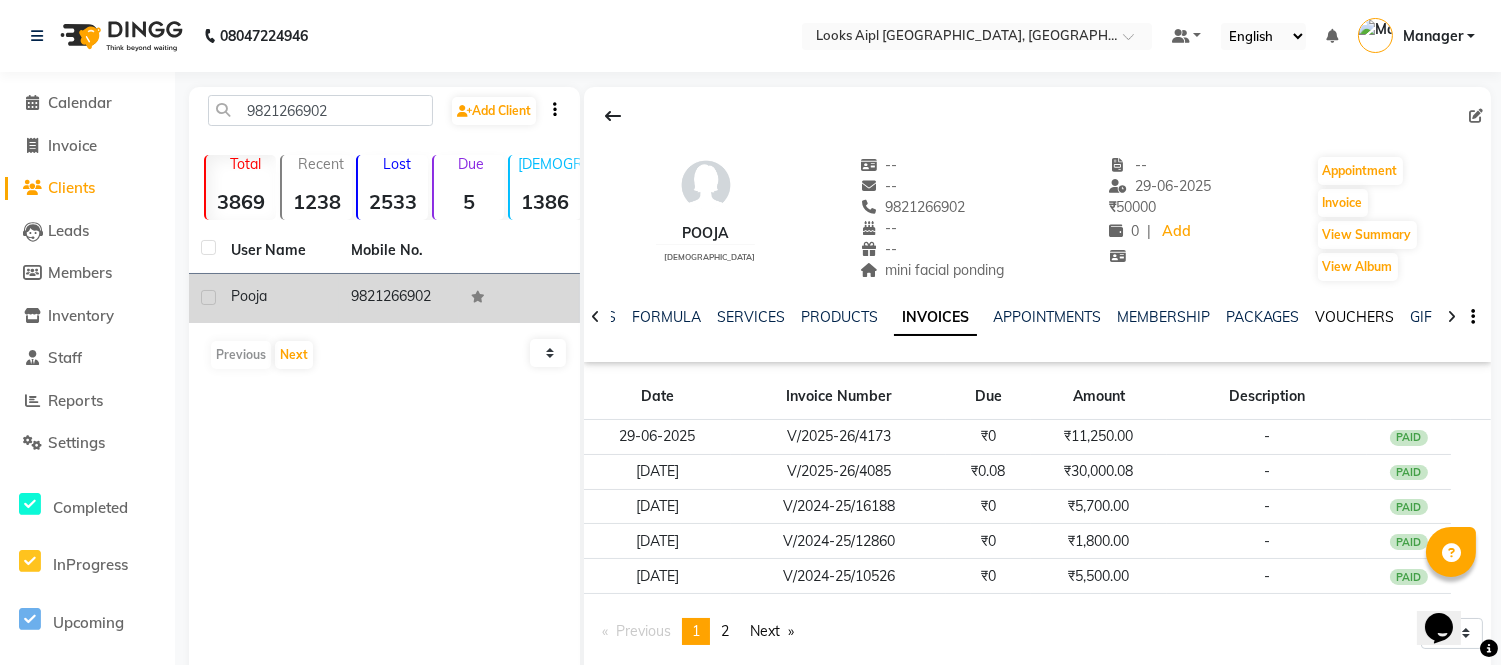 click on "VOUCHERS" 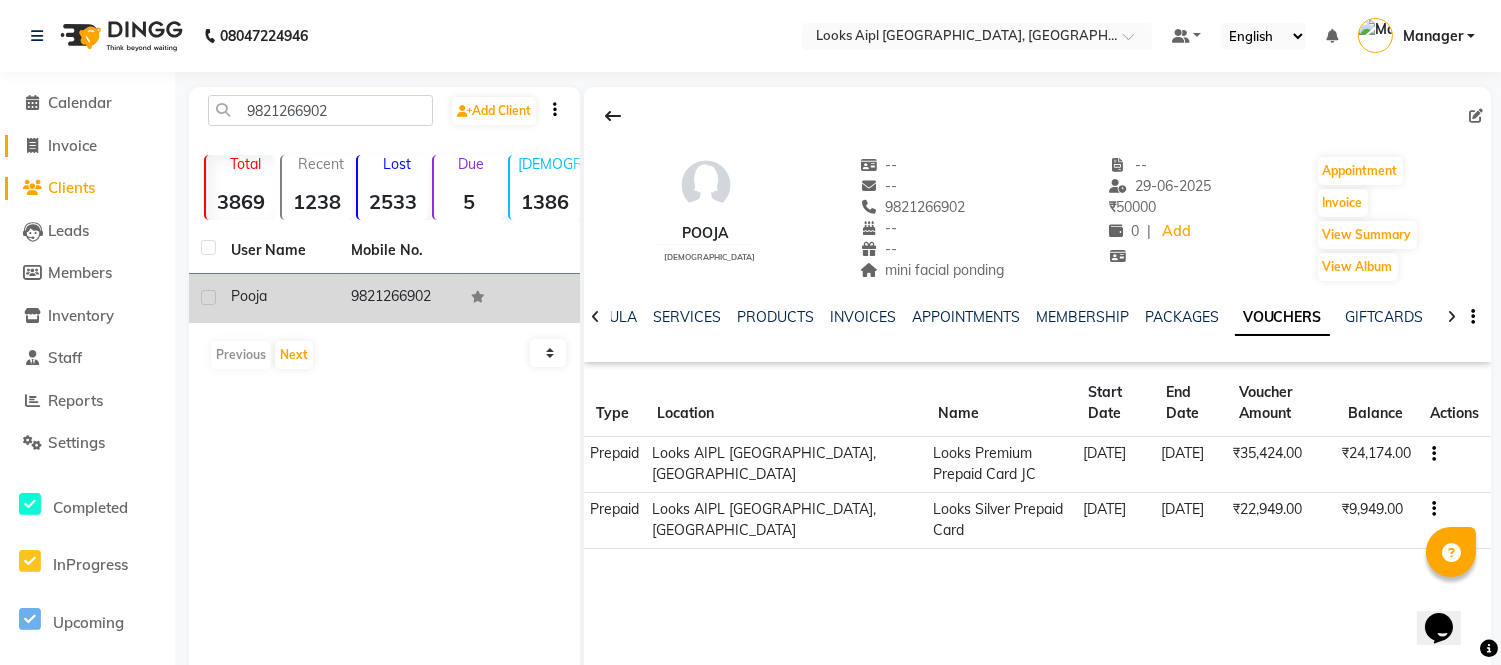 click on "Invoice" 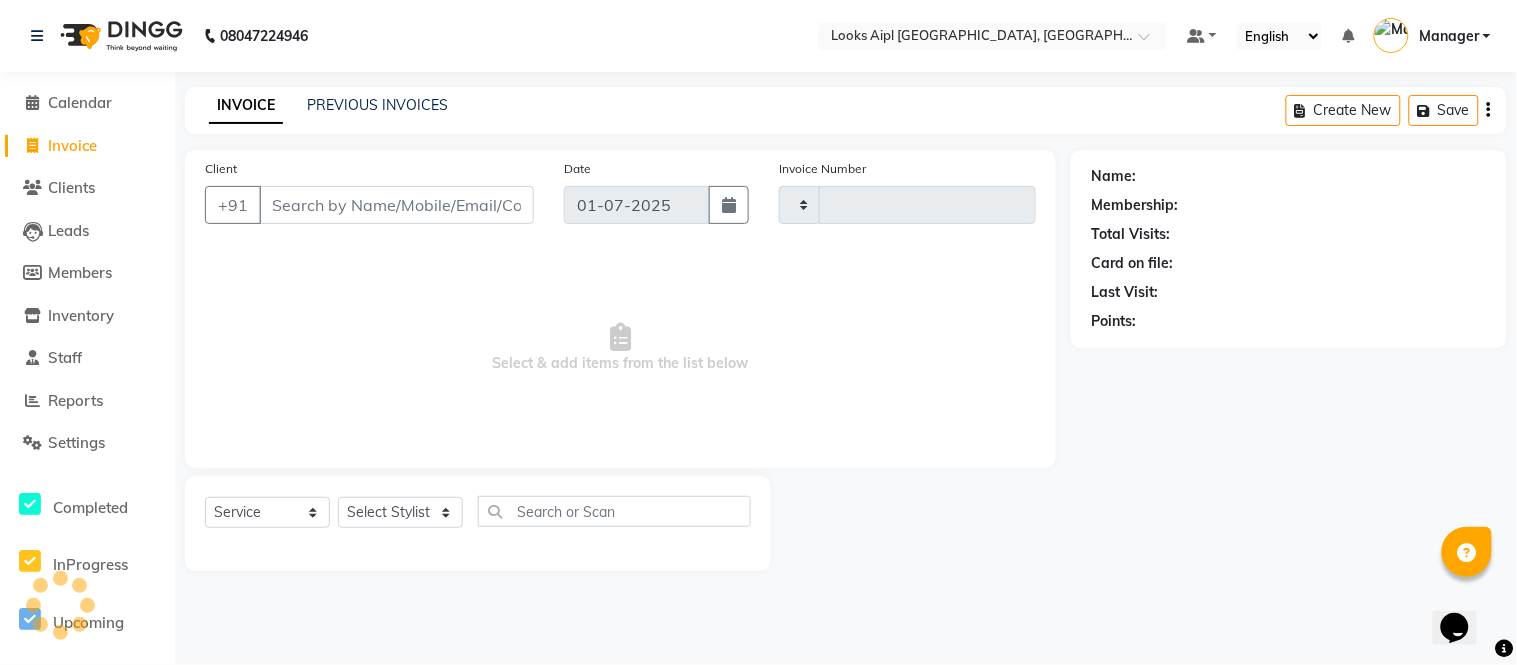 type on "4297" 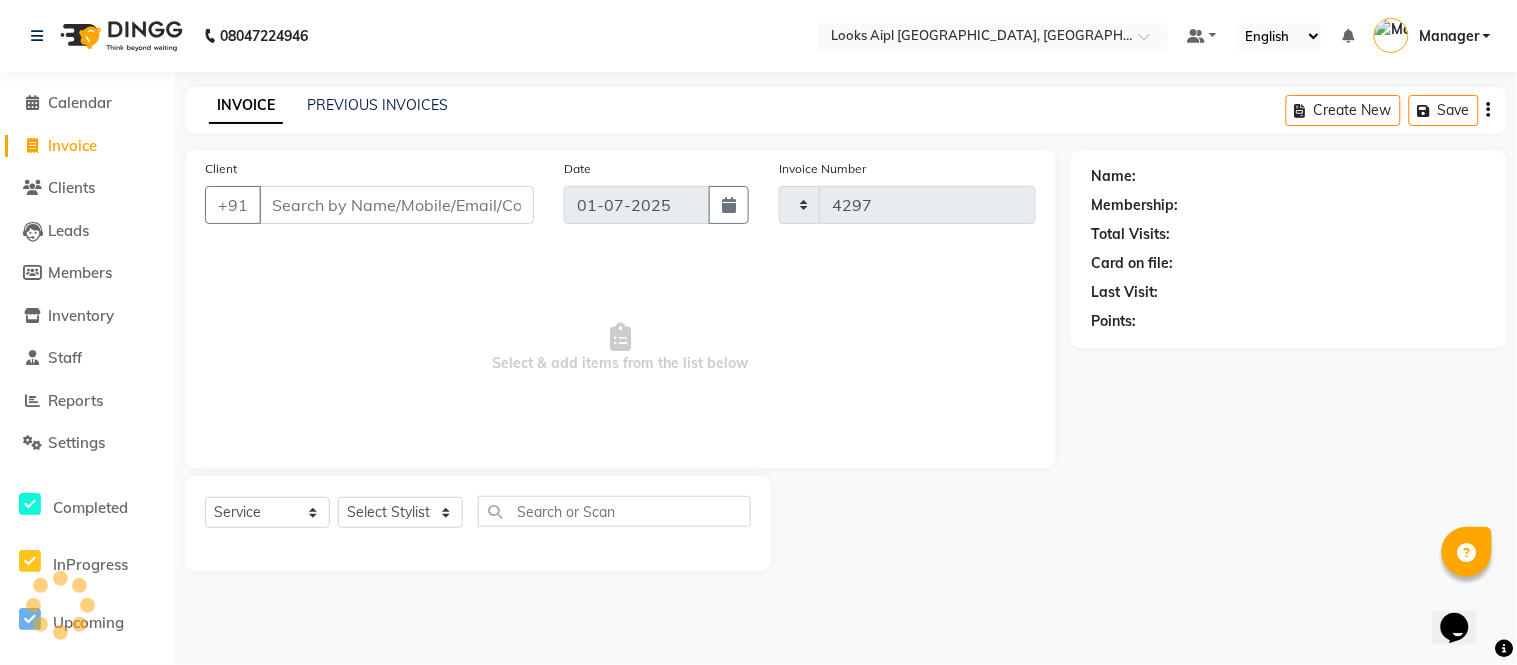 select on "6047" 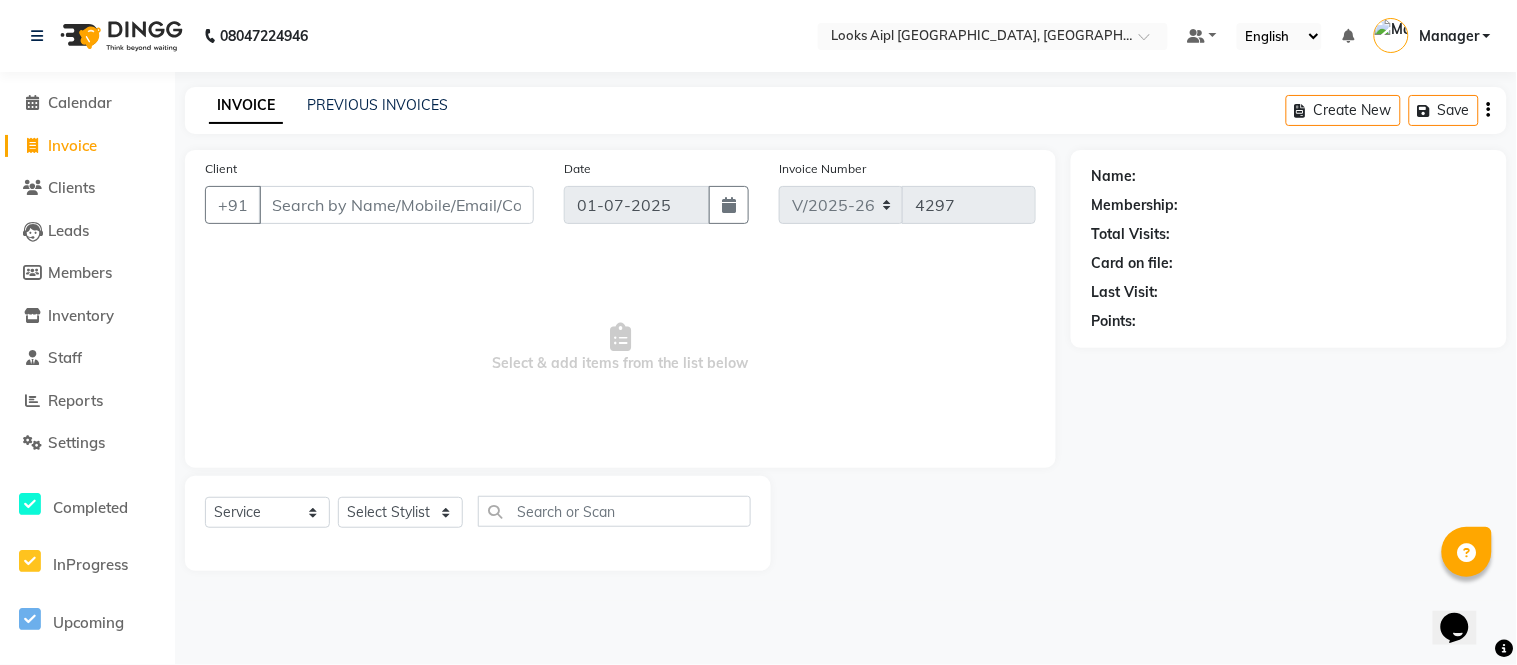 drag, startPoint x: 434, startPoint y: 206, endPoint x: 612, endPoint y: 150, distance: 186.60118 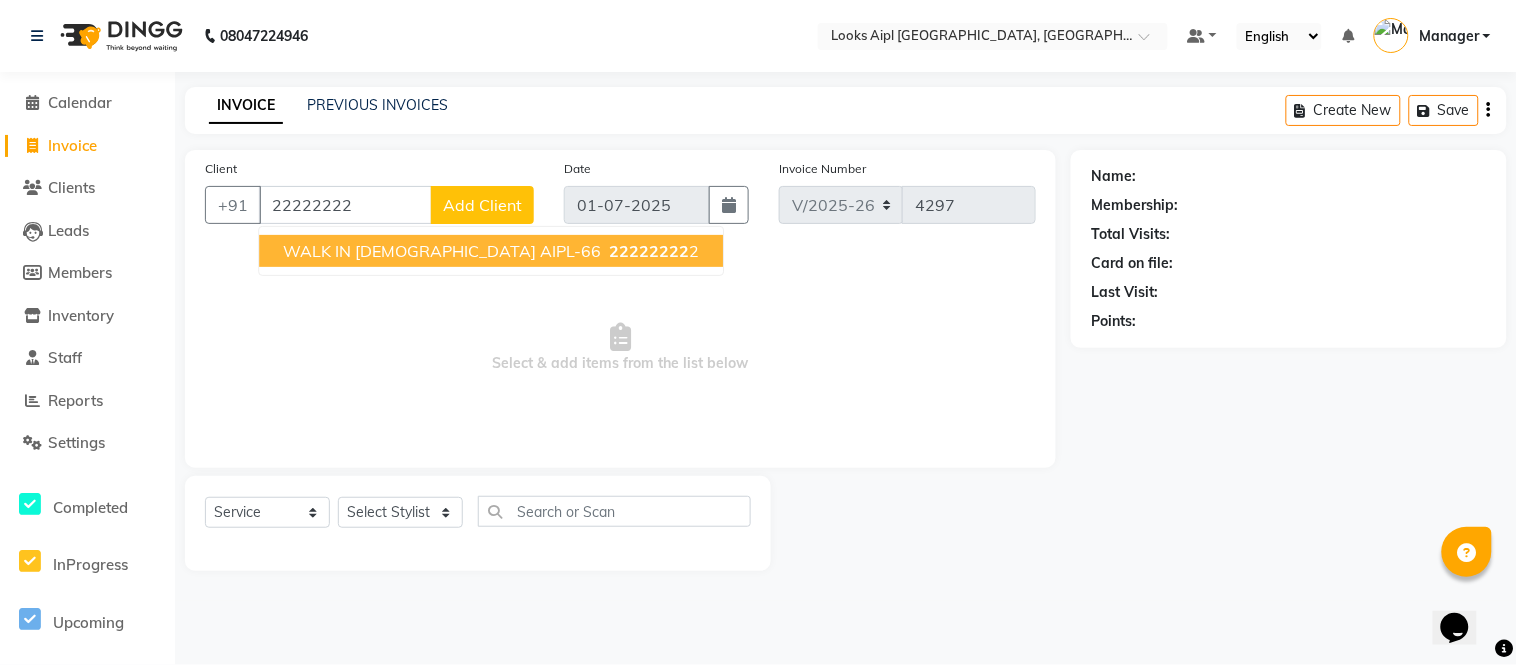 drag, startPoint x: 405, startPoint y: 246, endPoint x: 546, endPoint y: 330, distance: 164.12495 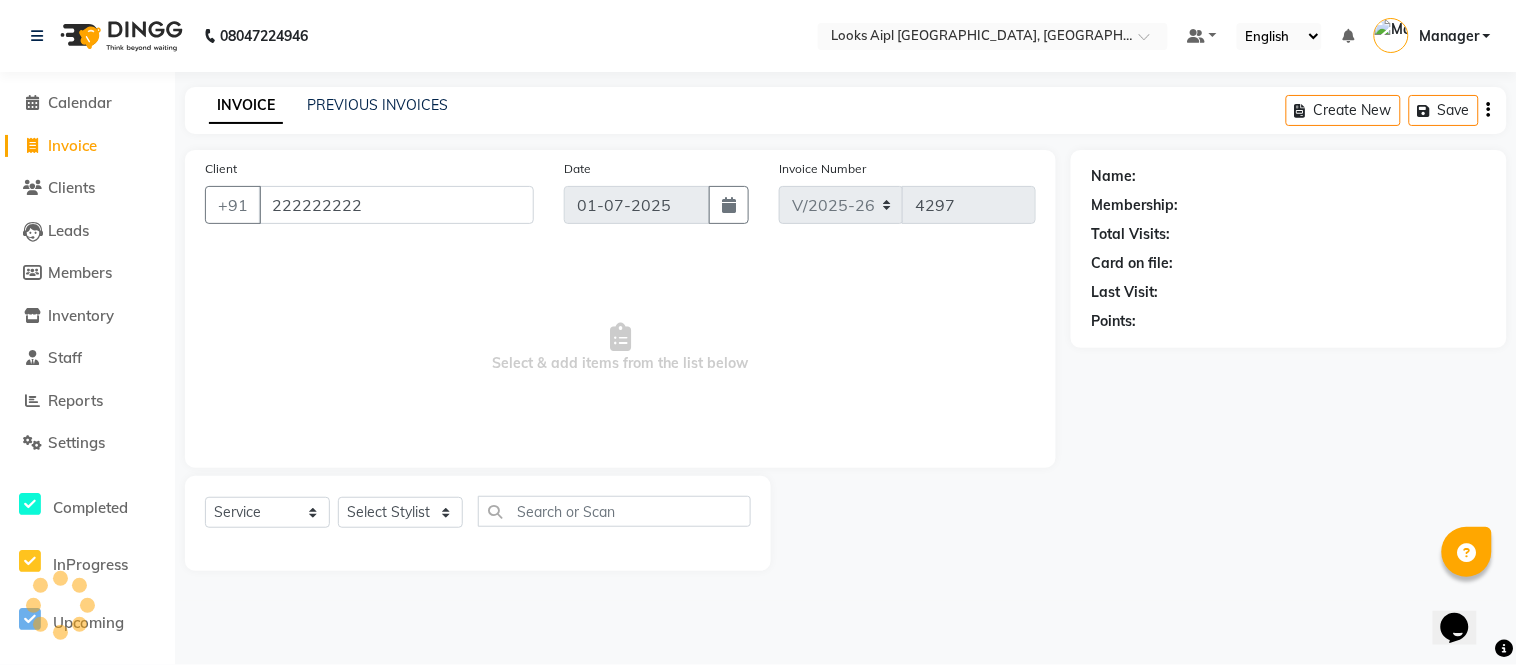 type on "222222222" 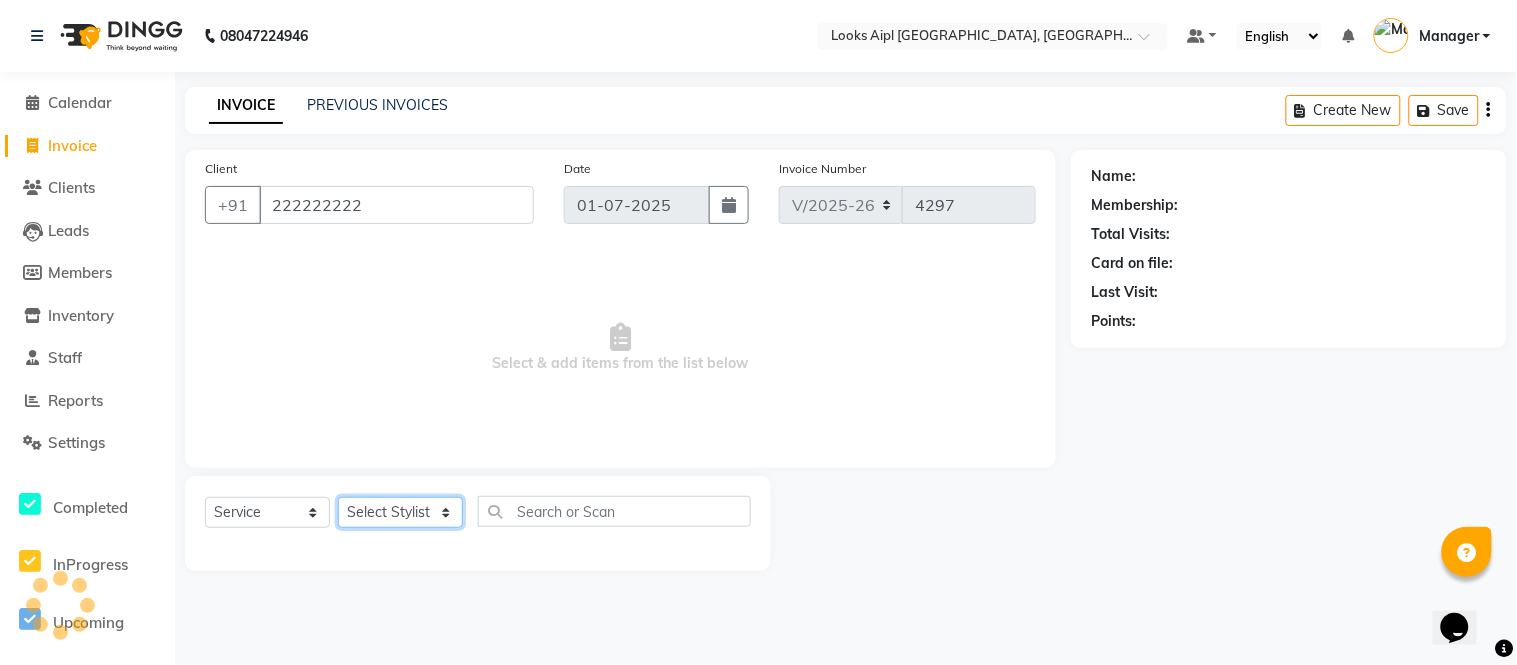 click on "Select Stylist [PERSON_NAME] Alam _Pdct [PERSON_NAME] [PERSON_NAME] Counter Sales [PERSON_NAME] ilfan [PERSON_NAME] [PERSON_NAME] Manager [PERSON_NAME] [PERSON_NAME] sagar_pdct [PERSON_NAME]" 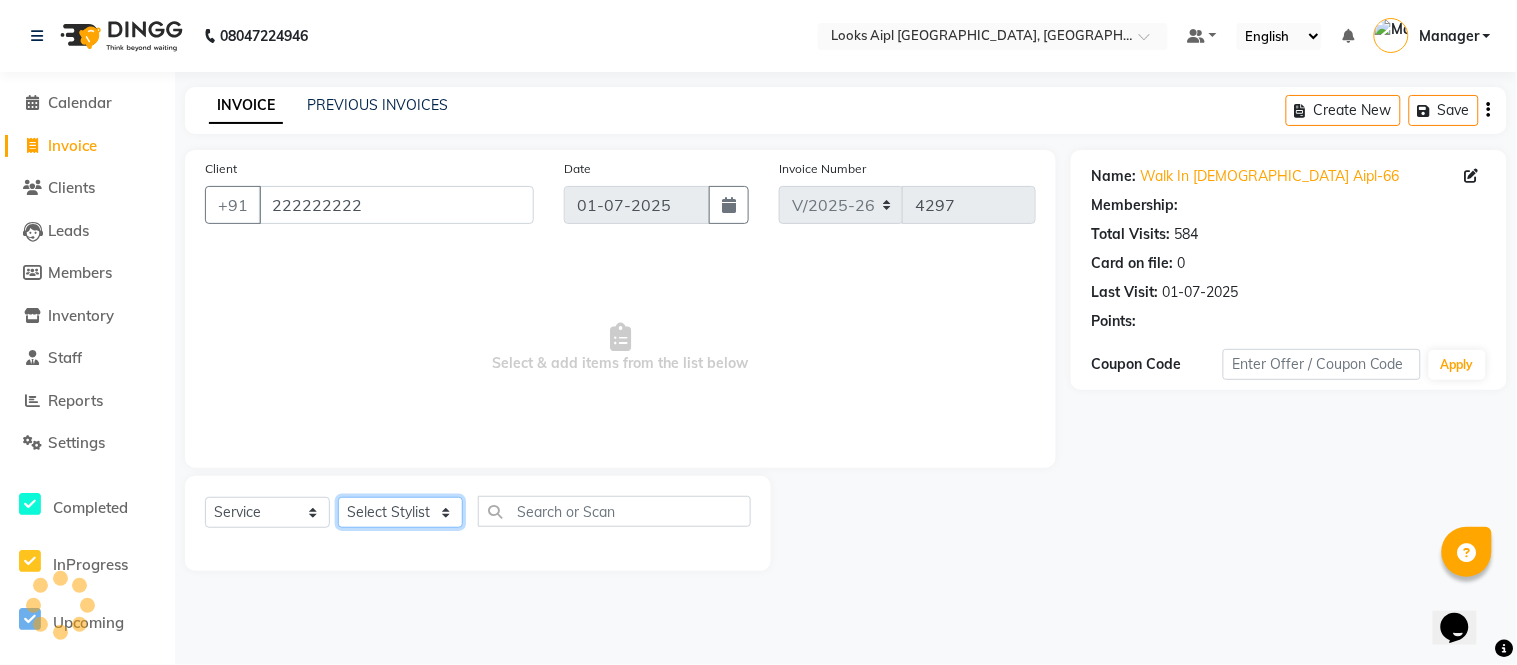select on "1: Object" 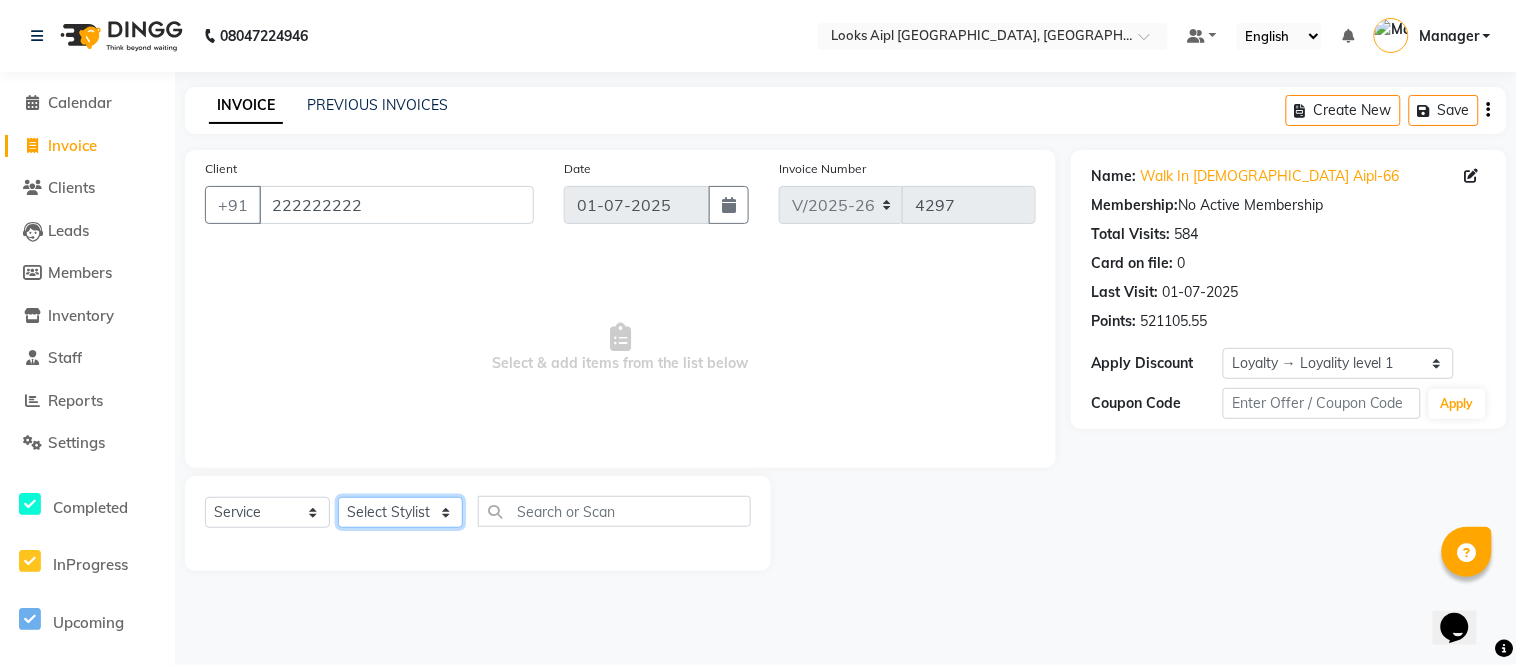 select on "80655" 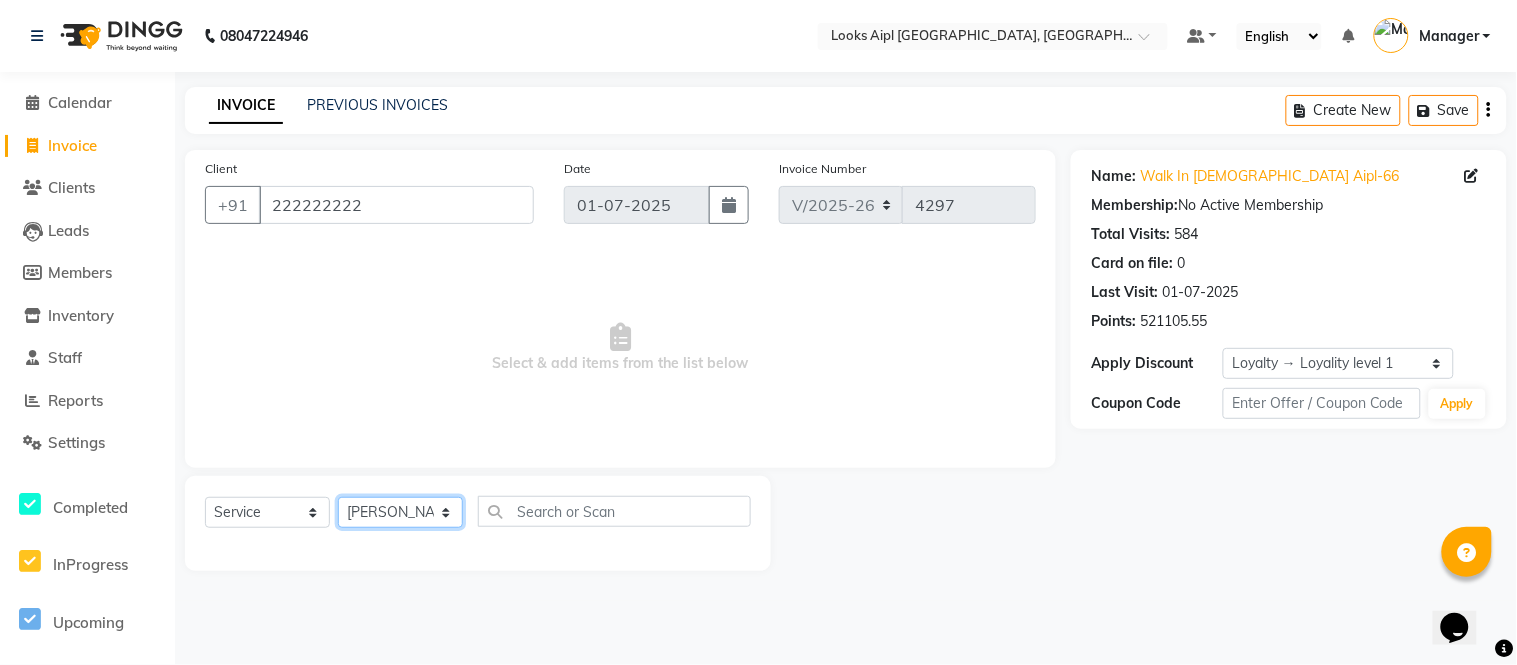 click on "Select Stylist [PERSON_NAME] Alam _Pdct [PERSON_NAME] [PERSON_NAME] Counter Sales [PERSON_NAME] ilfan [PERSON_NAME] [PERSON_NAME] Manager [PERSON_NAME] [PERSON_NAME] sagar_pdct [PERSON_NAME]" 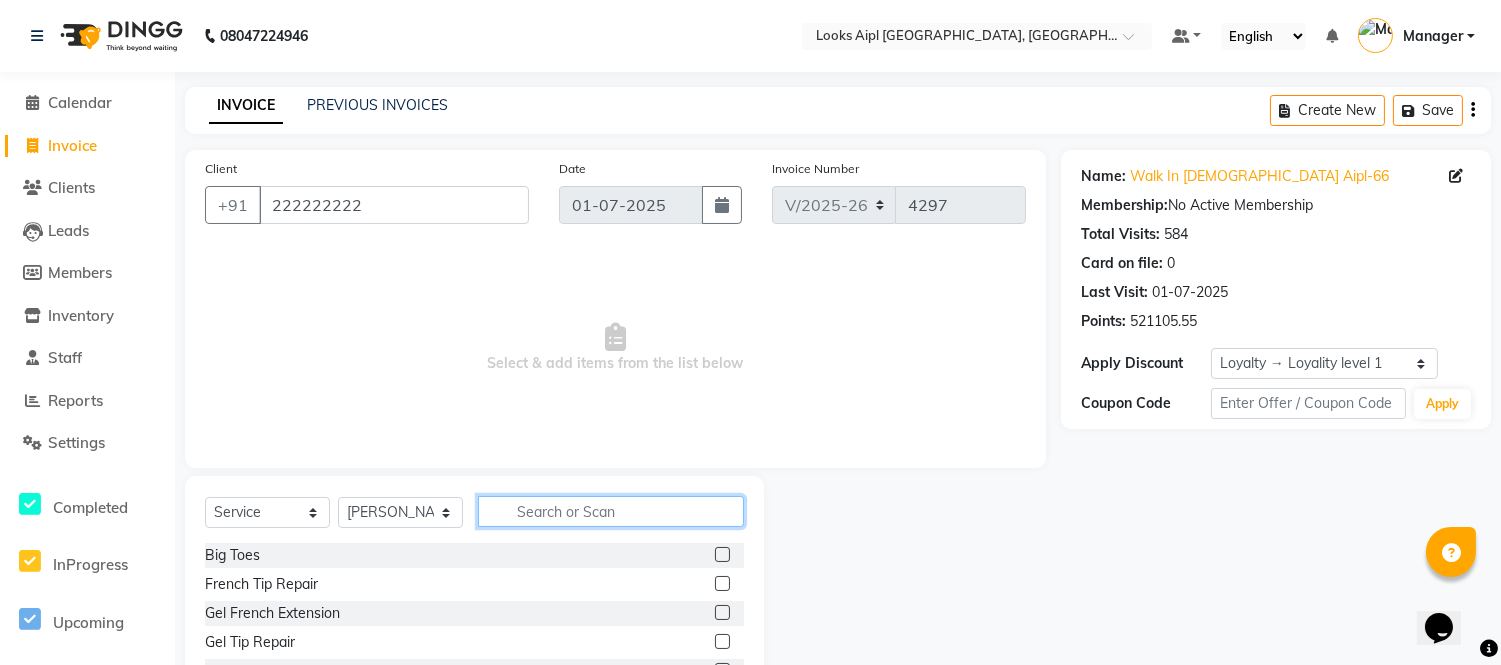 click 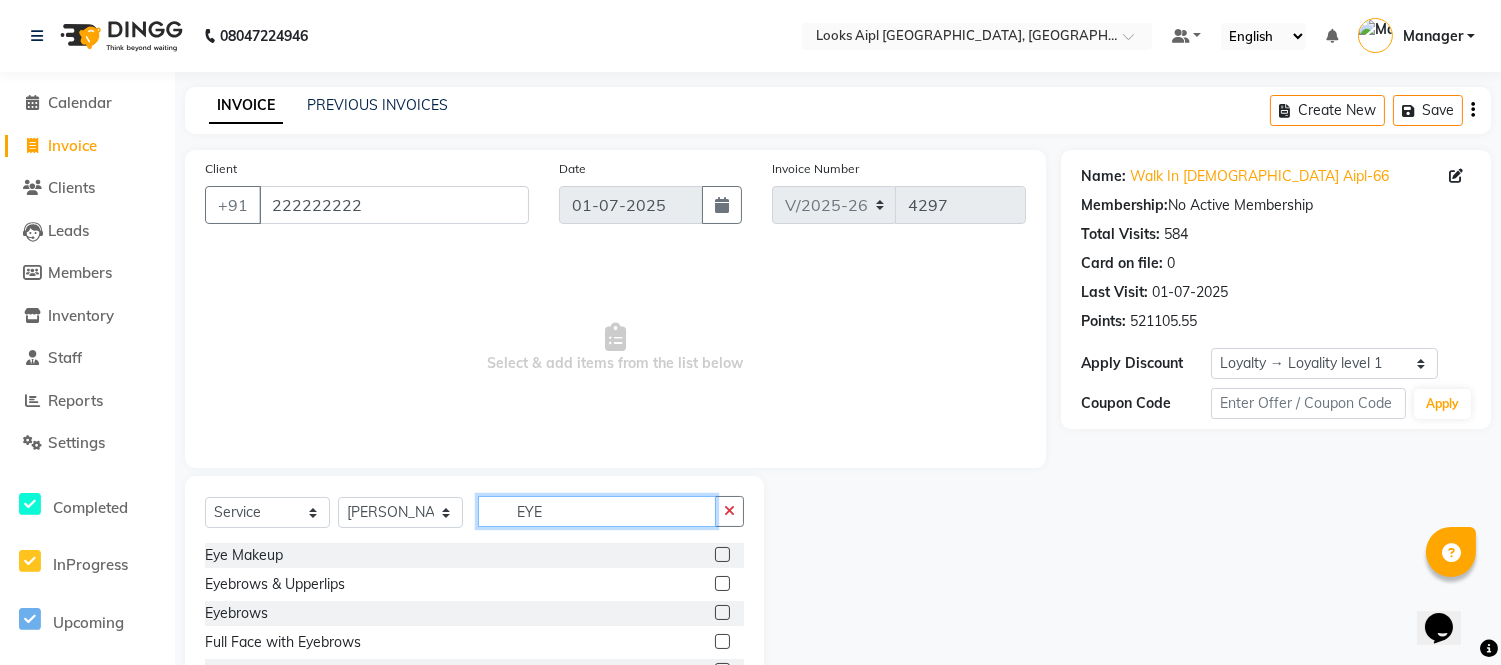 type on "EYE" 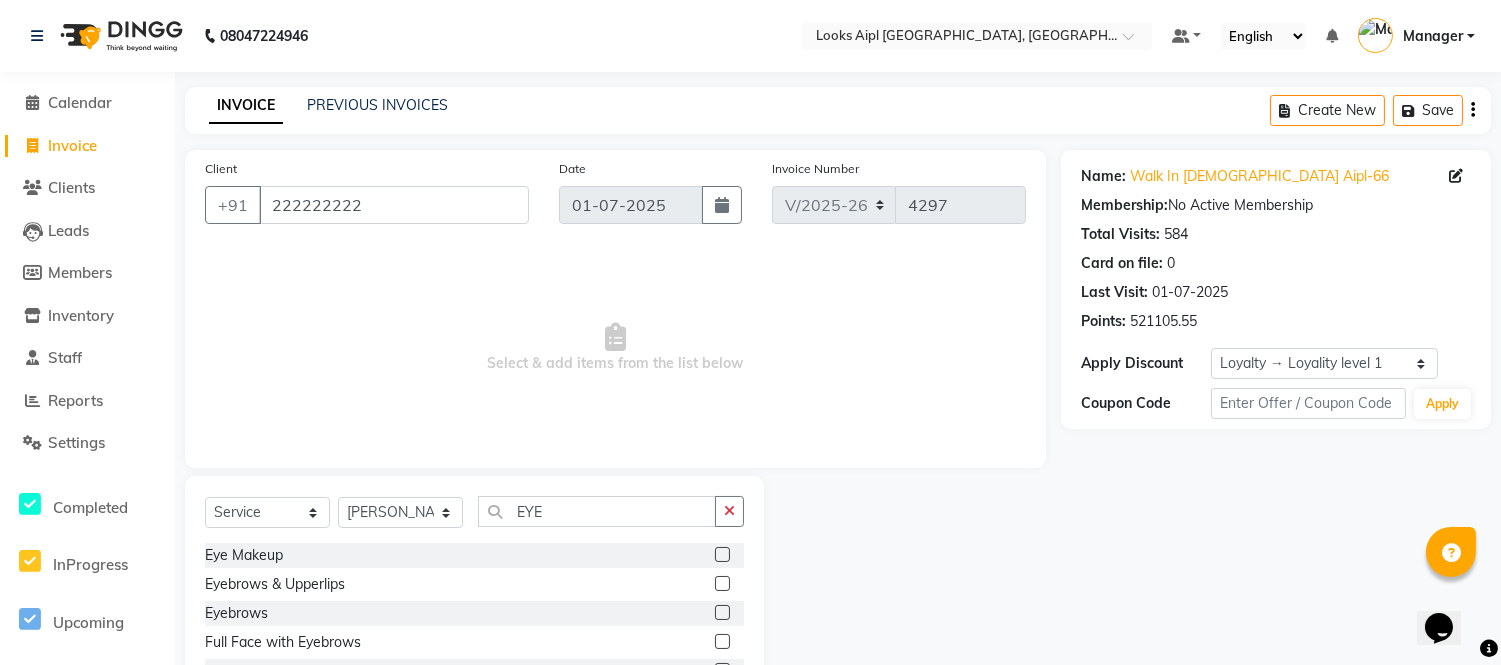 click 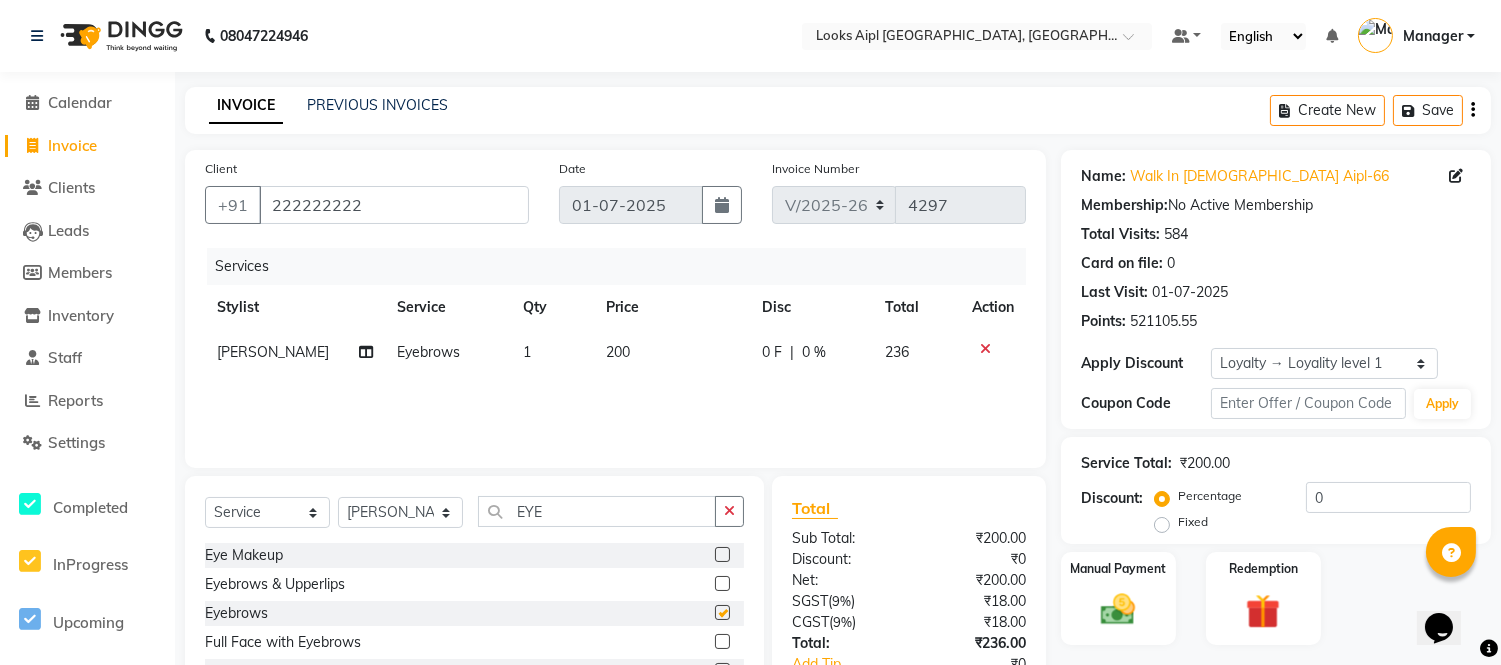 checkbox on "false" 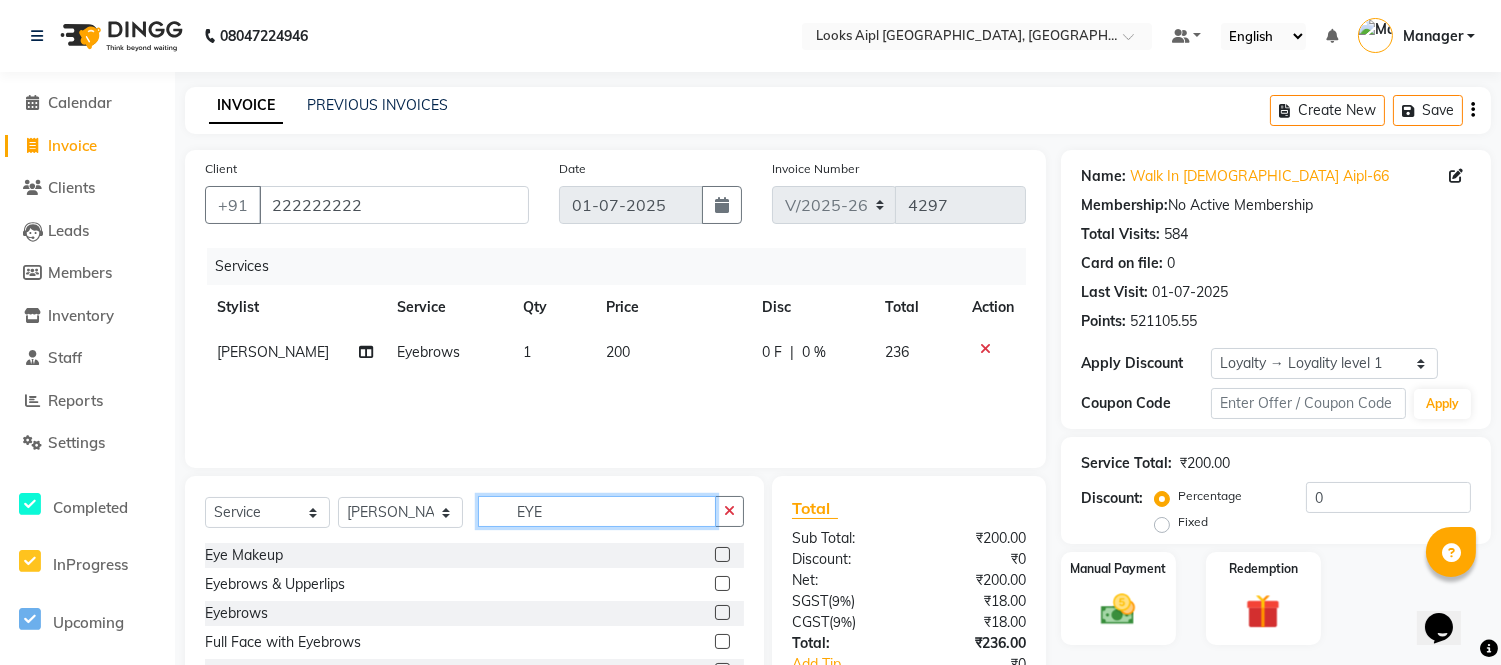 drag, startPoint x: 571, startPoint y: 506, endPoint x: 580, endPoint y: 501, distance: 10.29563 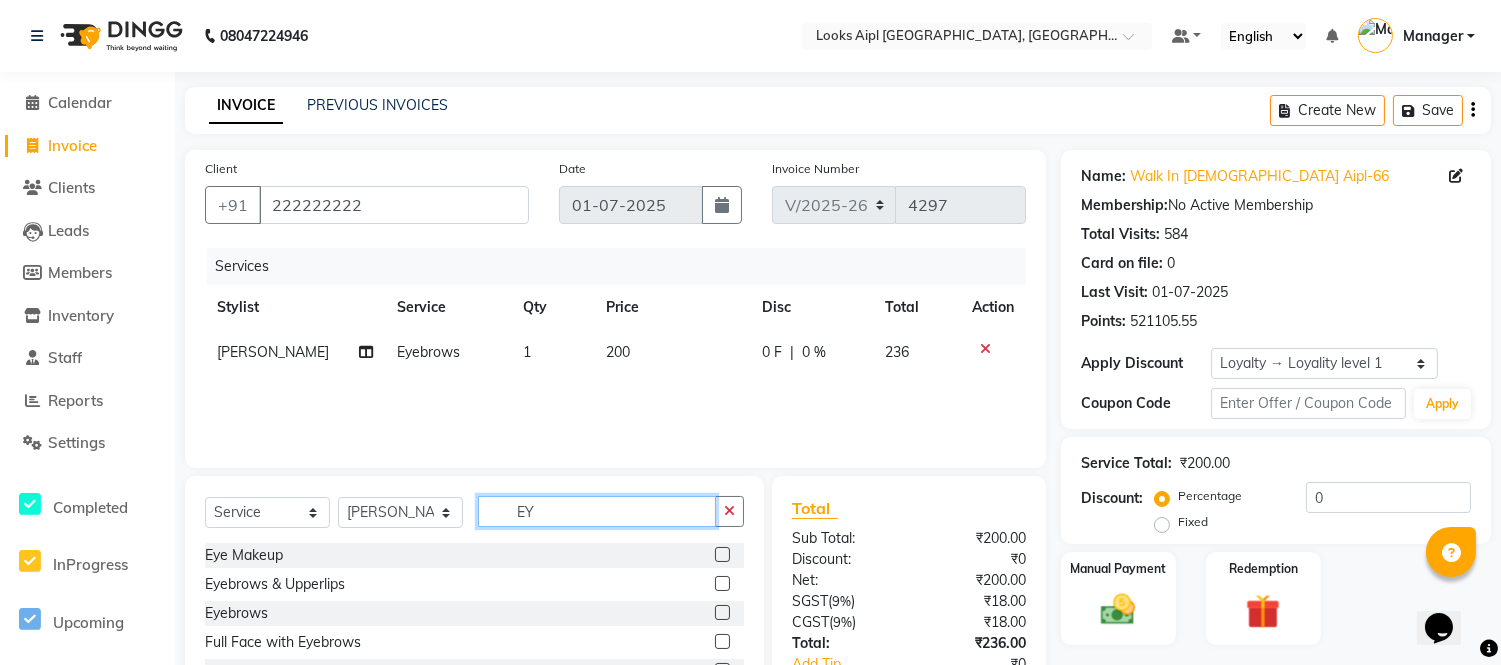 type on "E" 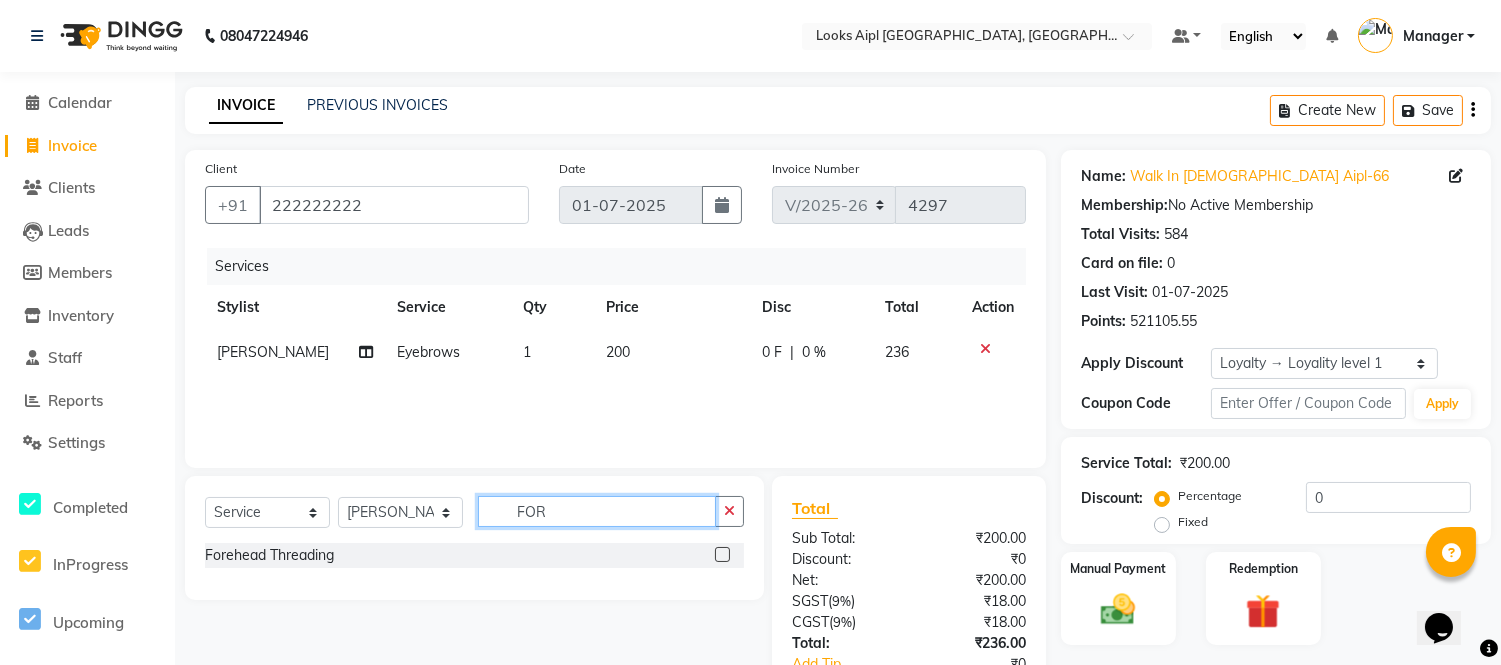 type on "FOR" 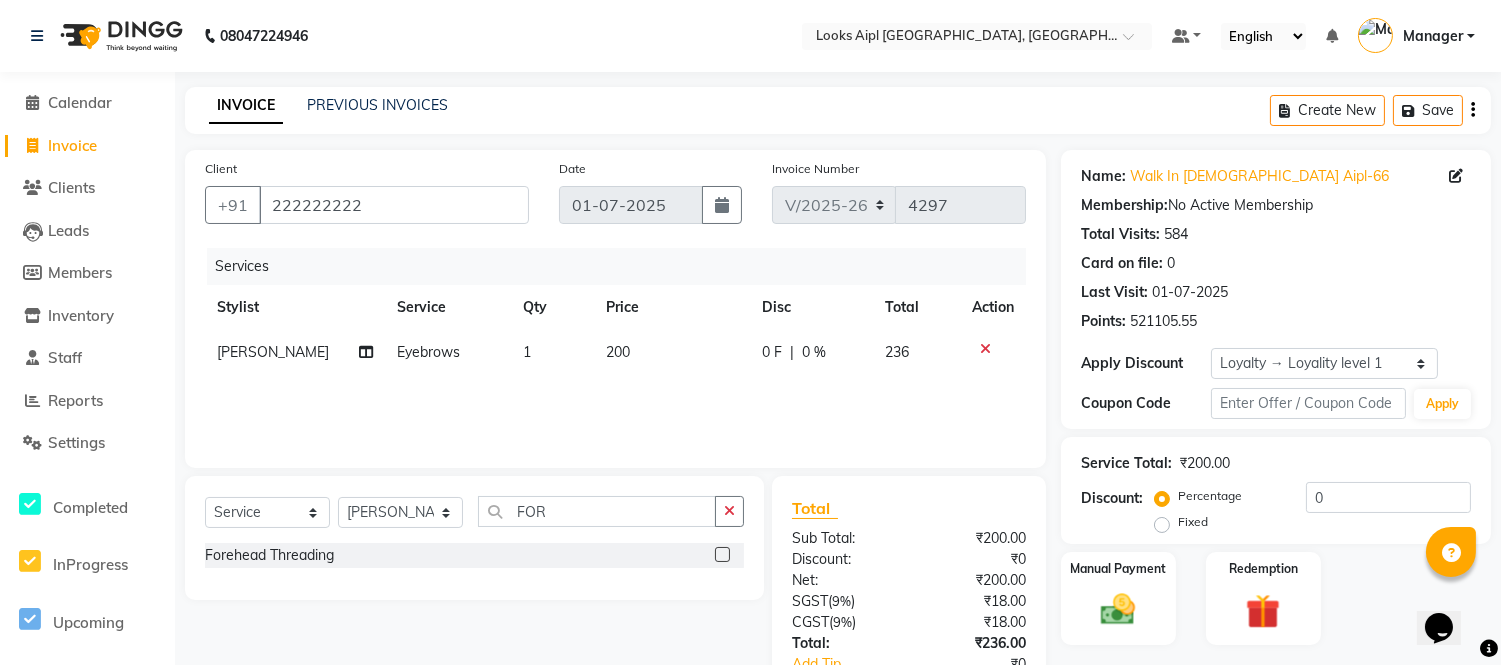drag, startPoint x: 721, startPoint y: 556, endPoint x: 715, endPoint y: 514, distance: 42.426407 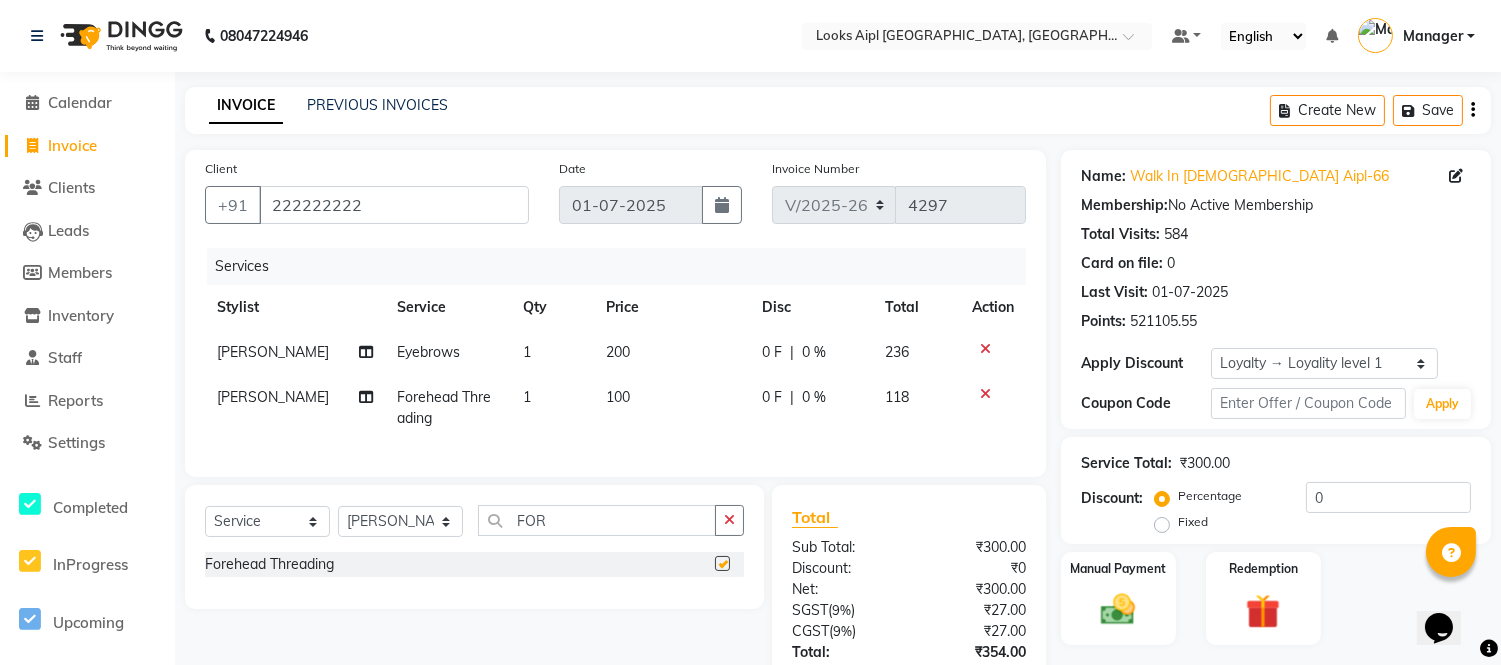 click on "100" 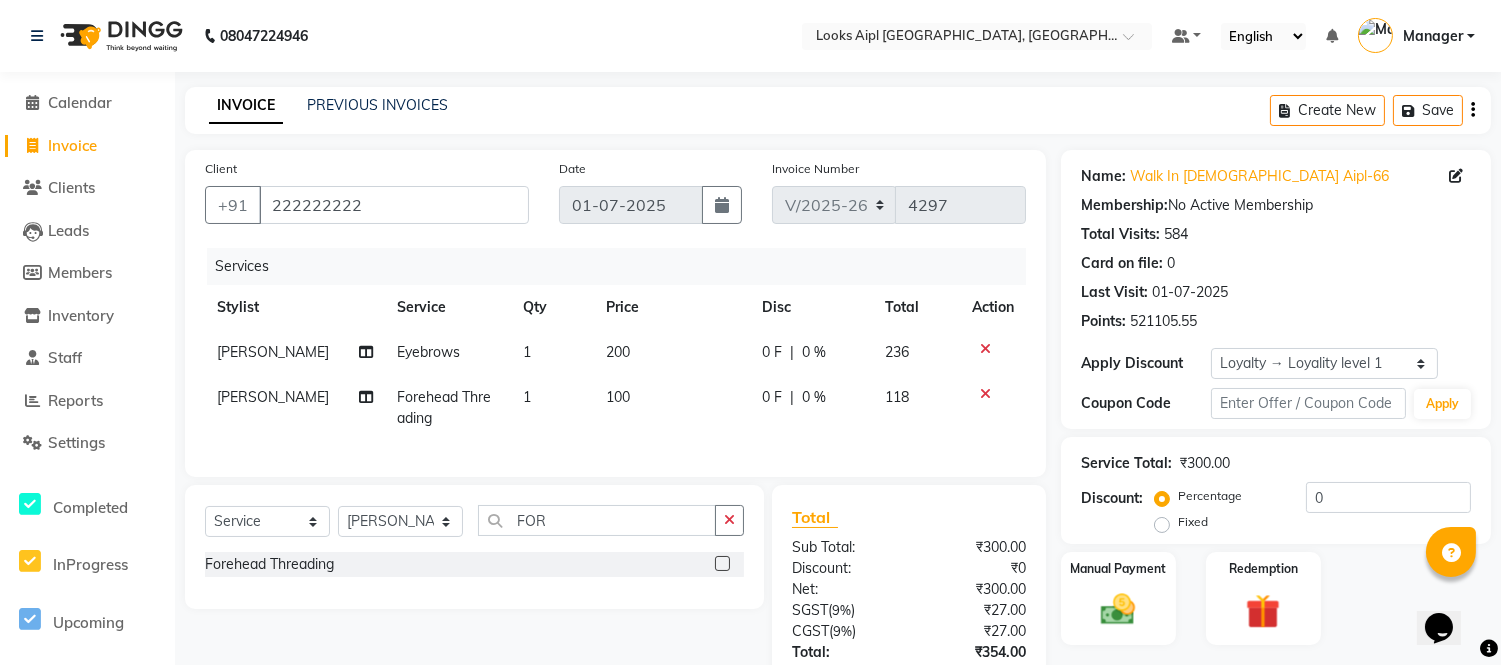 checkbox on "false" 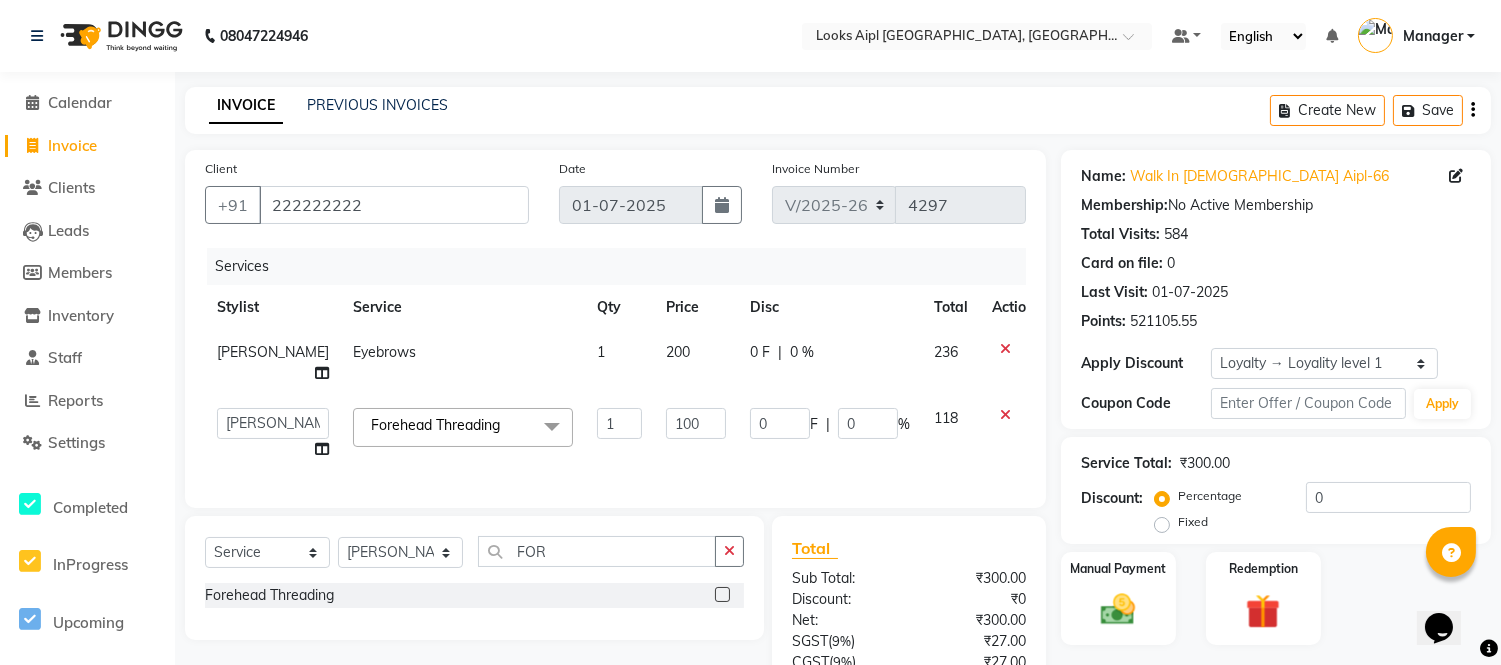 click on "100" 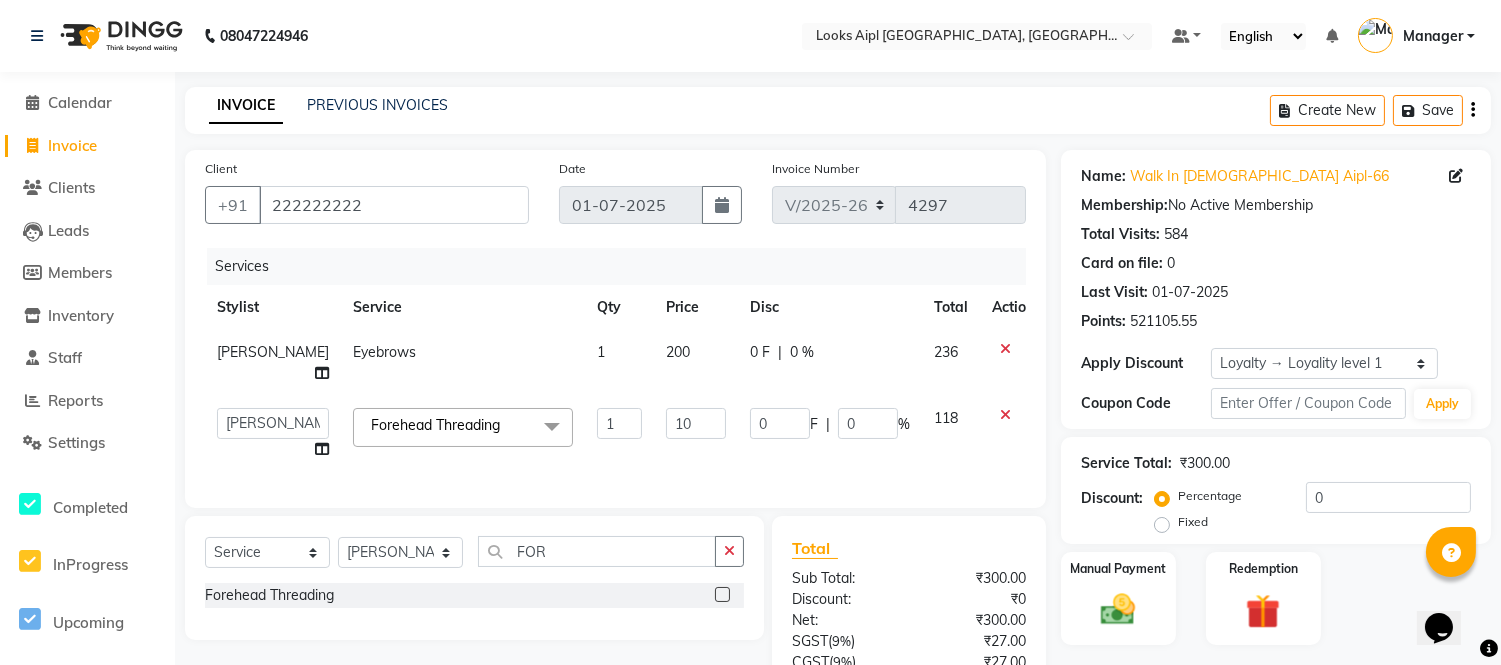 type on "1" 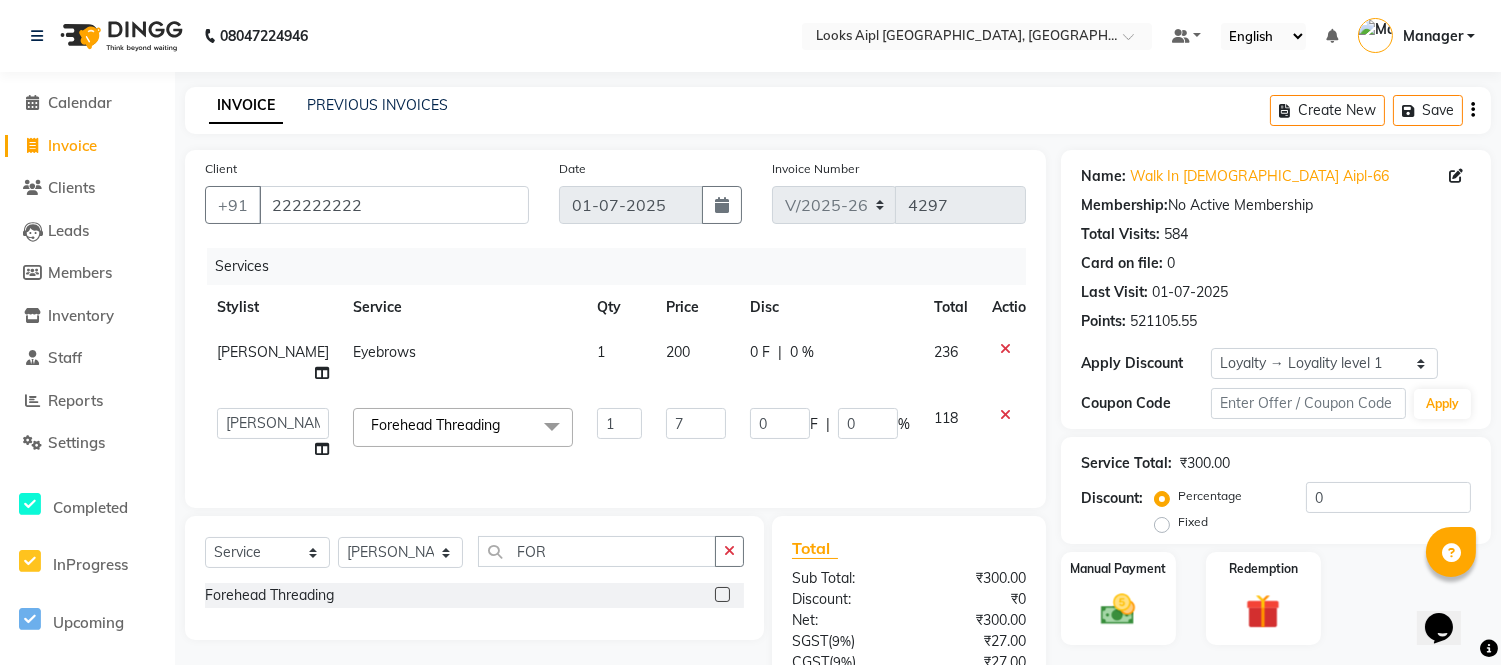 type on "70" 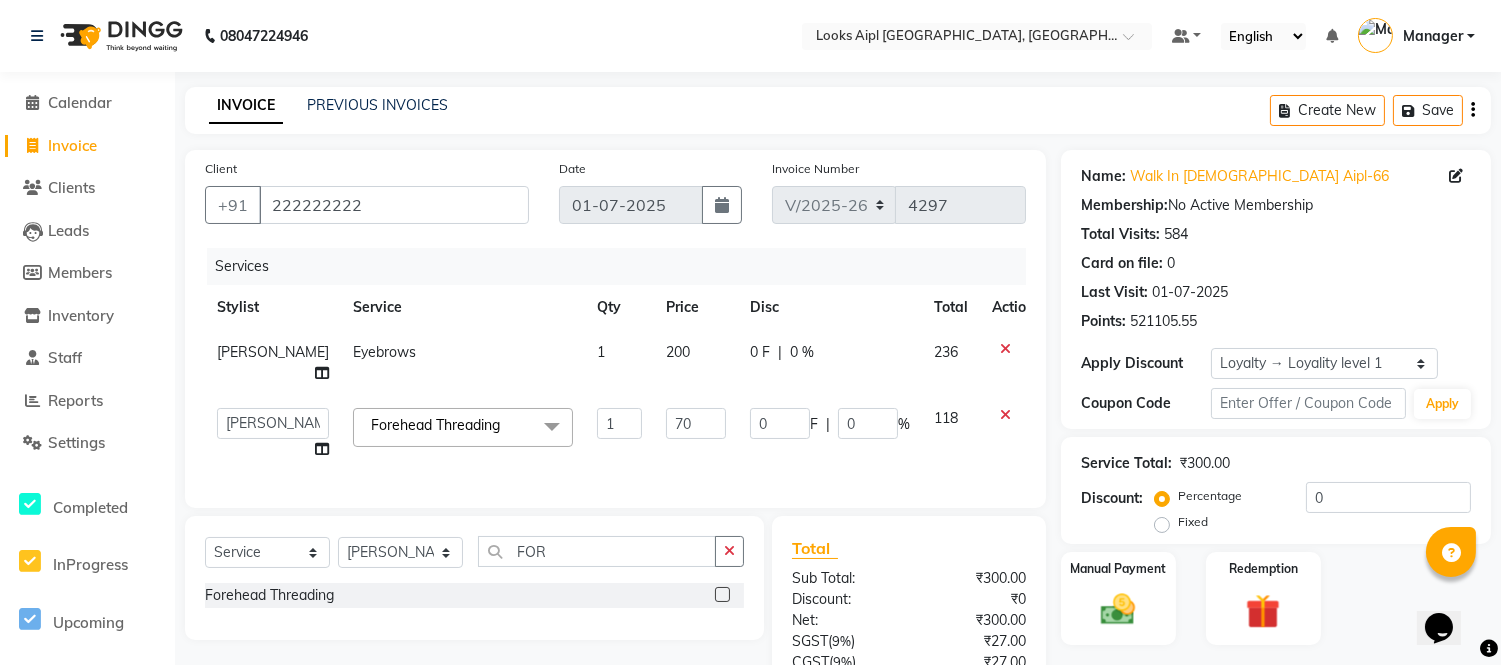 click on "200" 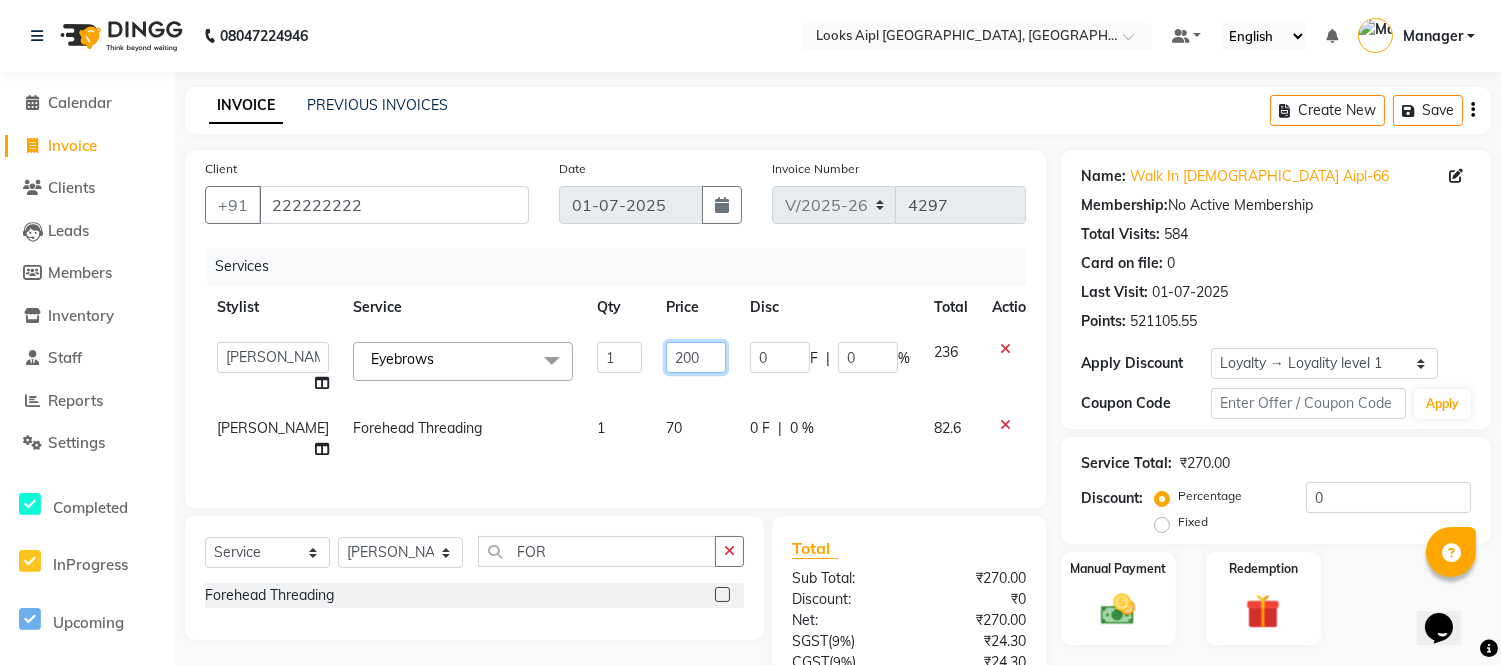 drag, startPoint x: 655, startPoint y: 353, endPoint x: 671, endPoint y: 348, distance: 16.763054 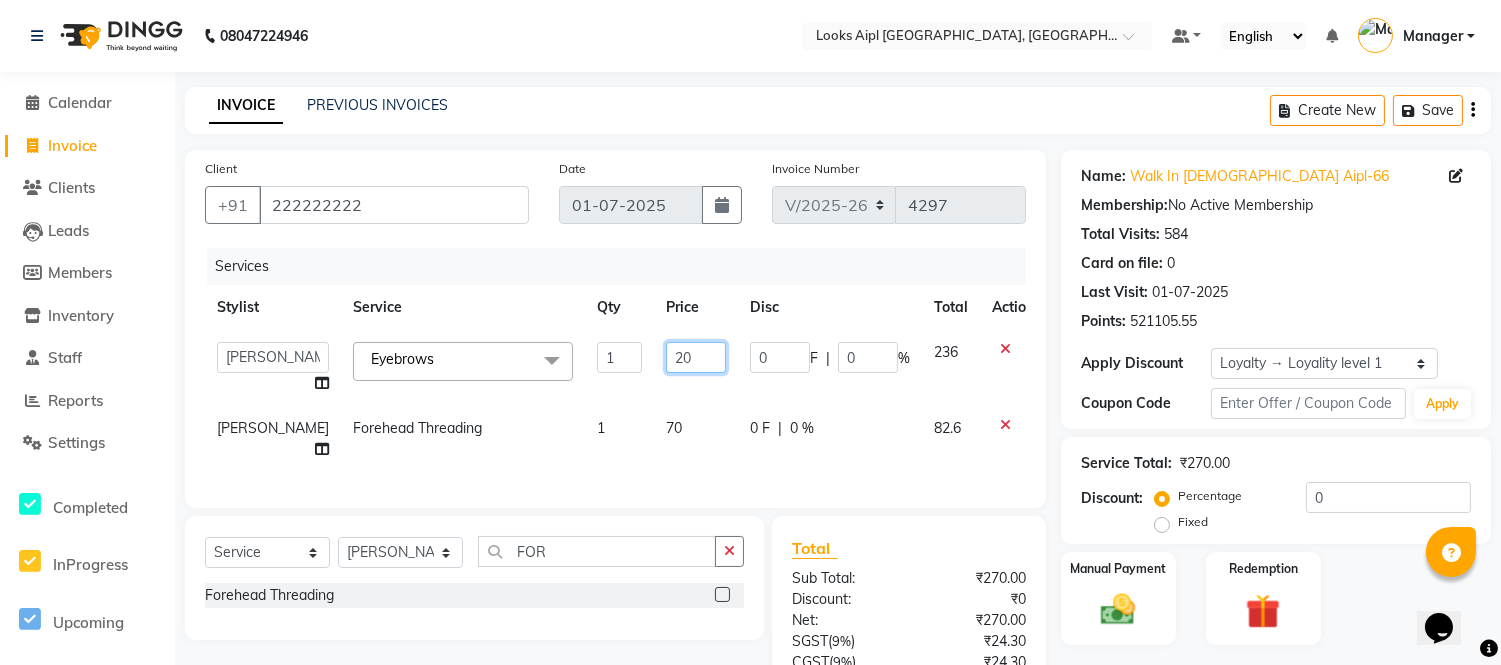 type on "2" 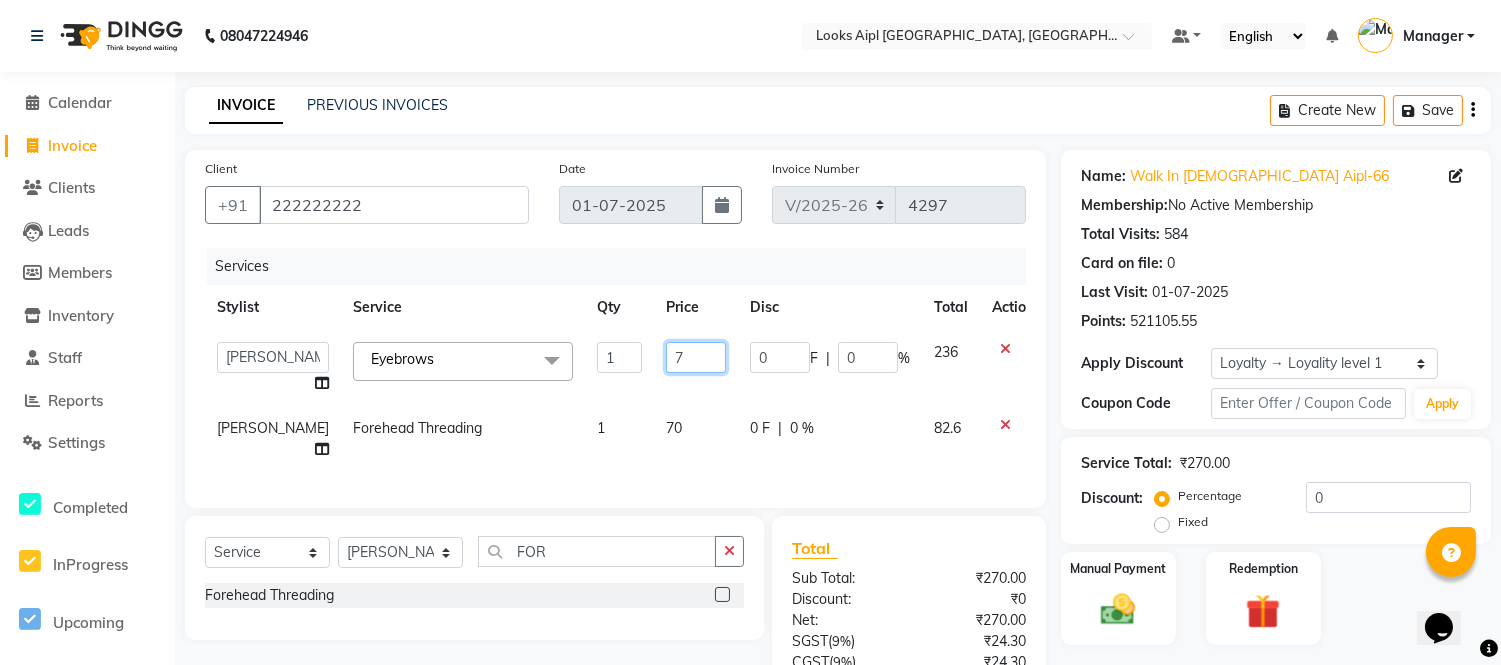 type on "70" 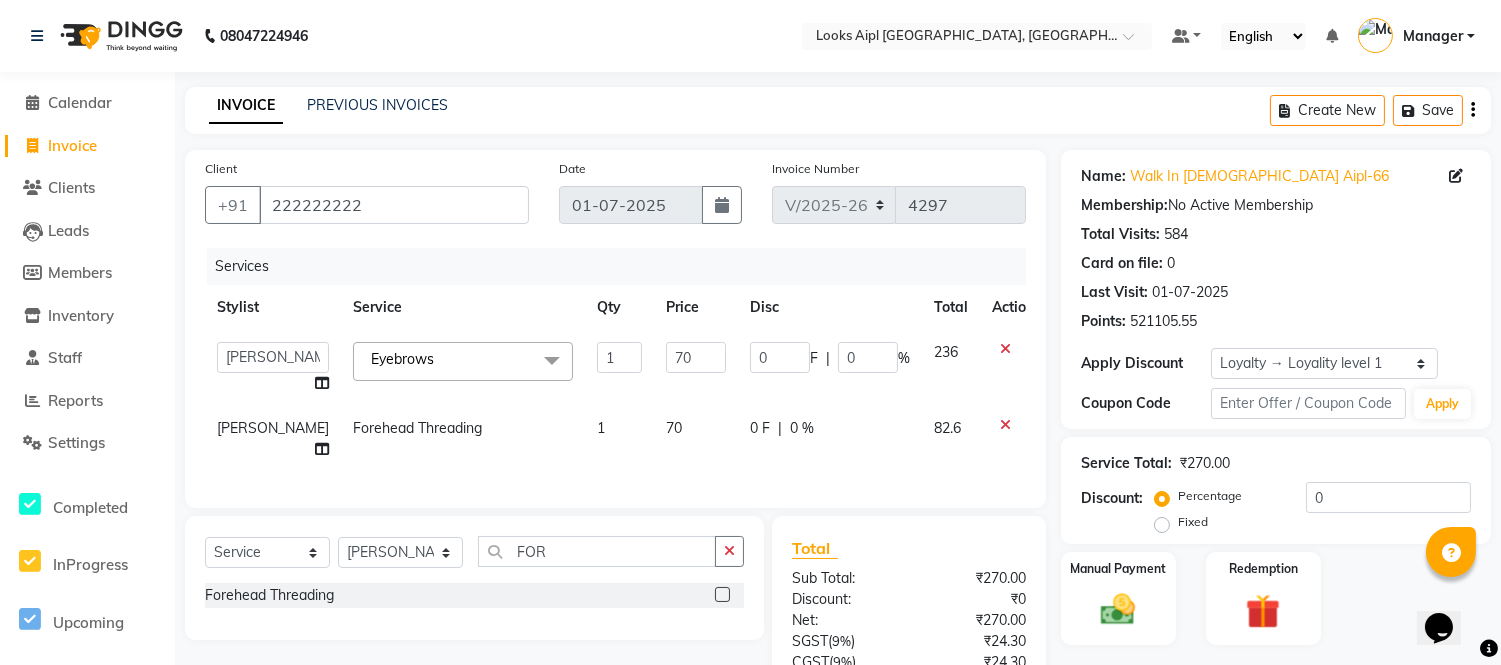click on "70" 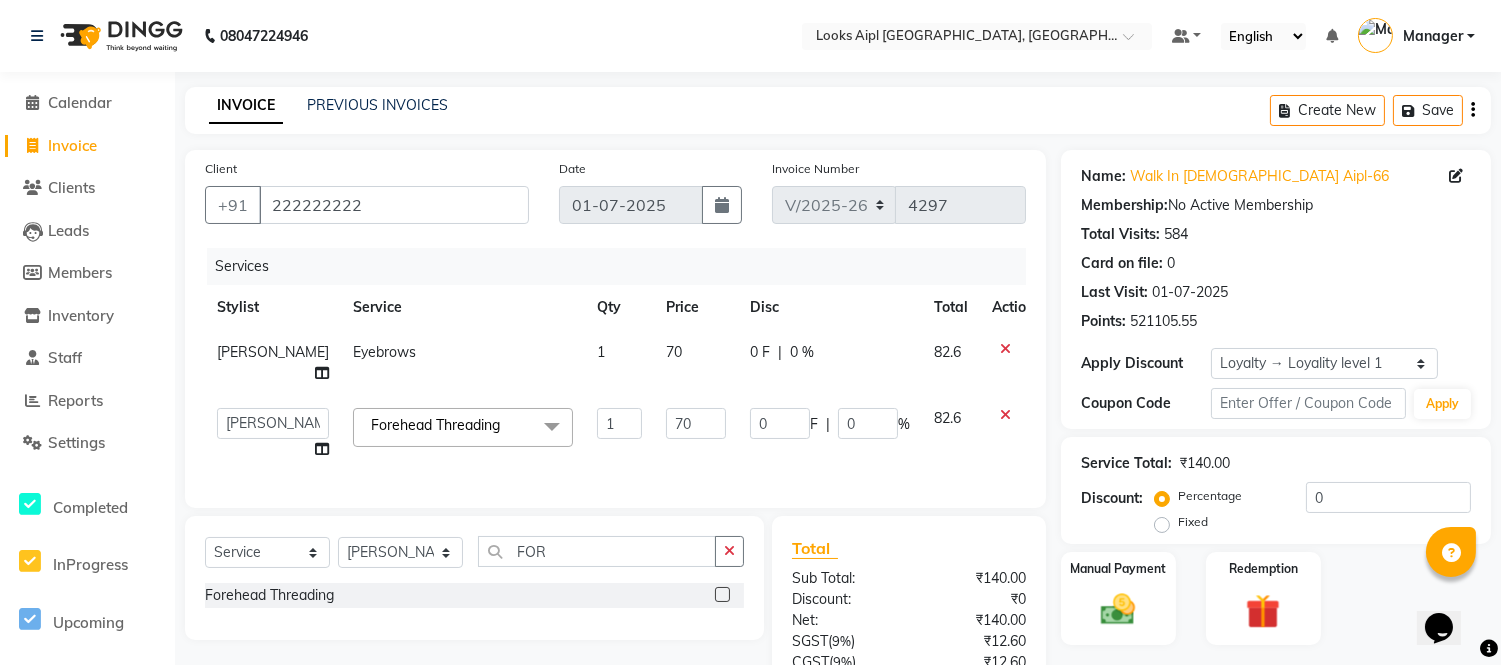 click on "1" 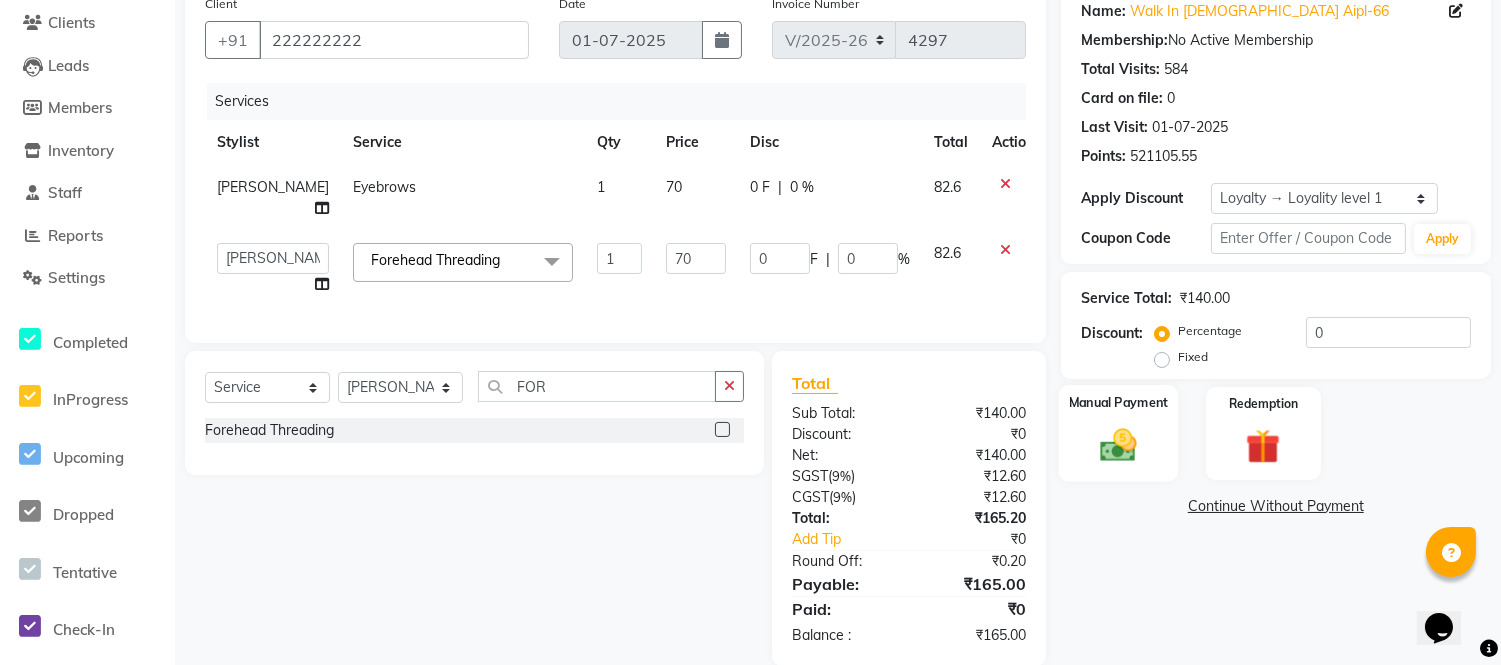 scroll, scrollTop: 191, scrollLeft: 0, axis: vertical 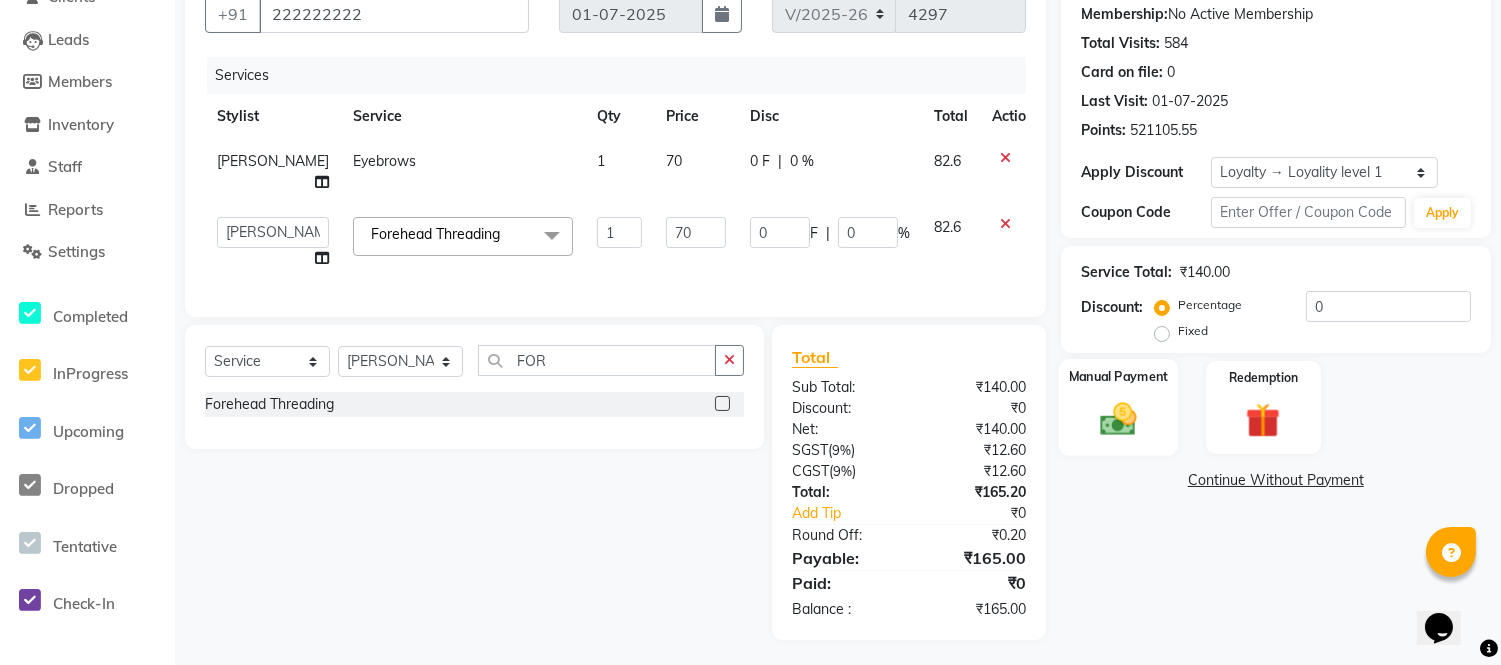 click 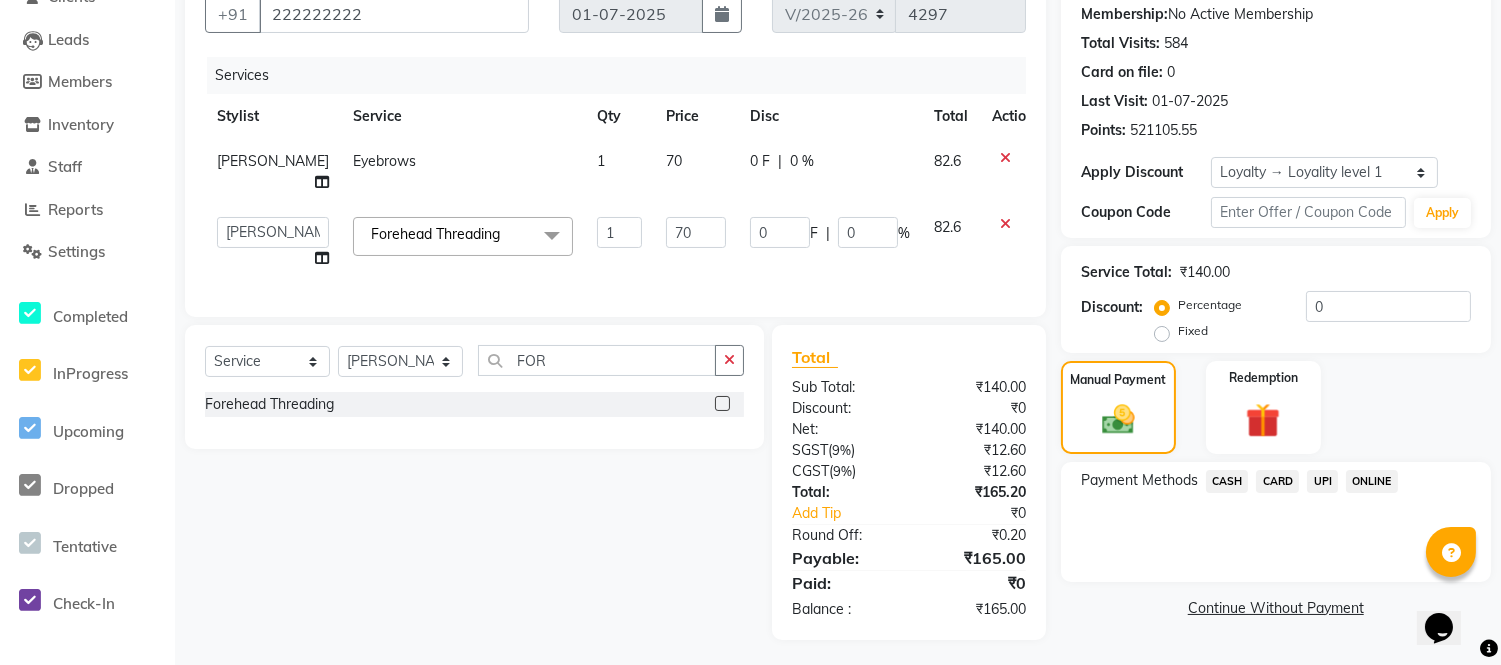 click on "CARD" 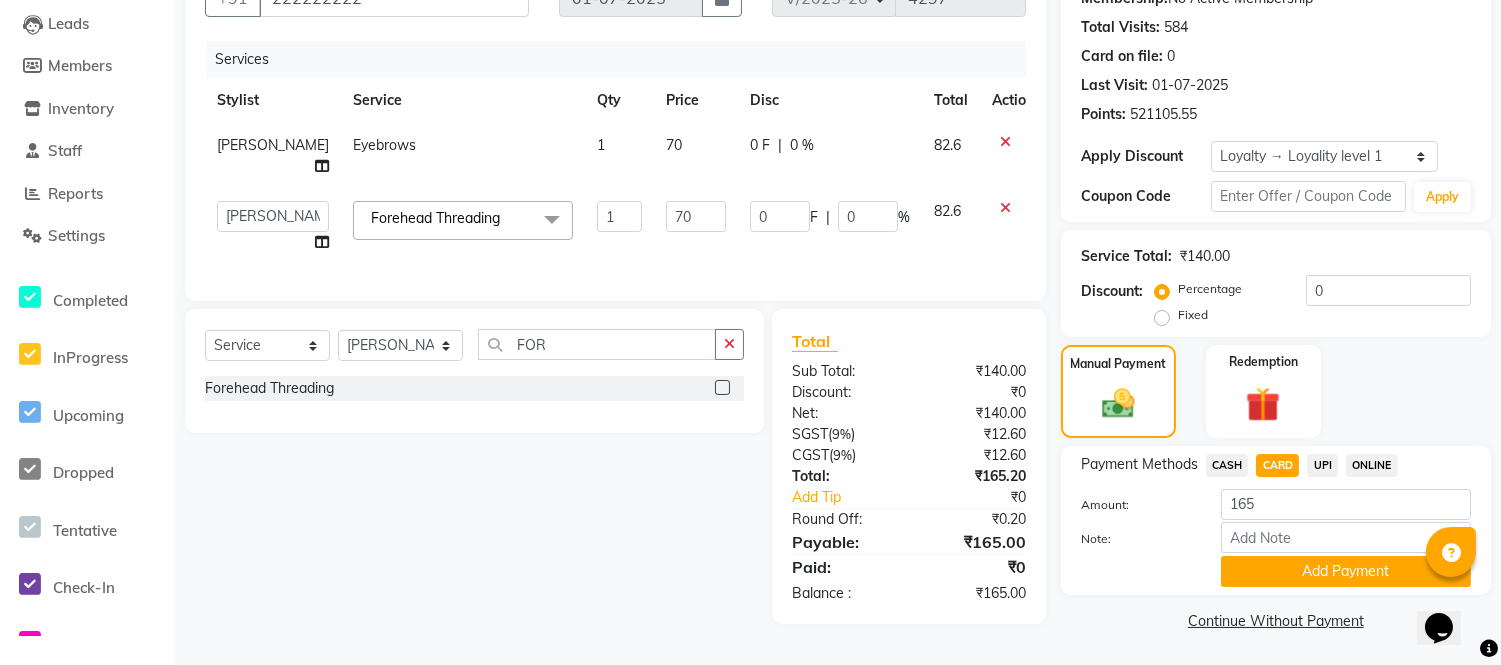 click on "Add Payment" 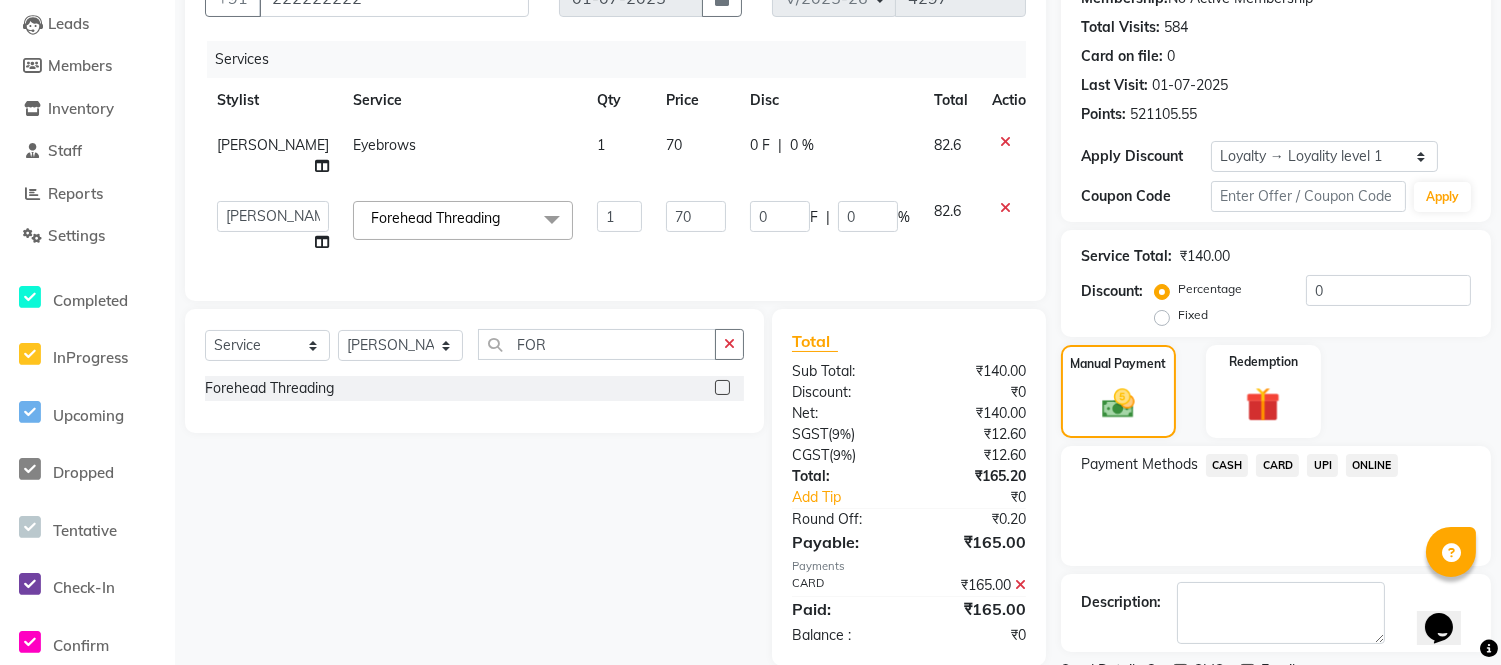 scroll, scrollTop: 353, scrollLeft: 0, axis: vertical 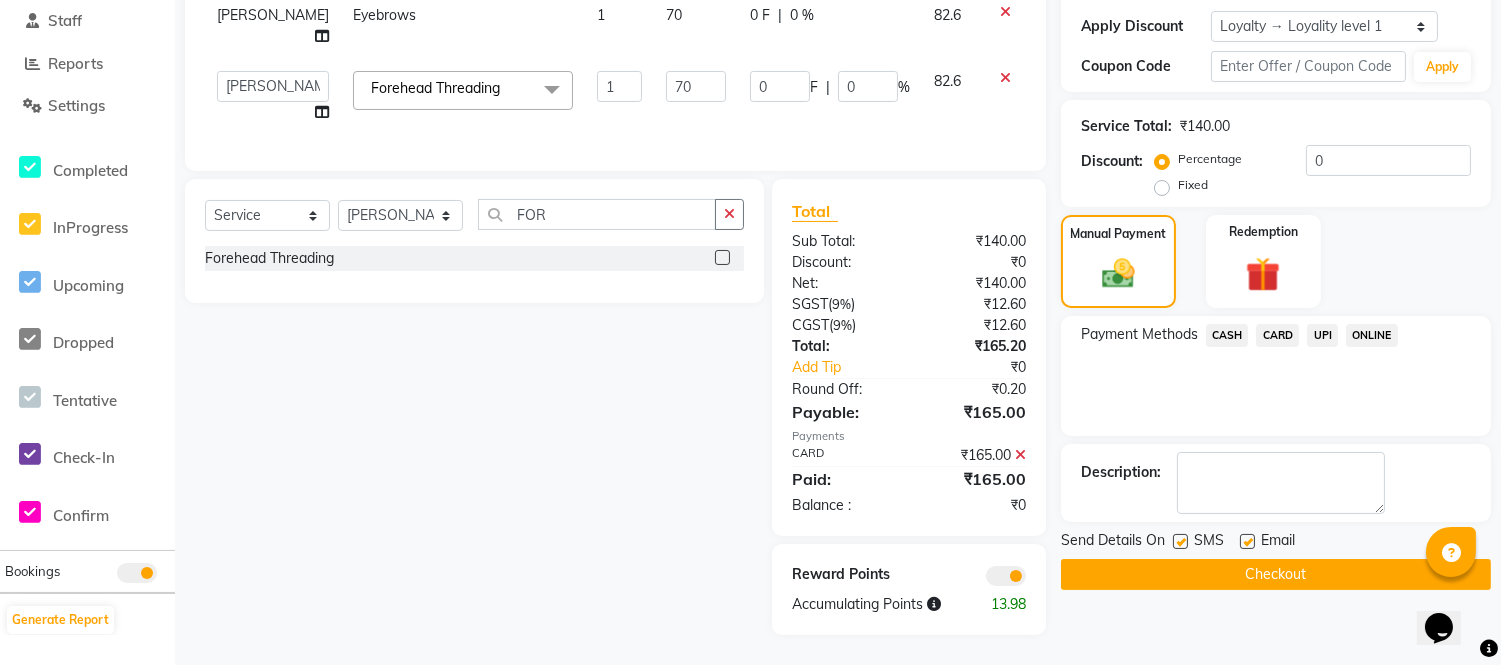 click on "Checkout" 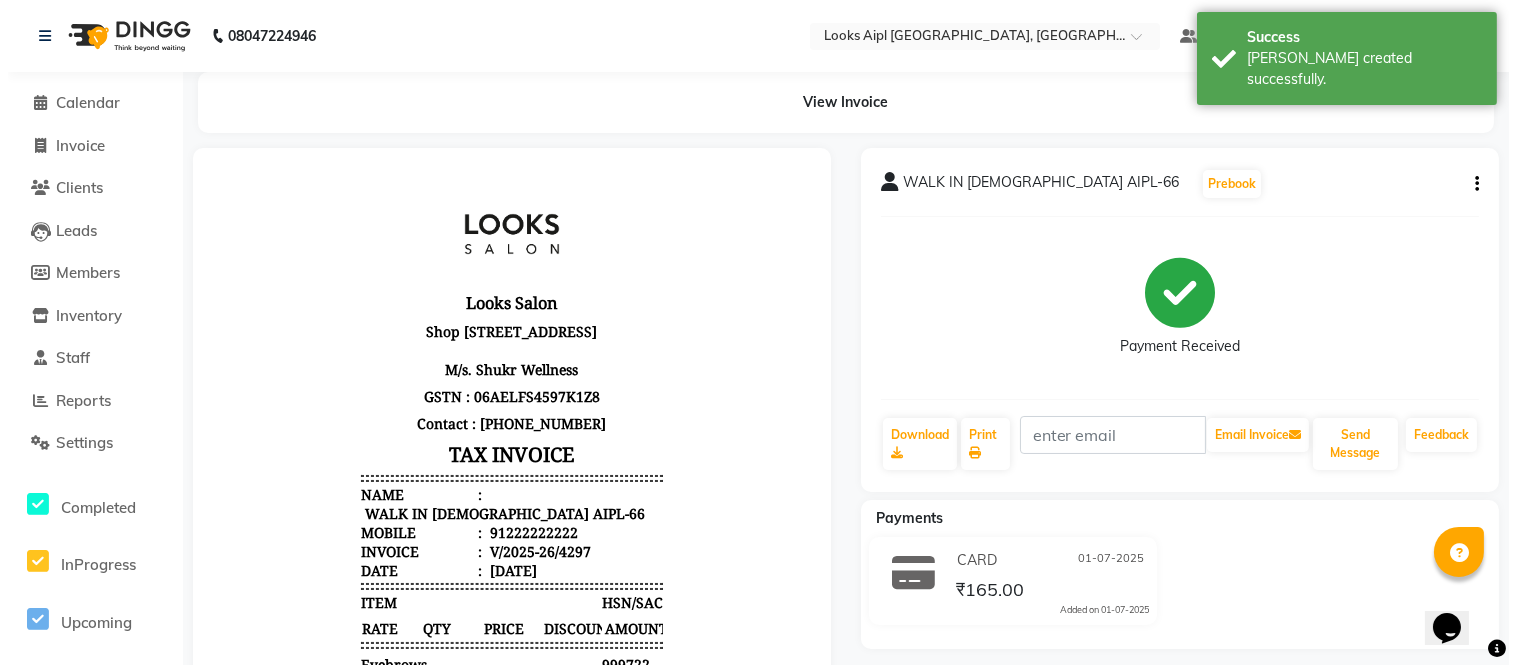 scroll, scrollTop: 0, scrollLeft: 0, axis: both 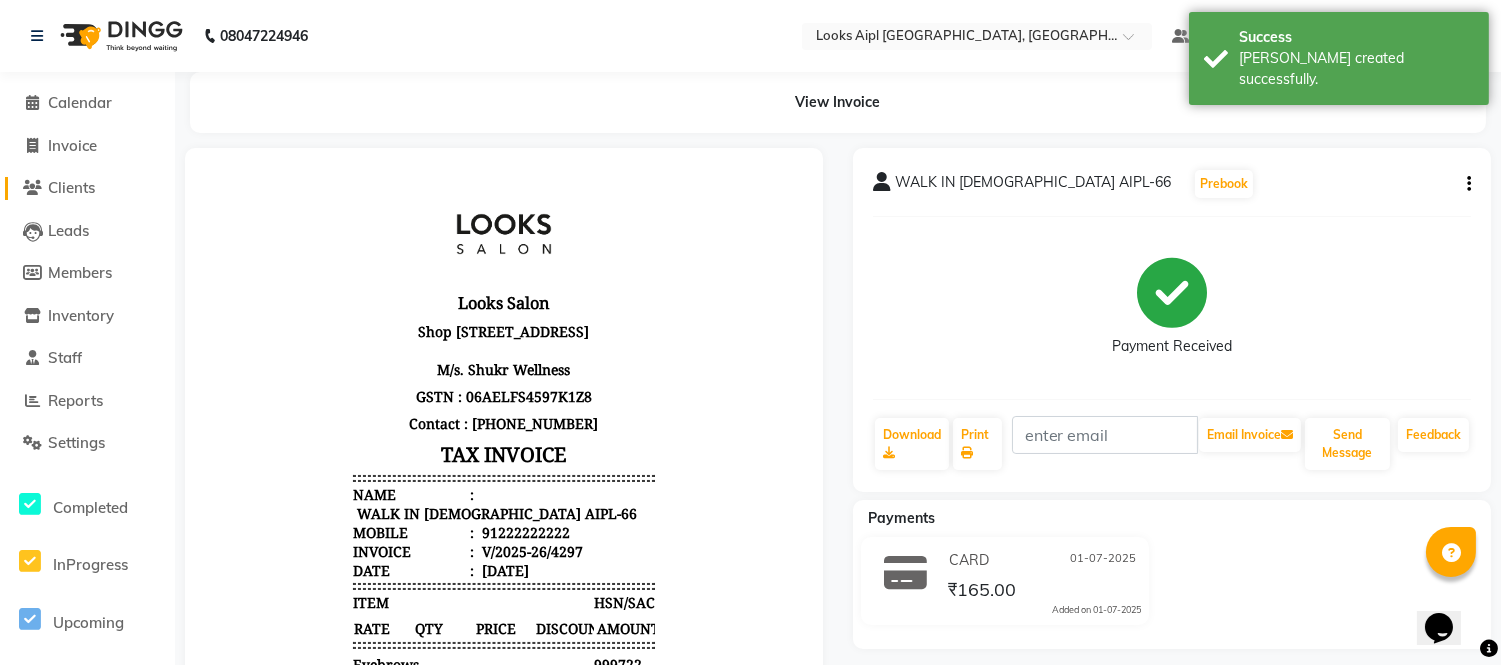 click on "Clients" 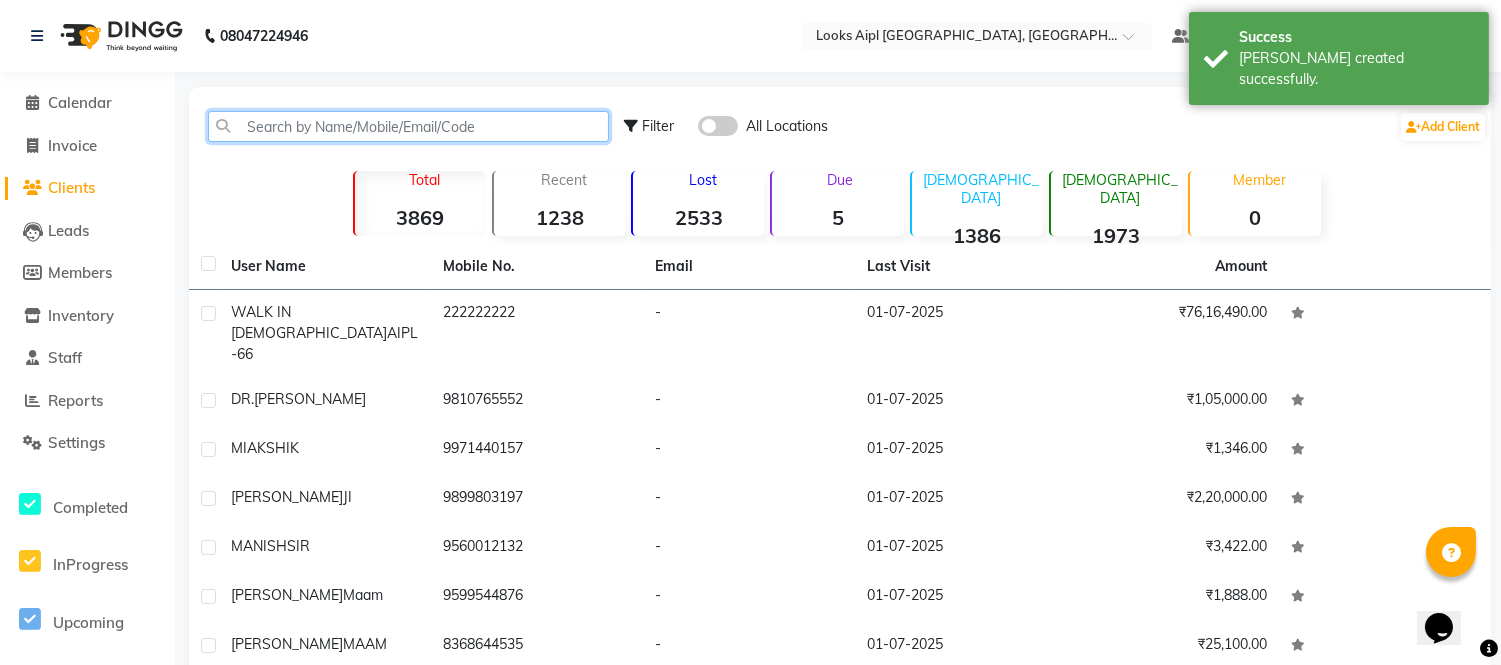 drag, startPoint x: 391, startPoint y: 127, endPoint x: 453, endPoint y: 100, distance: 67.62396 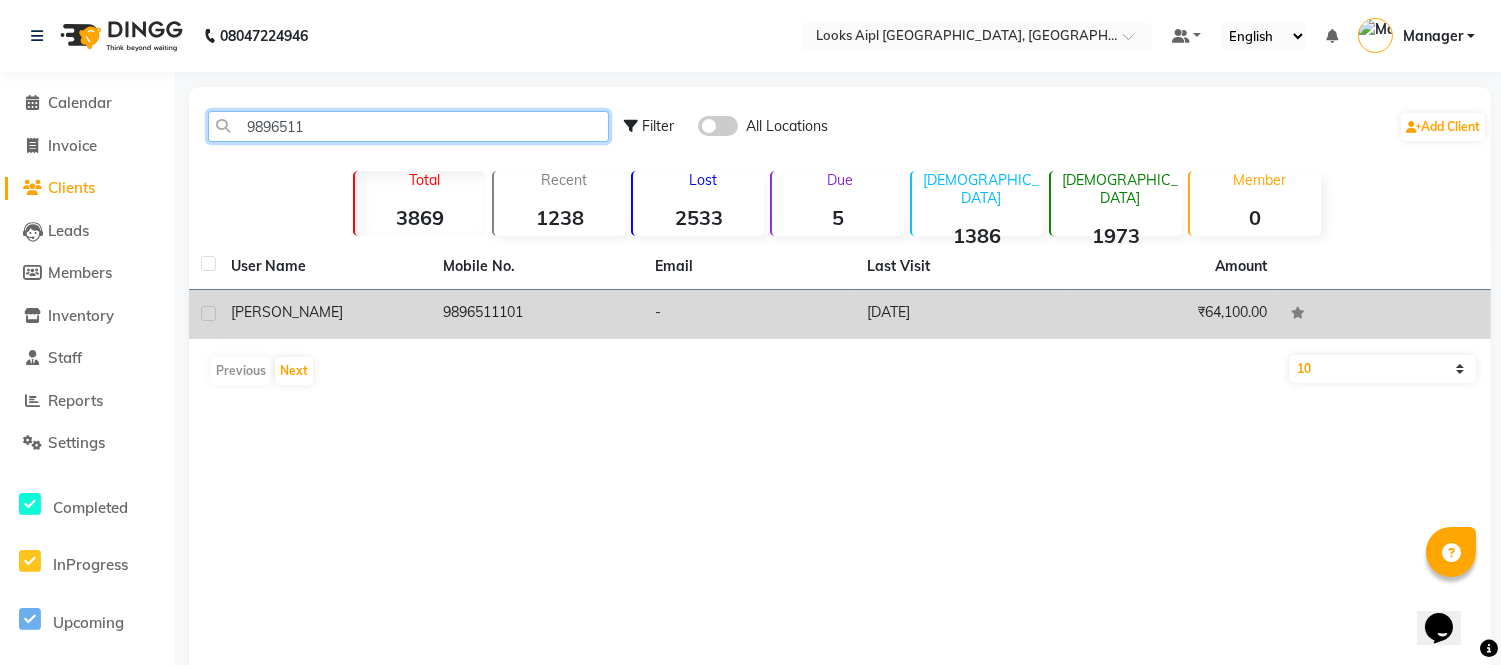 type on "9896511" 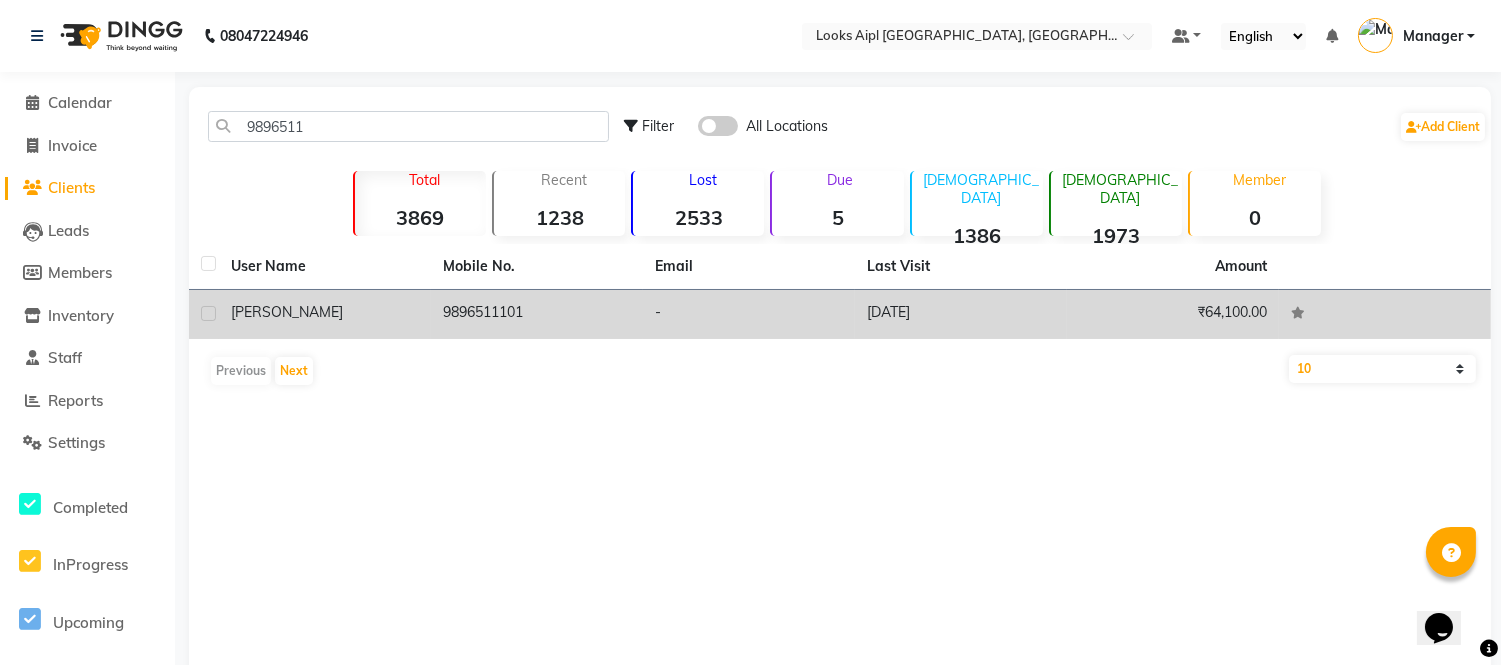 click on "9896511101" 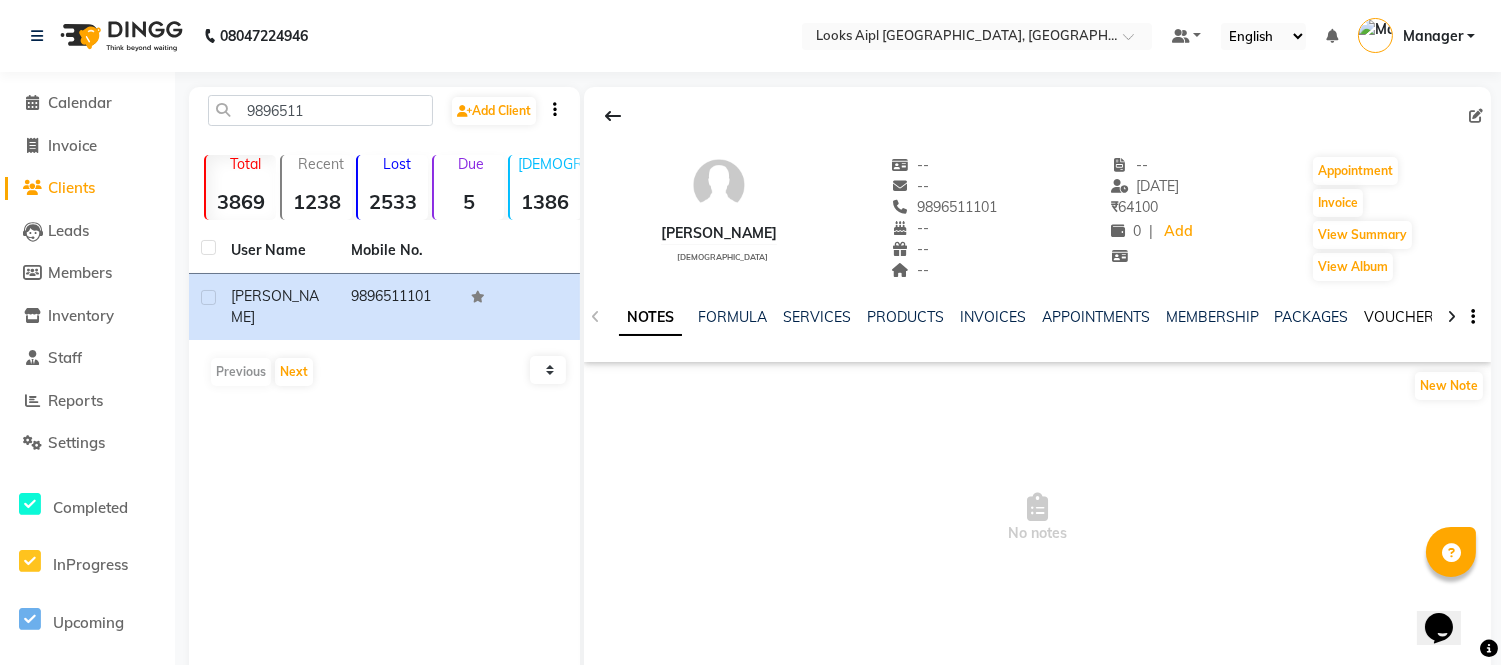 click on "VOUCHERS" 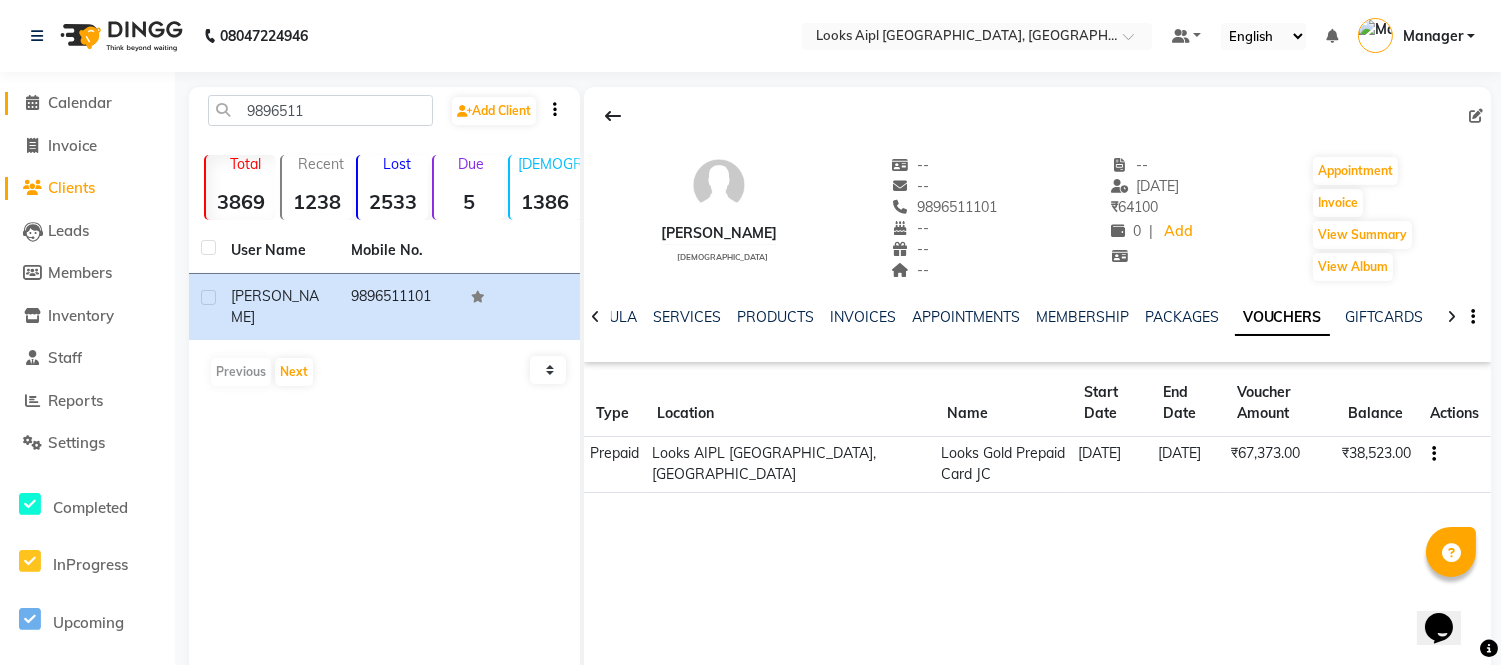 click on "Calendar" 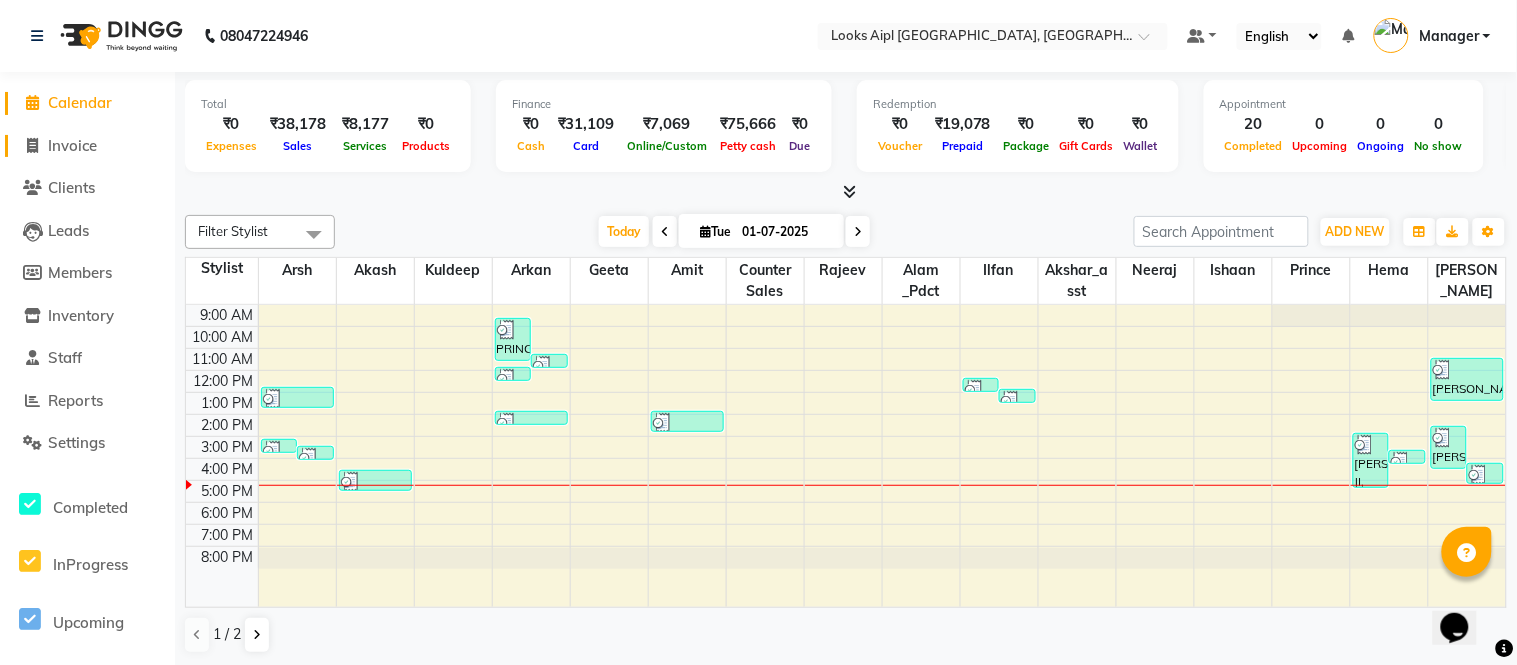 click on "Invoice" 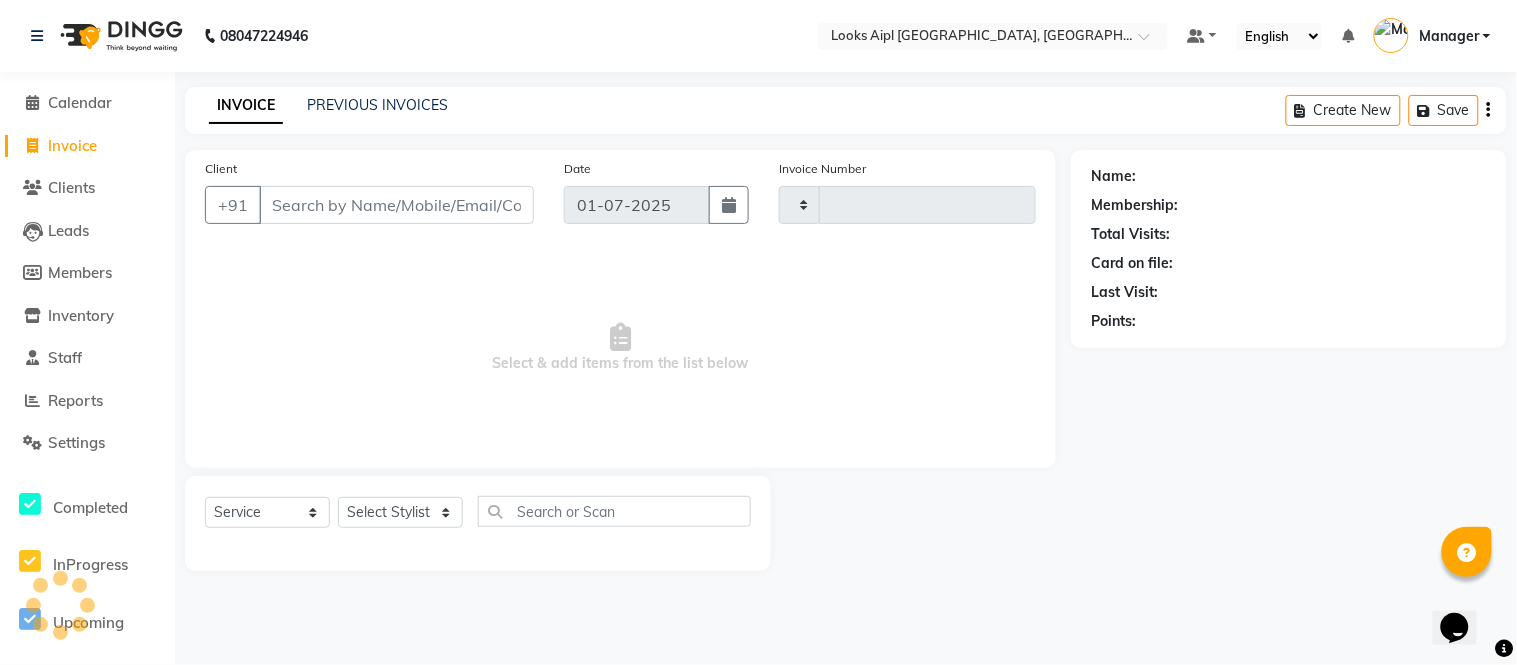 type on "4298" 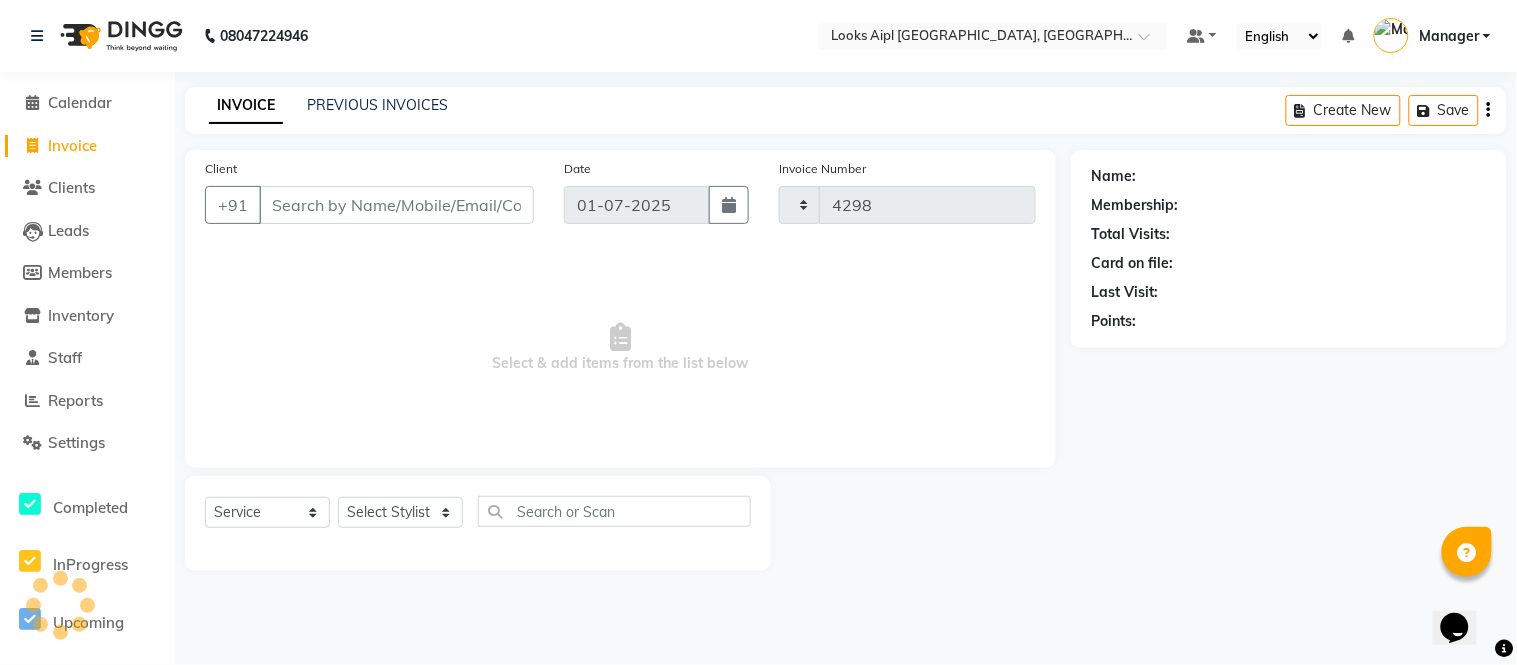 select on "6047" 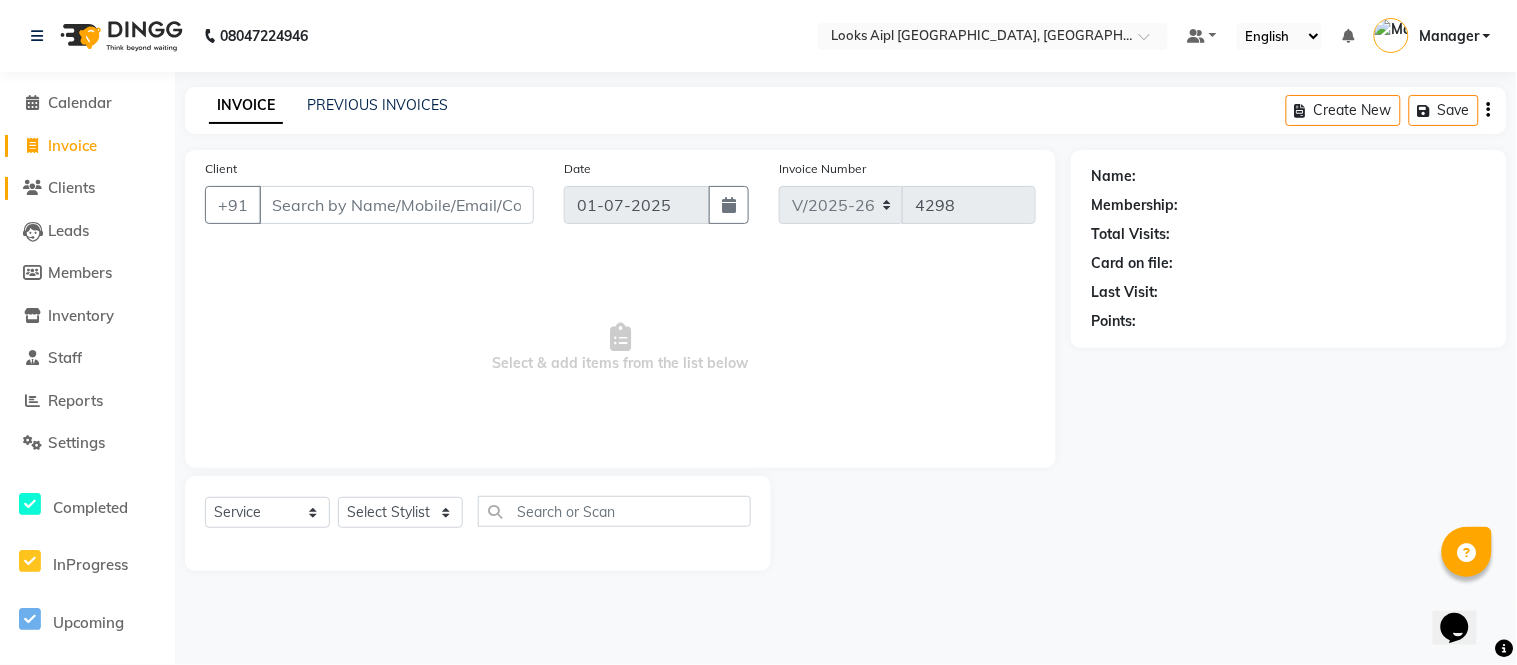 click on "Clients" 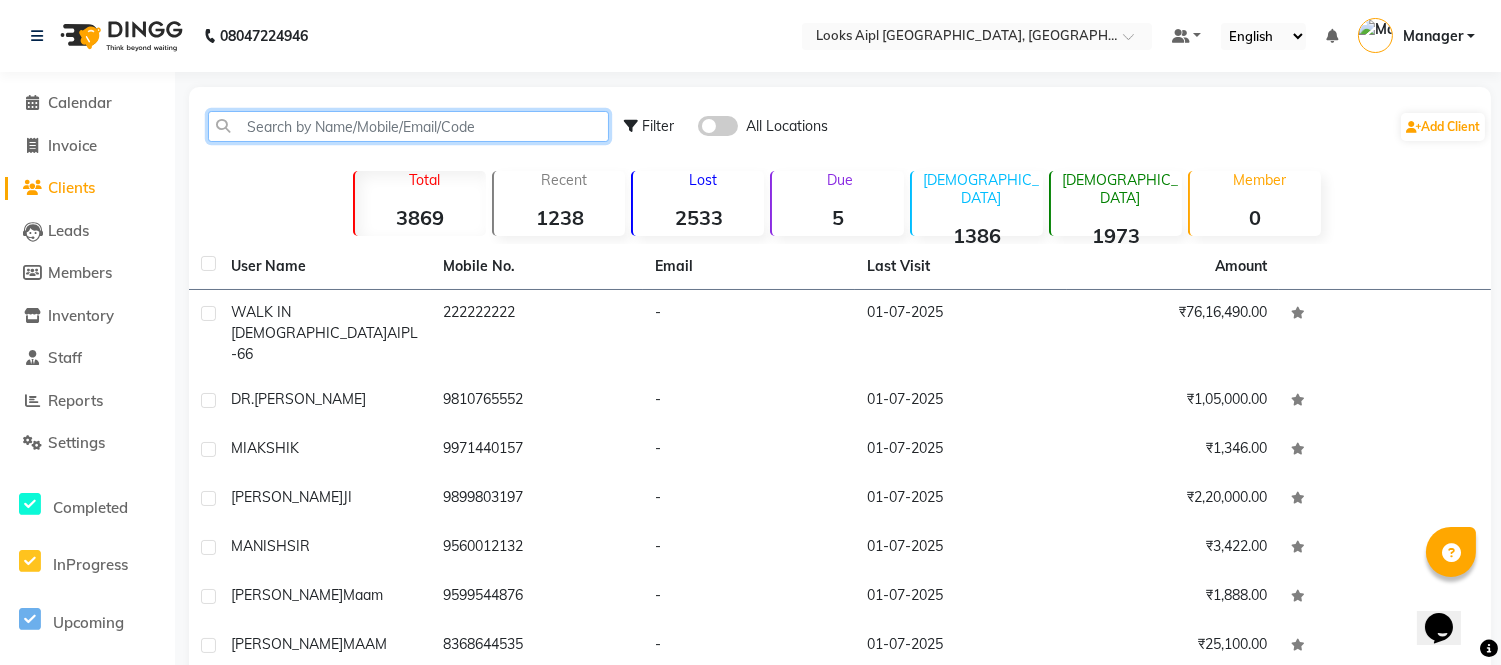 click 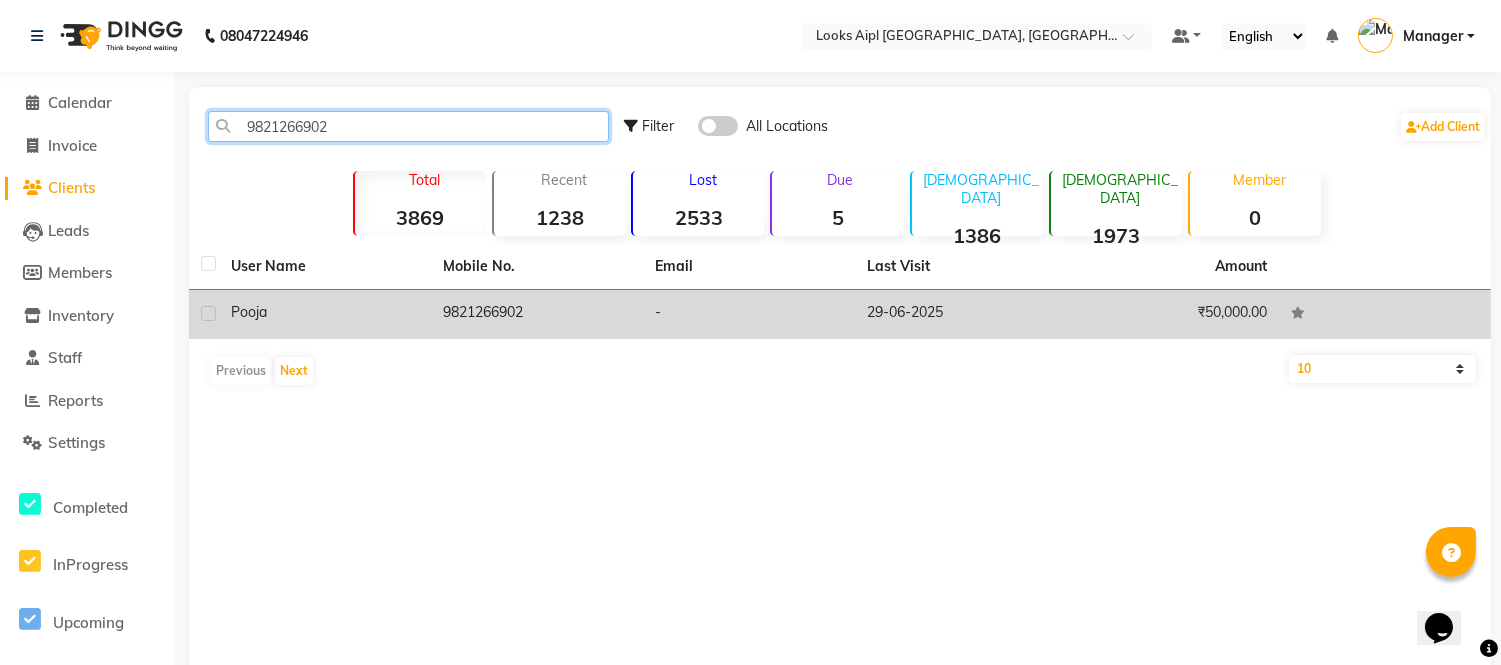 type on "9821266902" 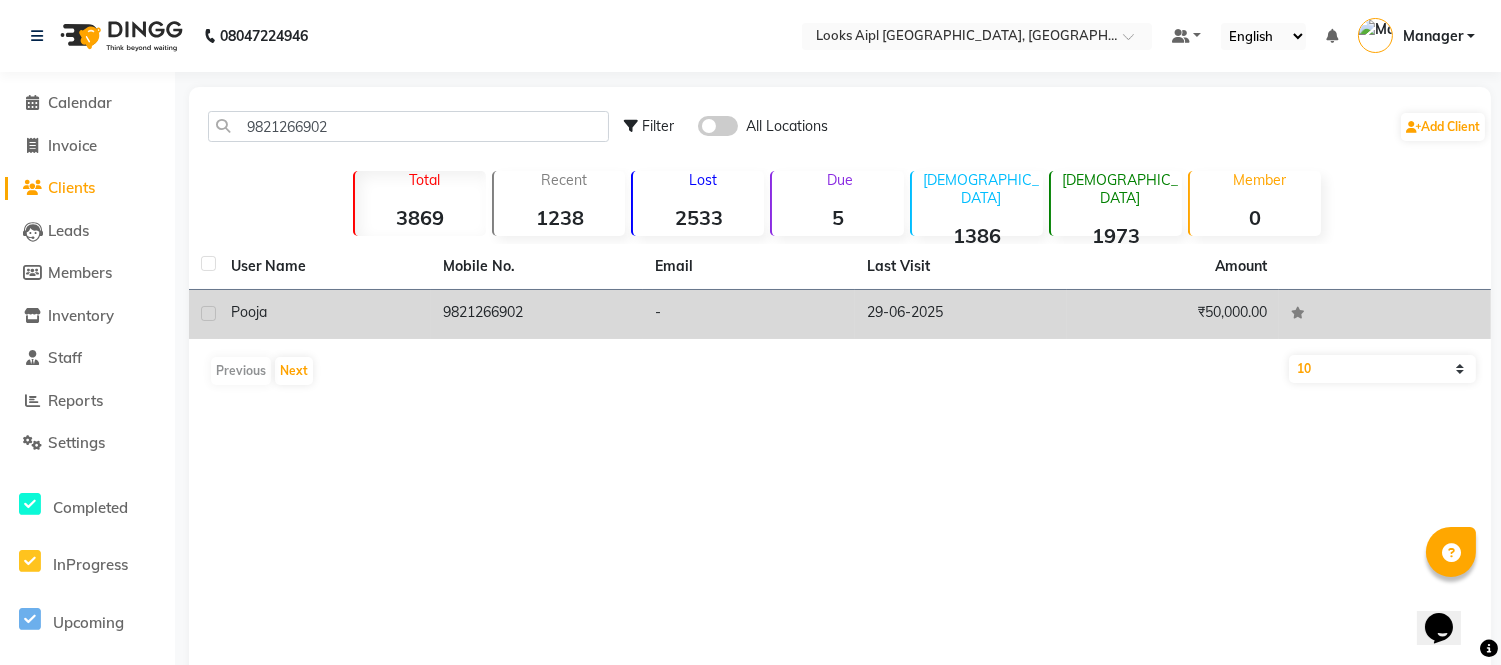 click on "29-06-2025" 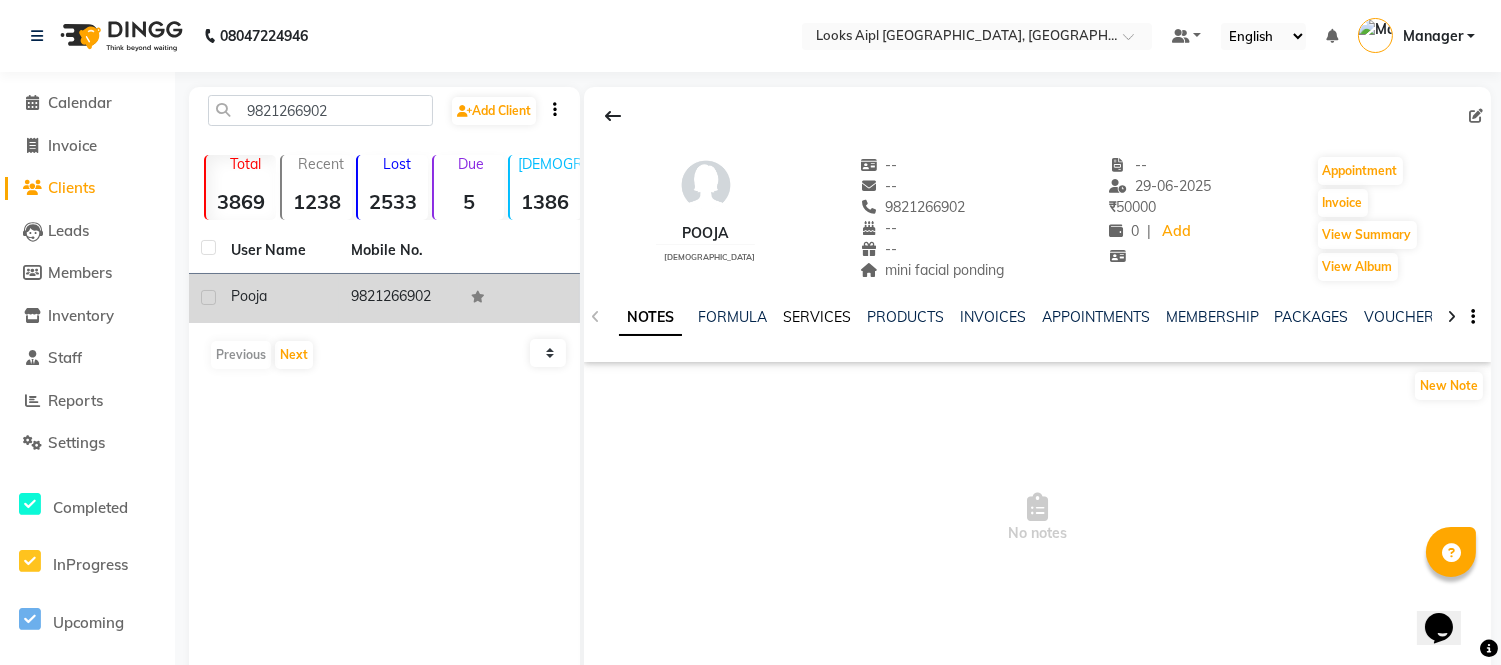 click on "SERVICES" 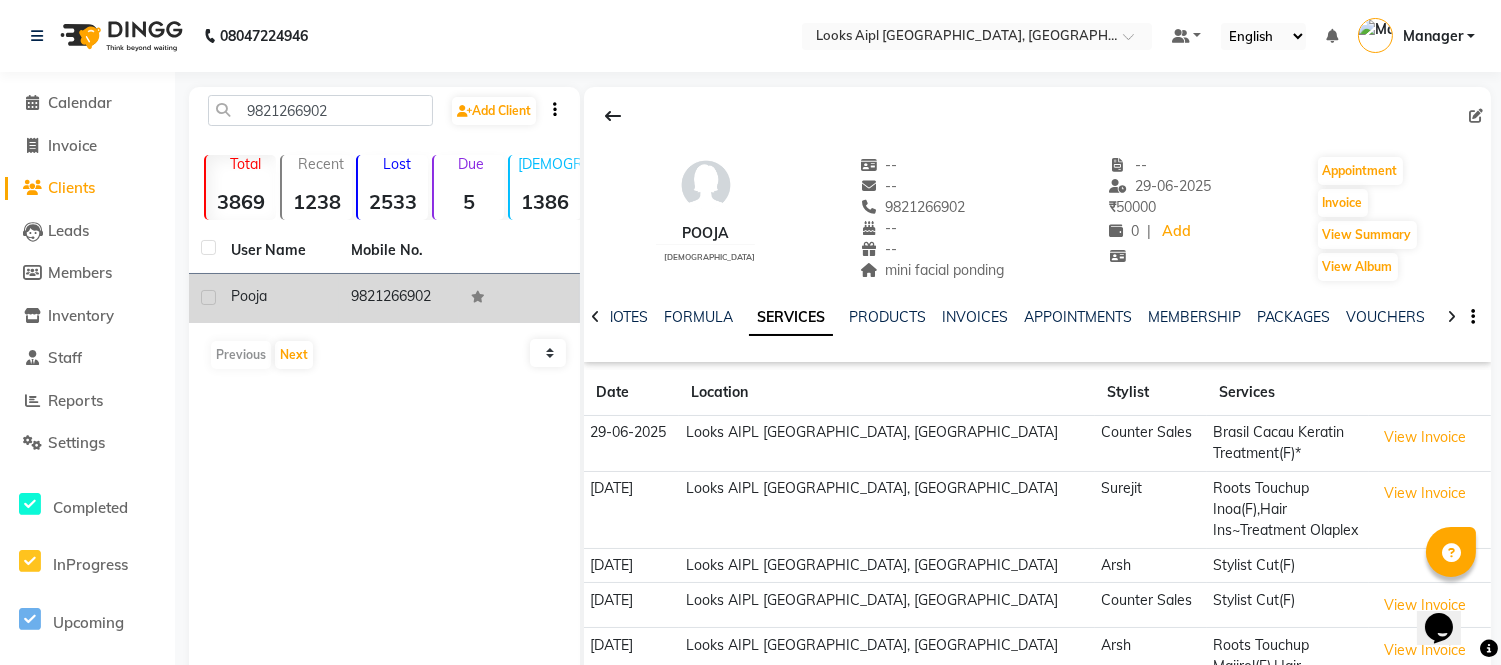 drag, startPoint x: 70, startPoint y: 195, endPoint x: 92, endPoint y: 165, distance: 37.202152 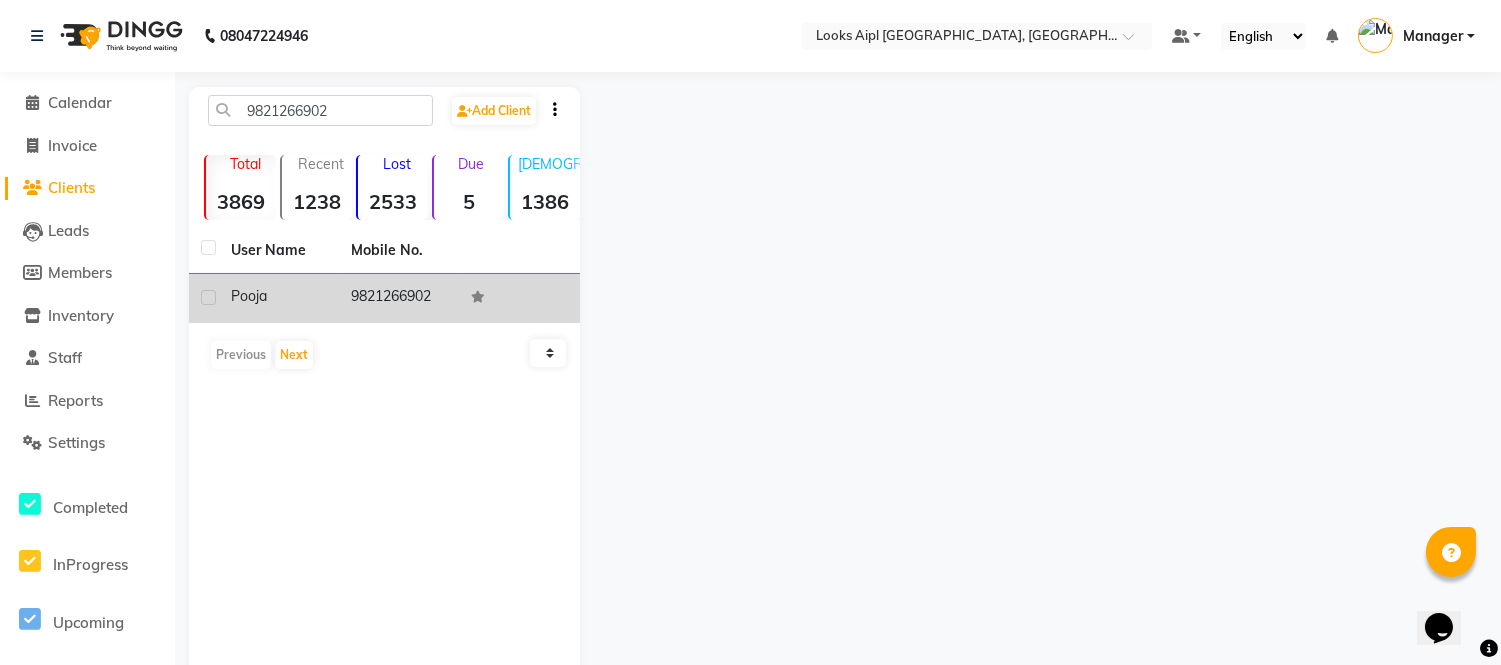 click on "Clients" 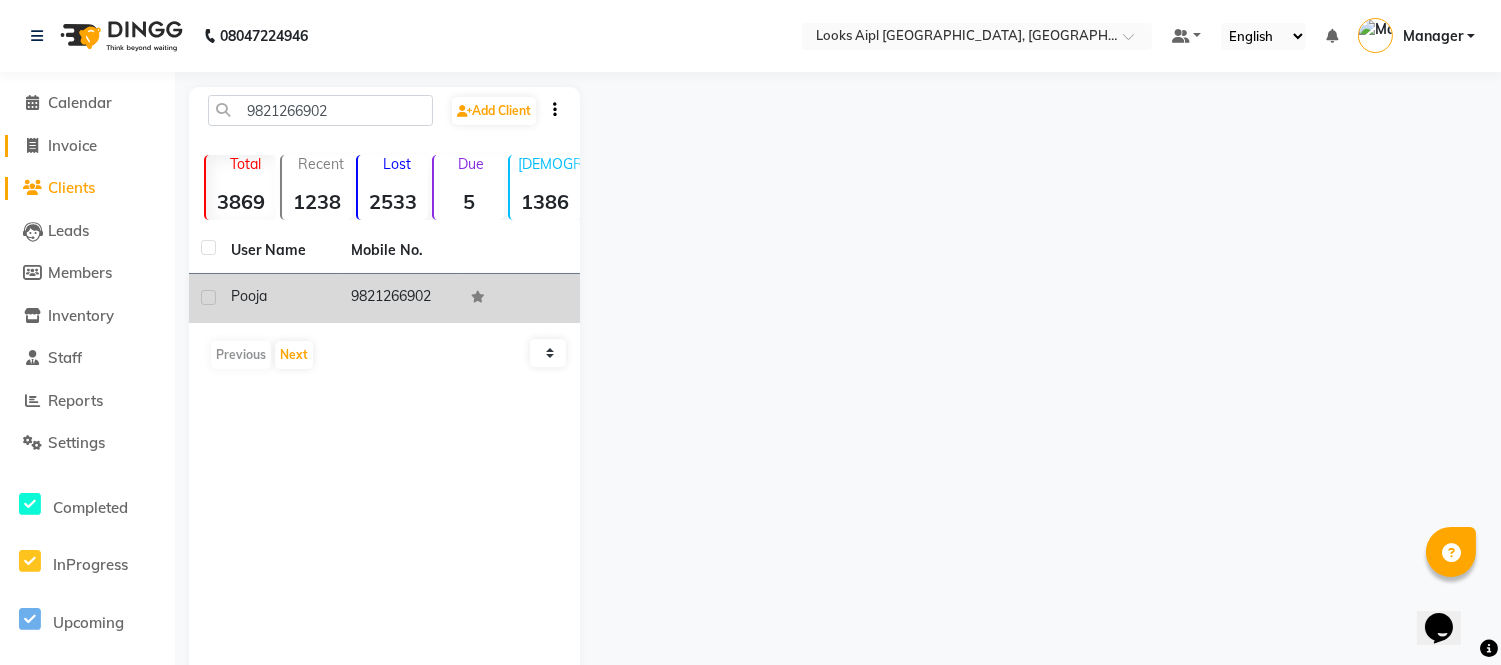 click on "Invoice" 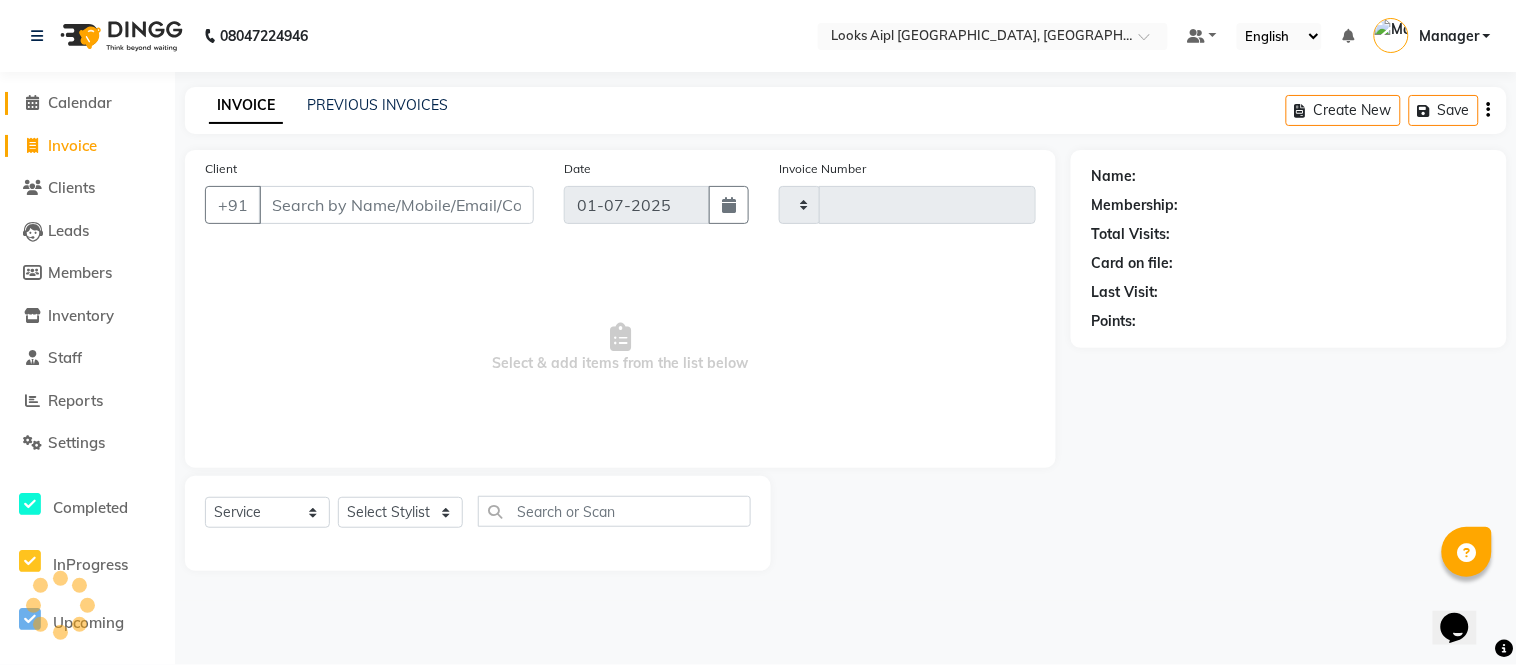 type on "4298" 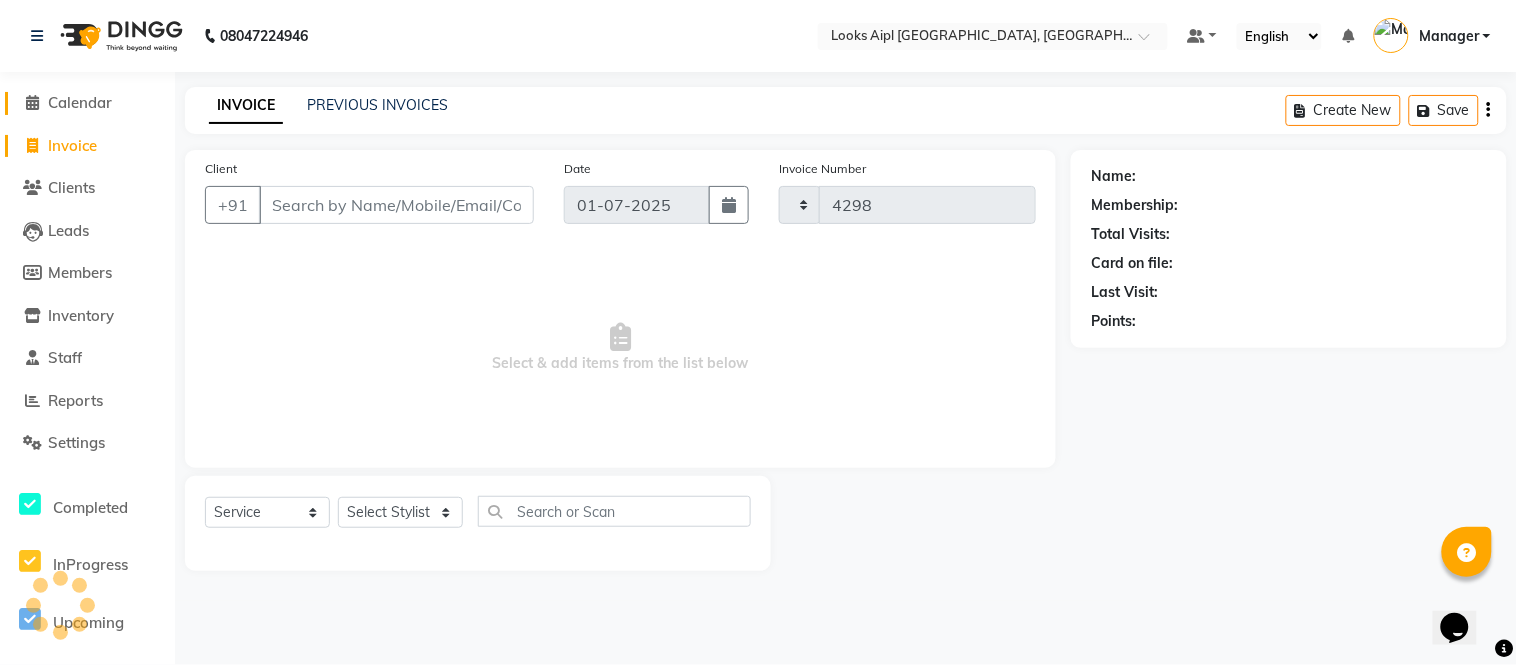 select on "6047" 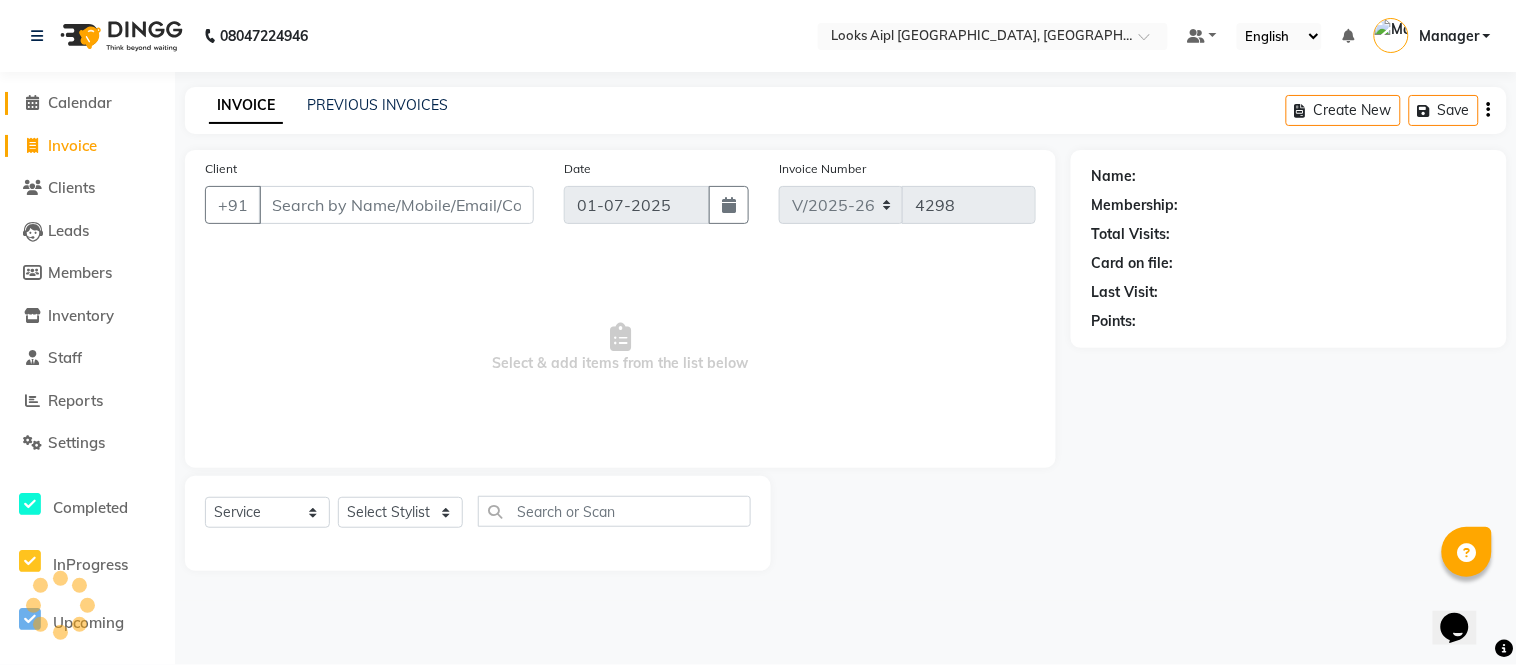 click on "Calendar" 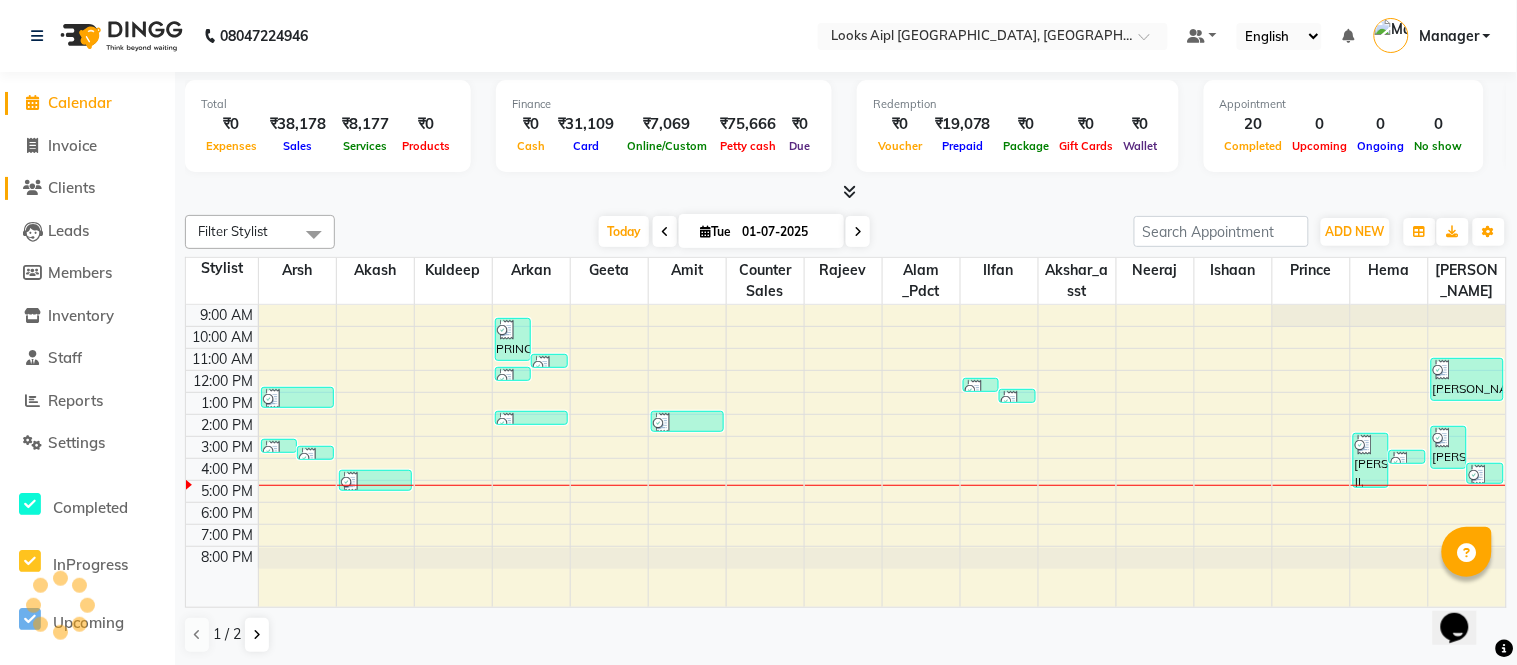 click on "Clients" 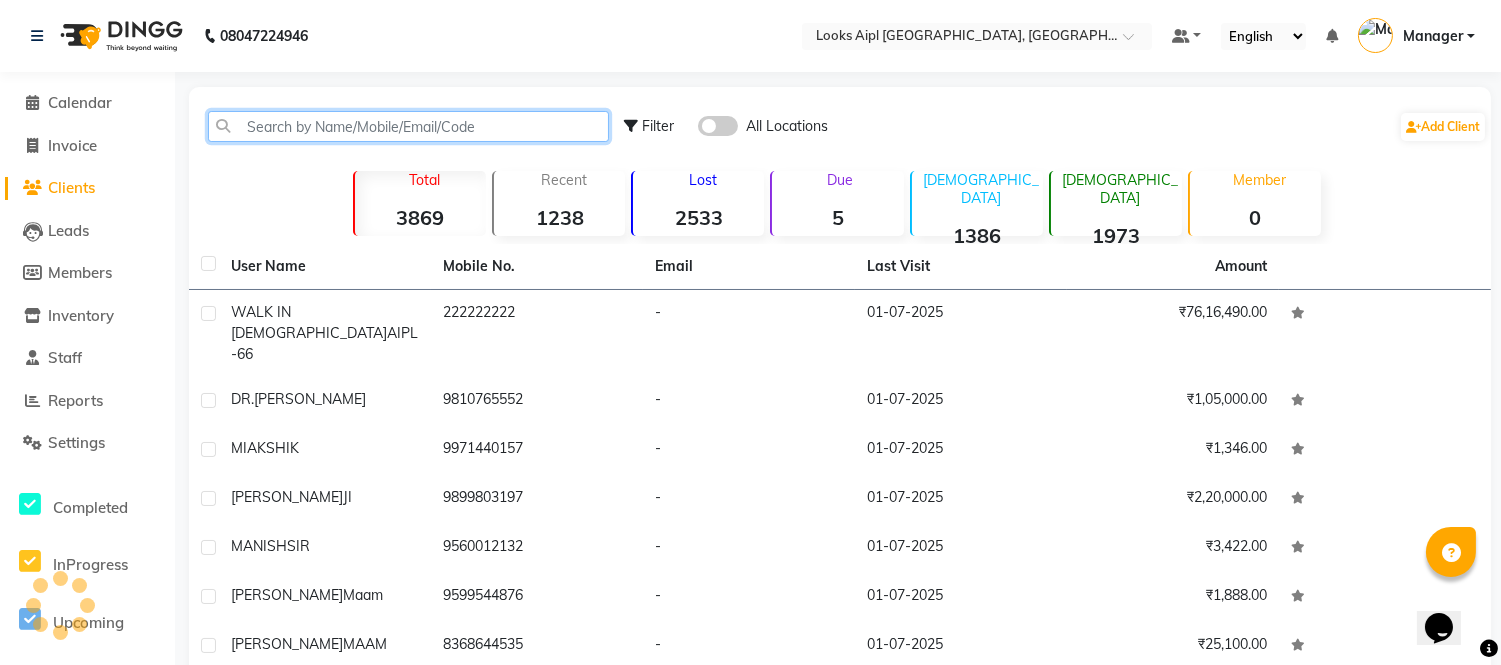 drag, startPoint x: 316, startPoint y: 125, endPoint x: 1516, endPoint y: 110, distance: 1200.0938 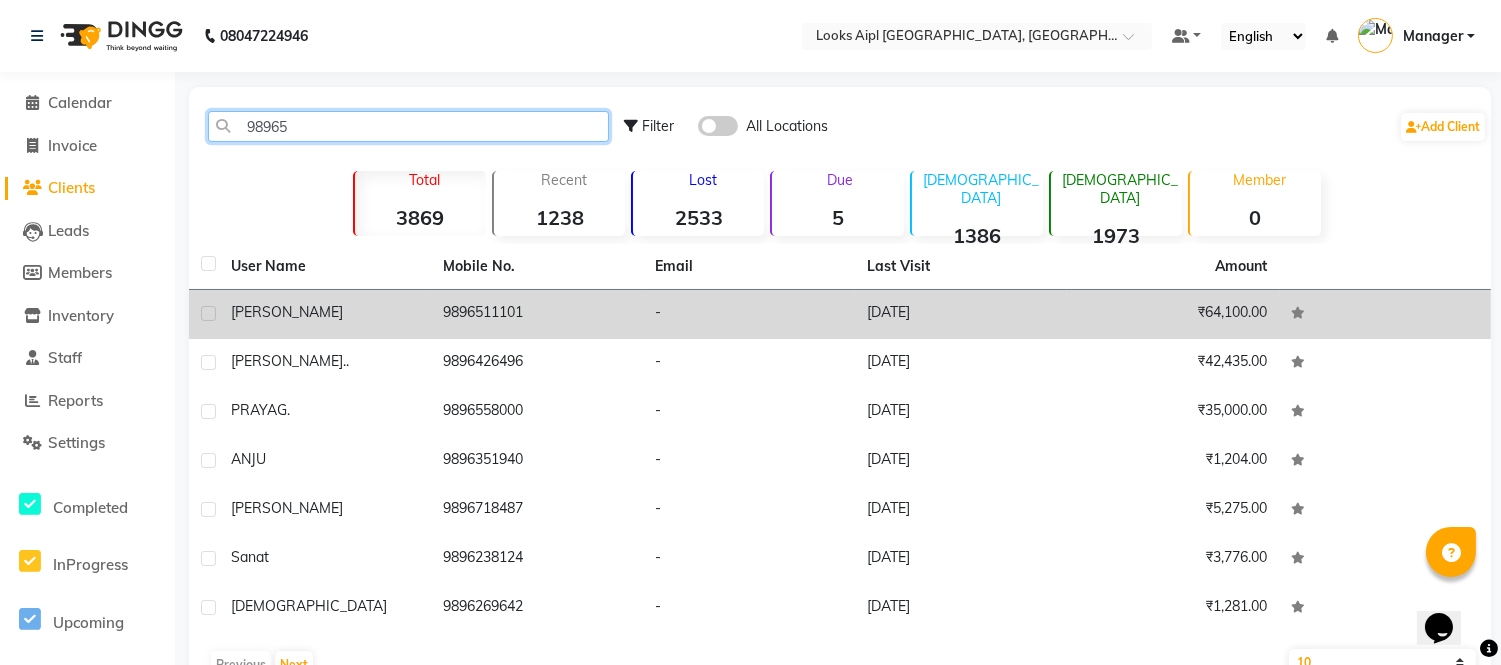 type on "98965" 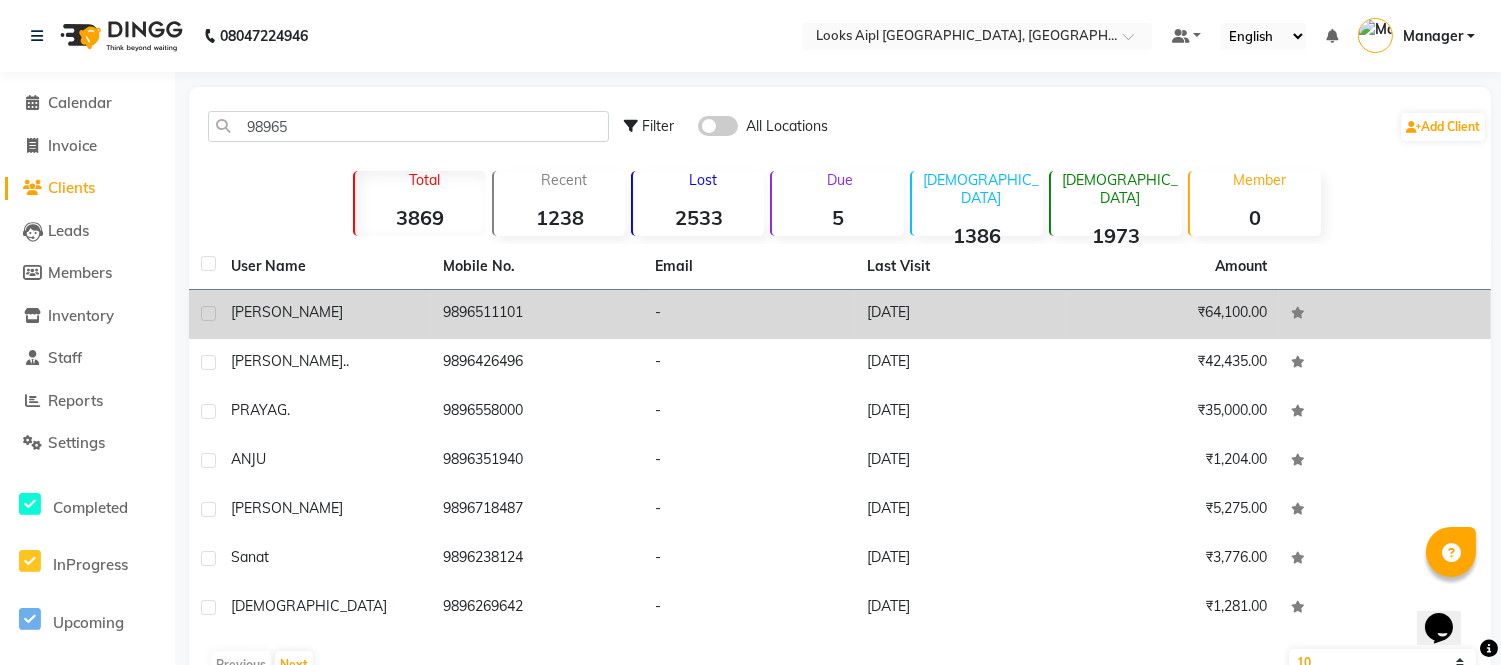 click on "9896511101" 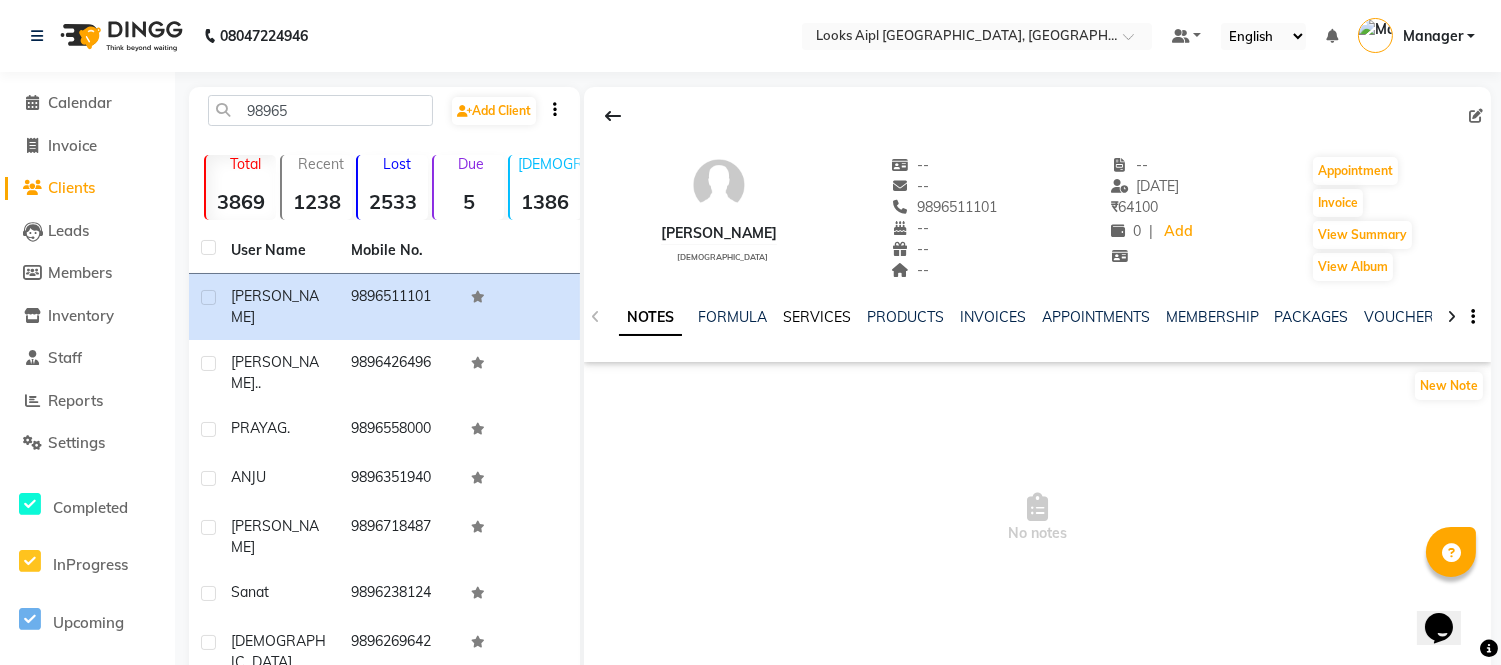 click on "SERVICES" 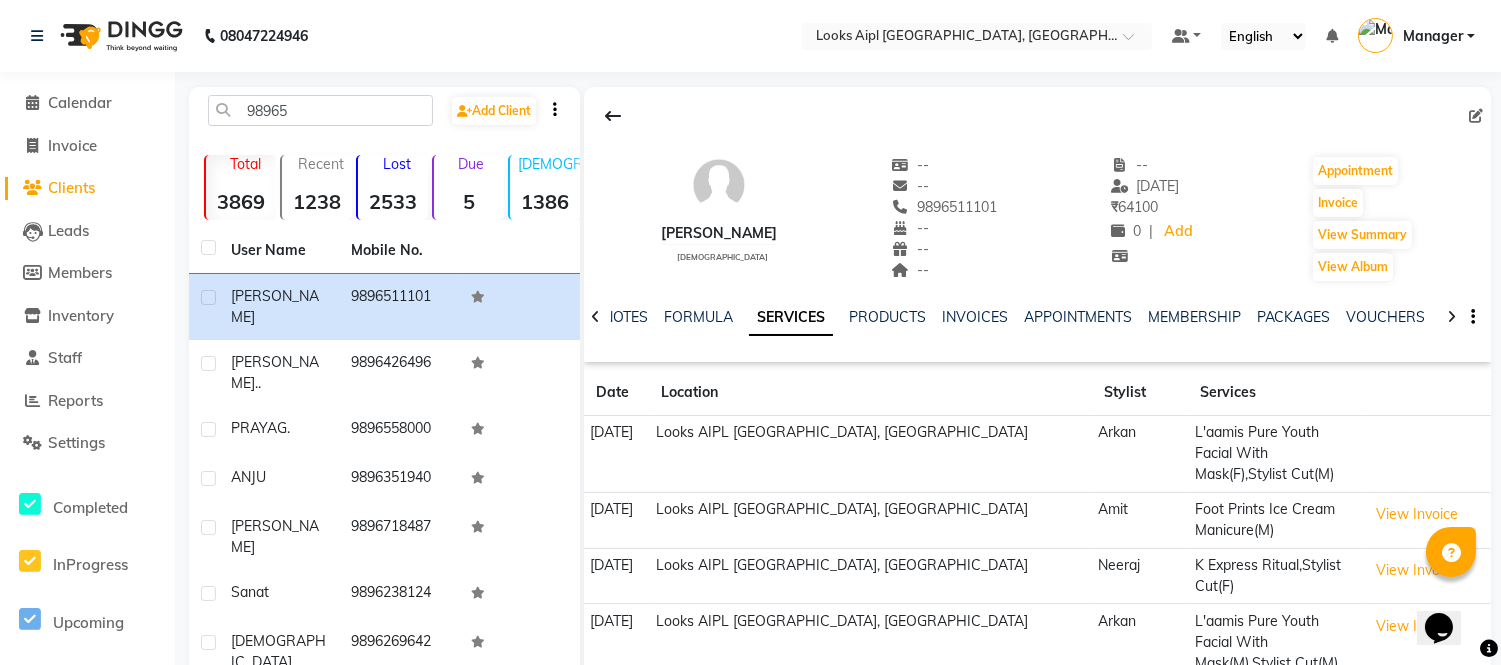 click on "L'aamis Pure Youth Facial With Mask(F),Stylist Cut(M)" 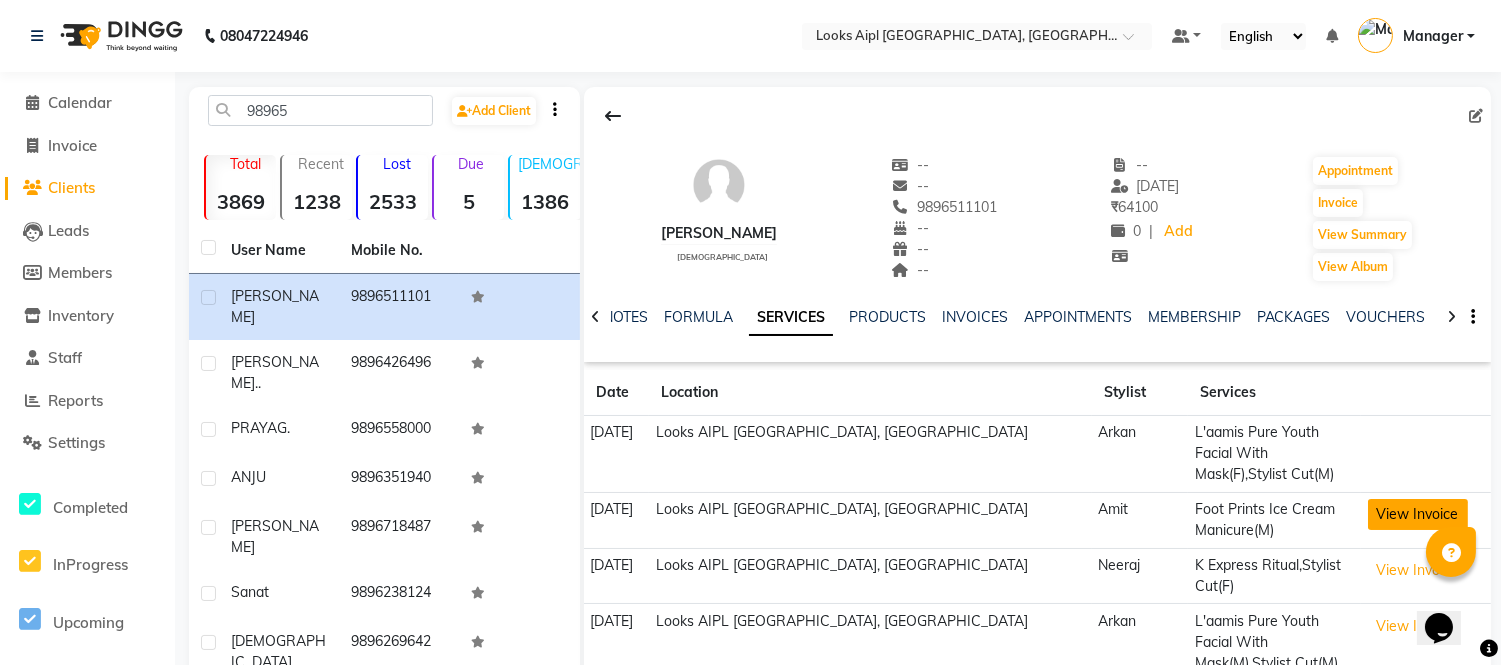 click on "View Invoice" 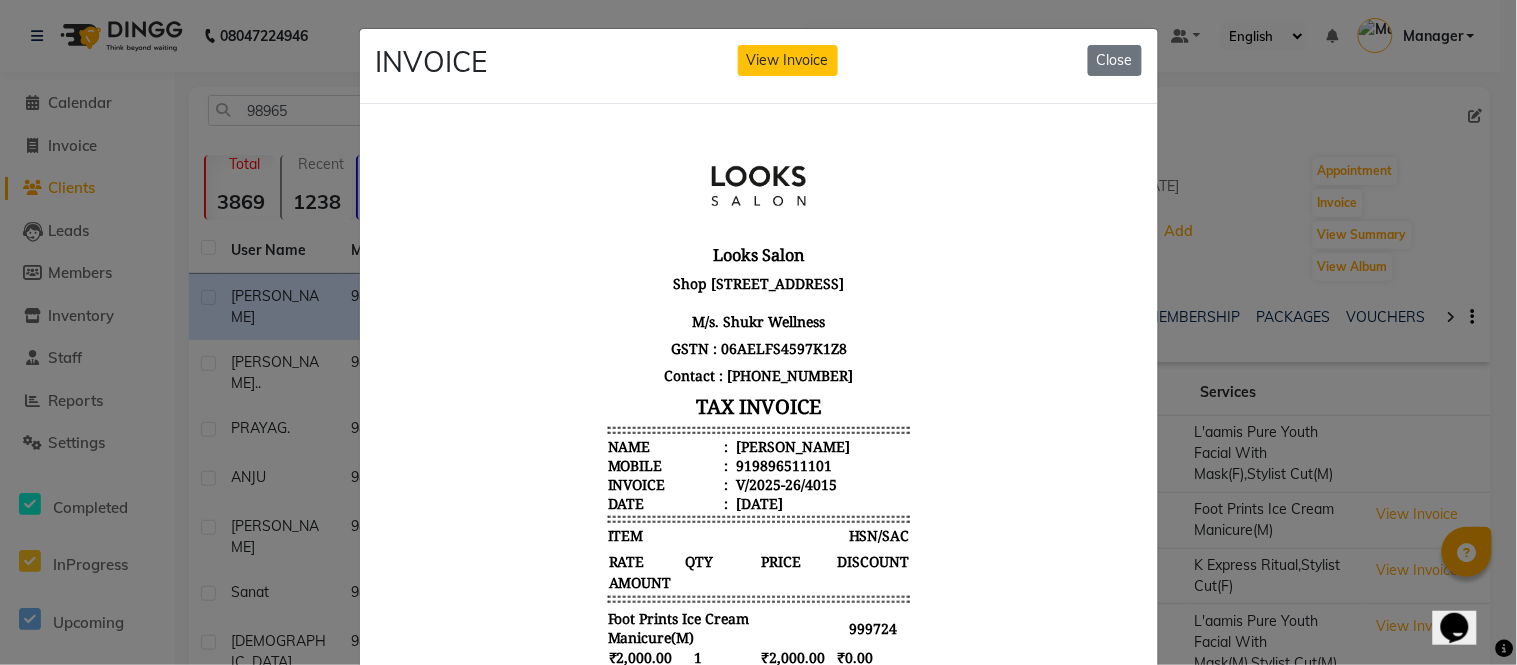 scroll, scrollTop: 16, scrollLeft: 0, axis: vertical 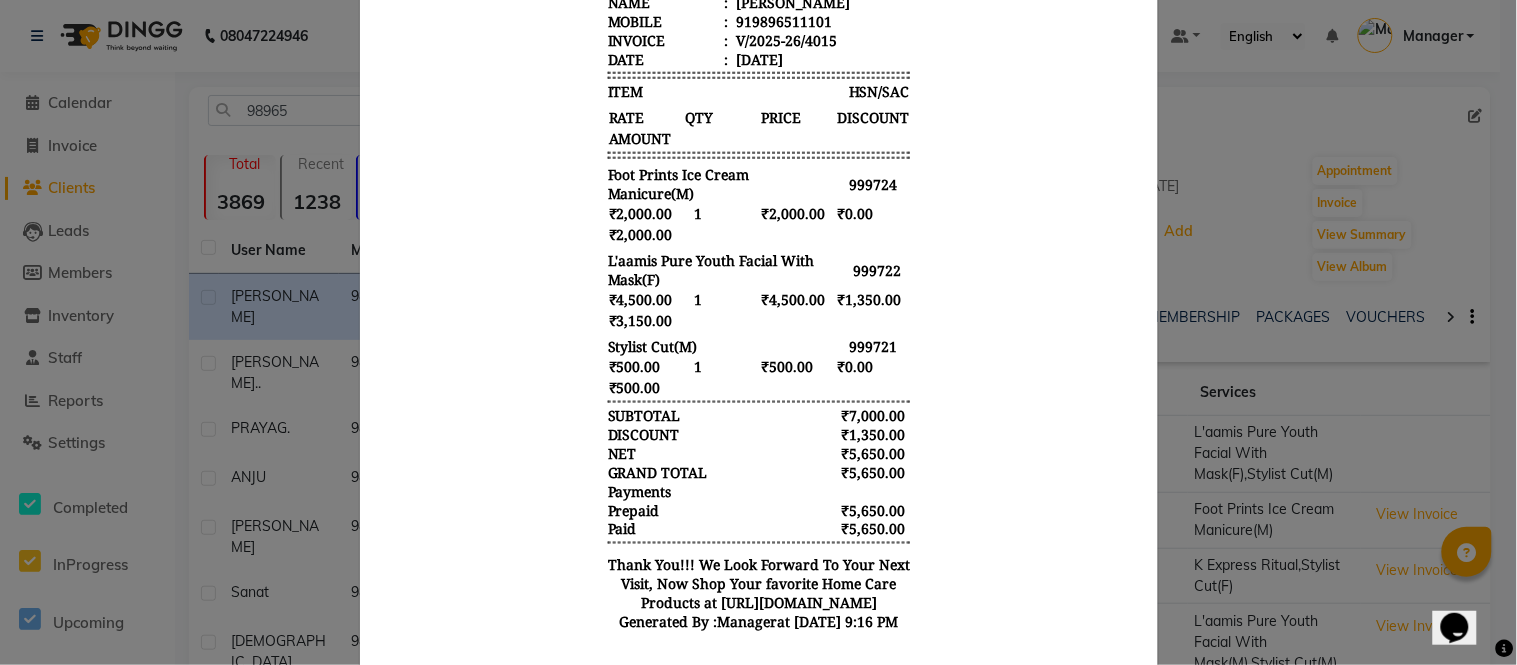 click on "INVOICE View Invoice Close" 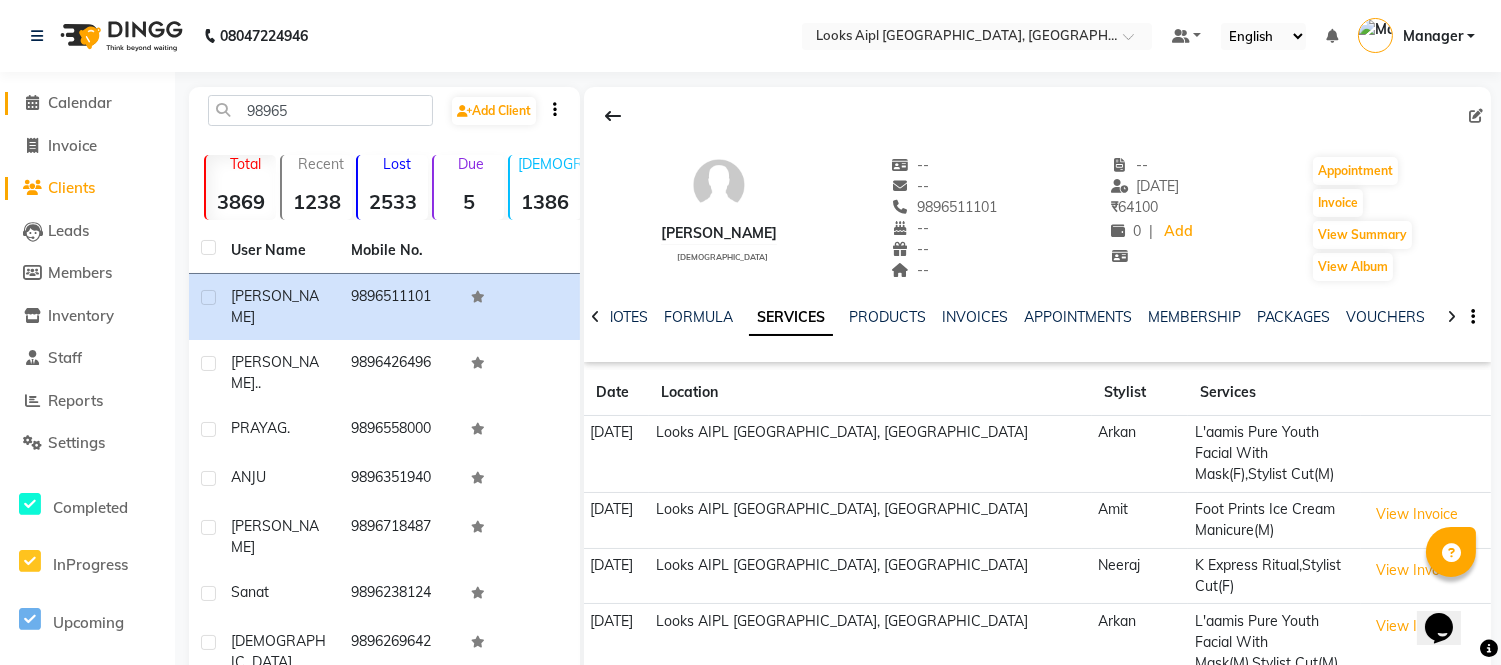 click on "Calendar" 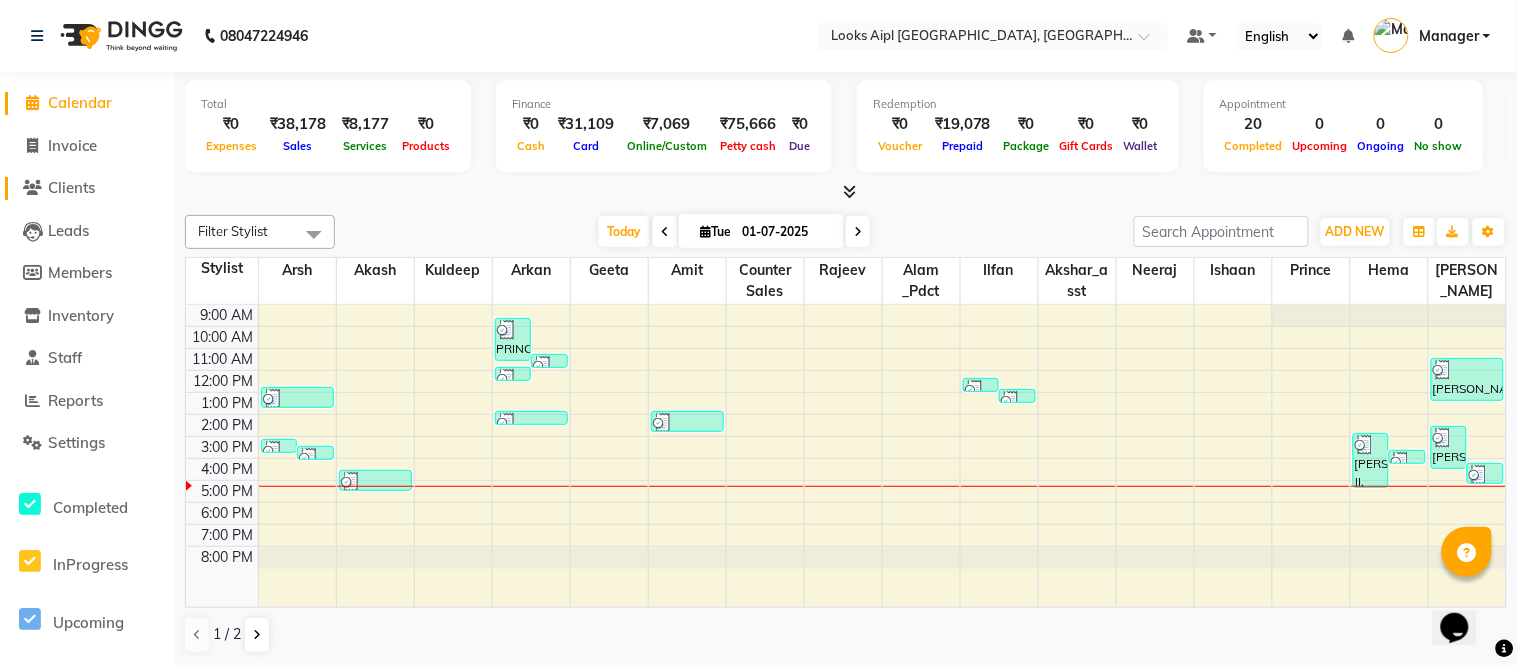 click on "Clients" 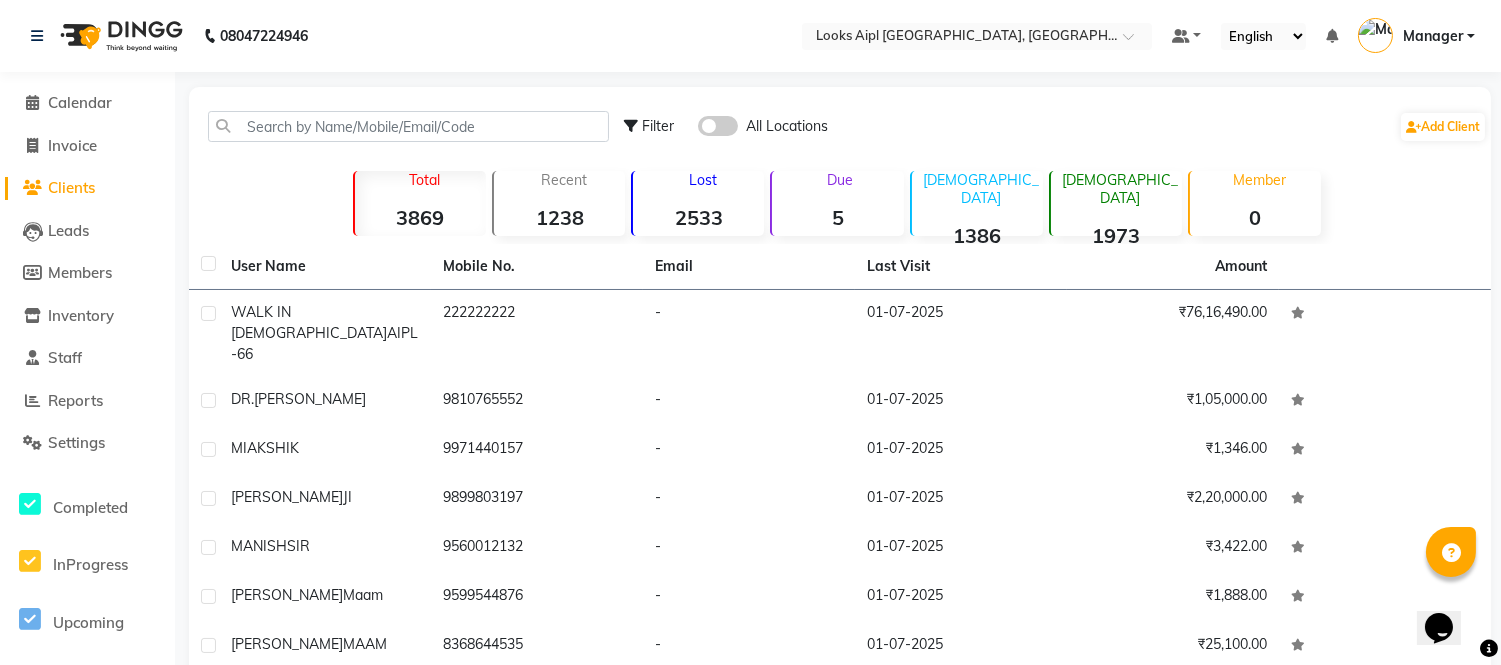 click on "Filter All Locations  Add Client" 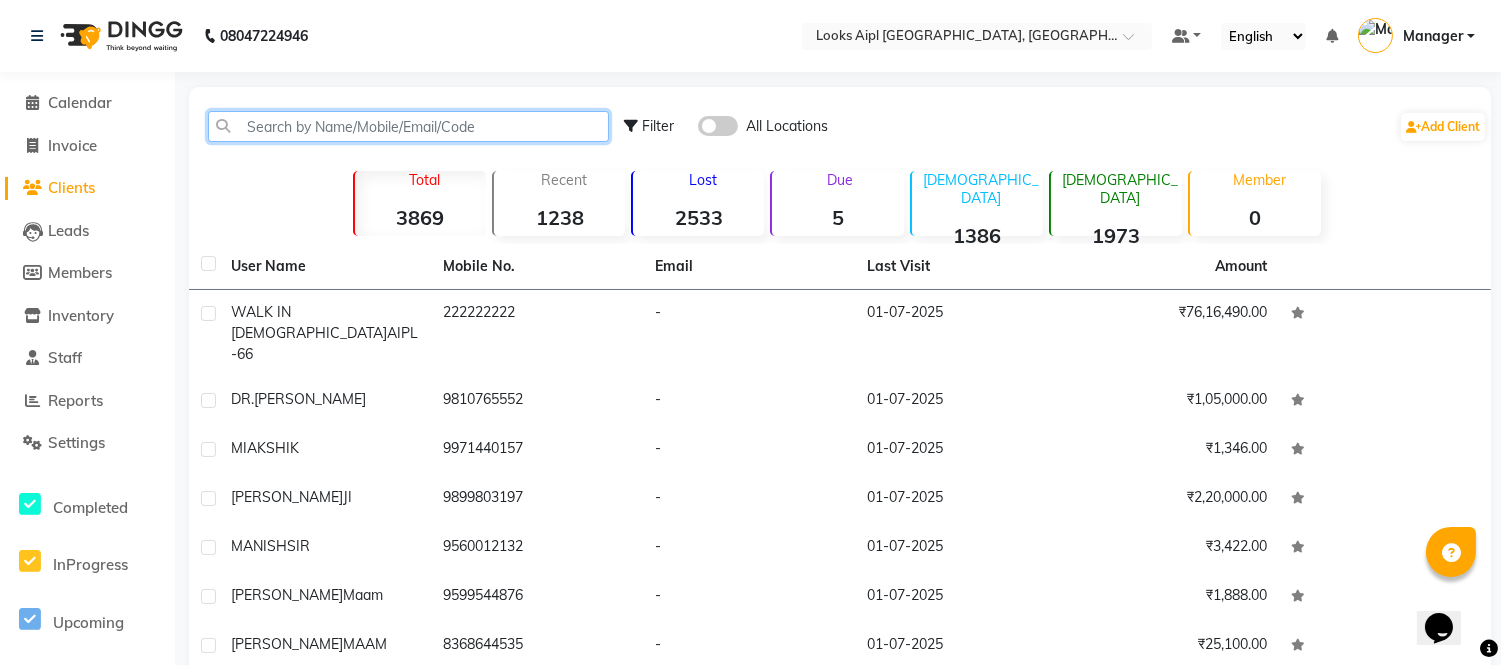 click 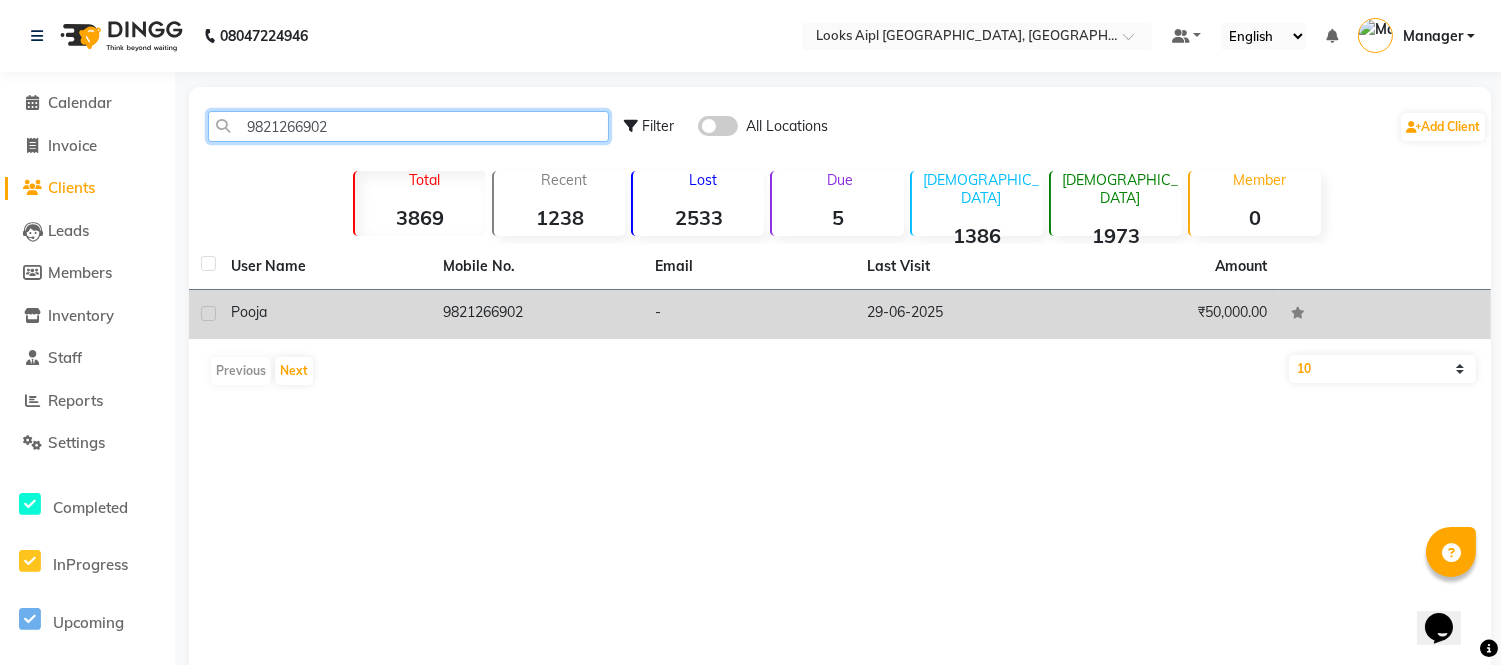 type on "9821266902" 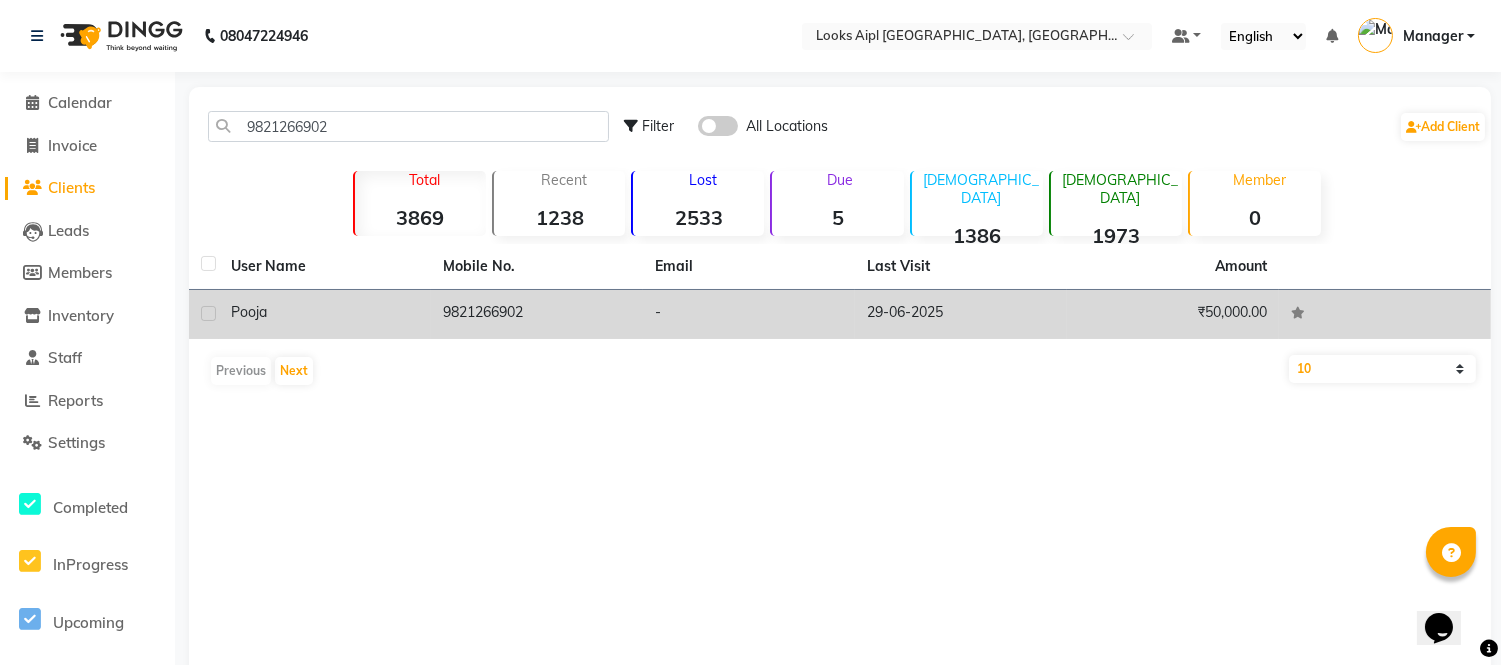 click on "9821266902" 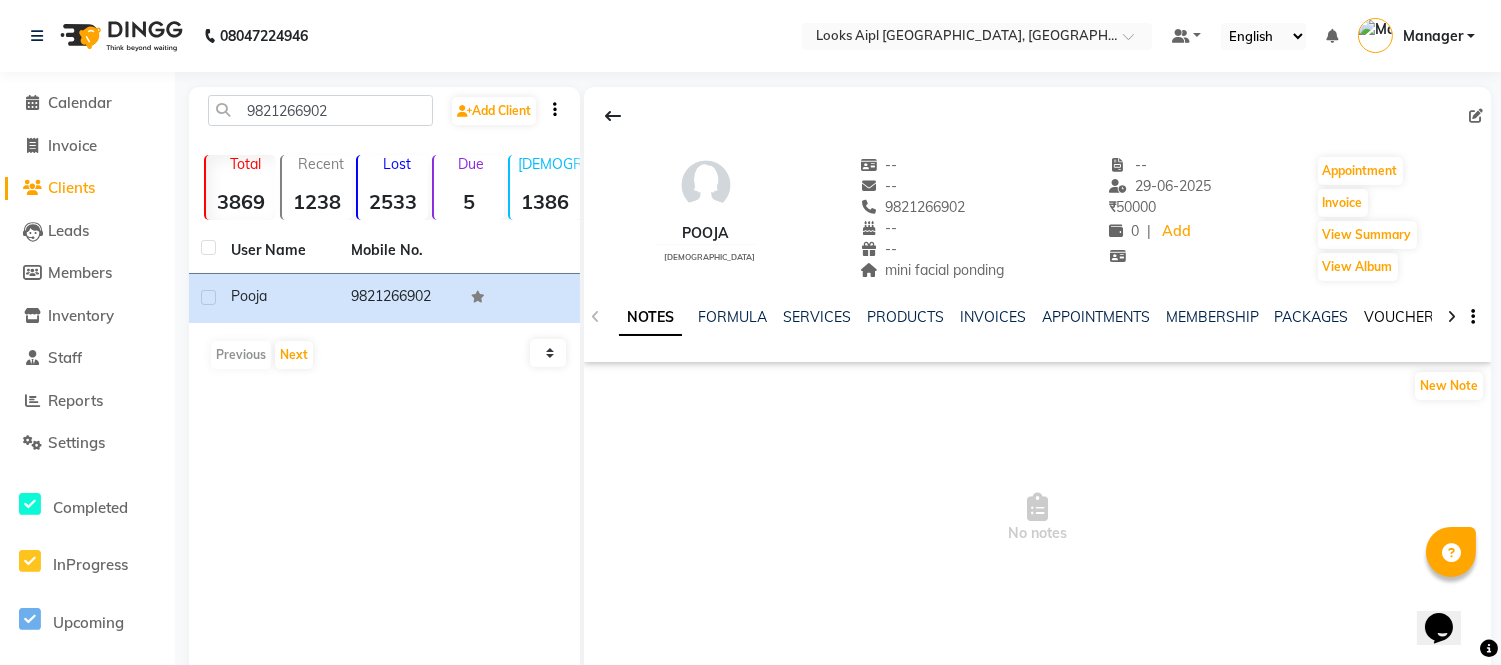 click on "VOUCHERS" 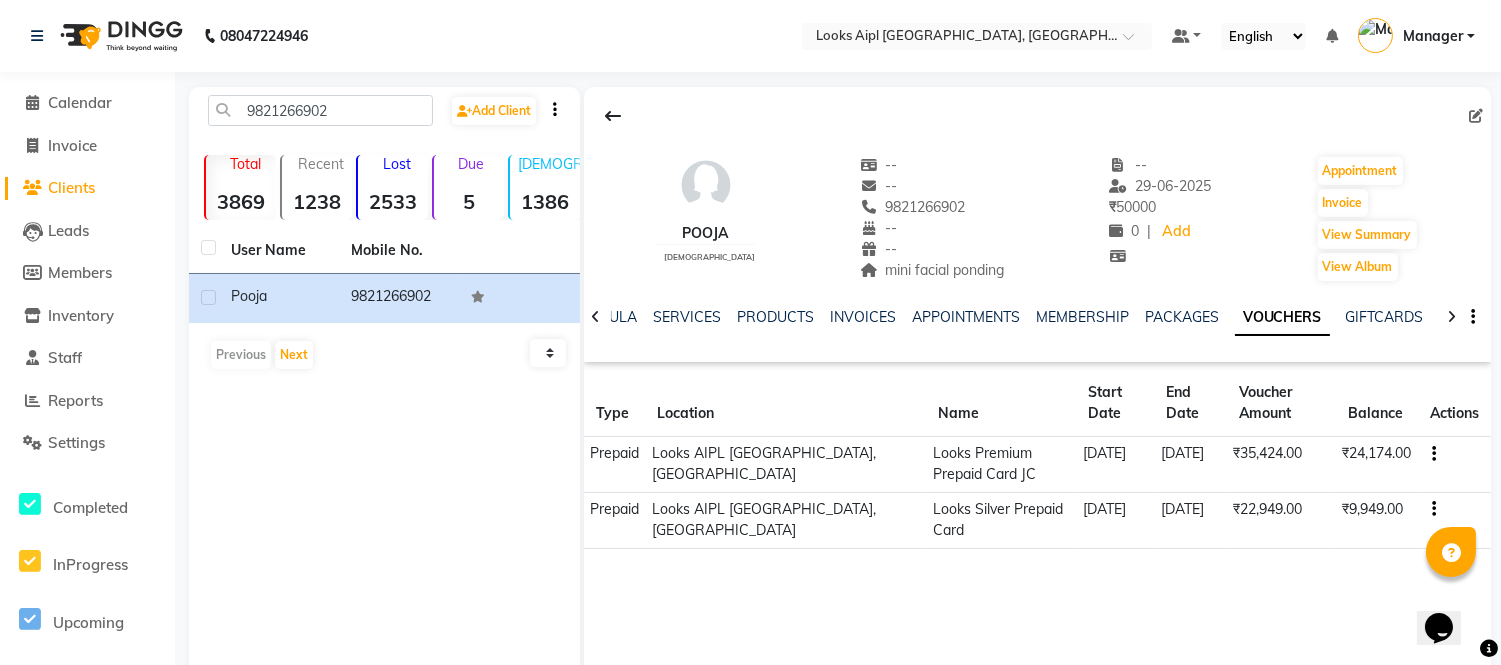 click 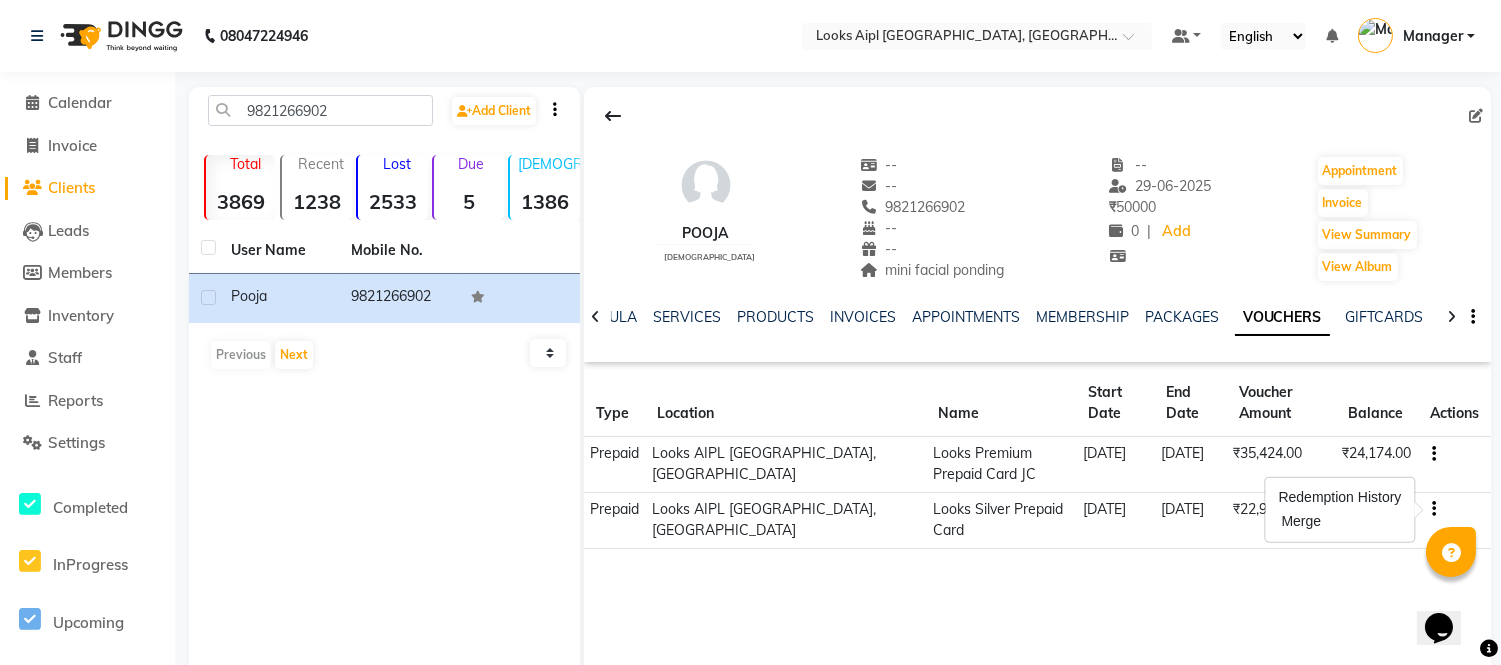 click on "Redemption History" at bounding box center [1340, 497] 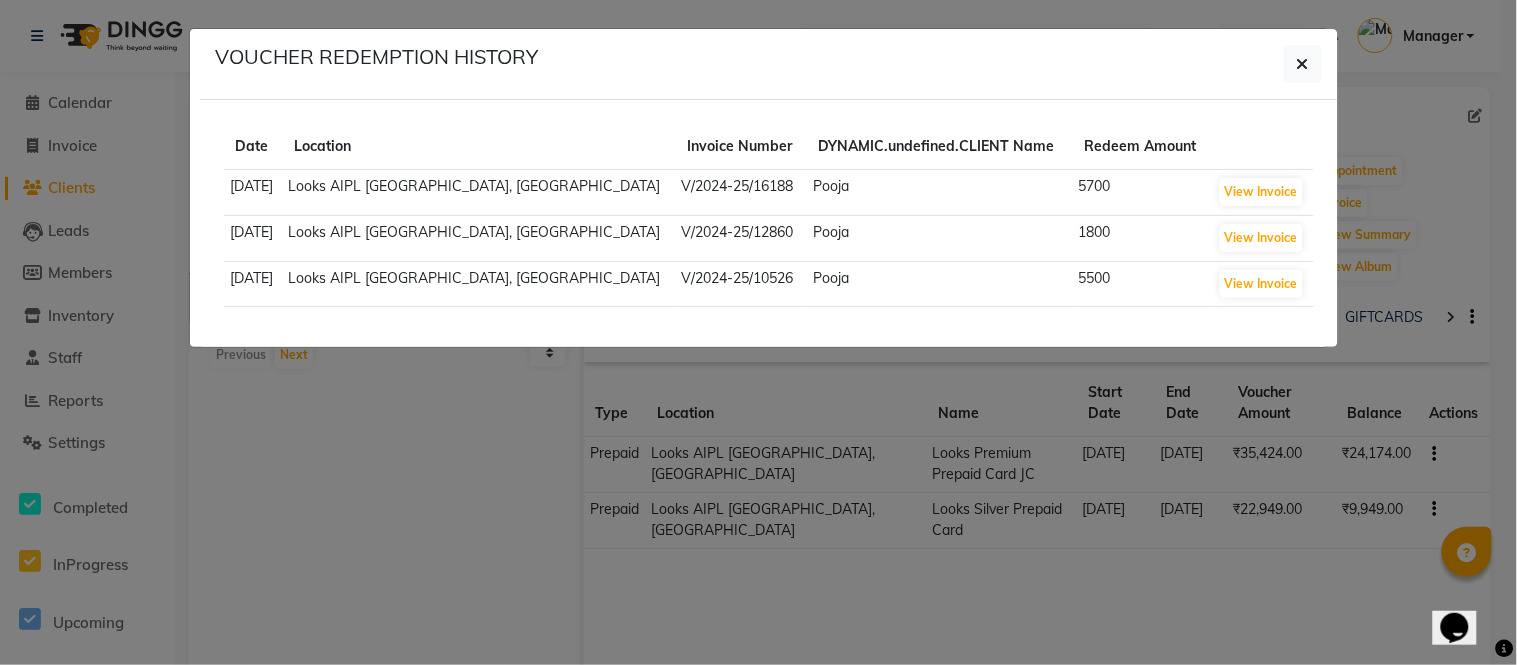 click on "VOUCHER REDEMPTION HISTORY Date Location Invoice Number DYNAMIC.undefined.CLIENT Name Redeem Amount  [DATE]  Looks AIPL [GEOGRAPHIC_DATA], [GEOGRAPHIC_DATA]  V/2024-25/16188   Pooja    5700   View Invoice   [DATE]  Looks [STREET_ADDRESS]  V/2024-25/12860   Pooja    1800   View Invoice   [DATE]  Looks AIPL [GEOGRAPHIC_DATA], [GEOGRAPHIC_DATA]  V/2024-25/10526   Pooja    5500   View Invoice" 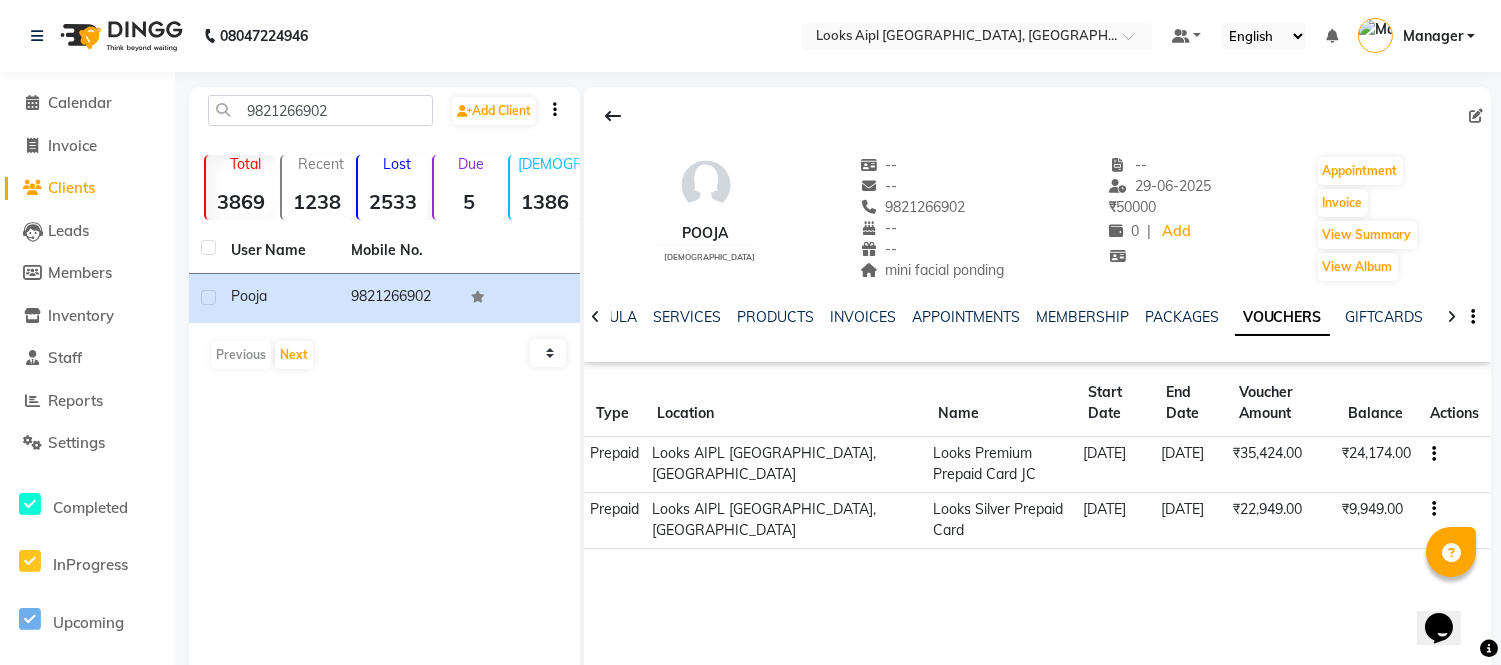click 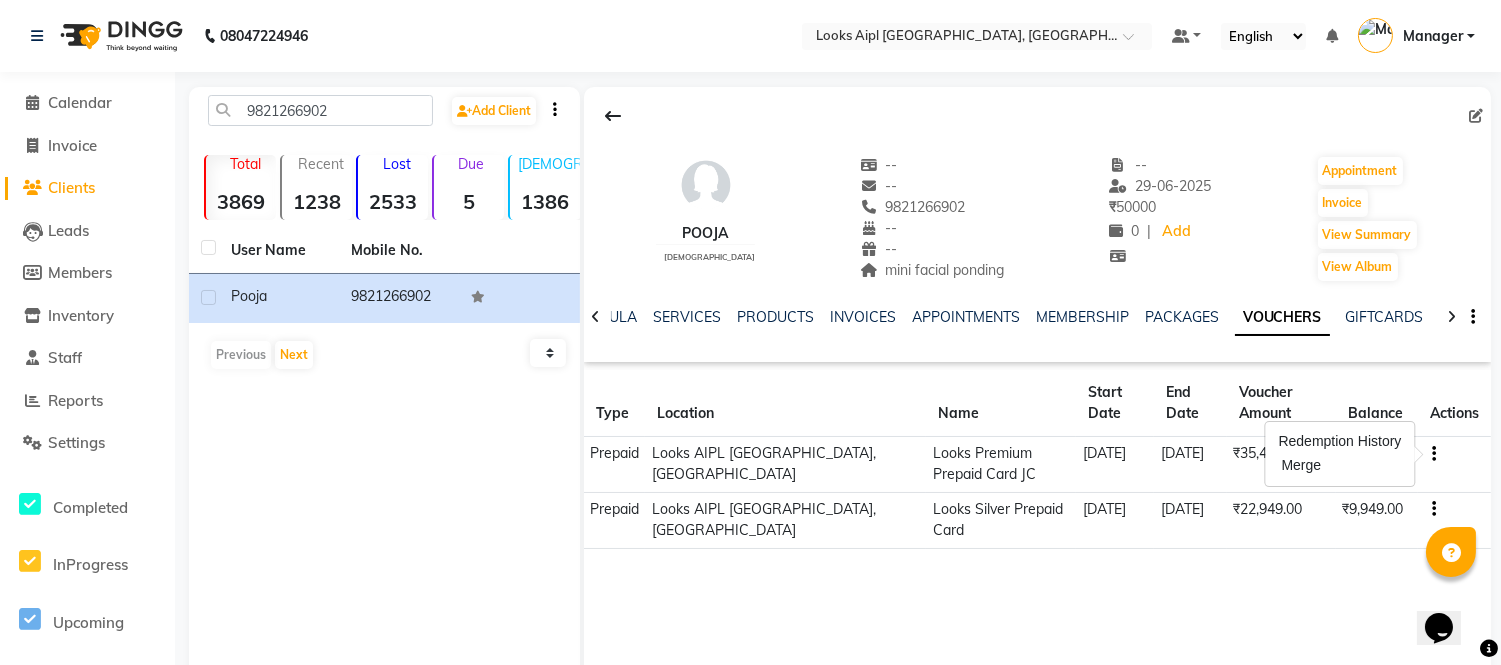 click on "Redemption History" at bounding box center [1340, 441] 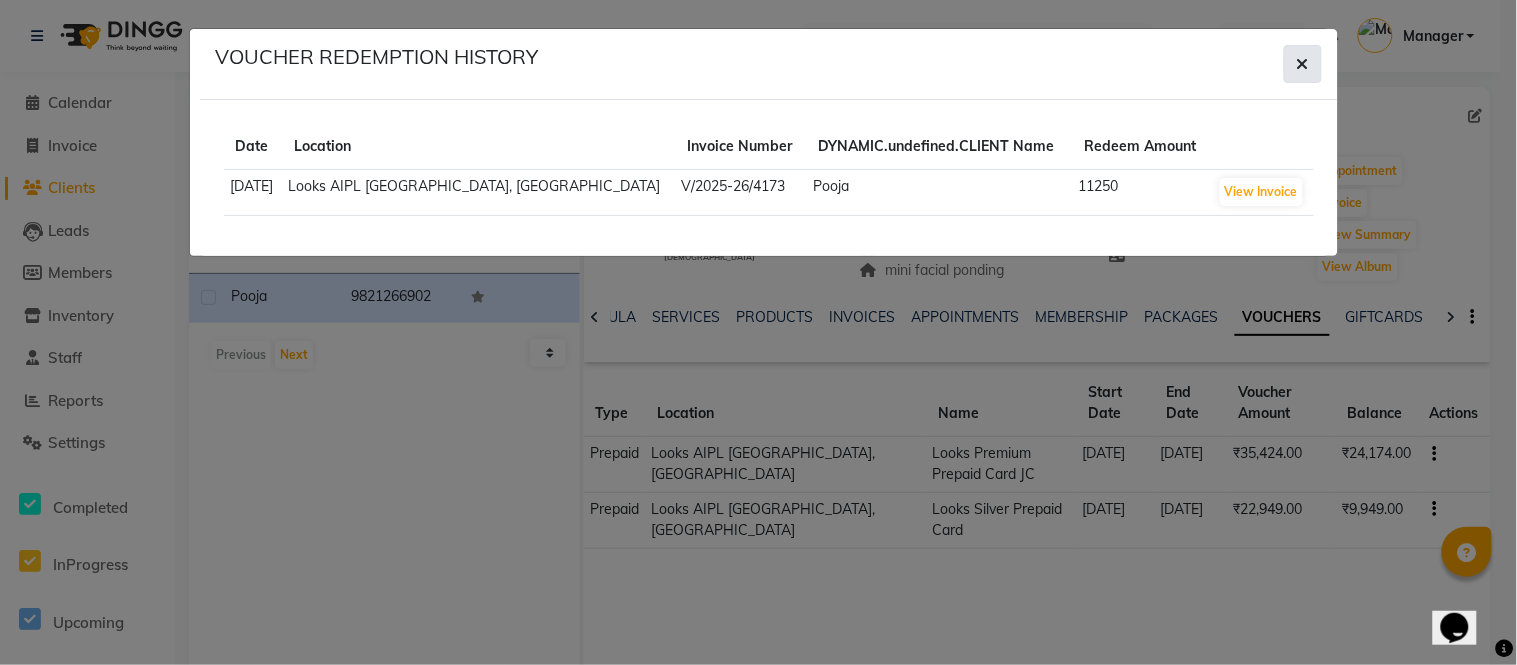 click 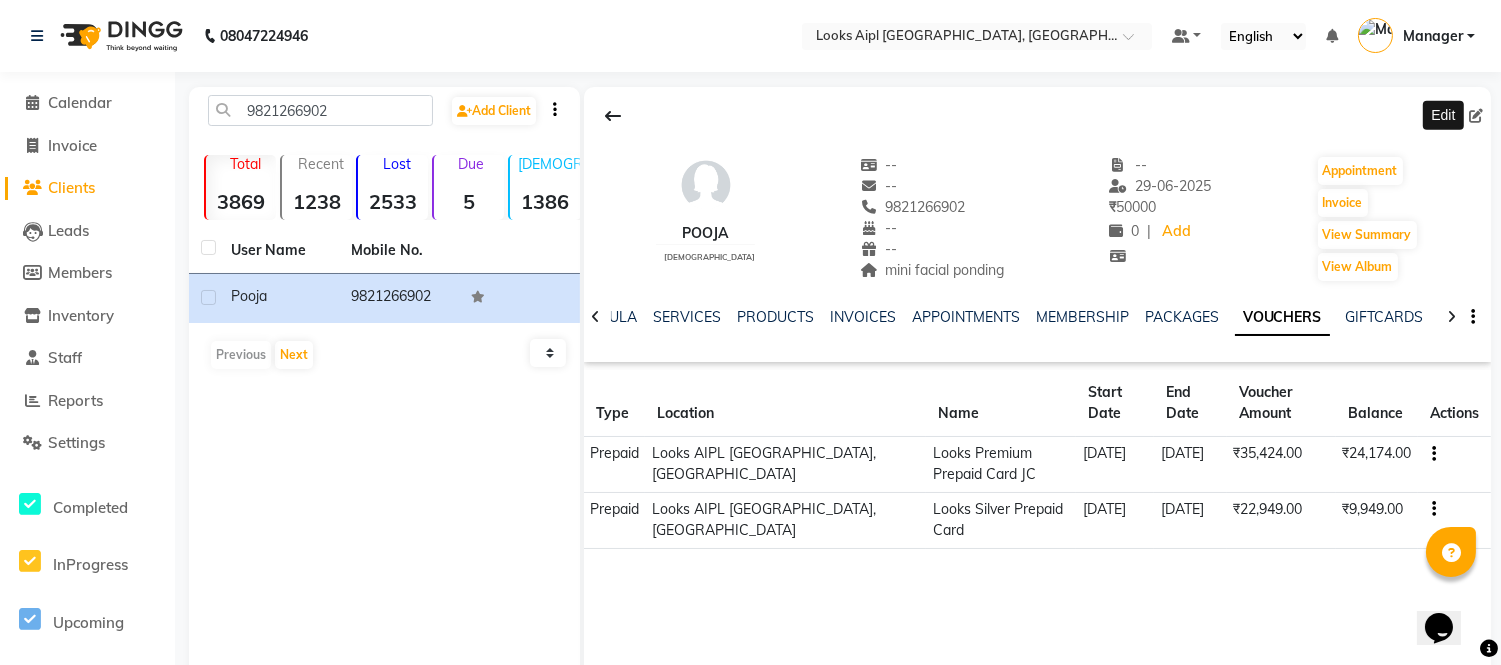 click 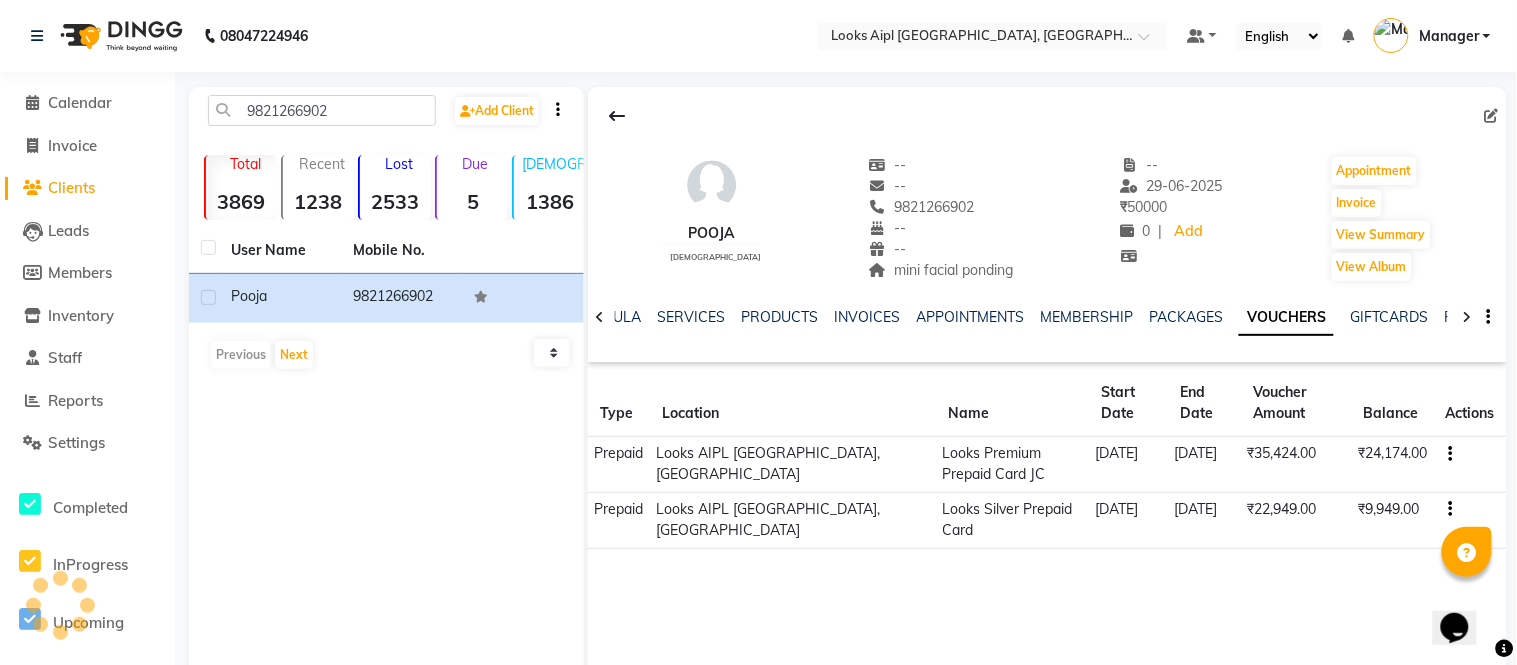 select on "[DEMOGRAPHIC_DATA]" 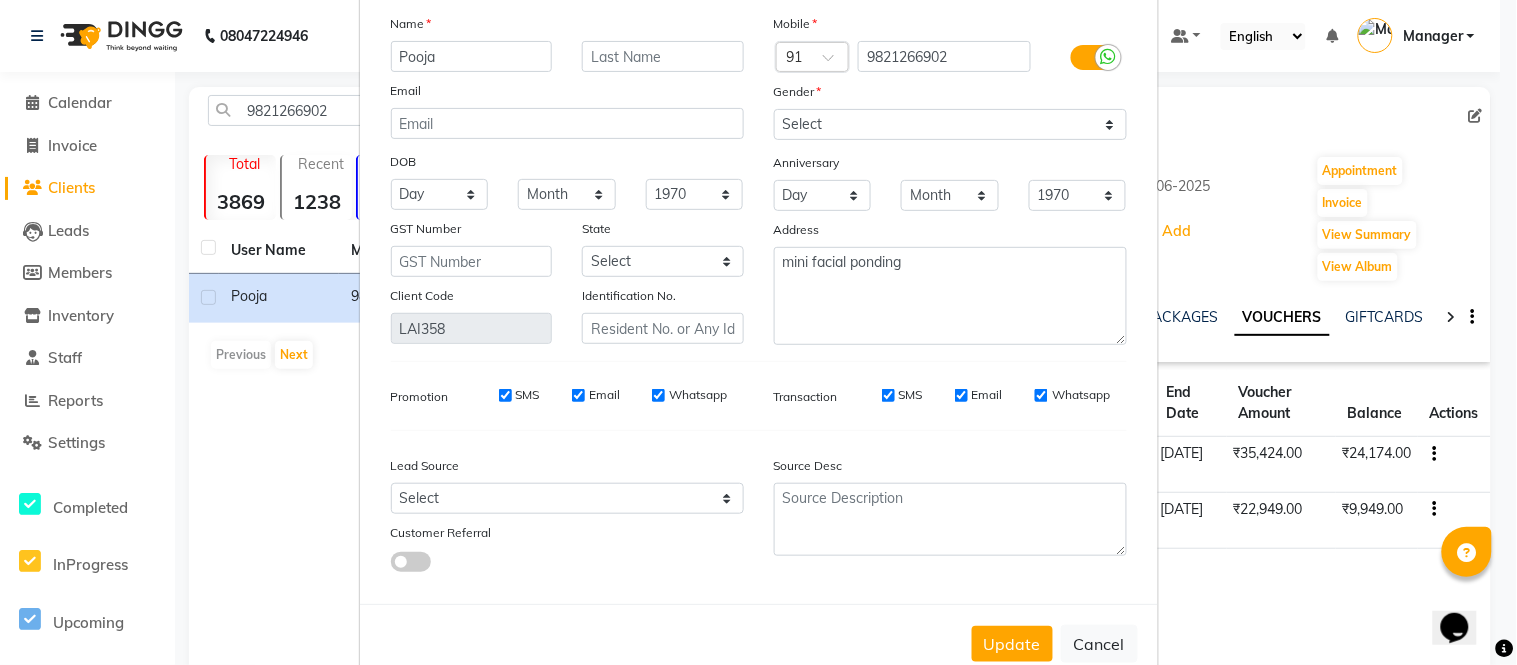 scroll, scrollTop: 150, scrollLeft: 0, axis: vertical 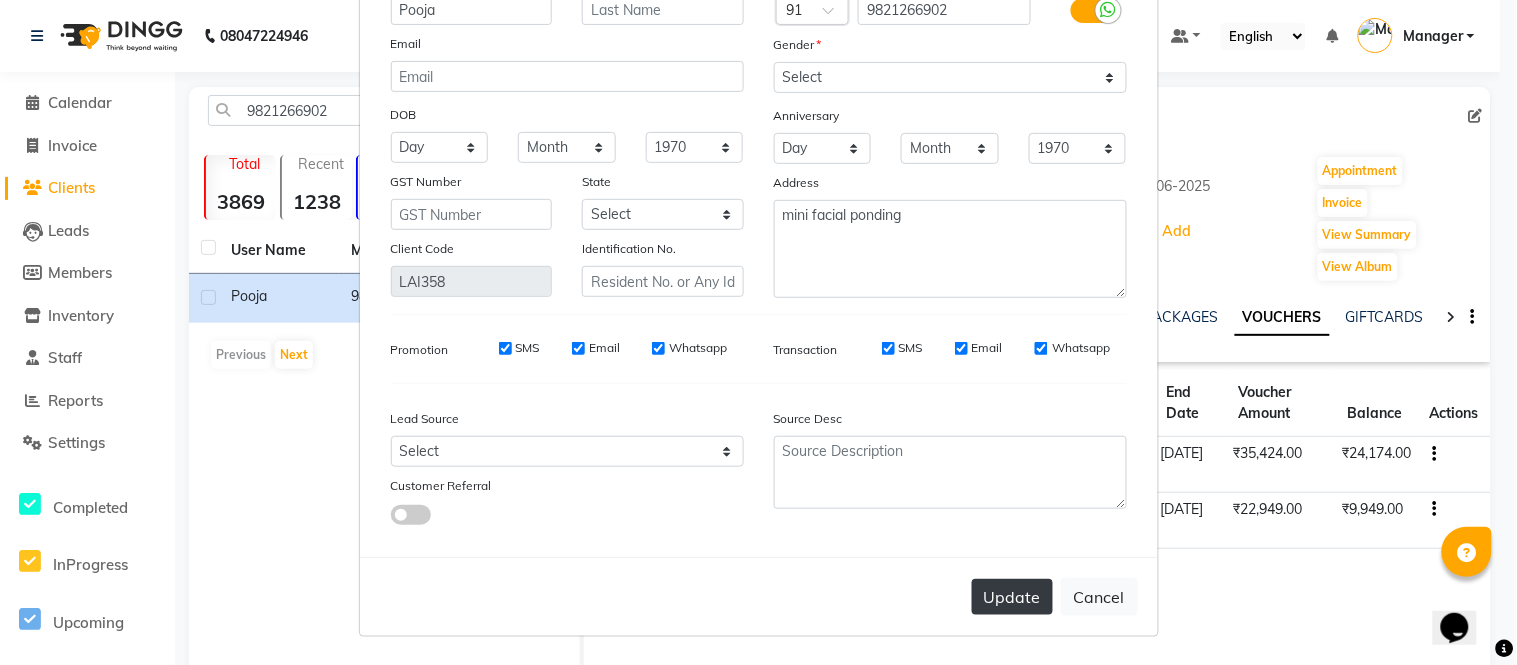 click on "Update" at bounding box center (1012, 597) 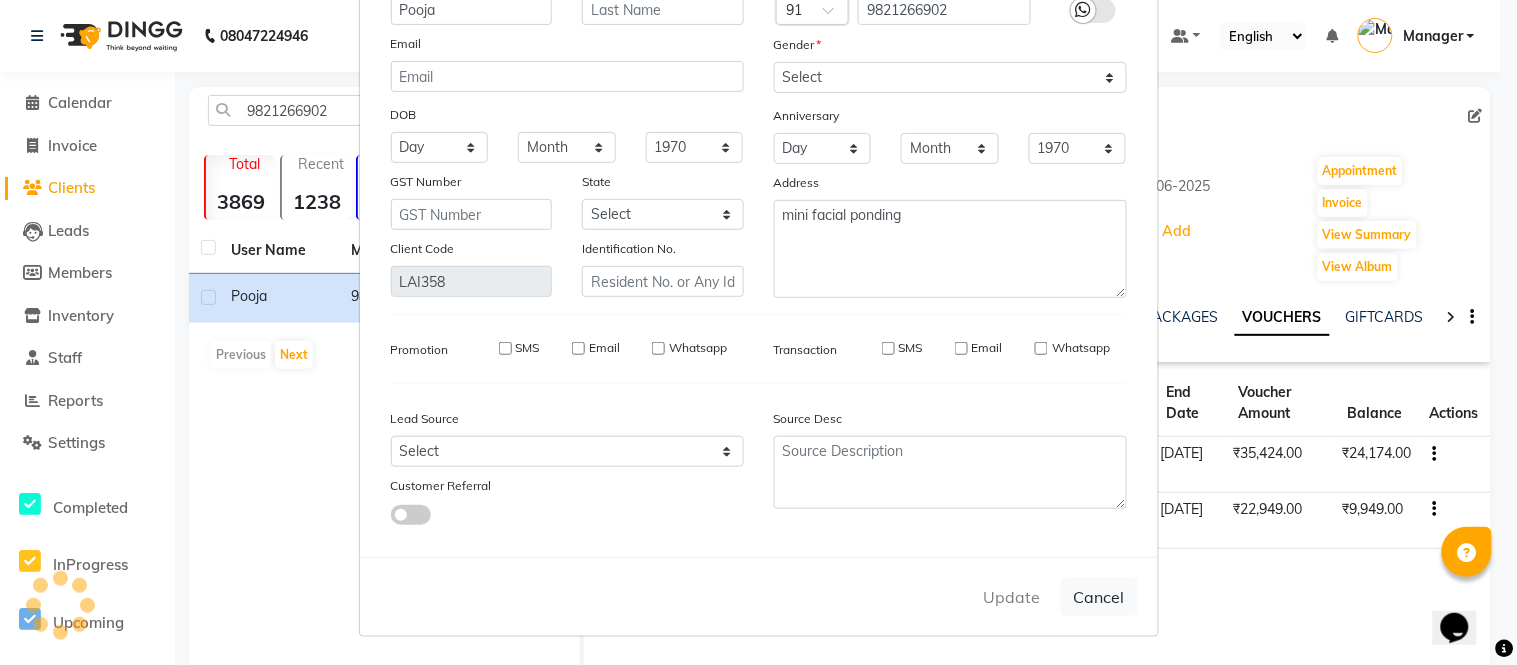 type 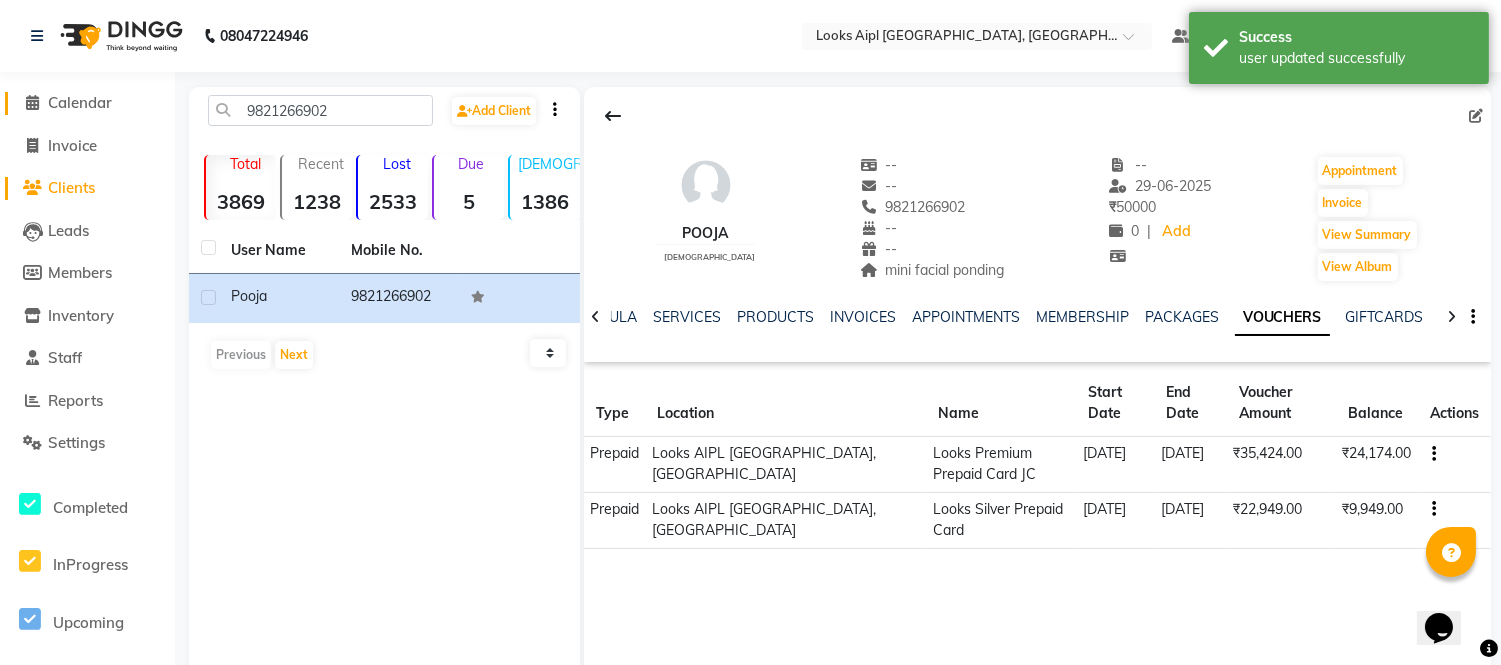click on "Calendar" 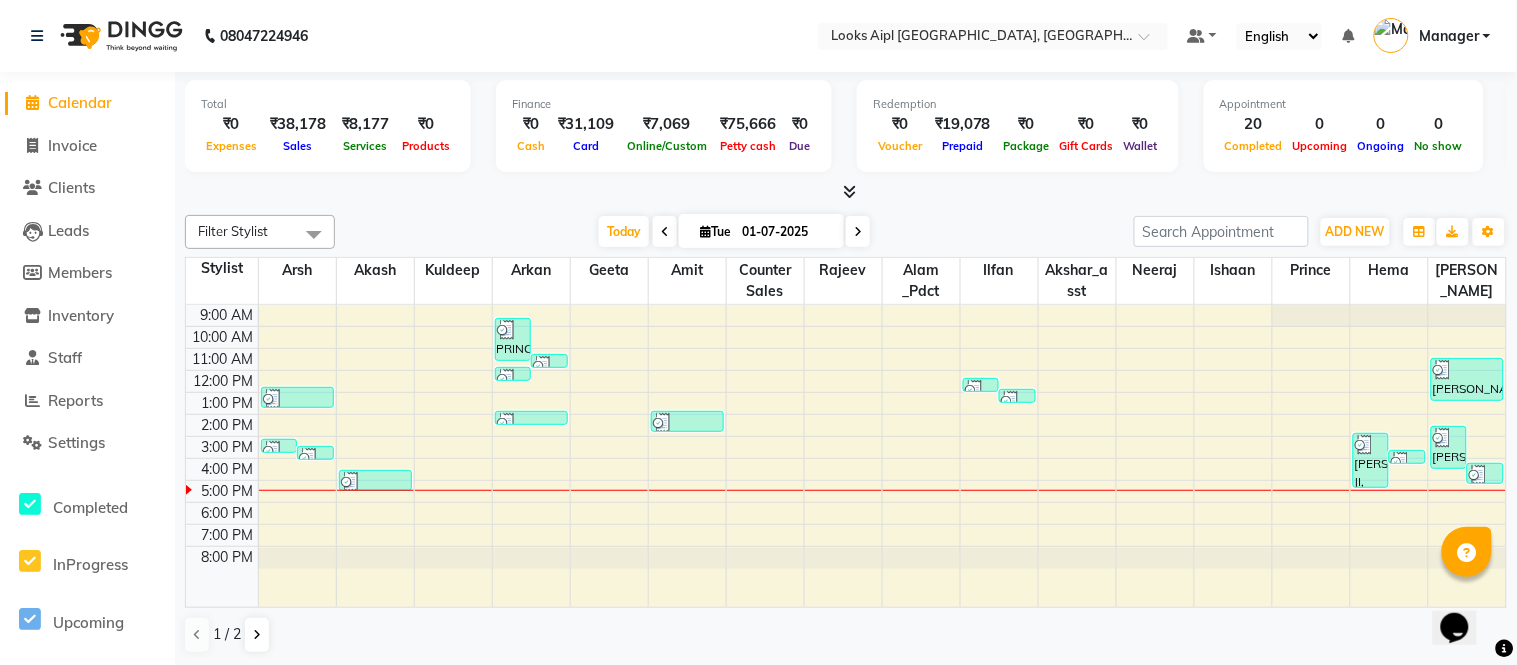 click on "Calendar" 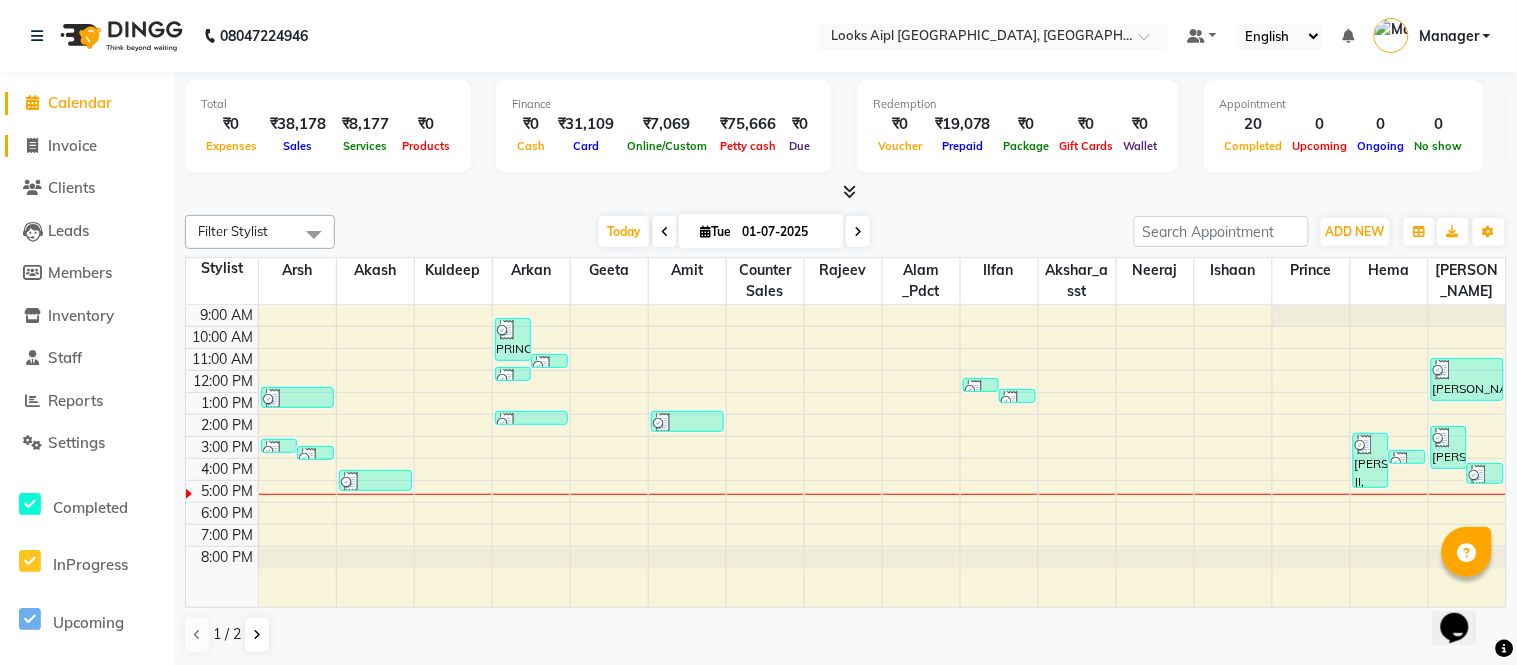 click on "Invoice" 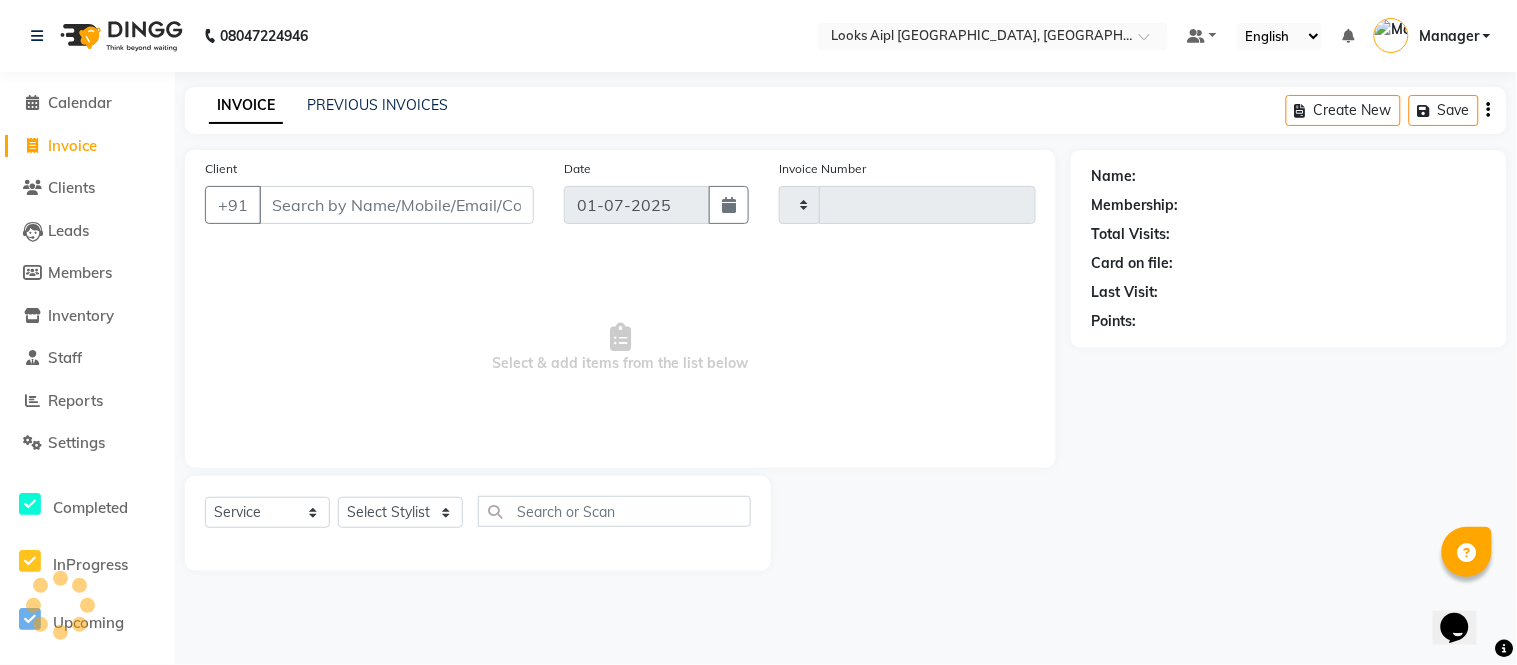 type on "4298" 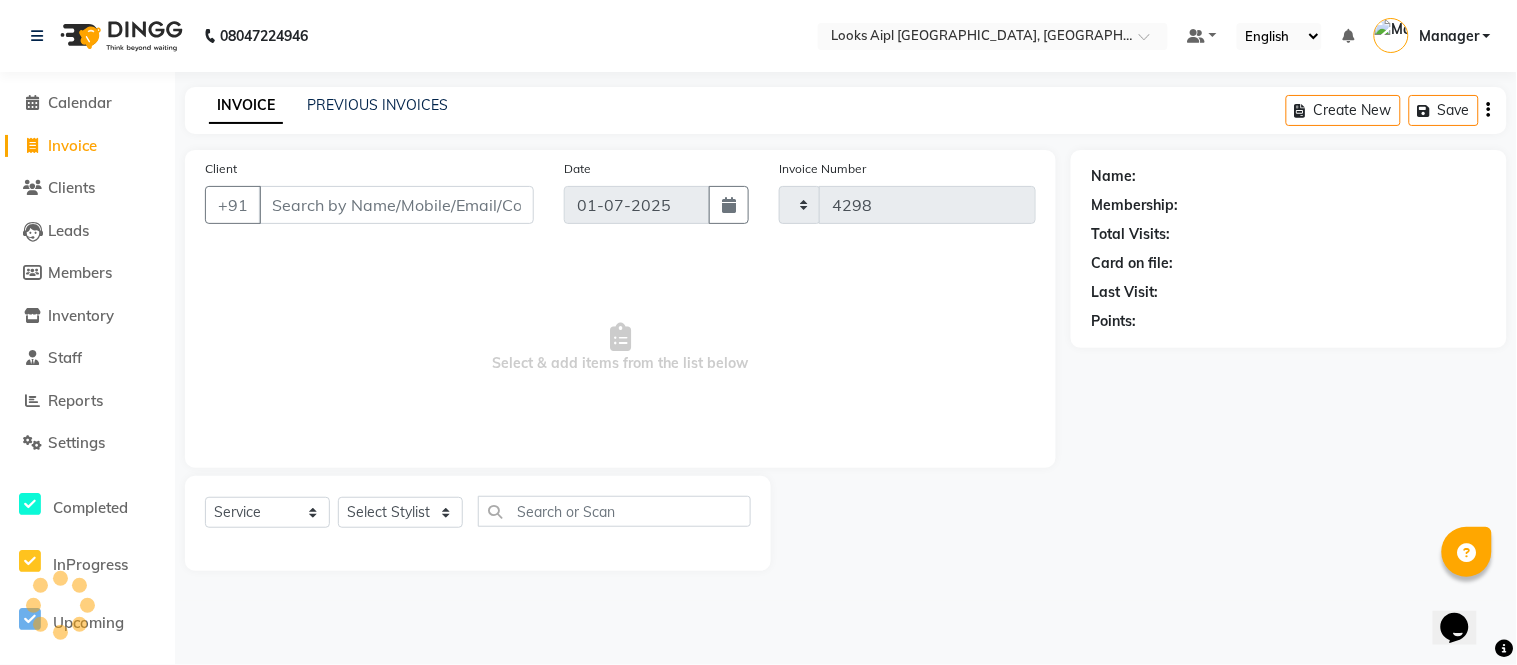 select on "6047" 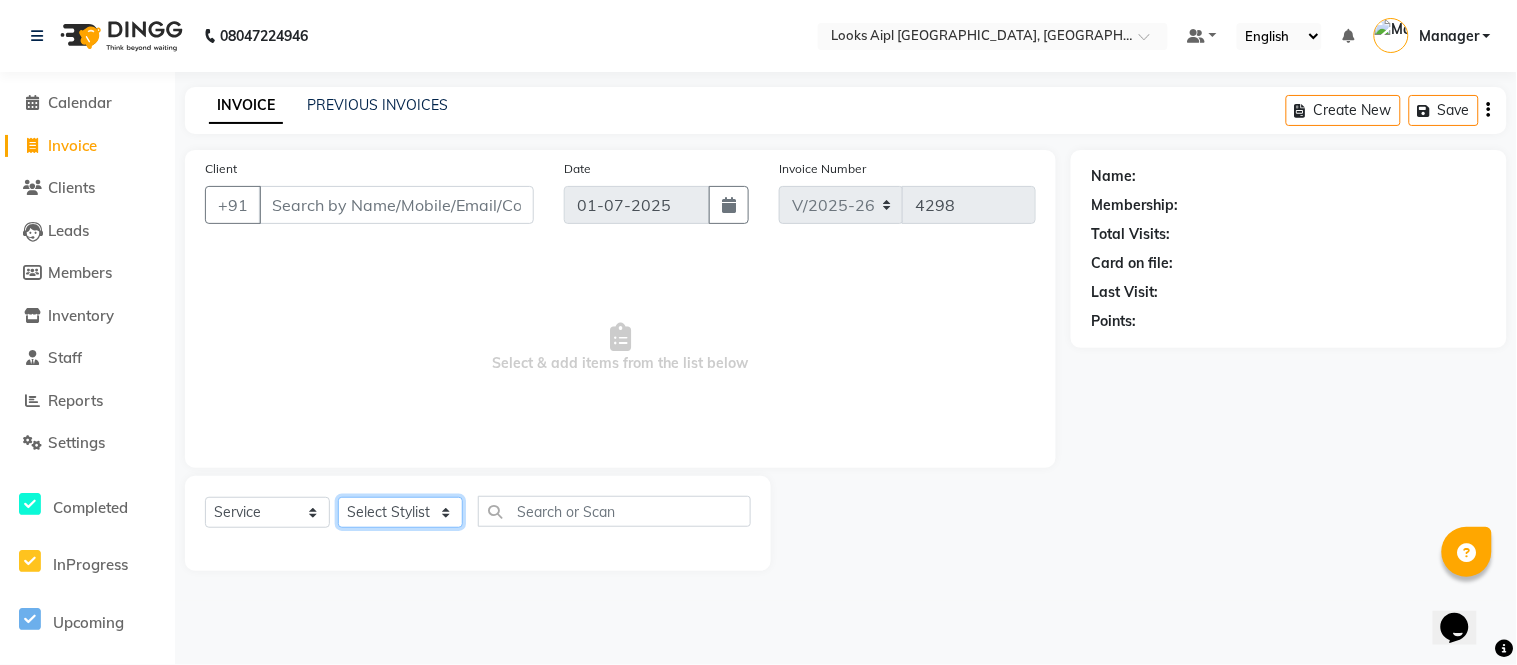 click on "Select Stylist" 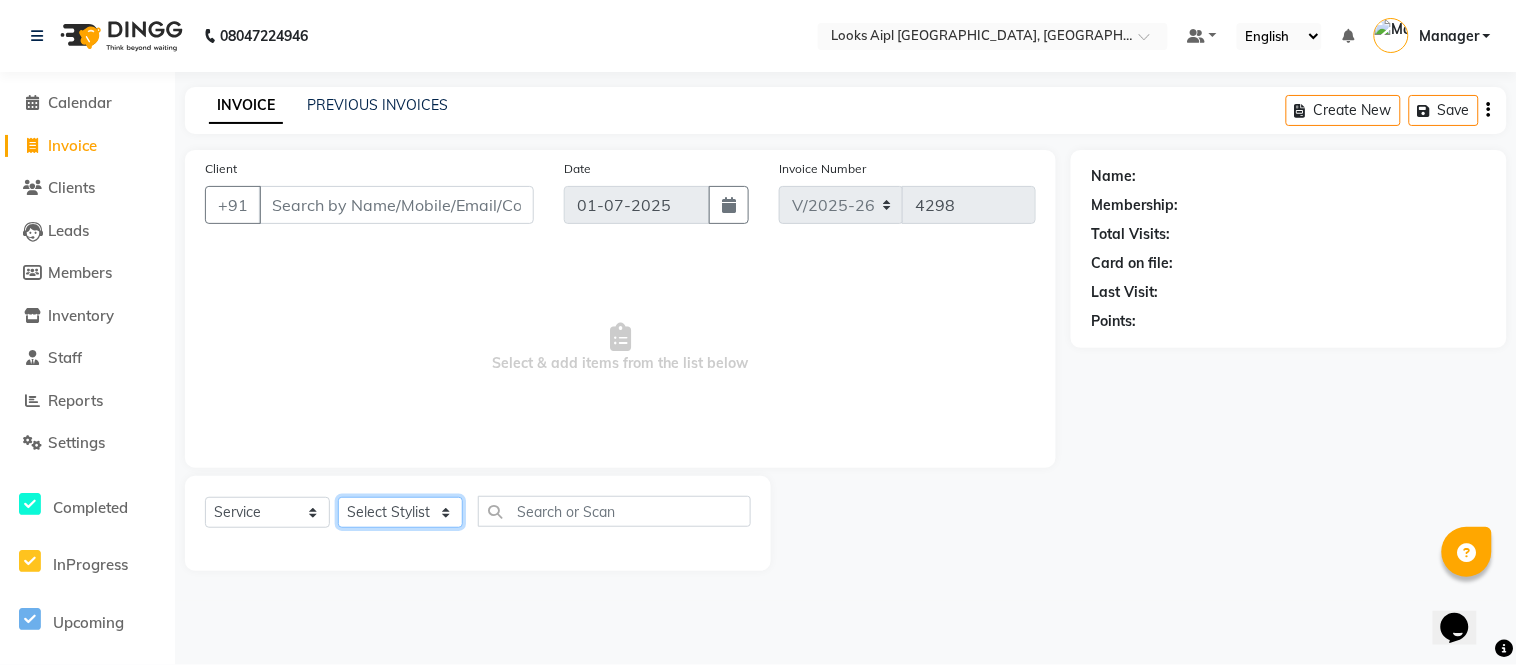 select on "62556" 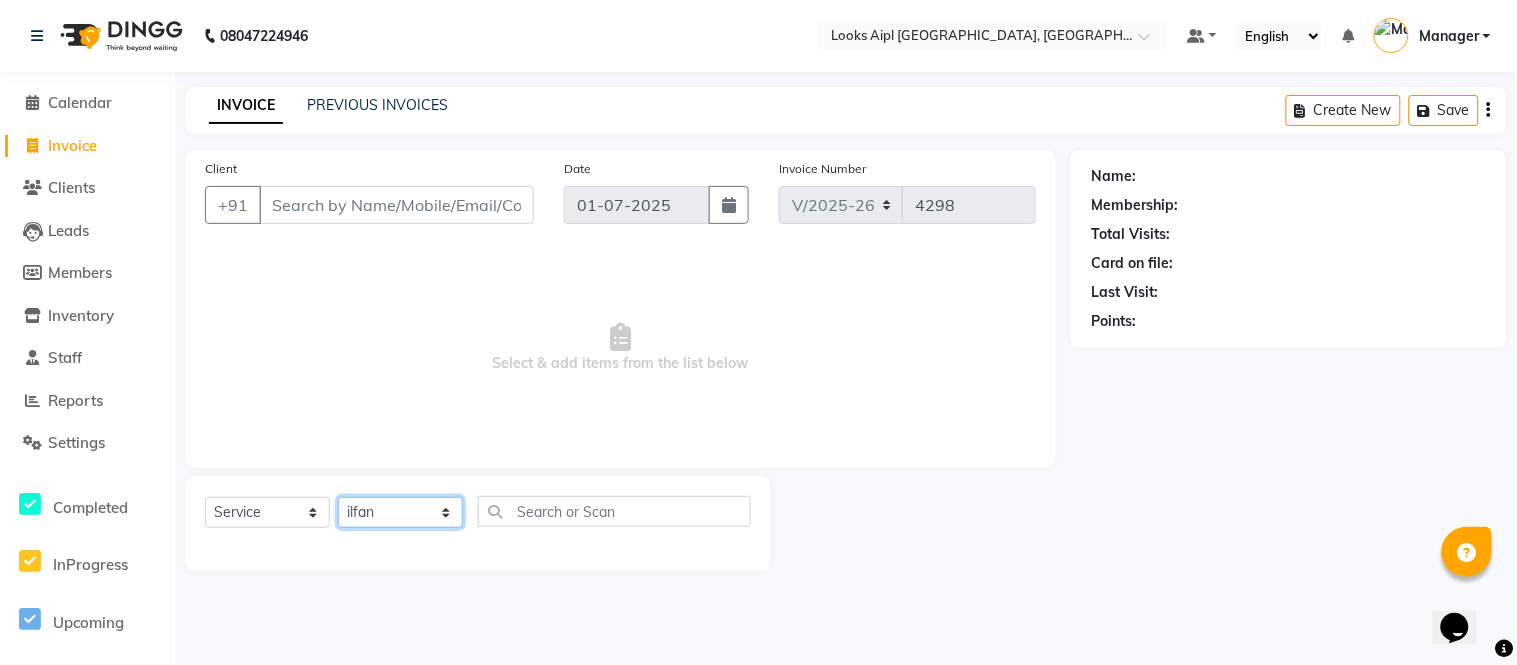 click on "Select Stylist [PERSON_NAME] Alam _Pdct [PERSON_NAME] [PERSON_NAME] Counter Sales [PERSON_NAME] ilfan [PERSON_NAME] [PERSON_NAME] Manager [PERSON_NAME] [PERSON_NAME] sagar_pdct [PERSON_NAME]" 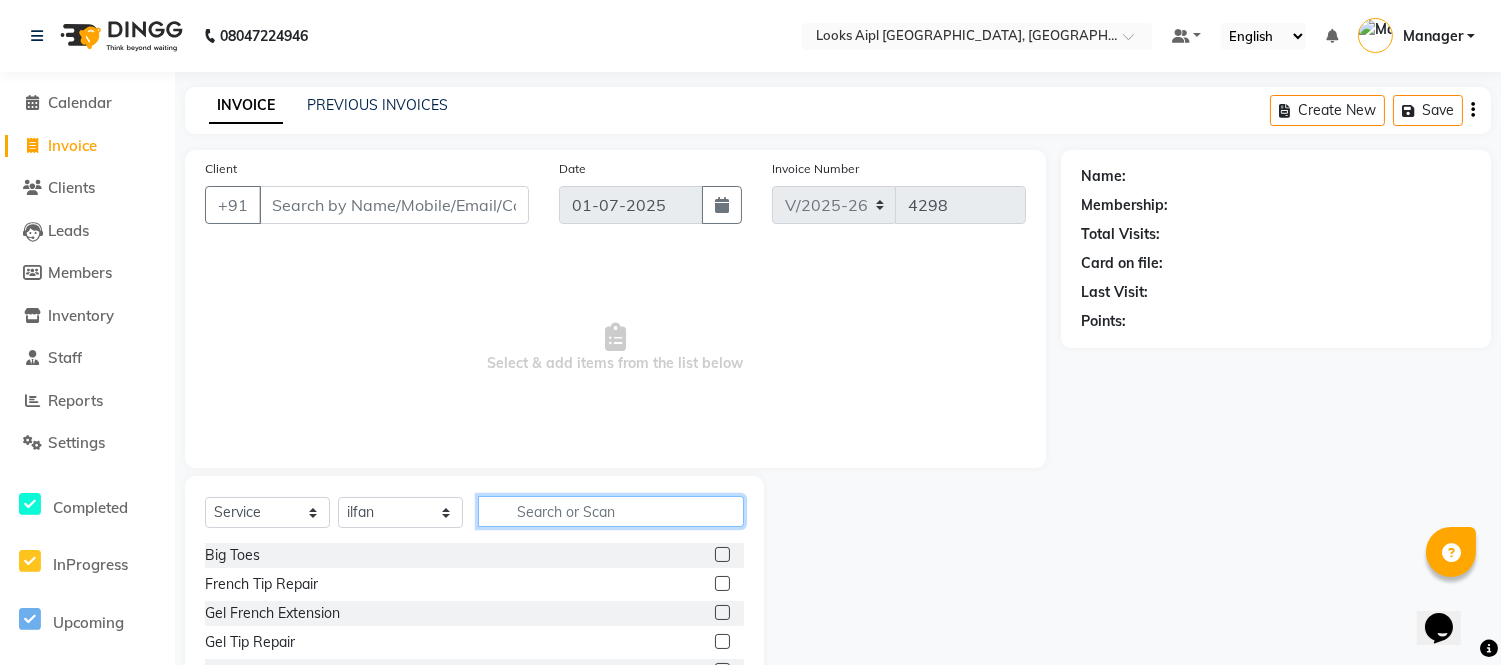 click 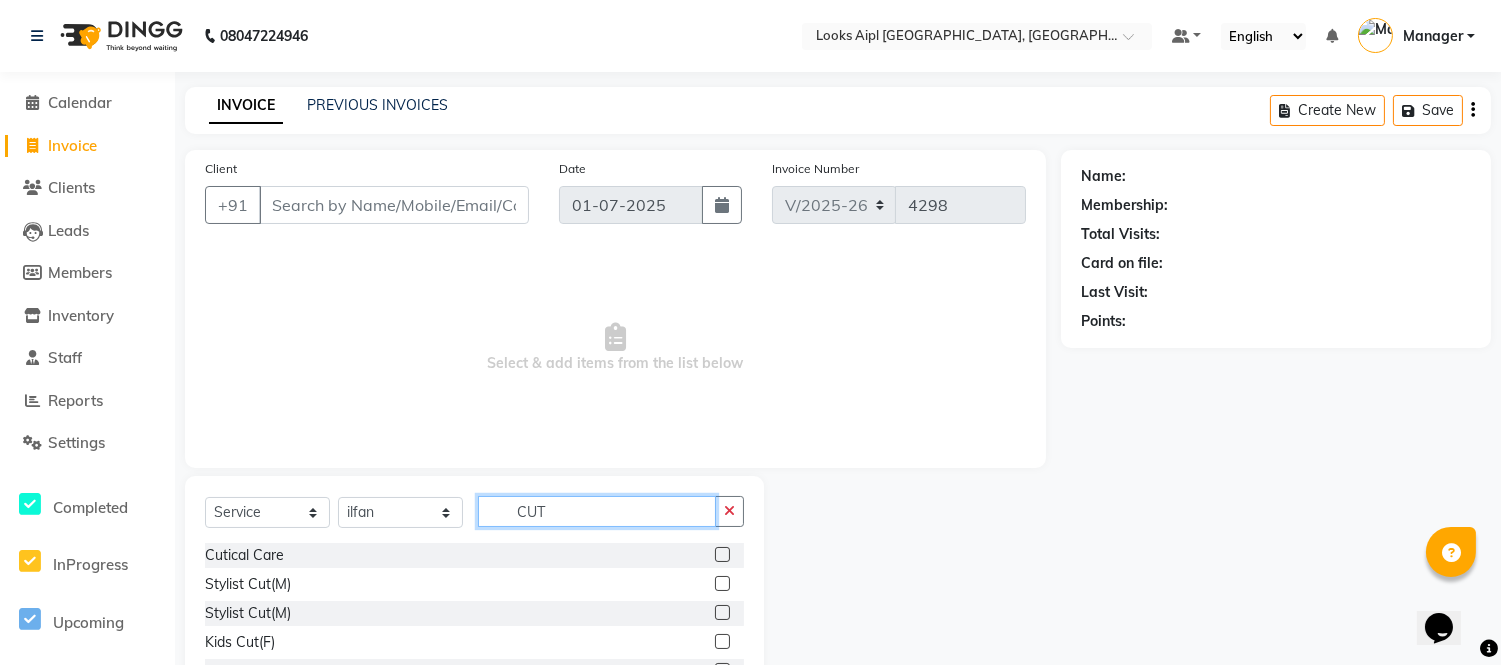 type on "CUT" 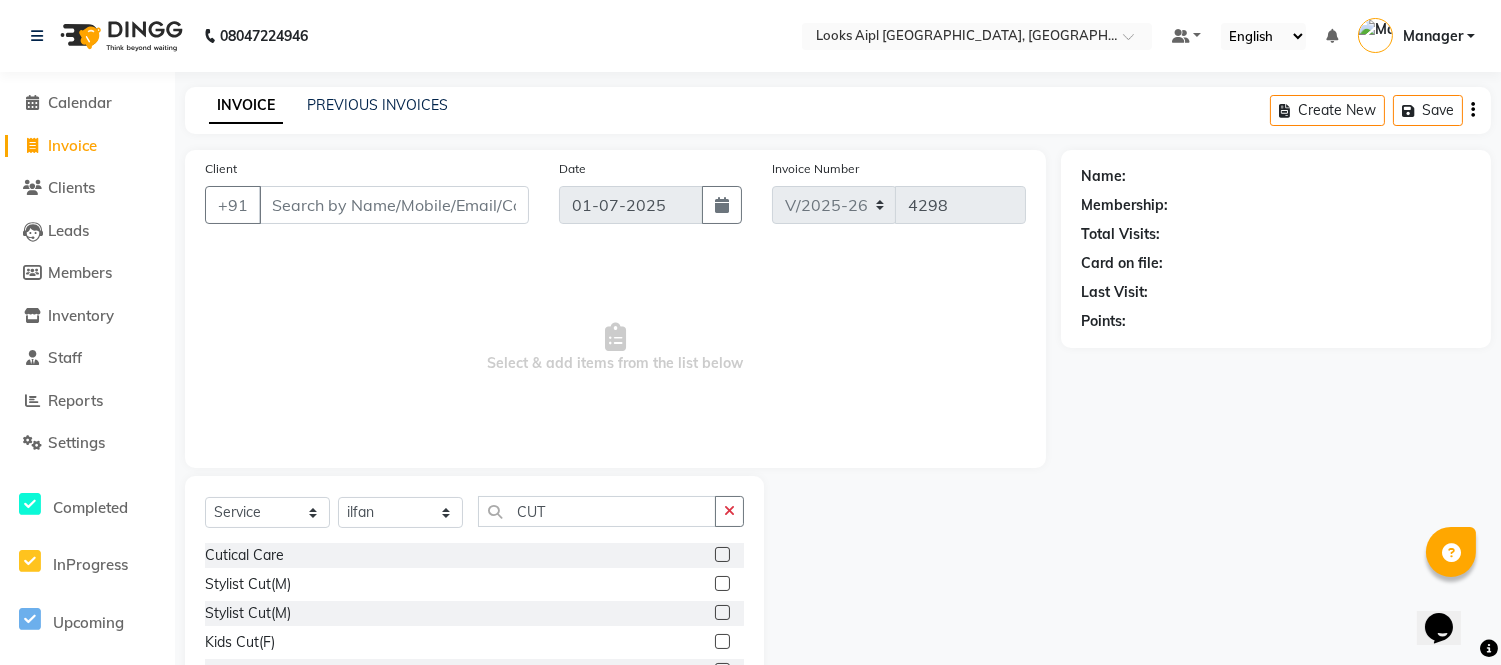 click 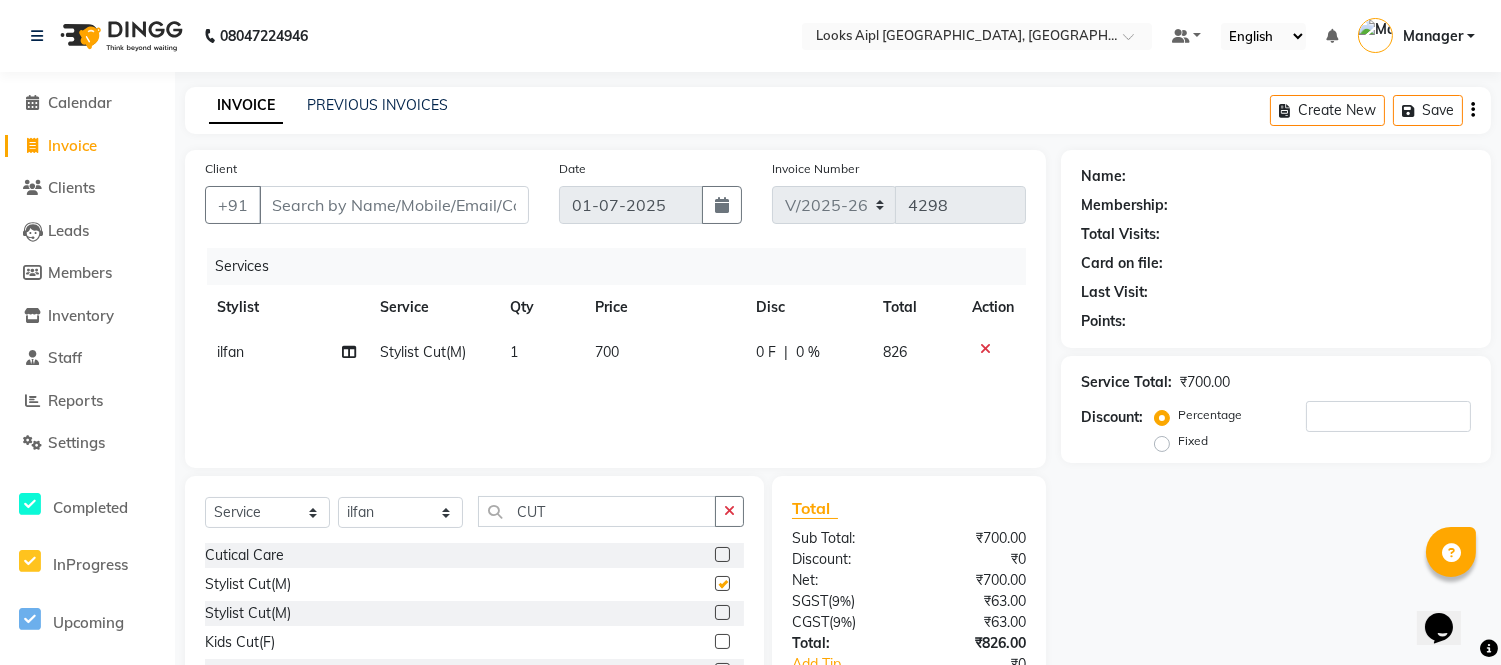 checkbox on "false" 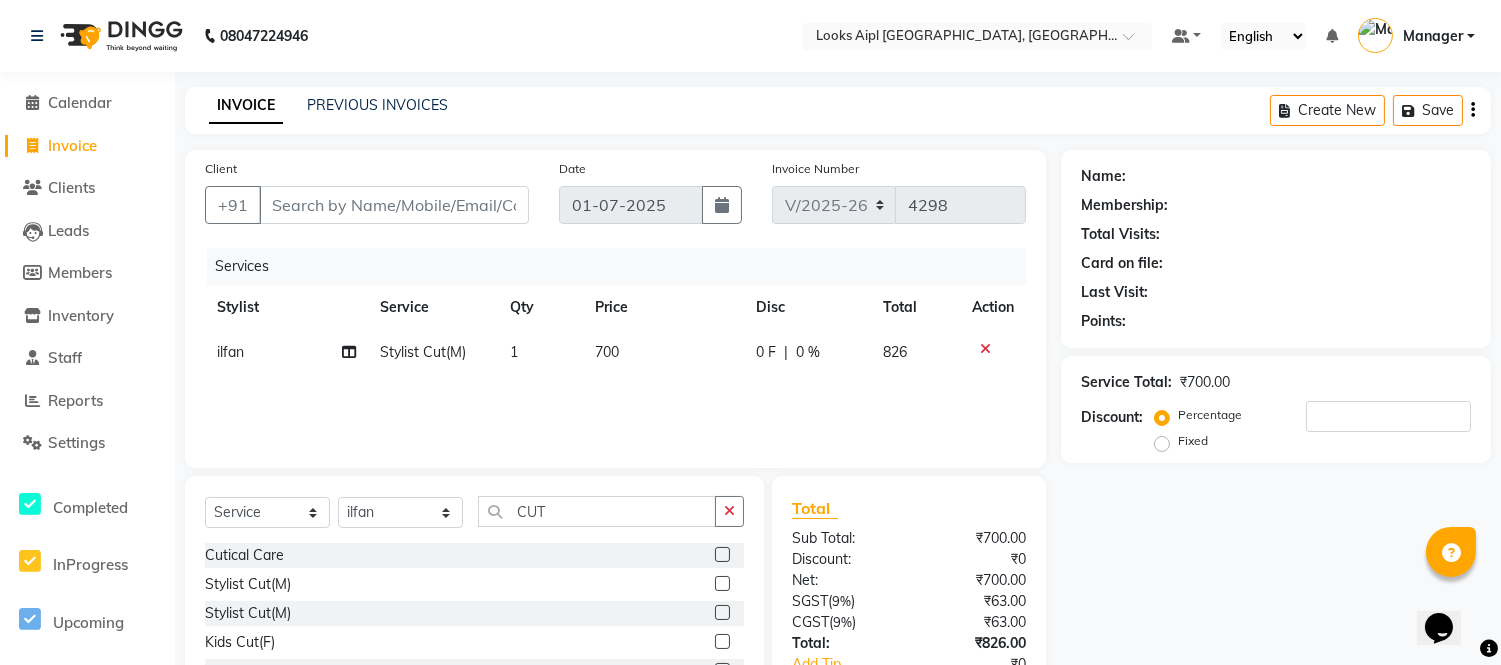 click on "700" 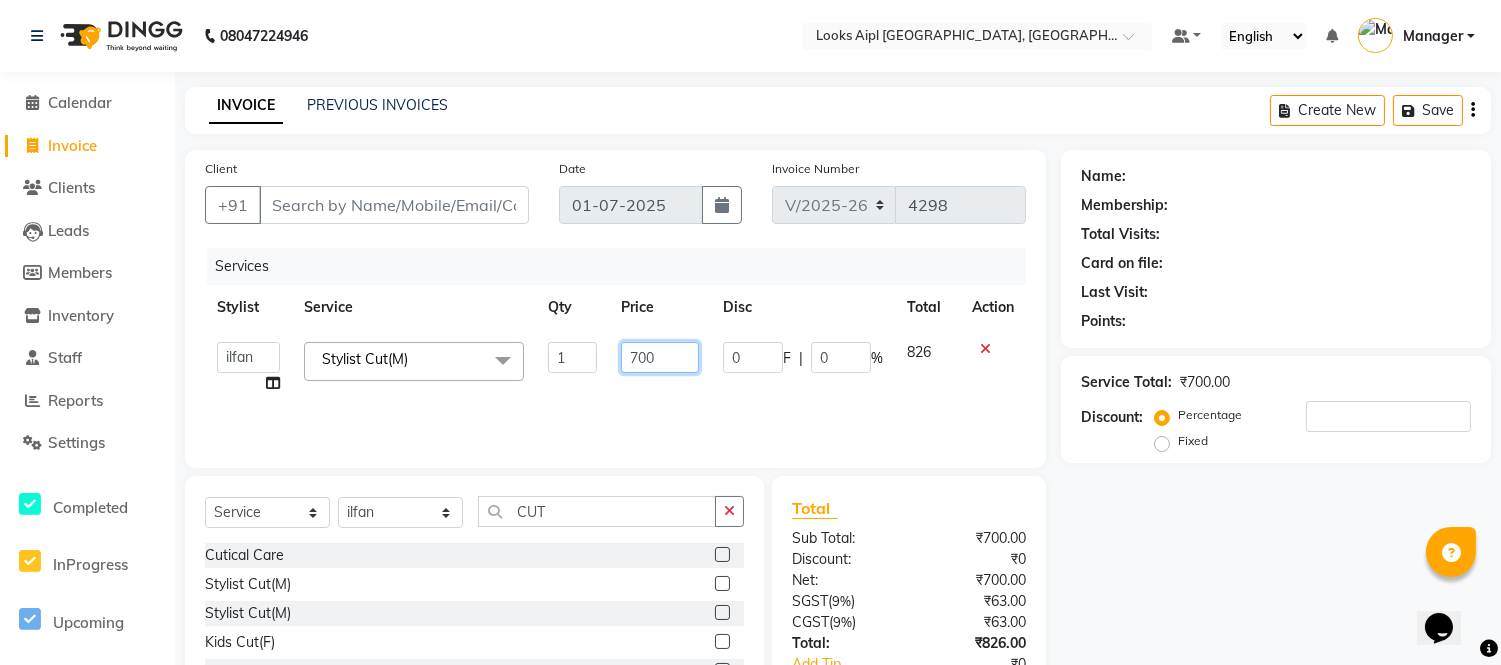 click on "700" 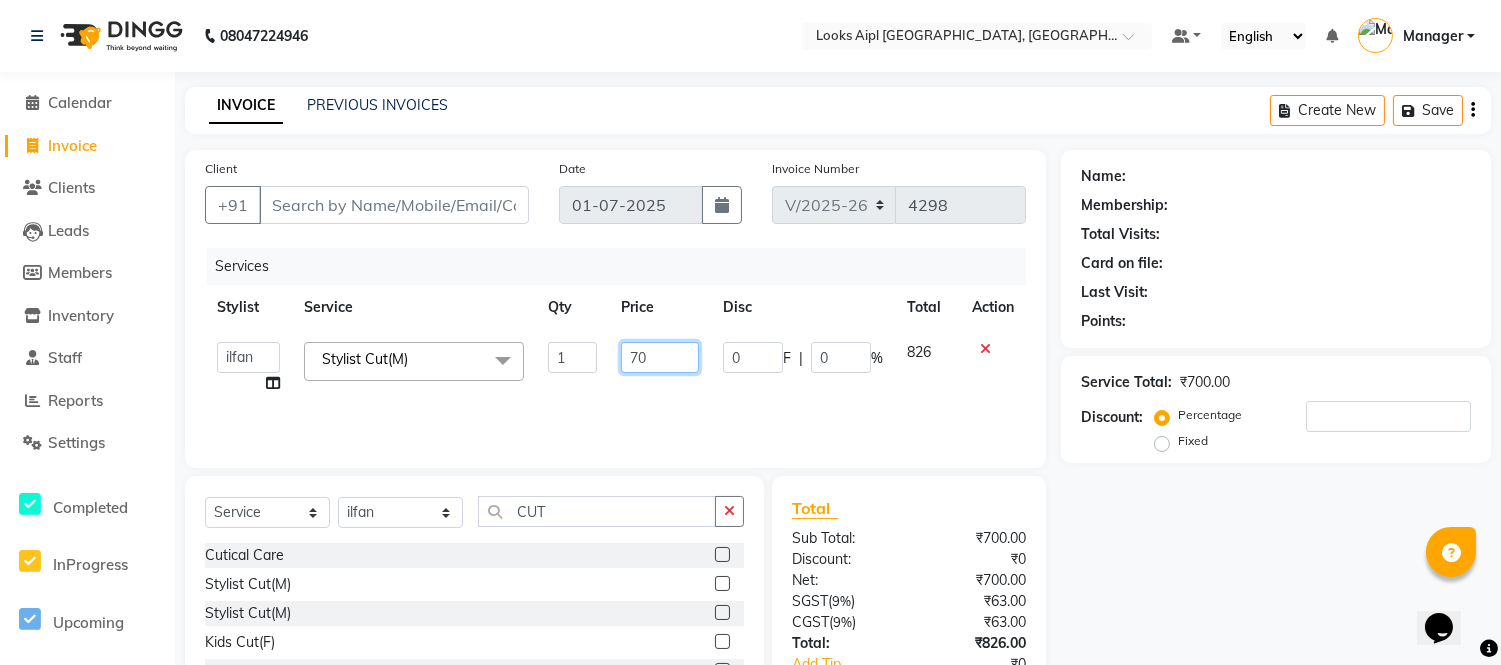 type on "7" 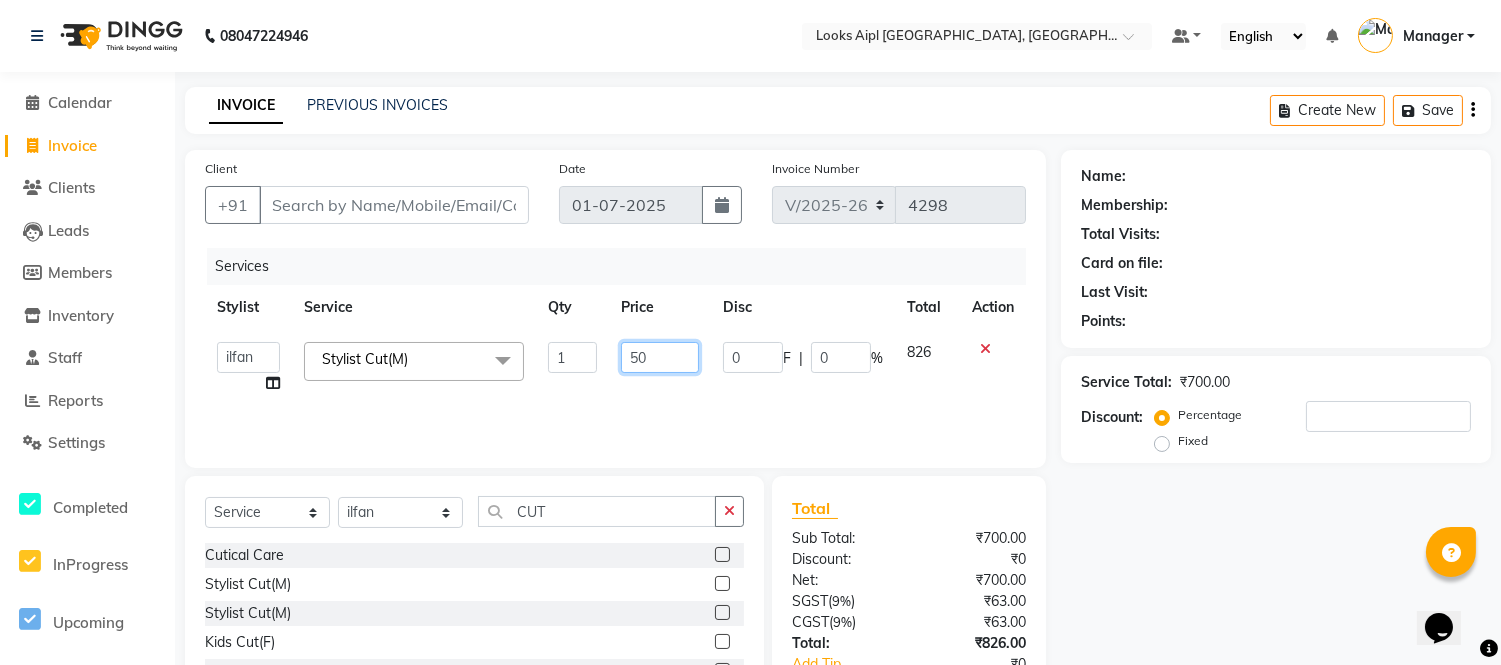 type on "500" 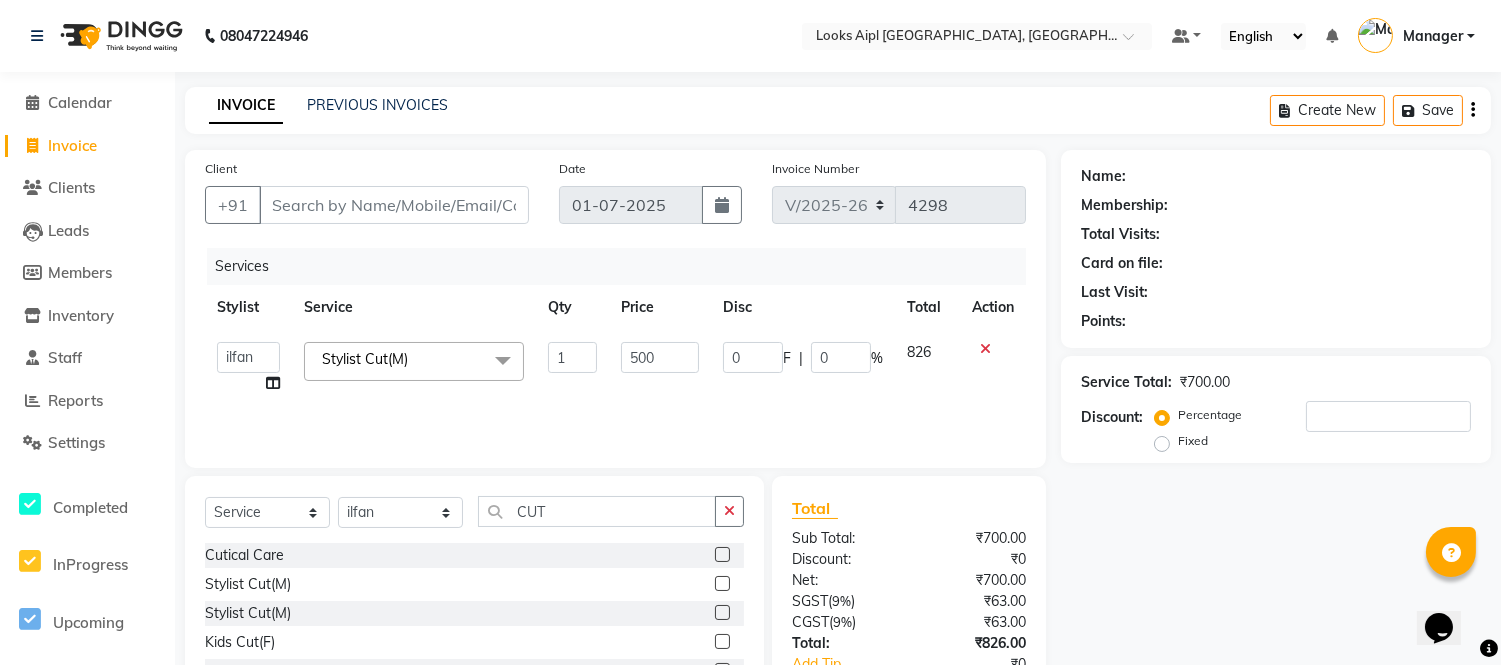 click on "Services Stylist Service Qty Price Disc Total Action  Akash   Akshar_asst   Alam _Pdct   [PERSON_NAME]   [PERSON_NAME]   Counter Sales   Geeta   Hema   ilfan   [PERSON_NAME]   [PERSON_NAME]   Manager   [PERSON_NAME]   [PERSON_NAME]   sagar_pdct   Surejit   [PERSON_NAME]  Stylist Cut(M)  x Big Toes French Tip Repair Gel French Extension Gel Tip Repair Gel Infills Gel Overlays Gel Extension Gel [MEDICAL_DATA] Natural Nail Extensions French Nail Extensions Gel Polish Removal Extension Removal Nail Art Recruiter French Ombre Gel Polish Nail Art Nedle Cutical Care Nail Art Brush French Gel Polish French Glitter Gel Polish Gel Polish Touchup                                   Nail Art Per Finger(F)* 3D Nail Art Recruiter Nail Art with Stones/Foil/Stickers per Finger Acrylic Overlays Nail Extension Refill Finger Tip Repair Acrylic Removal Gel Polish Application Gel Overlays Refills  Stick on Nails Full Arms Bleach Face Bleach(F) Bleach Full Back/Front Full Body Bleach Half Front/Back Full Legs Bleach Detan(F) Detan(M) Face Bleach(M)" 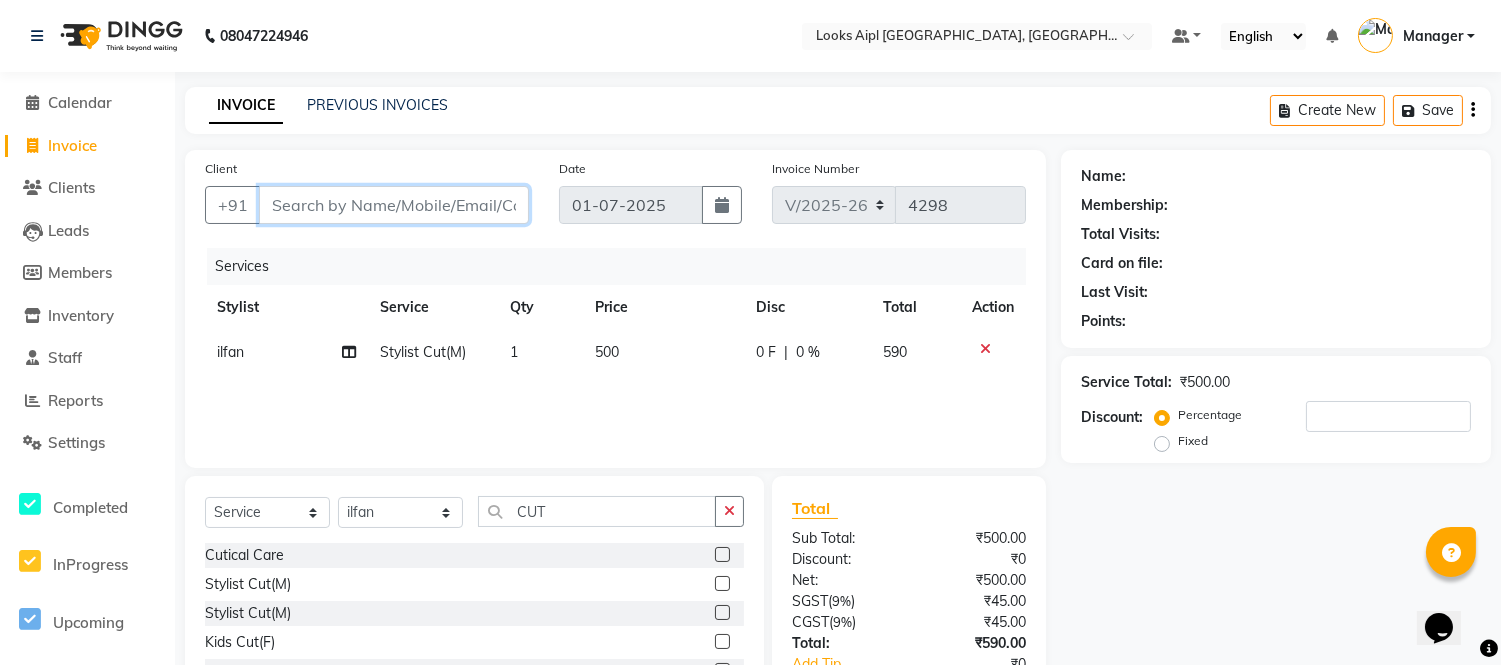 click on "Client" at bounding box center (394, 205) 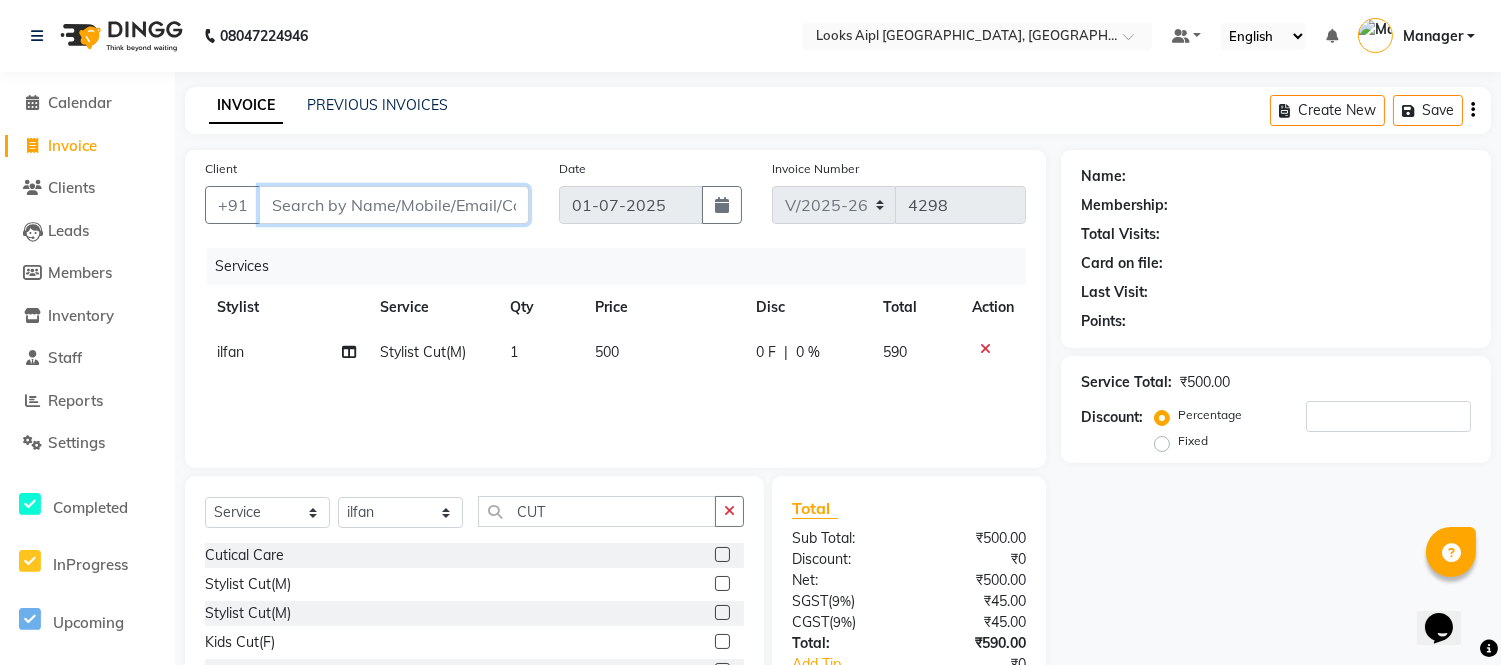type on "9" 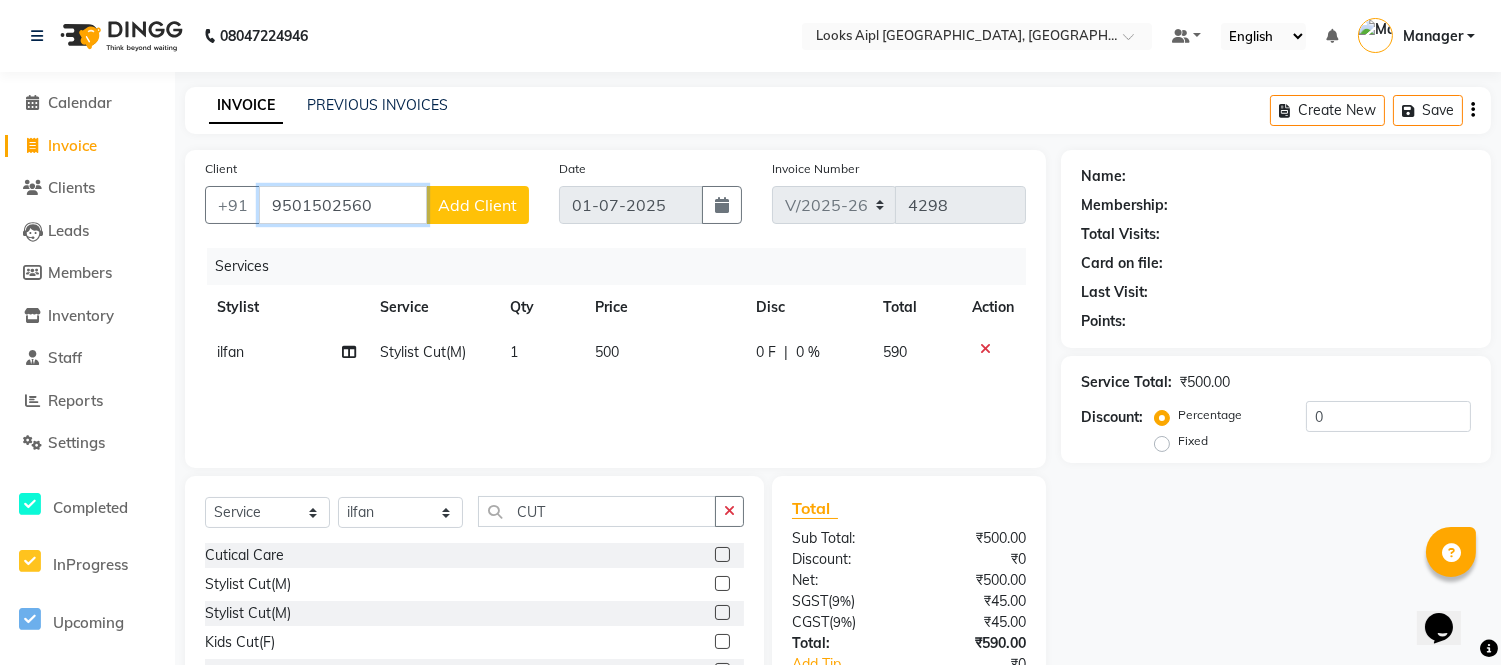 type on "9501502560" 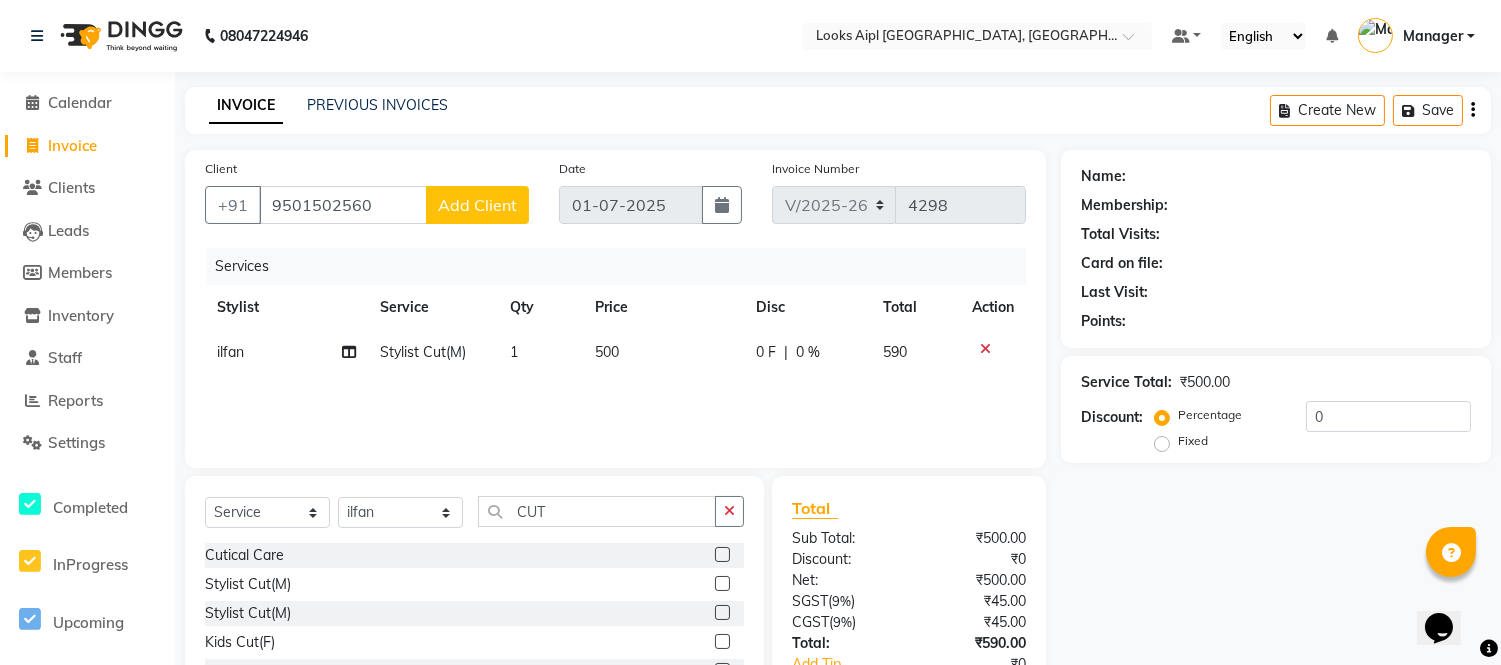 click on "Add Client" 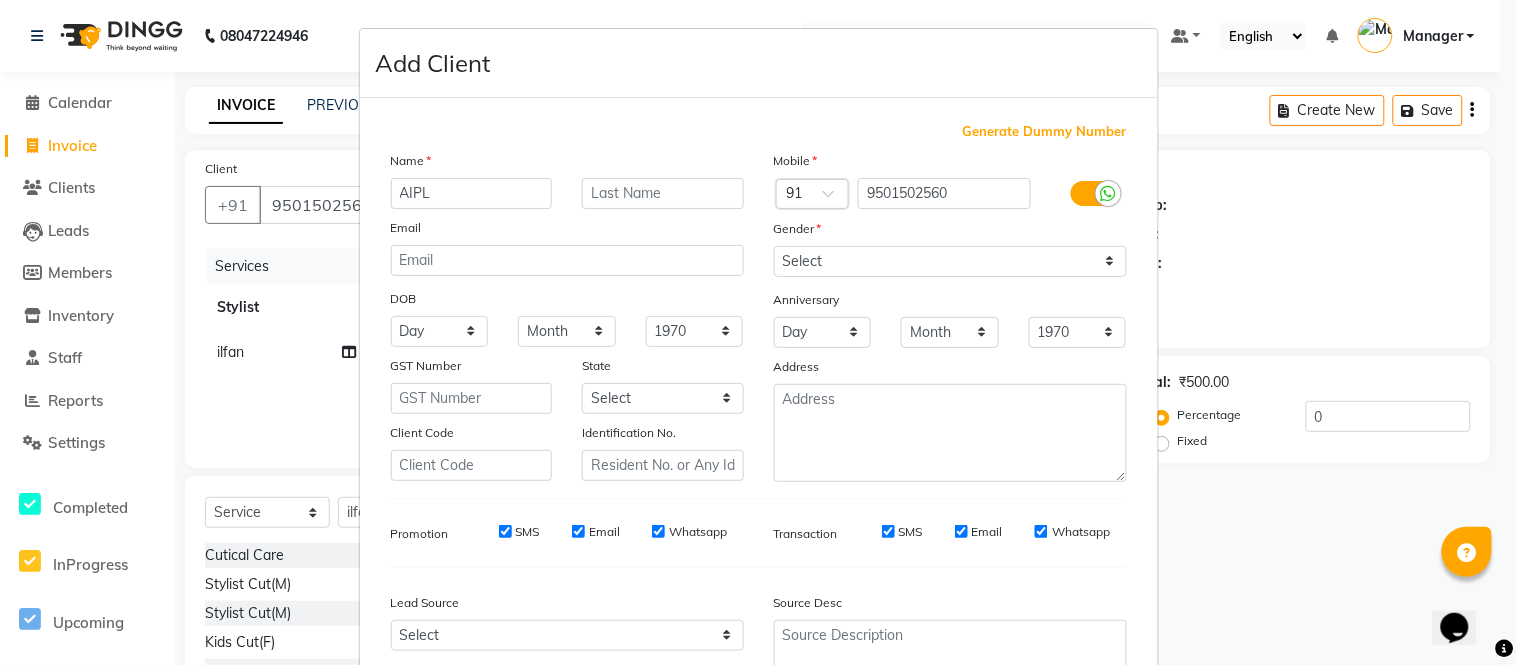 type on "AIPL" 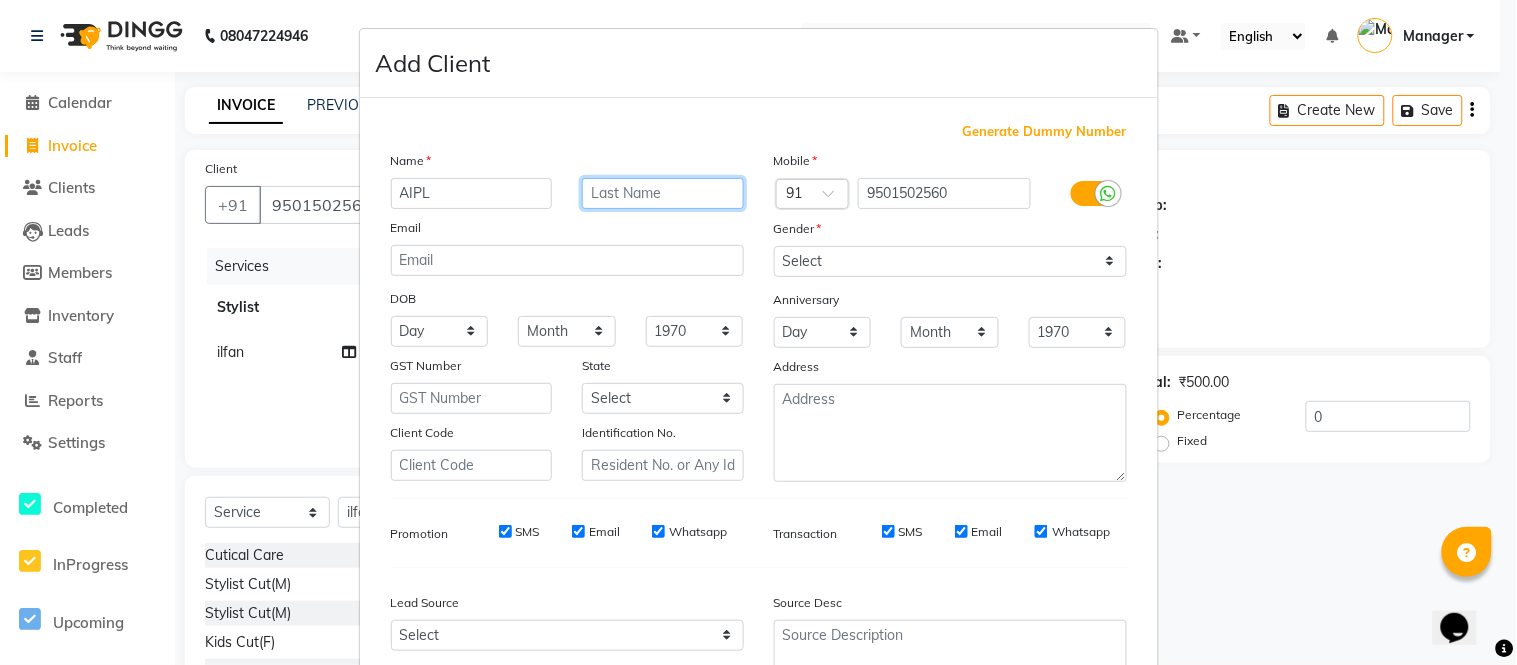 click at bounding box center [663, 193] 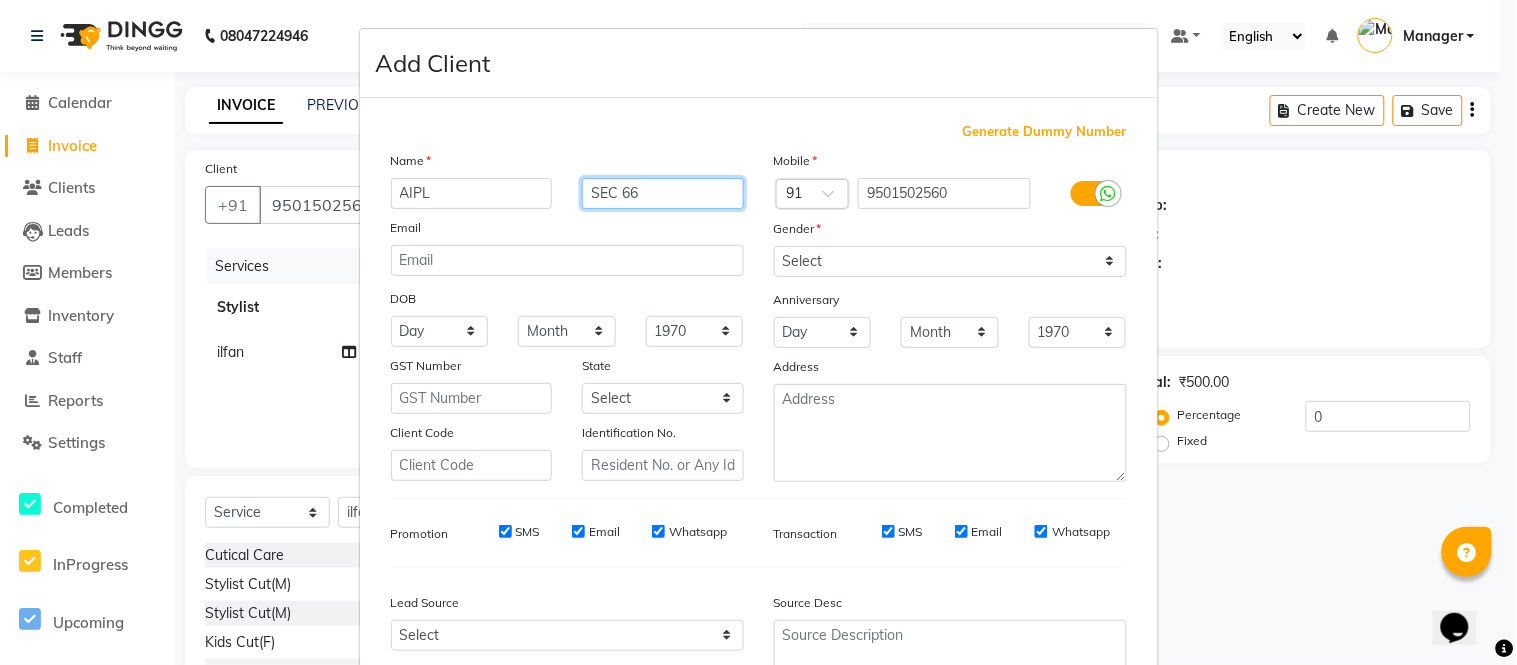 type on "SEC 66" 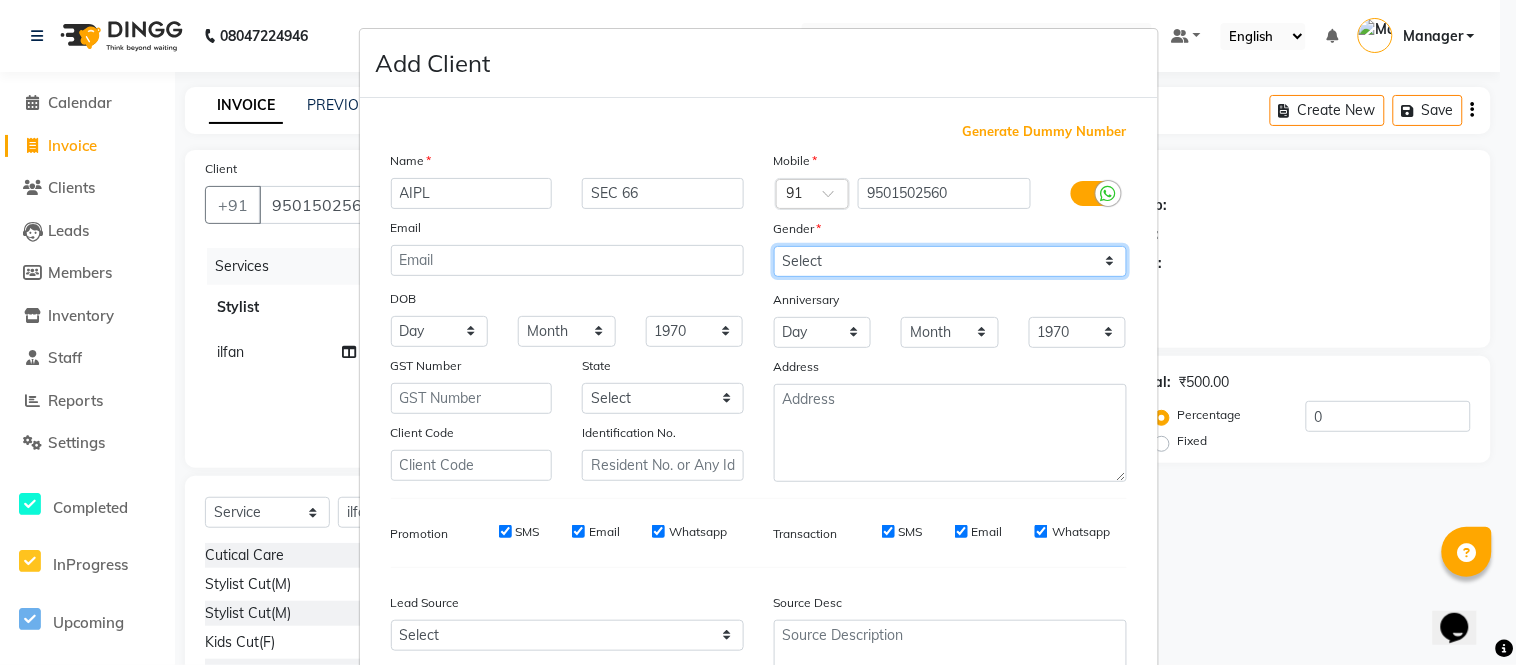 click on "Select [DEMOGRAPHIC_DATA] [DEMOGRAPHIC_DATA] Other Prefer Not To Say" at bounding box center (950, 261) 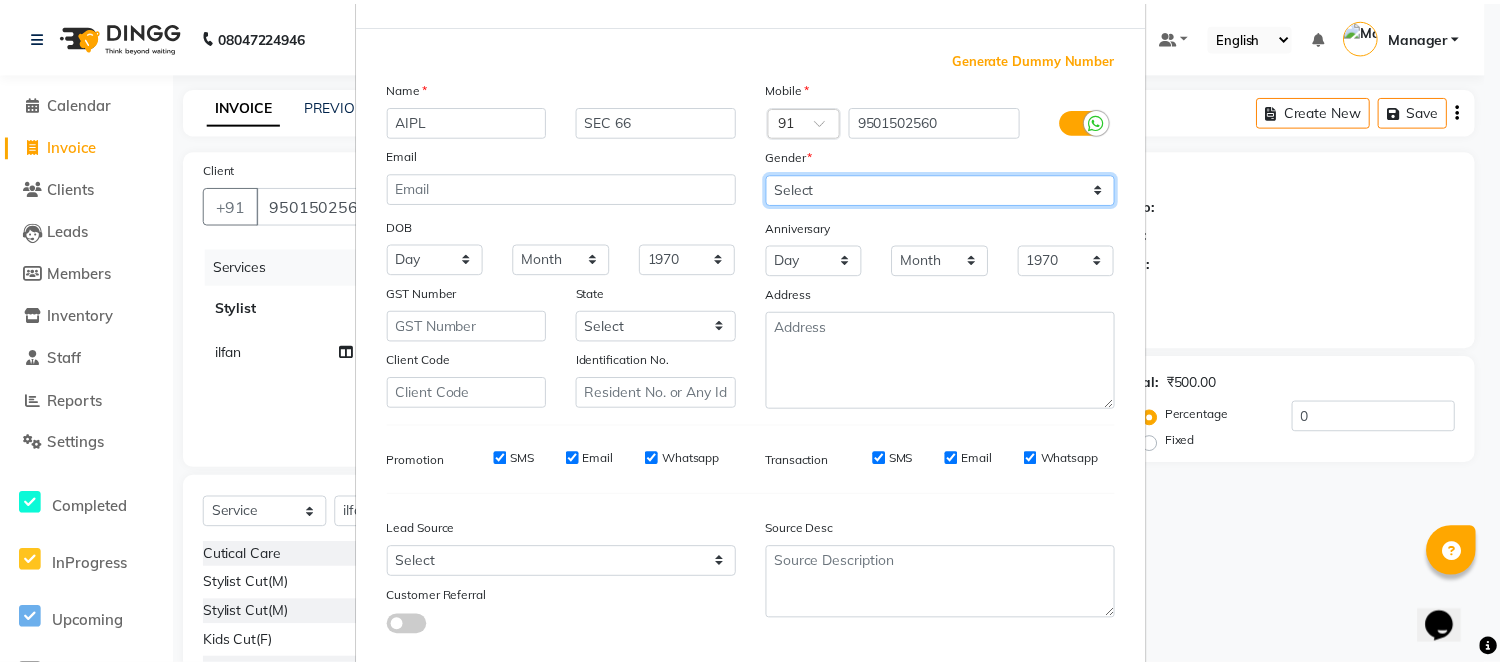 scroll, scrollTop: 185, scrollLeft: 0, axis: vertical 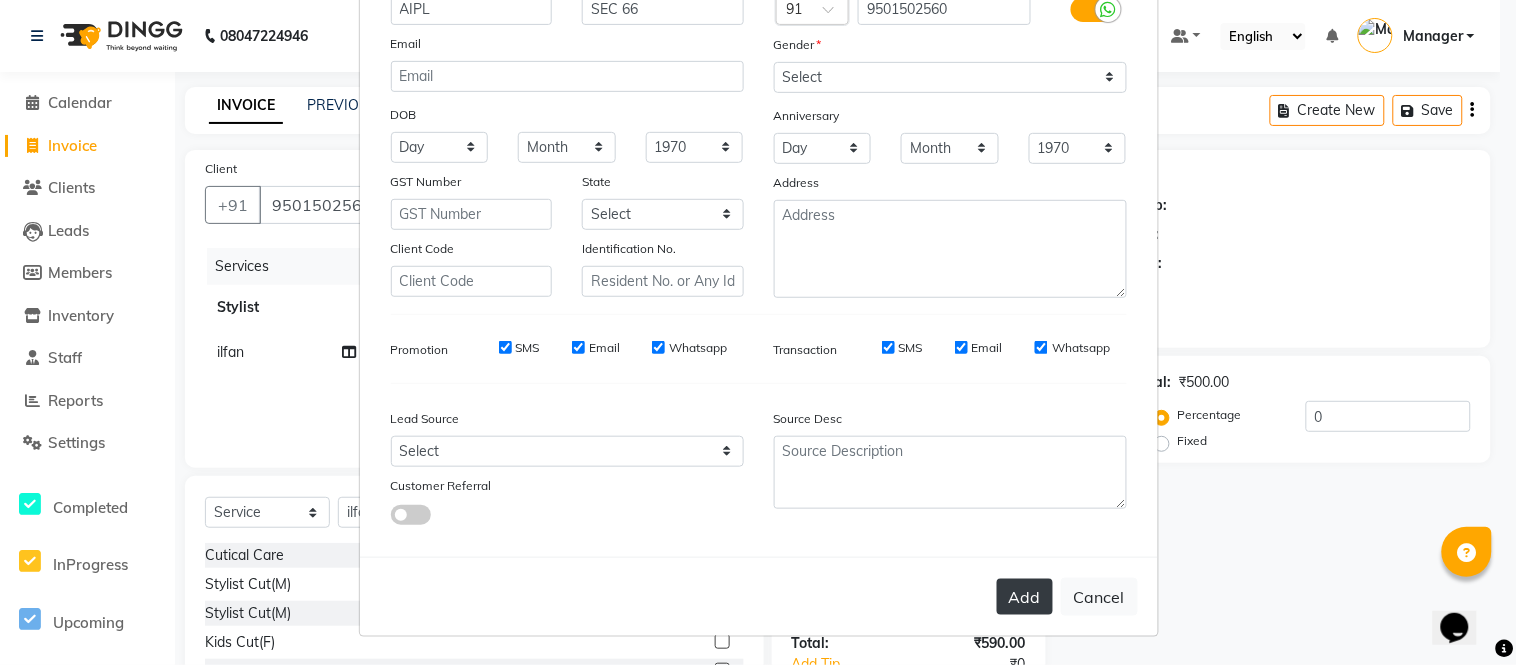 drag, startPoint x: 994, startPoint y: 586, endPoint x: 1014, endPoint y: 585, distance: 20.024984 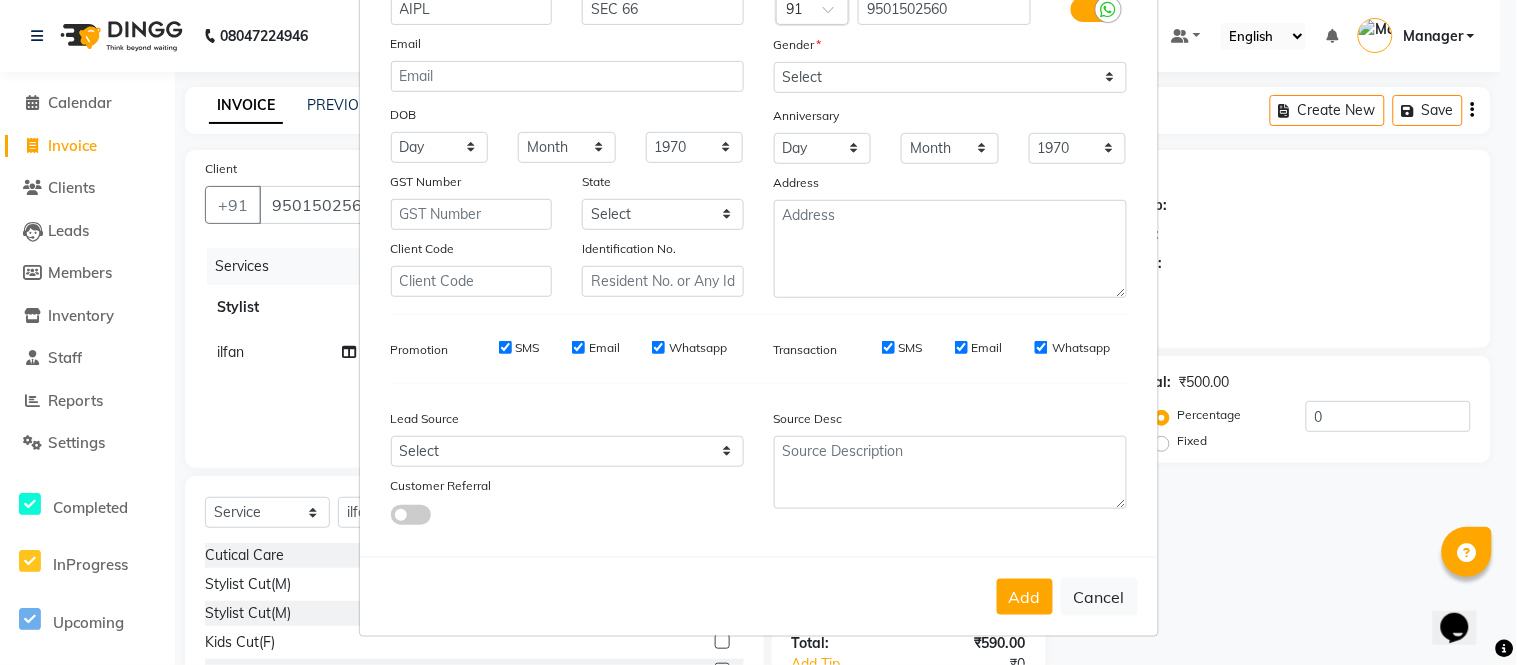 click on "Add" at bounding box center (1025, 597) 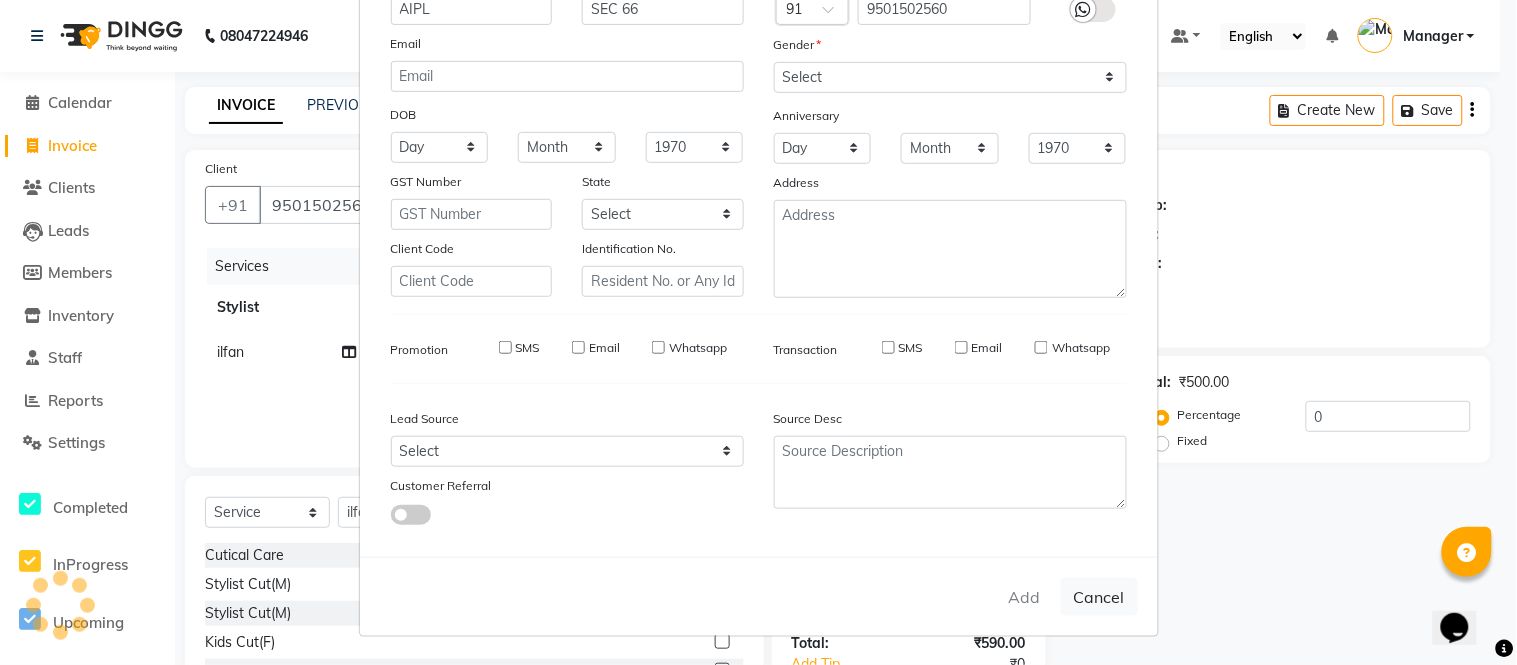 type 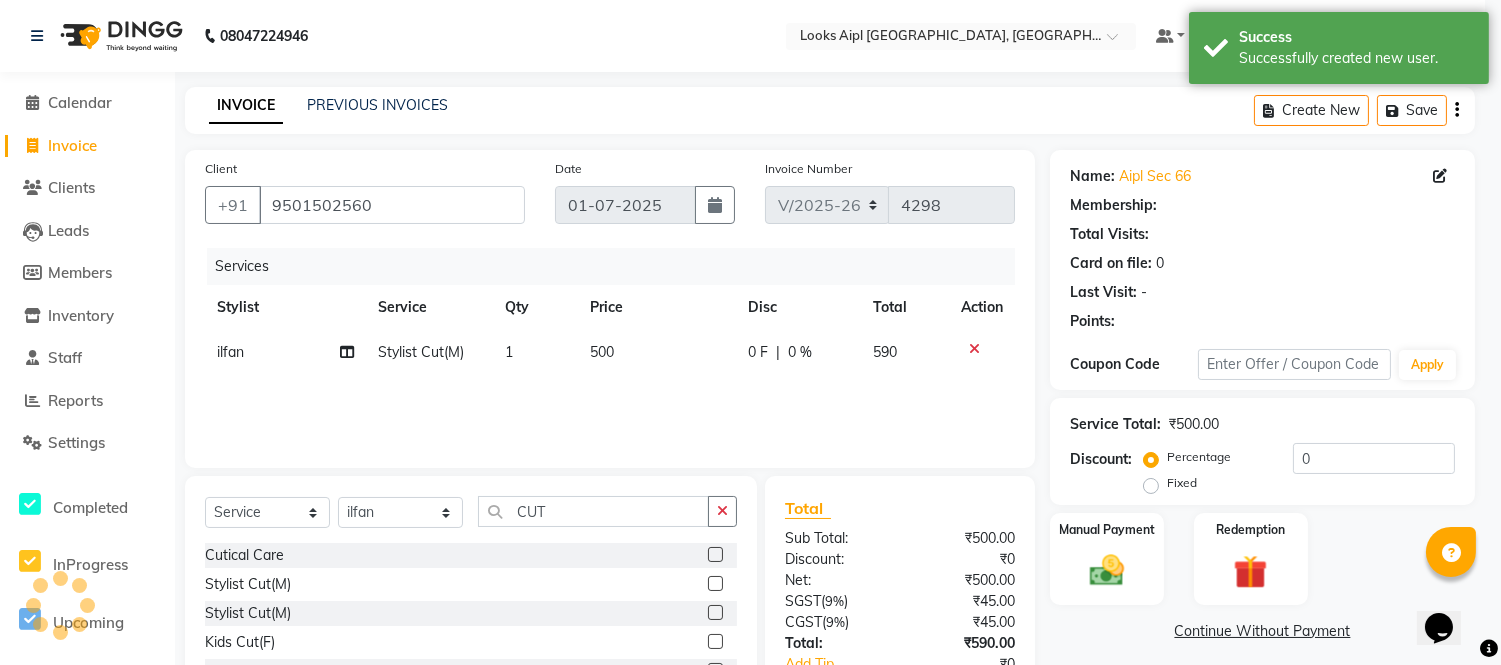 select on "1: Object" 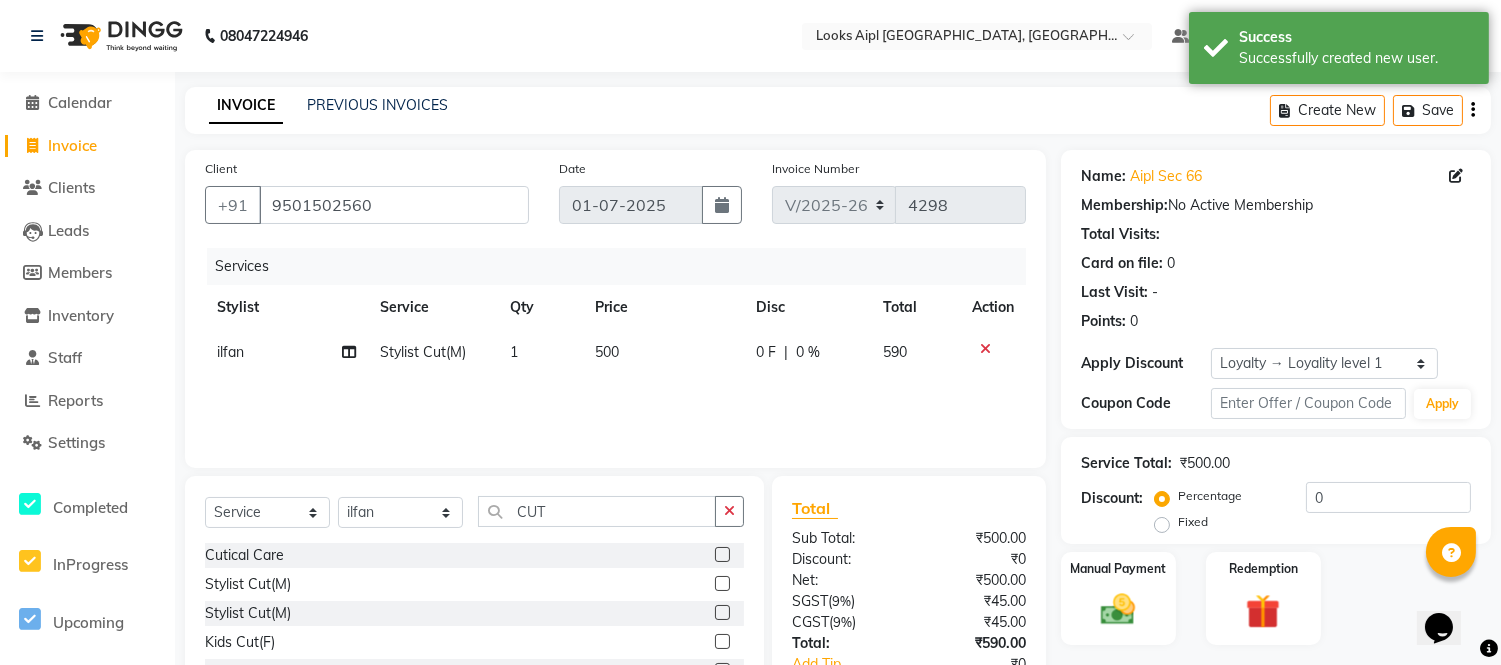 scroll, scrollTop: 135, scrollLeft: 0, axis: vertical 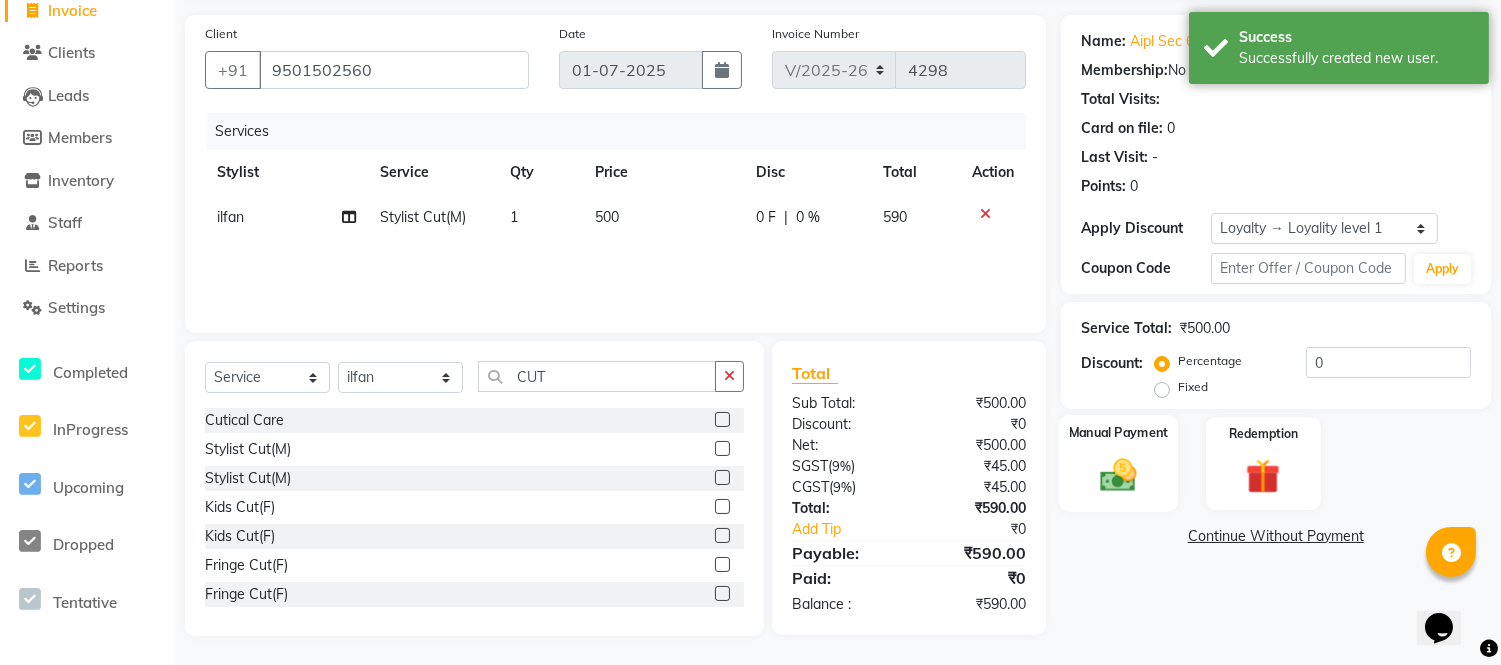 click 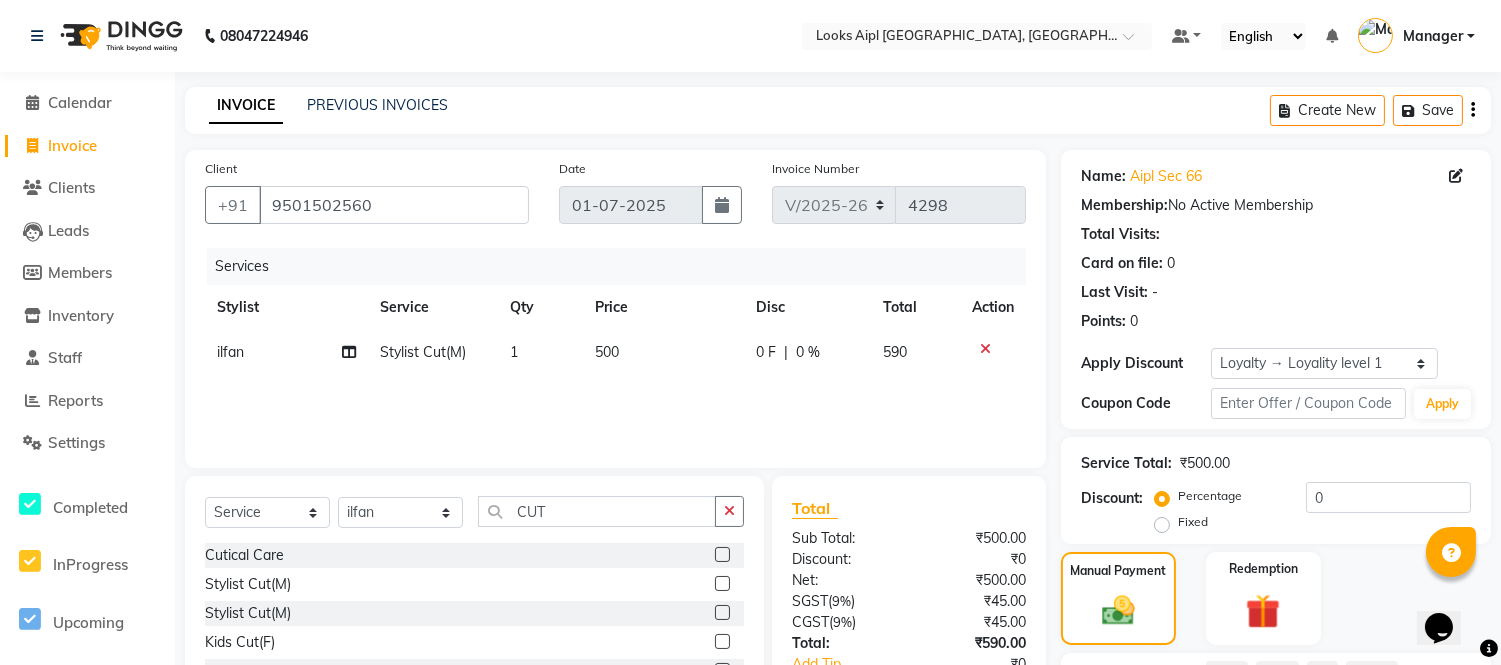 scroll, scrollTop: 177, scrollLeft: 0, axis: vertical 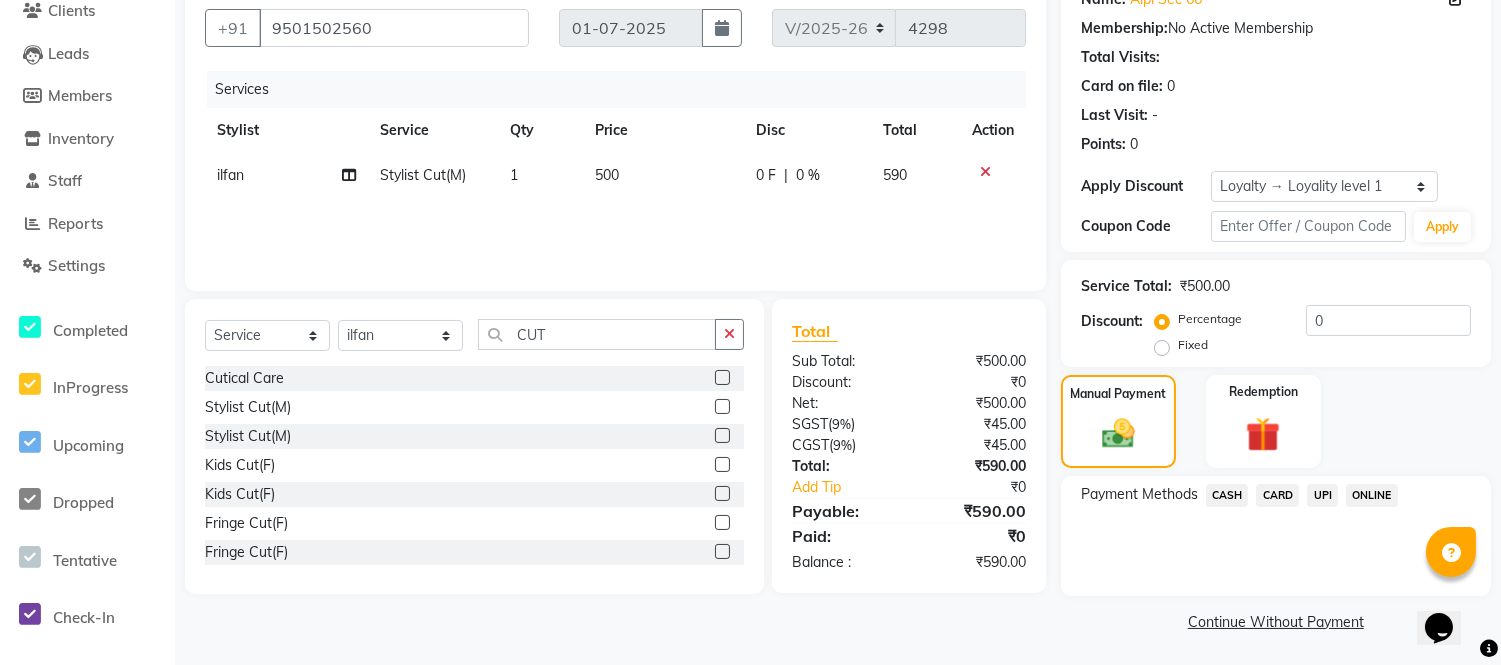 click on "CARD" 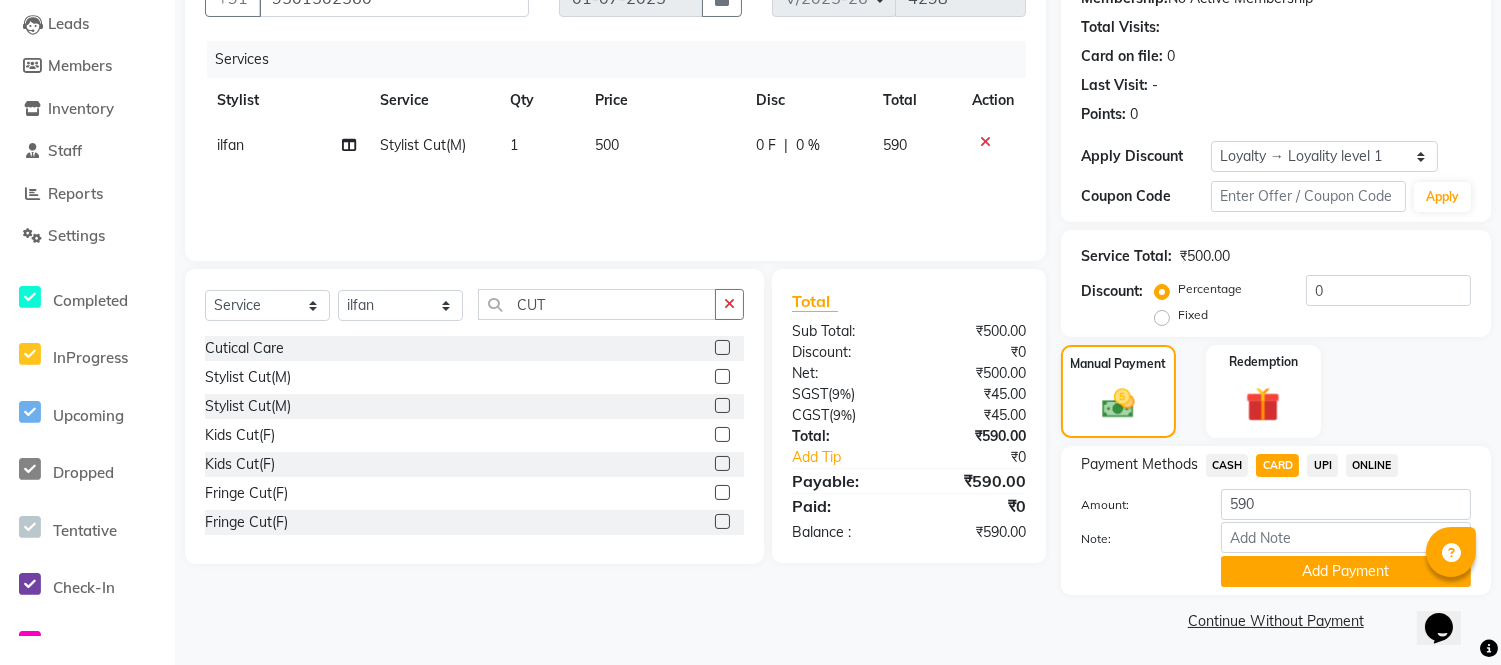 click on "Add Payment" 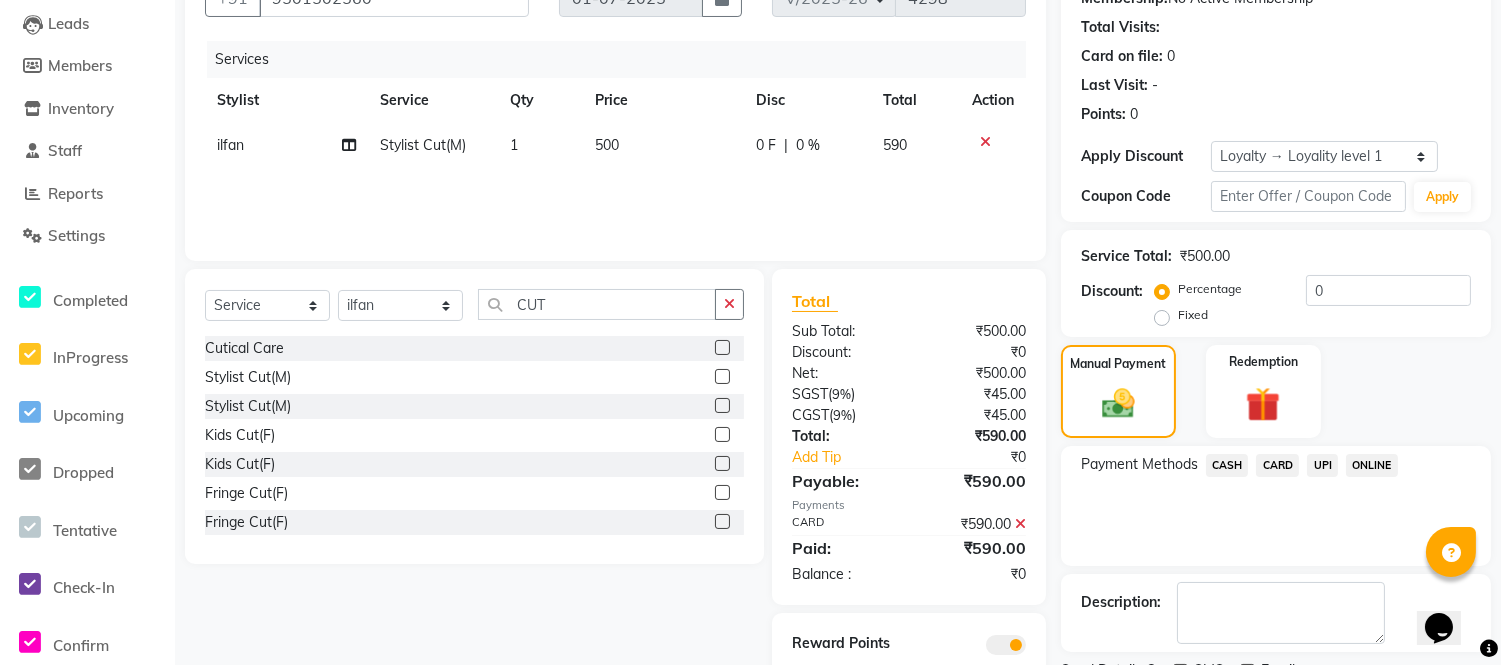 scroll, scrollTop: 291, scrollLeft: 0, axis: vertical 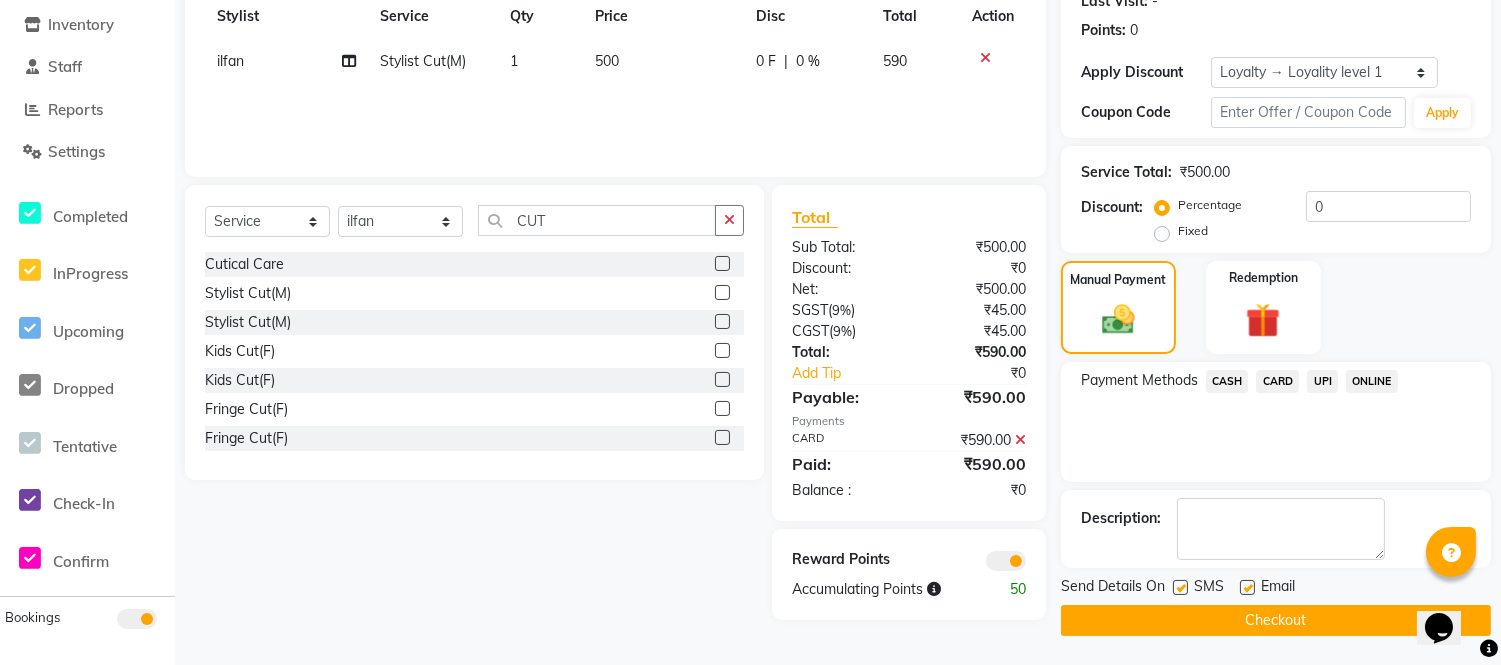click on "Checkout" 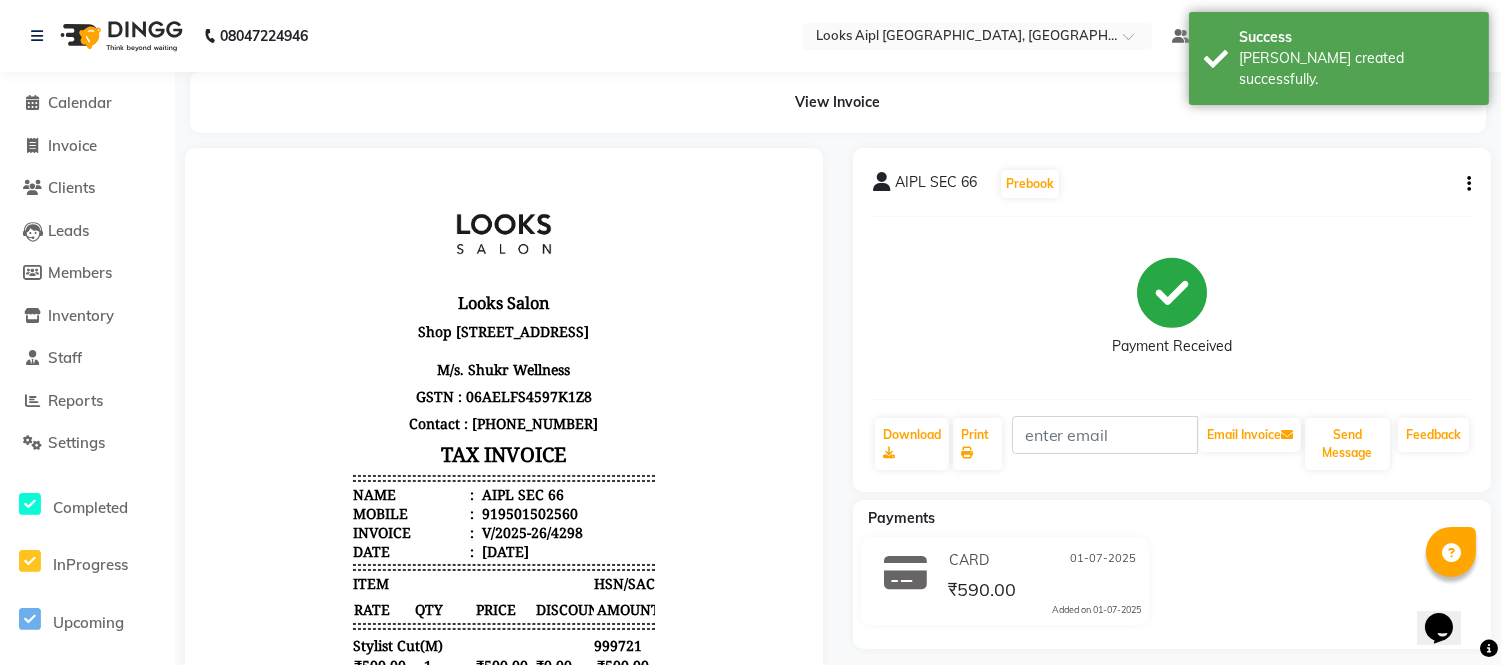 scroll, scrollTop: 0, scrollLeft: 0, axis: both 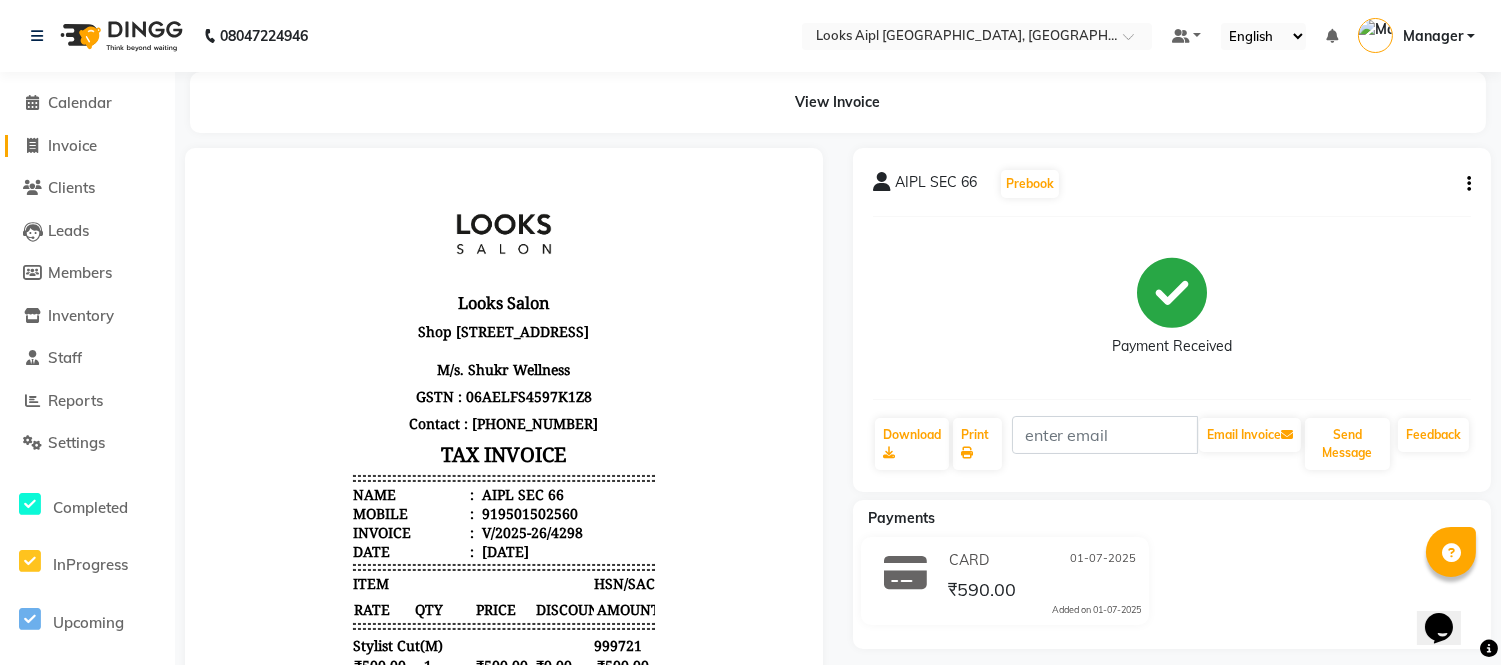 click on "Invoice" 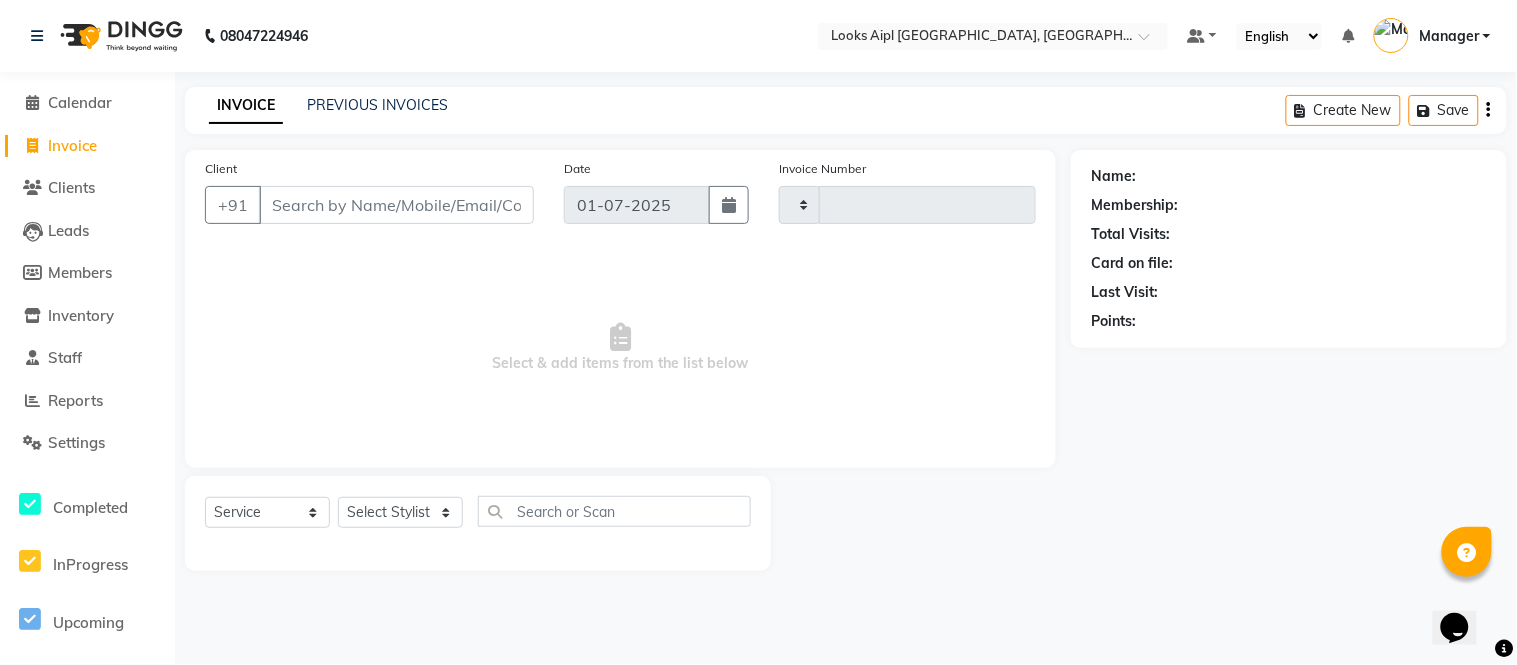 type on "4299" 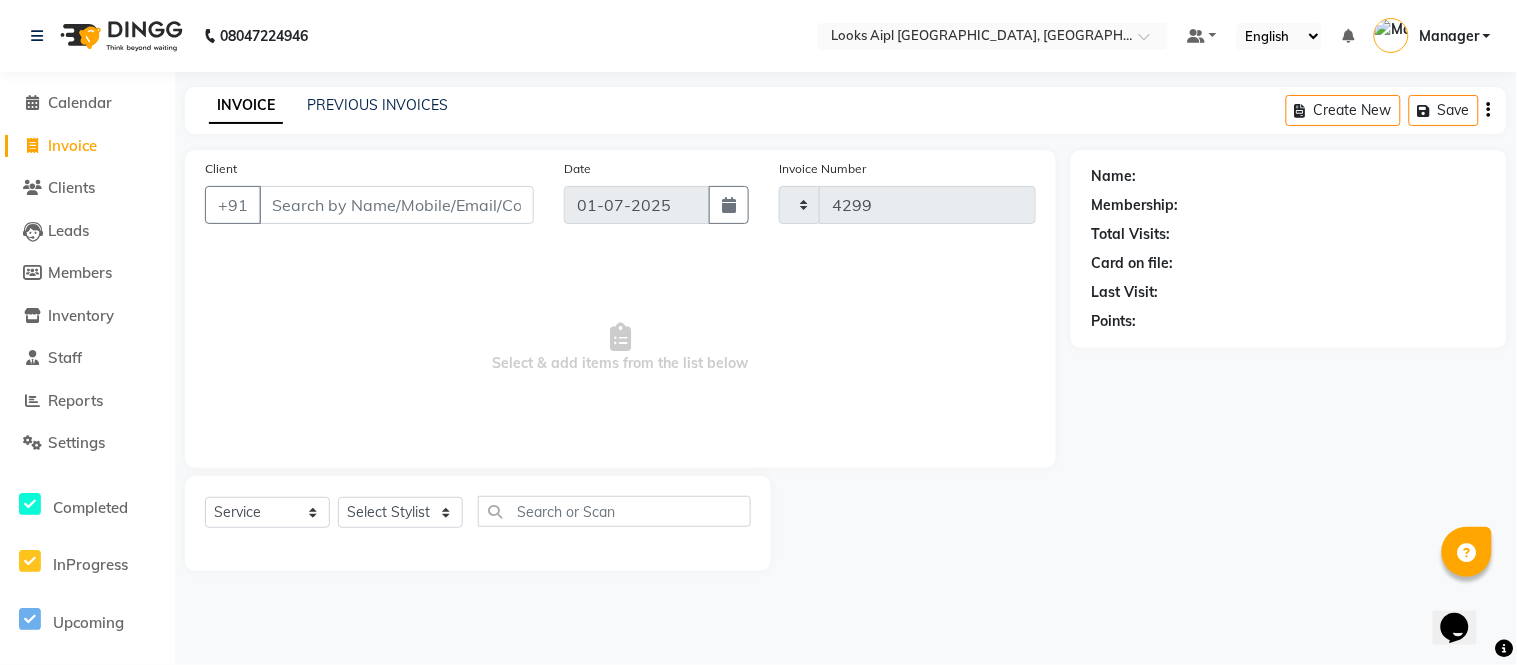 select on "6047" 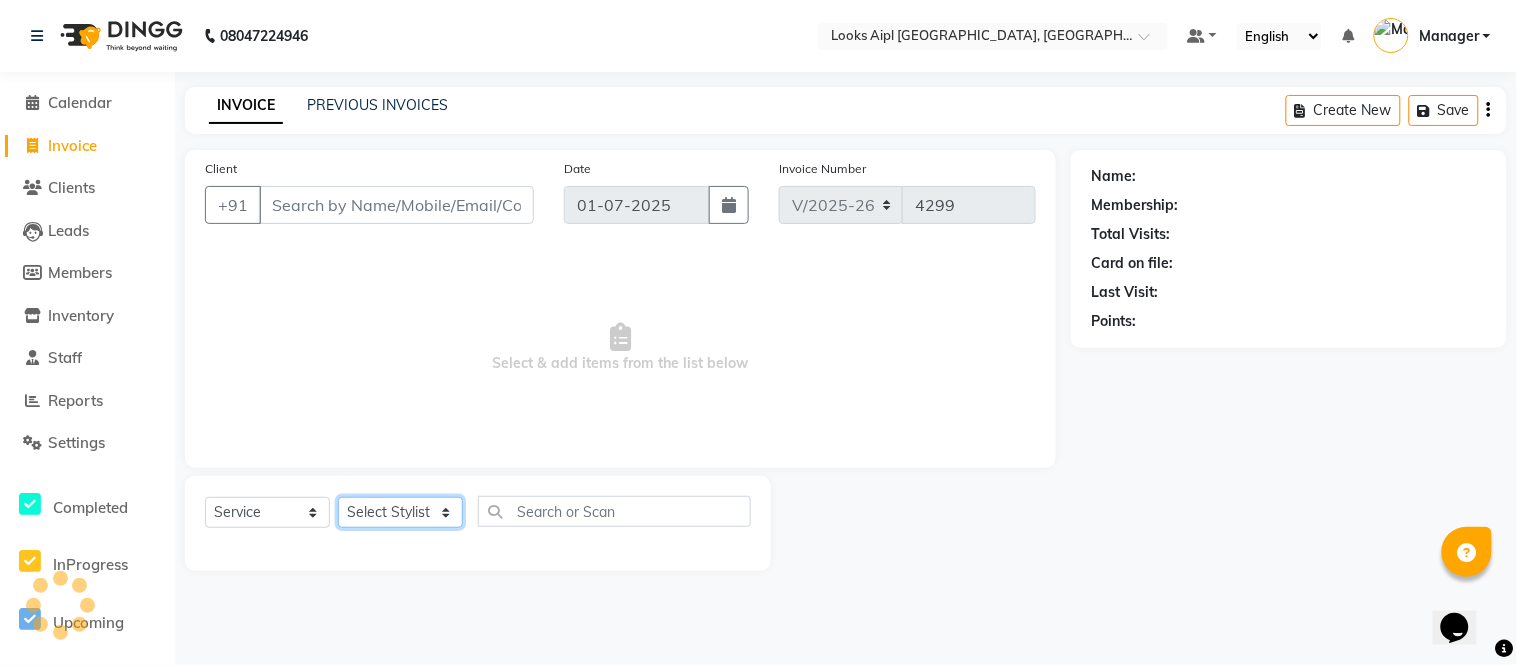 click on "Select Stylist" 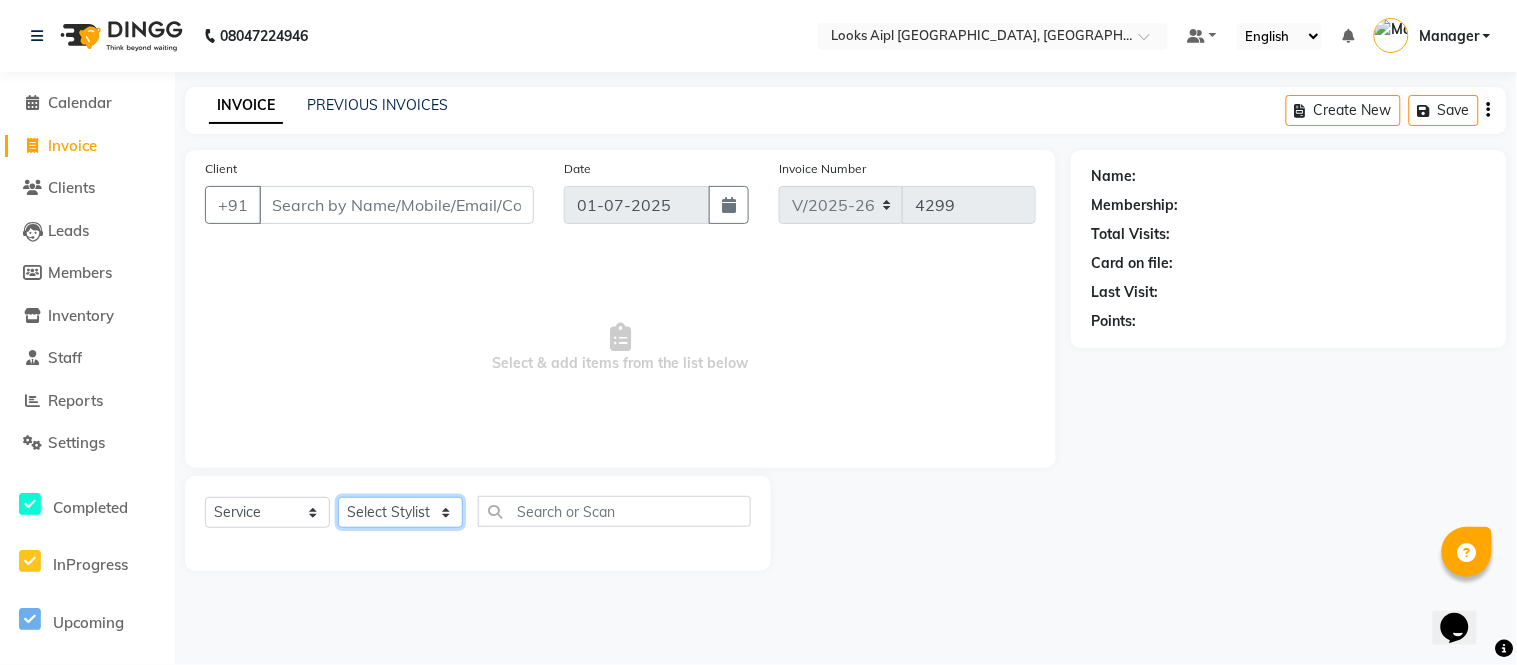 select on "78853" 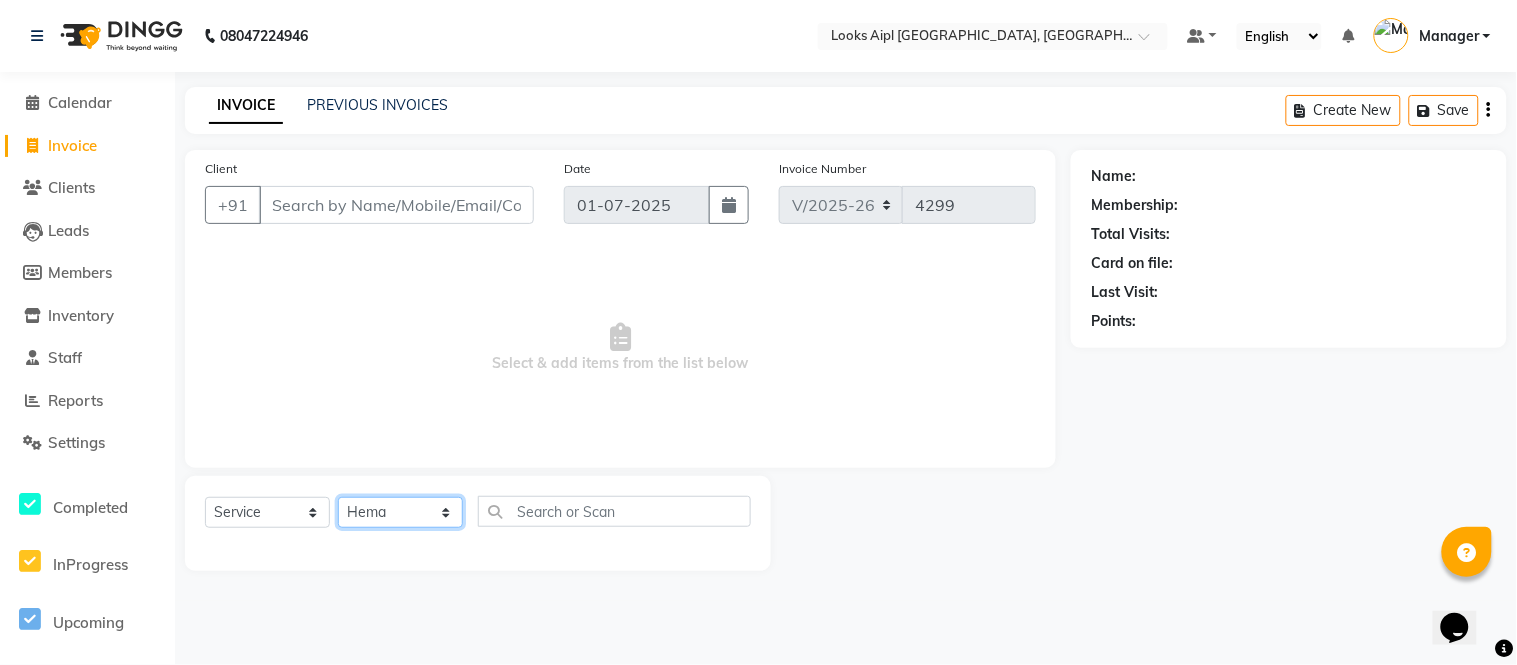 click on "Select Stylist [PERSON_NAME] Alam _Pdct [PERSON_NAME] [PERSON_NAME] Counter Sales [PERSON_NAME] ilfan [PERSON_NAME] [PERSON_NAME] Manager [PERSON_NAME] [PERSON_NAME] sagar_pdct [PERSON_NAME]" 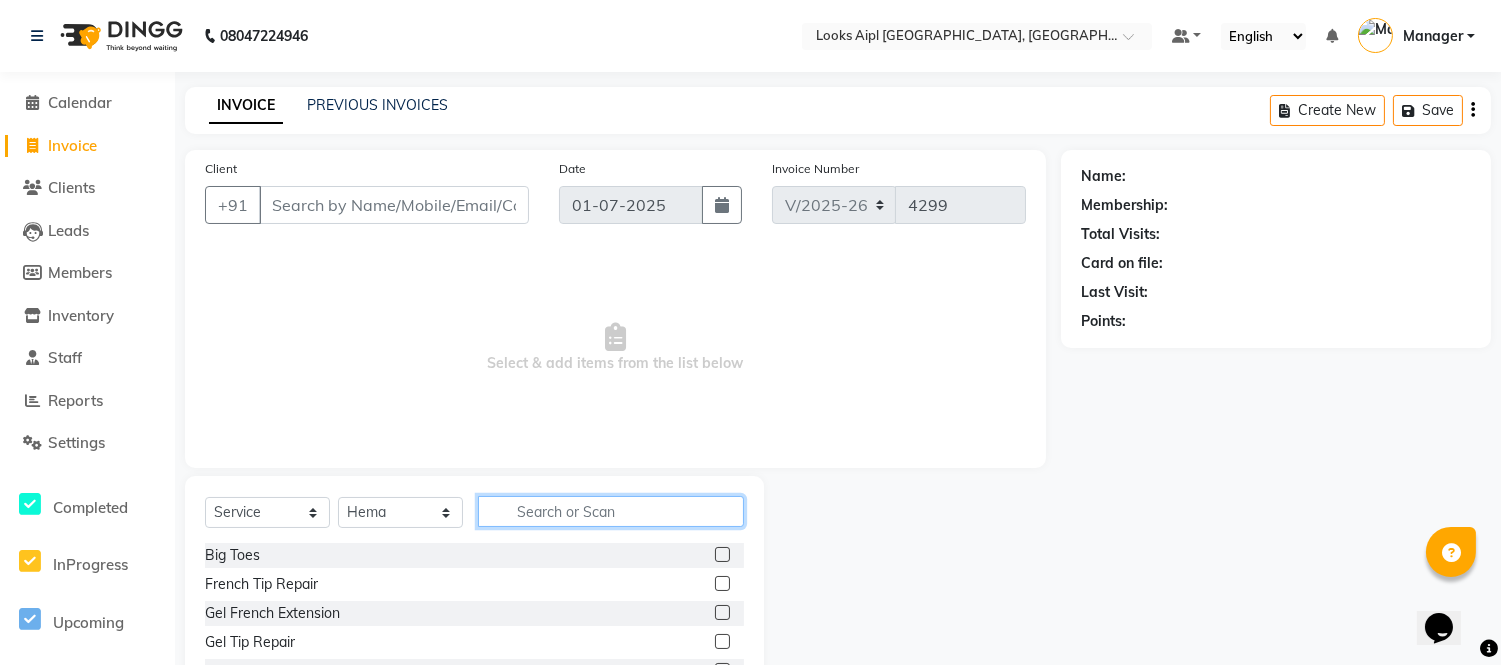 click 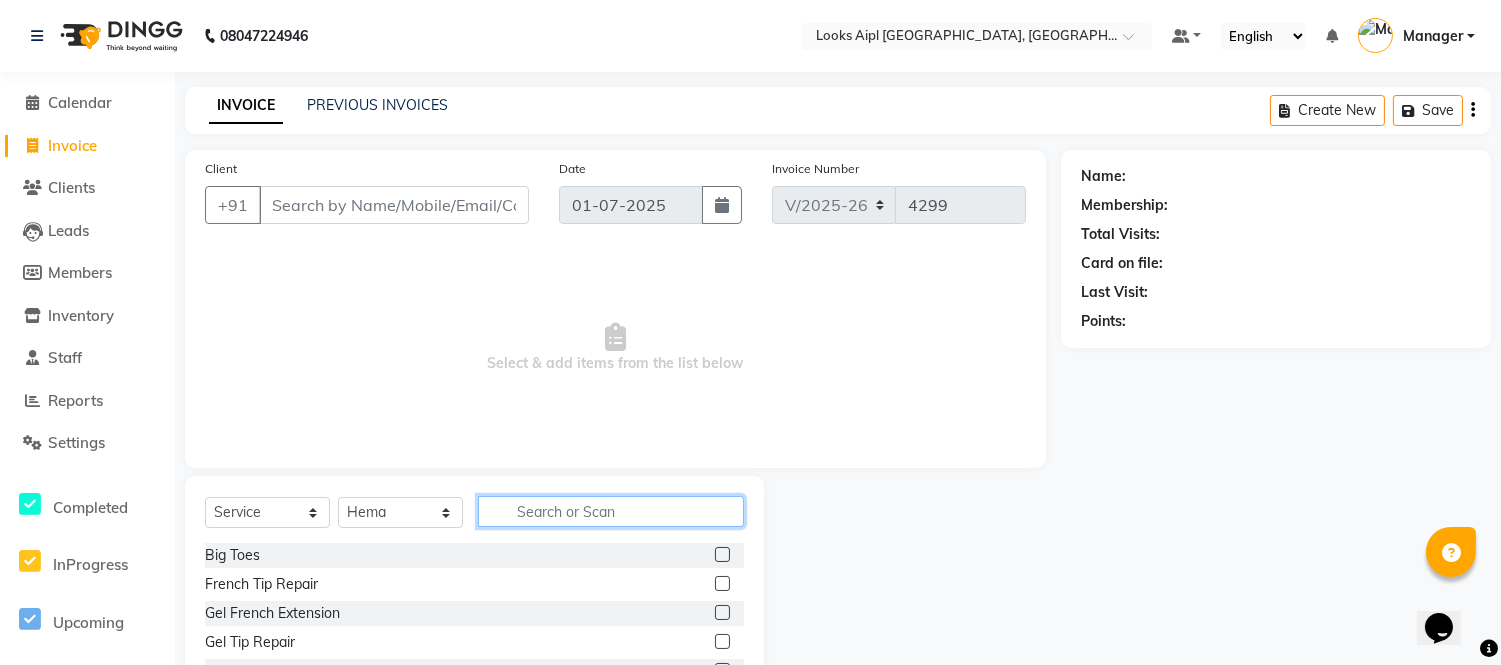 click 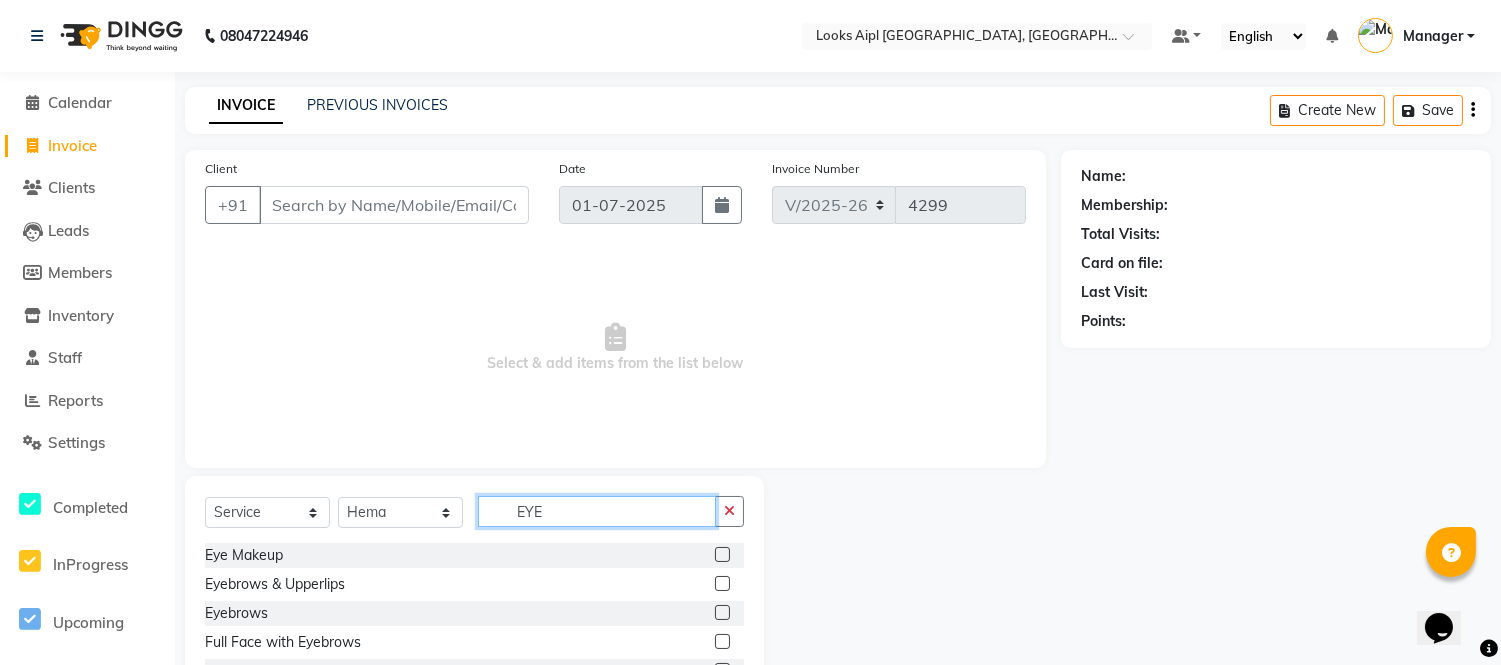 type on "EYE" 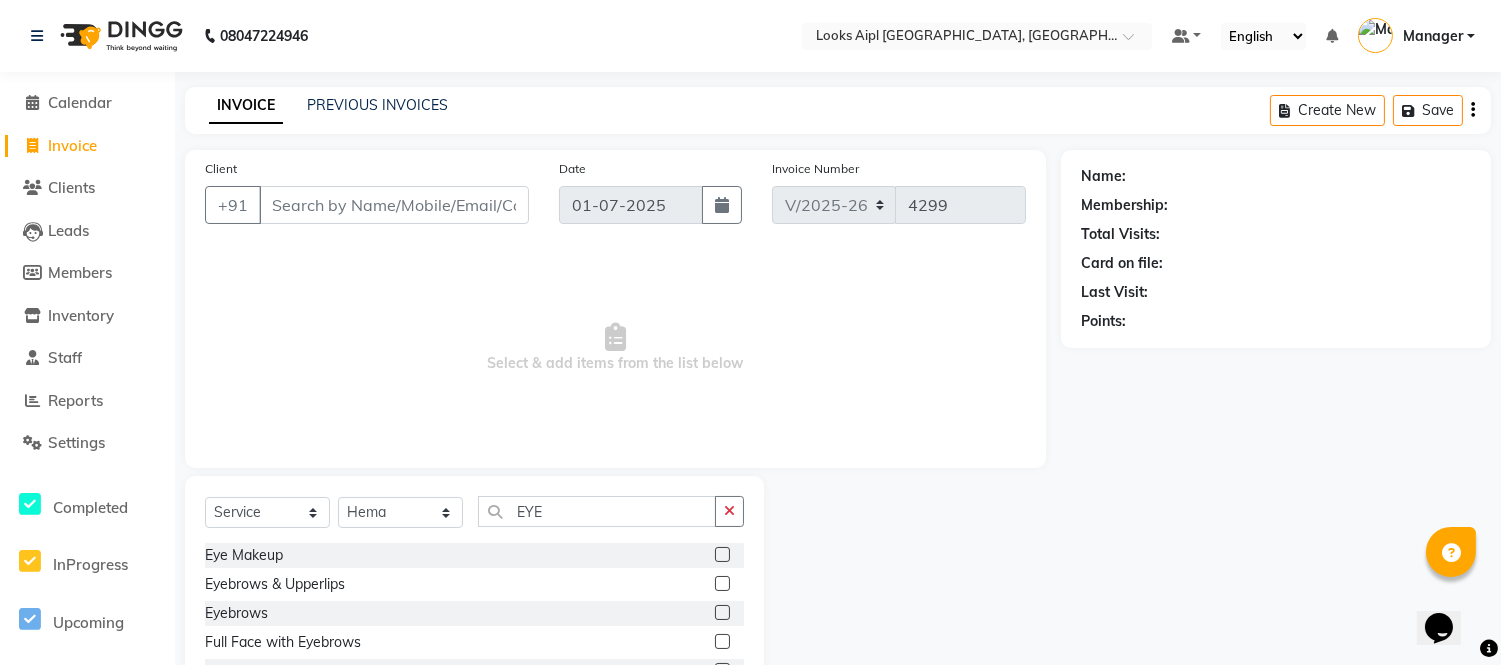 click 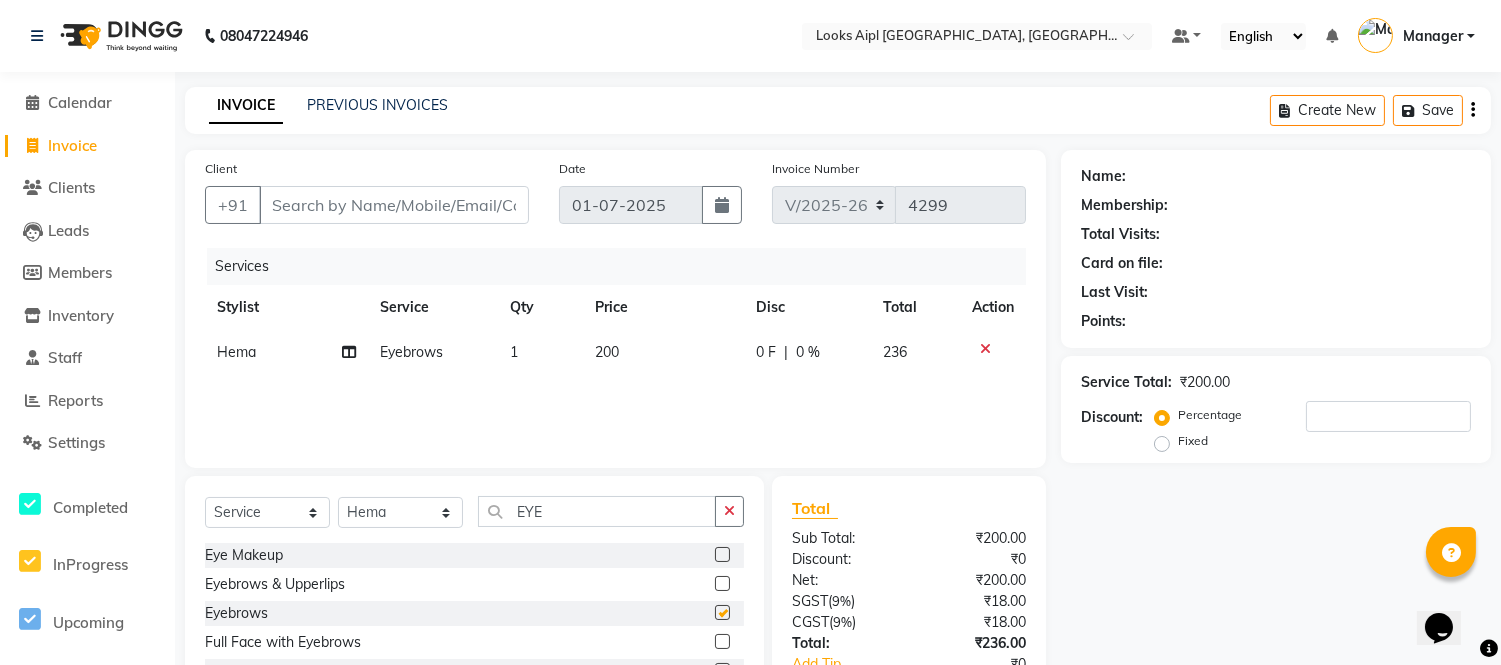 checkbox on "false" 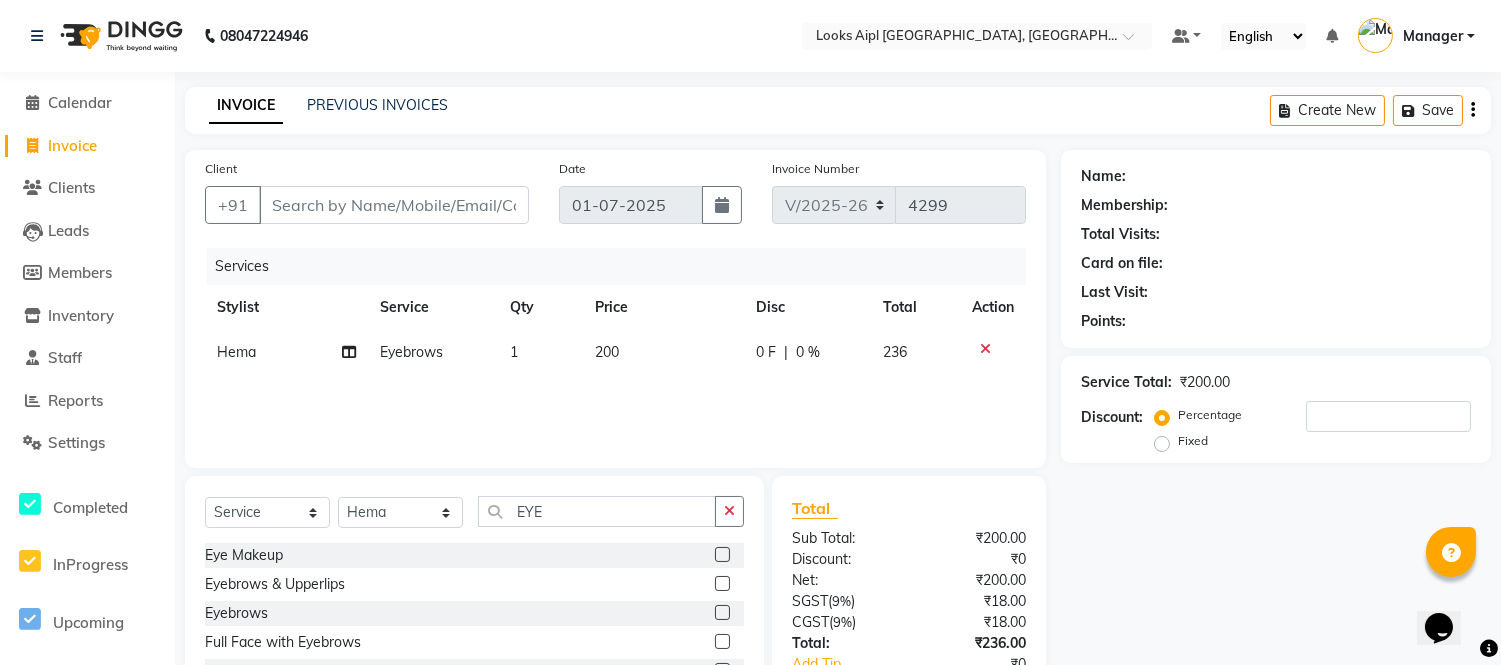 click on "200" 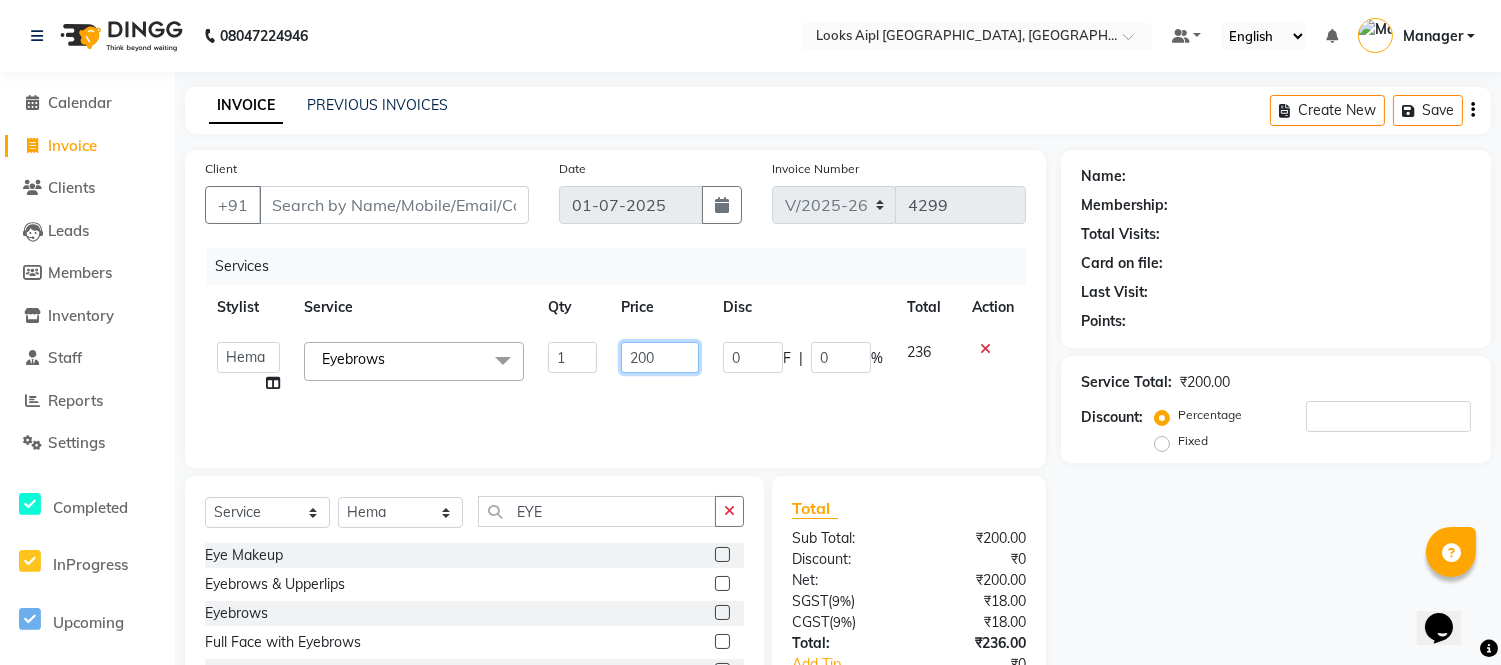 click on "200" 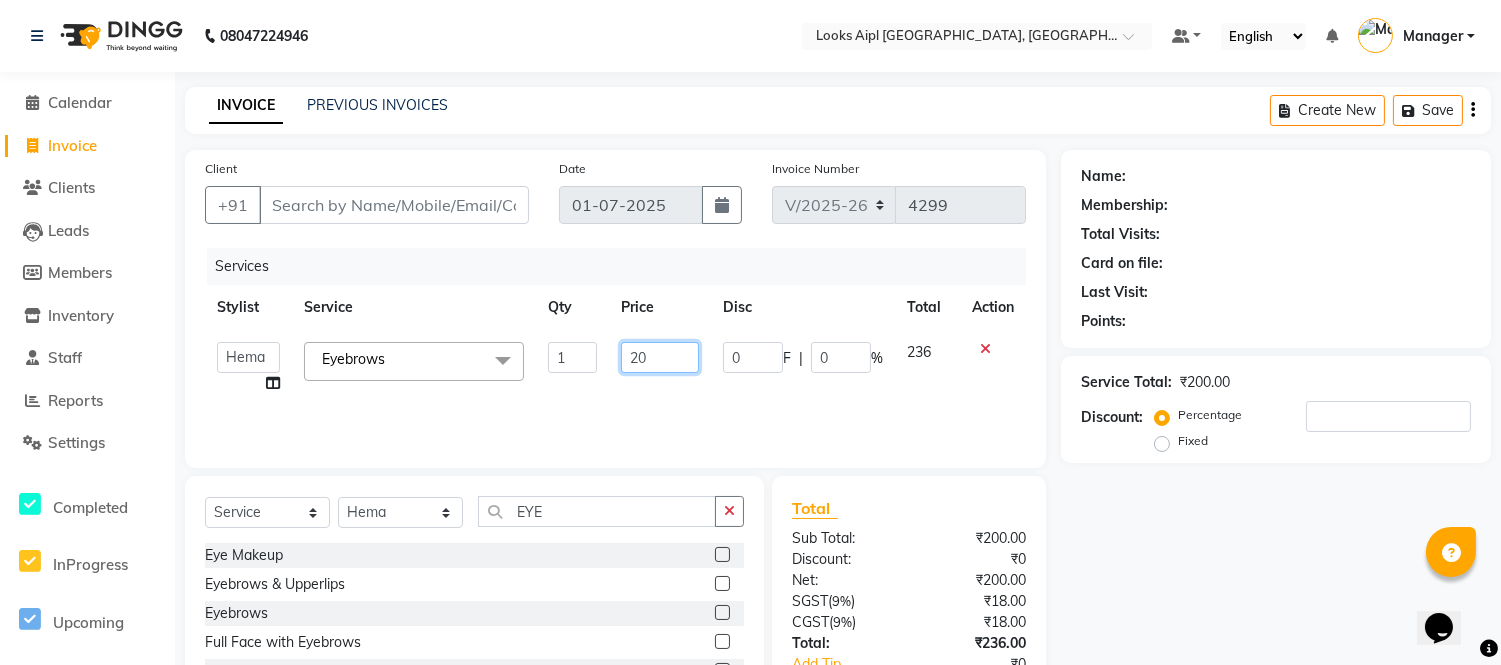 type on "2" 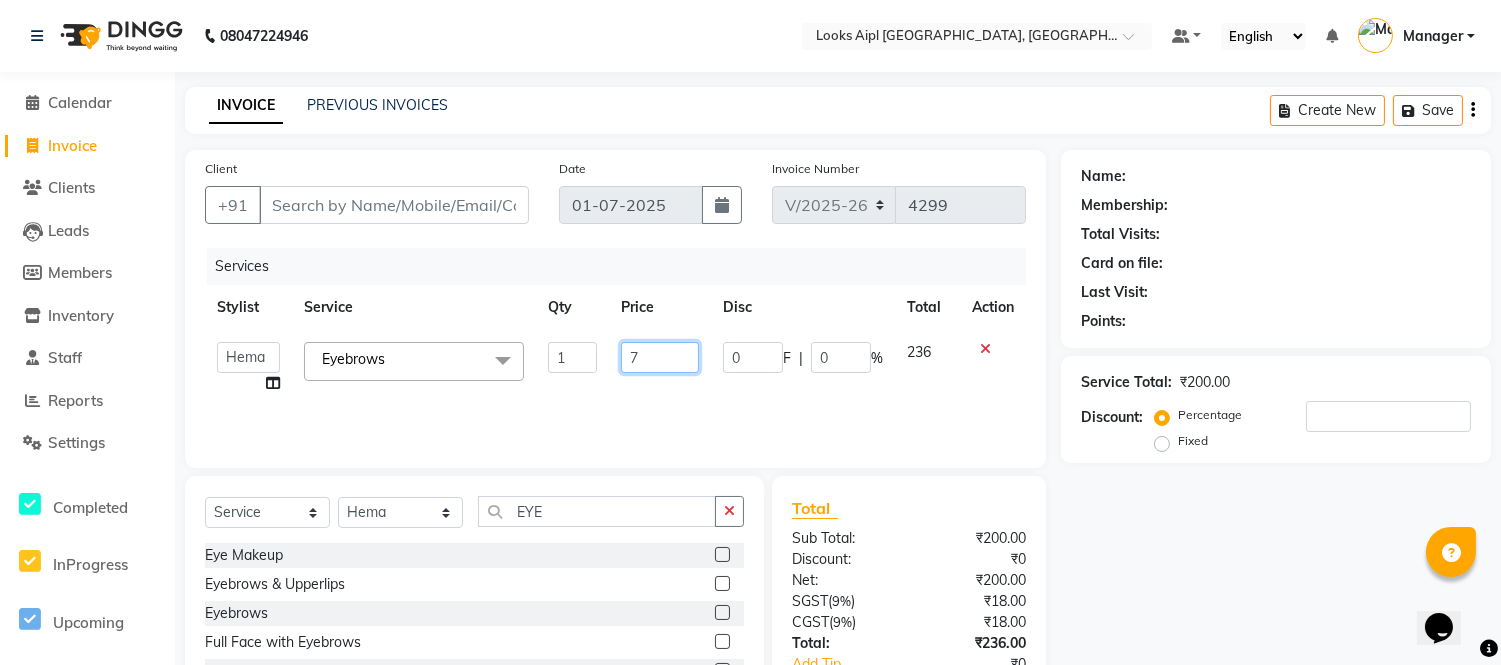 type on "70" 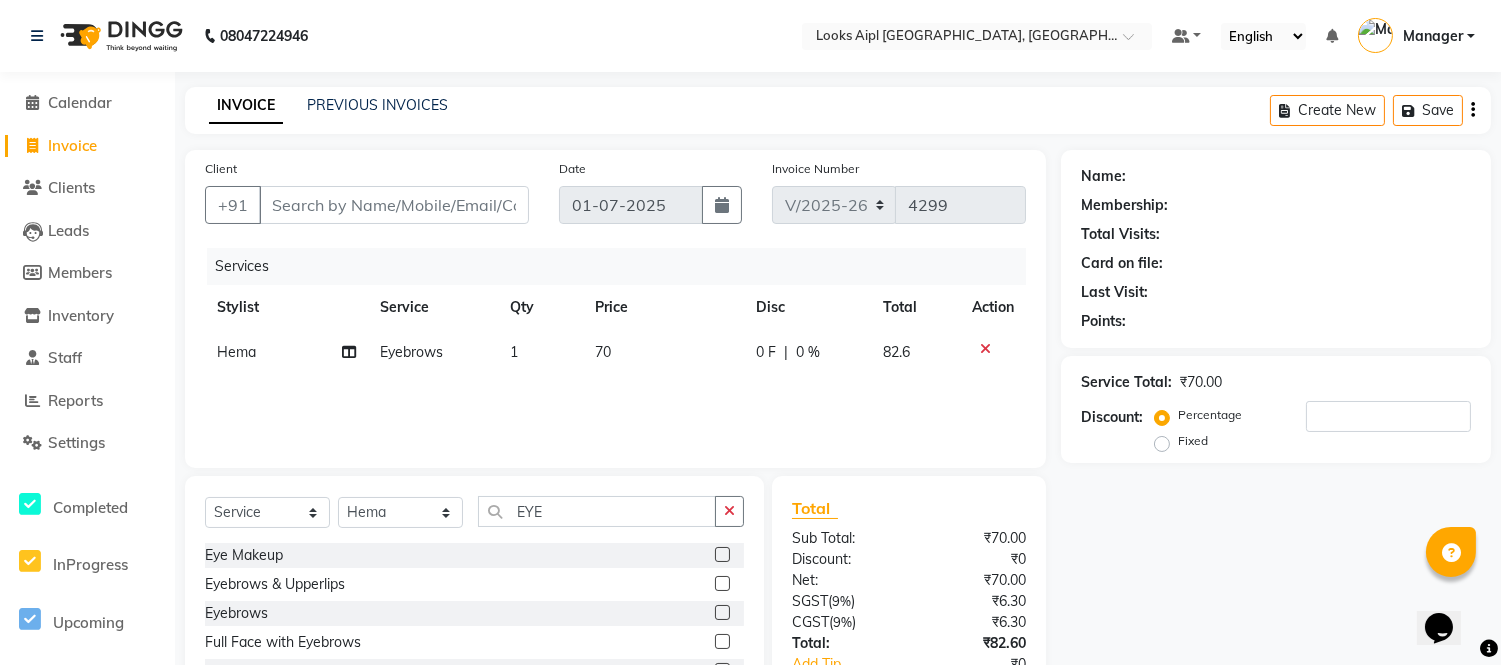 click on "1" 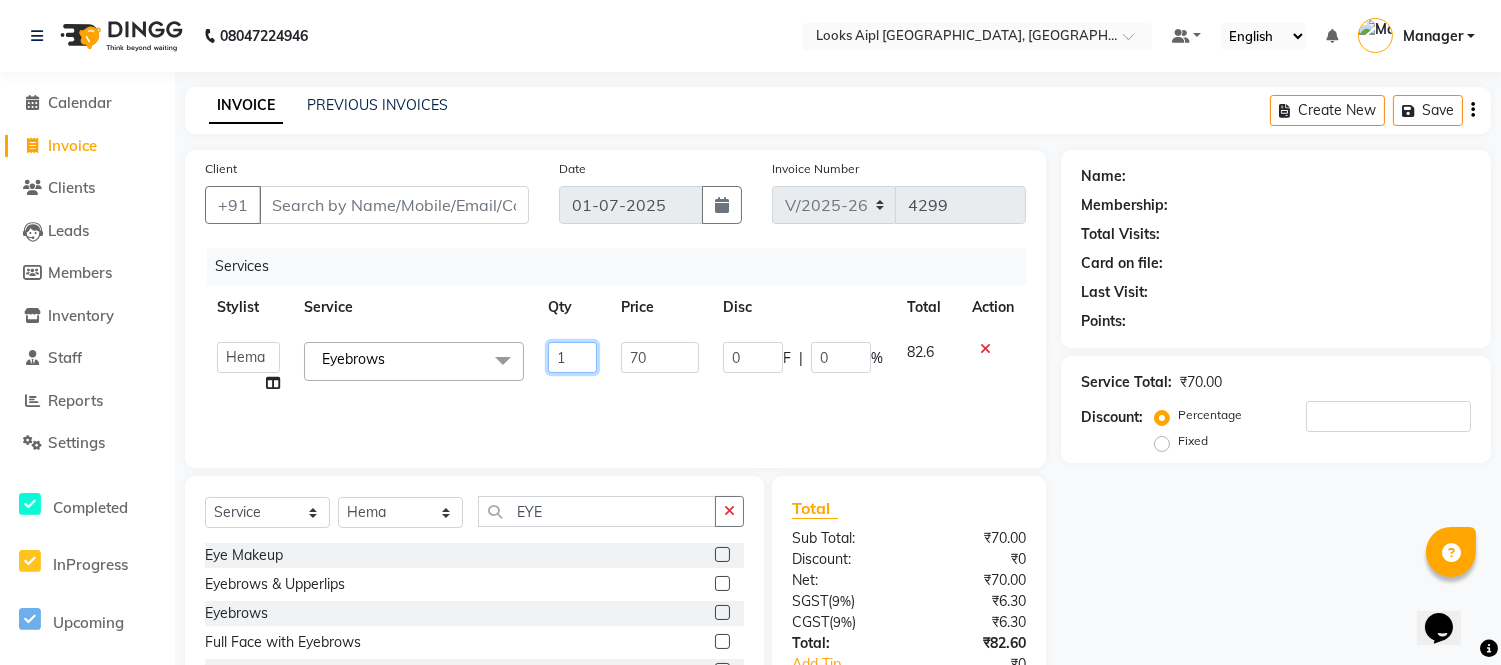 click on "1" 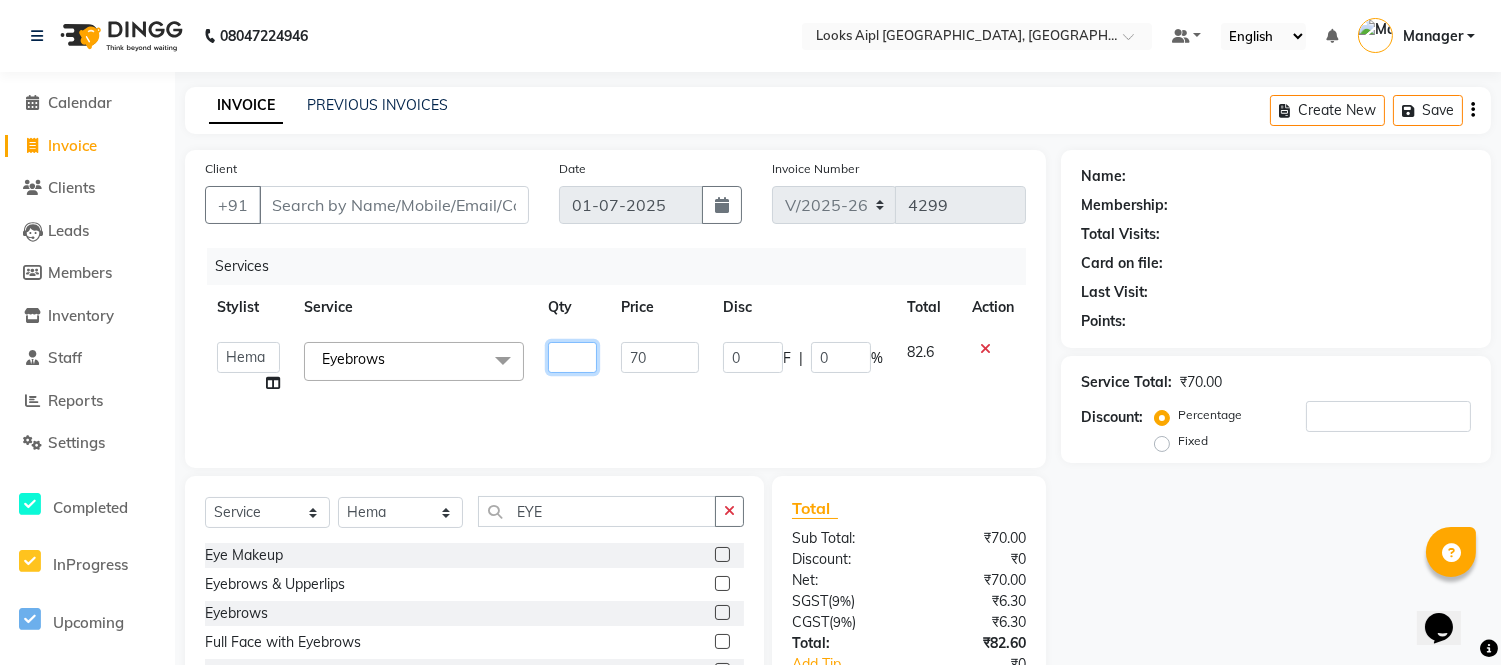 type on "2" 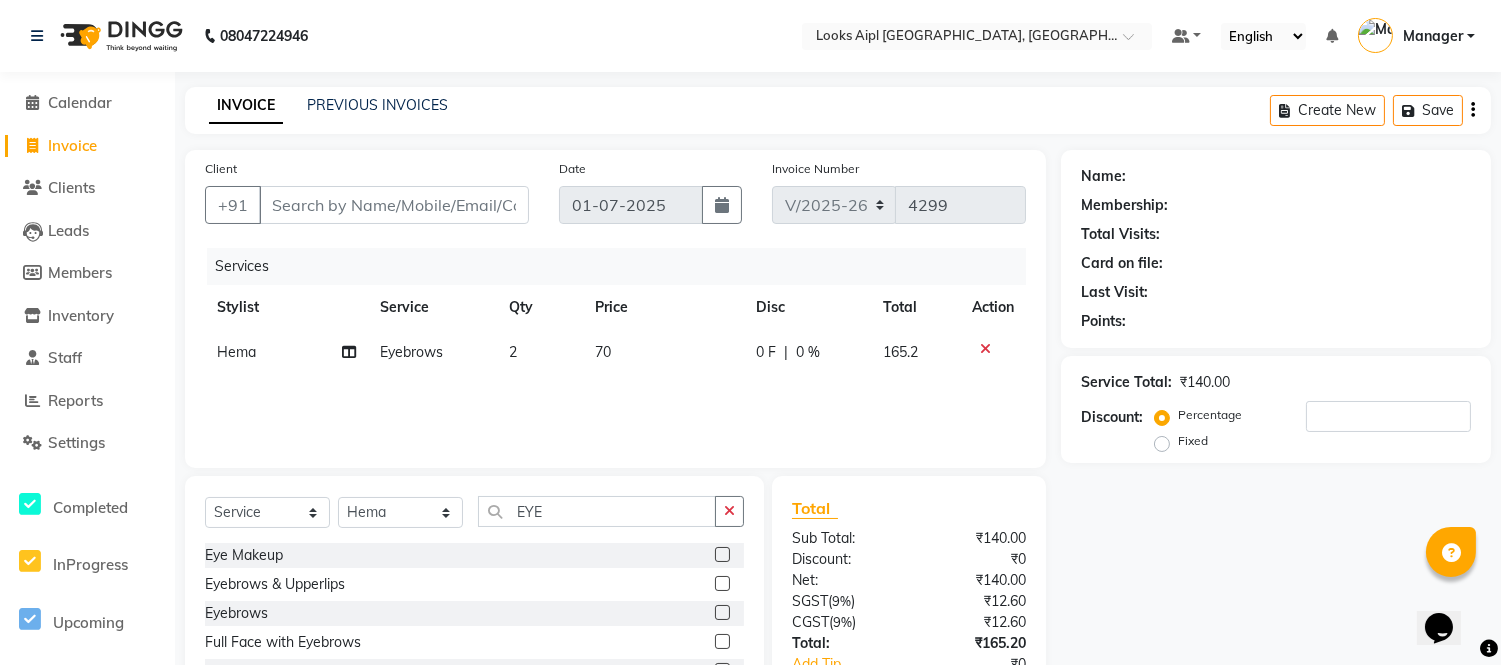 click on "Services Stylist Service Qty Price Disc Total Action Hema Eyebrows 2 70 0 F | 0 % 165.2" 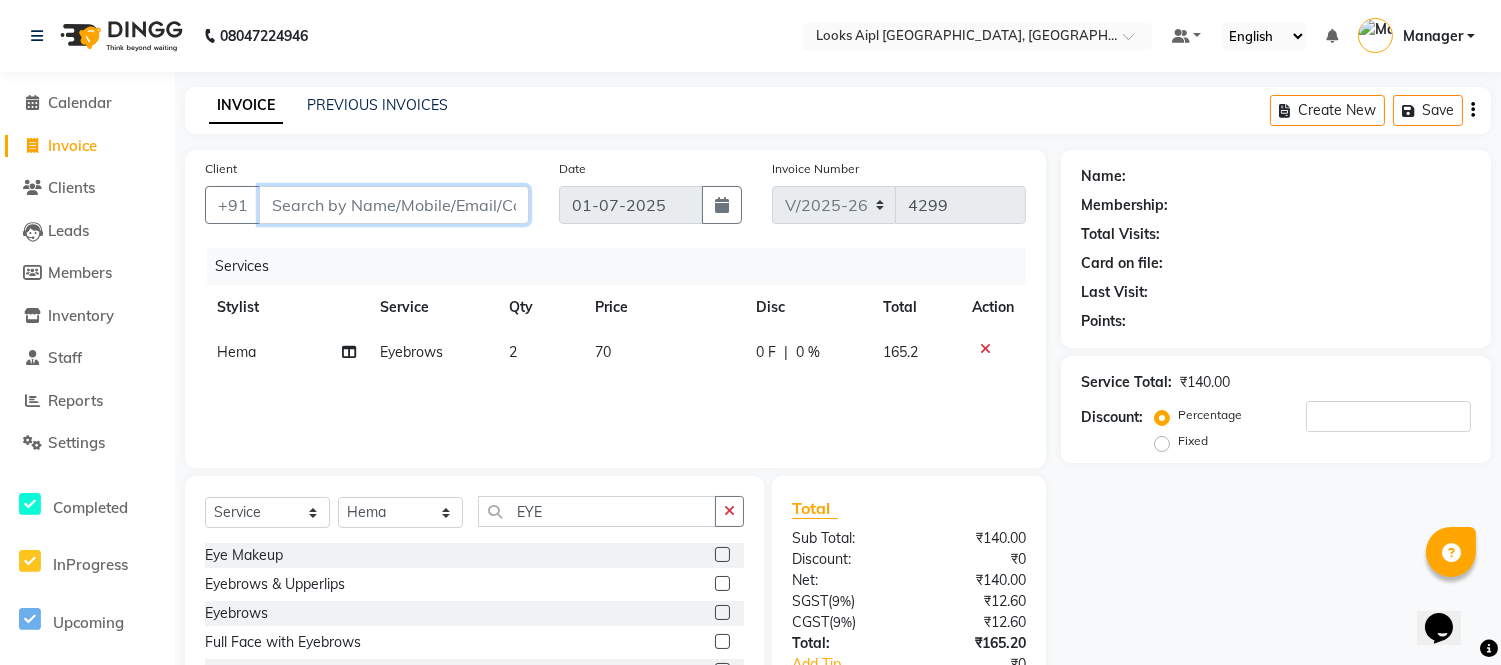 click on "Client" at bounding box center (394, 205) 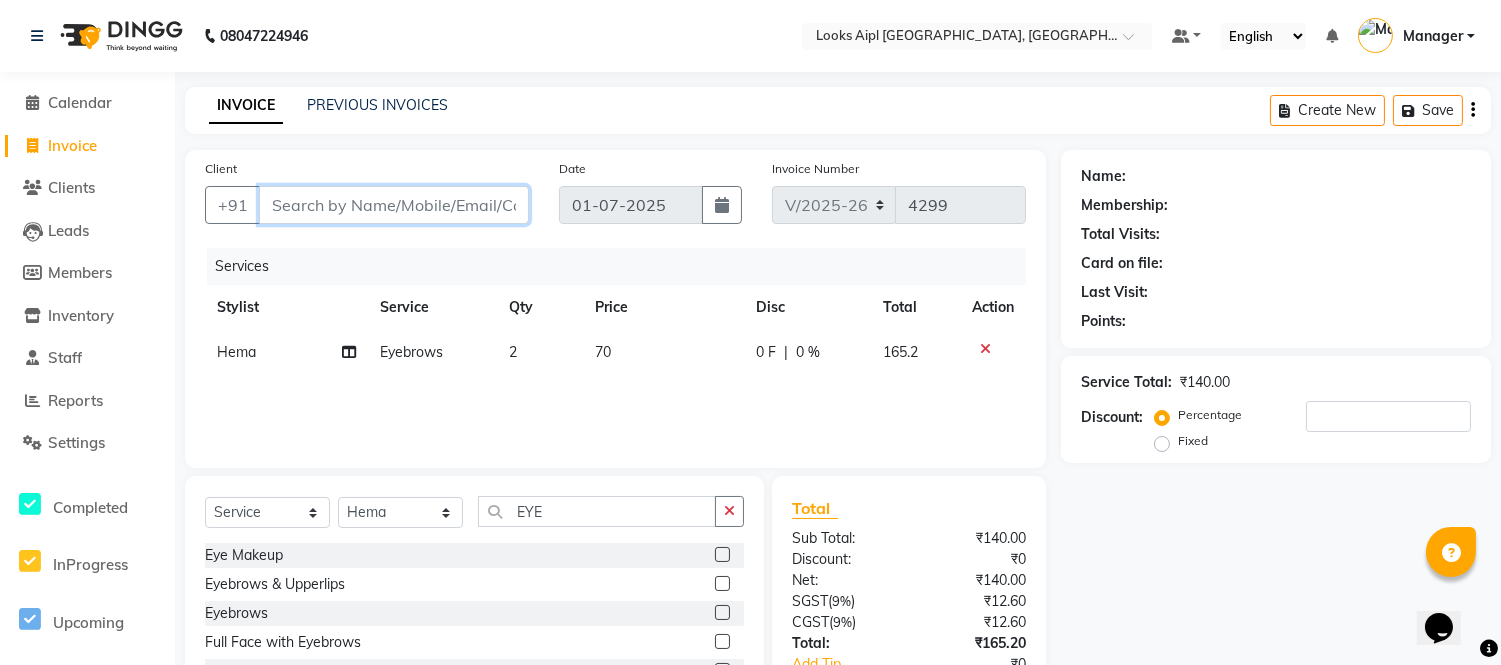 type on "9" 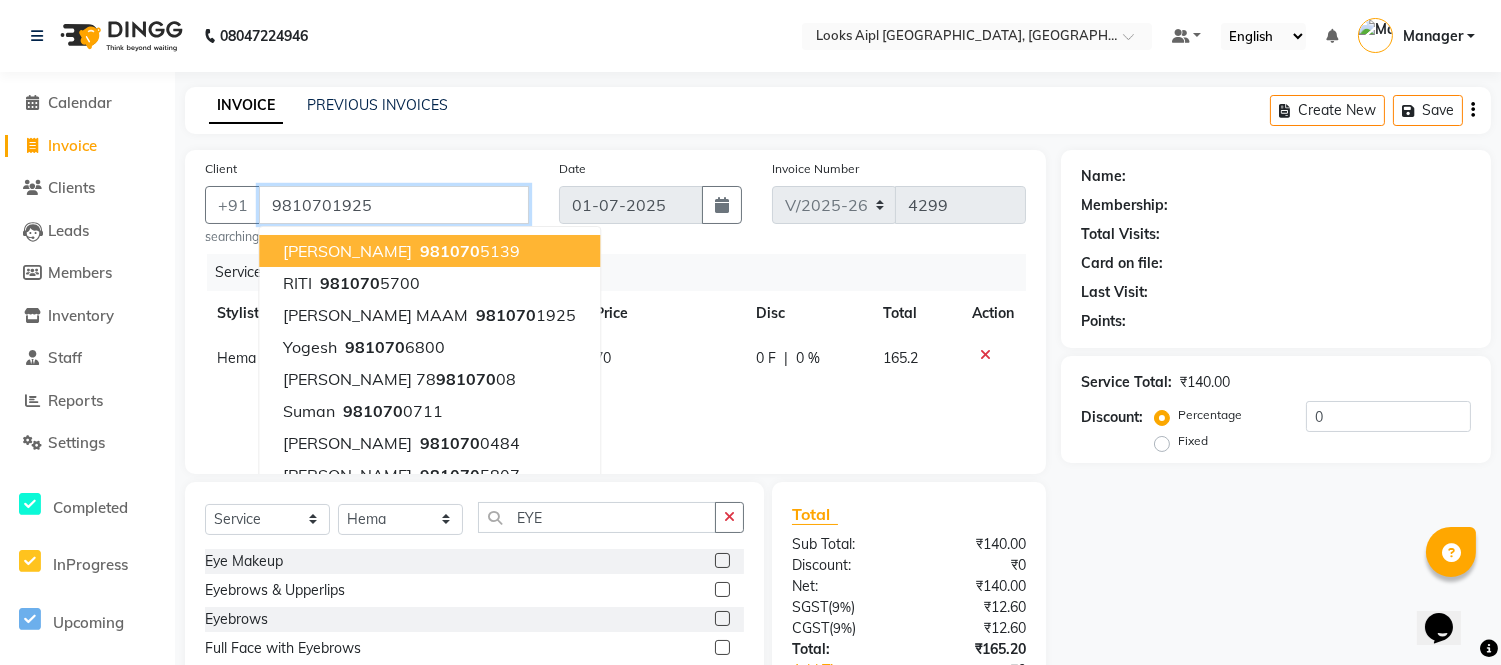 type on "9810701925" 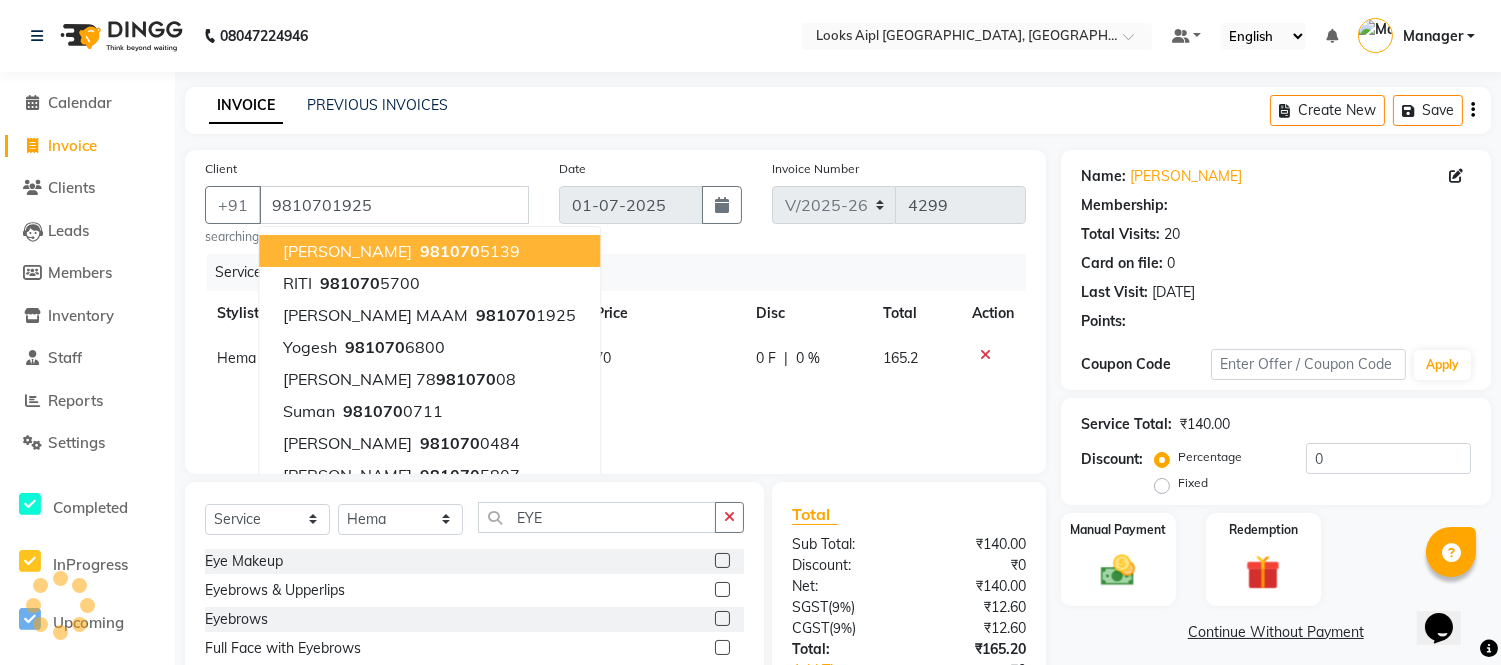 select on "1: Object" 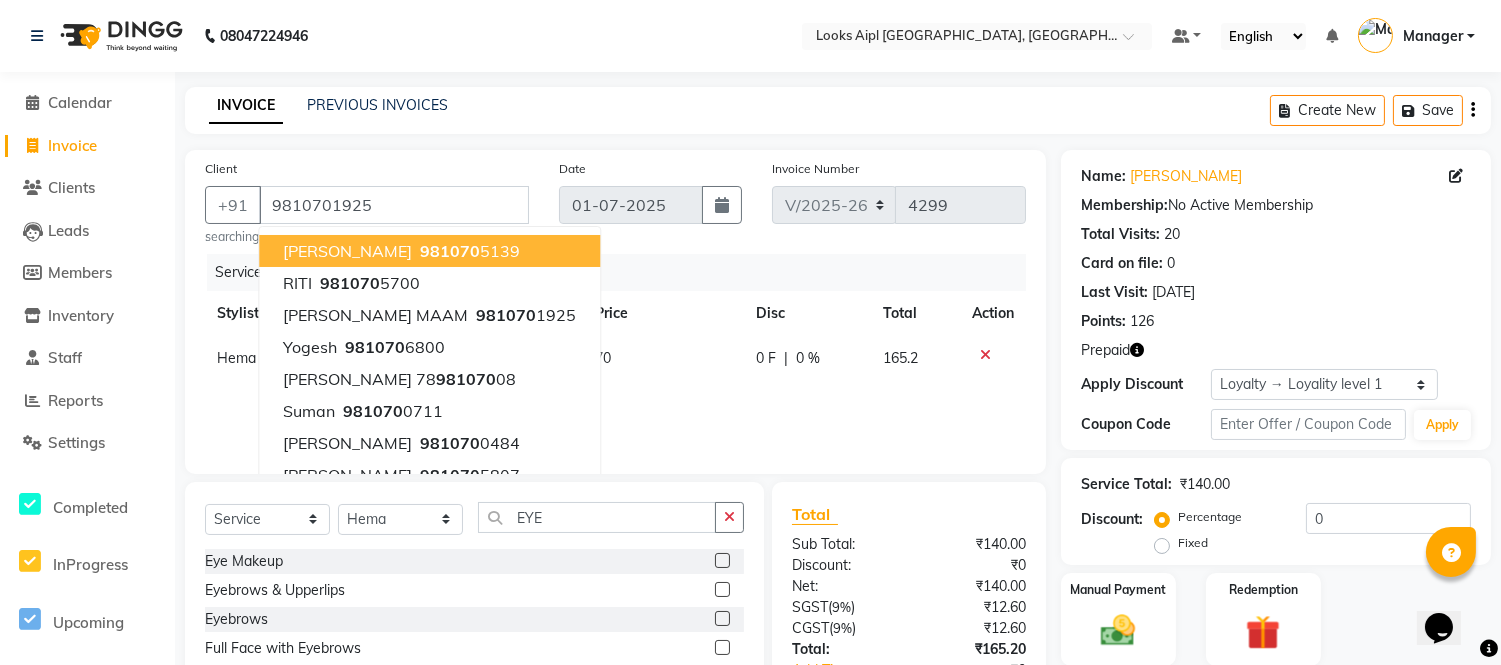 drag, startPoint x: 972, startPoint y: 130, endPoint x: 994, endPoint y: 148, distance: 28.42534 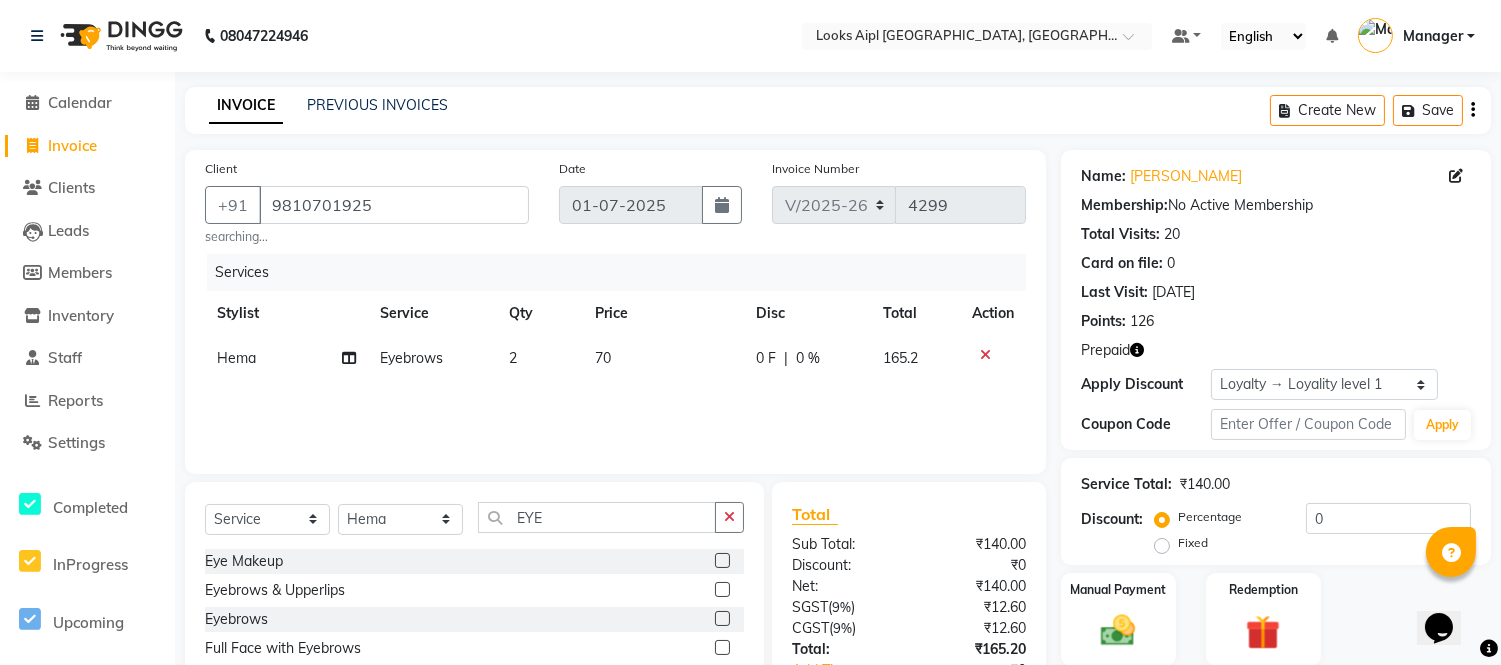 click 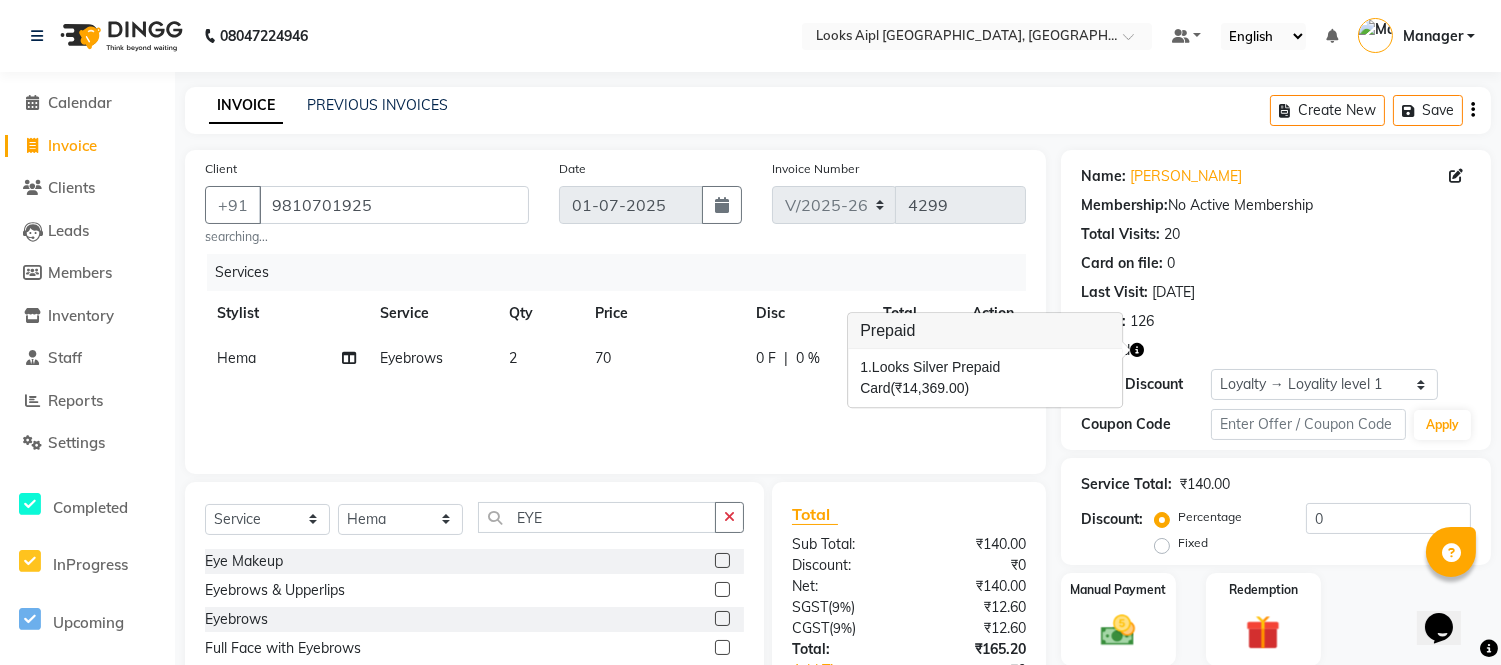 scroll, scrollTop: 162, scrollLeft: 0, axis: vertical 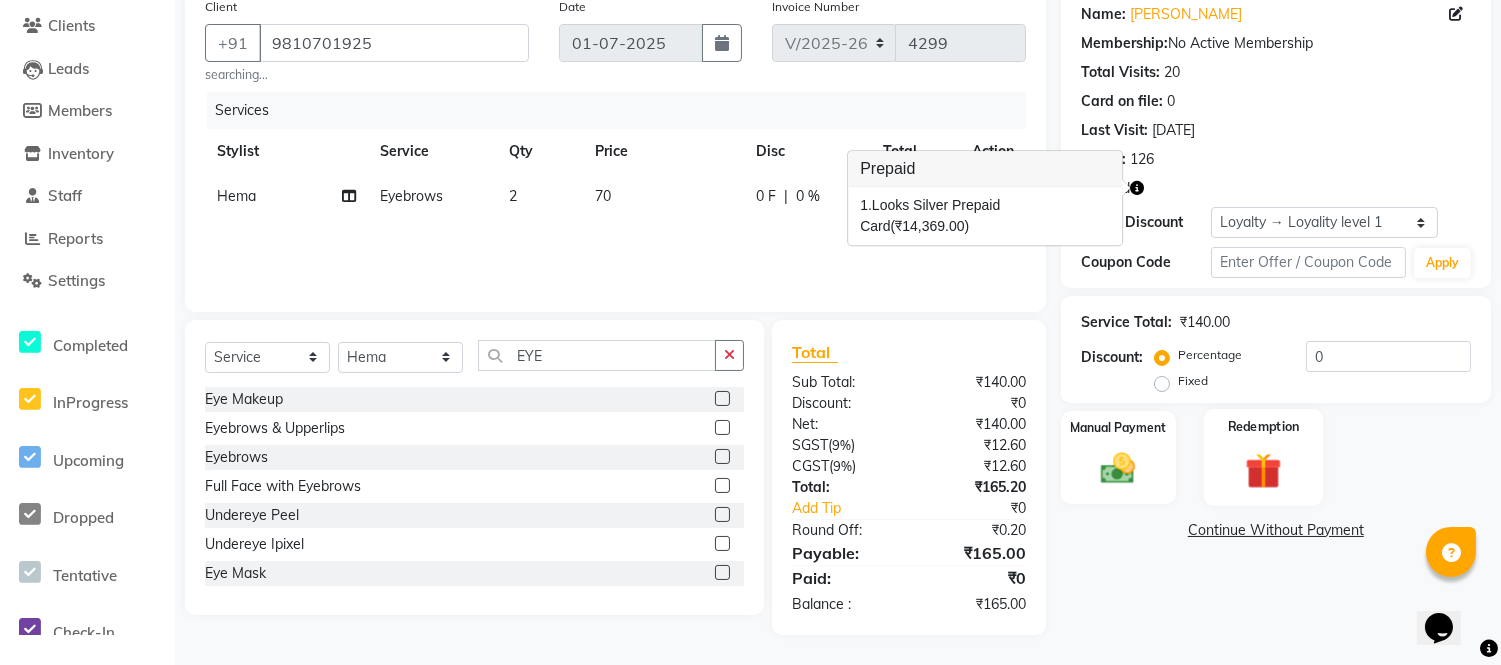 click 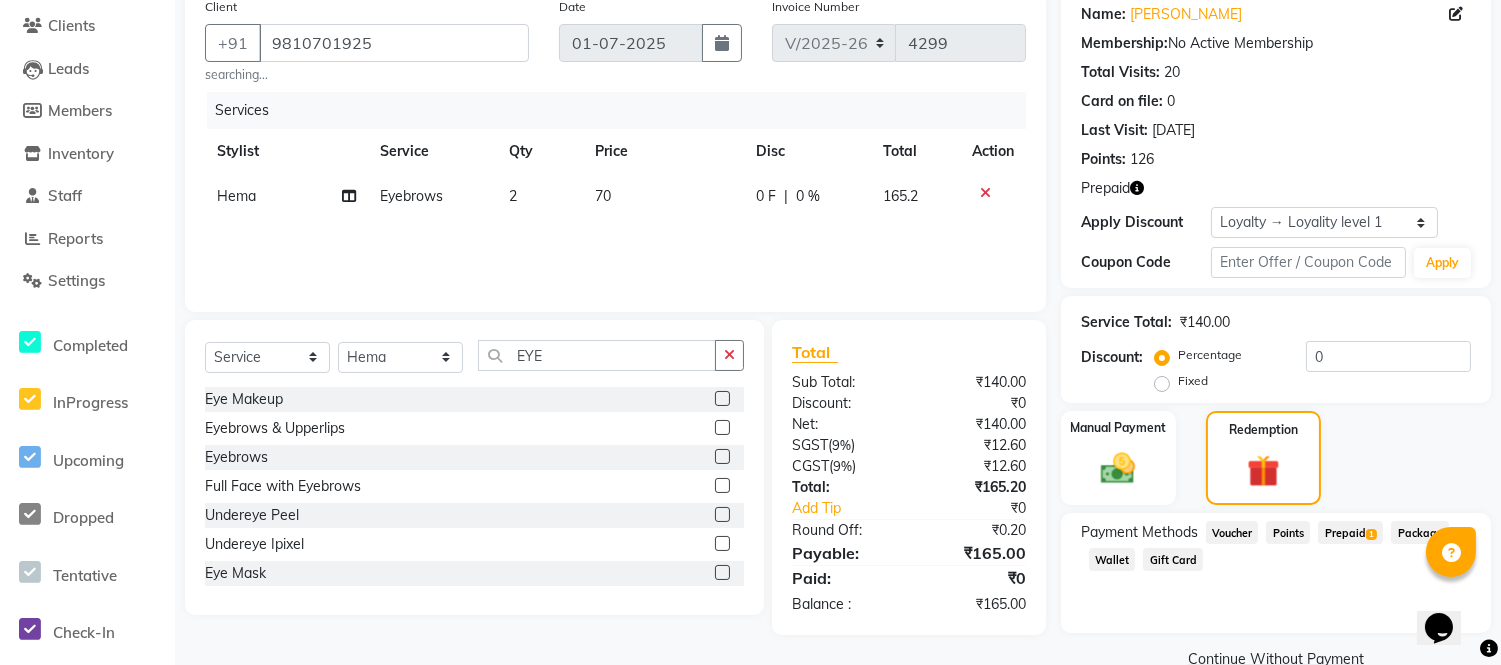 scroll, scrollTop: 200, scrollLeft: 0, axis: vertical 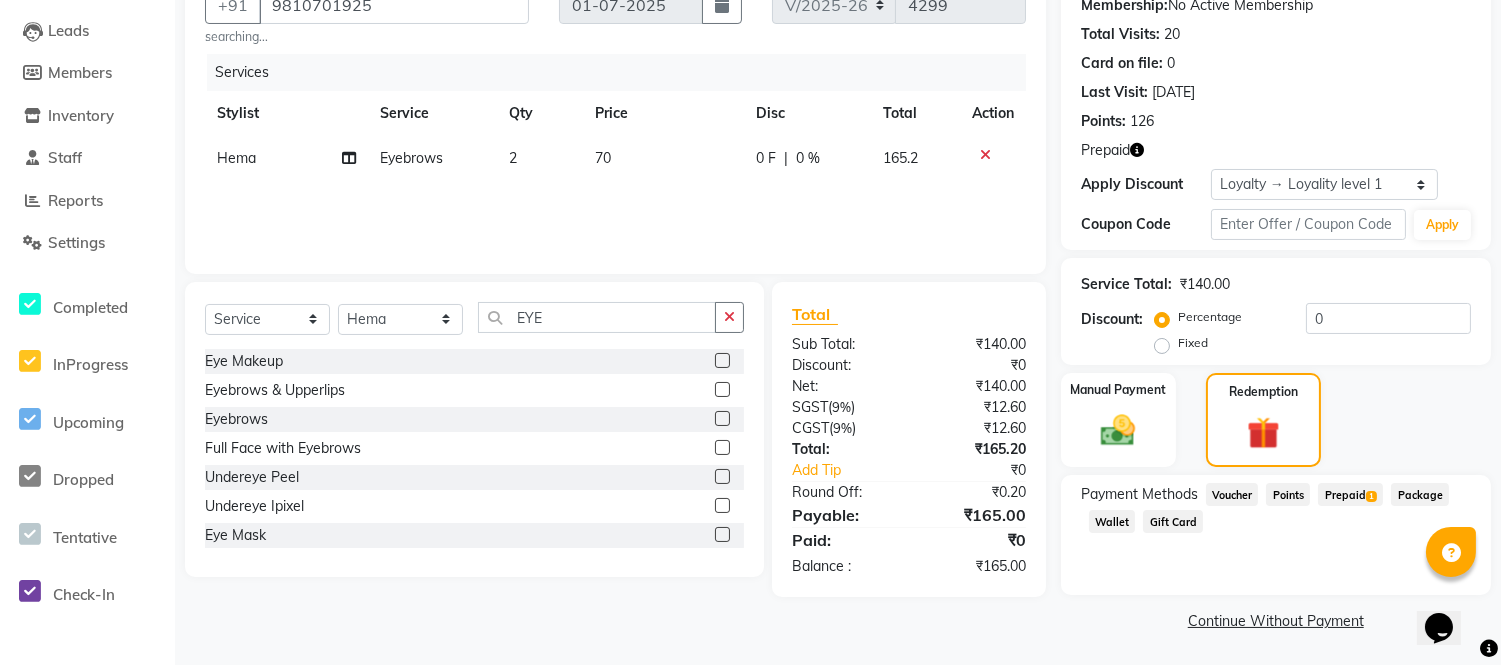 click on "Prepaid  1" 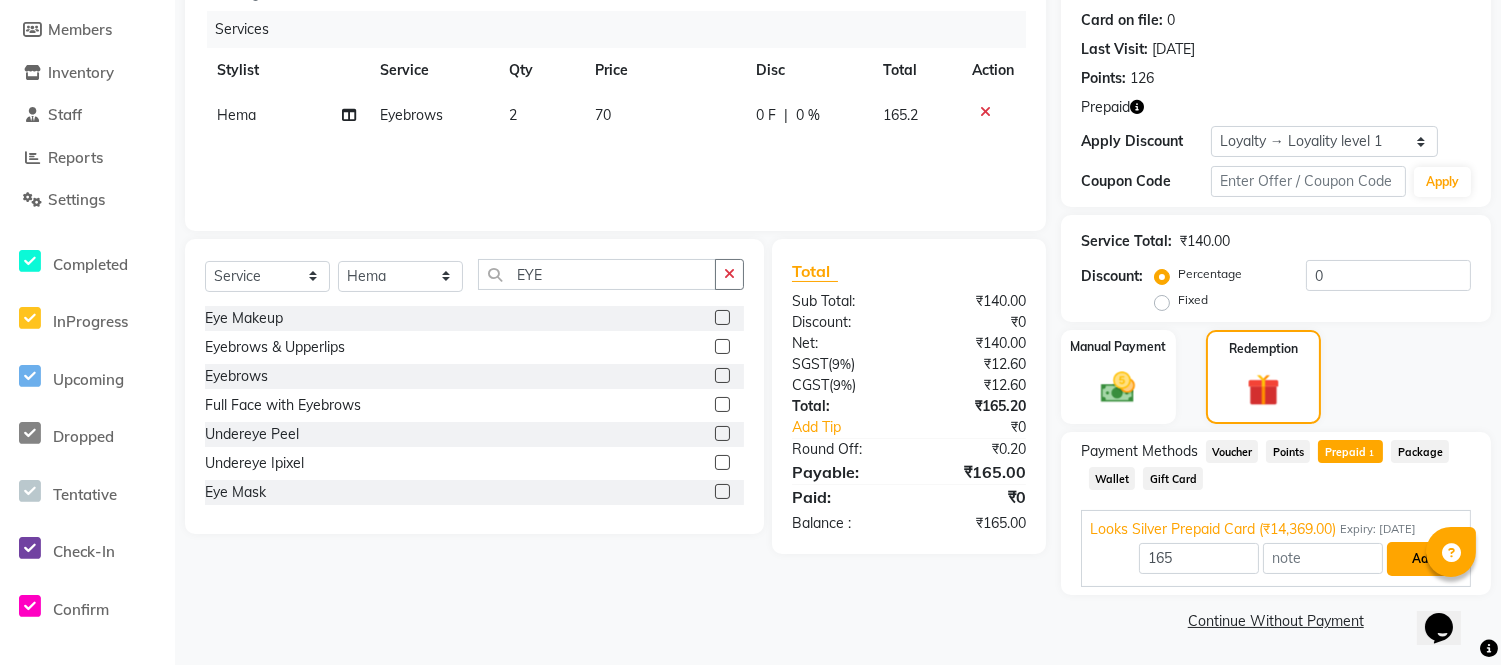 click on "Add" at bounding box center [1423, 559] 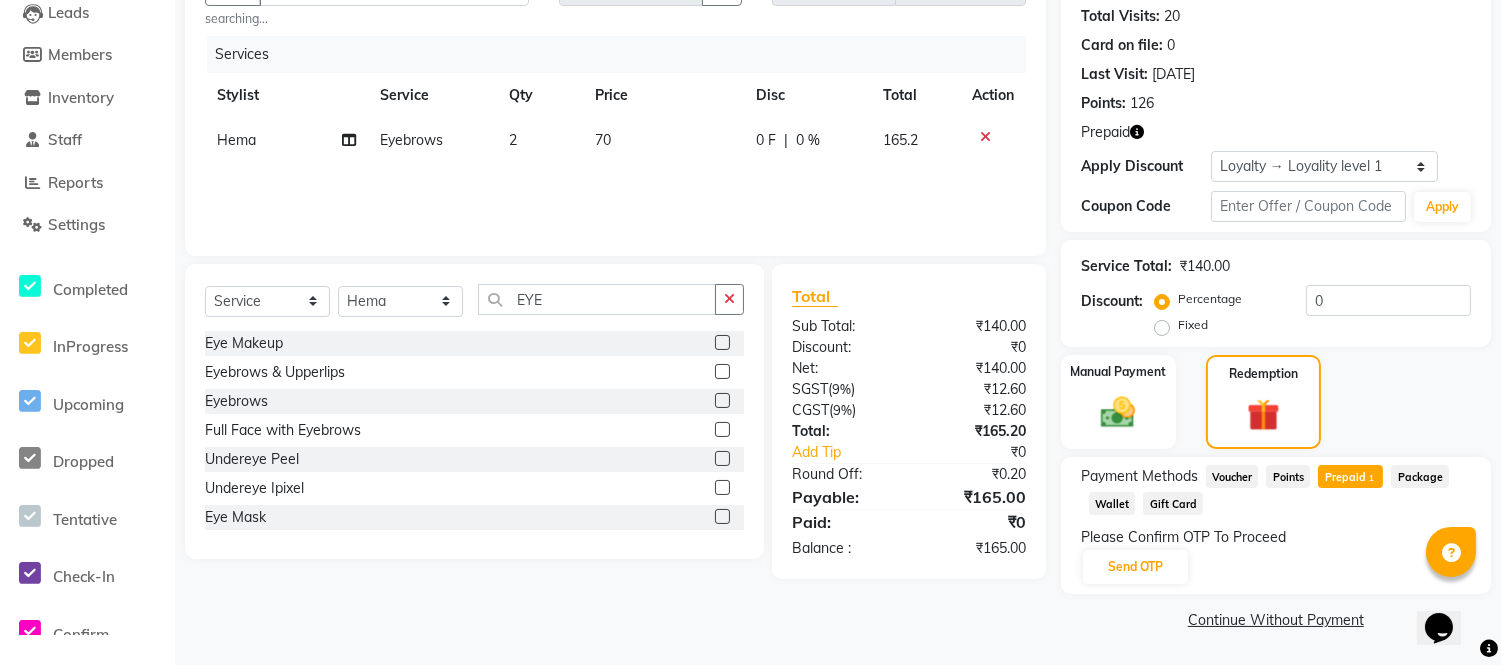 scroll, scrollTop: 217, scrollLeft: 0, axis: vertical 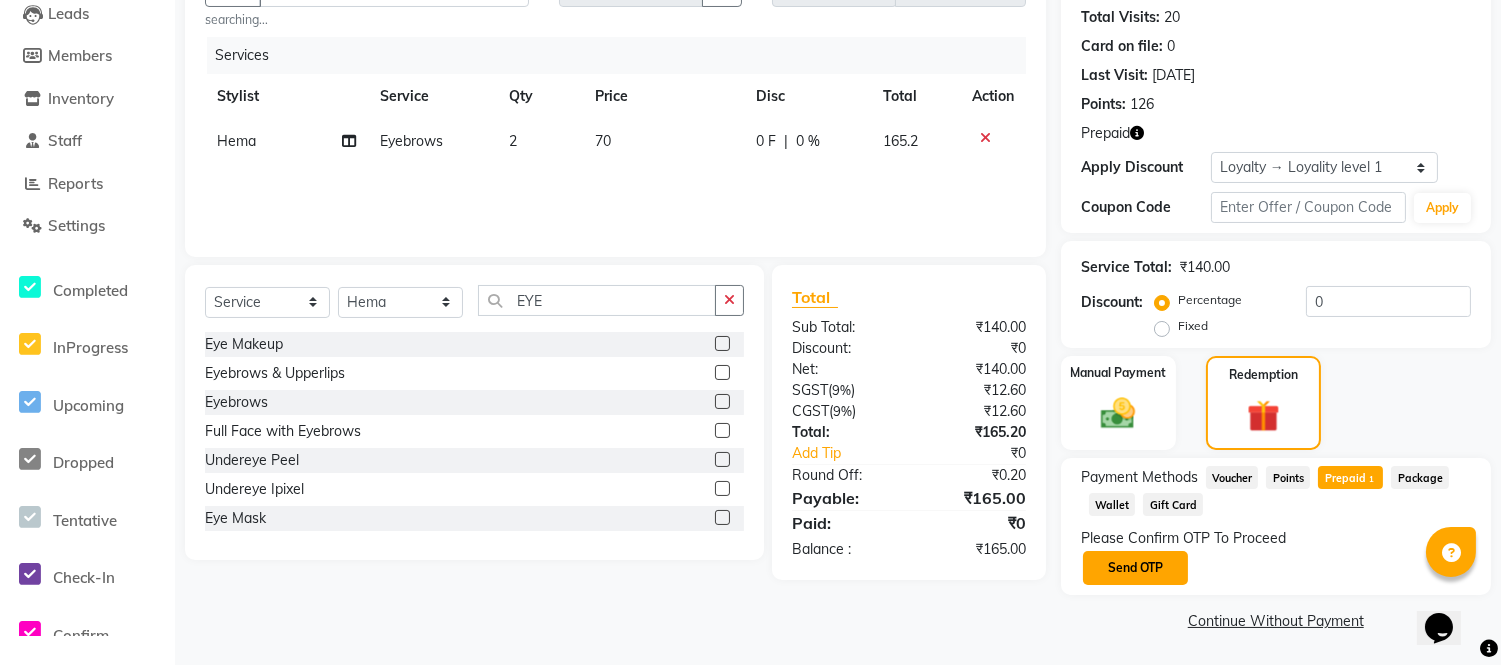 click on "Send OTP" 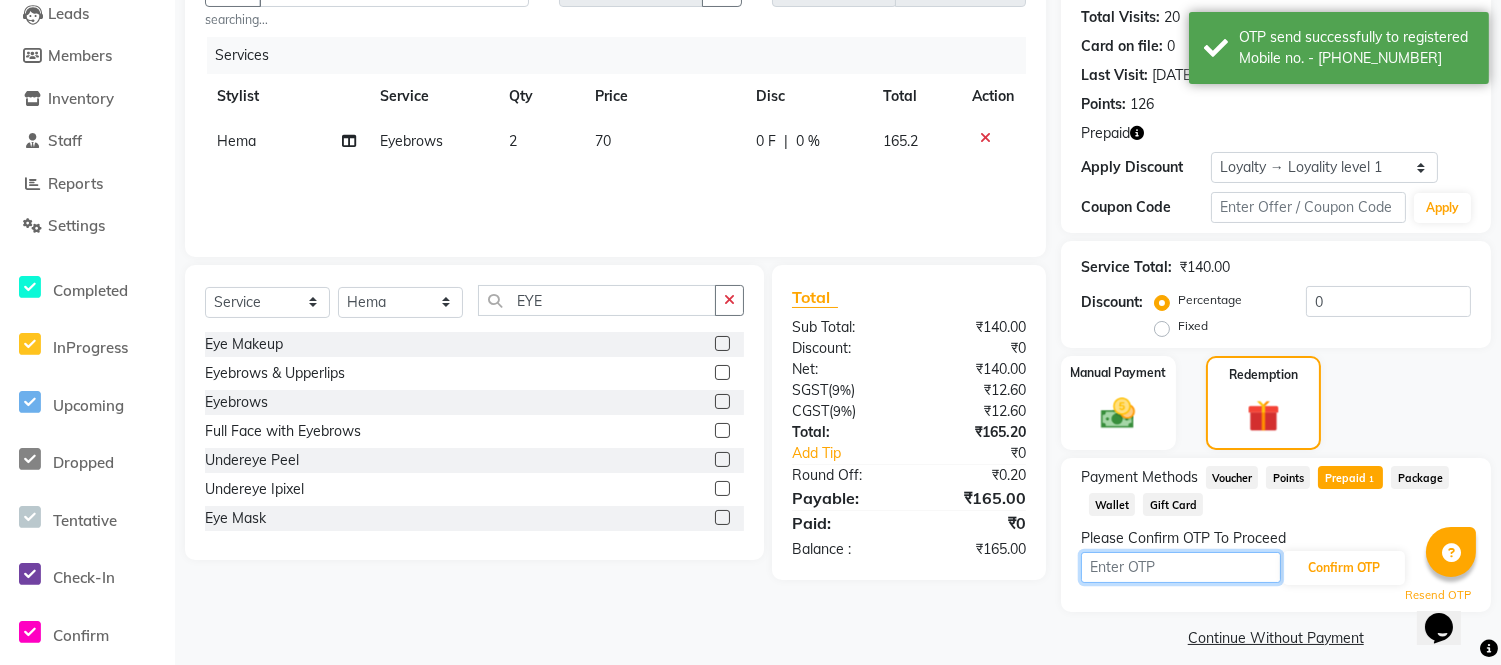 drag, startPoint x: 1158, startPoint y: 575, endPoint x: 1158, endPoint y: 564, distance: 11 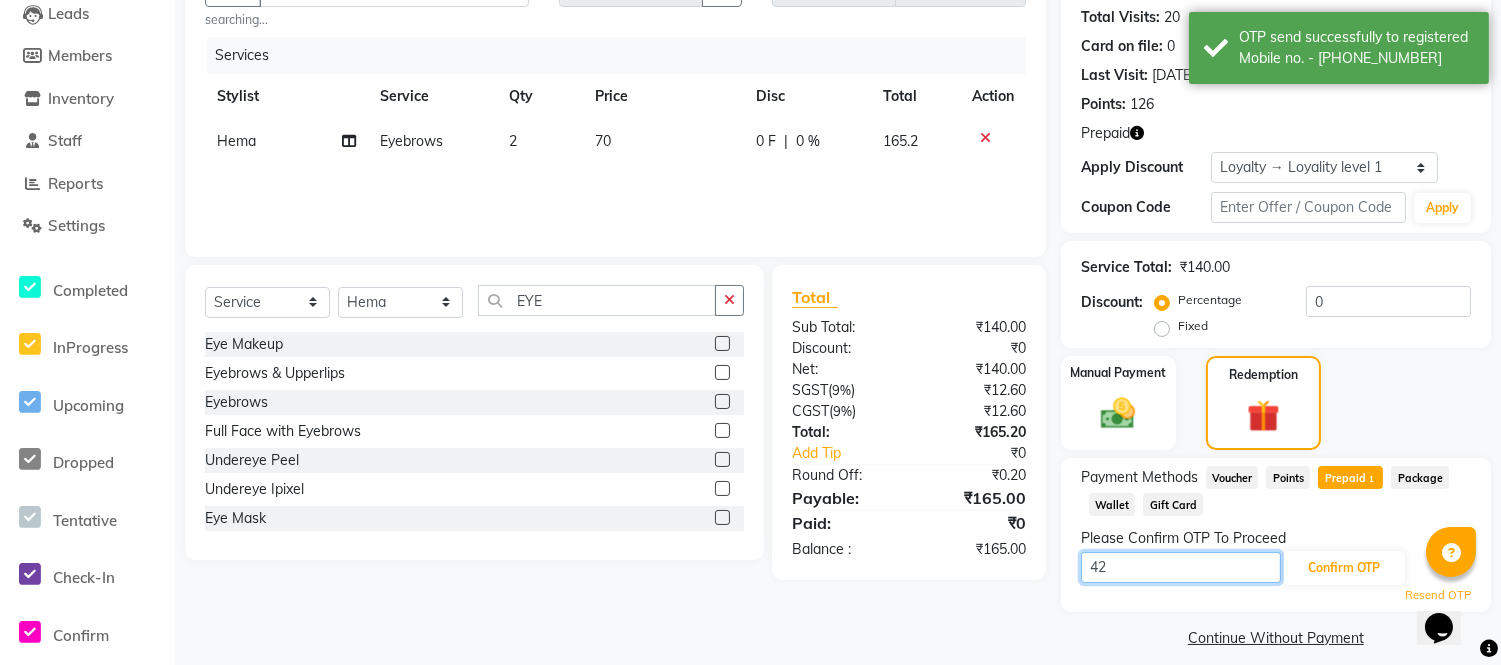 type on "4" 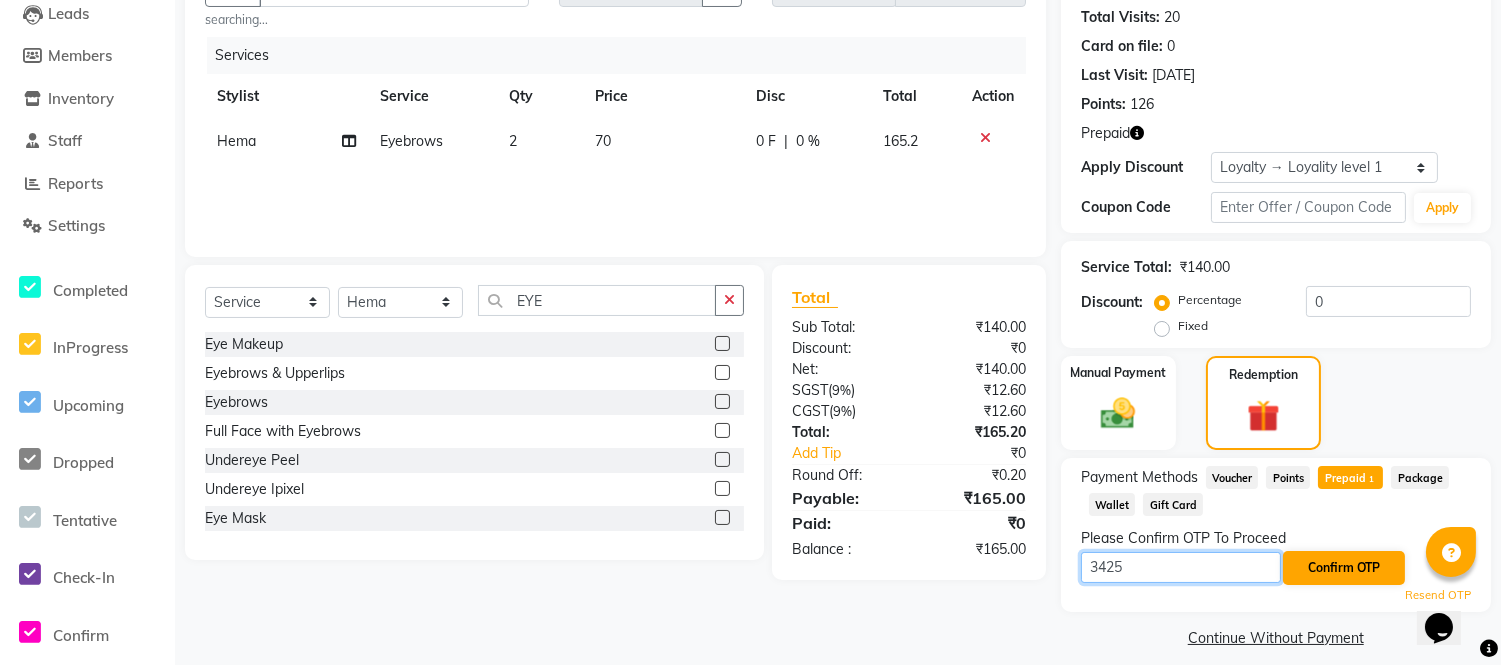 type on "3425" 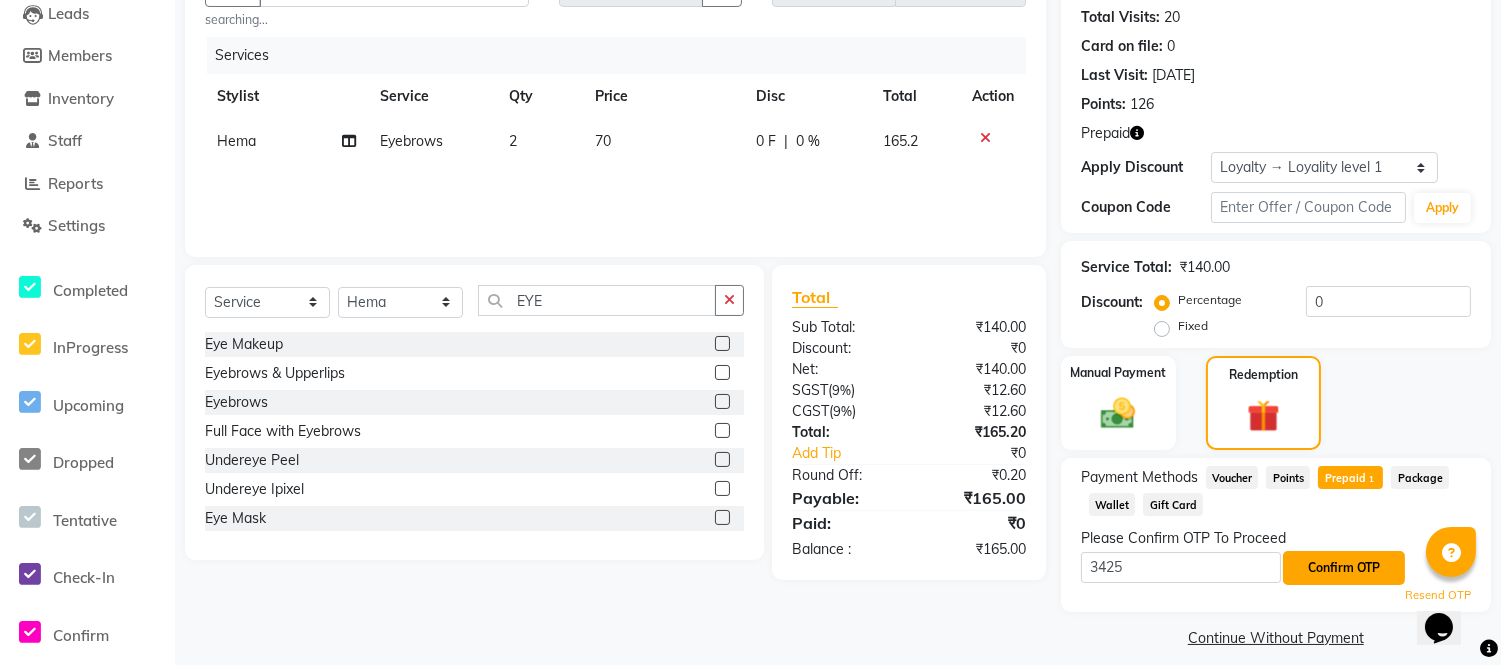click on "Confirm OTP" 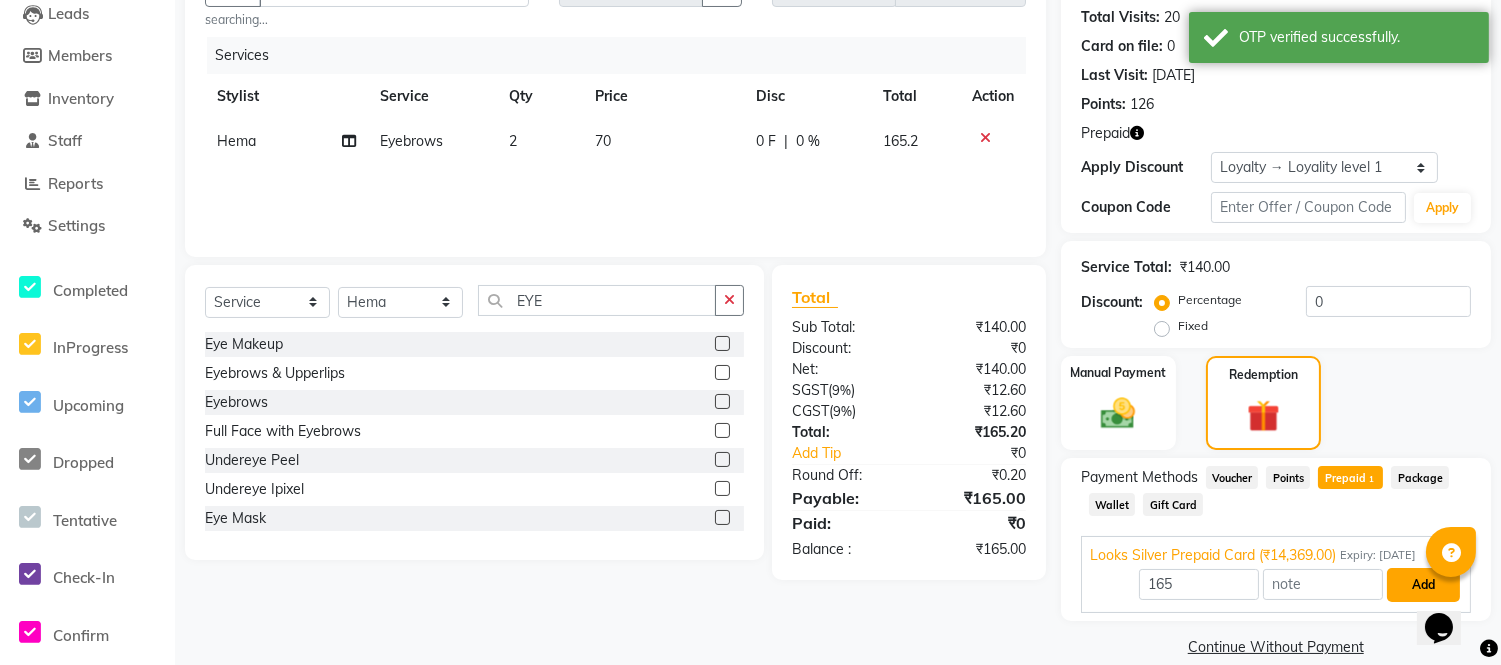 click on "Add" at bounding box center [1423, 585] 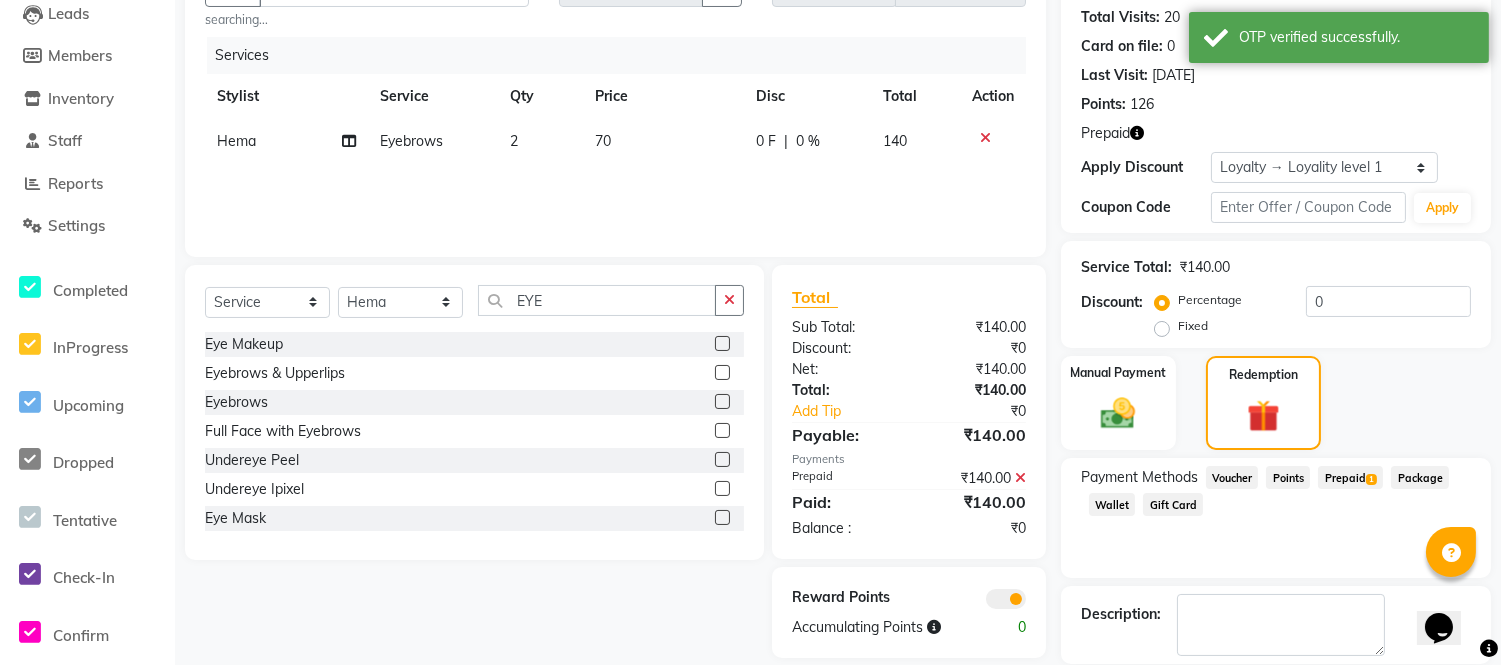scroll, scrollTop: 313, scrollLeft: 0, axis: vertical 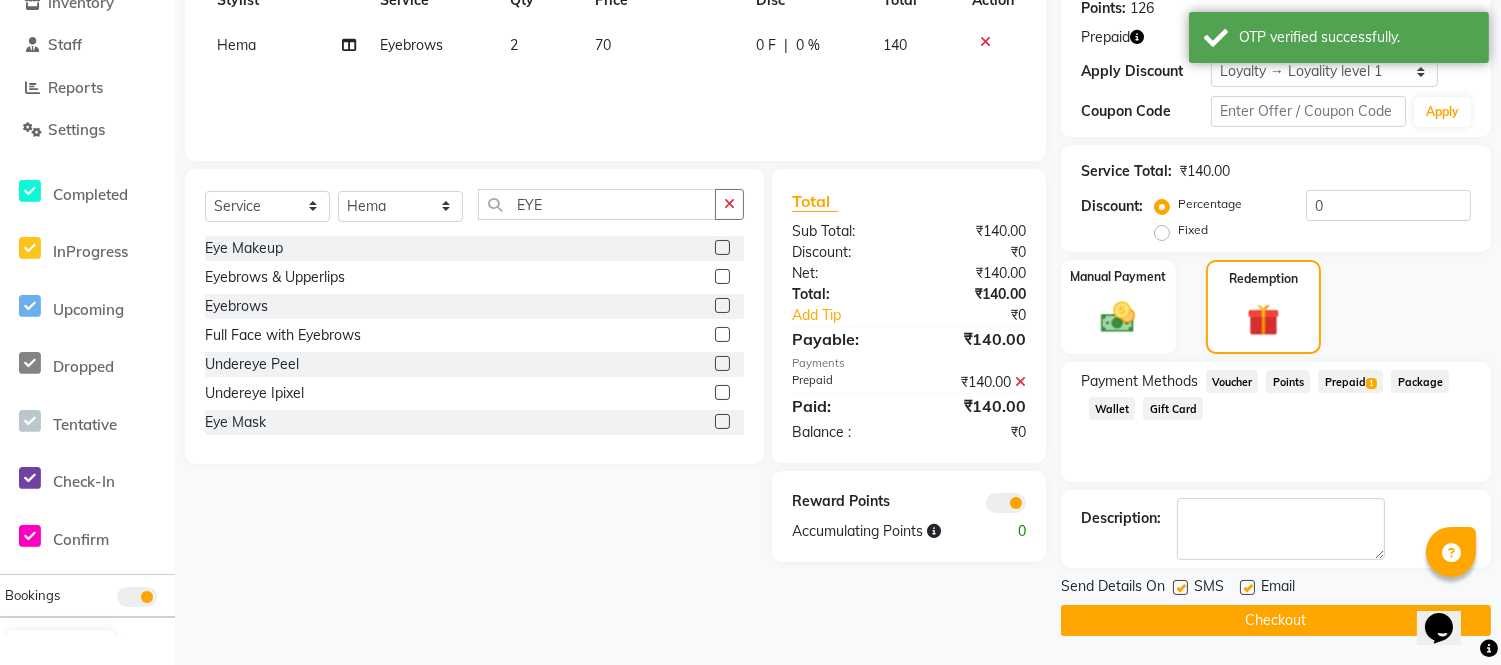 click on "Checkout" 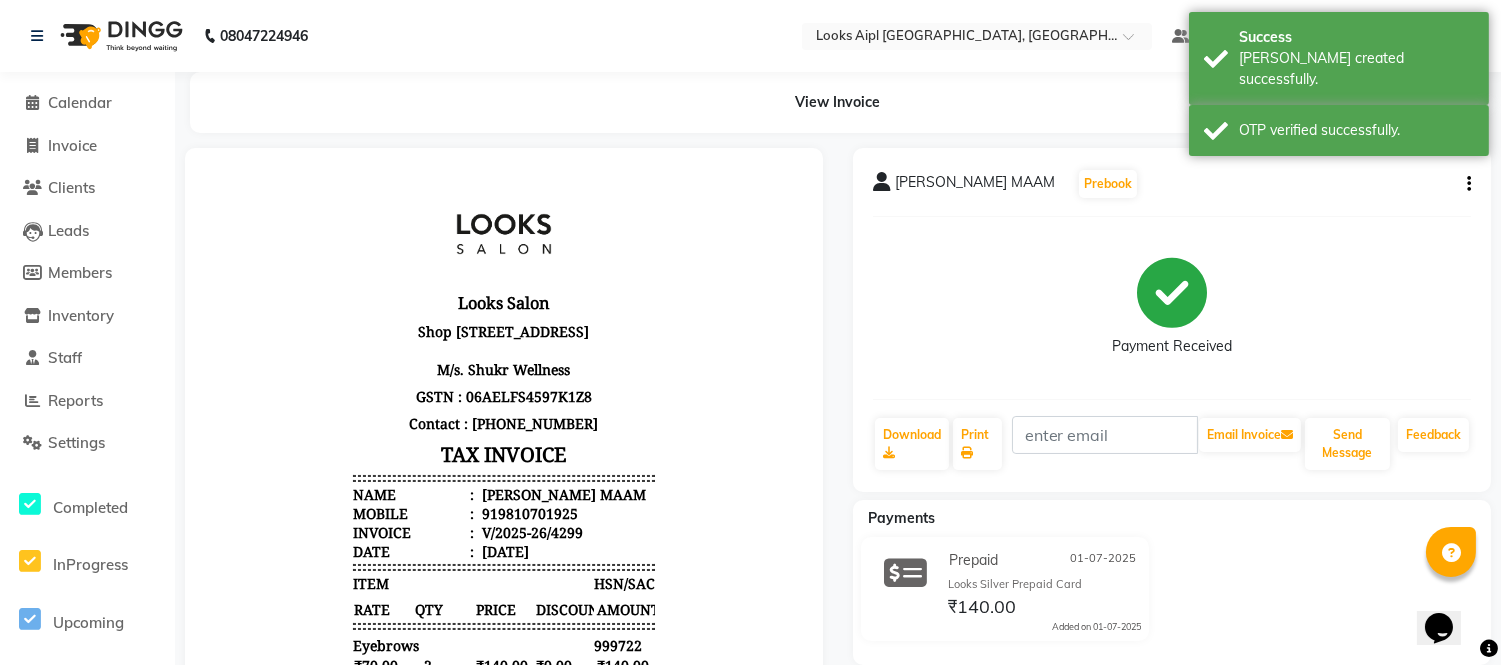scroll, scrollTop: 0, scrollLeft: 0, axis: both 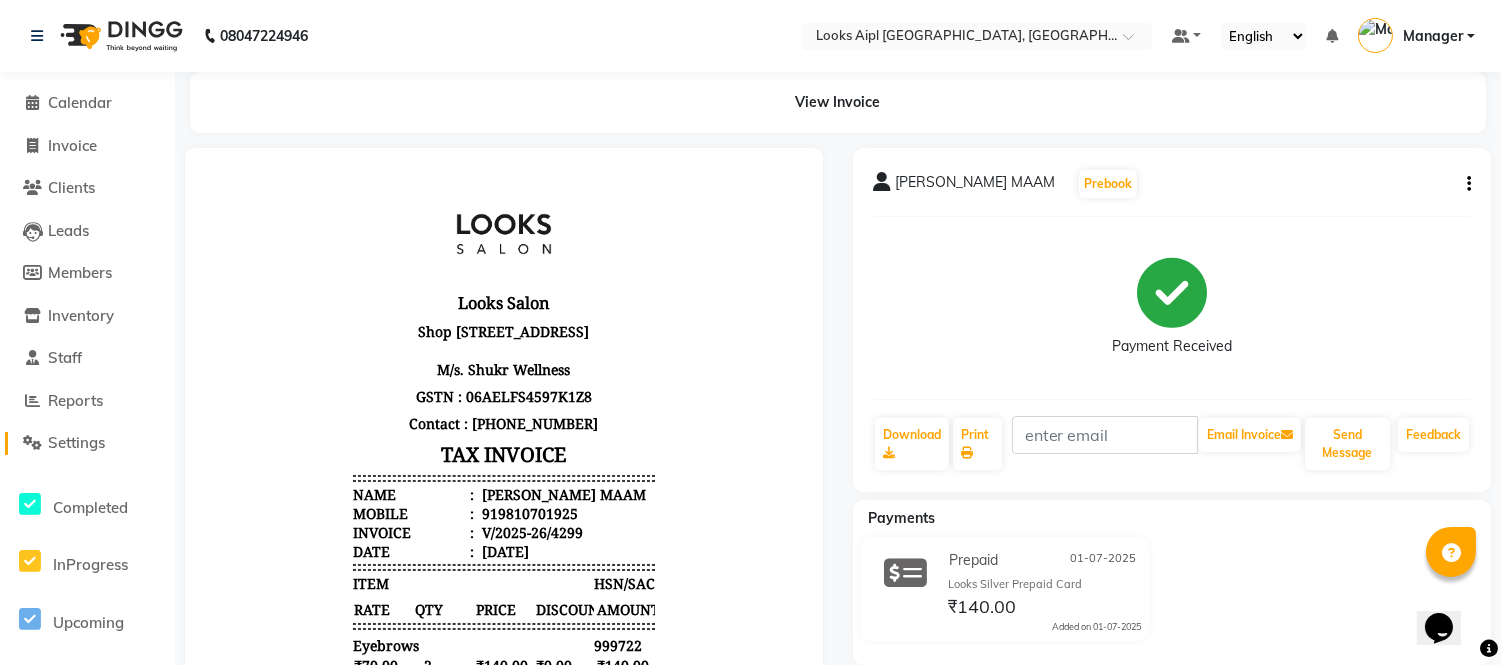 click on "Settings" 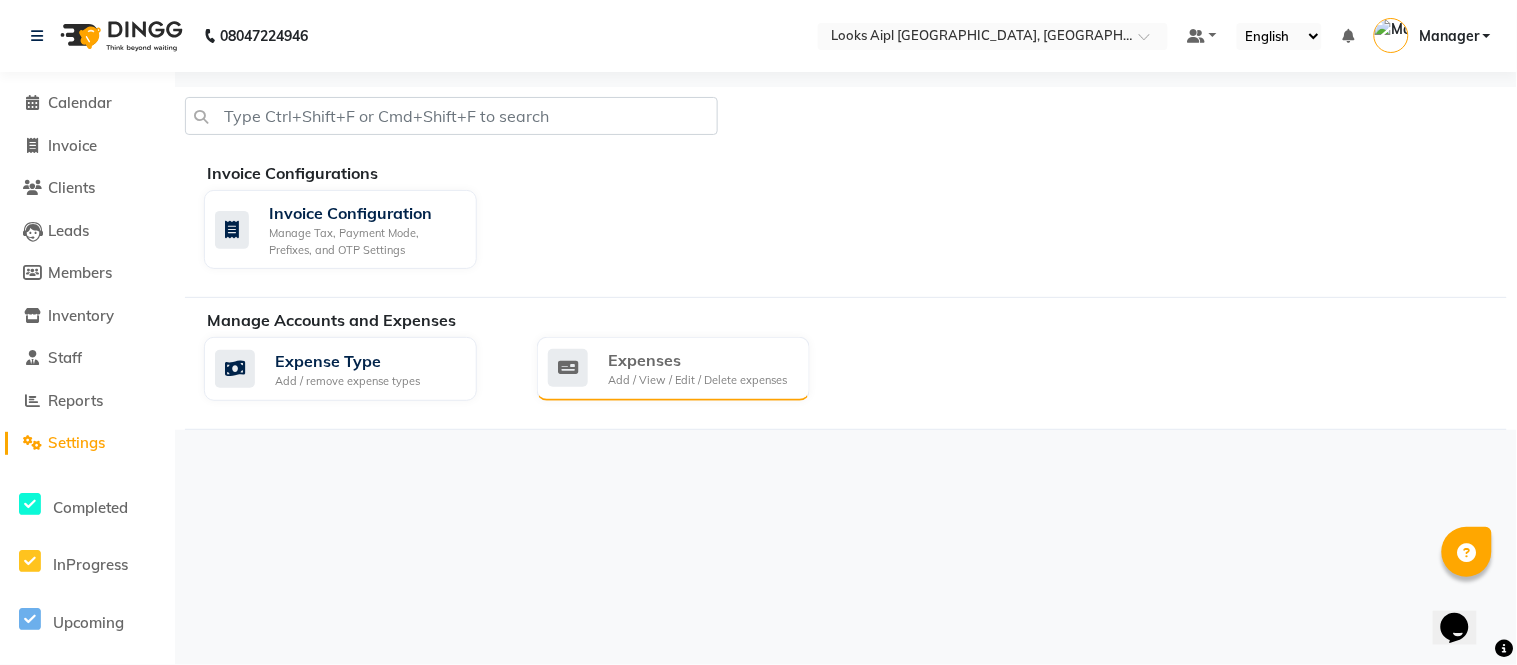 click on "Add / View / Edit / Delete expenses" 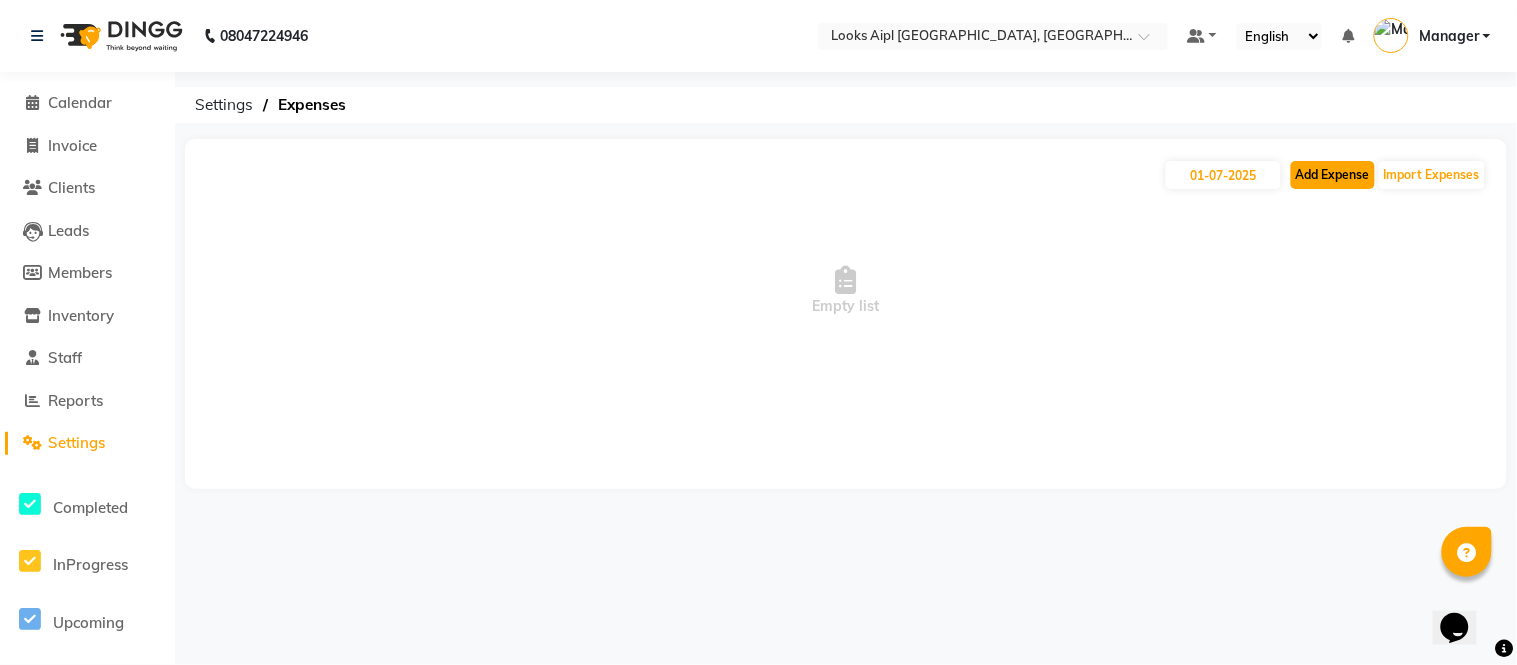 click on "Add Expense" 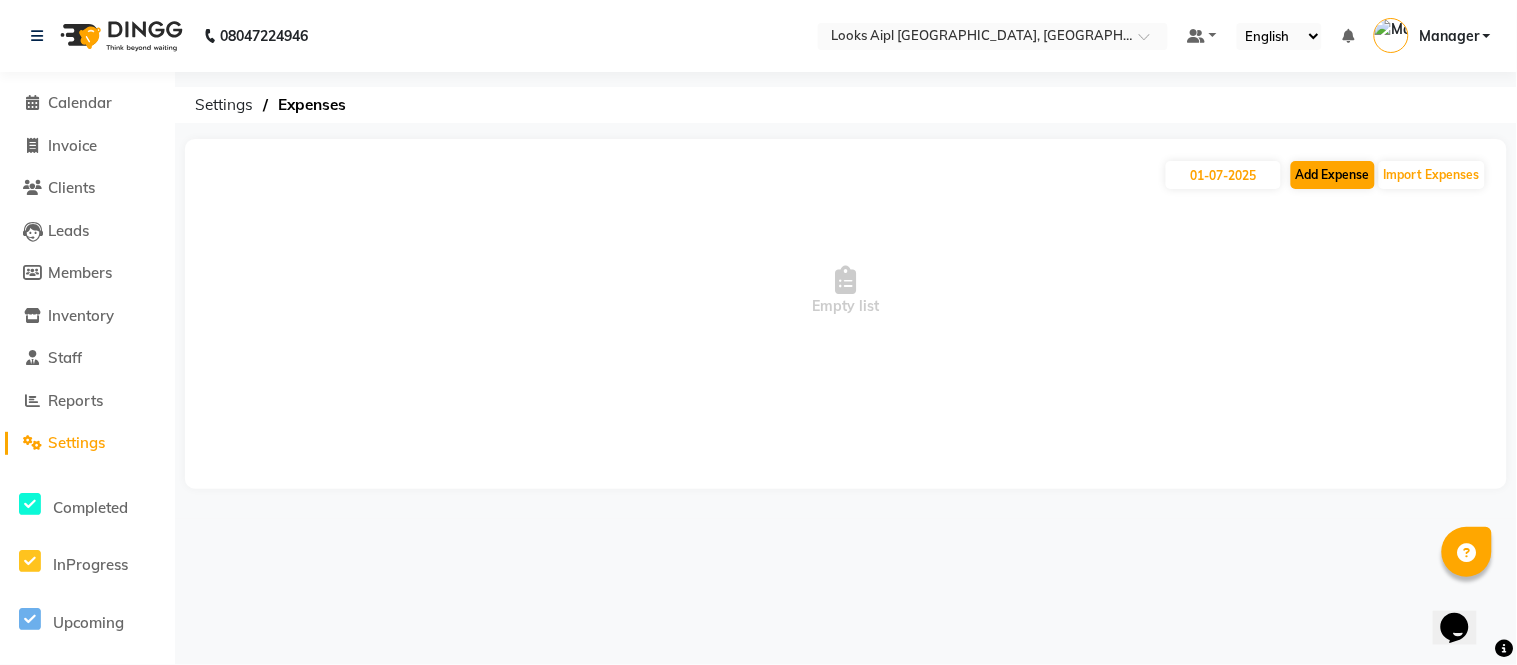 select on "1" 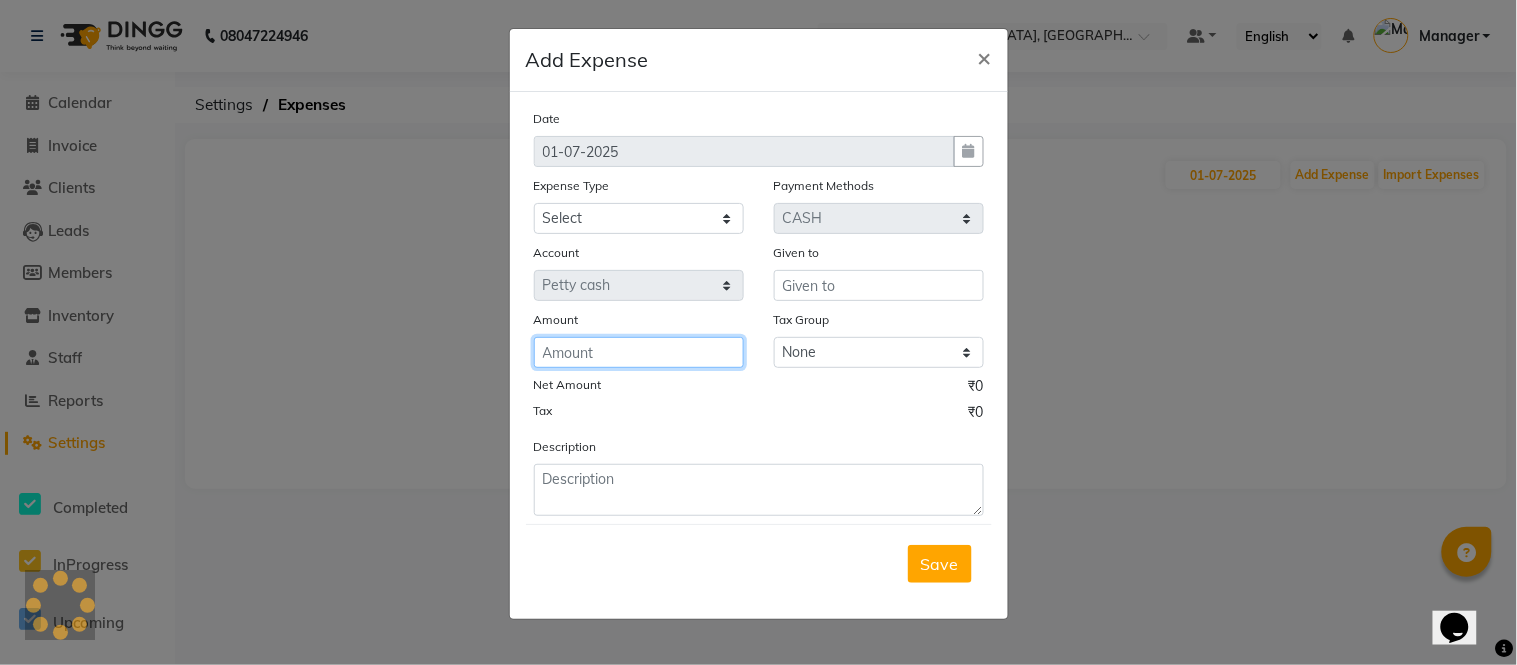drag, startPoint x: 576, startPoint y: 366, endPoint x: 685, endPoint y: 334, distance: 113.600174 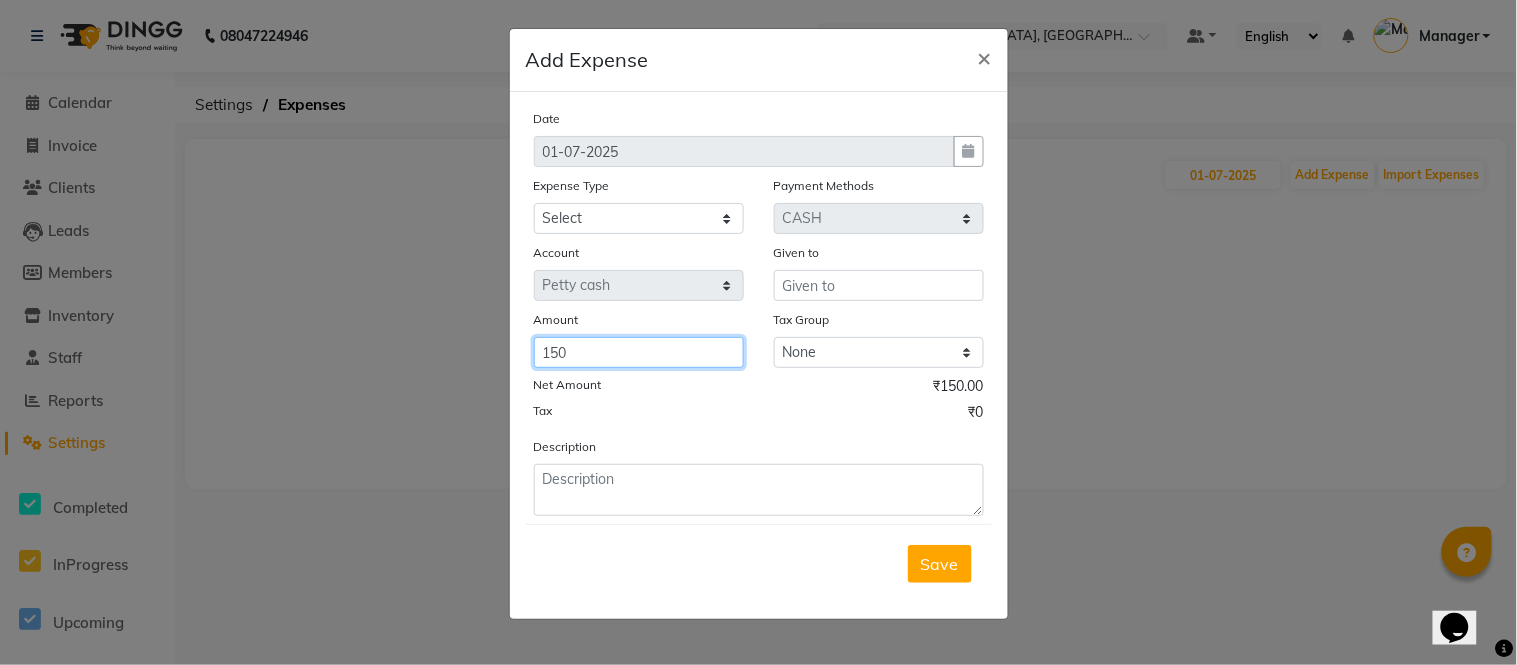 type on "150" 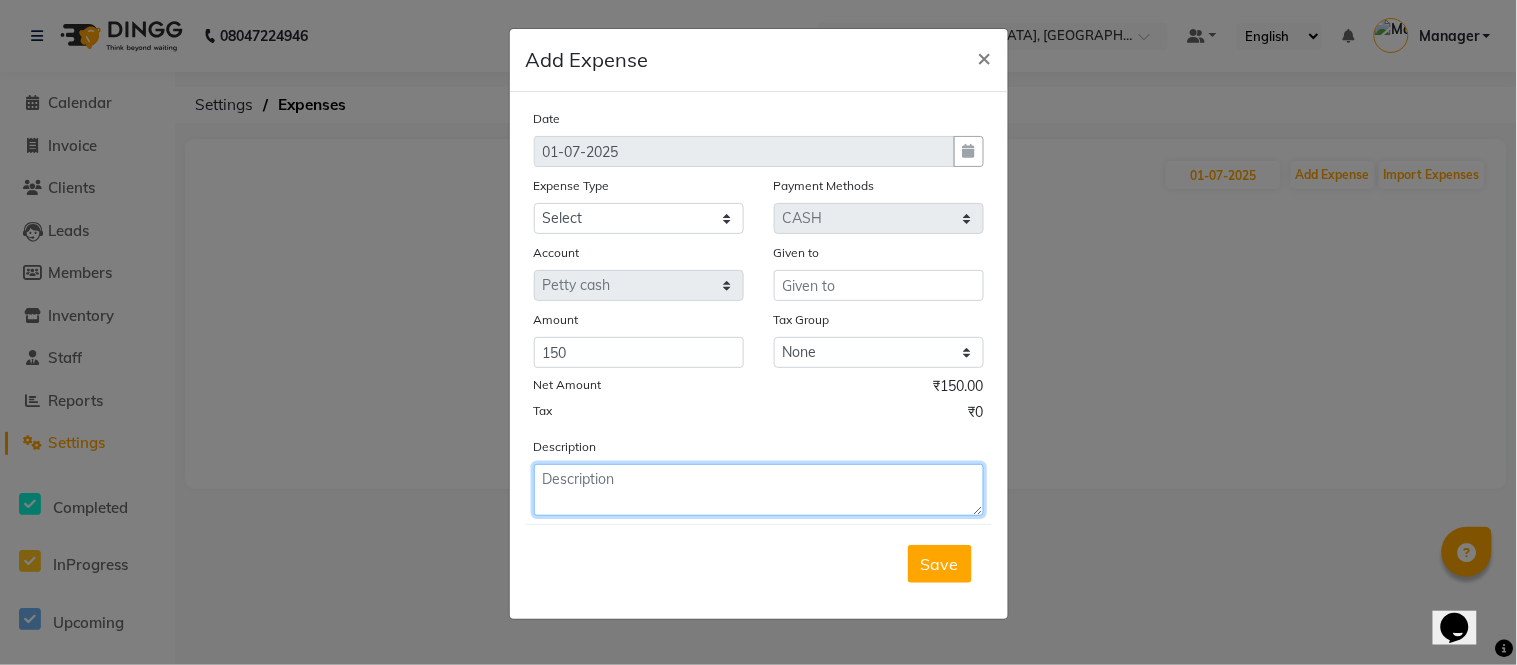 click 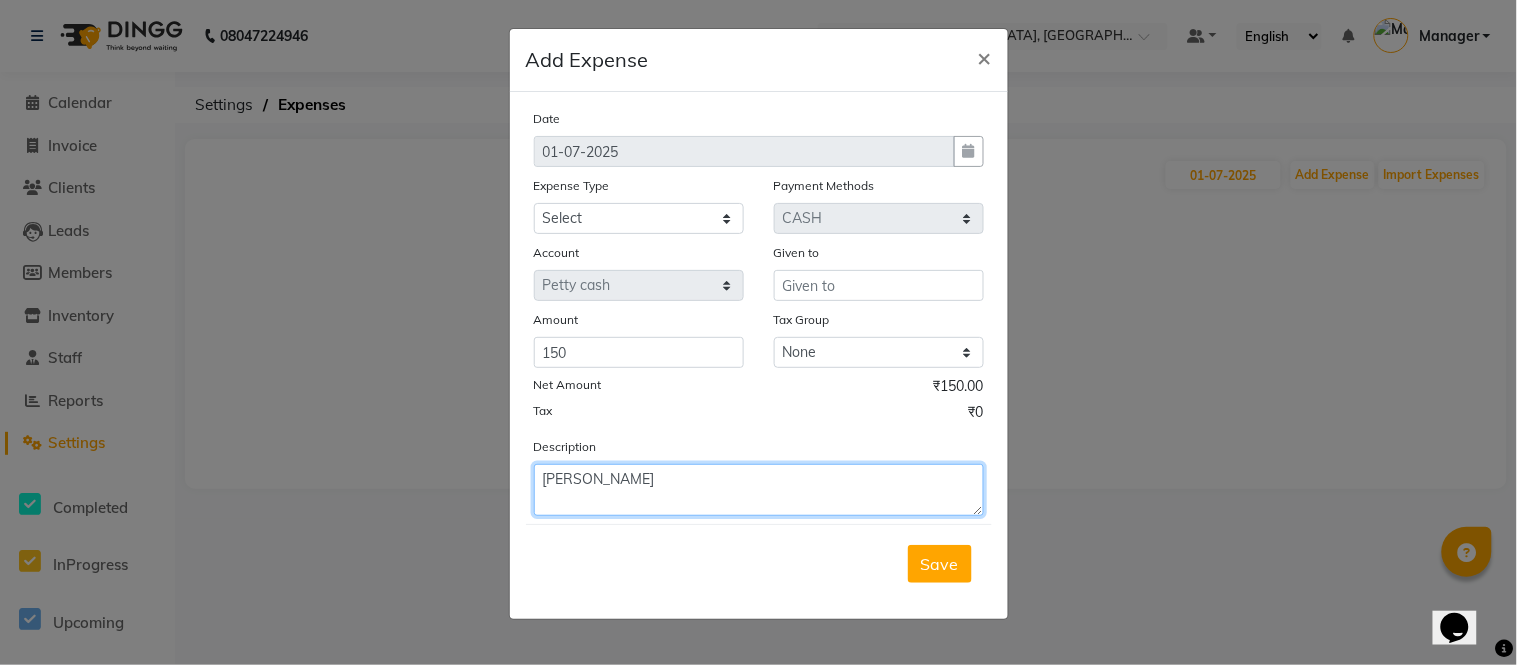 type on "[PERSON_NAME]" 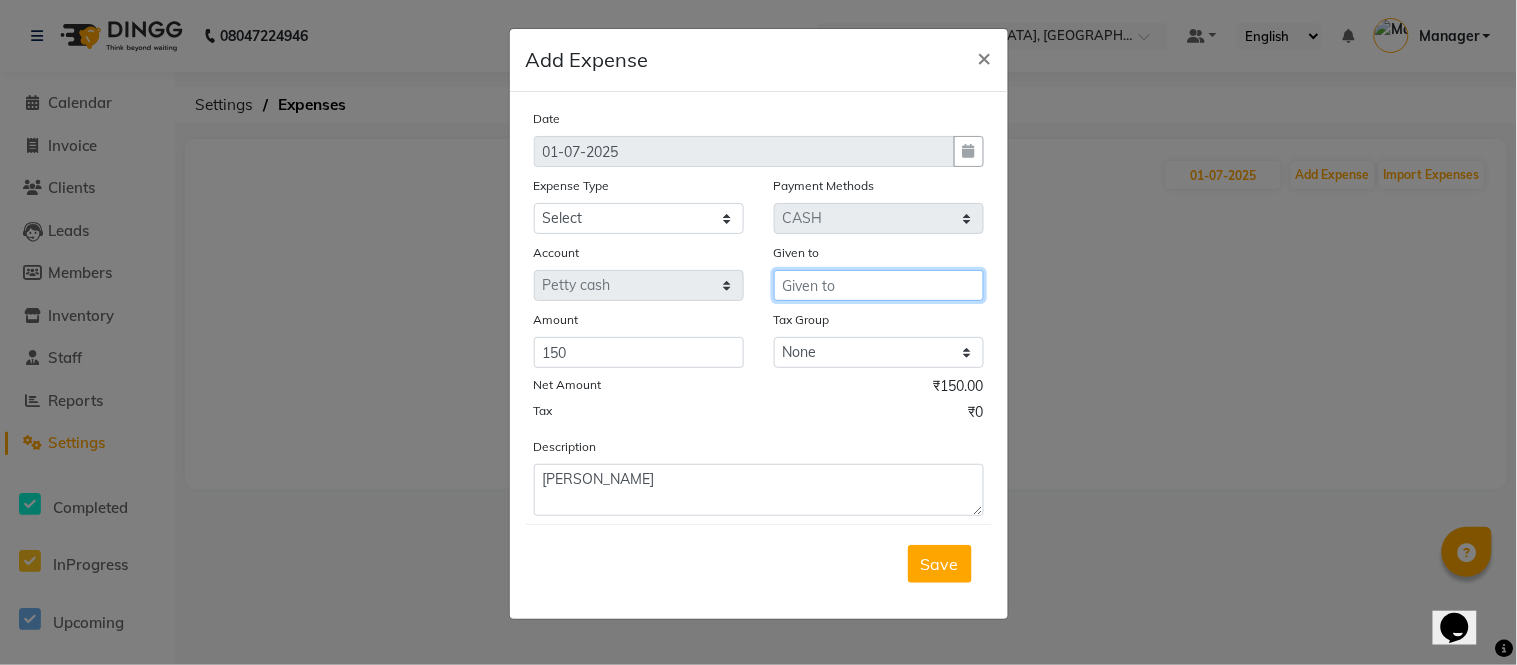 click at bounding box center (879, 285) 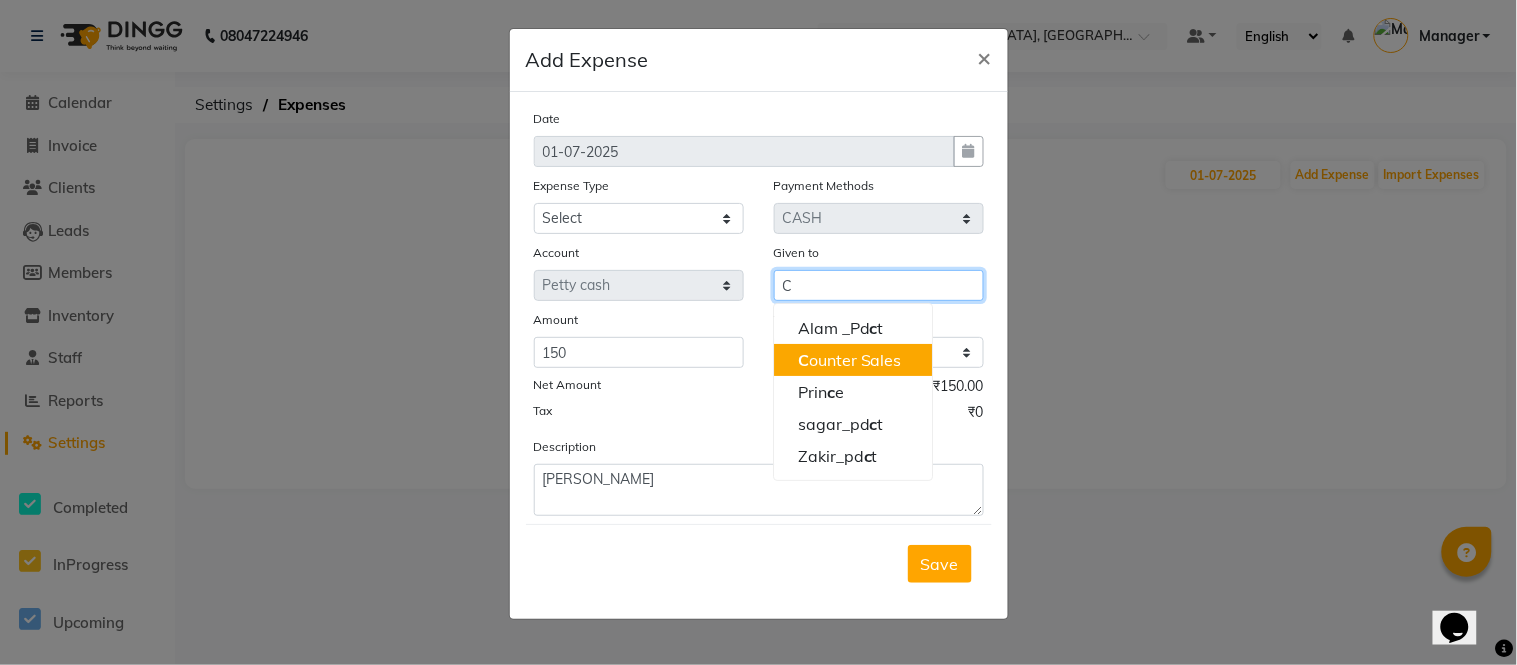 click on "C ounter Sales" at bounding box center [850, 360] 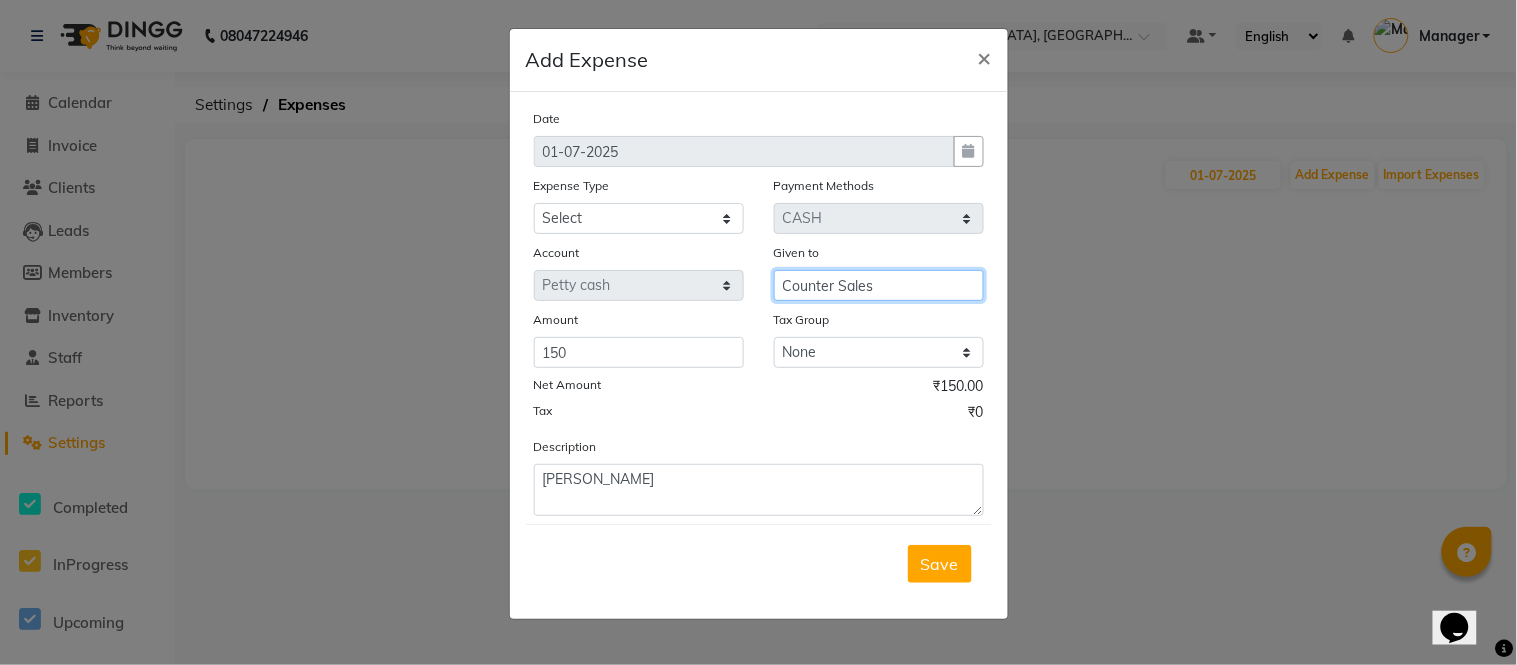 type on "Counter Sales" 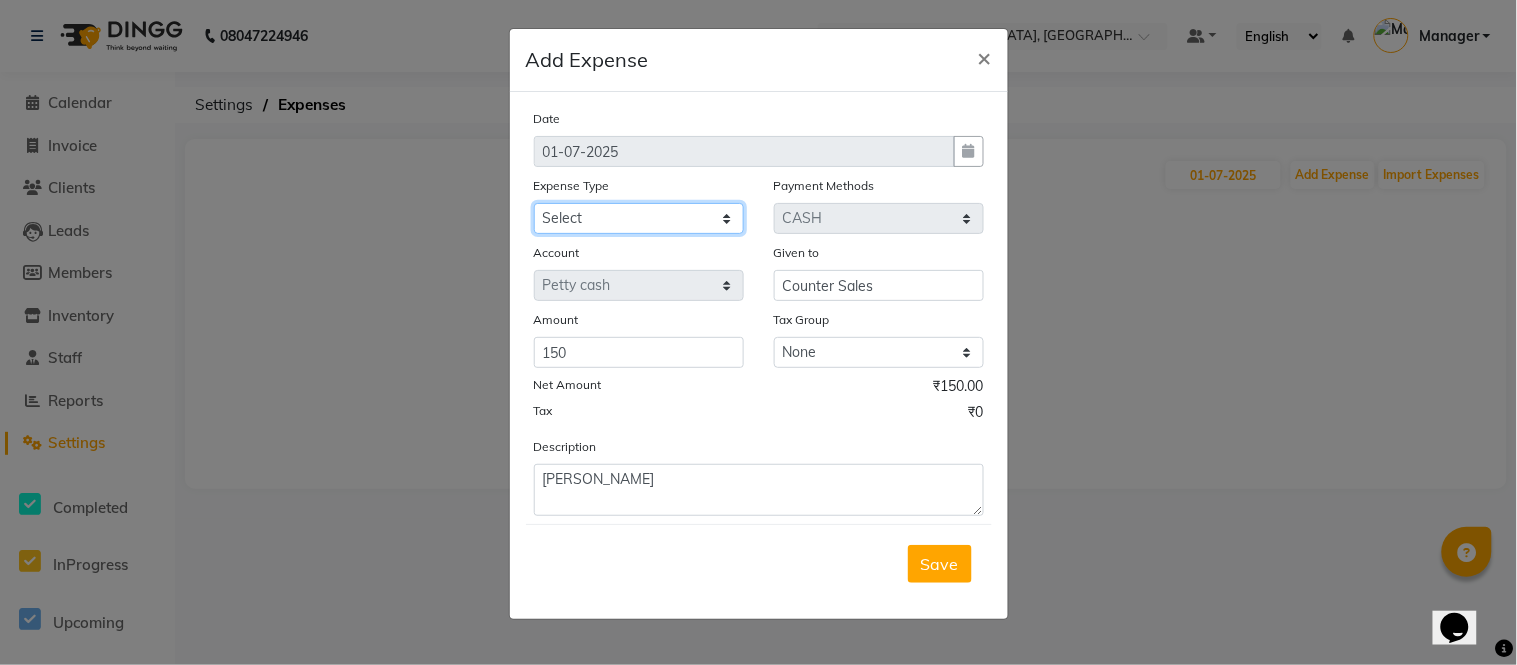 click on "Select BANK DEPOSIT black coffee BLINKIT Cash Handover celebration Client Refreshment CLIENT WELFARE Counter sale DIESEL Entertainment Expenses General Expense KKC Laundry Service MEDEICINE MILK Miscellaneous MOBILE RECHARGE Monthly Grocery OFFICE UPKEEP Pantry Payment [PERSON_NAME] Prepaid Card Incentives Printing And Stationery Product Incentive purchase Refreshment Repair And Maintenance Salary Salary advance Service incentive Staff Convenyance Staff Welfare tip TIP CREDIT CARD TIP UPI travel Travelling And Conveyance treat for staff WATER BILL Water Bills" 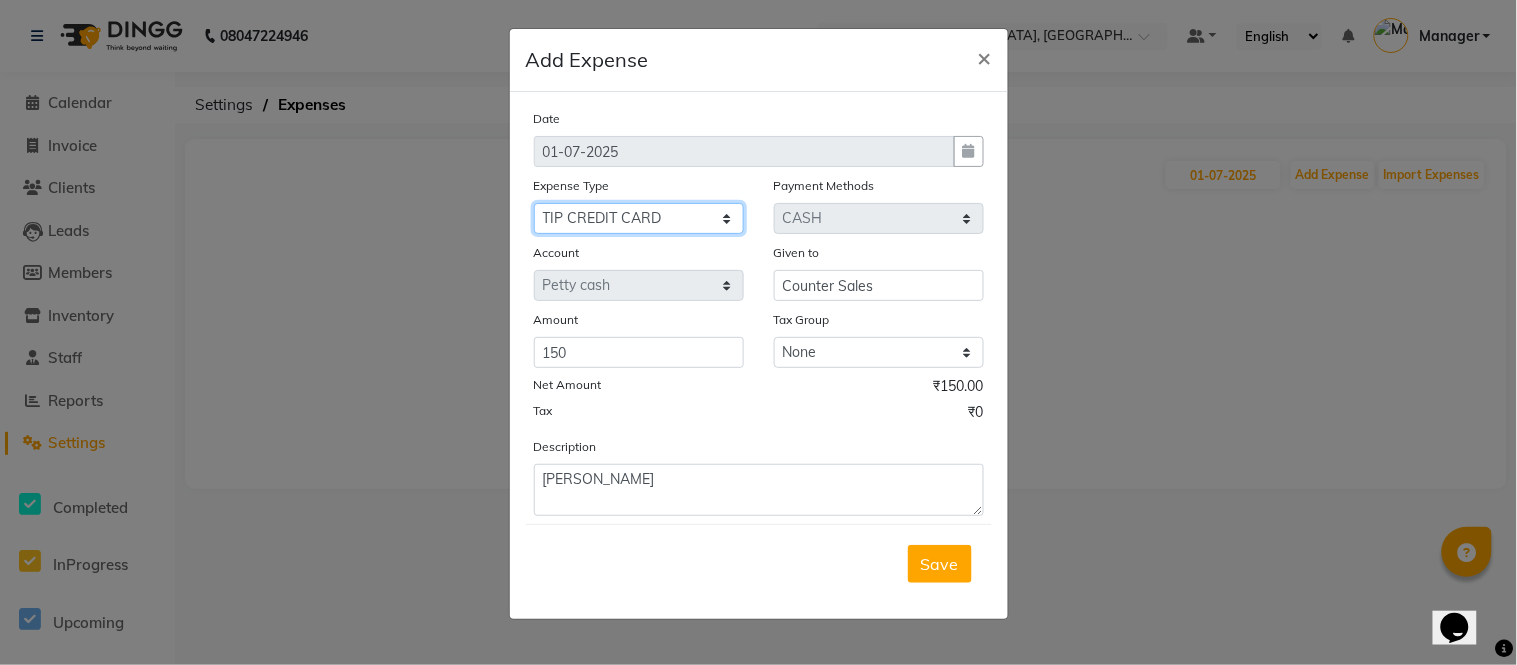 click on "Select BANK DEPOSIT black coffee BLINKIT Cash Handover celebration Client Refreshment CLIENT WELFARE Counter sale DIESEL Entertainment Expenses General Expense KKC Laundry Service MEDEICINE MILK Miscellaneous MOBILE RECHARGE Monthly Grocery OFFICE UPKEEP Pantry Payment [PERSON_NAME] Prepaid Card Incentives Printing And Stationery Product Incentive purchase Refreshment Repair And Maintenance Salary Salary advance Service incentive Staff Convenyance Staff Welfare tip TIP CREDIT CARD TIP UPI travel Travelling And Conveyance treat for staff WATER BILL Water Bills" 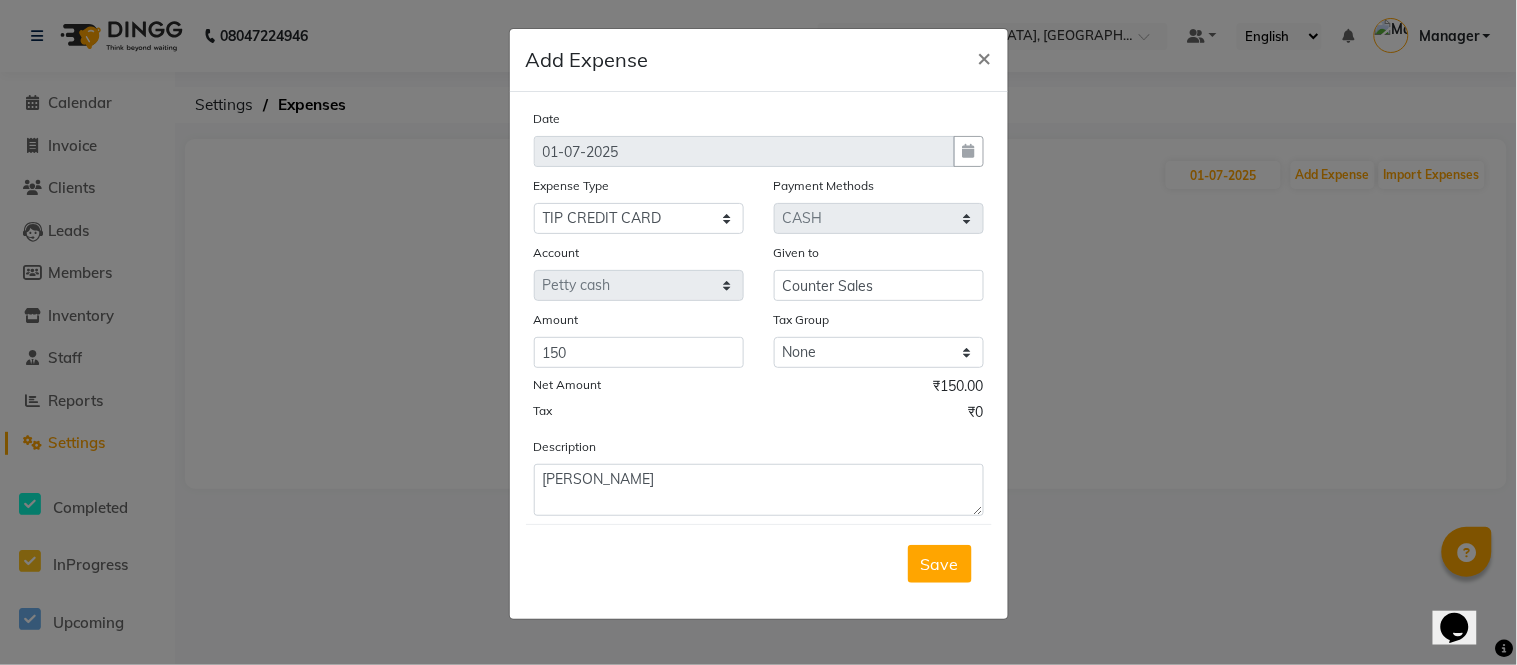 click on "Save" at bounding box center [940, 564] 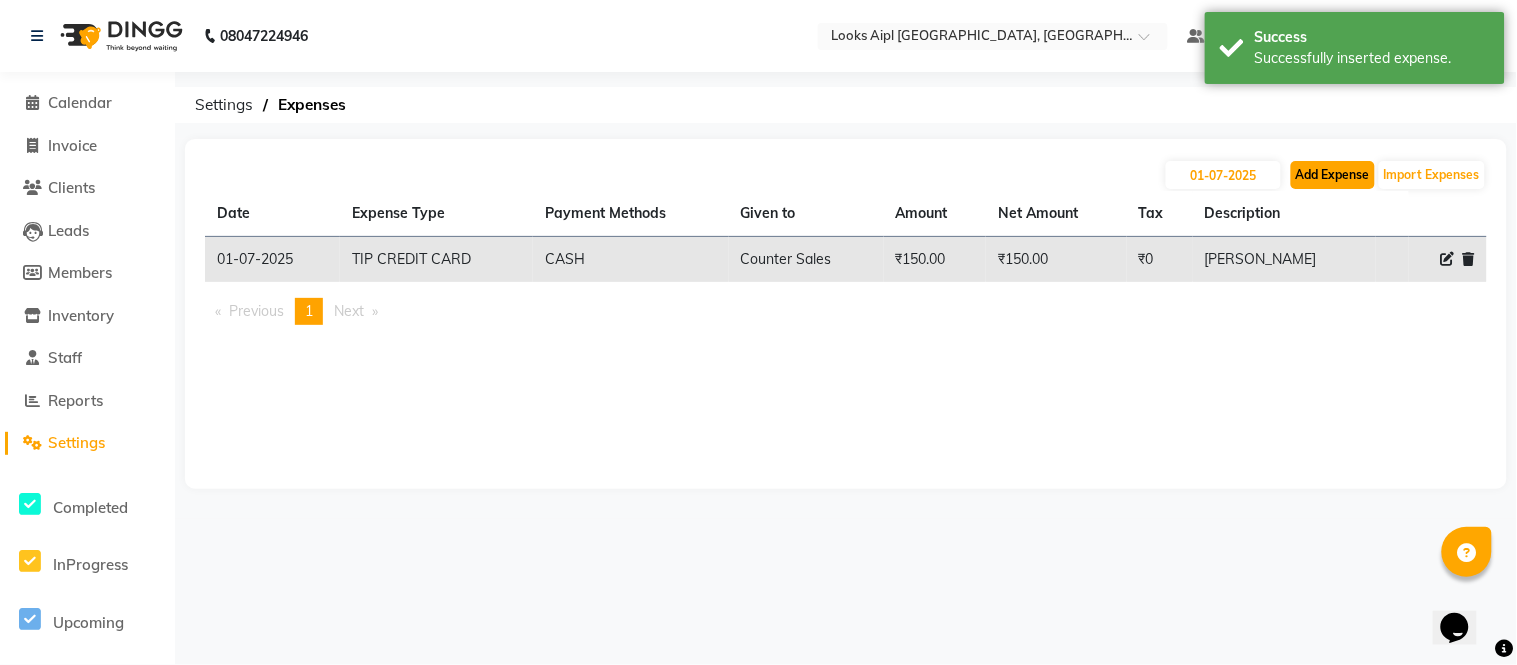 click on "Add Expense" 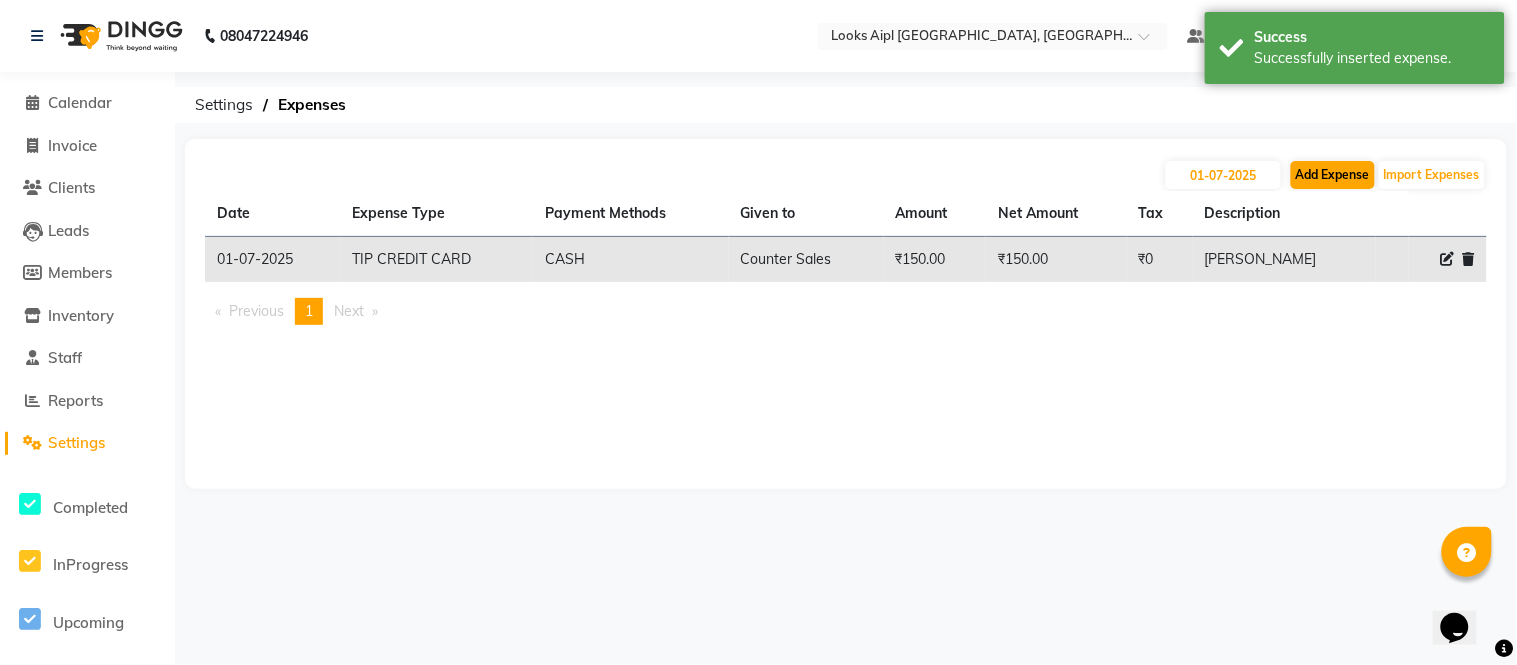 select on "1" 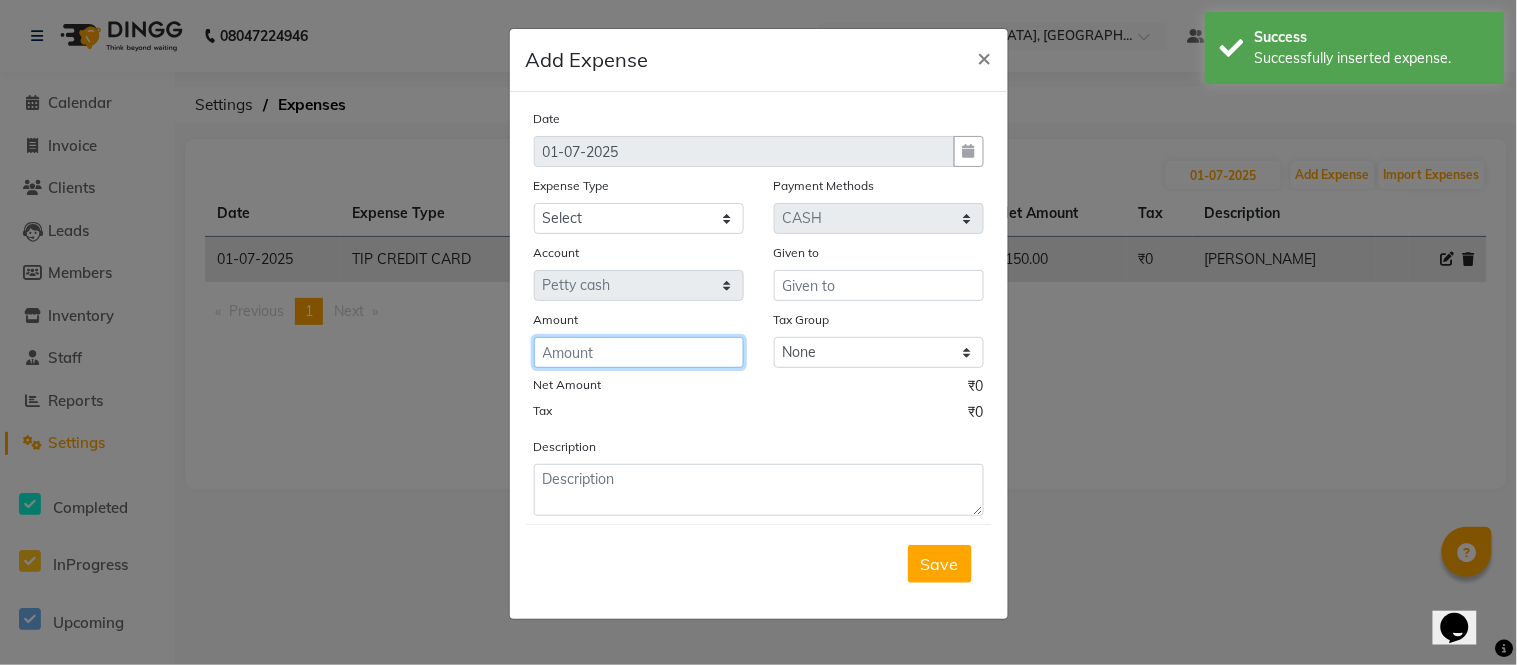 click 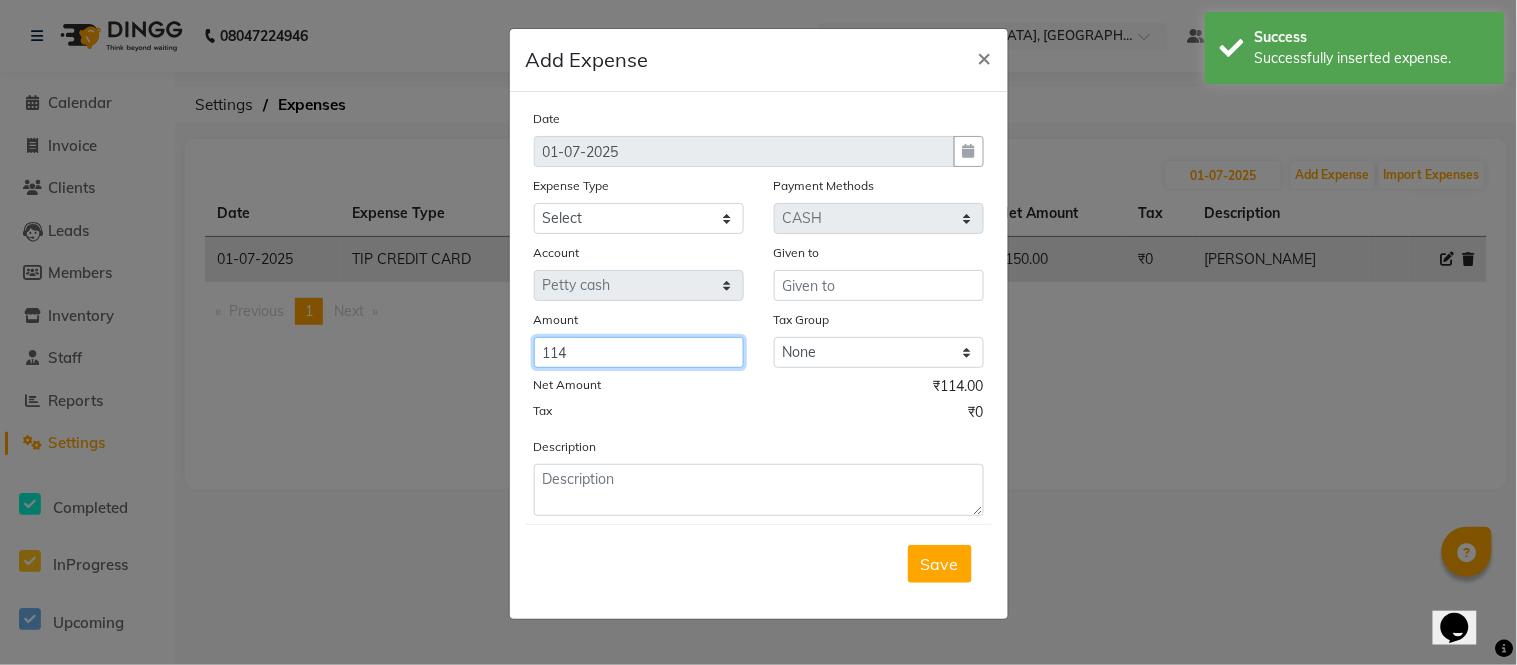 type on "114" 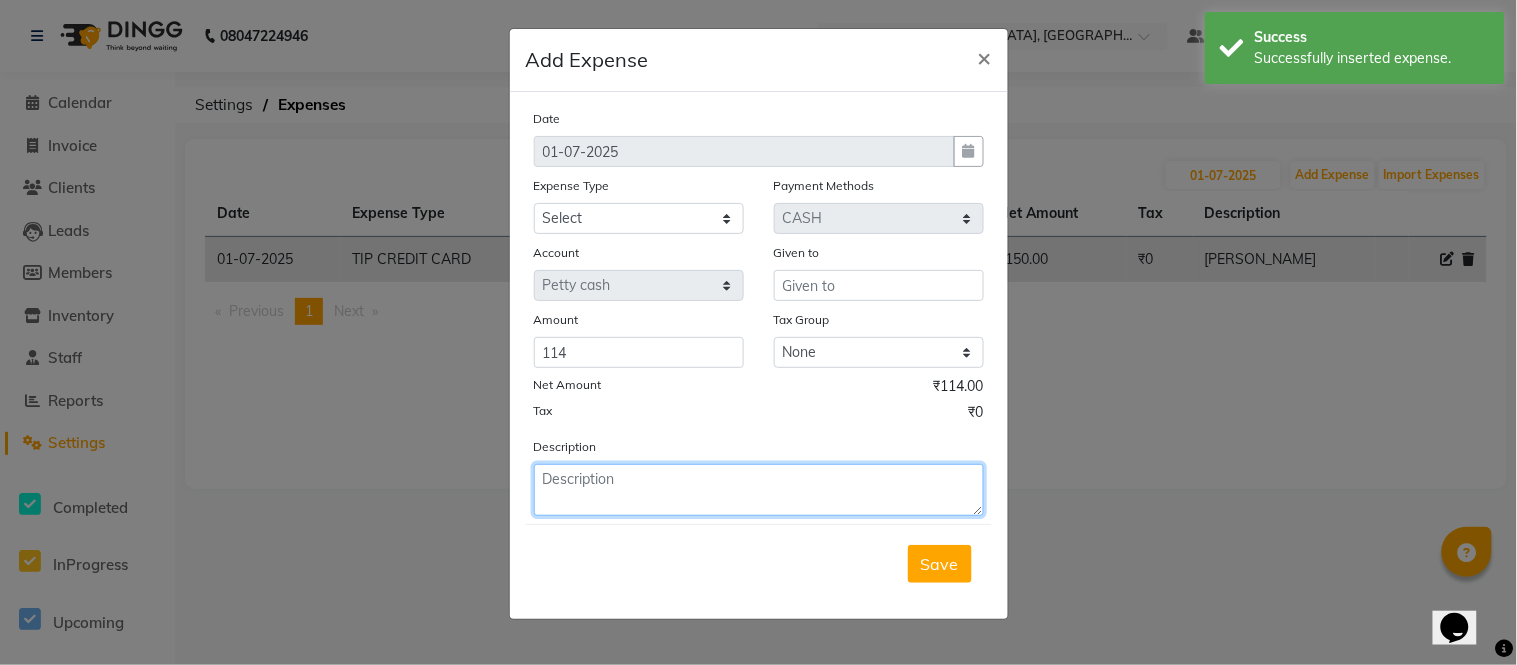 click 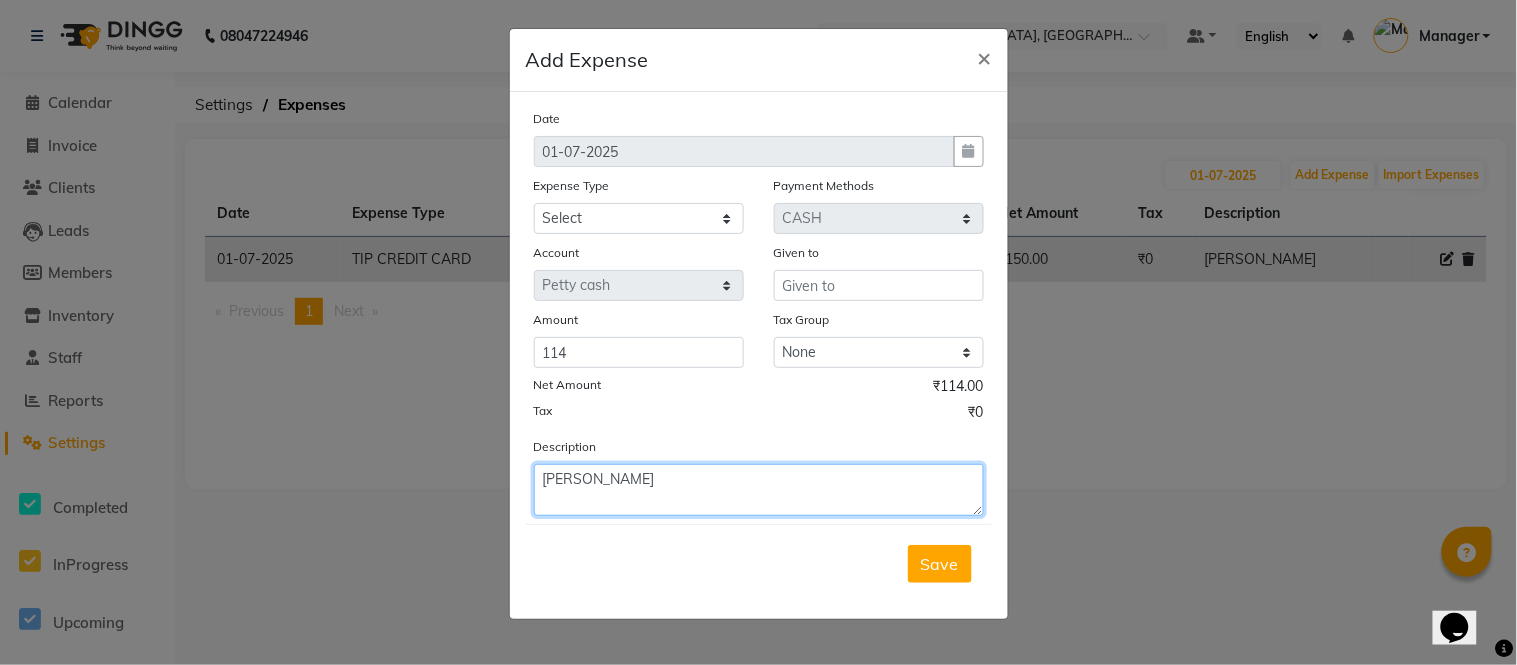 drag, startPoint x: 665, startPoint y: 468, endPoint x: 500, endPoint y: 478, distance: 165.30275 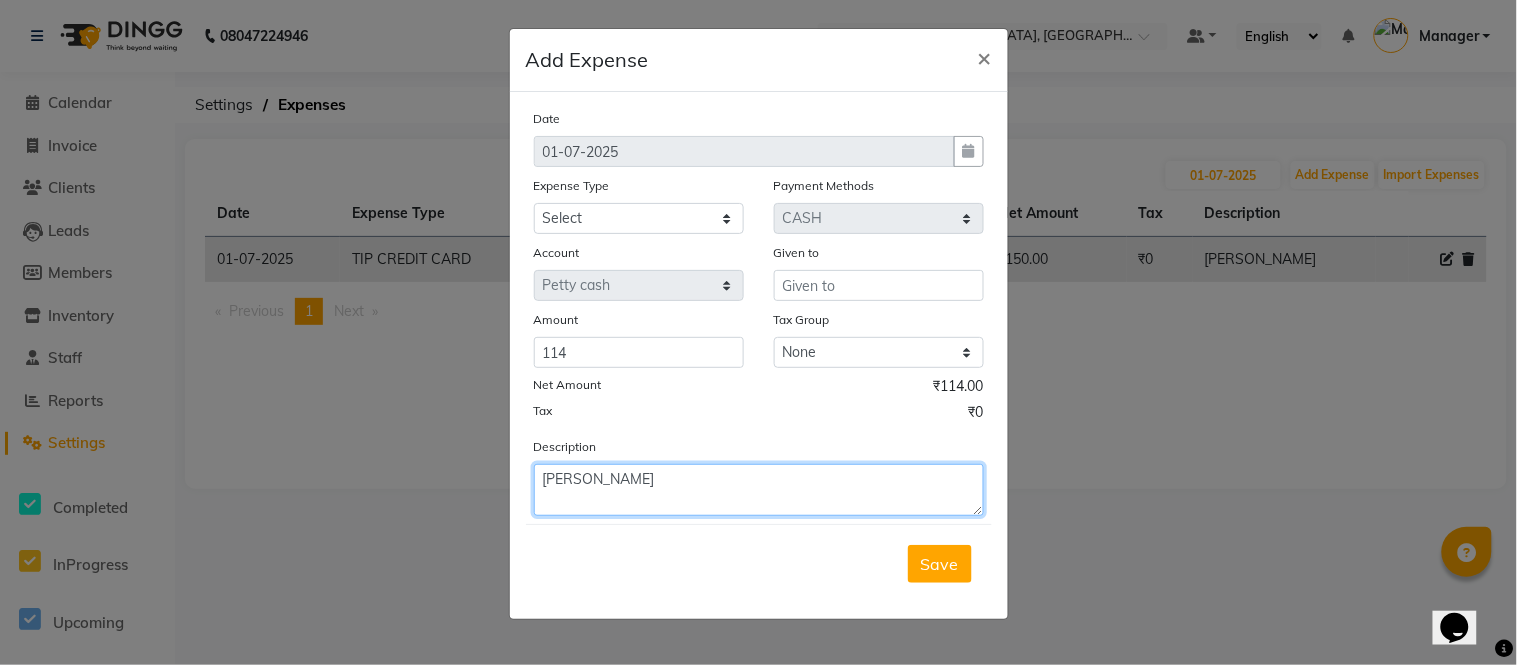 type on "[PERSON_NAME]" 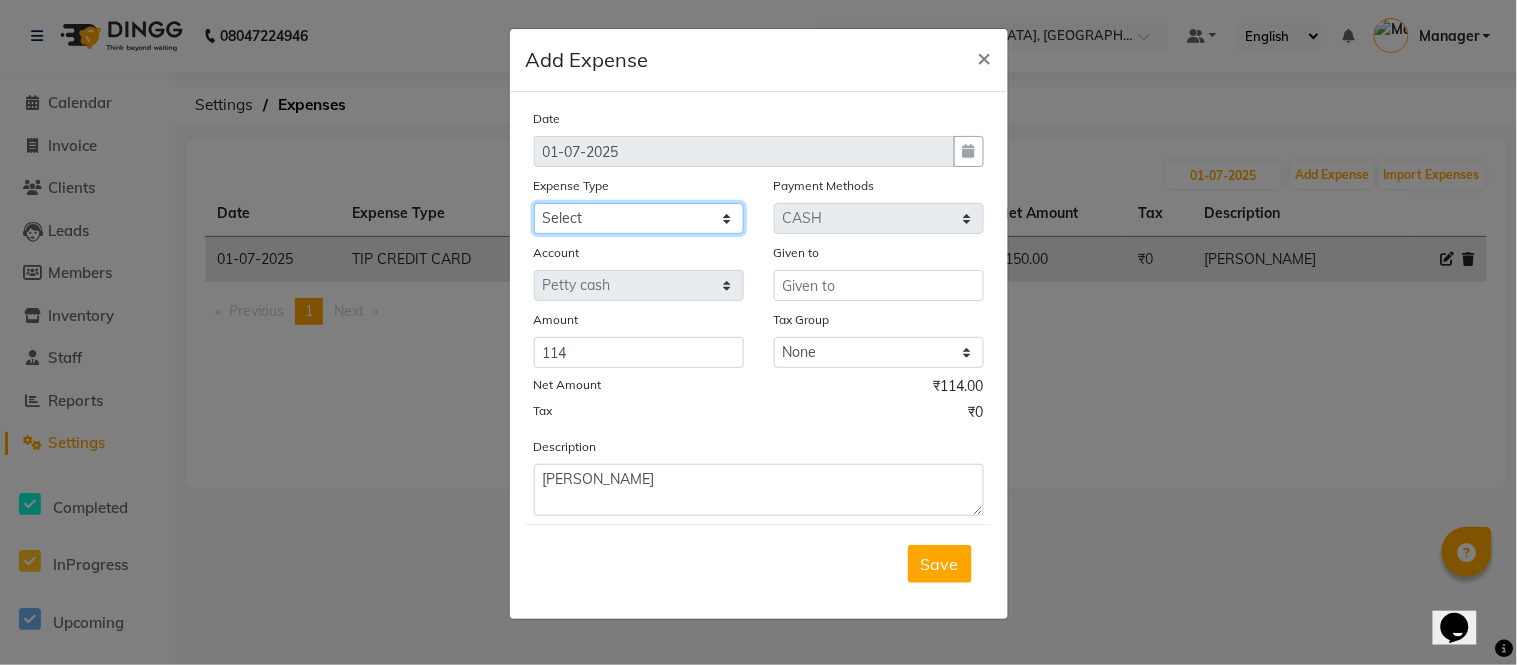 click on "Select BANK DEPOSIT black coffee BLINKIT Cash Handover celebration Client Refreshment CLIENT WELFARE Counter sale DIESEL Entertainment Expenses General Expense KKC Laundry Service MEDEICINE MILK Miscellaneous MOBILE RECHARGE Monthly Grocery OFFICE UPKEEP Pantry Payment [PERSON_NAME] Prepaid Card Incentives Printing And Stationery Product Incentive purchase Refreshment Repair And Maintenance Salary Salary advance Service incentive Staff Convenyance Staff Welfare tip TIP CREDIT CARD TIP UPI travel Travelling And Conveyance treat for staff WATER BILL Water Bills" 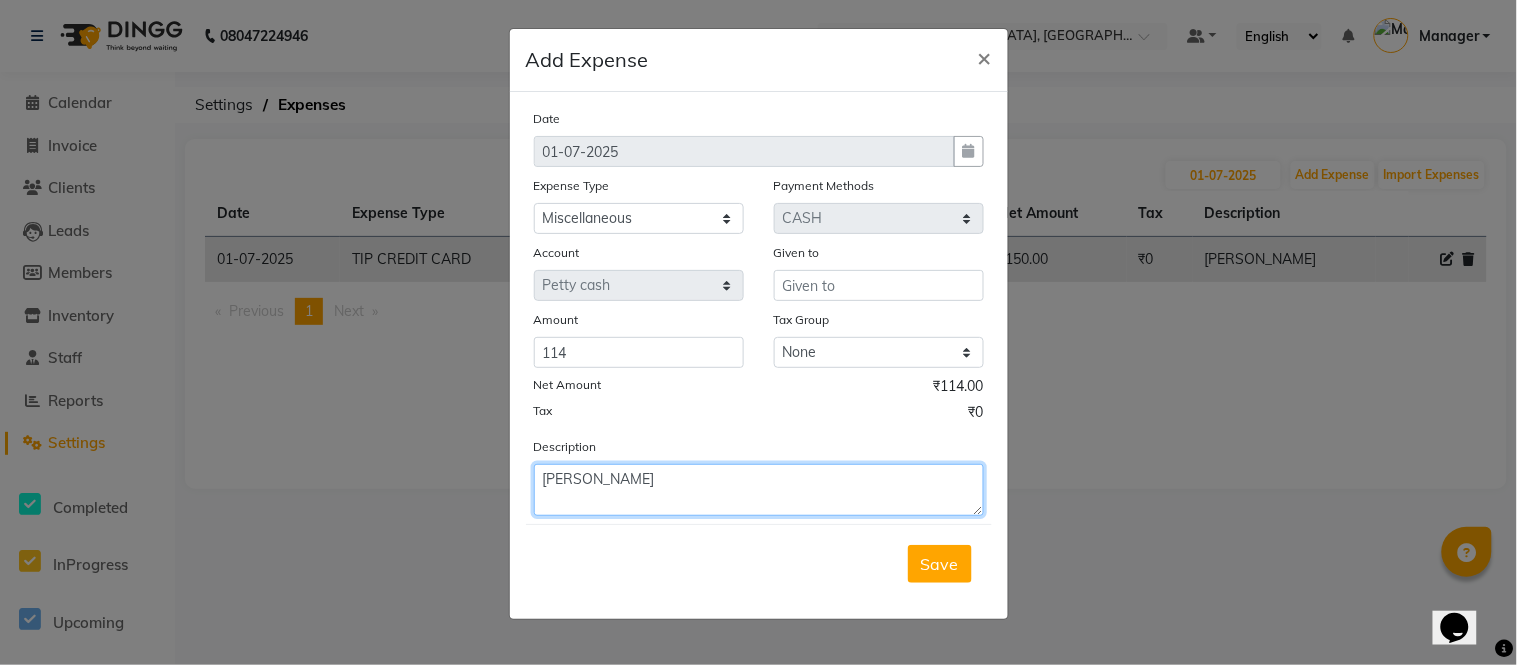click on "[PERSON_NAME]" 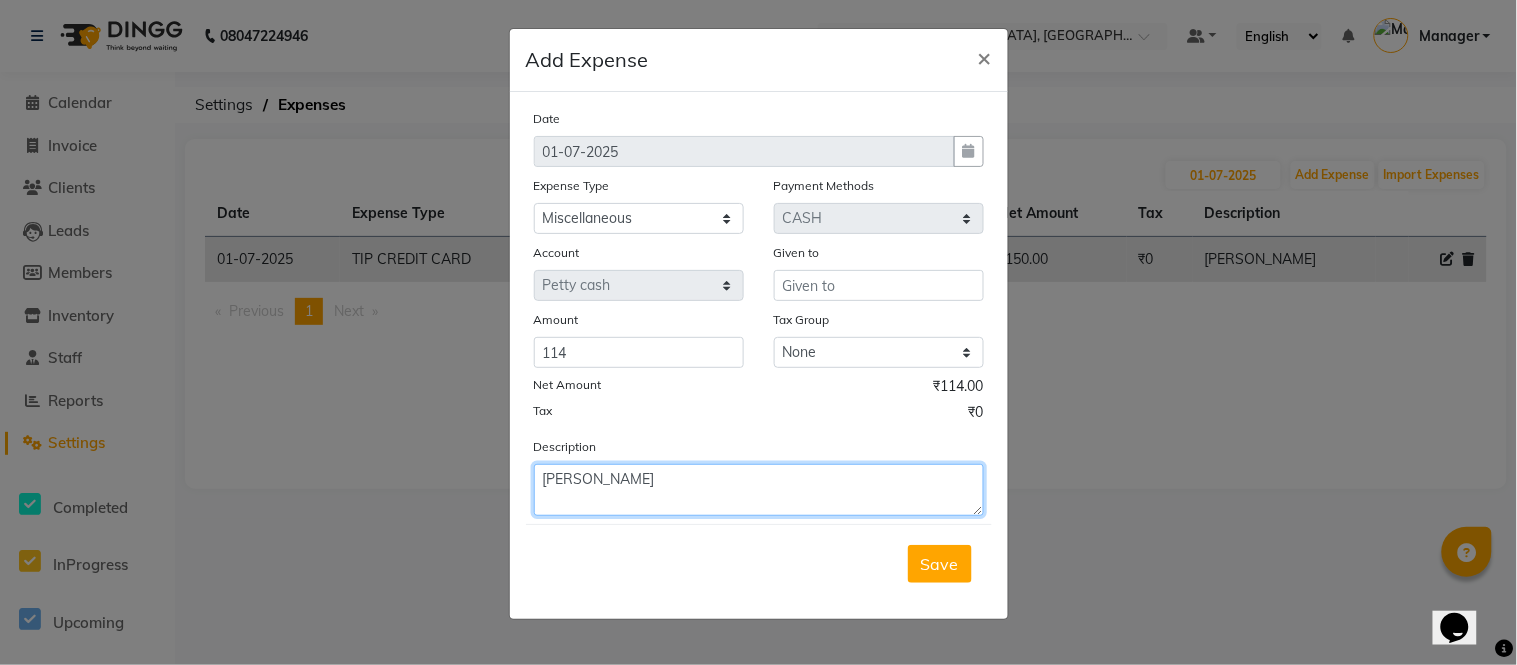 click on "[PERSON_NAME]" 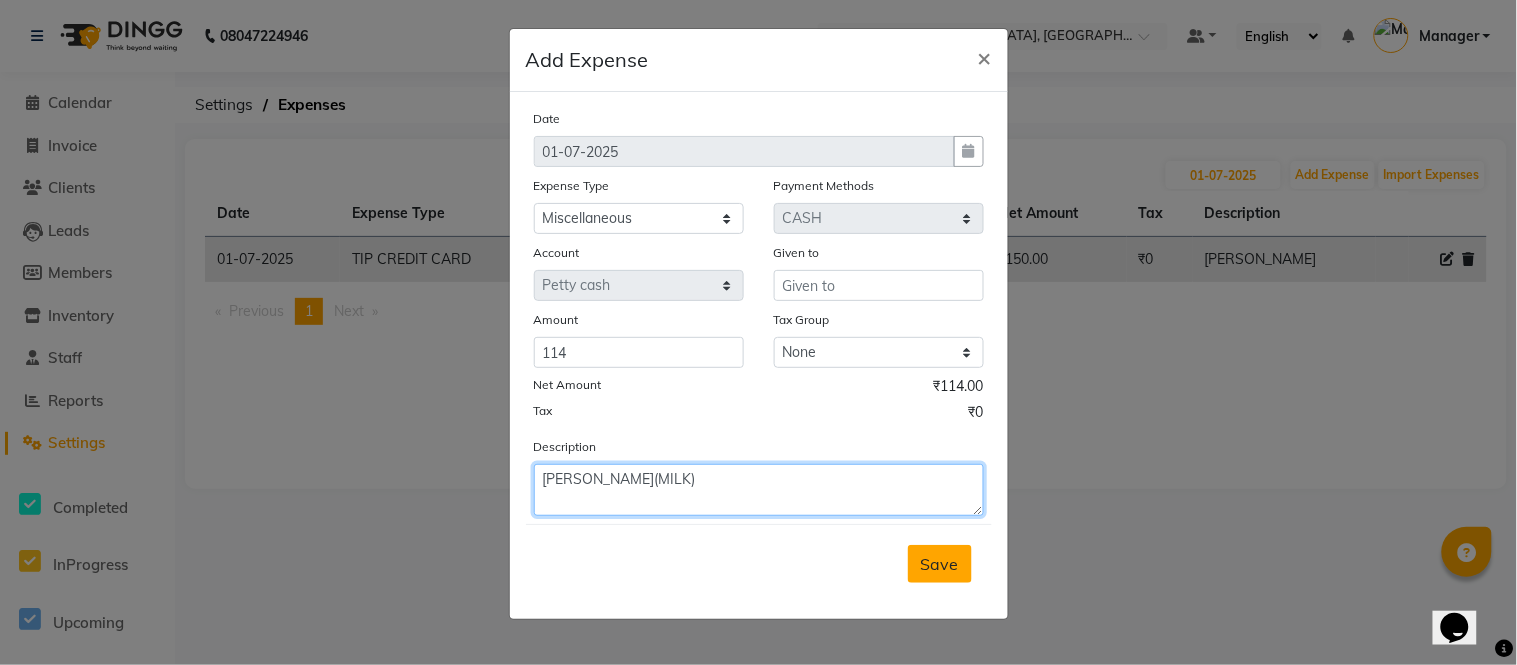 type on "[PERSON_NAME](MILK)" 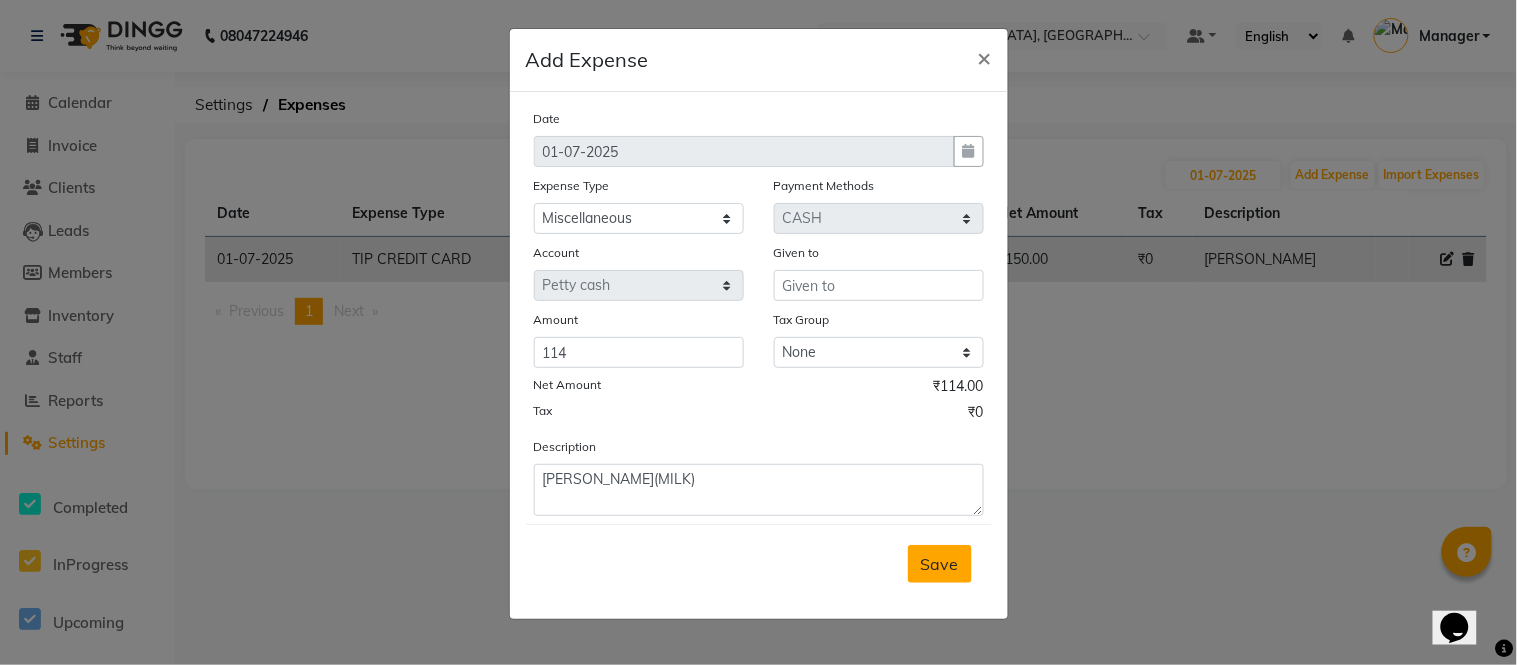click on "Save" at bounding box center (940, 564) 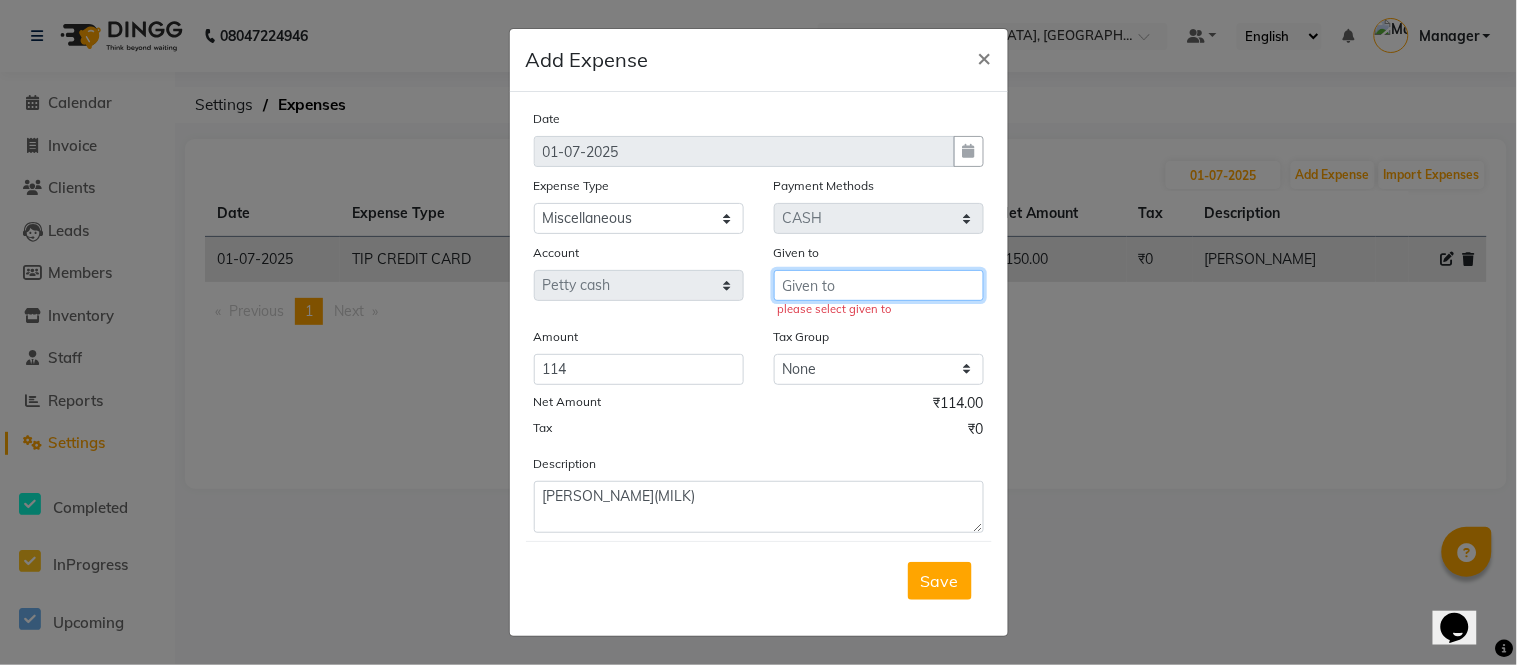 click at bounding box center (879, 285) 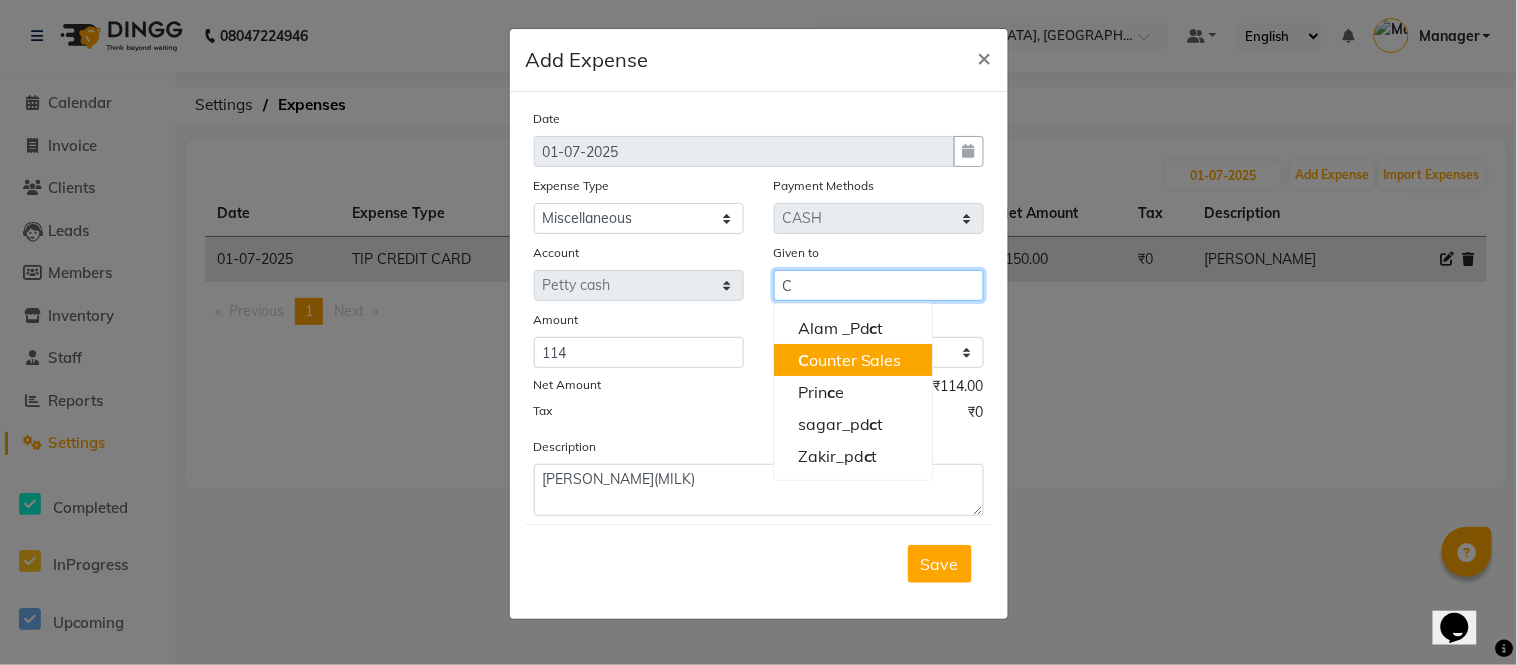 click on "C ounter Sales" at bounding box center (850, 360) 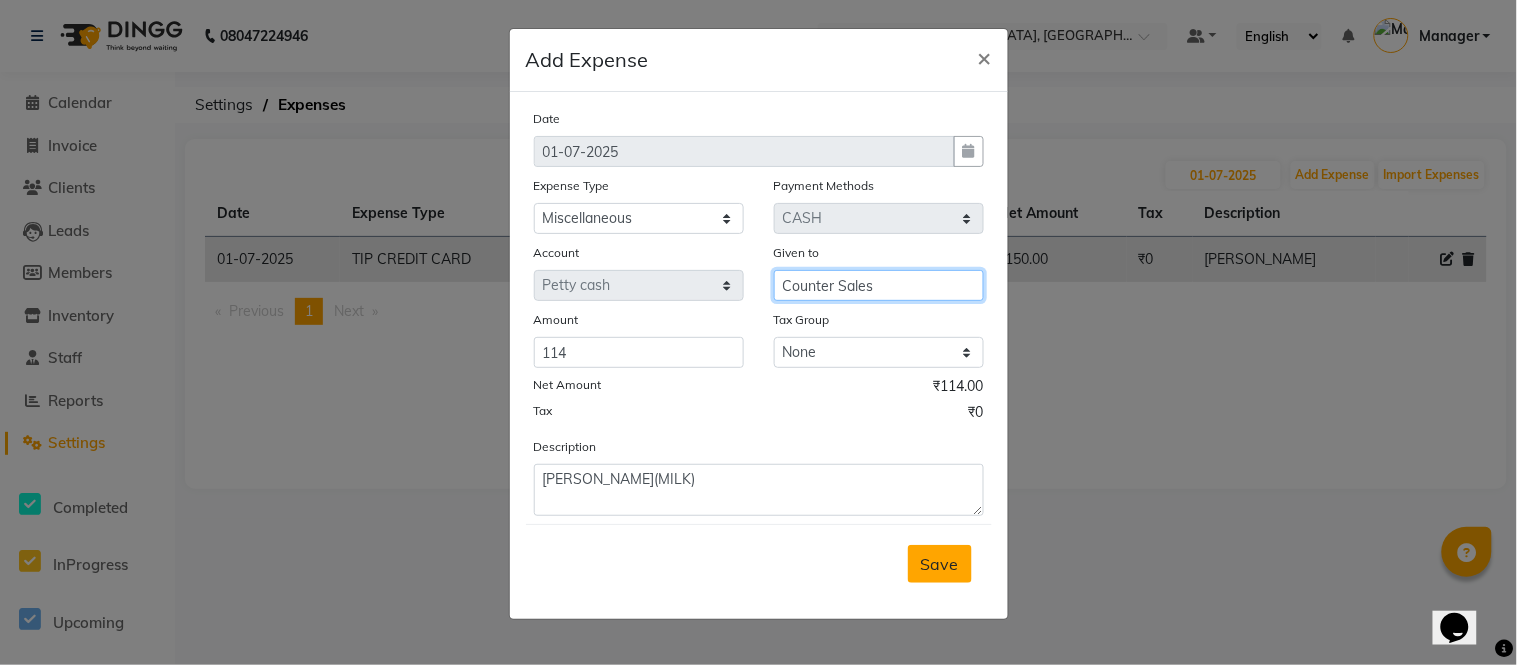 type on "Counter Sales" 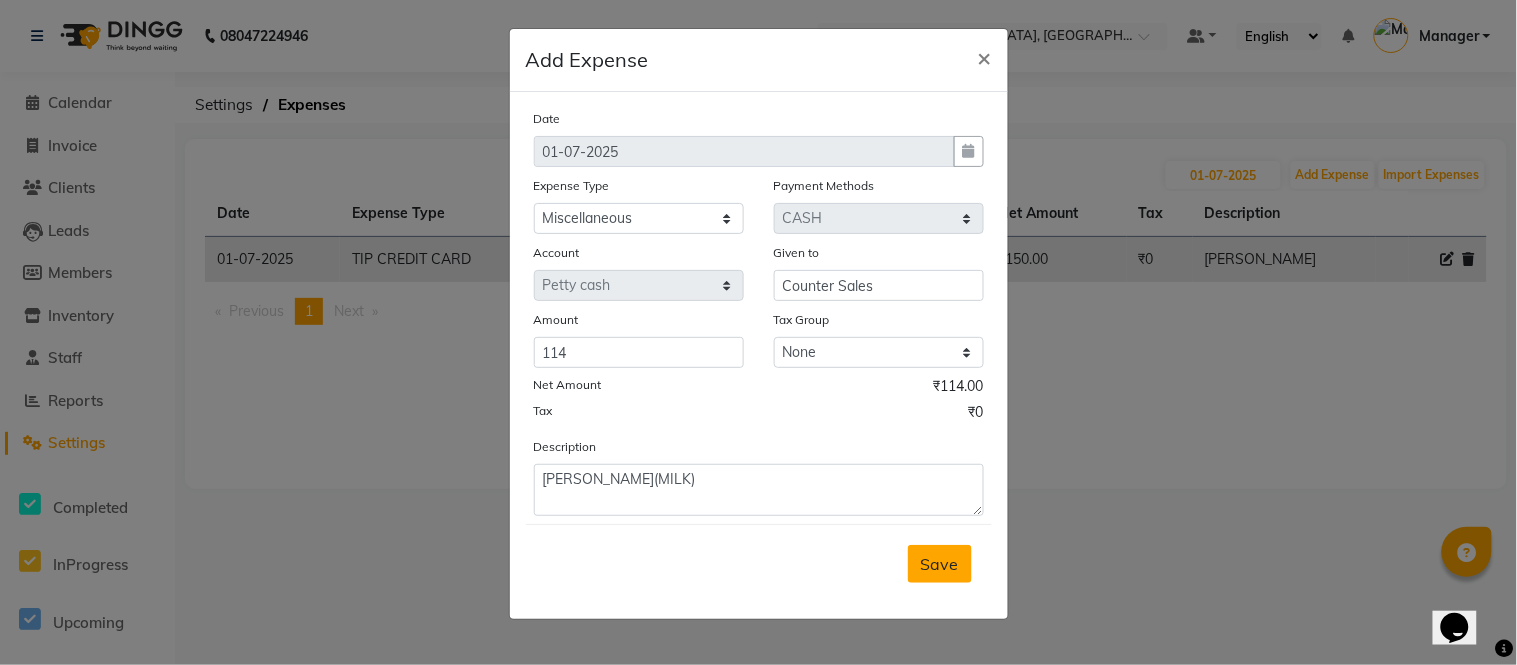 click on "Save" at bounding box center (940, 564) 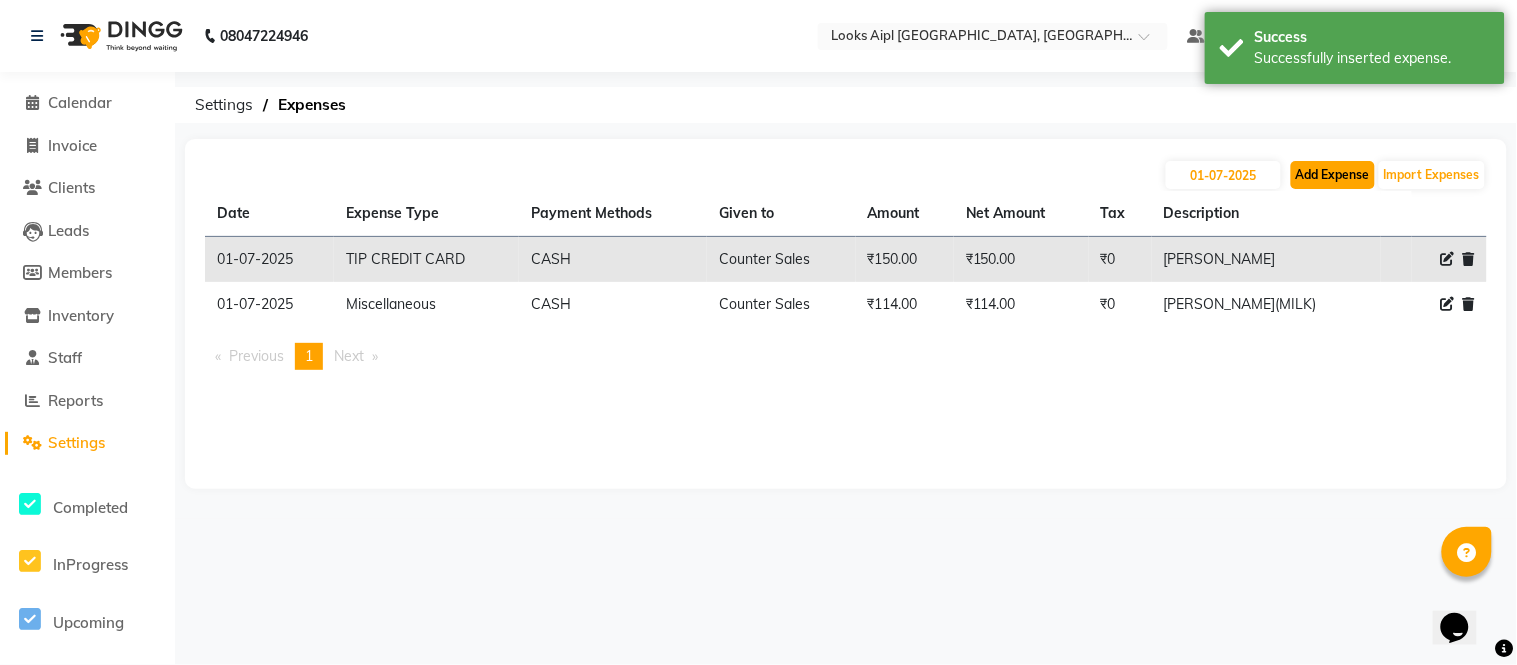 click on "Add Expense" 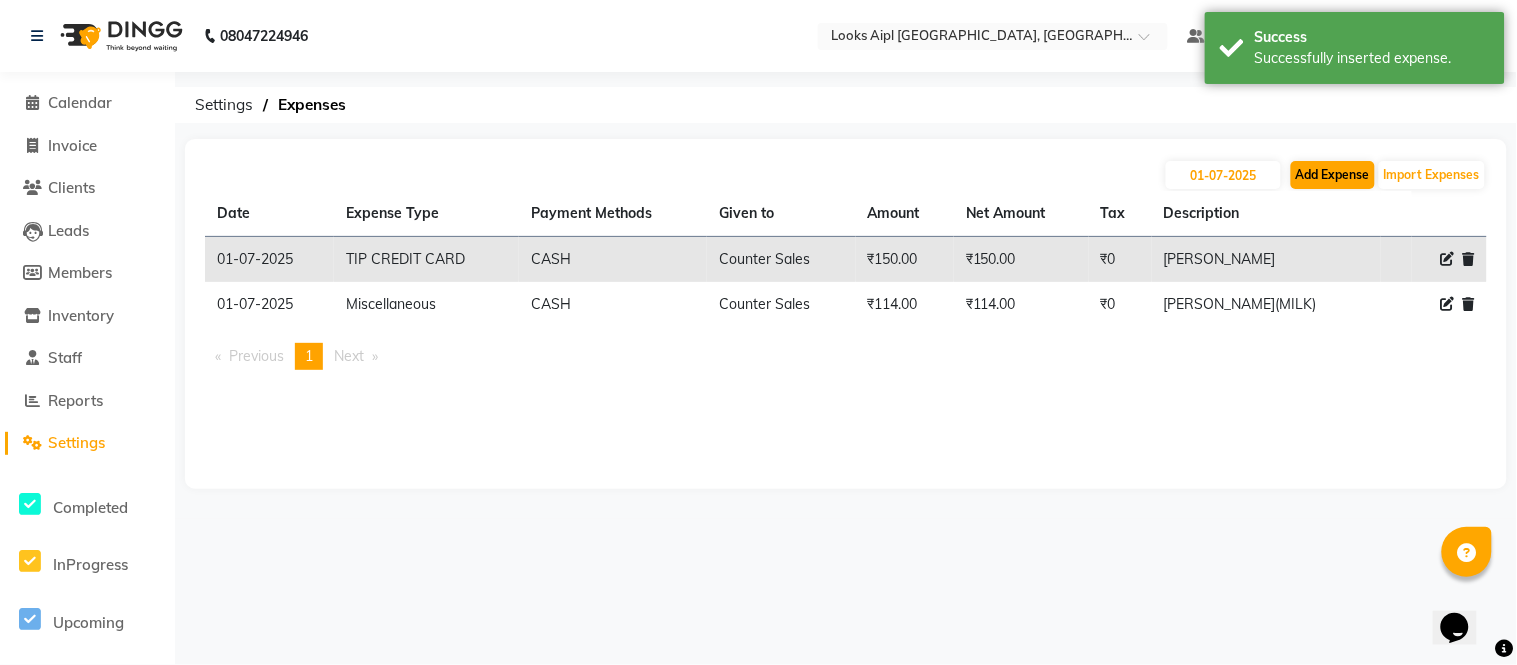 select on "1" 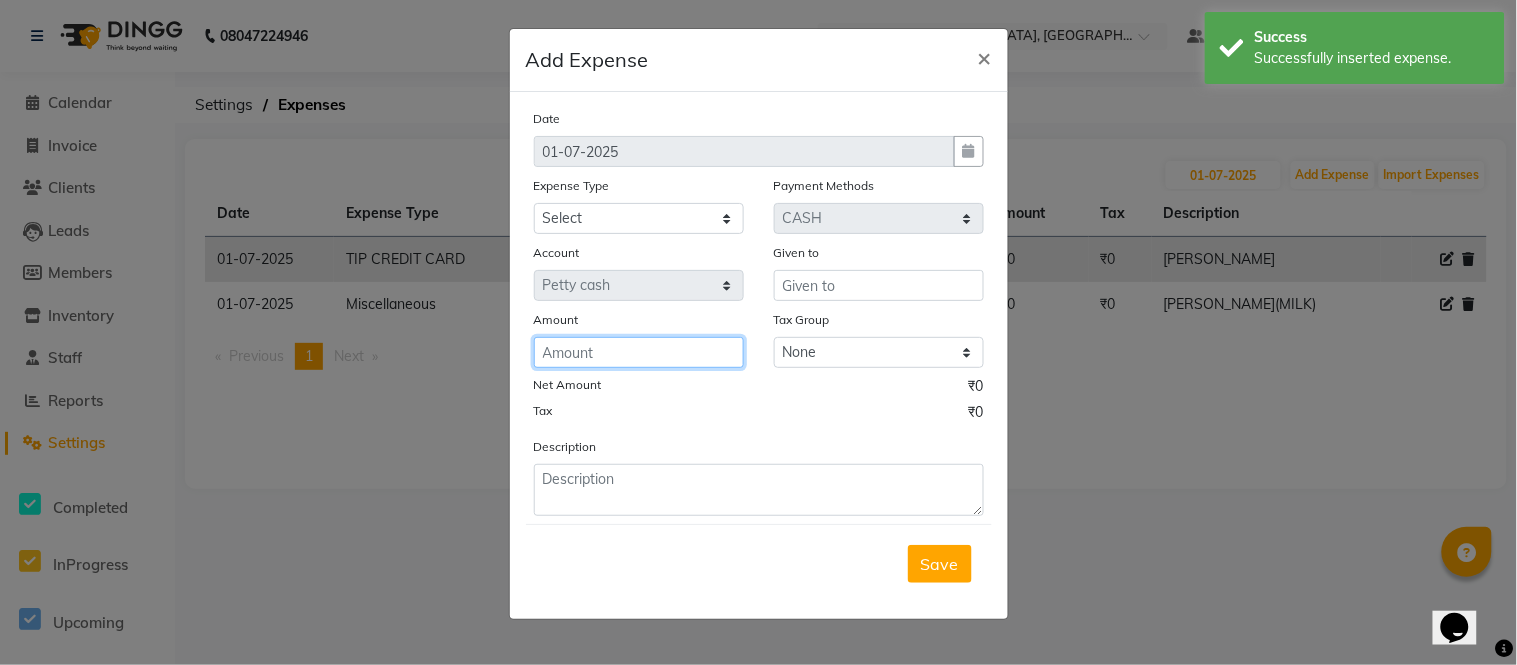 click 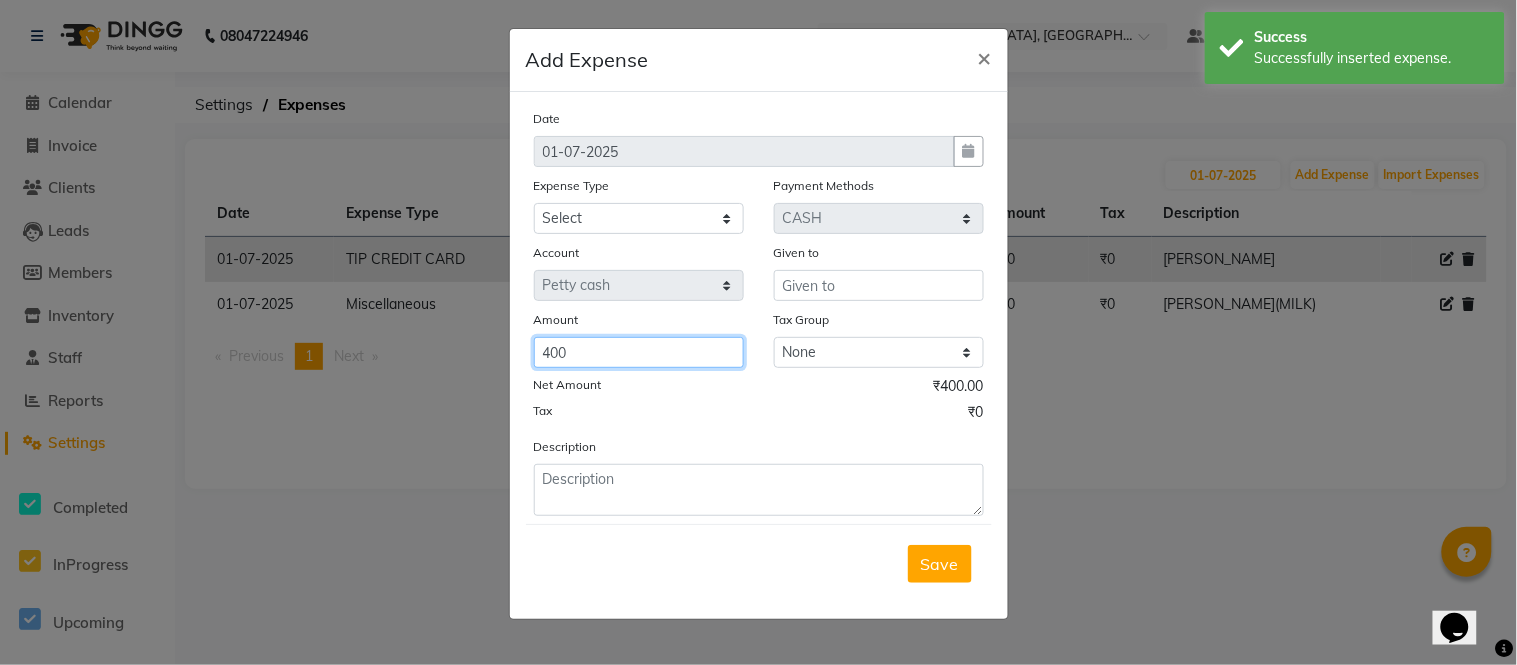 type on "400" 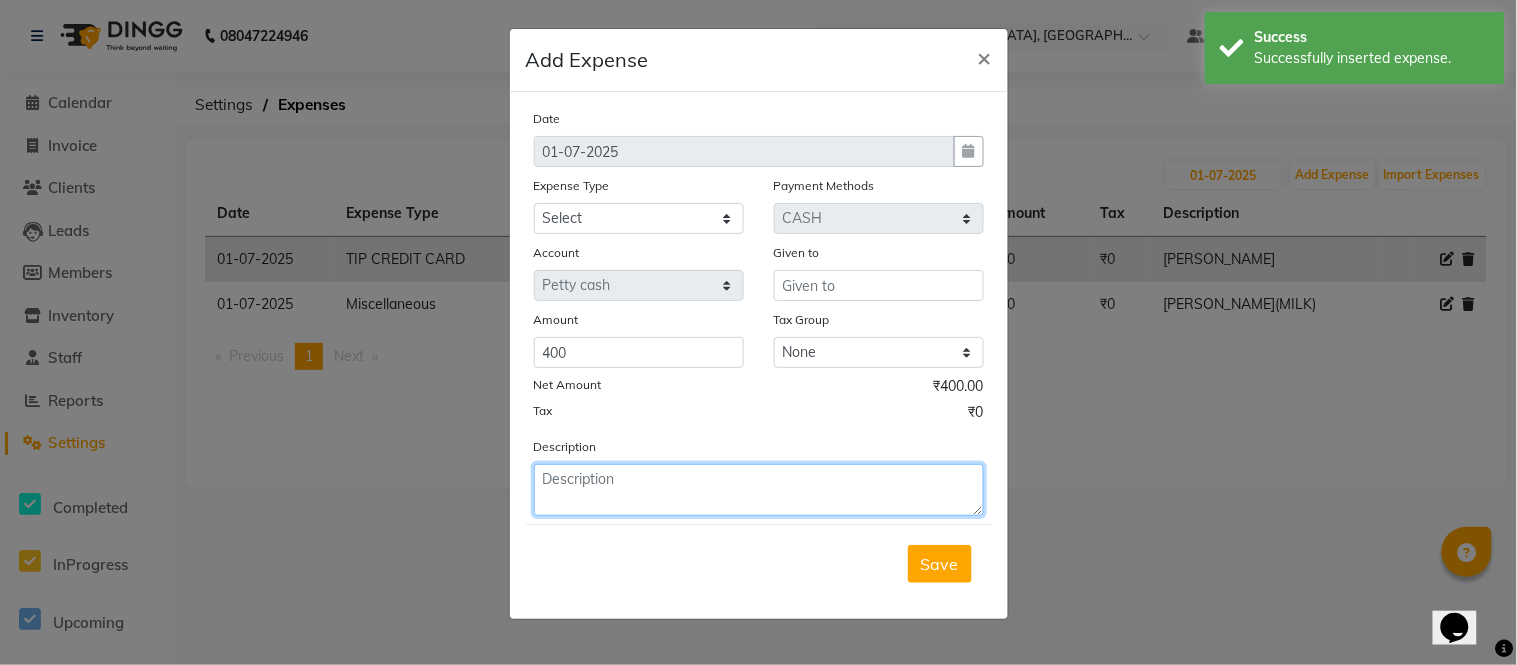 click 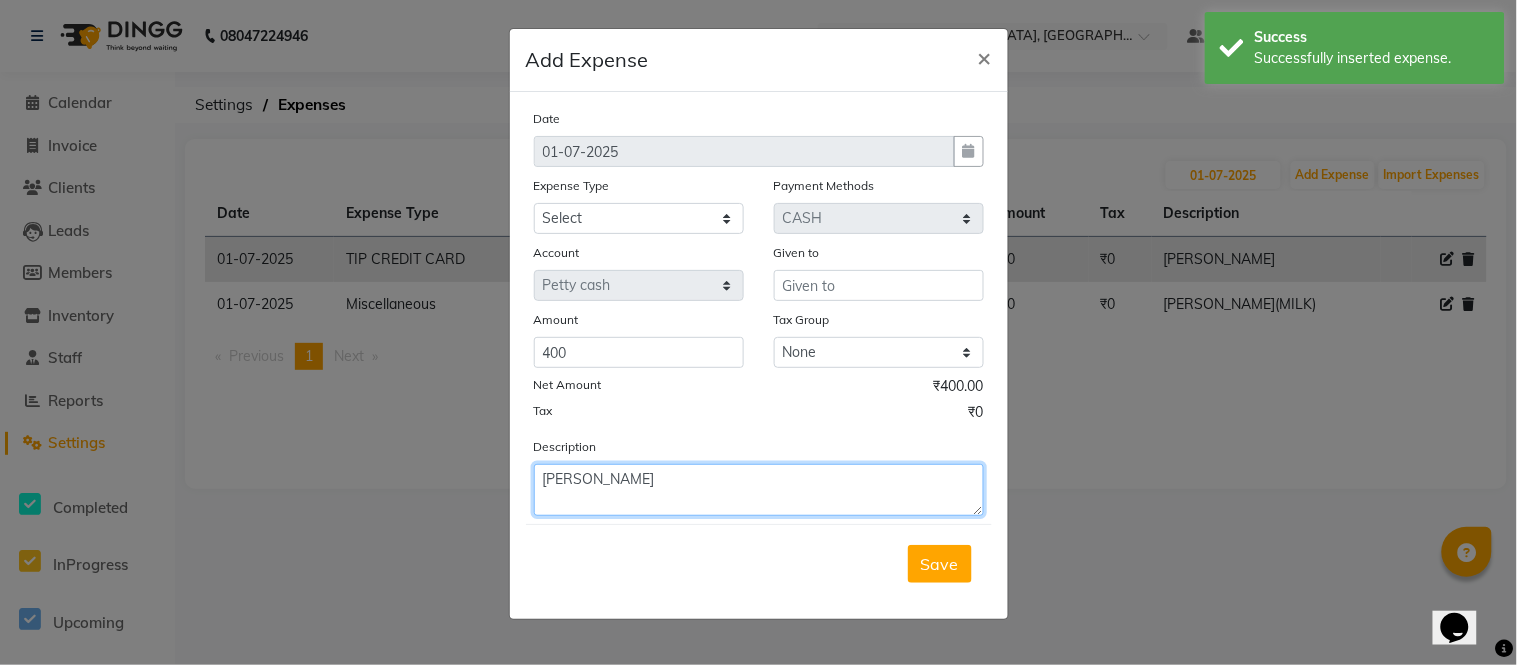 type on "[PERSON_NAME]" 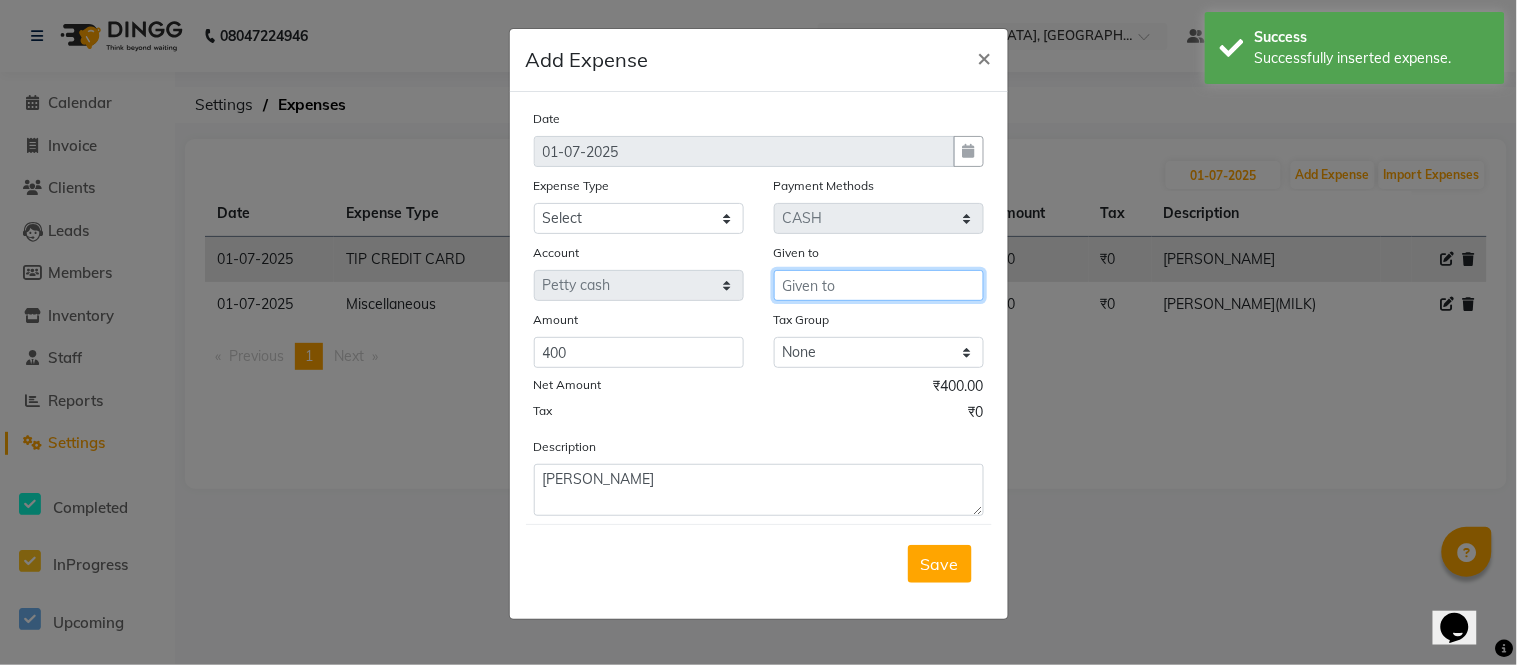 click at bounding box center [879, 285] 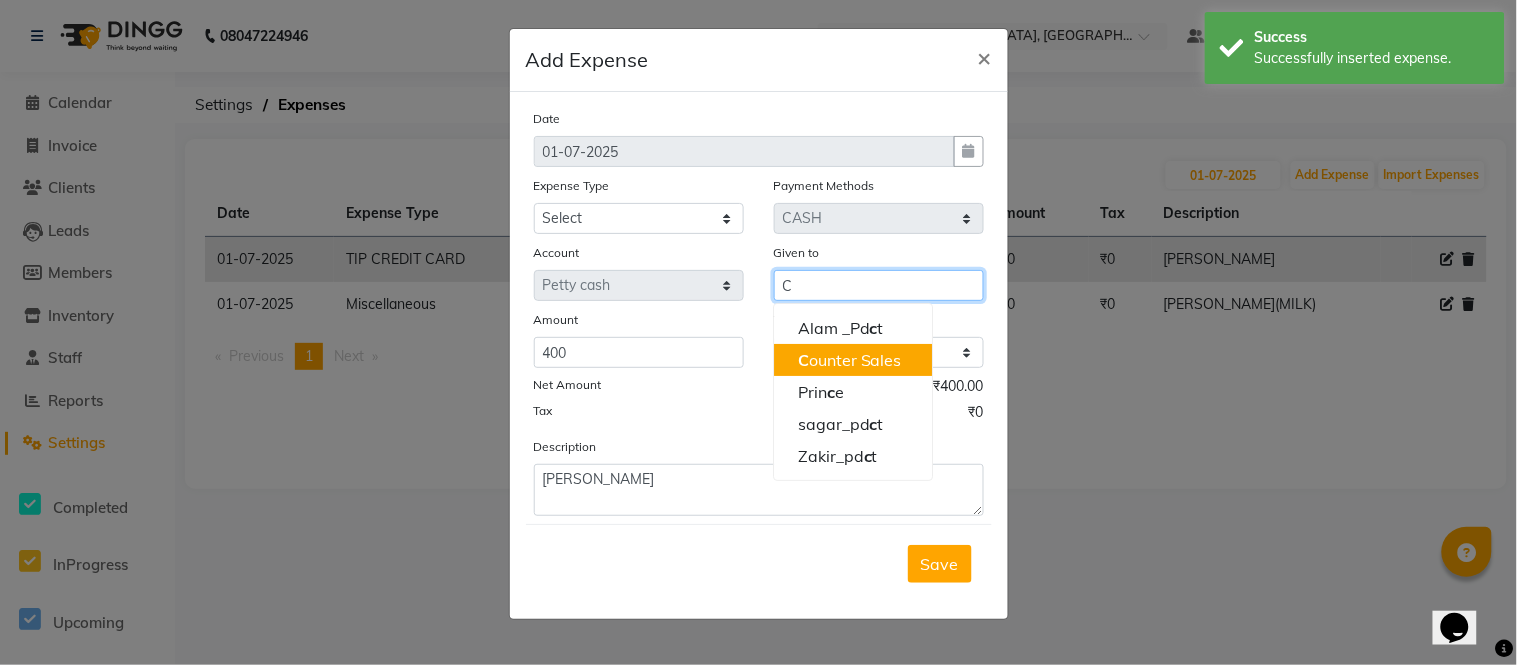 drag, startPoint x: 884, startPoint y: 371, endPoint x: 884, endPoint y: 346, distance: 25 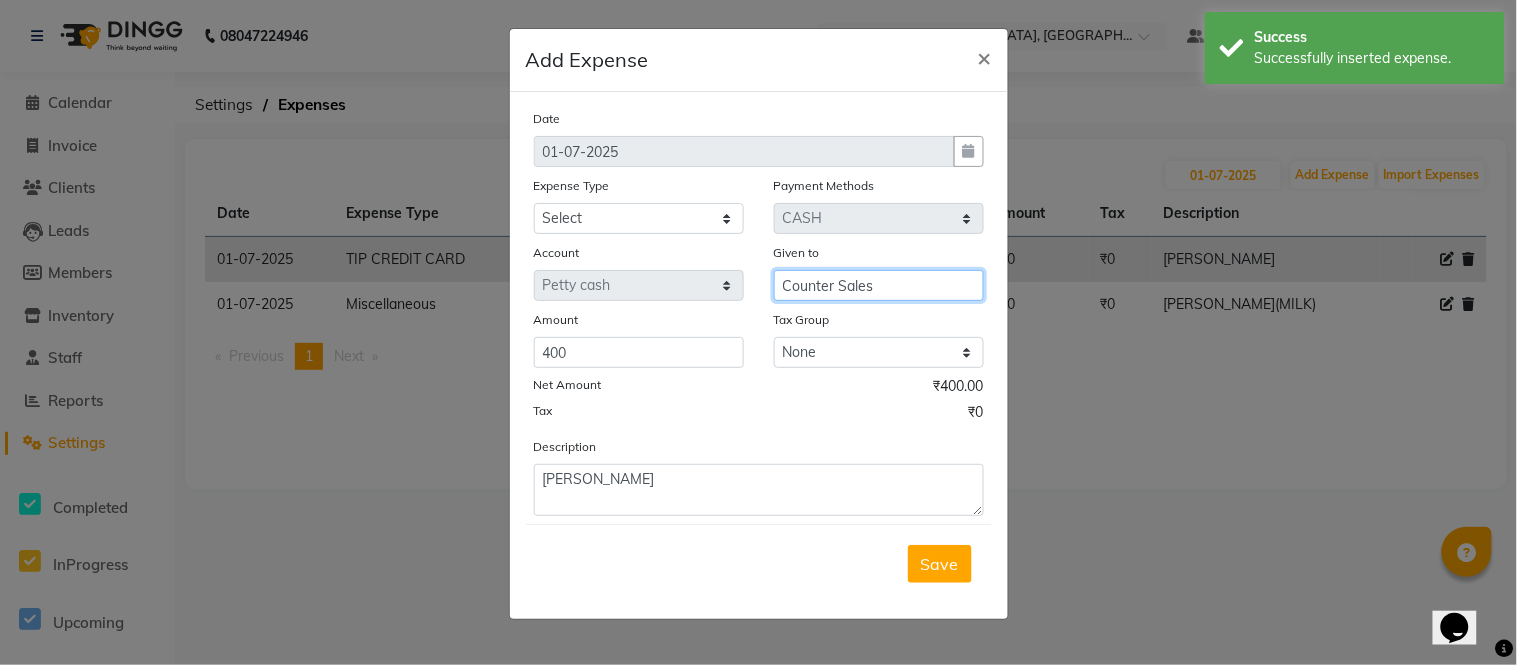 type on "Counter Sales" 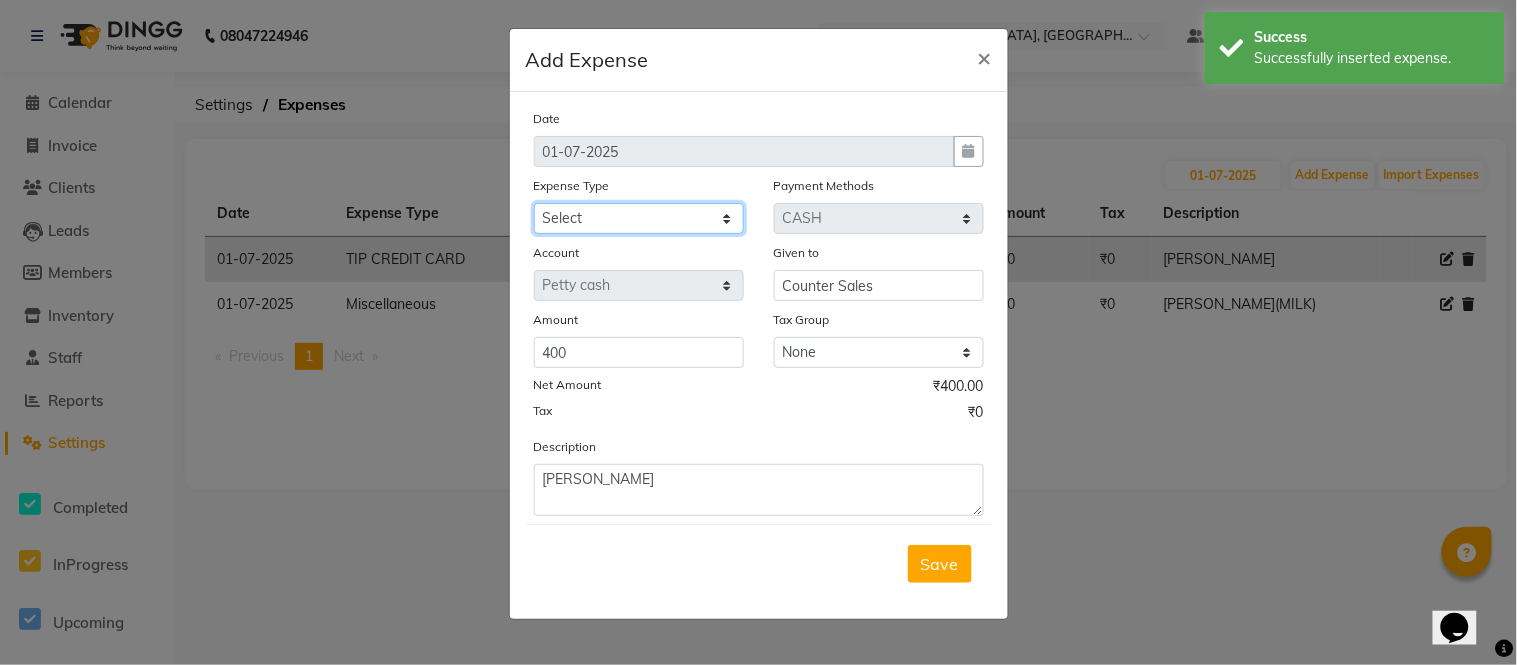 click on "Select BANK DEPOSIT black coffee BLINKIT Cash Handover celebration Client Refreshment CLIENT WELFARE Counter sale DIESEL Entertainment Expenses General Expense KKC Laundry Service MEDEICINE MILK Miscellaneous MOBILE RECHARGE Monthly Grocery OFFICE UPKEEP Pantry Payment [PERSON_NAME] Prepaid Card Incentives Printing And Stationery Product Incentive purchase Refreshment Repair And Maintenance Salary Salary advance Service incentive Staff Convenyance Staff Welfare tip TIP CREDIT CARD TIP UPI travel Travelling And Conveyance treat for staff WATER BILL Water Bills" 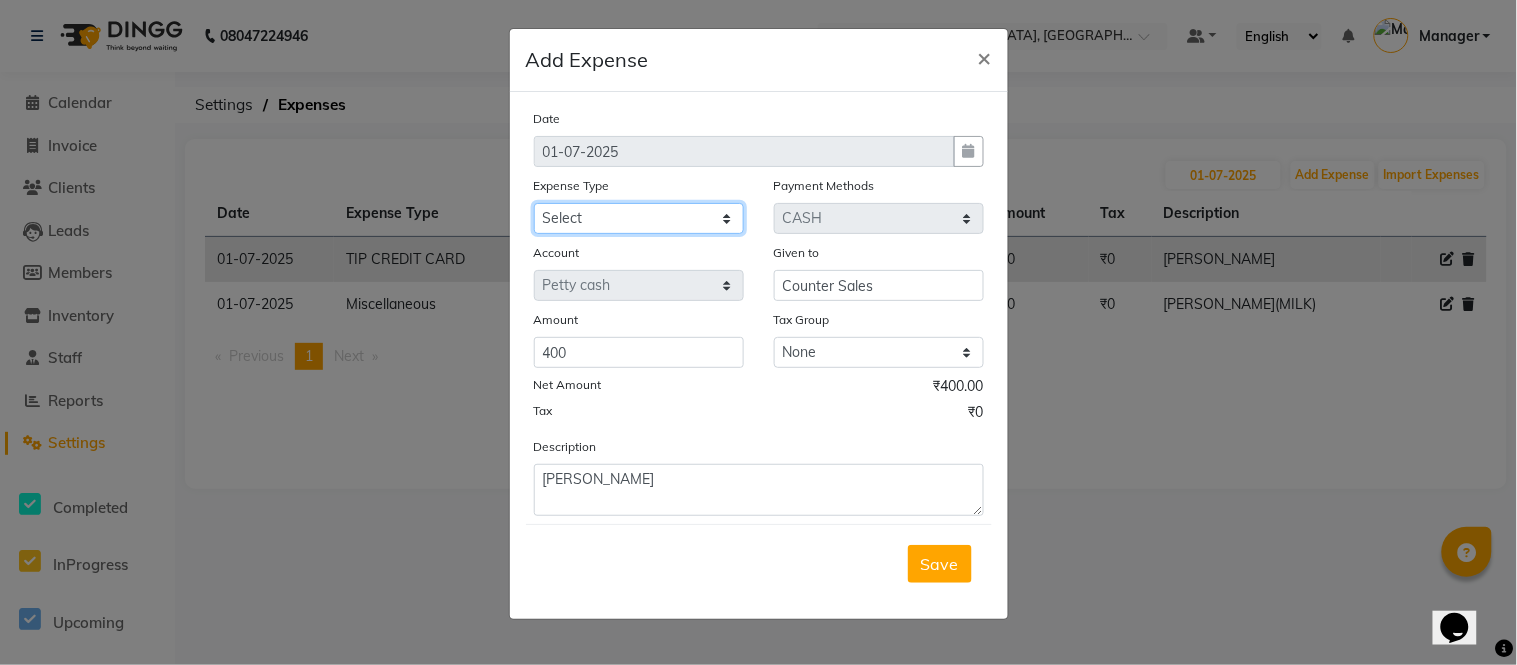 select on "5010" 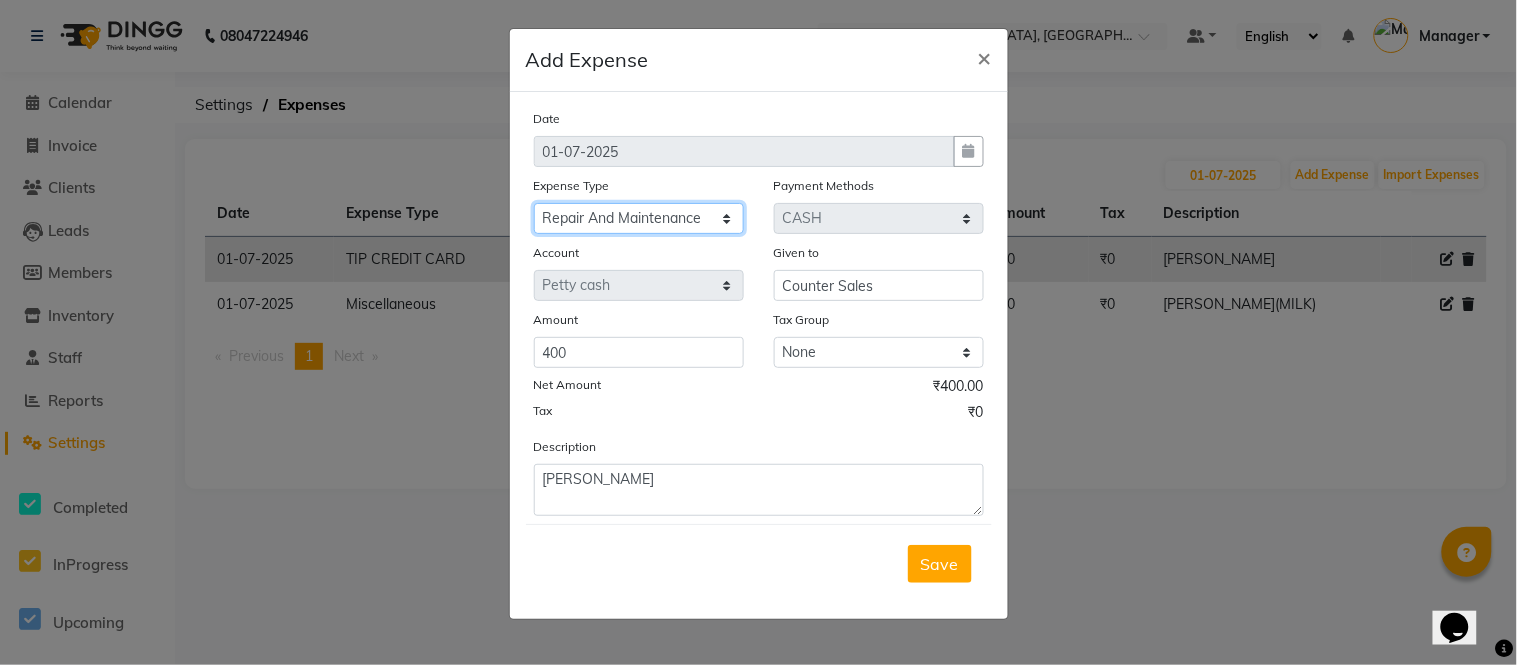click on "Select BANK DEPOSIT black coffee BLINKIT Cash Handover celebration Client Refreshment CLIENT WELFARE Counter sale DIESEL Entertainment Expenses General Expense KKC Laundry Service MEDEICINE MILK Miscellaneous MOBILE RECHARGE Monthly Grocery OFFICE UPKEEP Pantry Payment [PERSON_NAME] Prepaid Card Incentives Printing And Stationery Product Incentive purchase Refreshment Repair And Maintenance Salary Salary advance Service incentive Staff Convenyance Staff Welfare tip TIP CREDIT CARD TIP UPI travel Travelling And Conveyance treat for staff WATER BILL Water Bills" 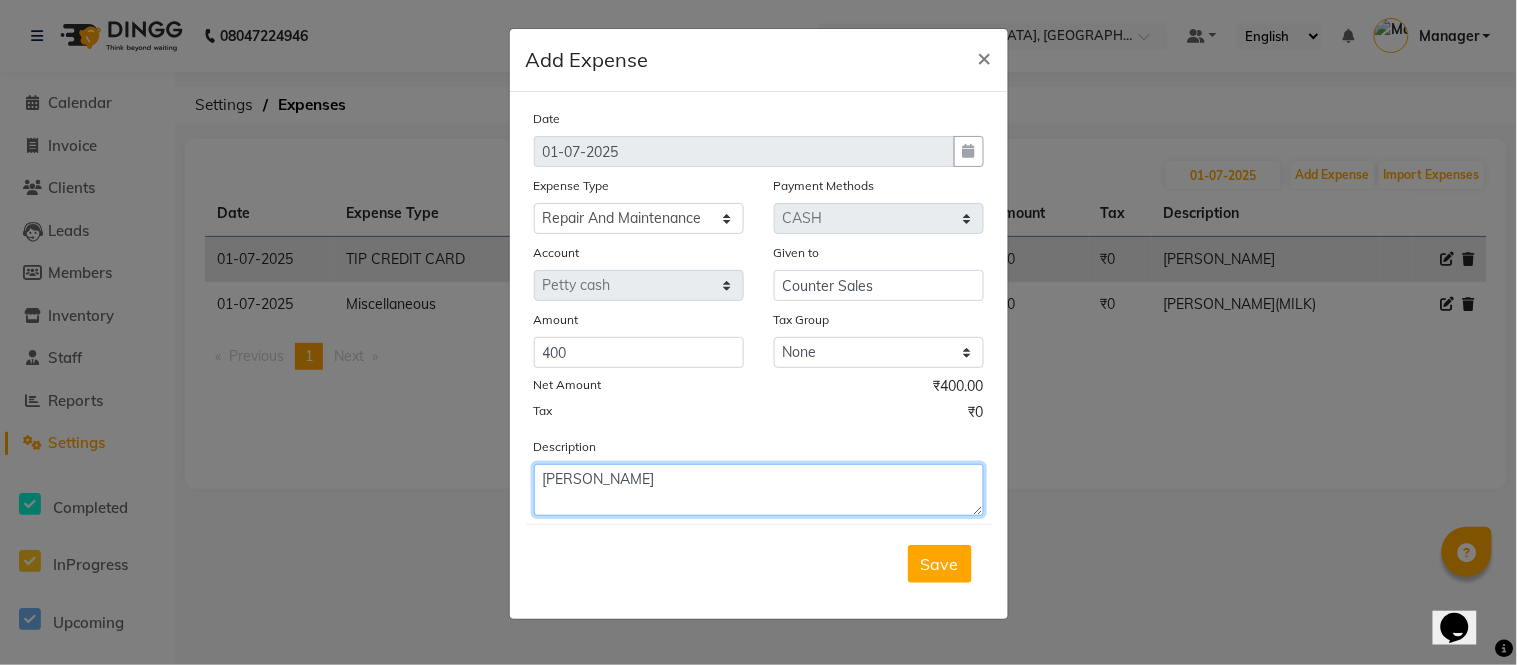 drag, startPoint x: 717, startPoint y: 480, endPoint x: 707, endPoint y: 481, distance: 10.049875 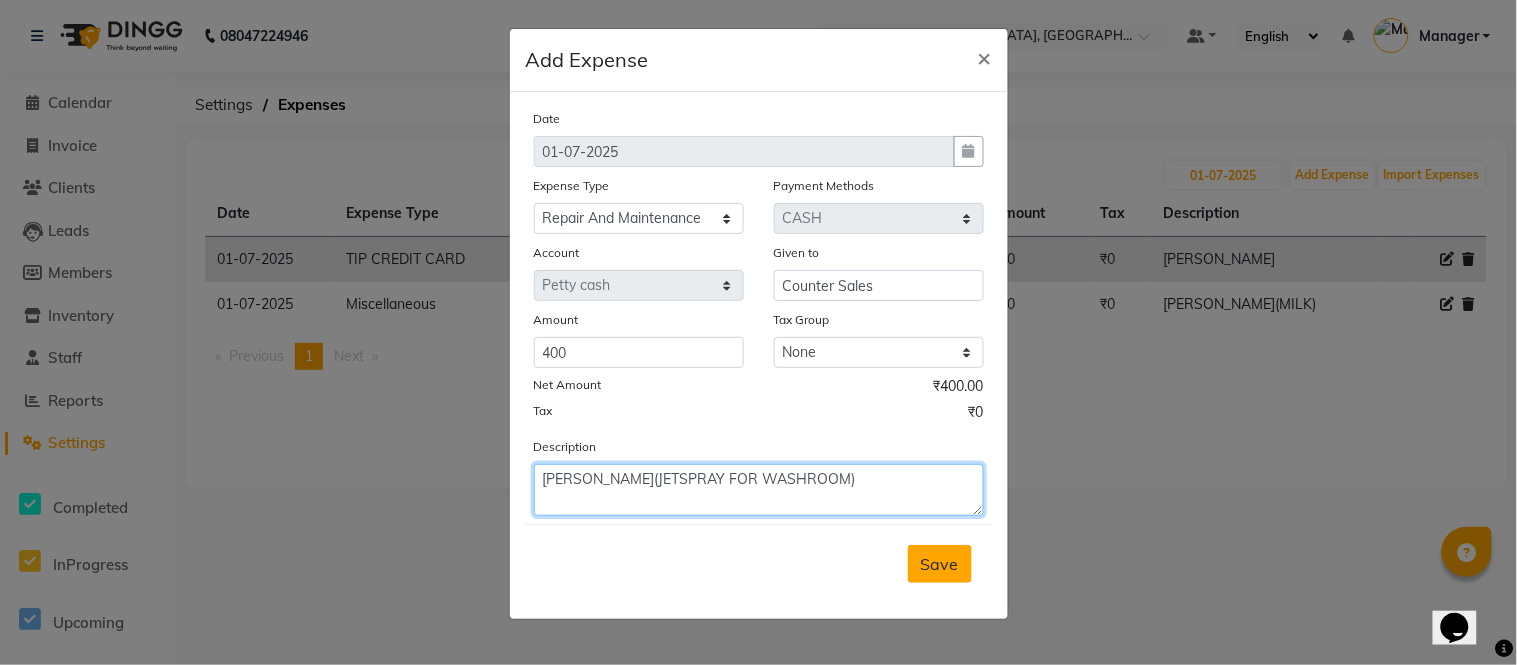 type on "[PERSON_NAME](JETSPRAY FOR WASHROOM)" 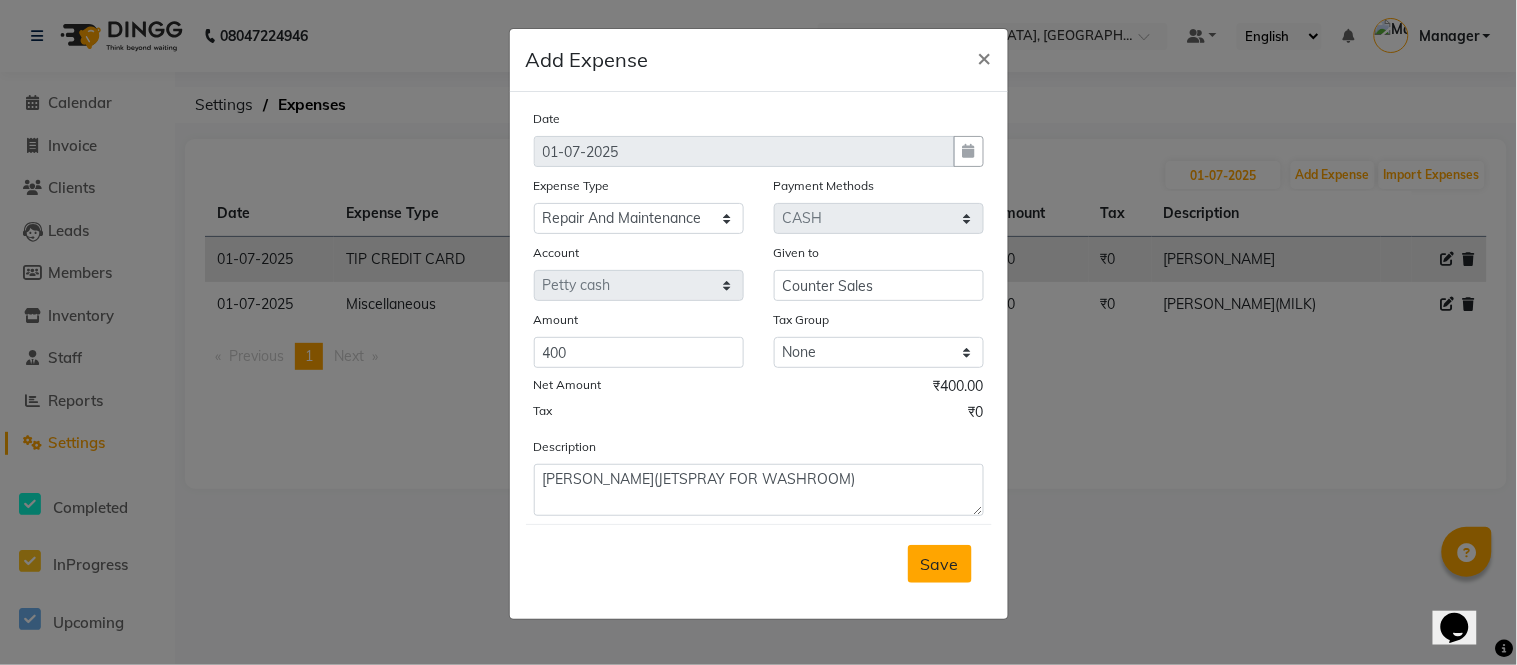 click on "Save" at bounding box center [940, 564] 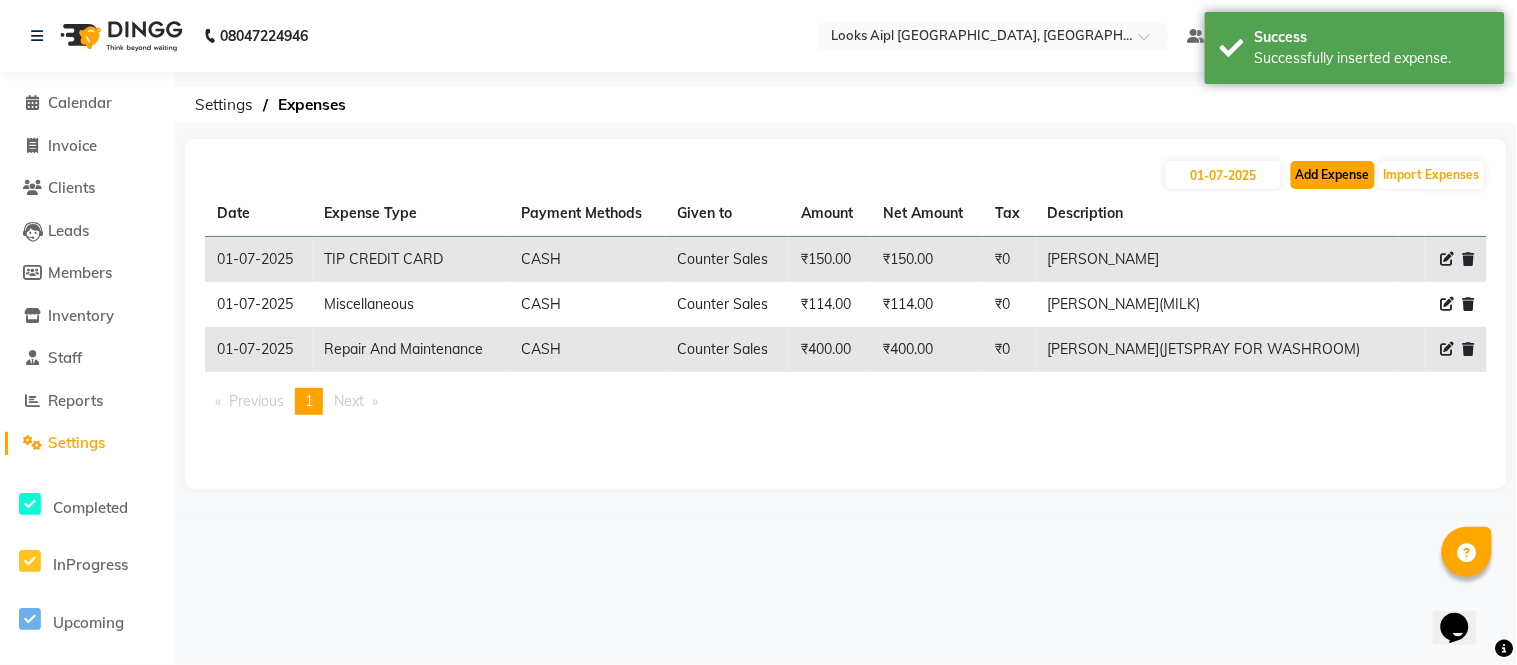 click on "Add Expense" 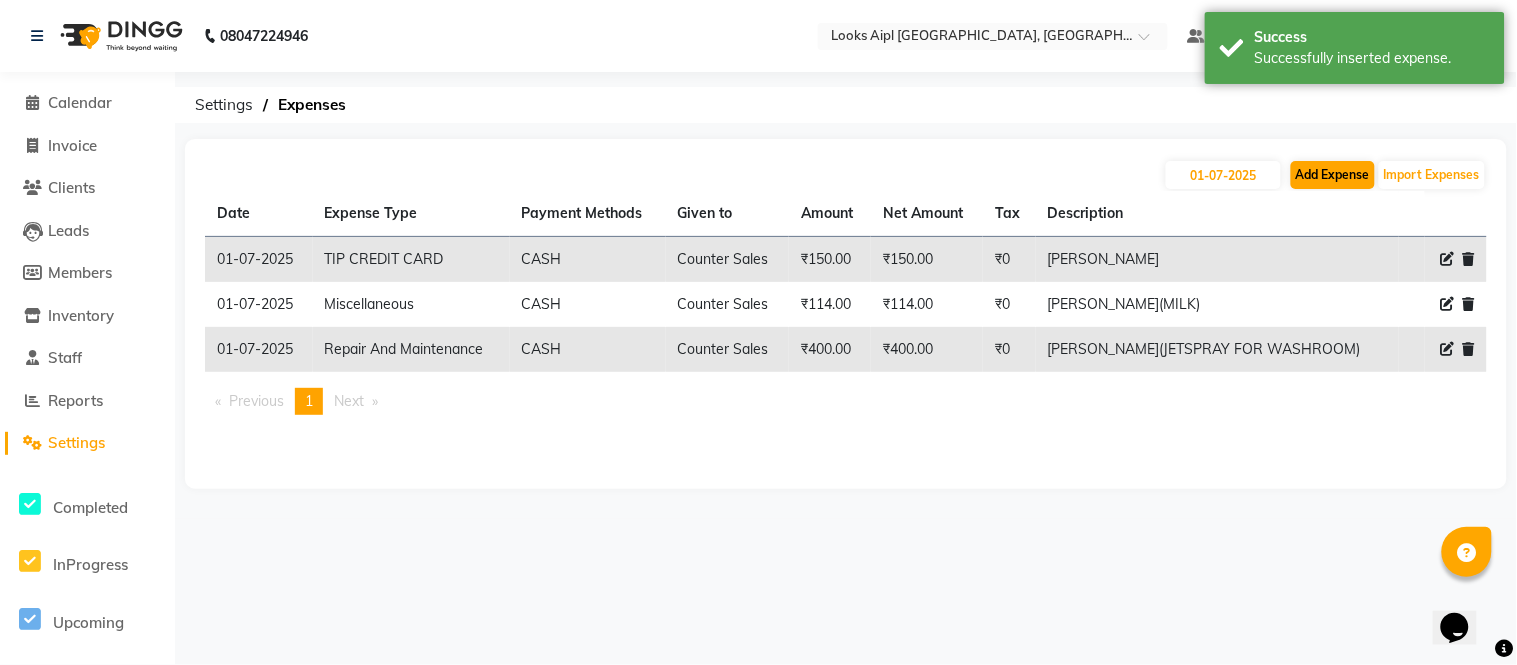 select on "1" 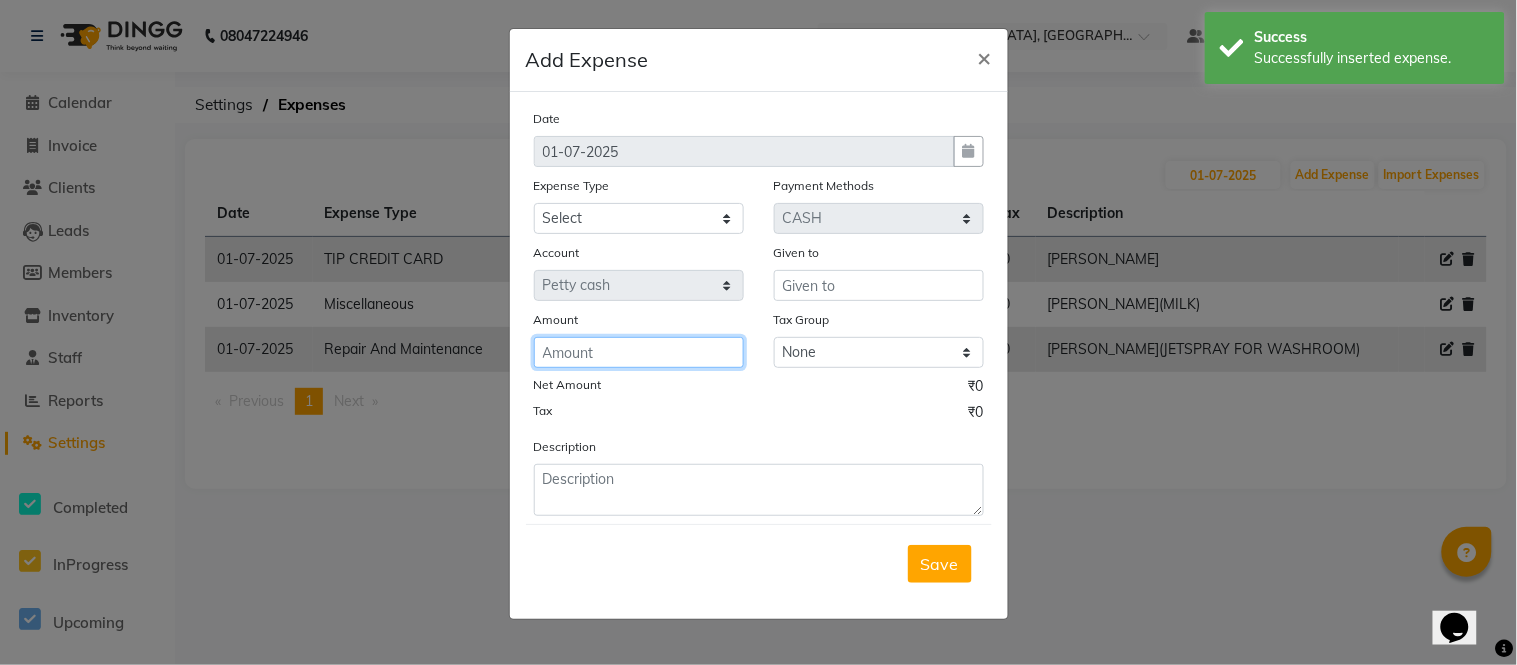 click 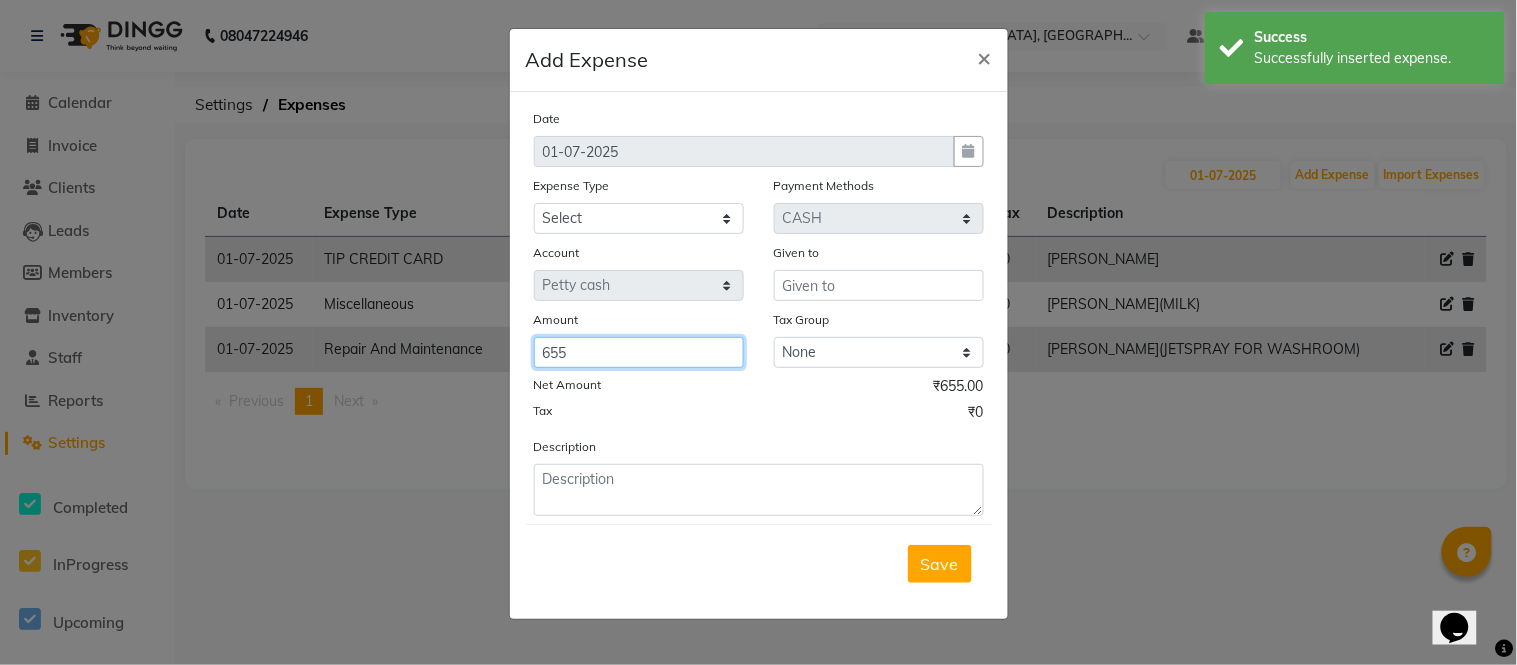 type on "655" 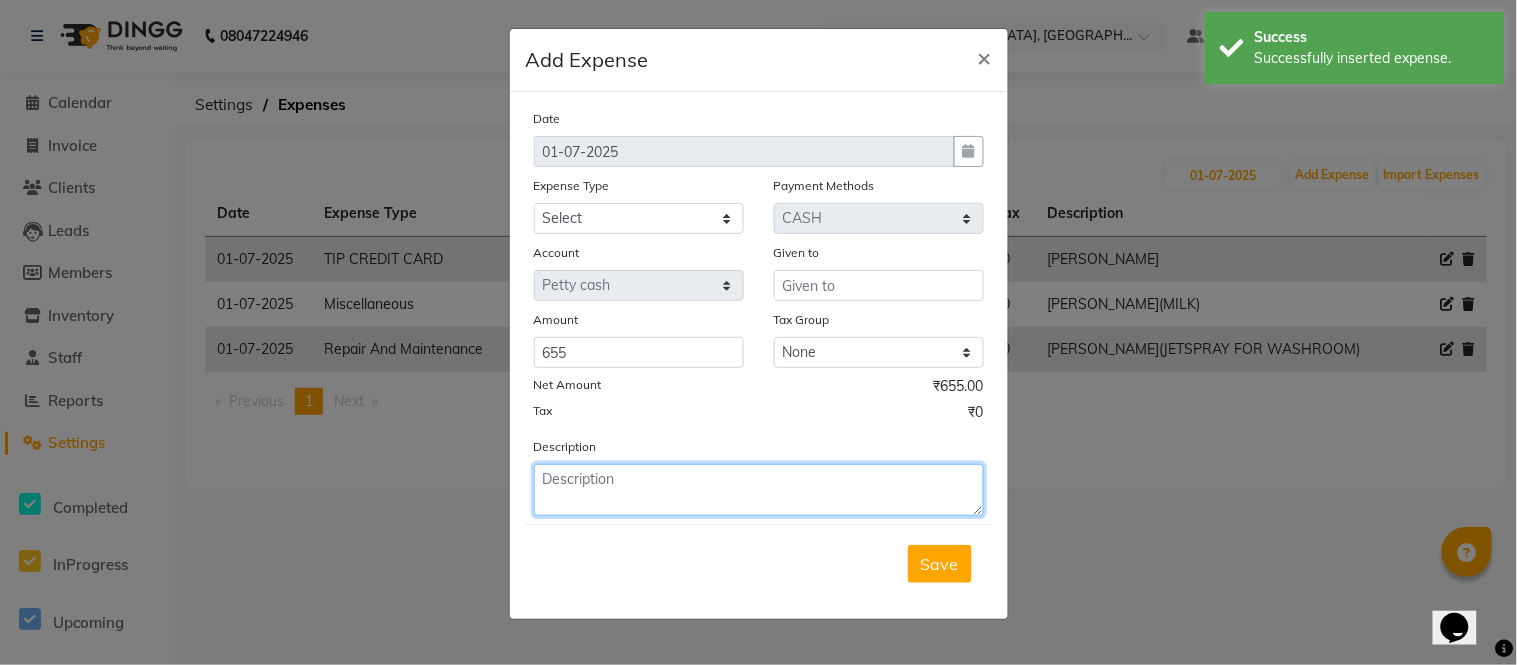 click 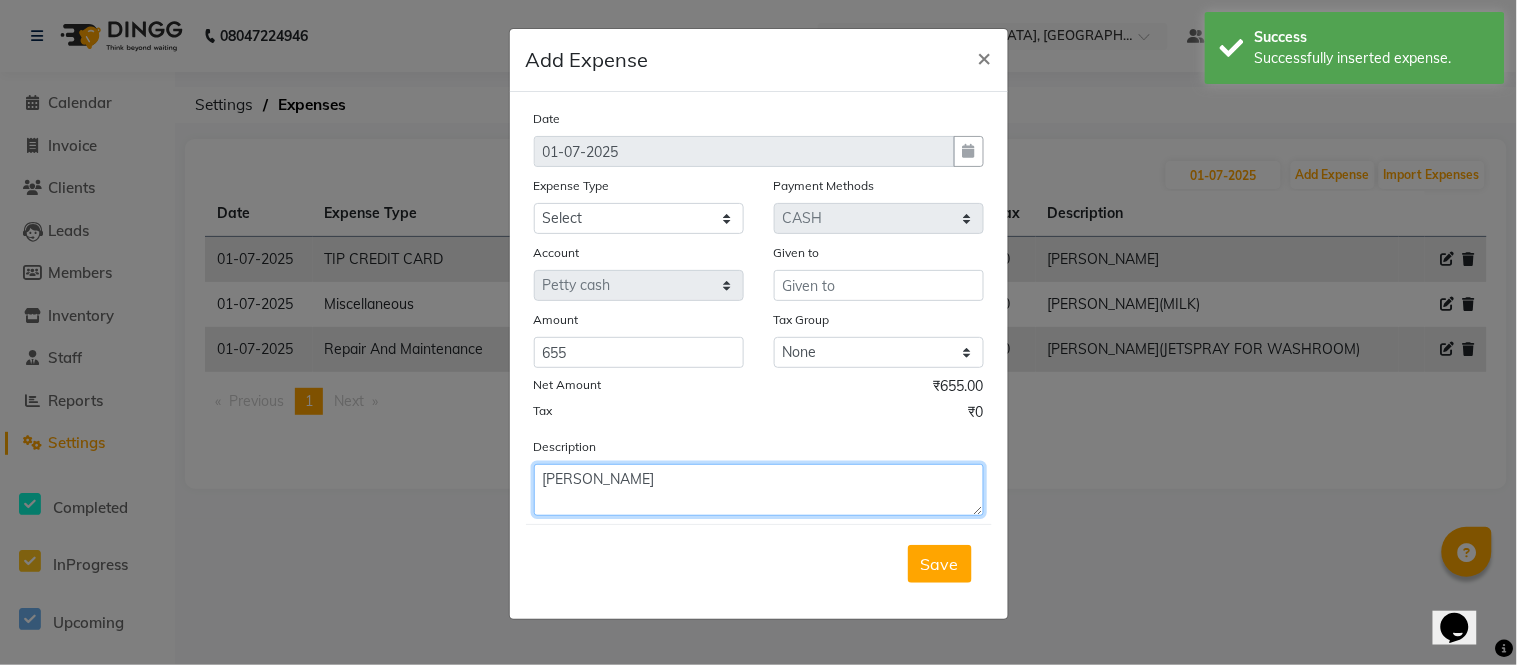 type on "[PERSON_NAME]" 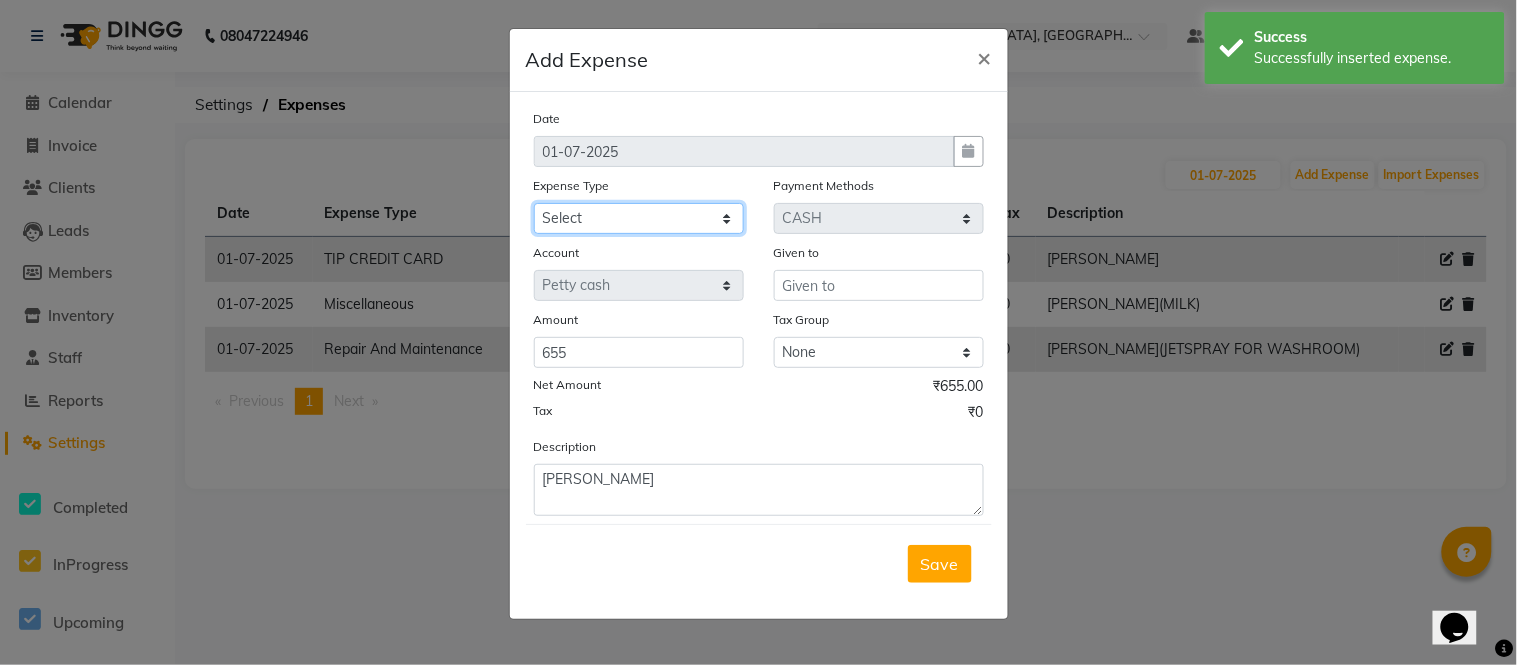 click on "Select BANK DEPOSIT black coffee BLINKIT Cash Handover celebration Client Refreshment CLIENT WELFARE Counter sale DIESEL Entertainment Expenses General Expense KKC Laundry Service MEDEICINE MILK Miscellaneous MOBILE RECHARGE Monthly Grocery OFFICE UPKEEP Pantry Payment [PERSON_NAME] Prepaid Card Incentives Printing And Stationery Product Incentive purchase Refreshment Repair And Maintenance Salary Salary advance Service incentive Staff Convenyance Staff Welfare tip TIP CREDIT CARD TIP UPI travel Travelling And Conveyance treat for staff WATER BILL Water Bills" 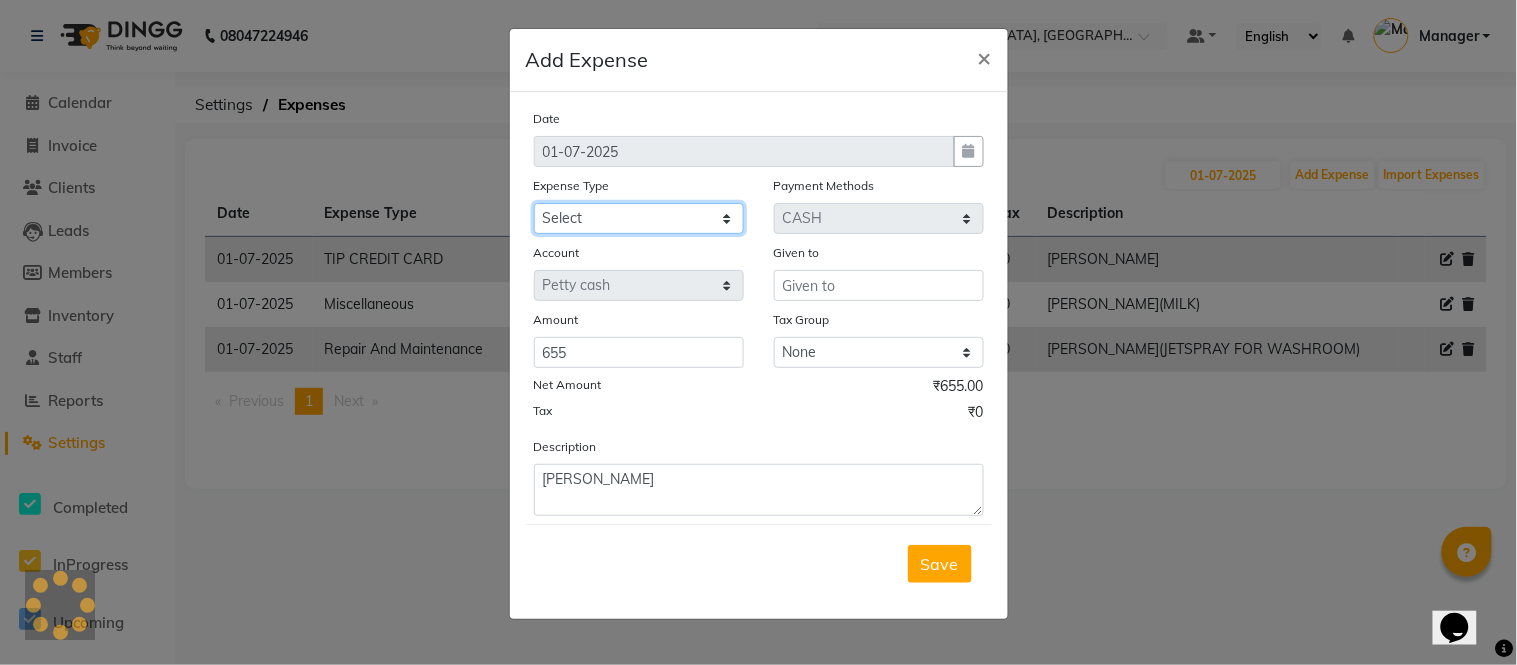 select on "22793" 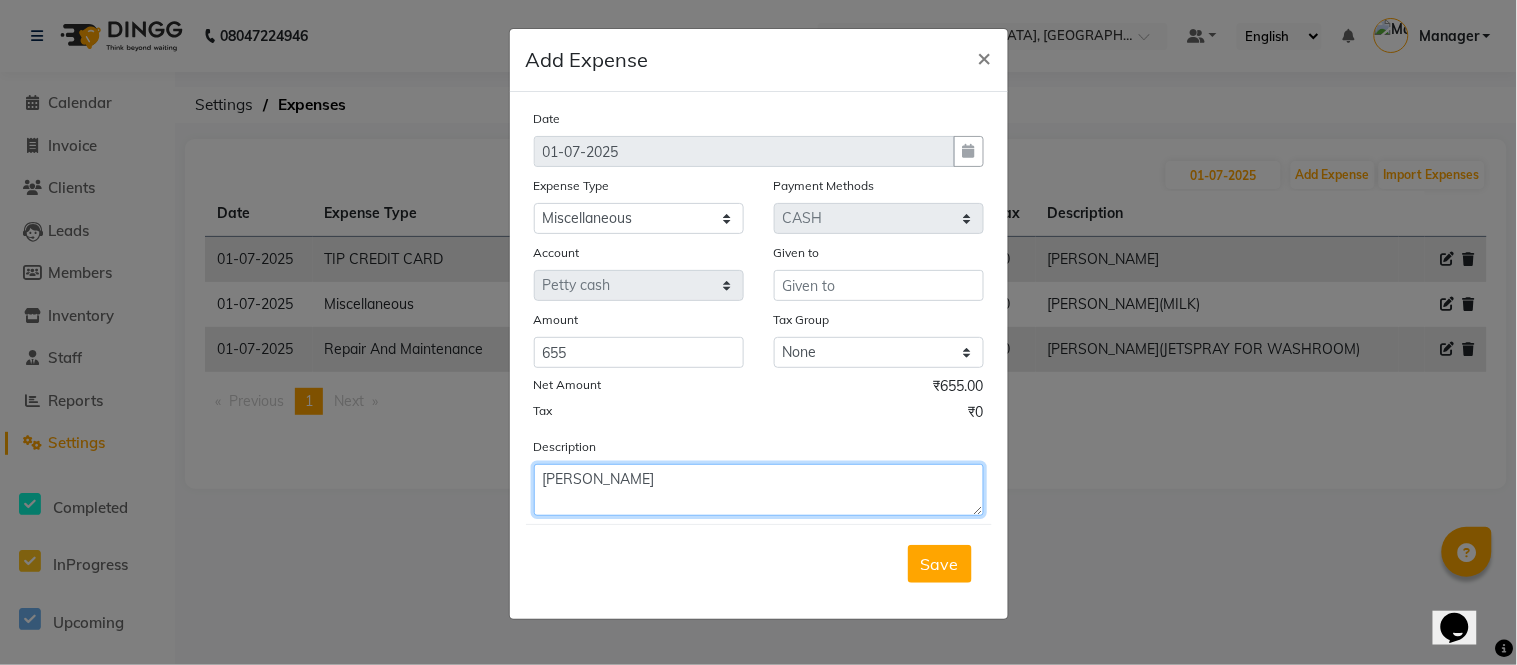 drag, startPoint x: 671, startPoint y: 476, endPoint x: 693, endPoint y: 475, distance: 22.022715 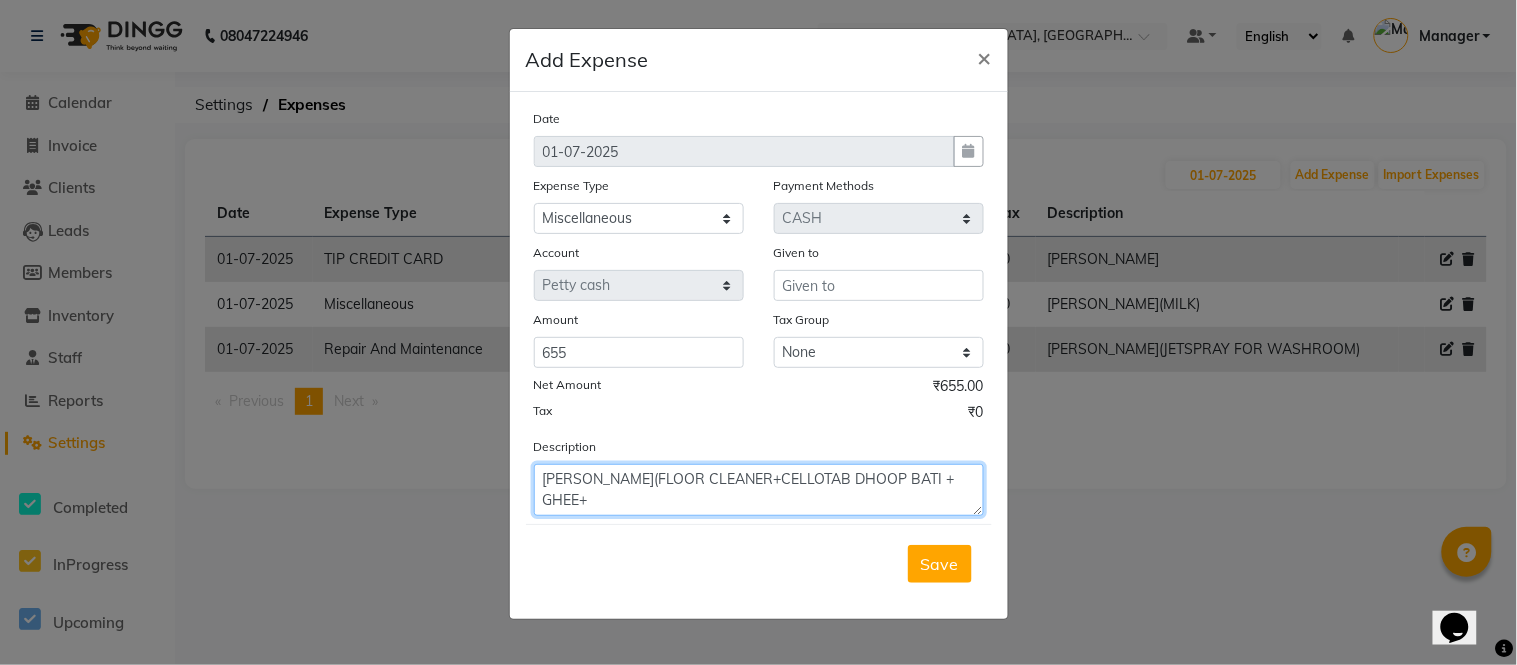 click on "[PERSON_NAME](FLOOR CLEANER+CELLOTAB DHOOP BATI + GHEE+" 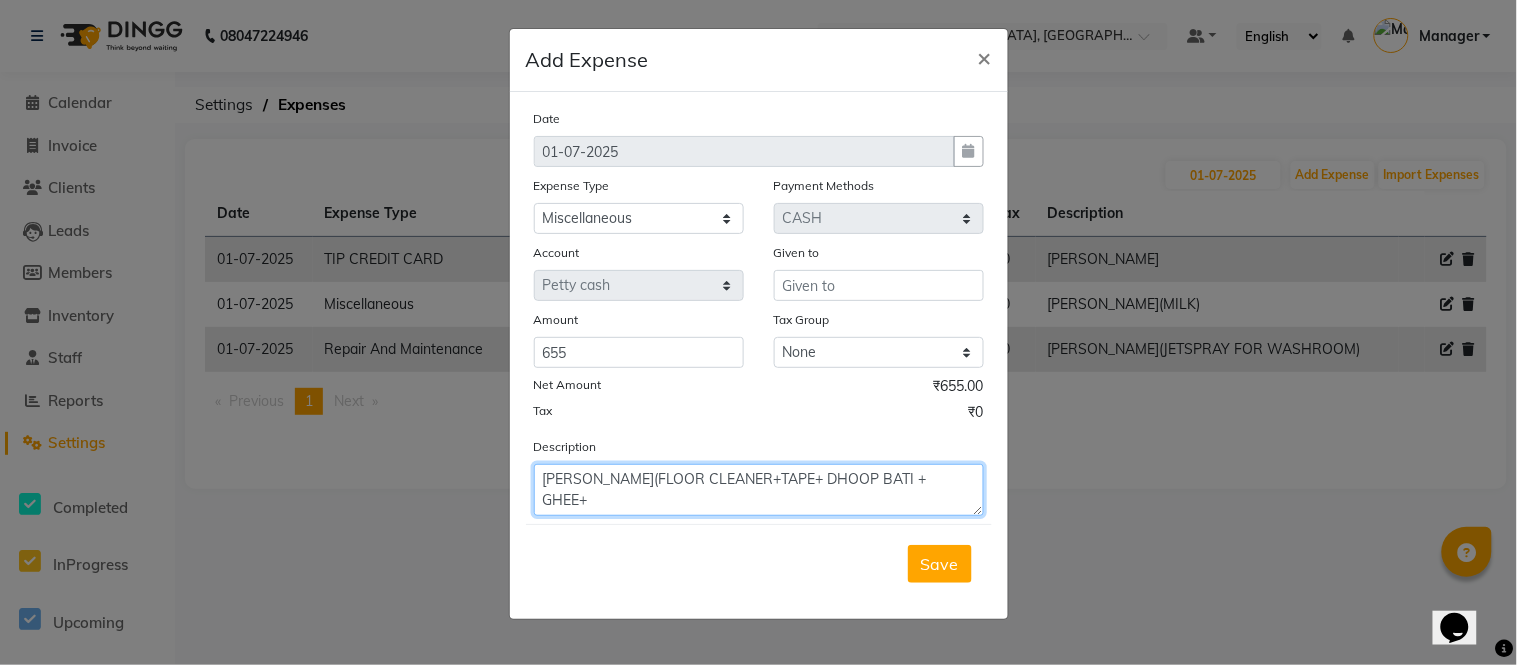 click on "[PERSON_NAME](FLOOR CLEANER+TAPE+ DHOOP BATI + GHEE+" 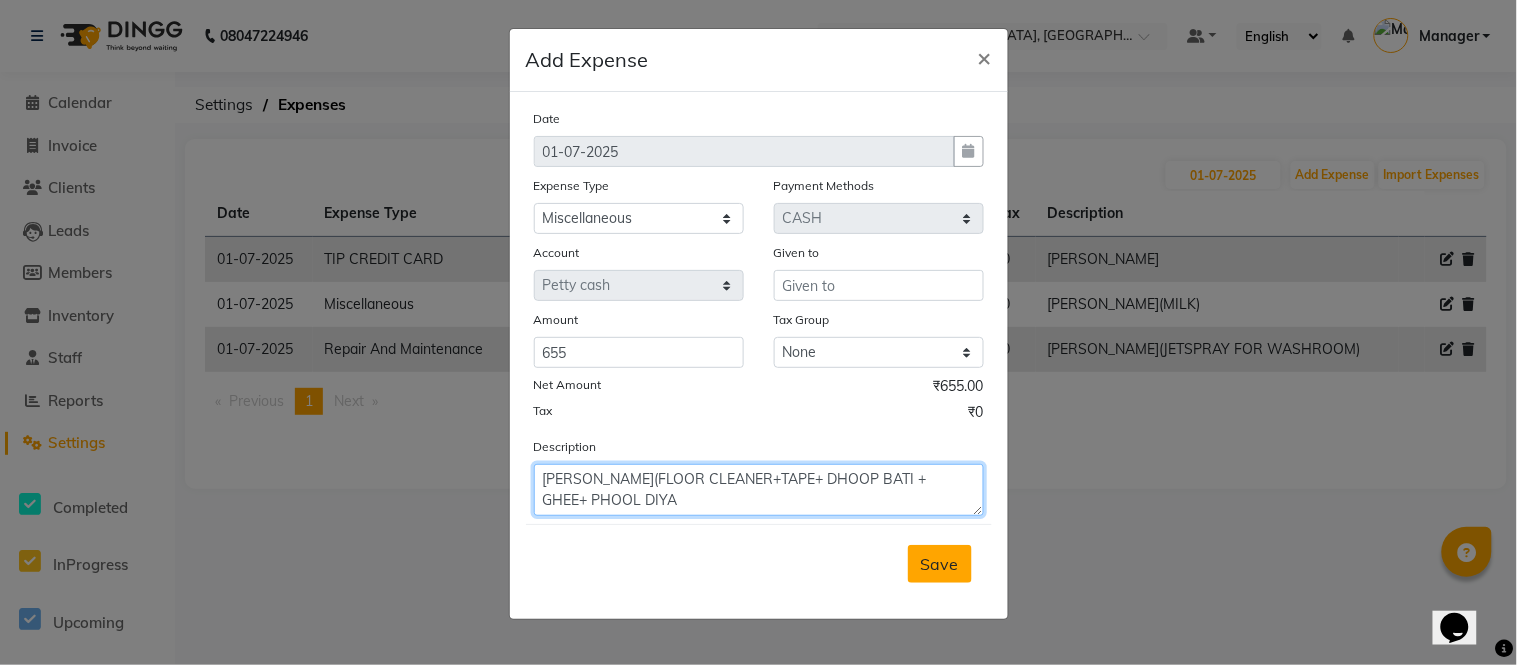 type on "[PERSON_NAME](FLOOR CLEANER+TAPE+ DHOOP BATI + GHEE+ PHOOL DIYA" 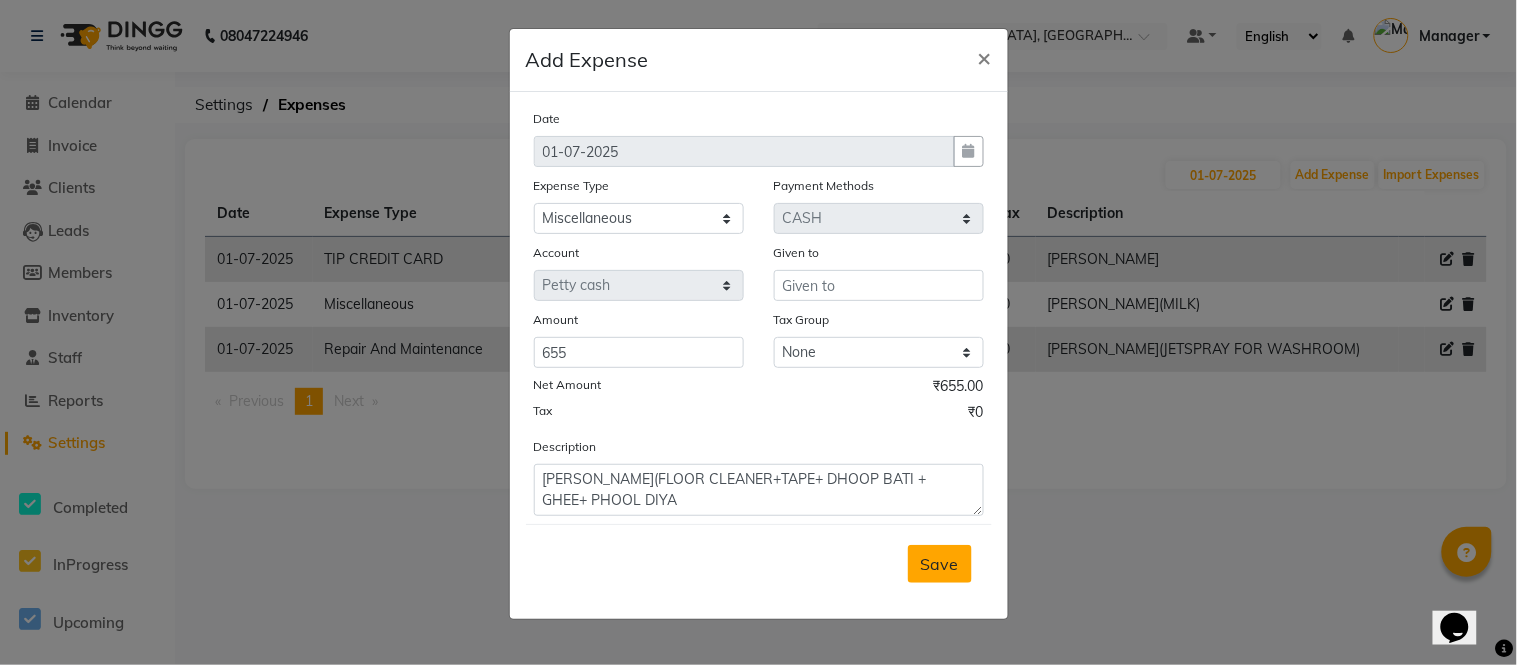click on "Save" at bounding box center [940, 564] 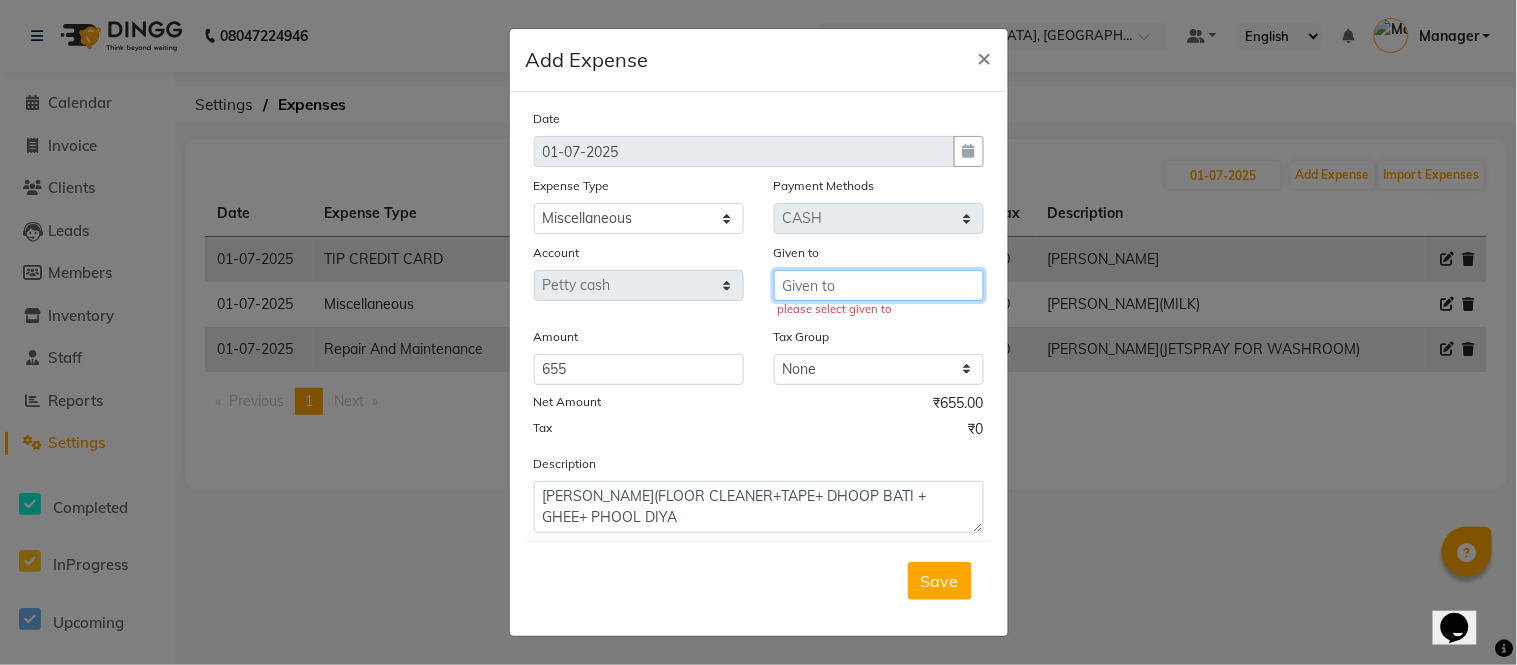 click at bounding box center [879, 285] 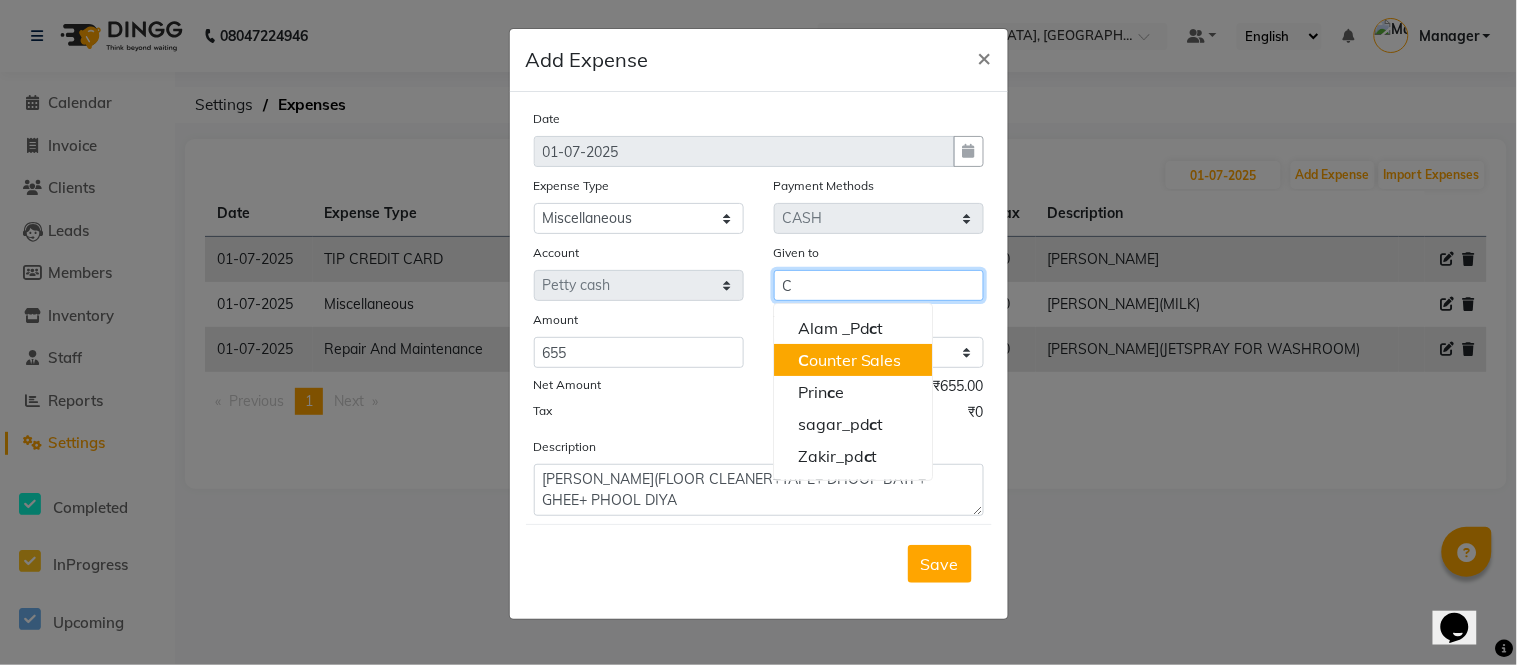 click on "C ounter Sales" at bounding box center (850, 360) 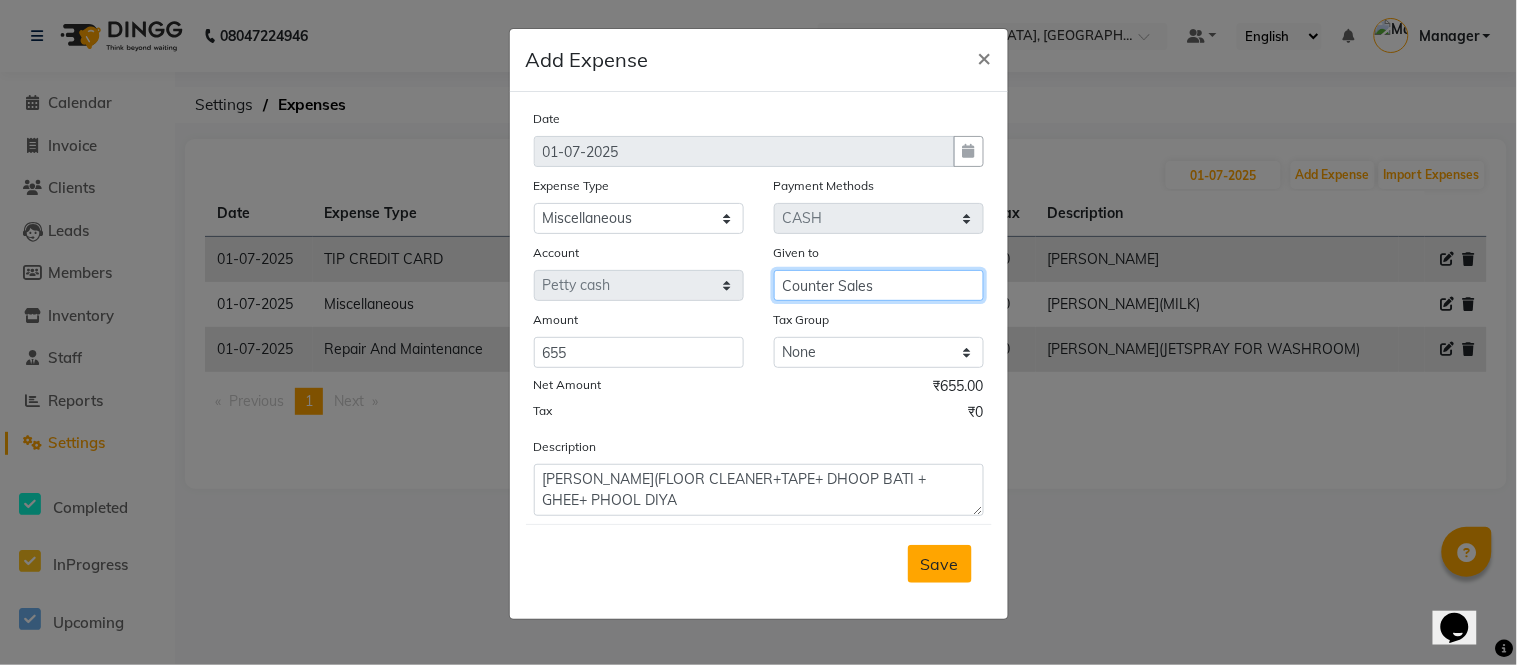 type on "Counter Sales" 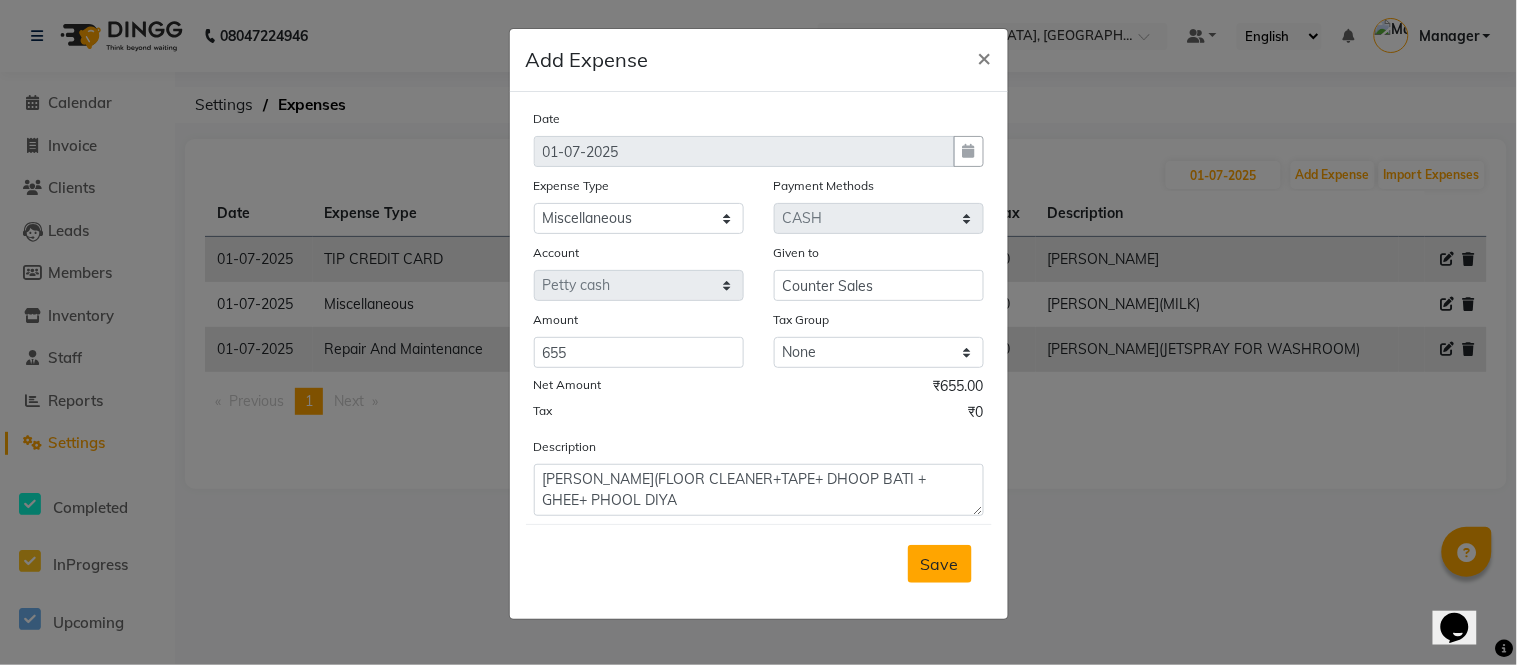 click on "Save" at bounding box center [940, 564] 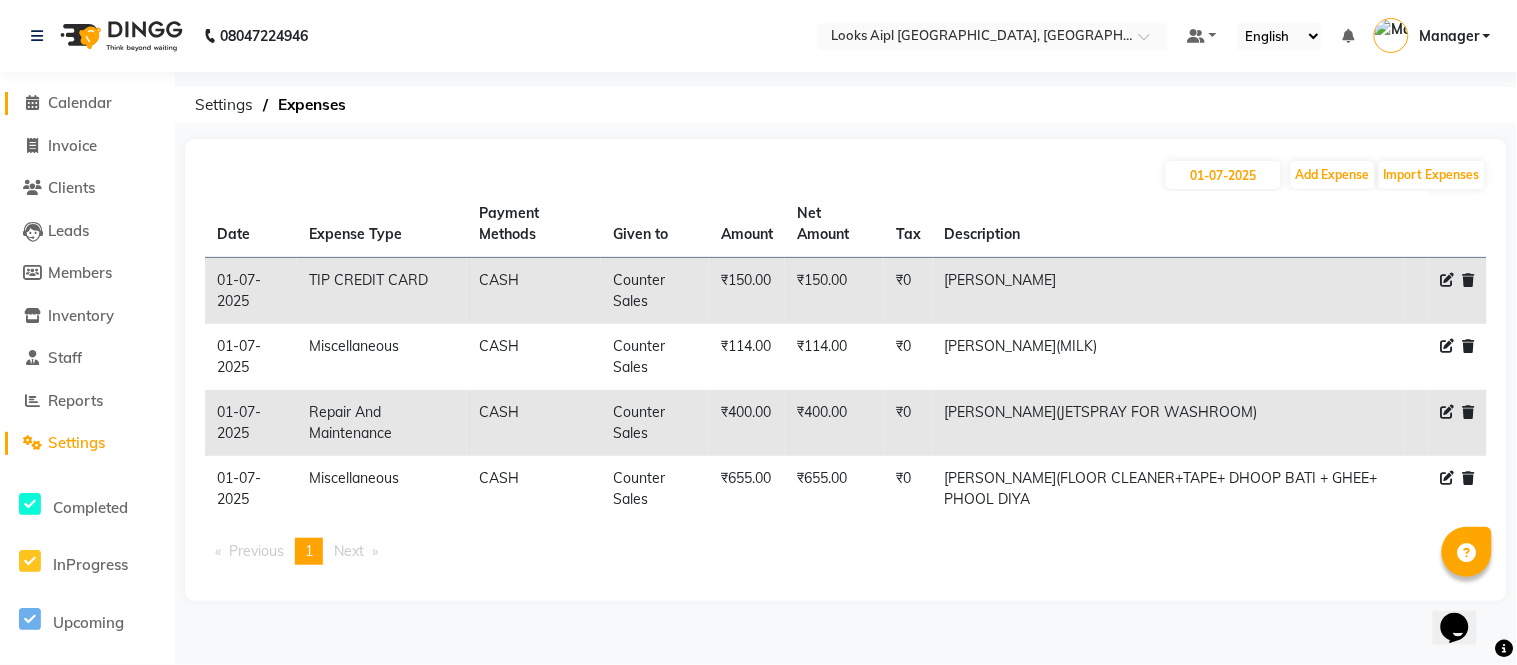 click on "Calendar" 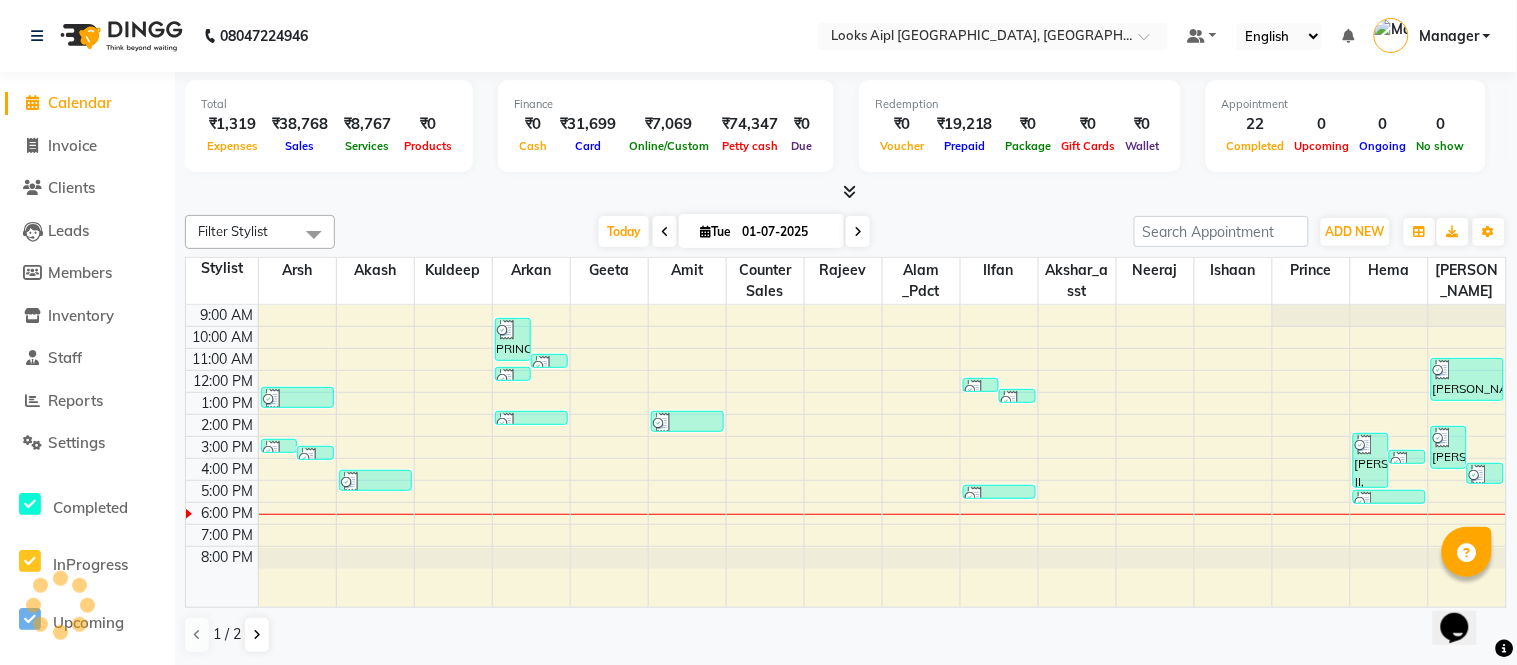 click on "Calendar" 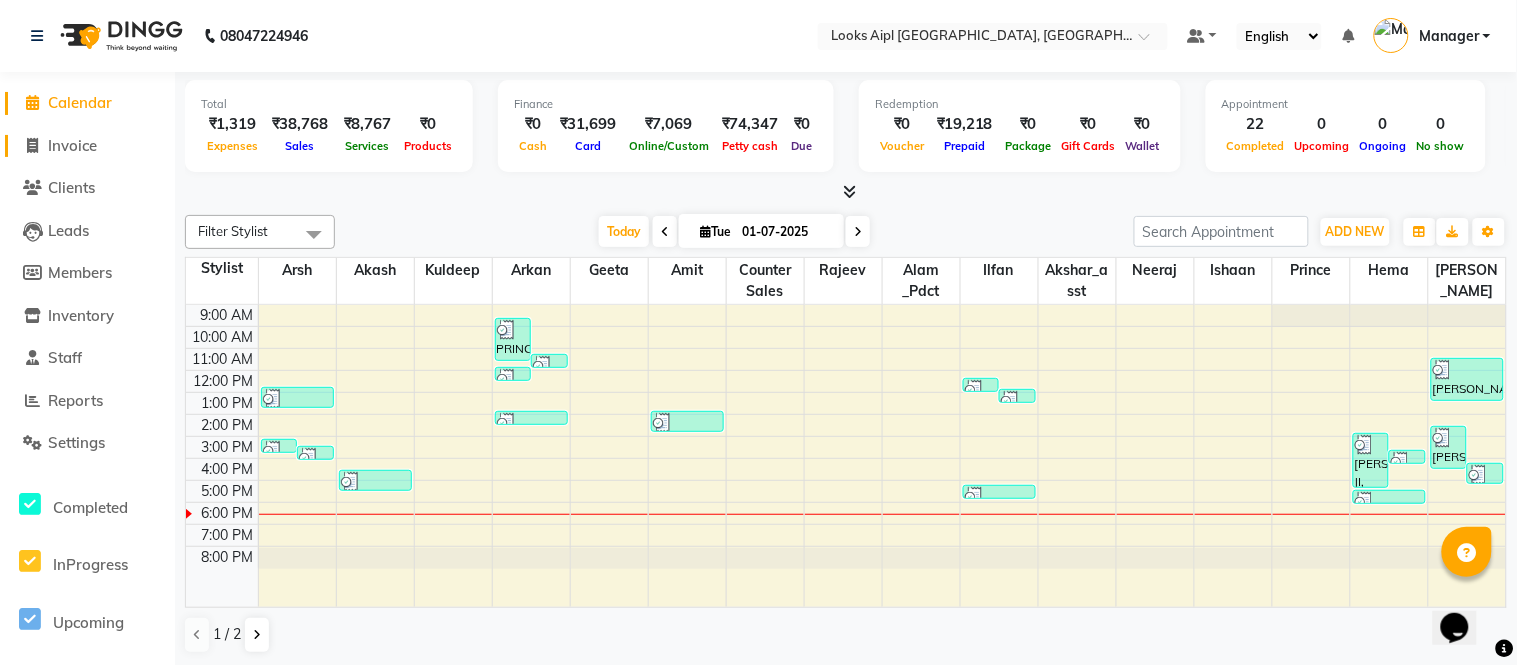 click on "Invoice" 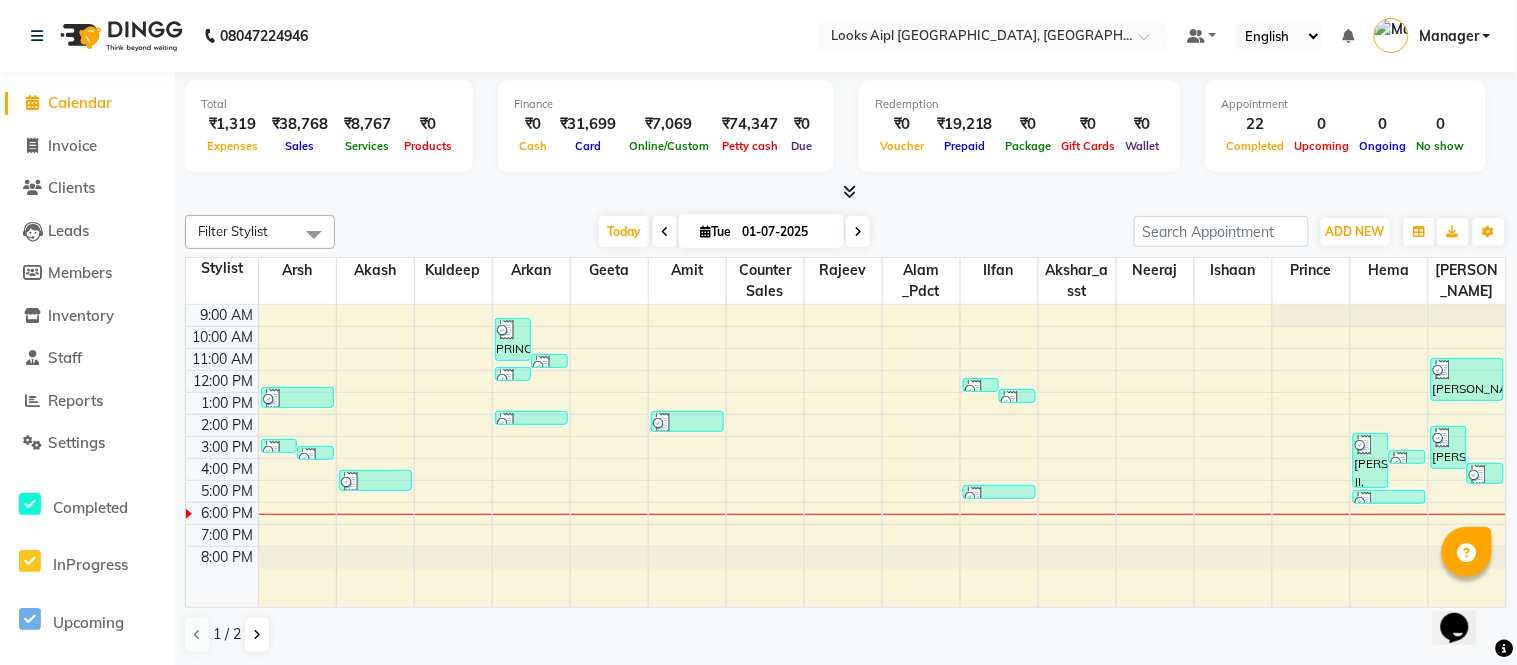 select on "service" 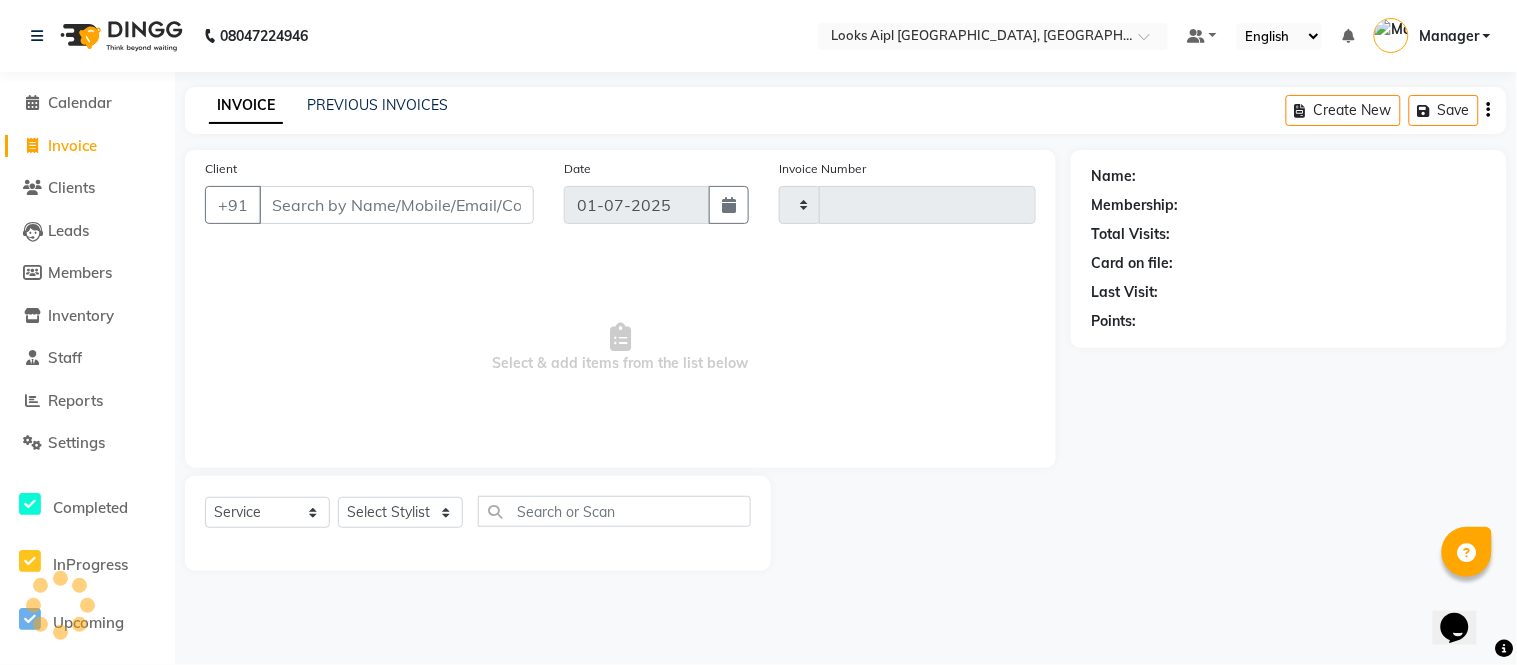 click on "Client" at bounding box center [396, 205] 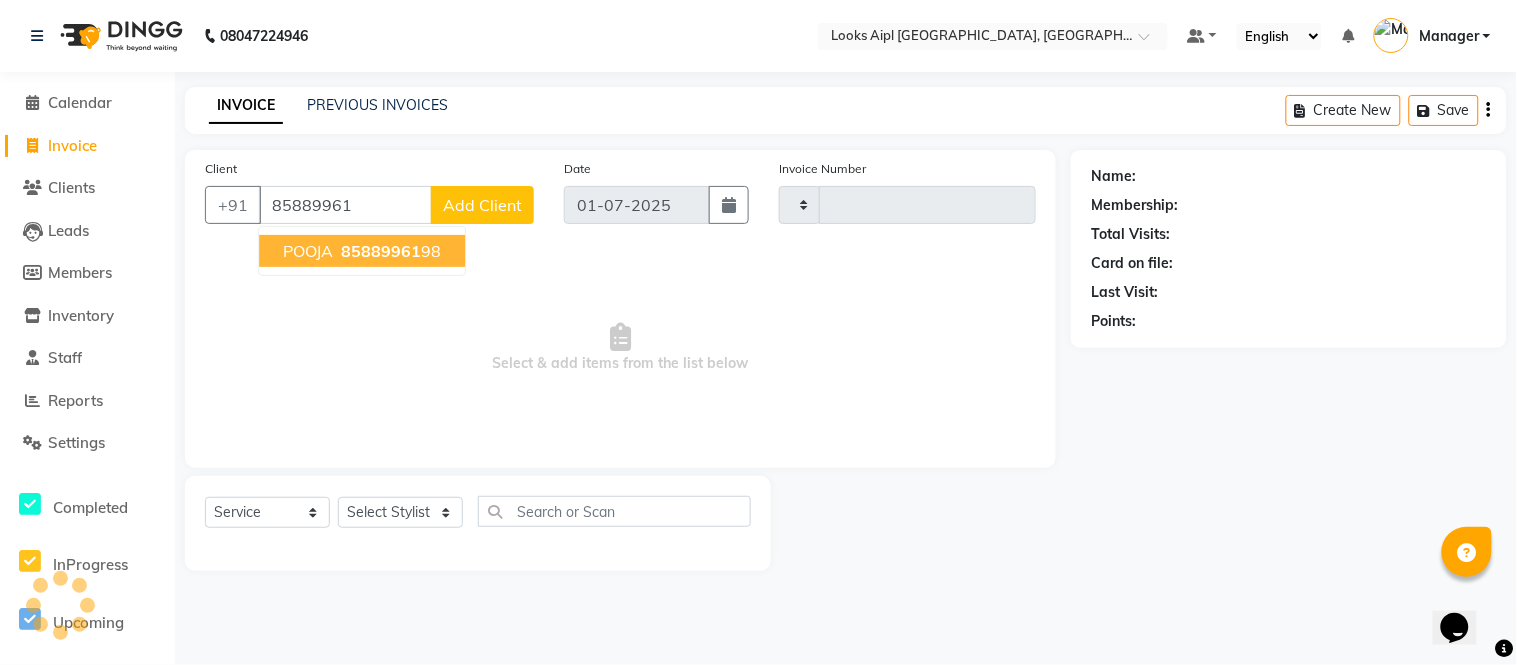click on "85889961" at bounding box center (381, 251) 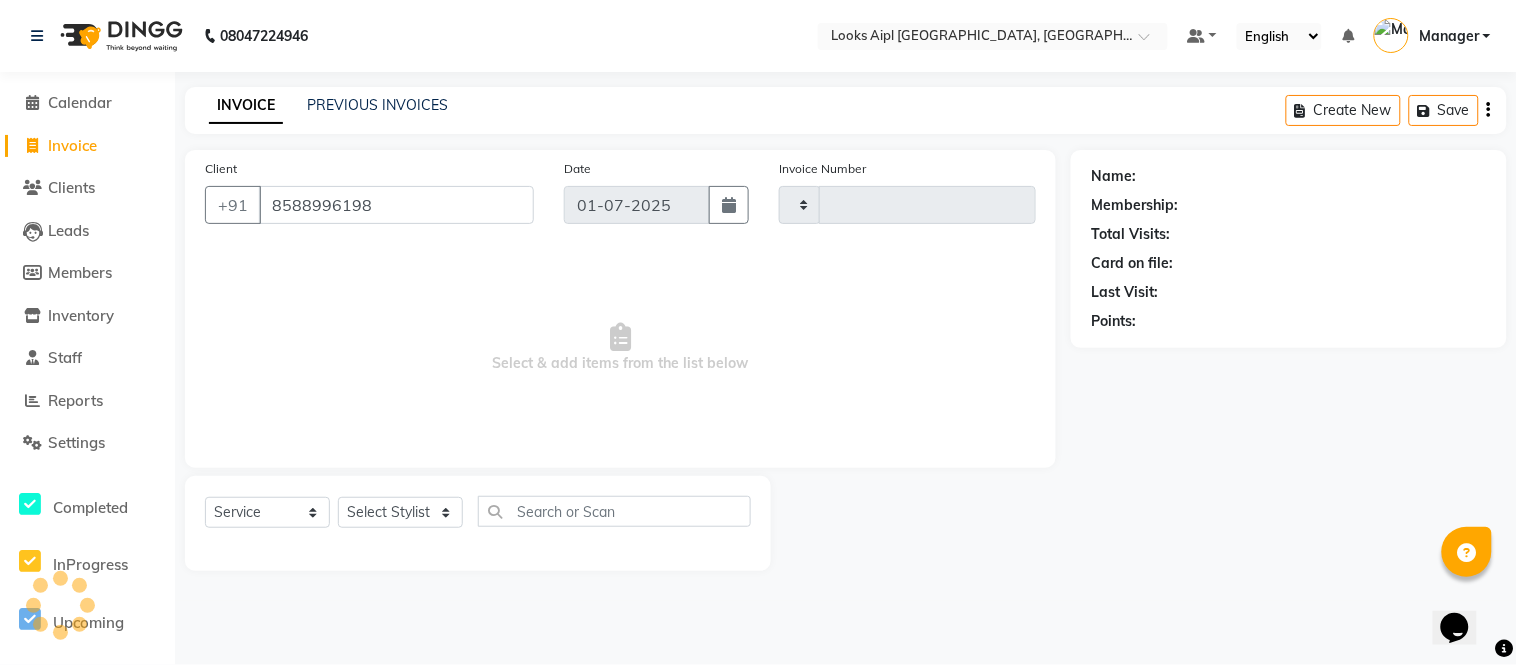 type on "8588996198" 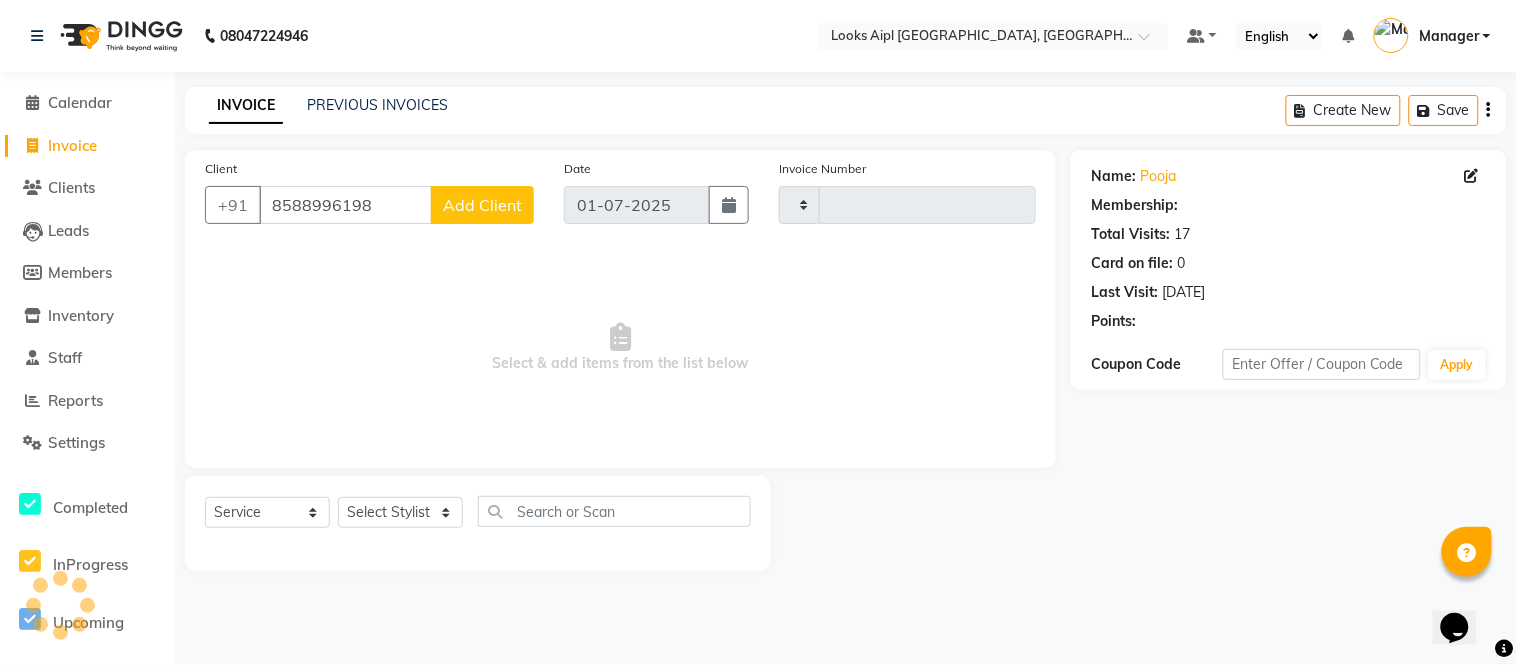 type on "4300" 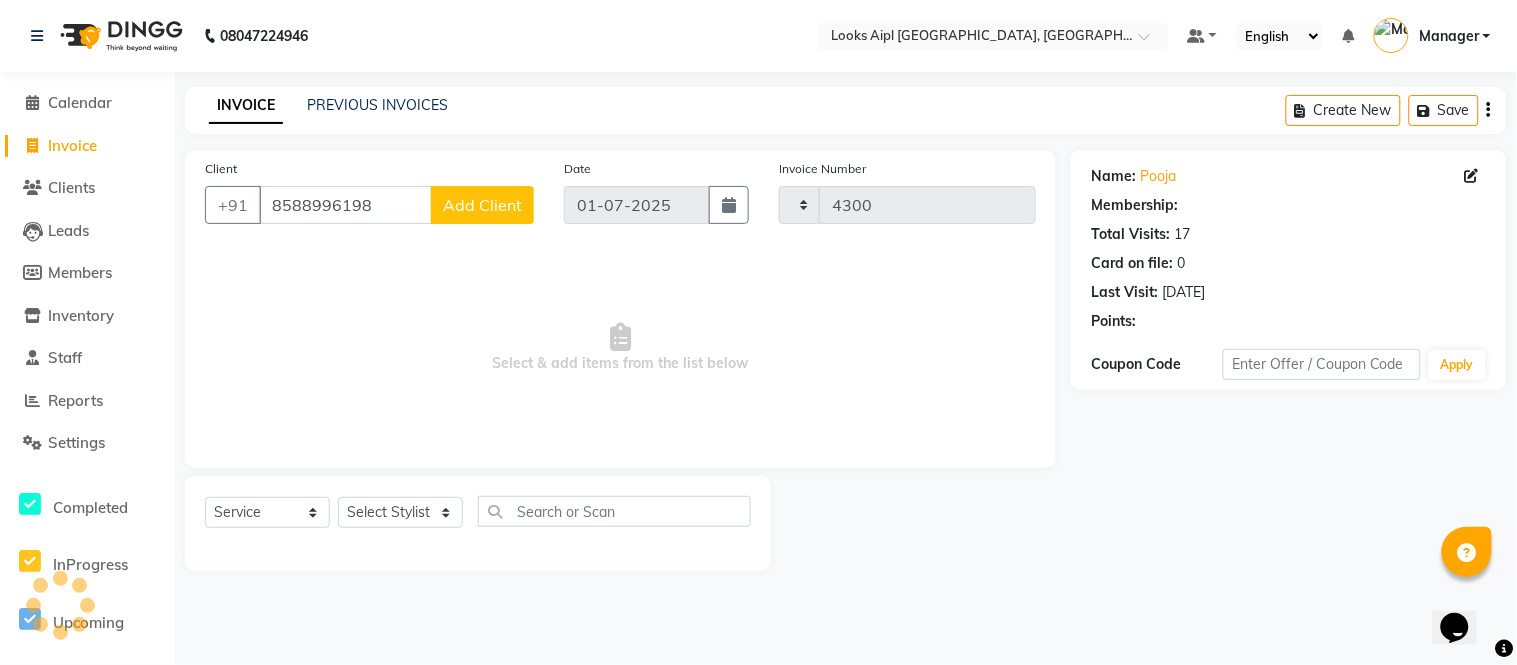 select on "6047" 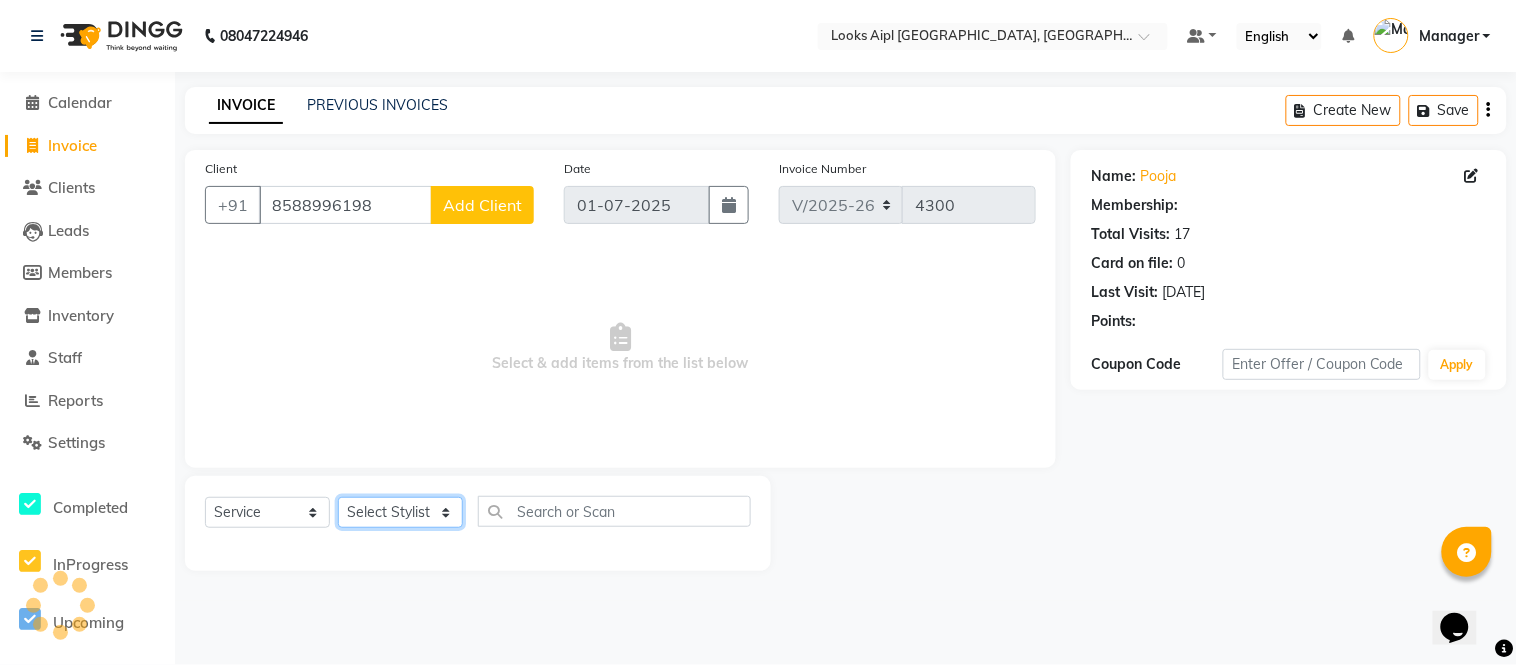 click on "Select Stylist [PERSON_NAME] Alam _Pdct [PERSON_NAME] [PERSON_NAME] Counter Sales [PERSON_NAME] ilfan [PERSON_NAME] [PERSON_NAME] Manager [PERSON_NAME] [PERSON_NAME] sagar_pdct [PERSON_NAME]" 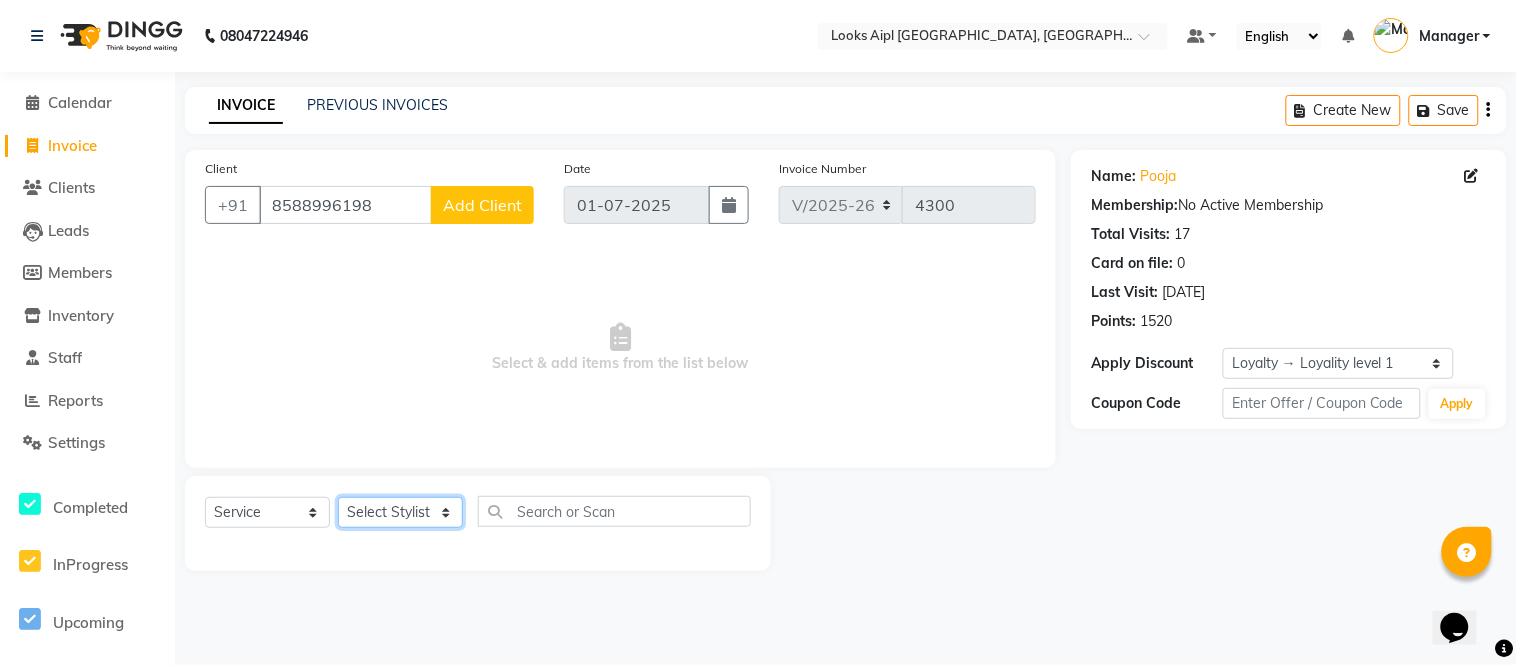 select on "65941" 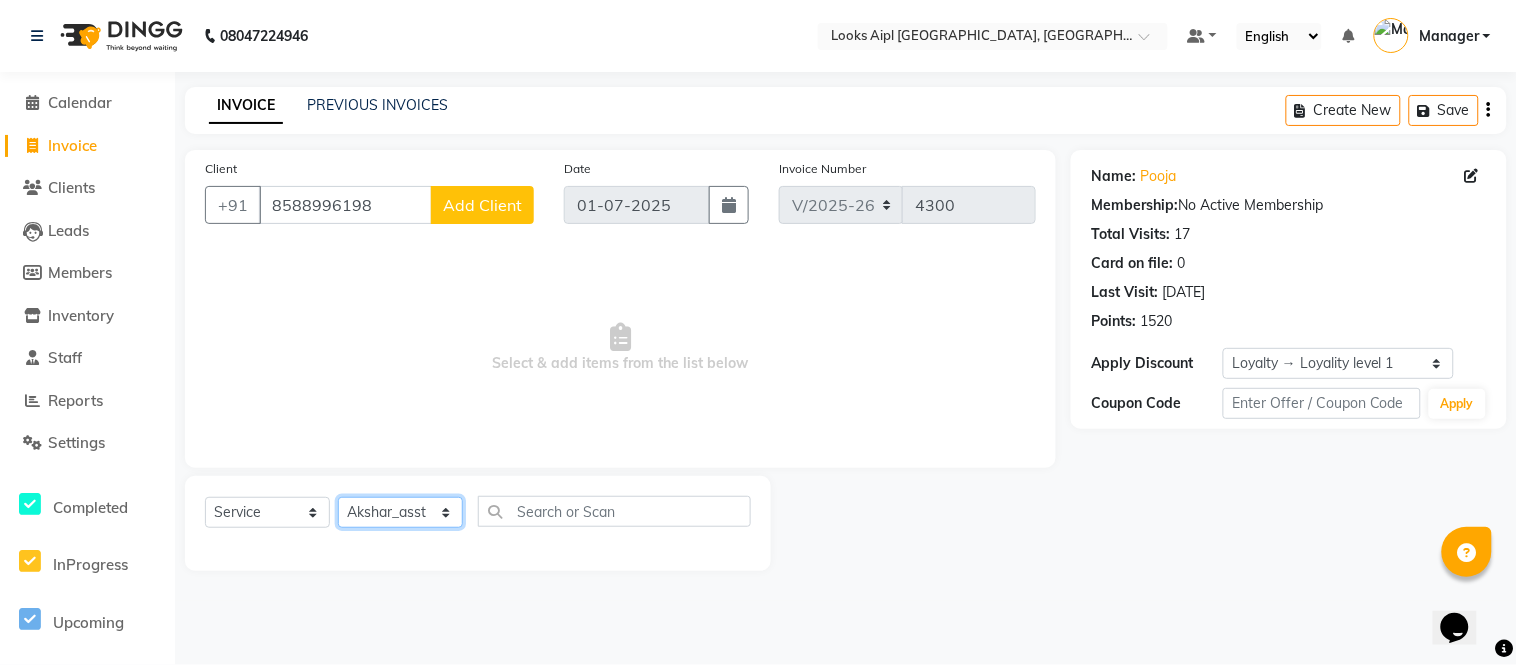 click on "Select Stylist [PERSON_NAME] Alam _Pdct [PERSON_NAME] [PERSON_NAME] Counter Sales [PERSON_NAME] ilfan [PERSON_NAME] [PERSON_NAME] Manager [PERSON_NAME] [PERSON_NAME] sagar_pdct [PERSON_NAME]" 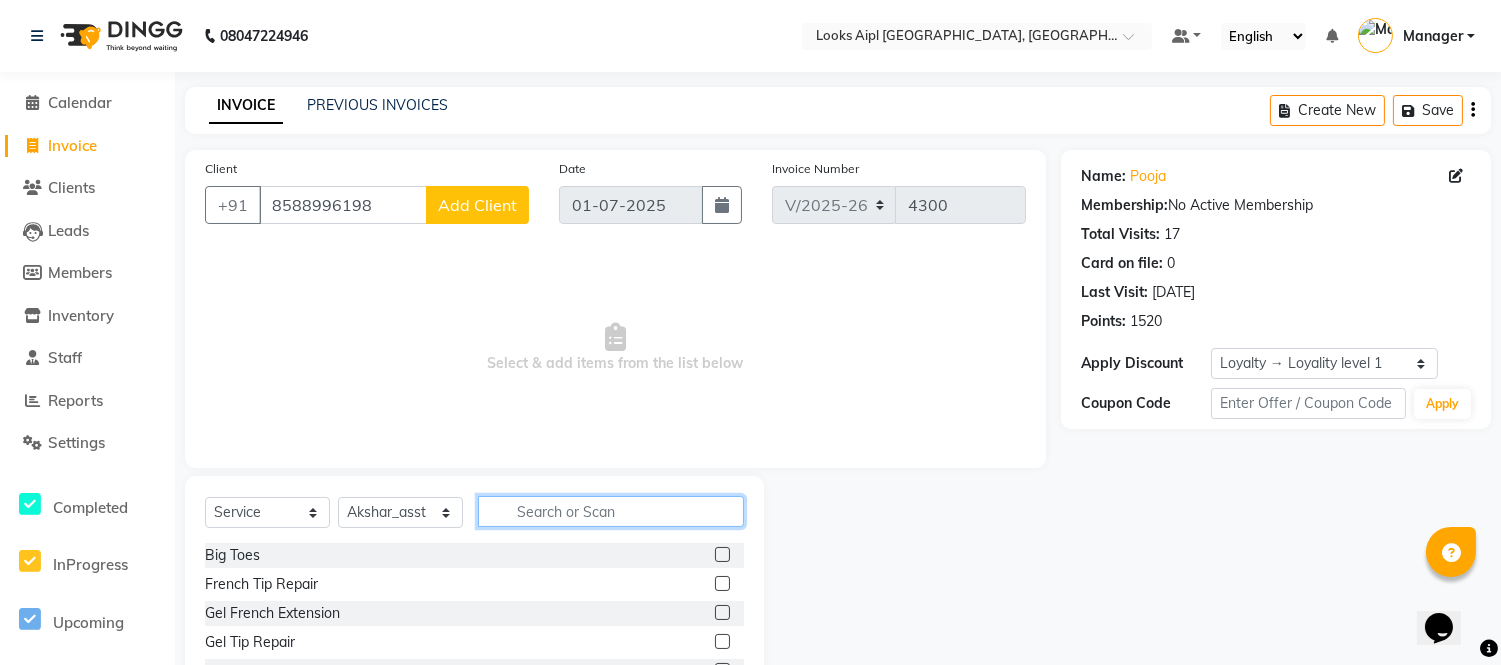 drag, startPoint x: 591, startPoint y: 510, endPoint x: 597, endPoint y: 536, distance: 26.683329 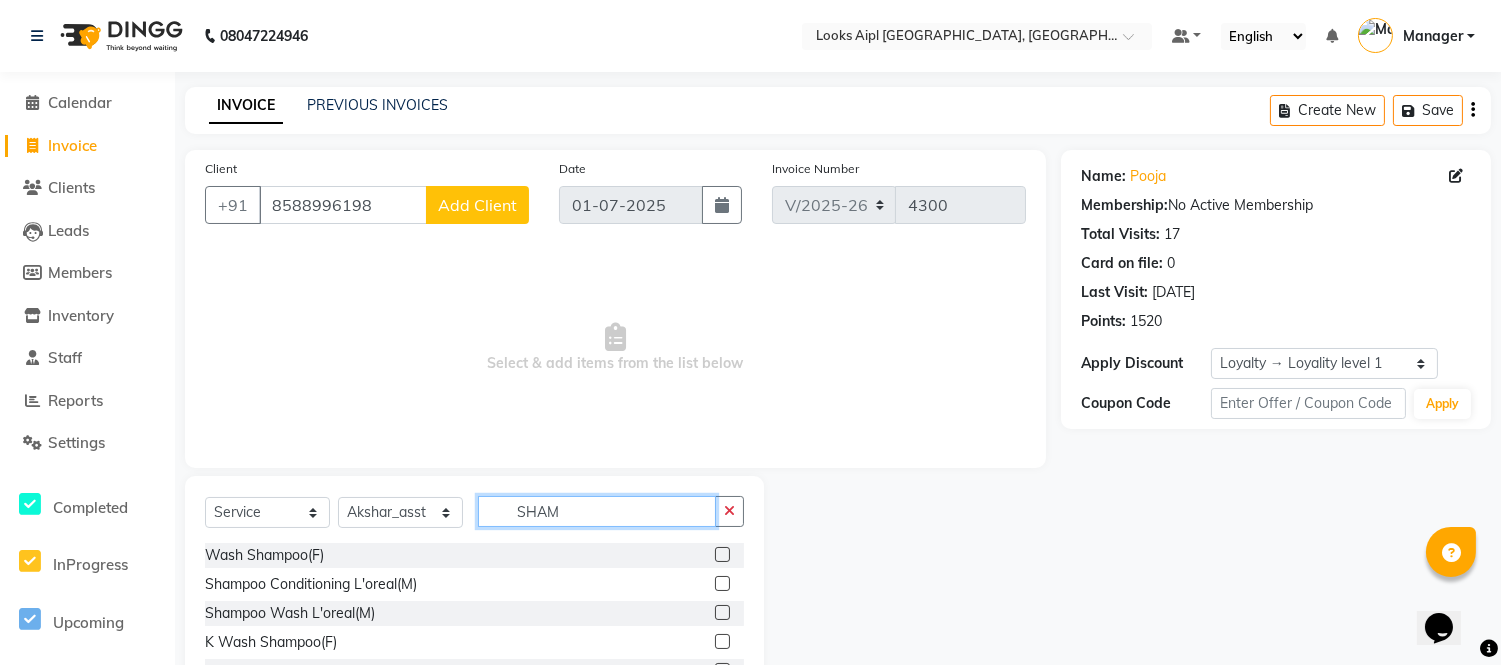 type on "SHAM" 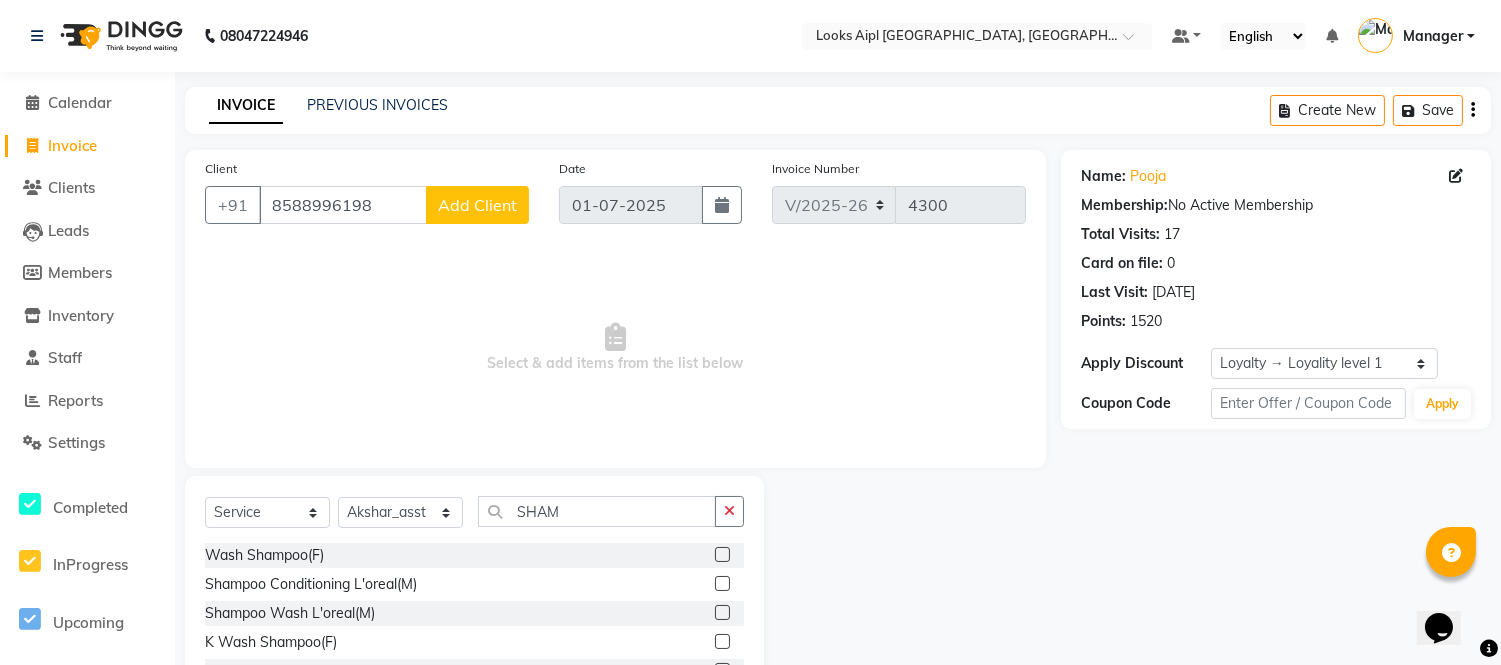 click 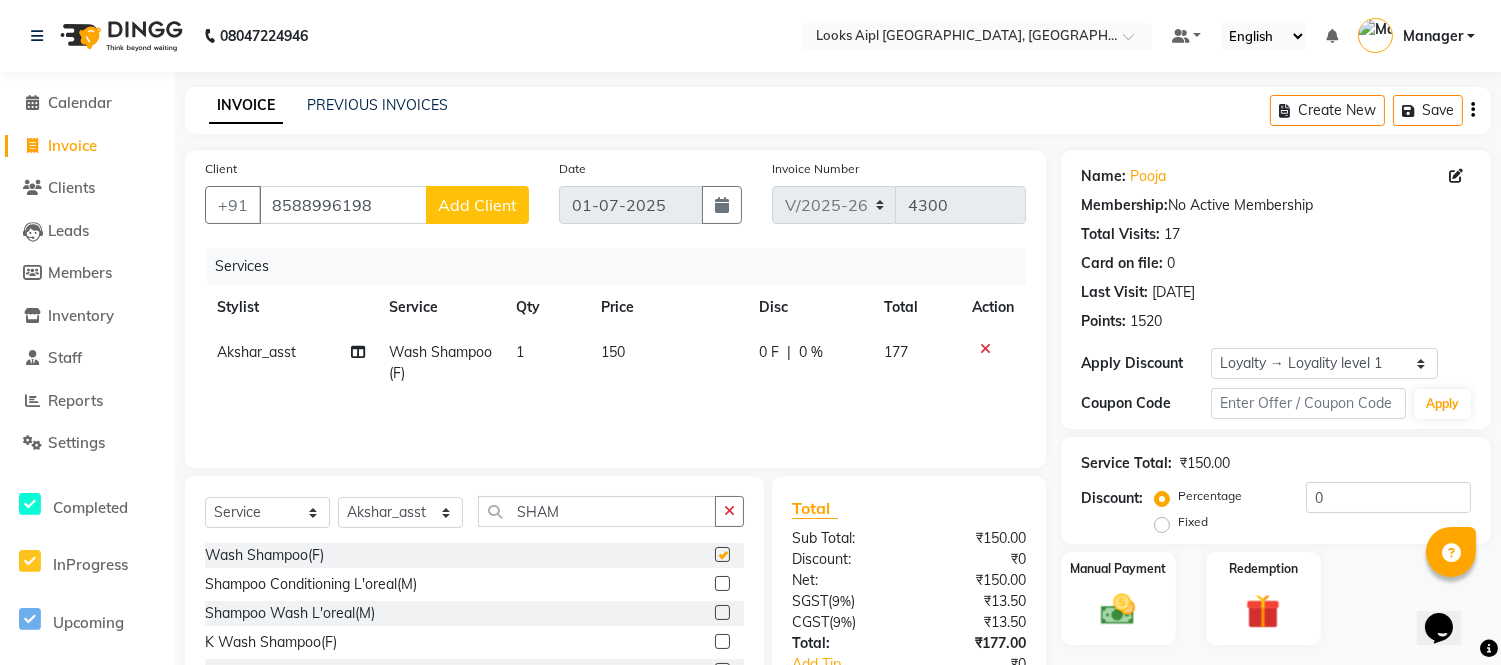 click on "150" 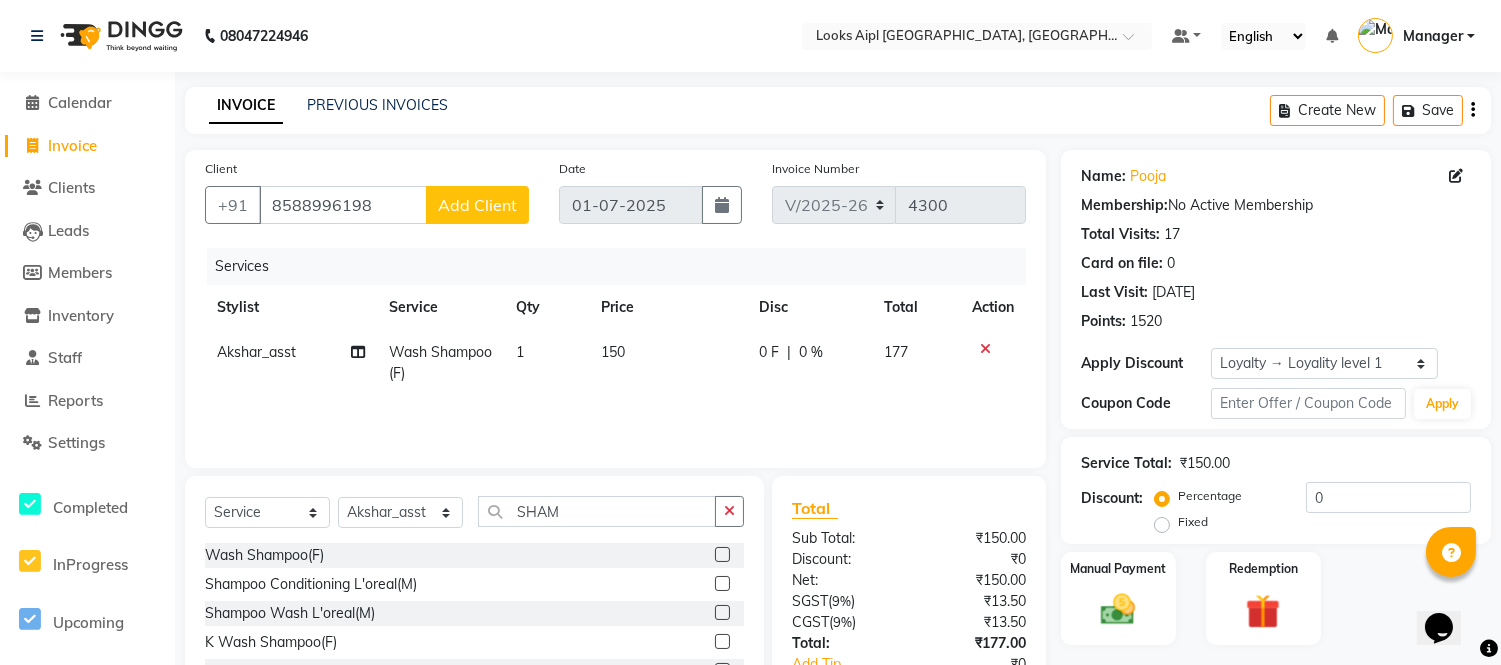 checkbox on "false" 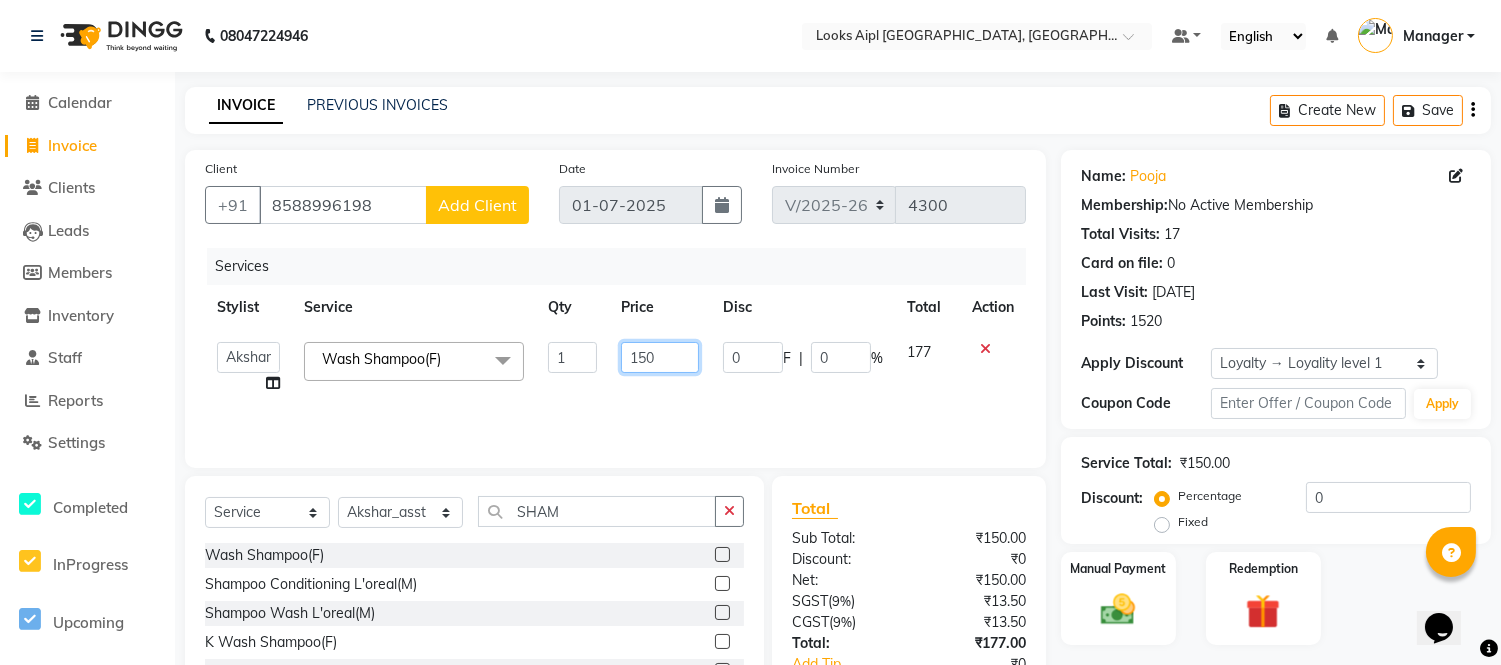 drag, startPoint x: 683, startPoint y: 344, endPoint x: 700, endPoint y: 343, distance: 17.029387 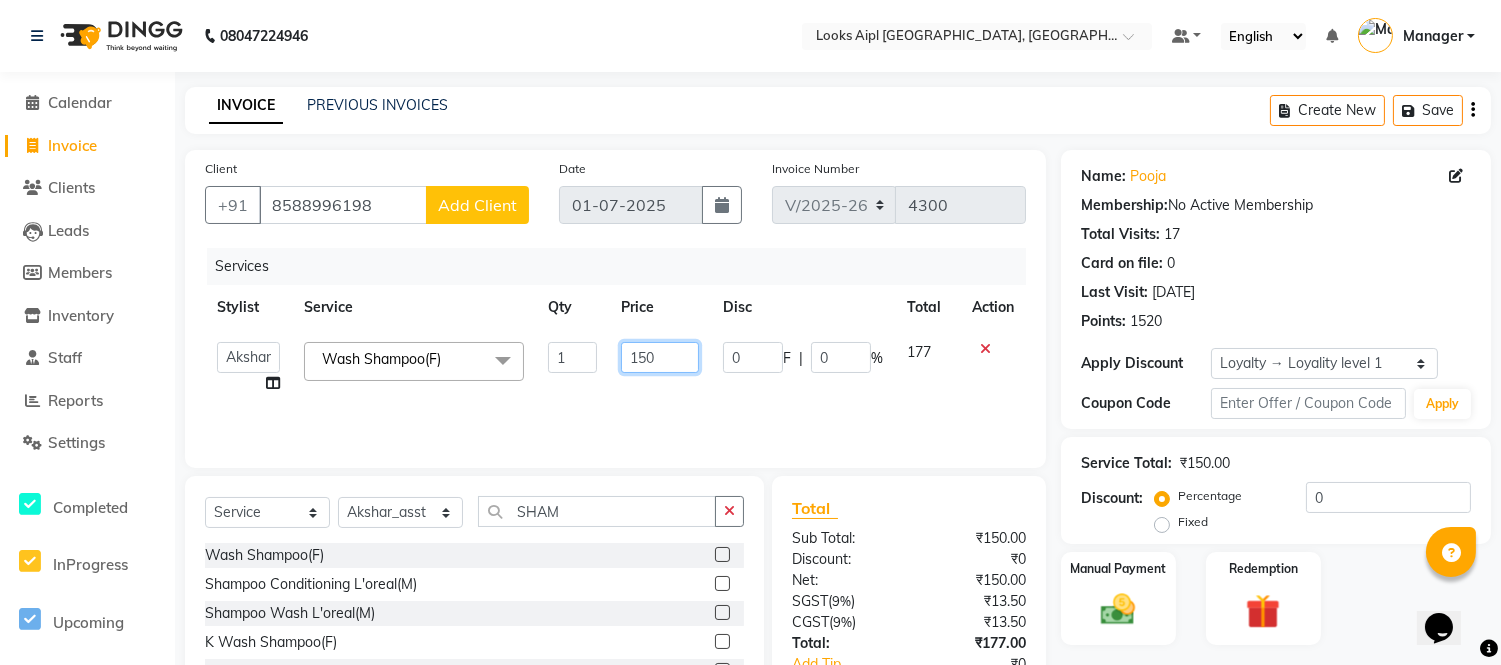 click on "150" 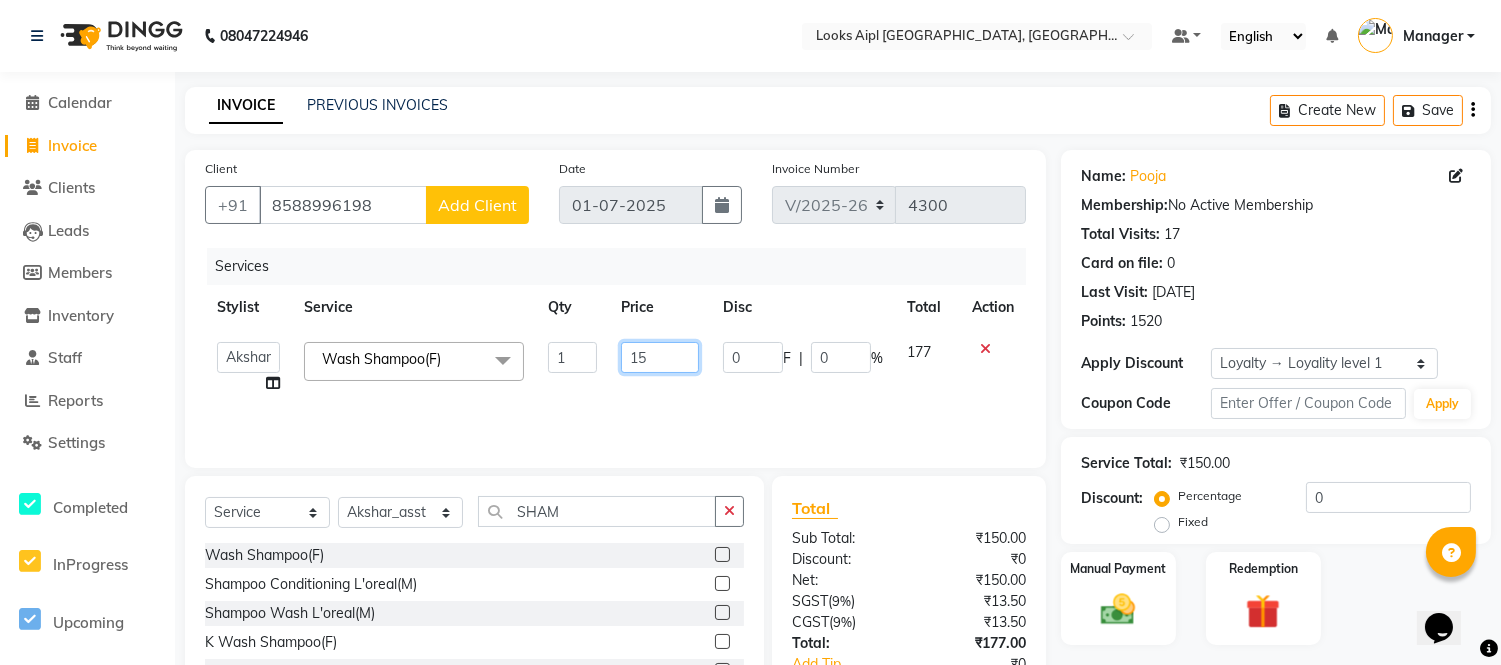 type on "1" 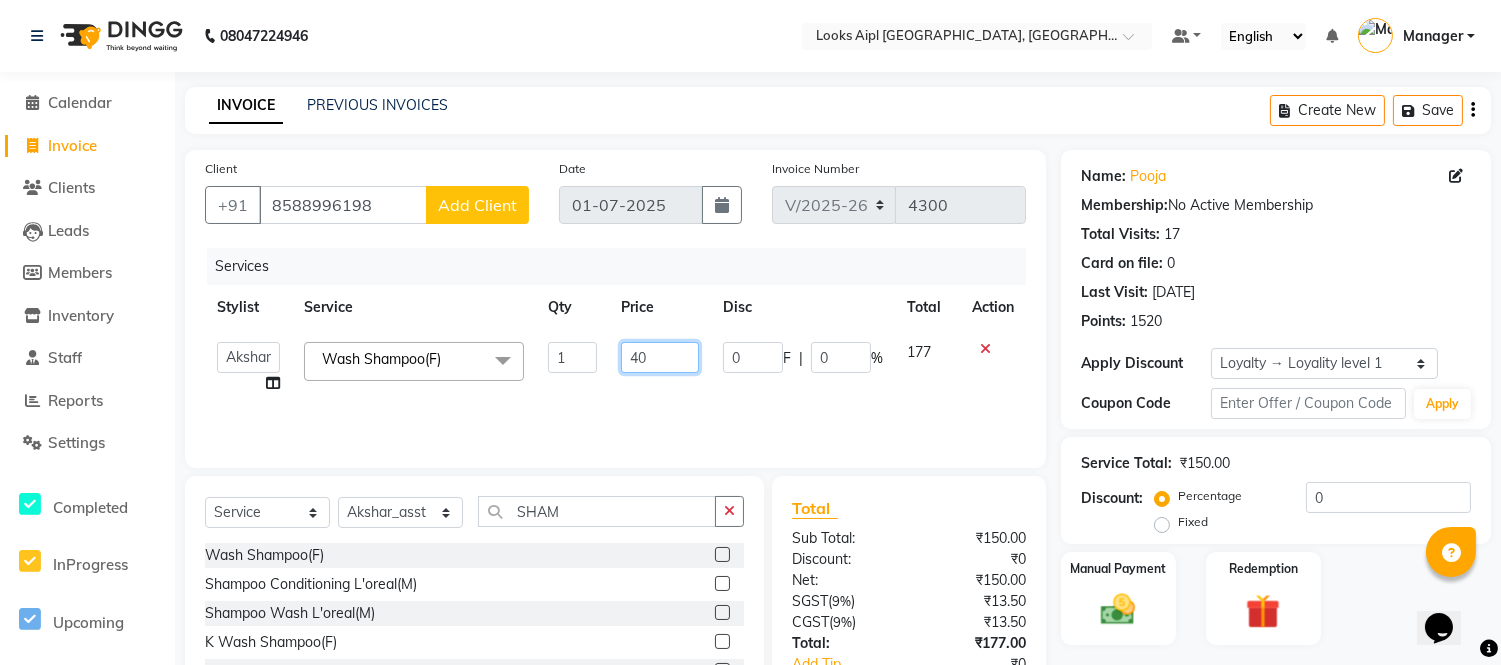 type on "400" 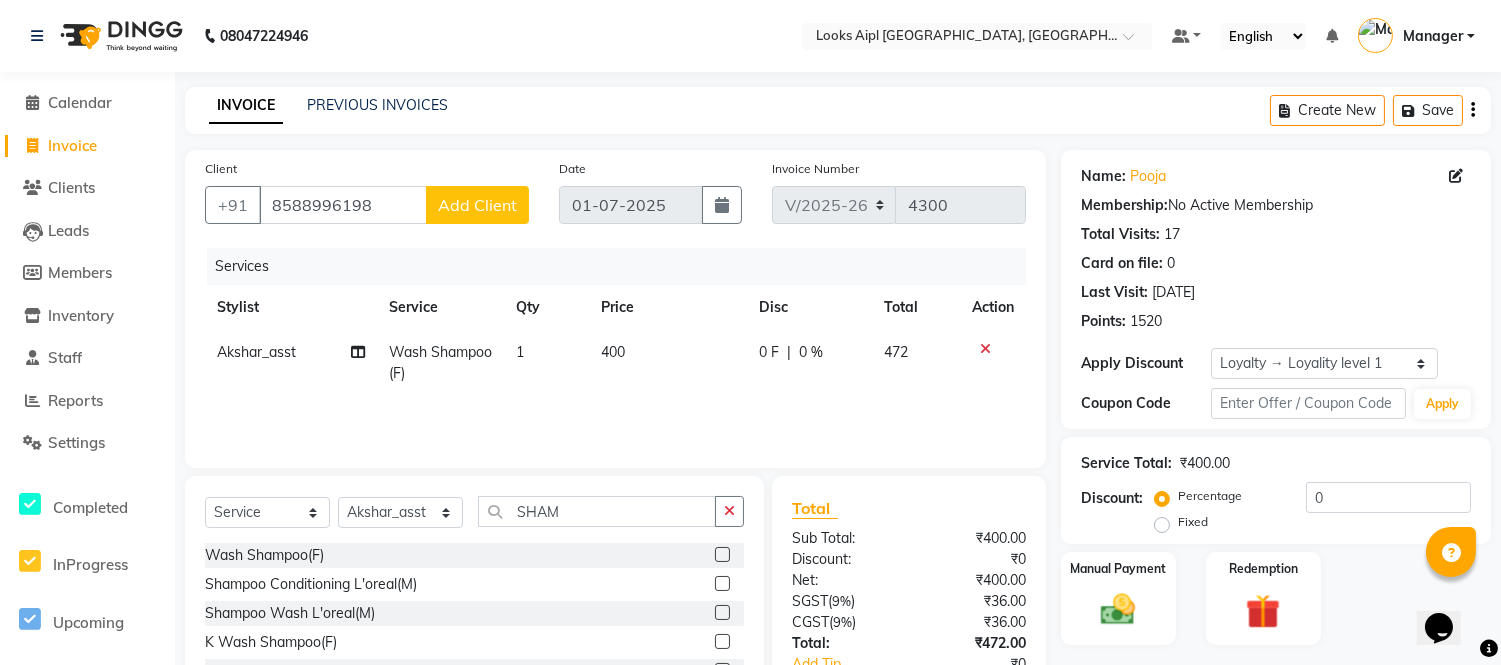 drag, startPoint x: 720, startPoint y: 407, endPoint x: 995, endPoint y: 383, distance: 276.0453 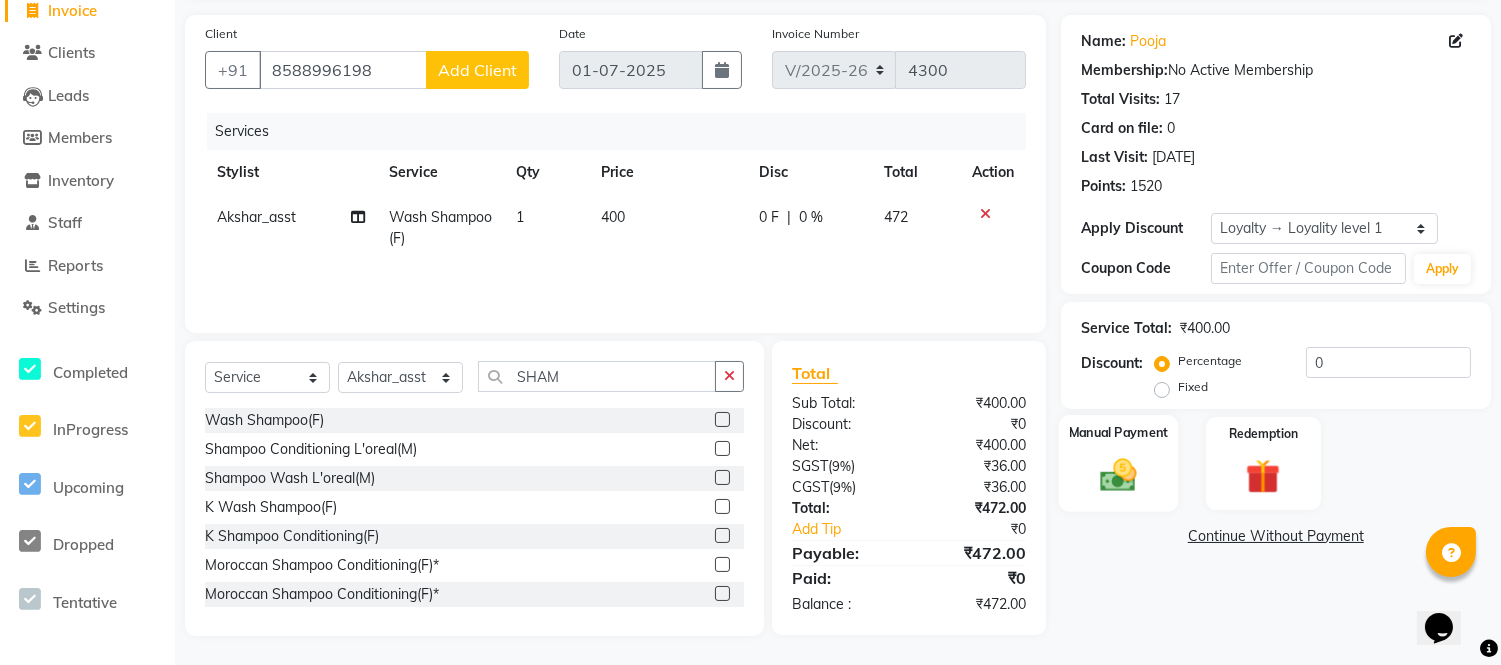 click 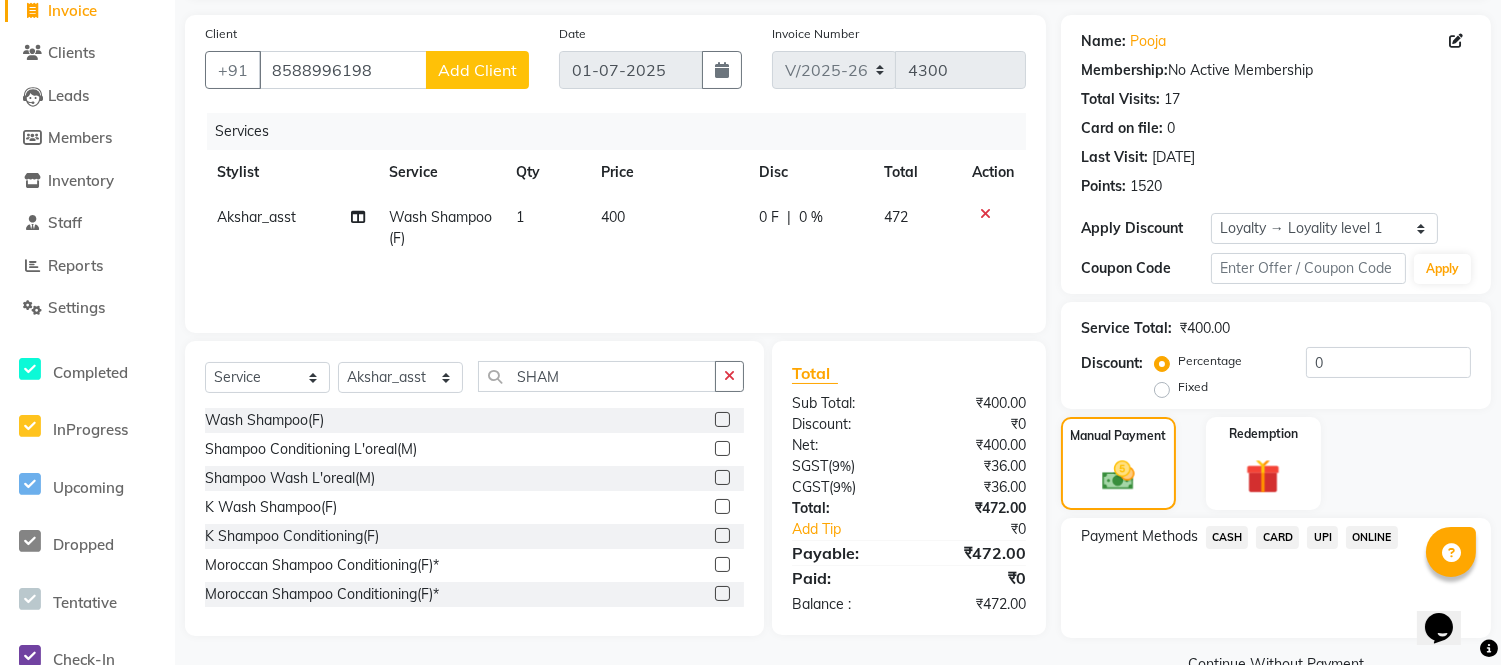 click on "CARD" 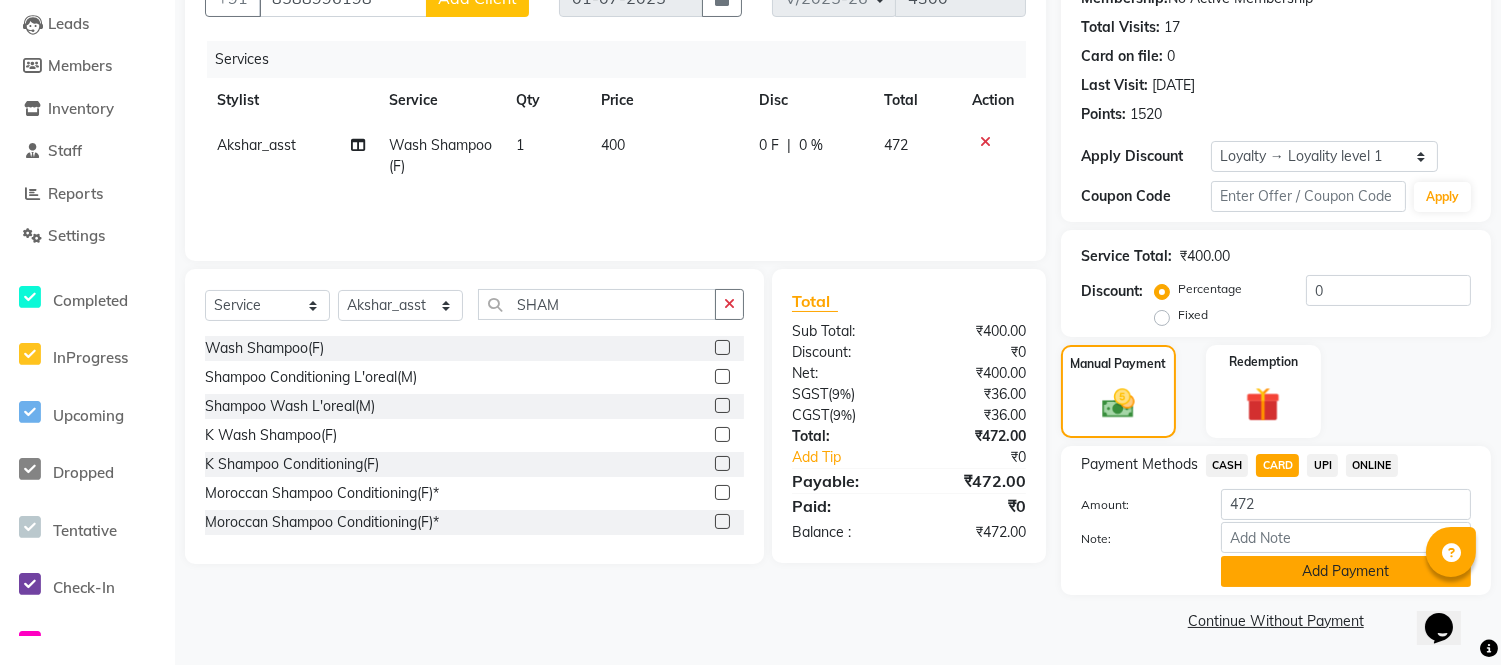 click on "Add Payment" 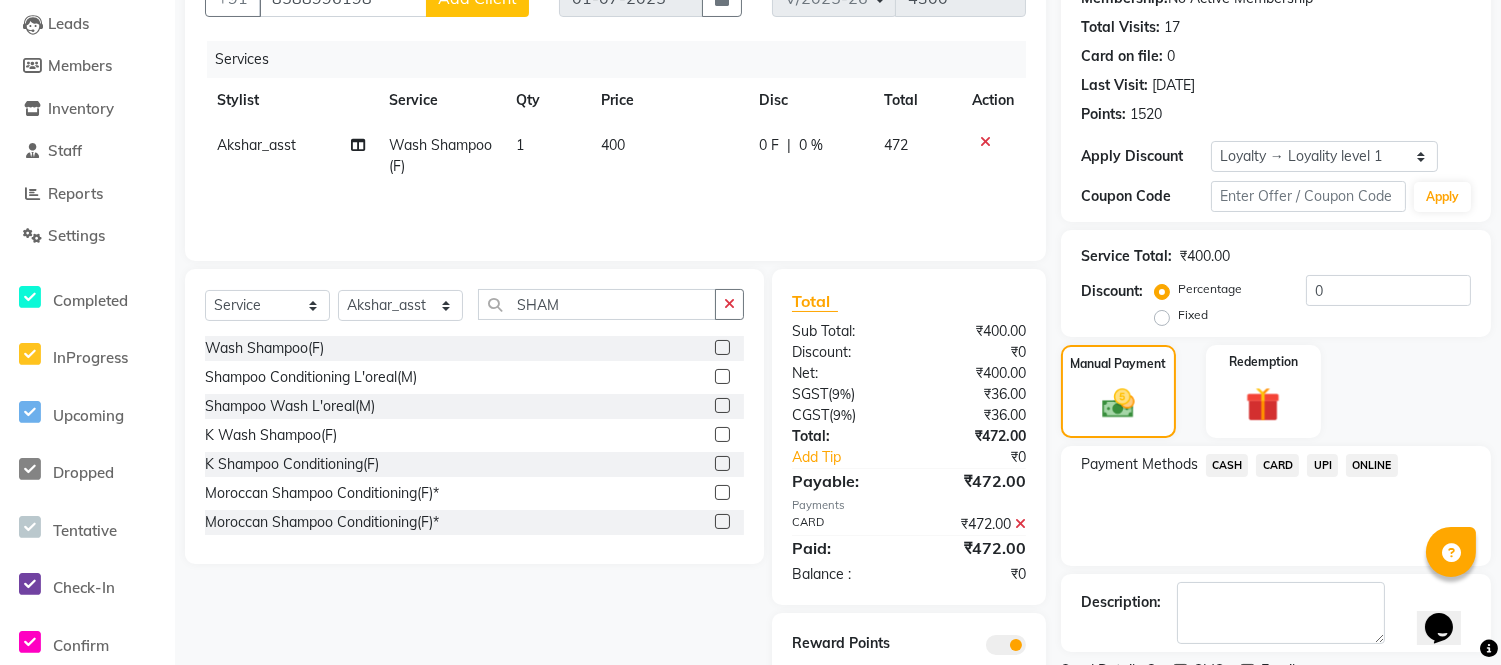 scroll, scrollTop: 291, scrollLeft: 0, axis: vertical 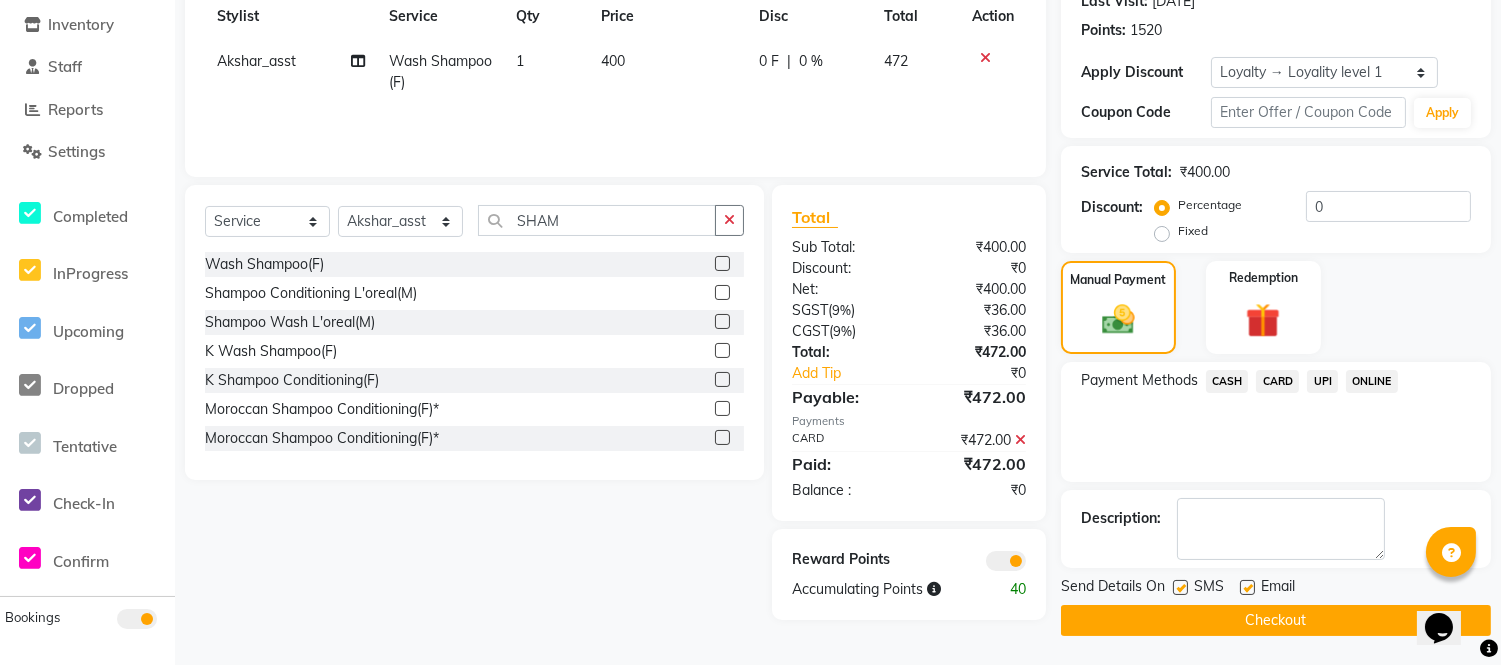 click on "Checkout" 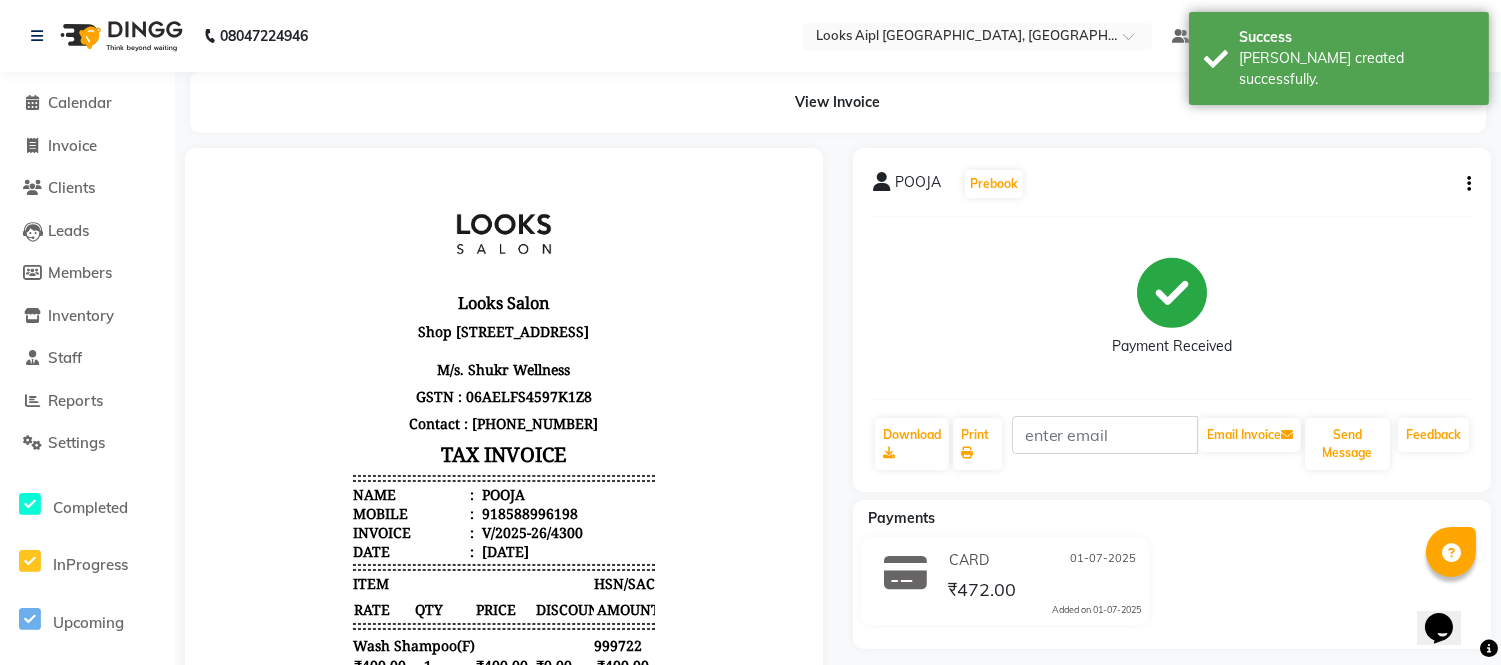 scroll, scrollTop: 0, scrollLeft: 0, axis: both 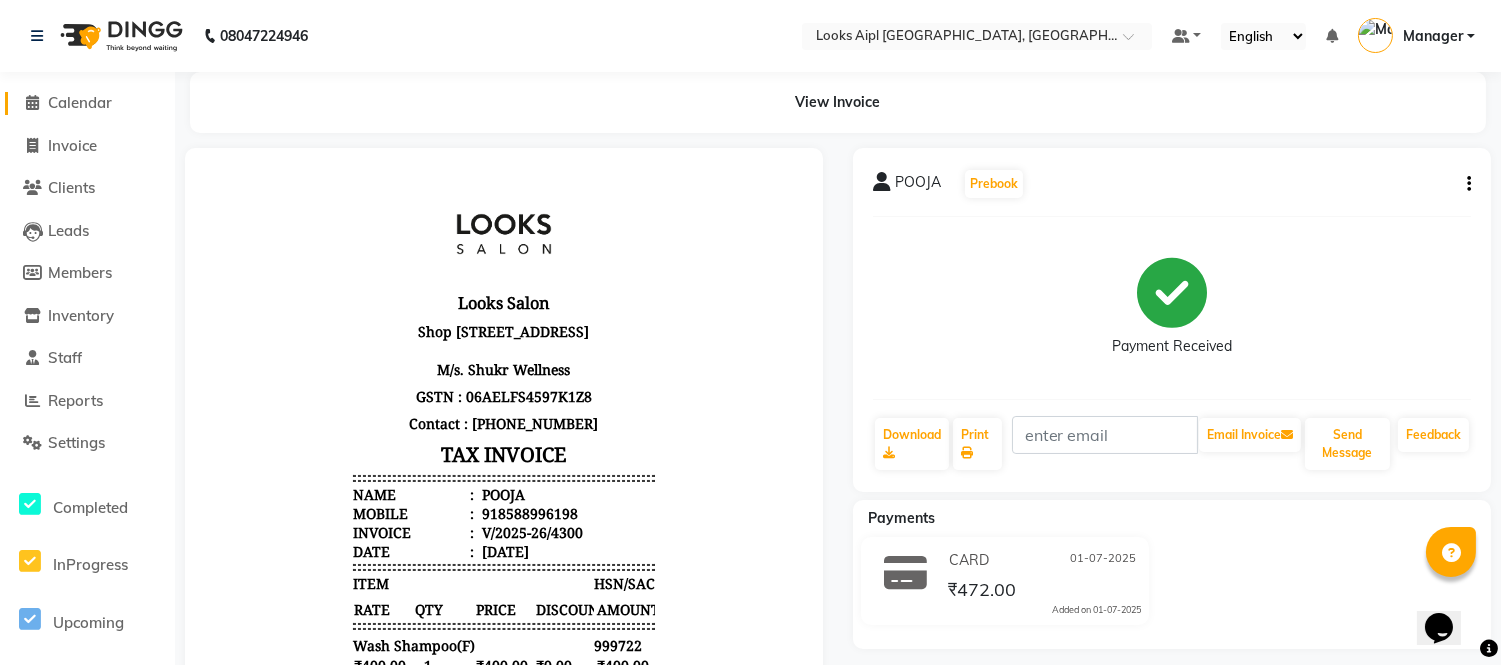 click on "Calendar" 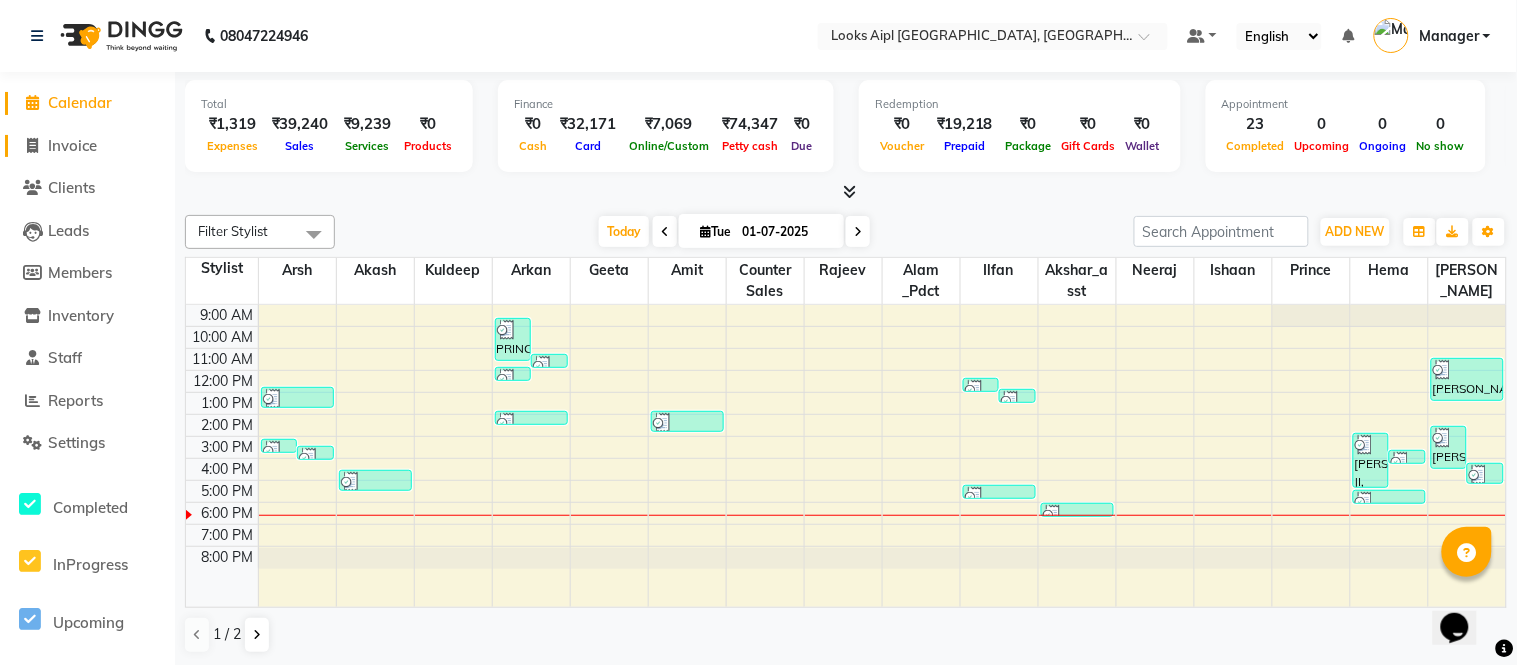 click on "Invoice" 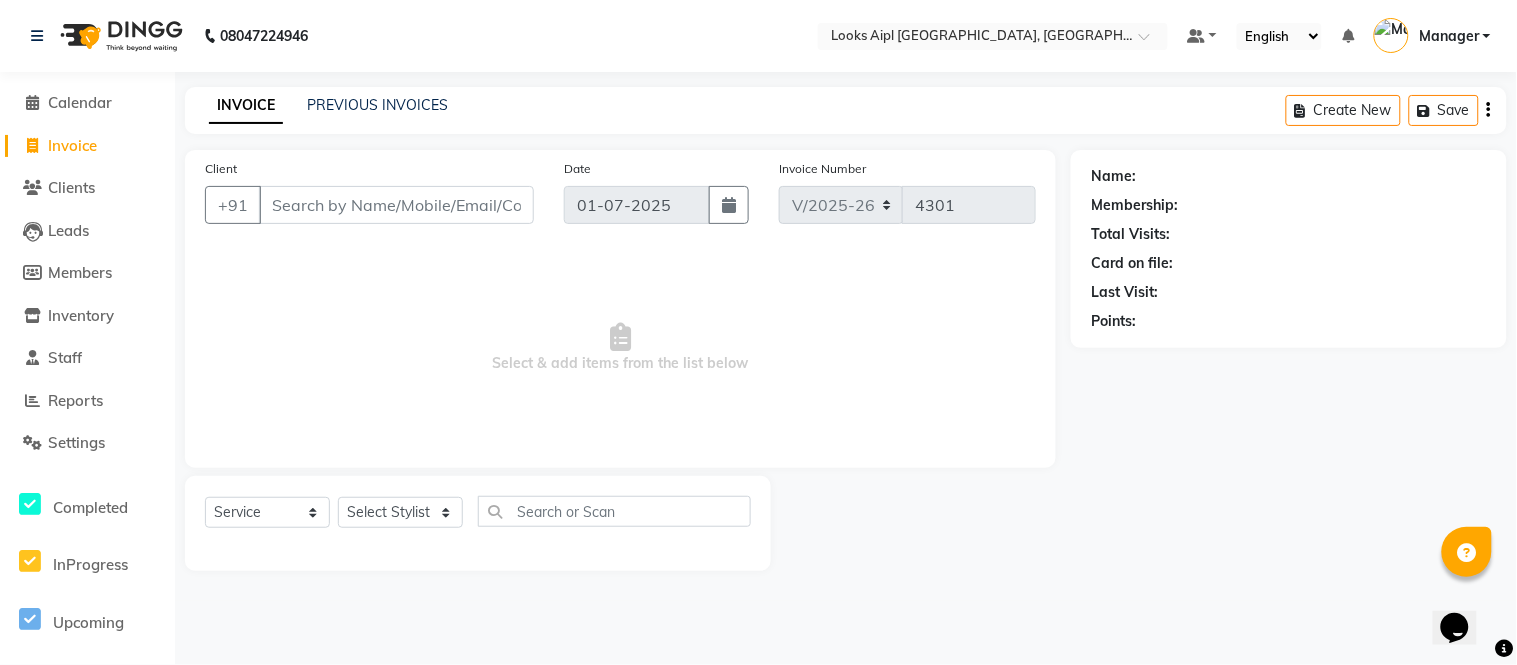 drag, startPoint x: 466, startPoint y: 201, endPoint x: 778, endPoint y: 190, distance: 312.19385 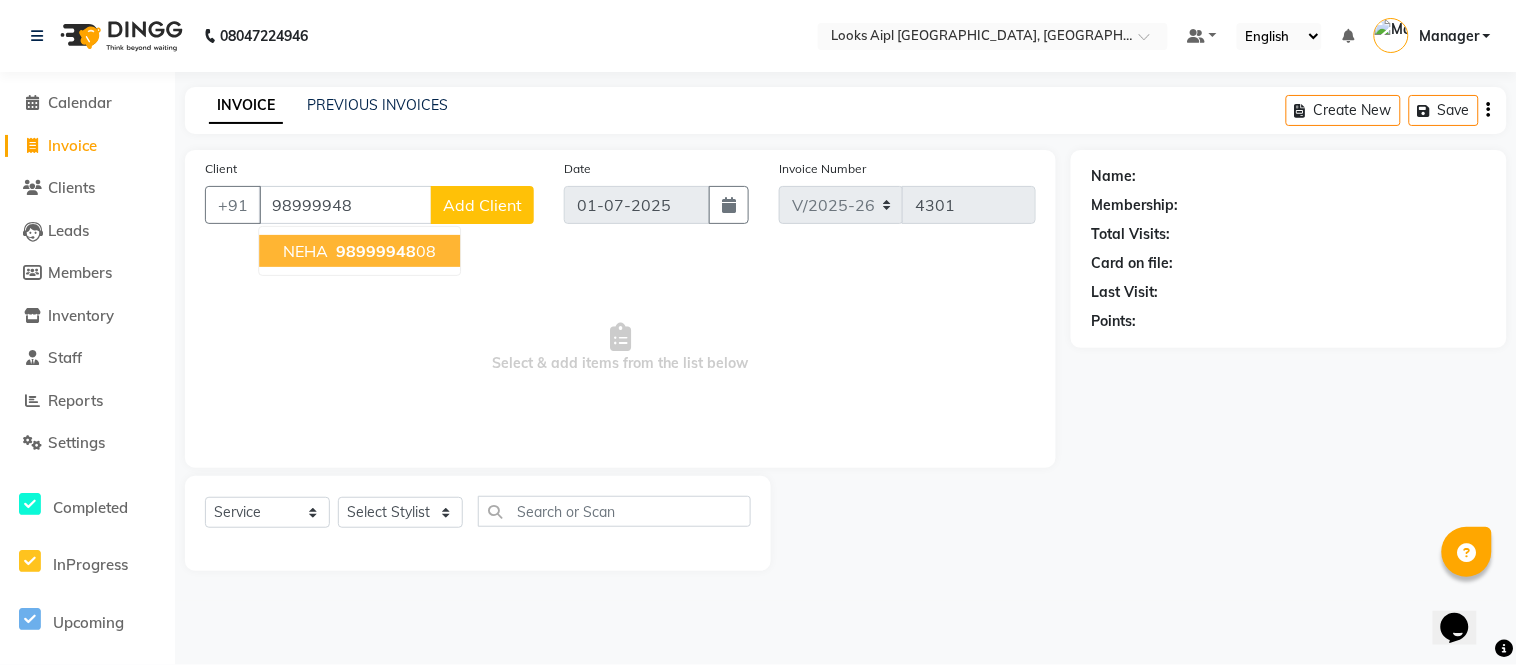 click on "98999948 08" at bounding box center [384, 251] 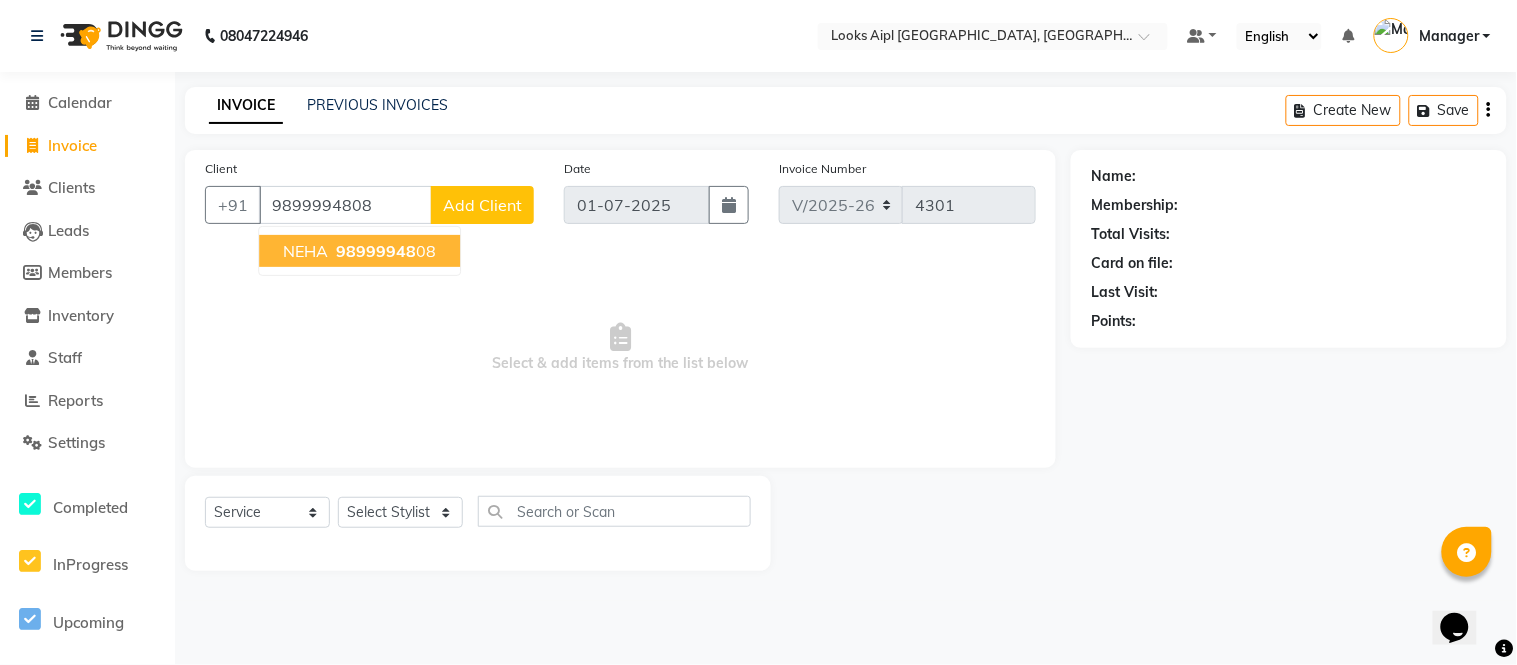 type on "9899994808" 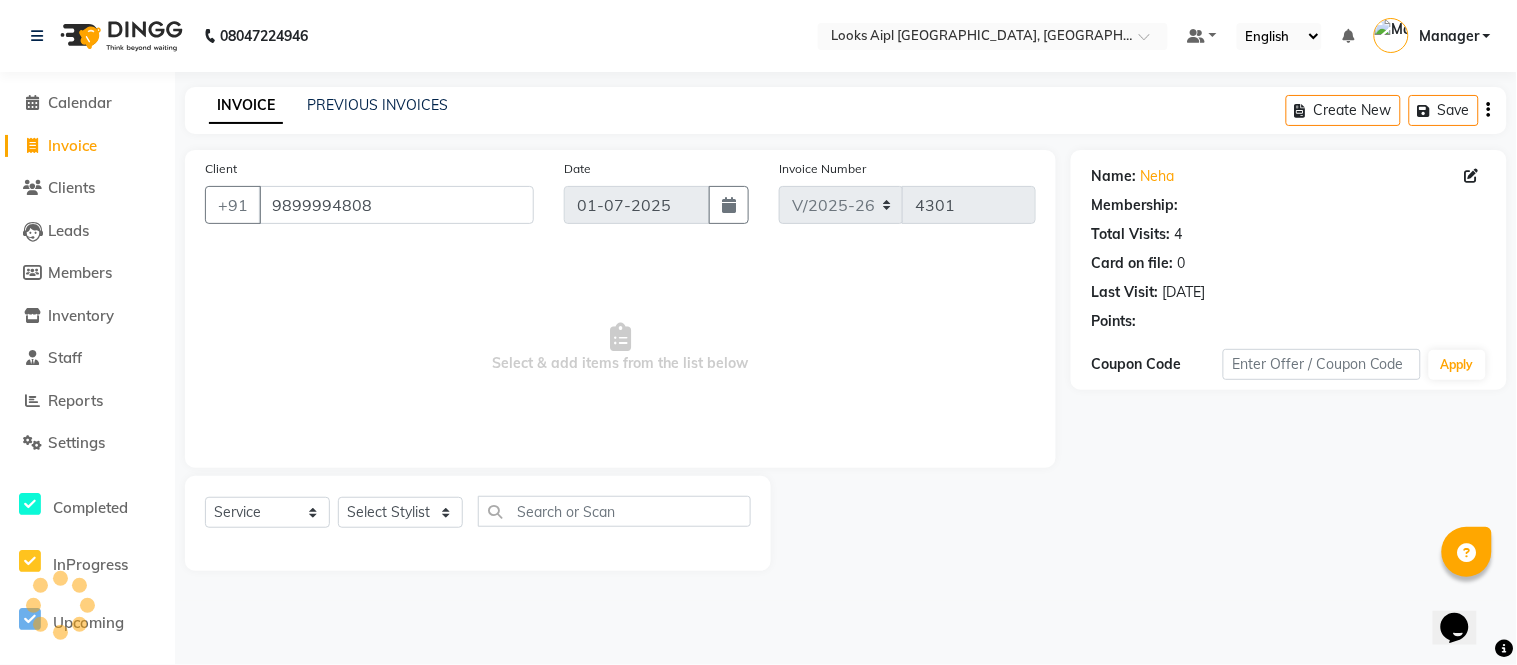 select on "1: Object" 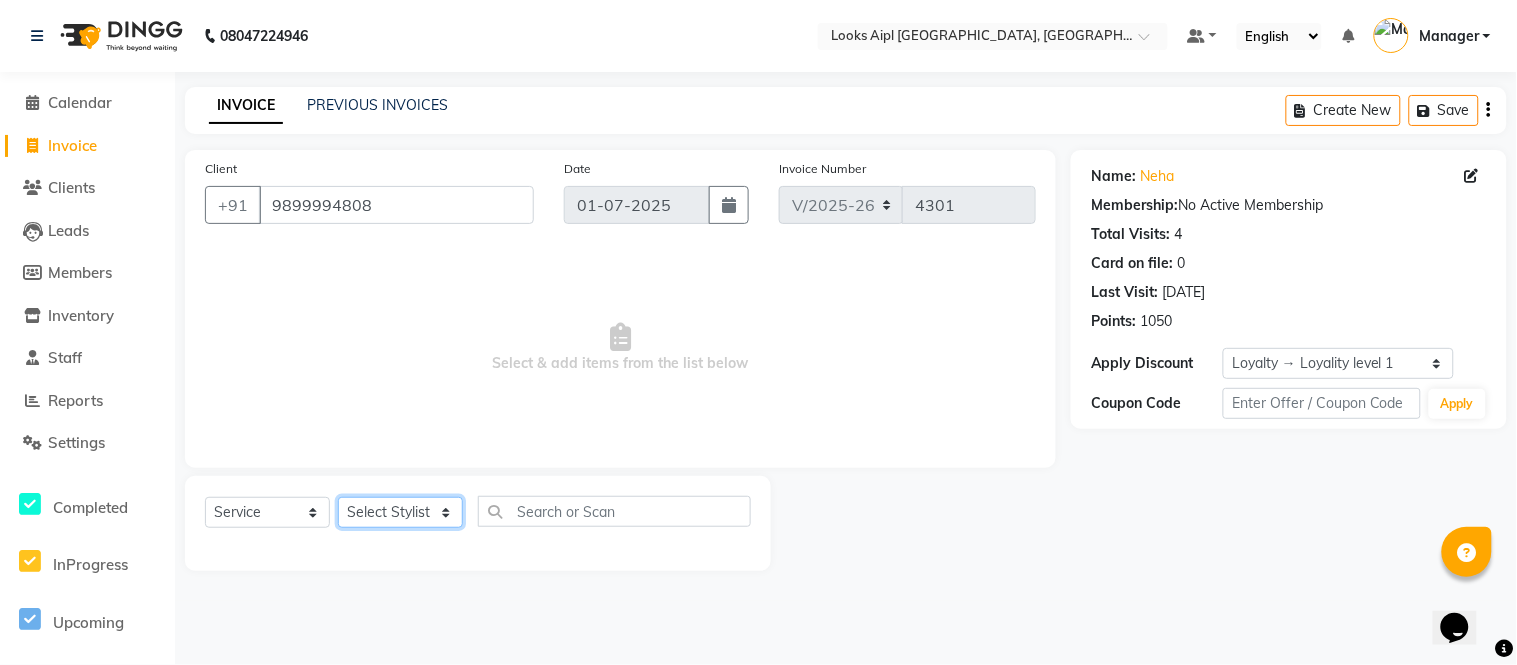 click on "Select Stylist [PERSON_NAME] Alam _Pdct [PERSON_NAME] [PERSON_NAME] Counter Sales [PERSON_NAME] ilfan [PERSON_NAME] [PERSON_NAME] Manager [PERSON_NAME] [PERSON_NAME] sagar_pdct [PERSON_NAME]" 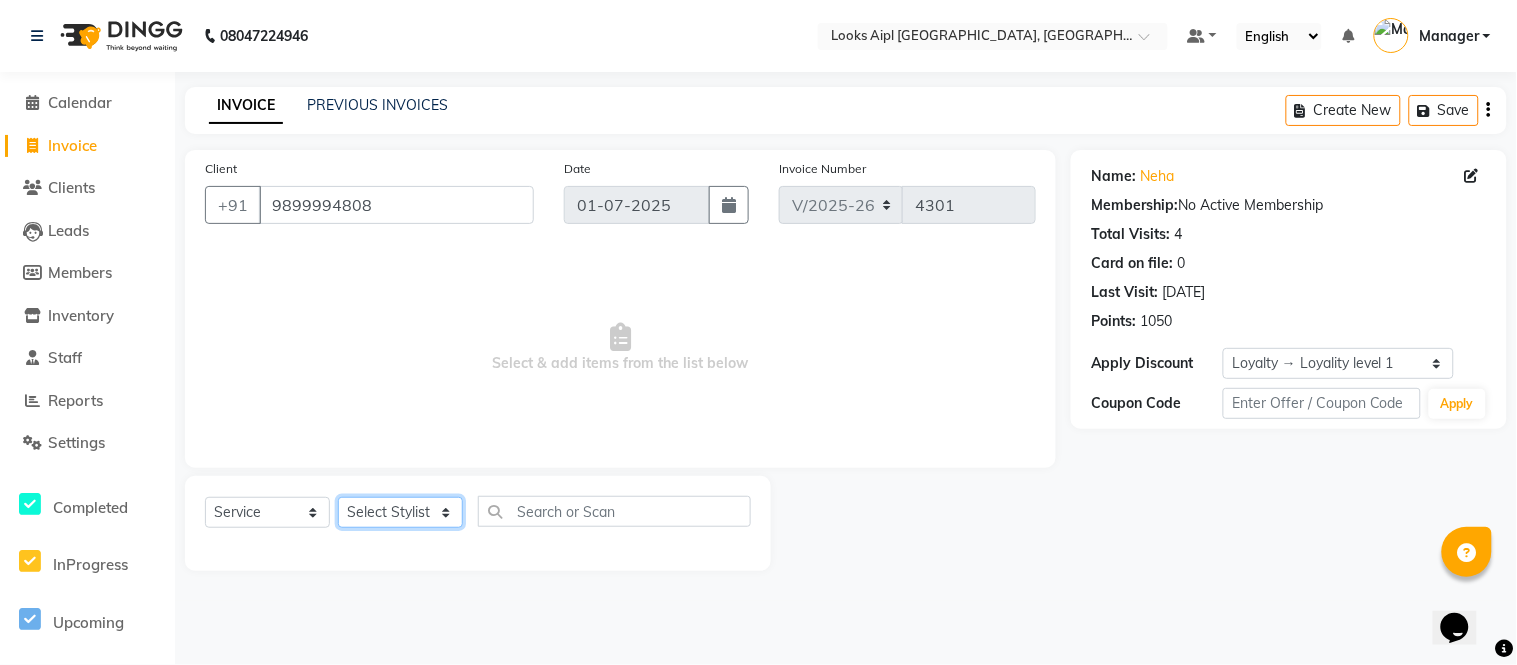select on "43345" 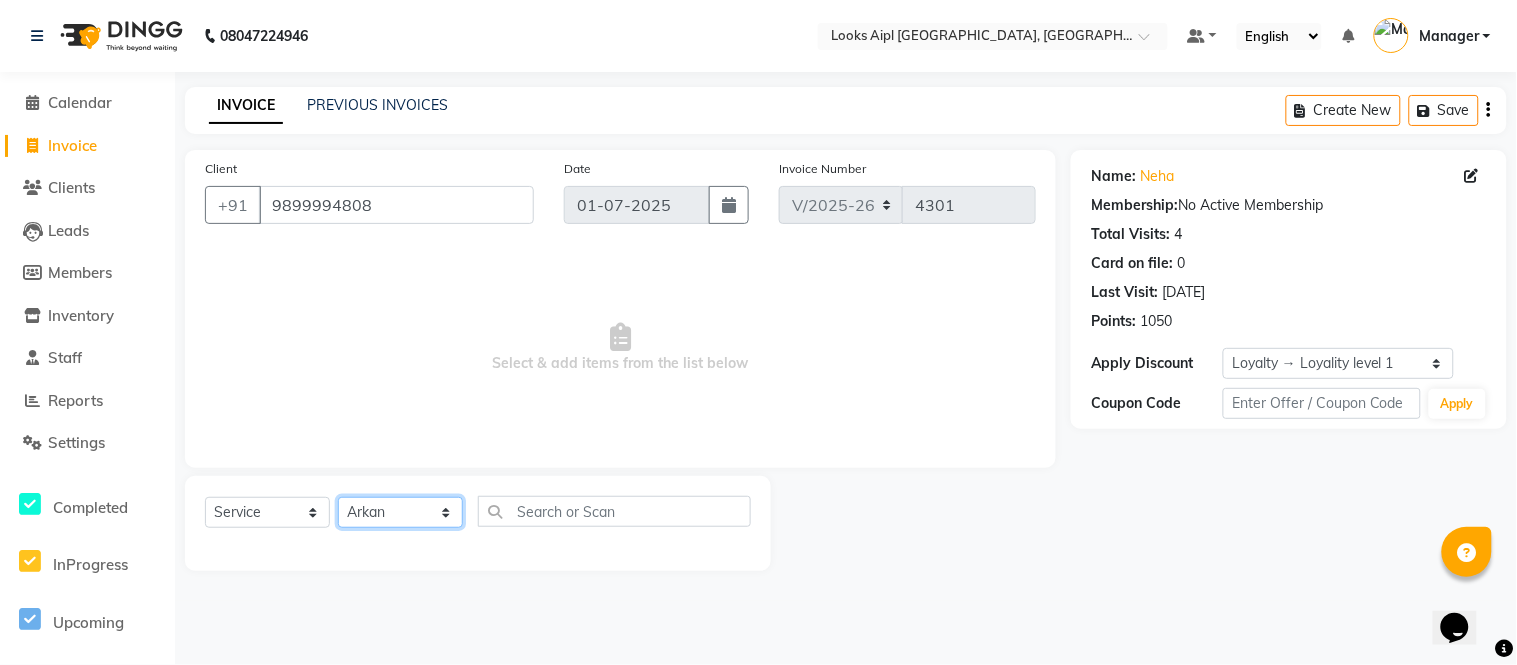 click on "Select Stylist [PERSON_NAME] Alam _Pdct [PERSON_NAME] [PERSON_NAME] Counter Sales [PERSON_NAME] ilfan [PERSON_NAME] [PERSON_NAME] Manager [PERSON_NAME] [PERSON_NAME] sagar_pdct [PERSON_NAME]" 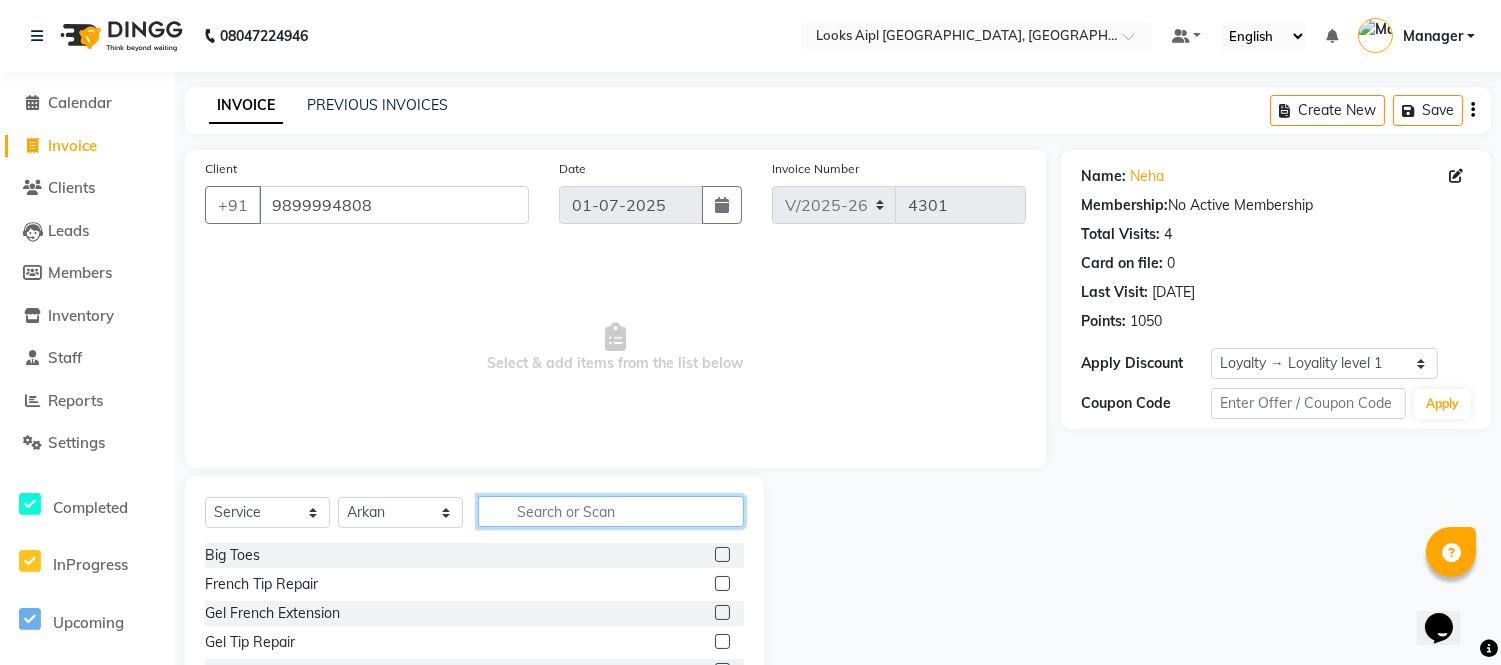 click 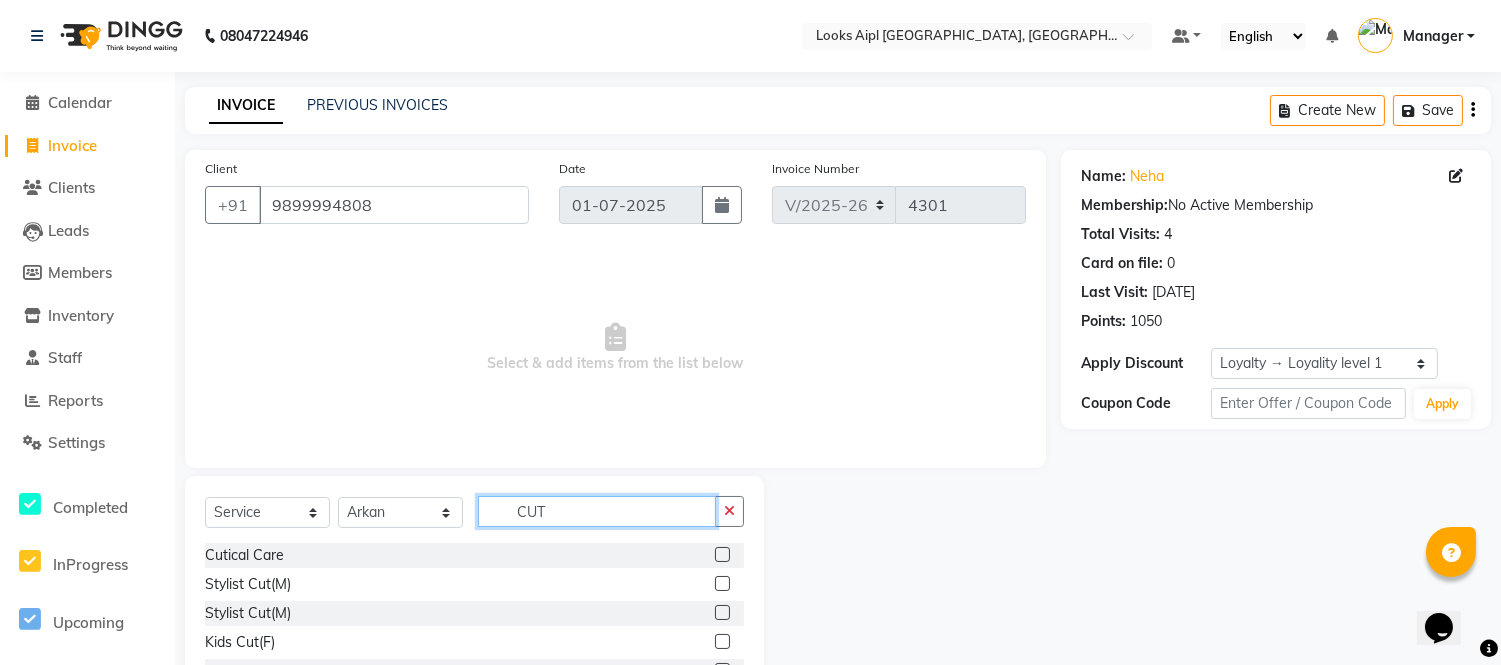 type on "CUT" 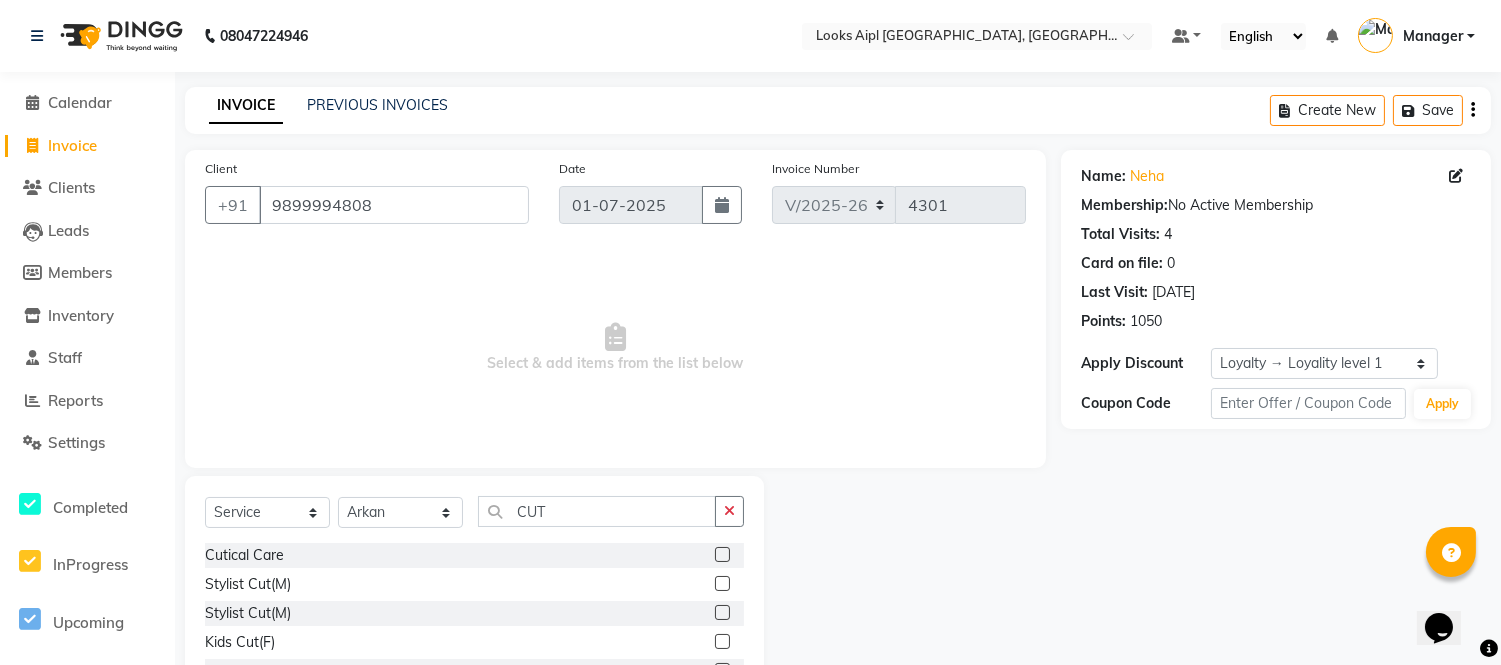 click 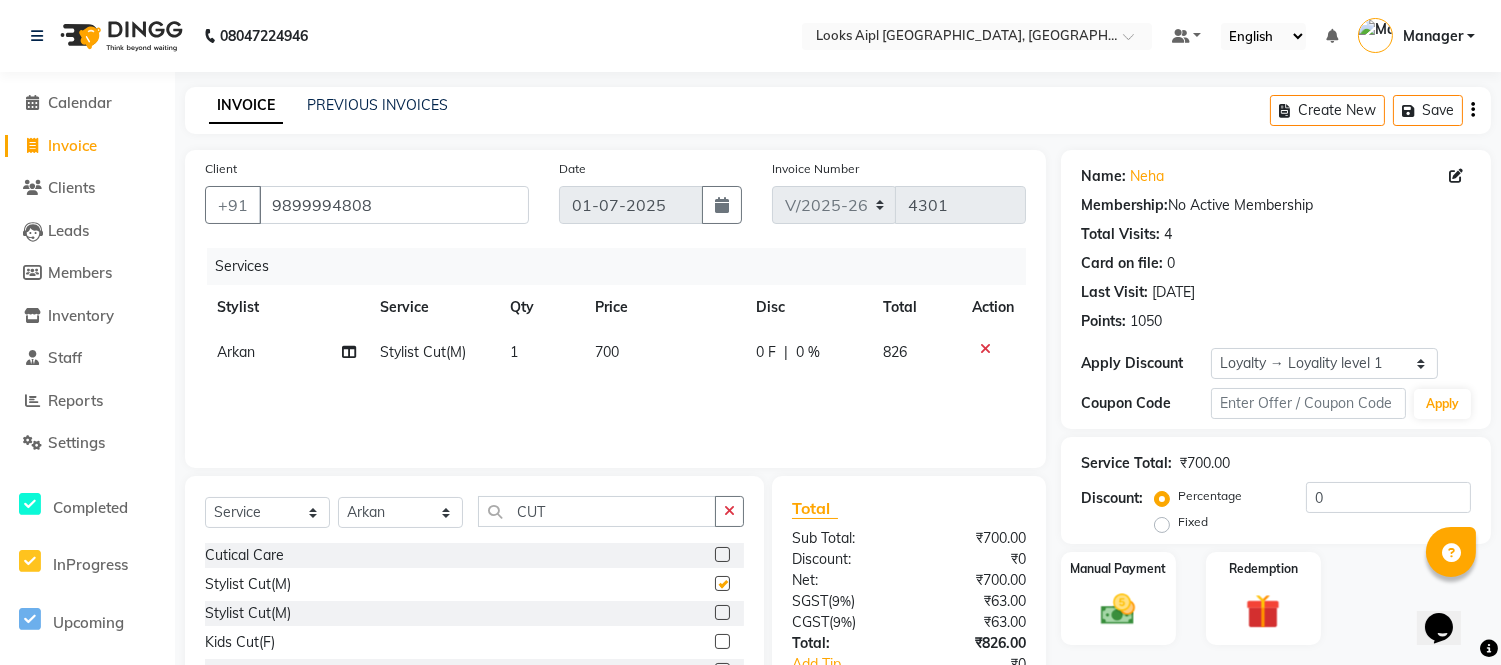 checkbox on "false" 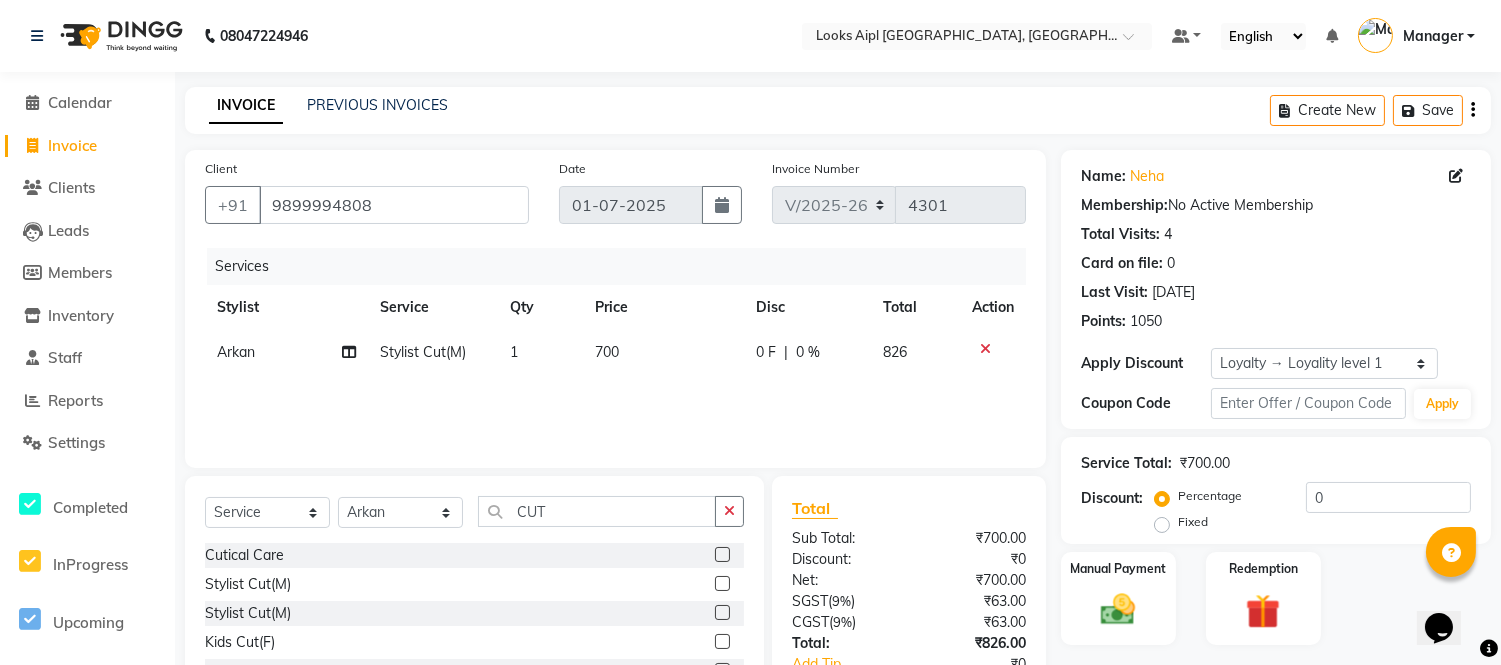 click on "700" 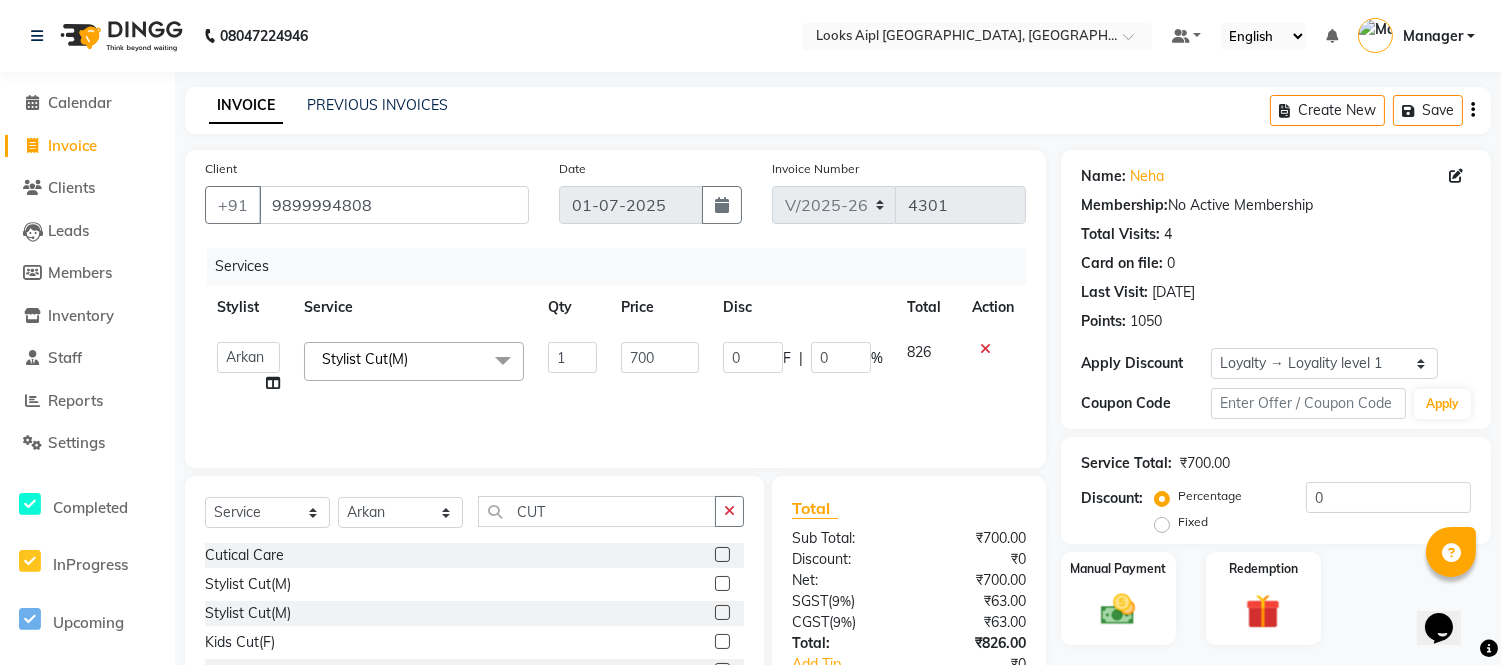click on "700" 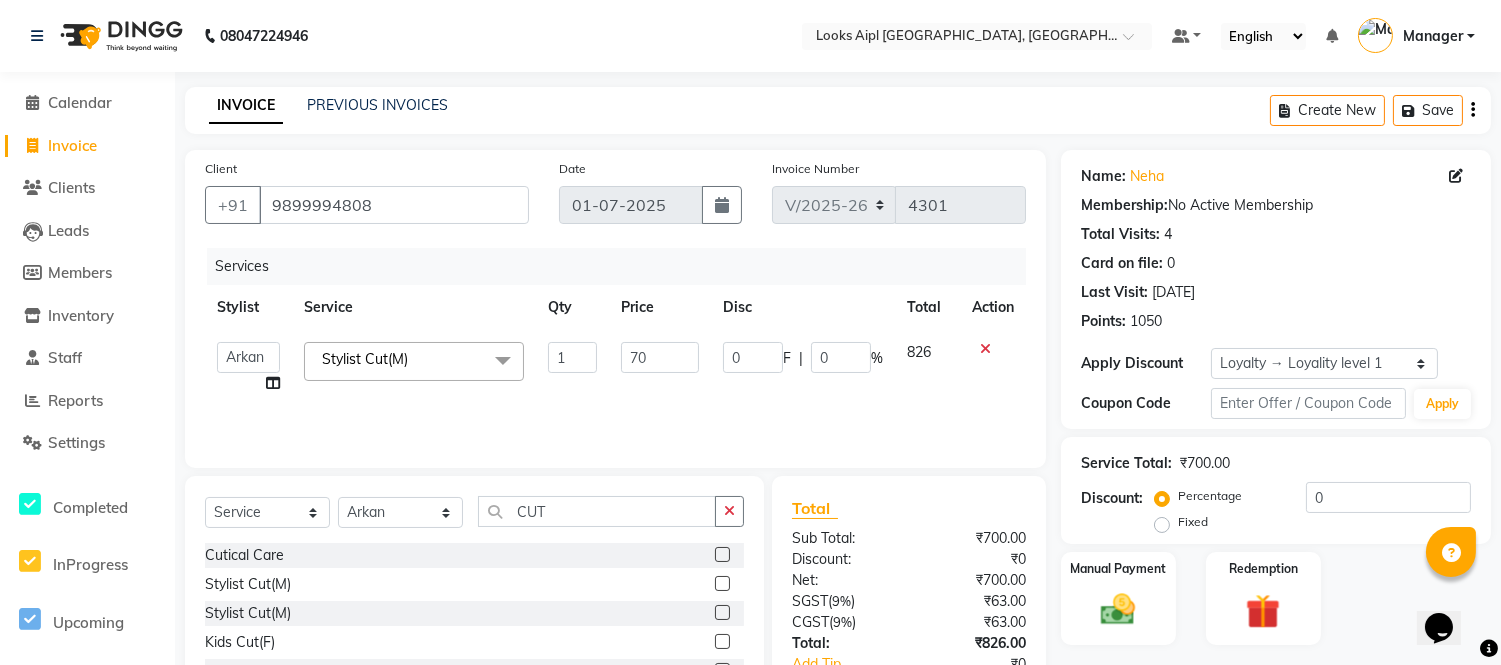 type on "7" 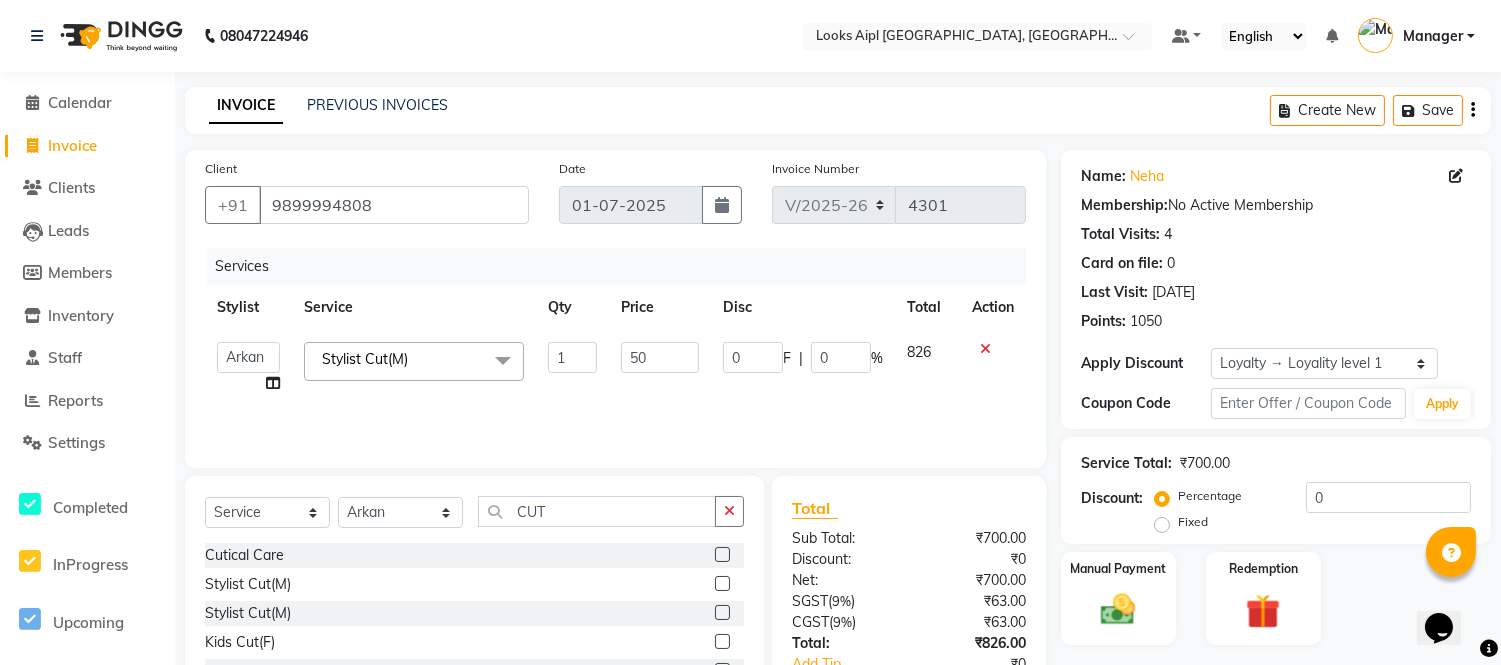 type on "500" 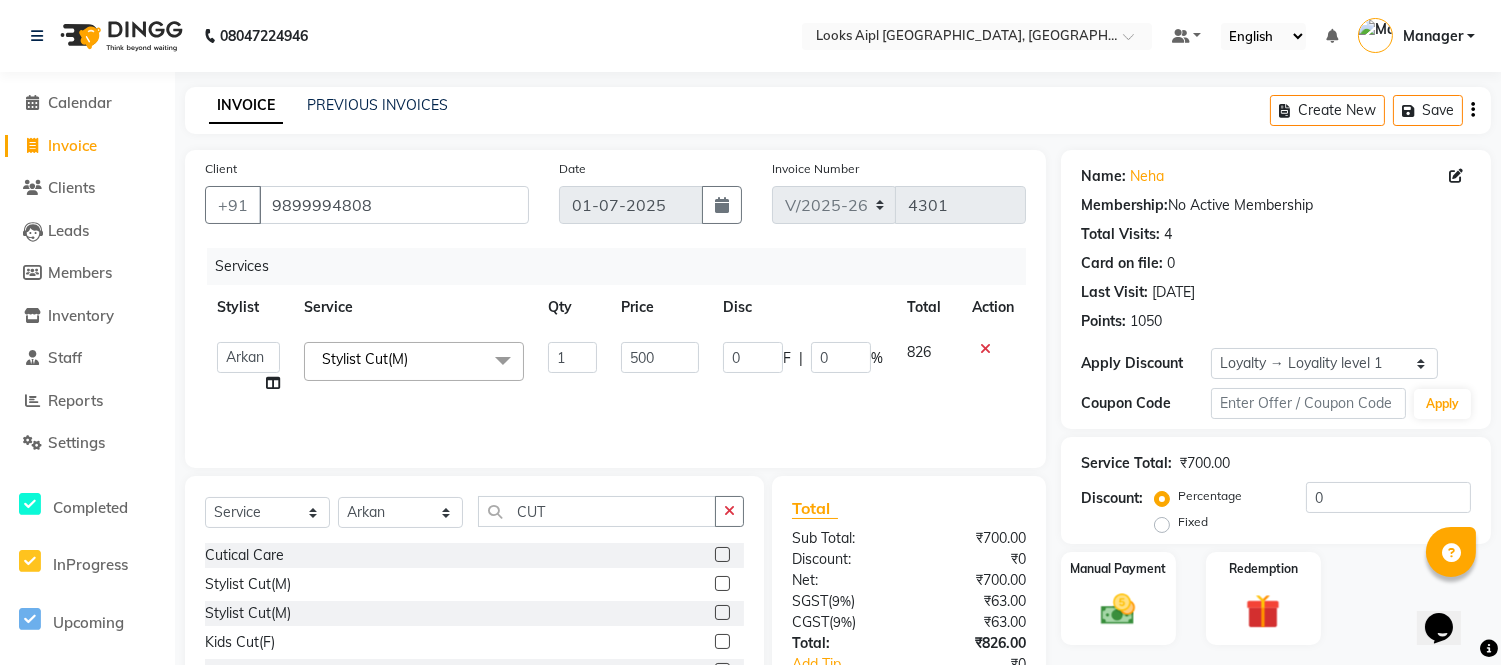drag, startPoint x: 671, startPoint y: 410, endPoint x: 1252, endPoint y: 373, distance: 582.17694 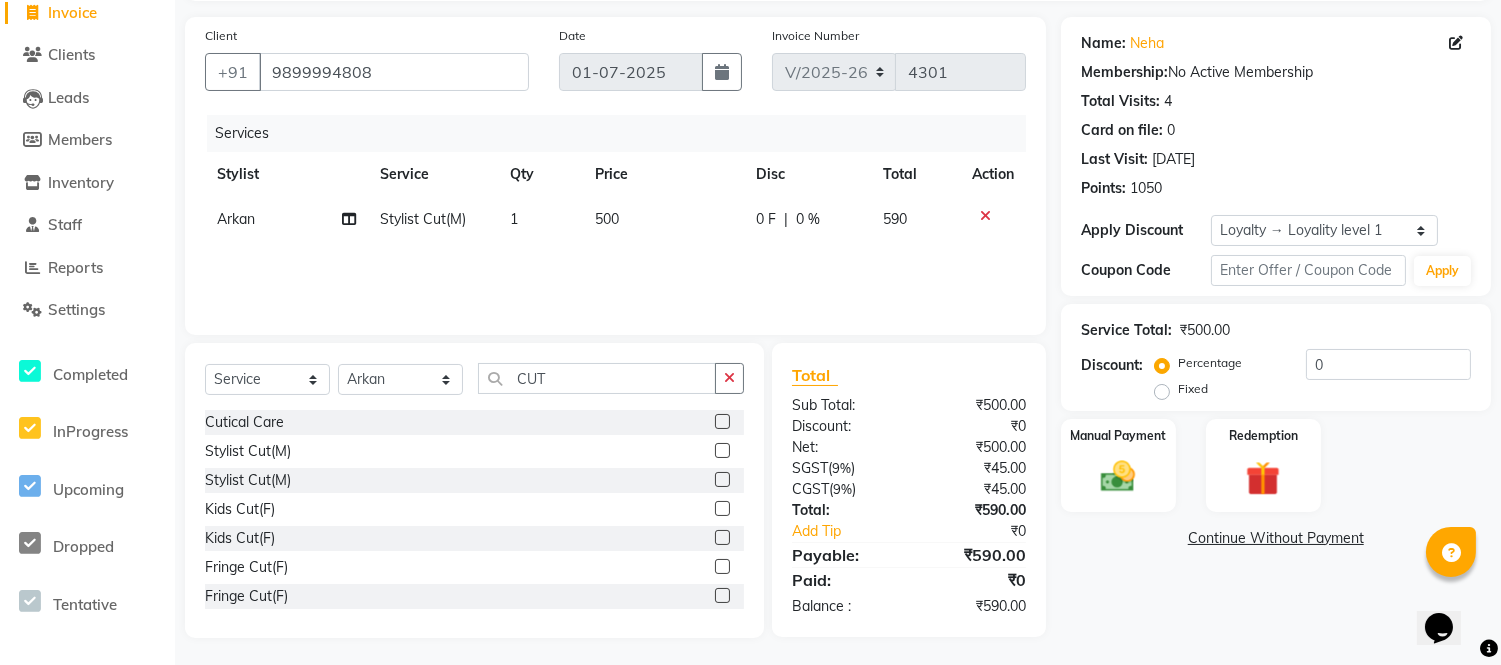 scroll, scrollTop: 135, scrollLeft: 0, axis: vertical 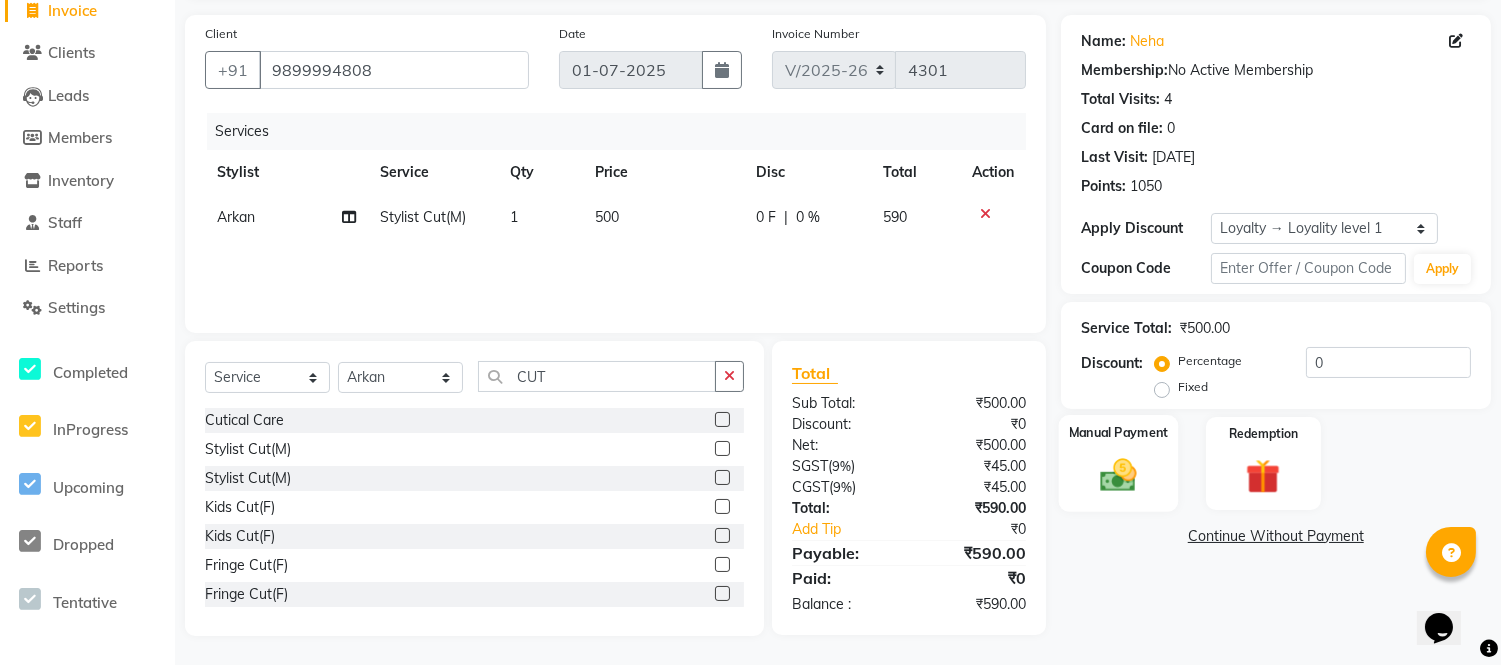 click 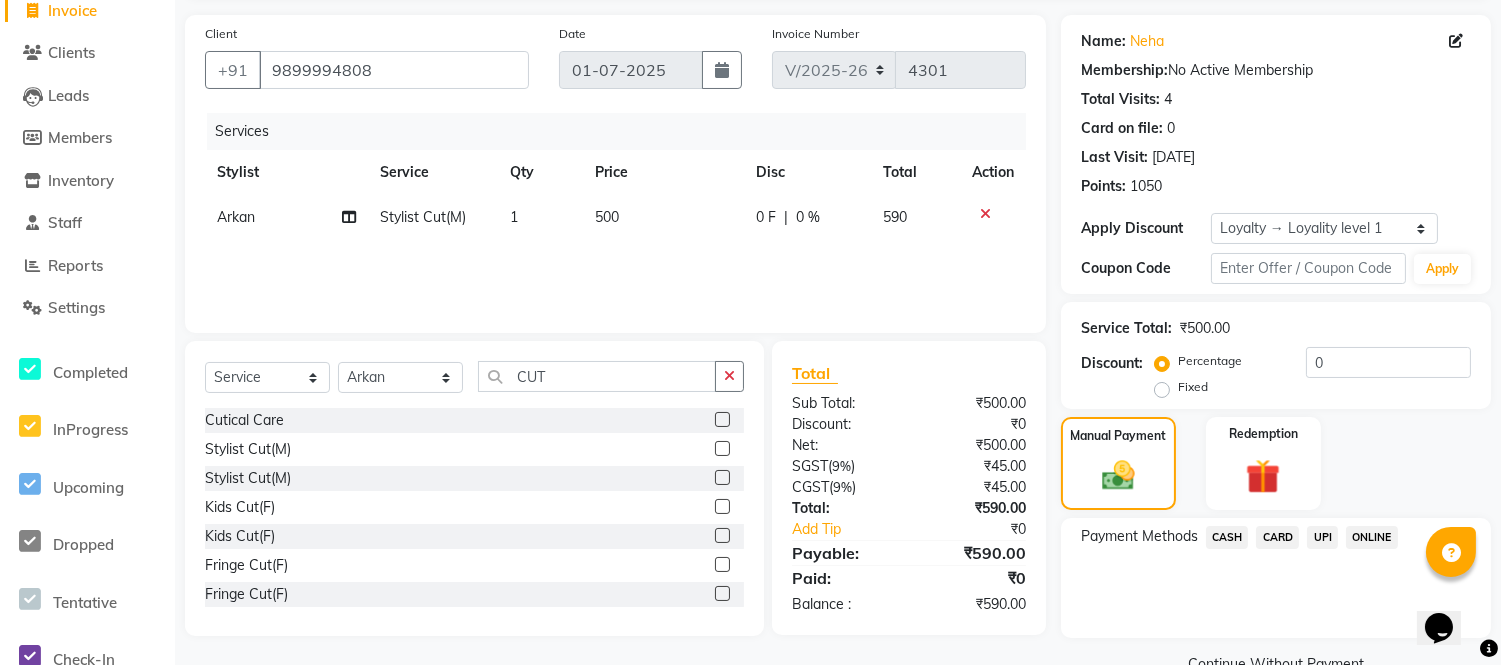 click on "CASH" 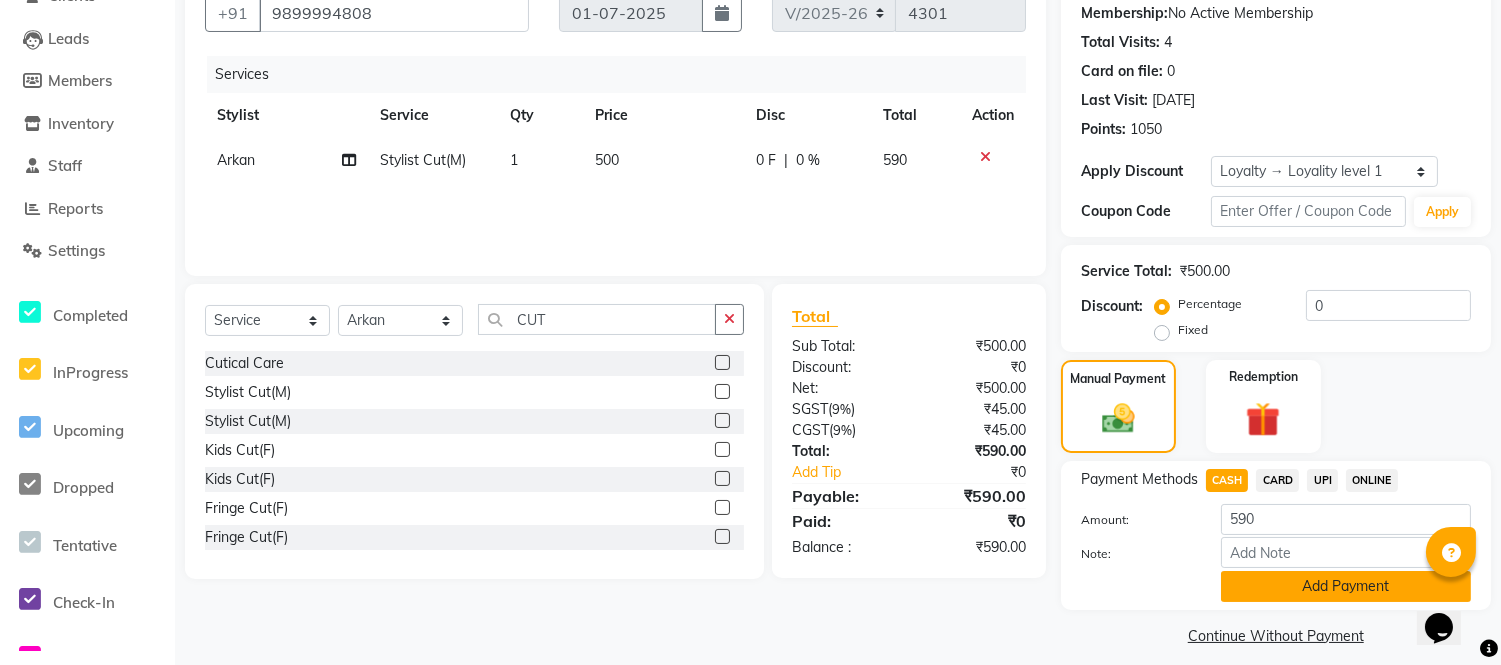 scroll, scrollTop: 207, scrollLeft: 0, axis: vertical 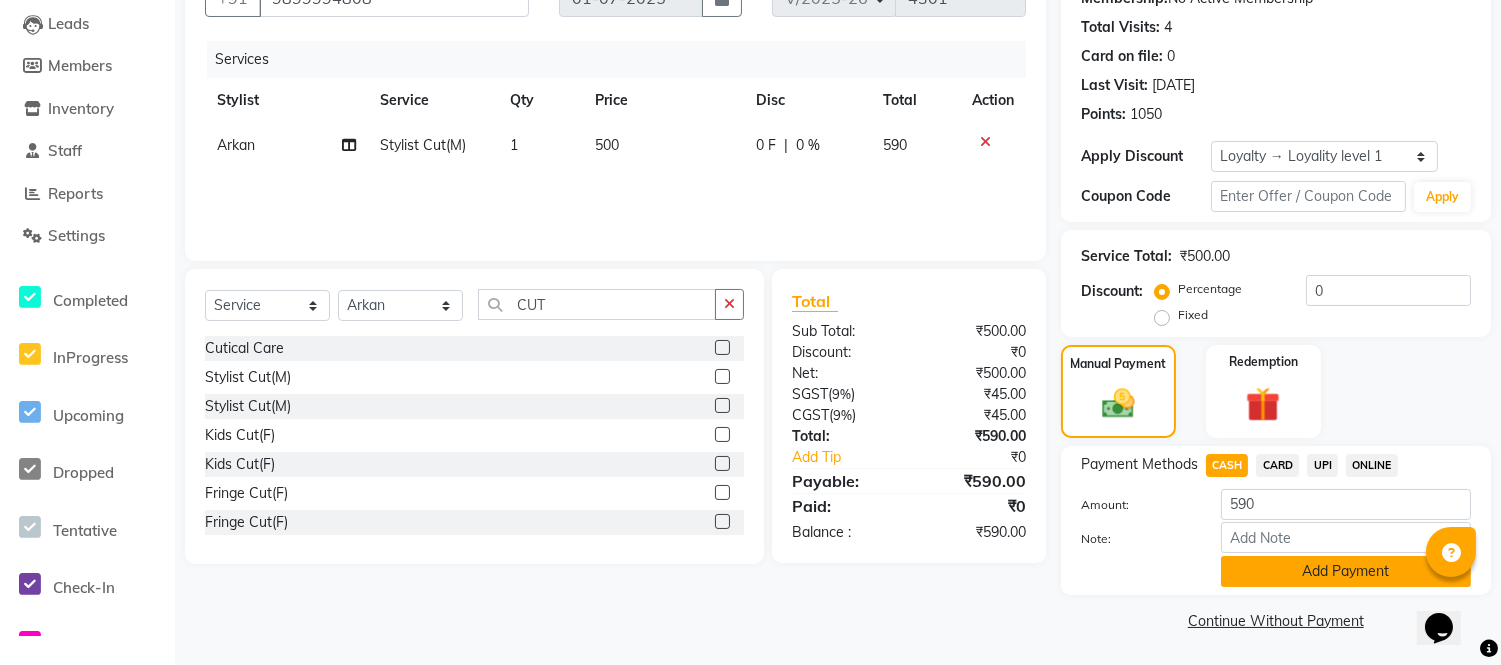 click on "Add Payment" 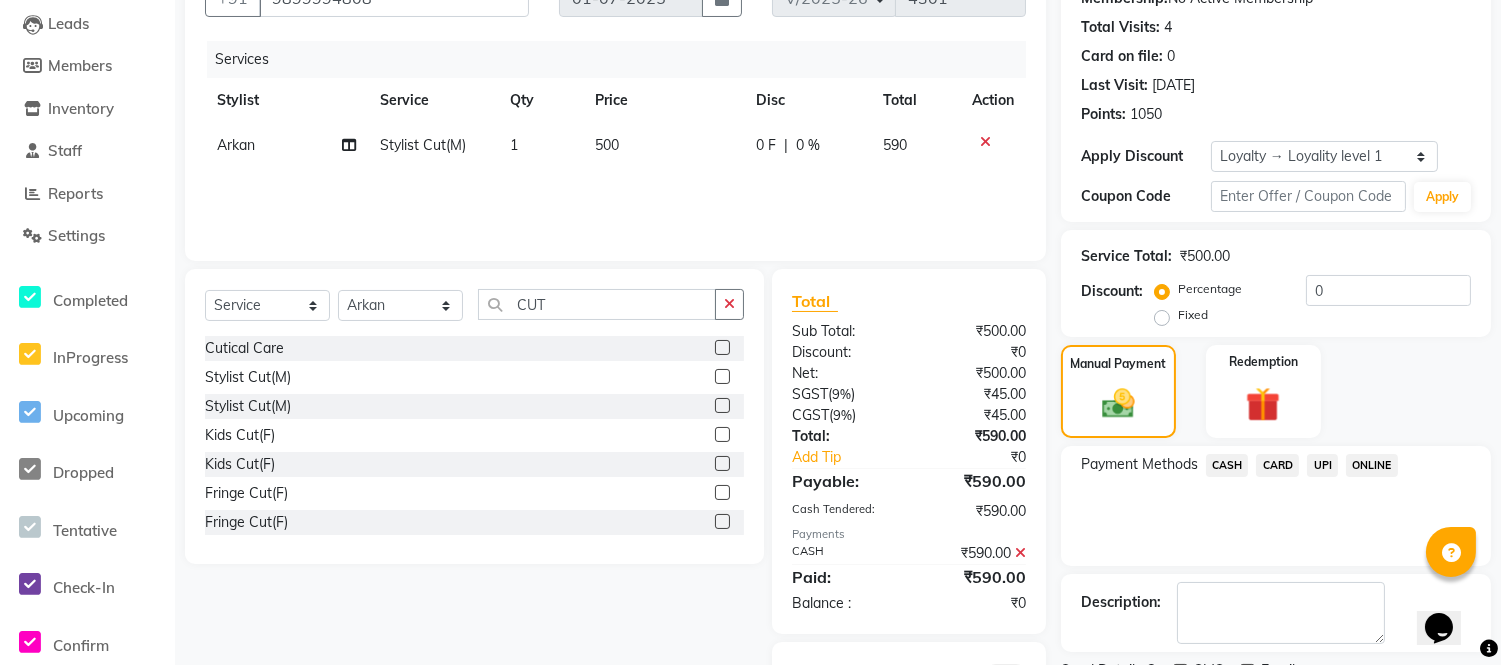 click on "UPI" 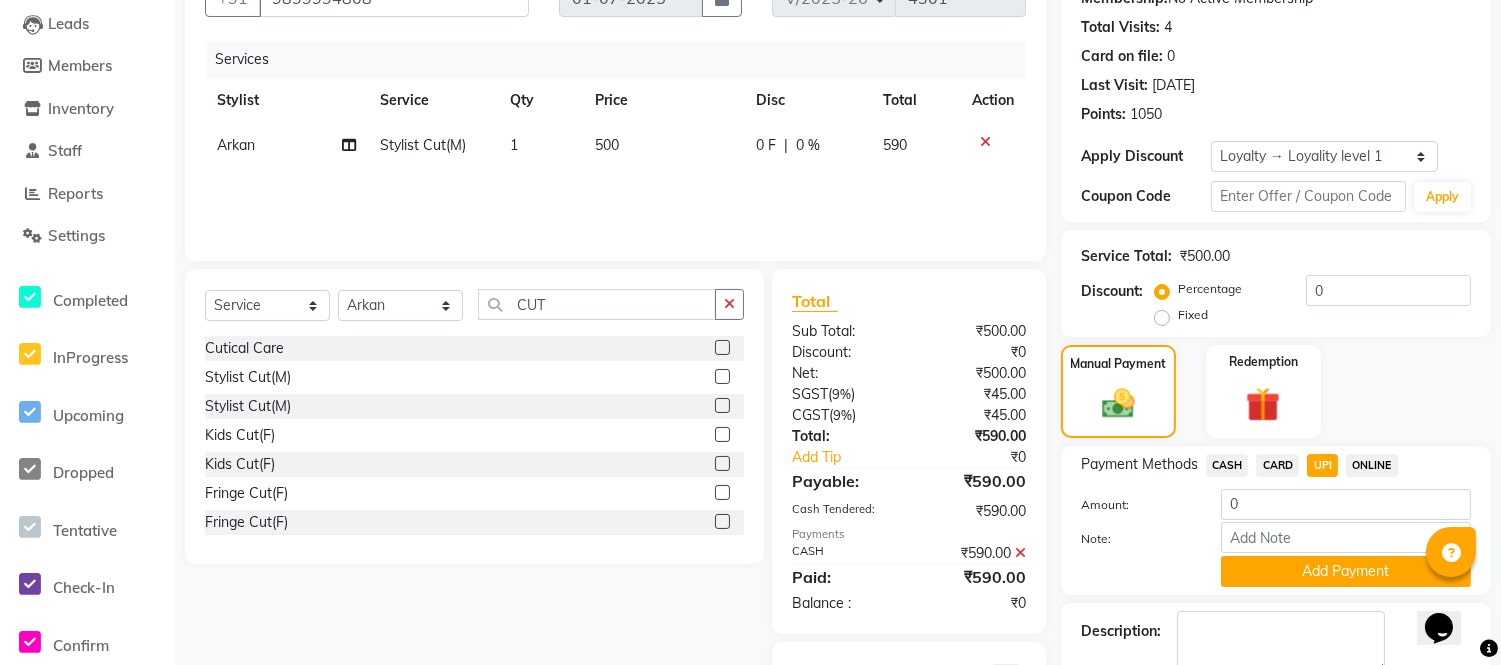 click 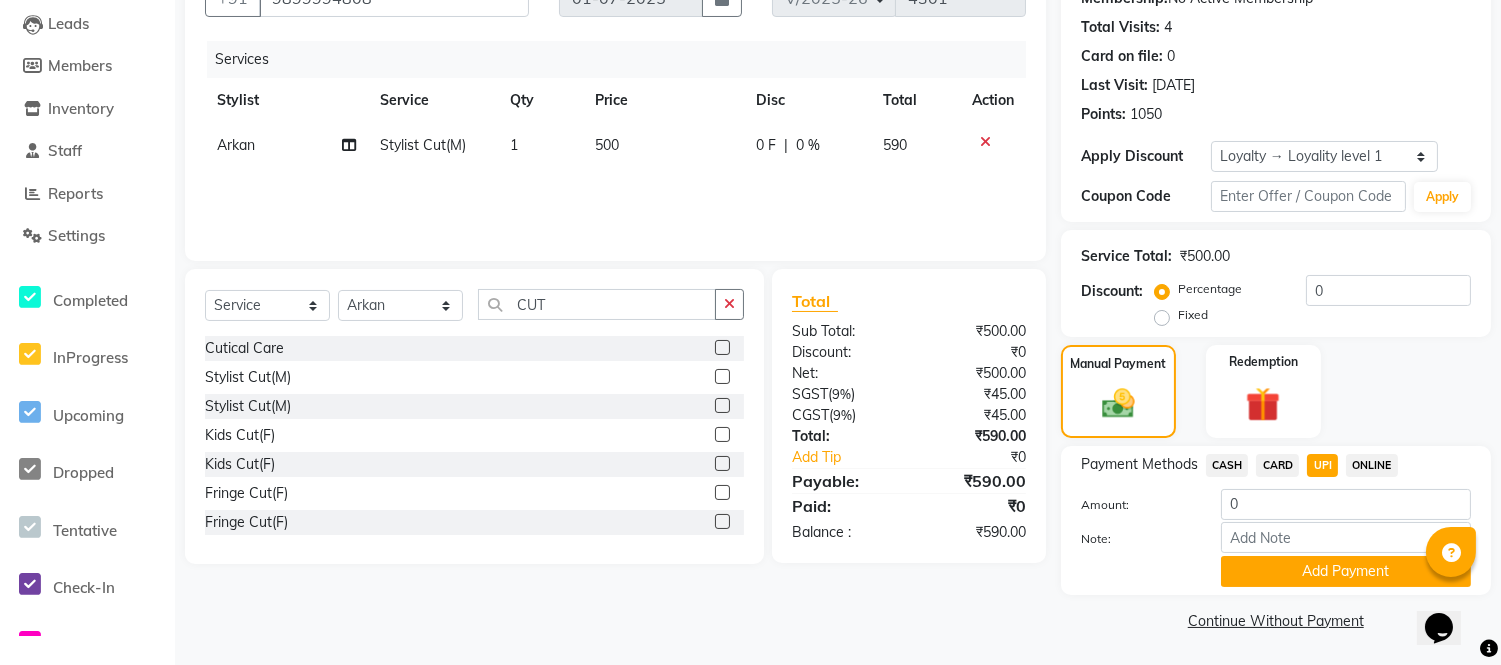 click on "CARD" 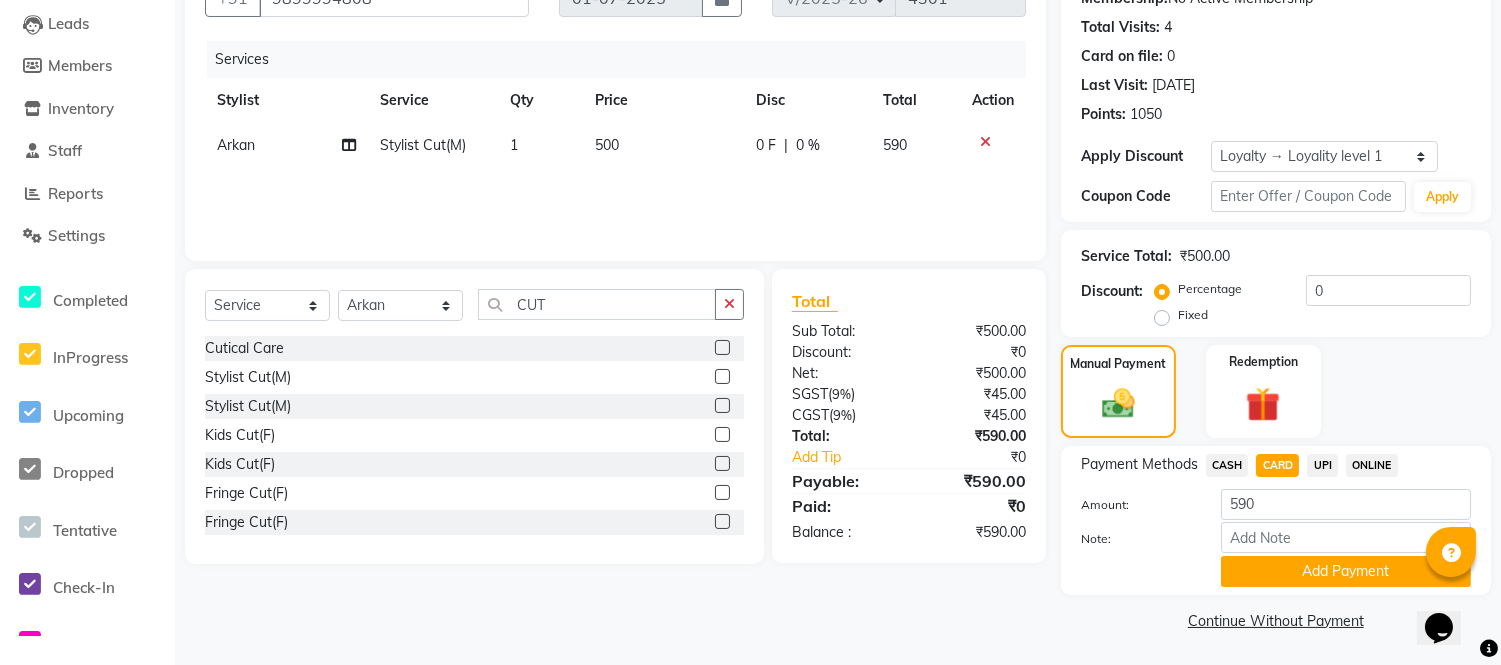 click on "UPI" 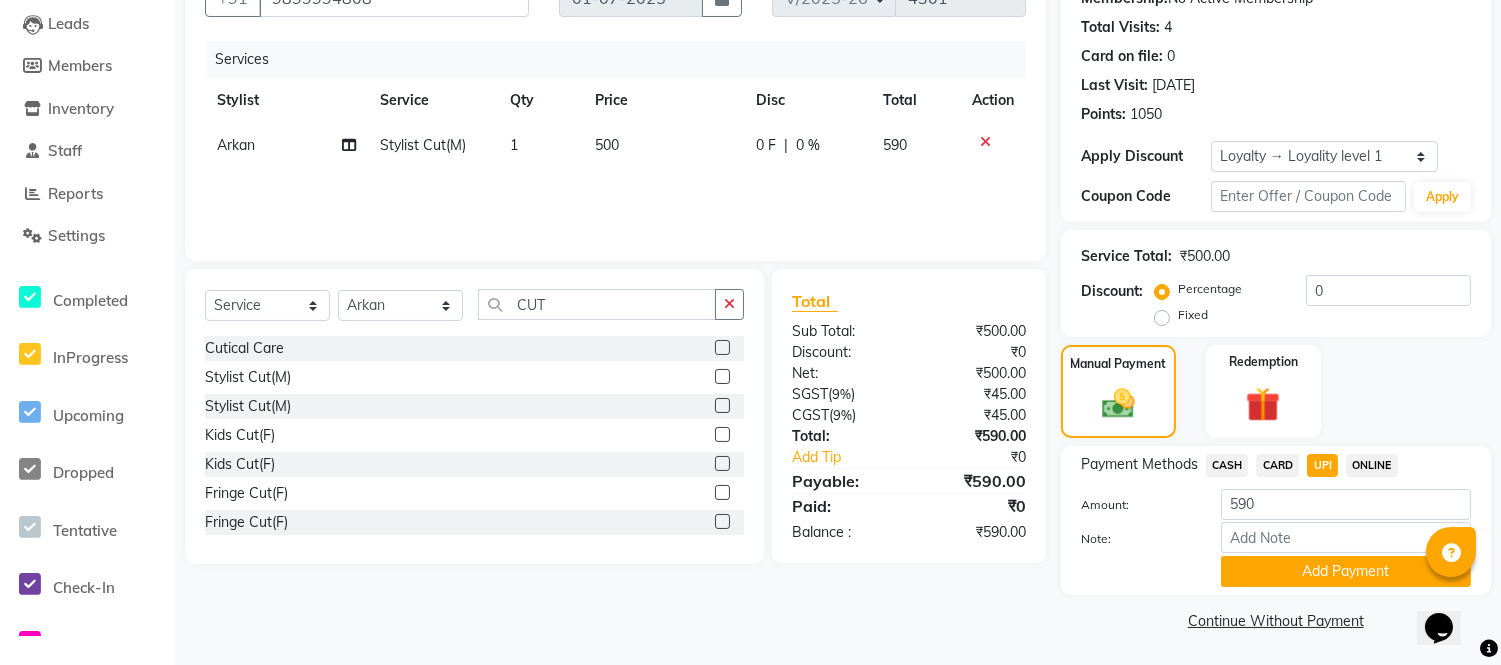 click on "Add Payment" 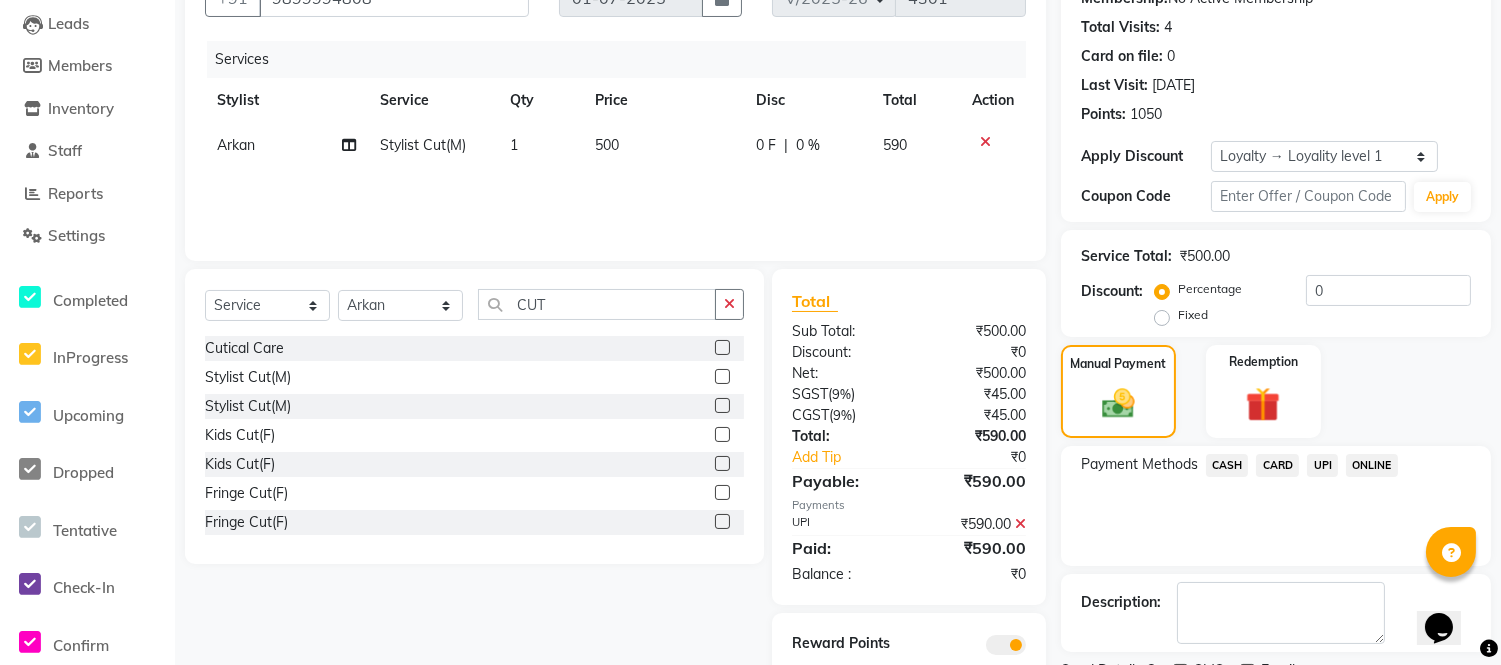 scroll, scrollTop: 291, scrollLeft: 0, axis: vertical 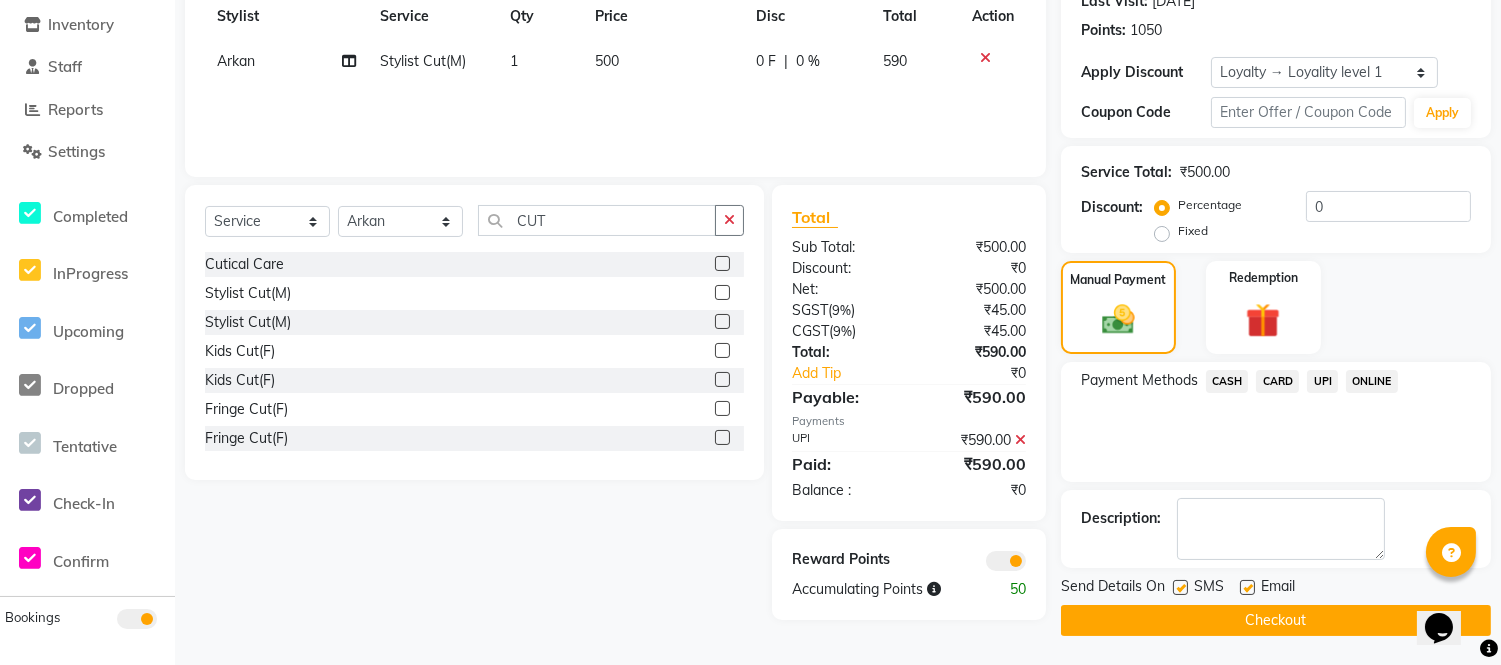 click on "Checkout" 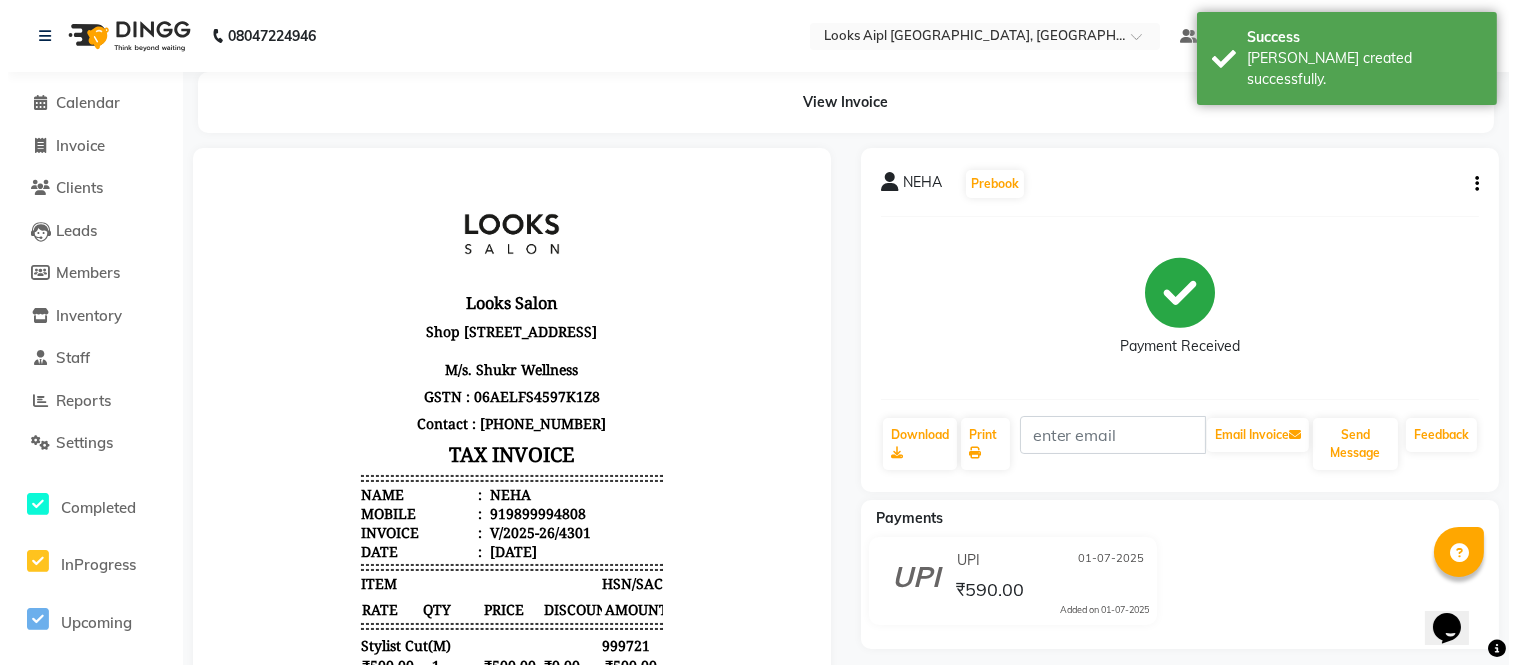 scroll, scrollTop: 0, scrollLeft: 0, axis: both 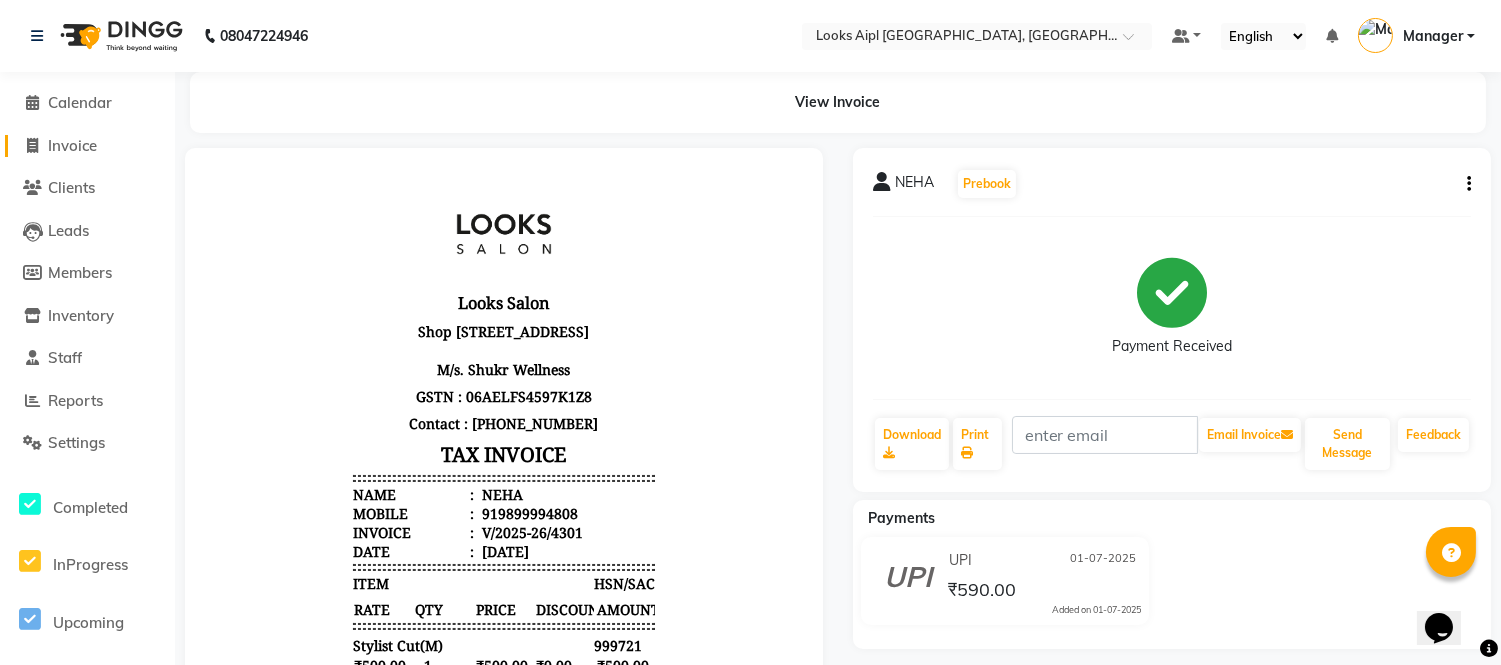 click on "Invoice" 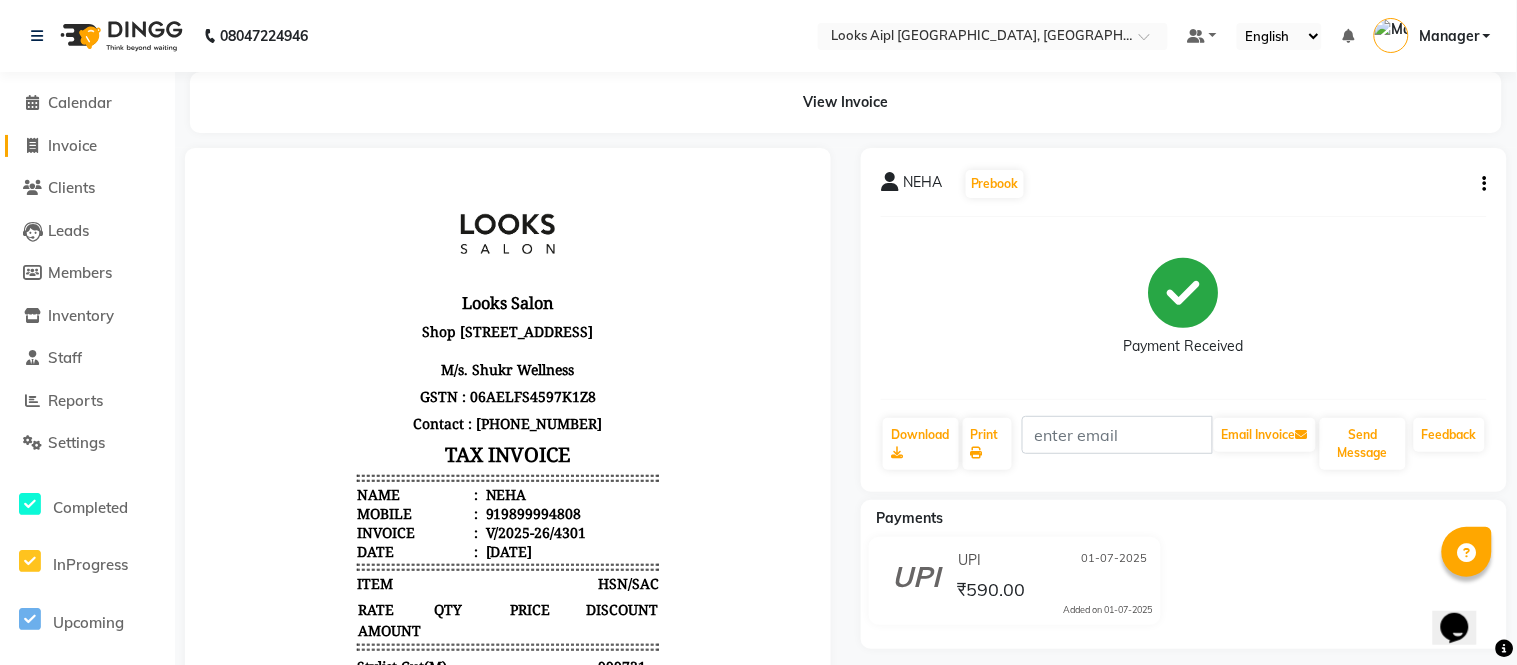 select on "6047" 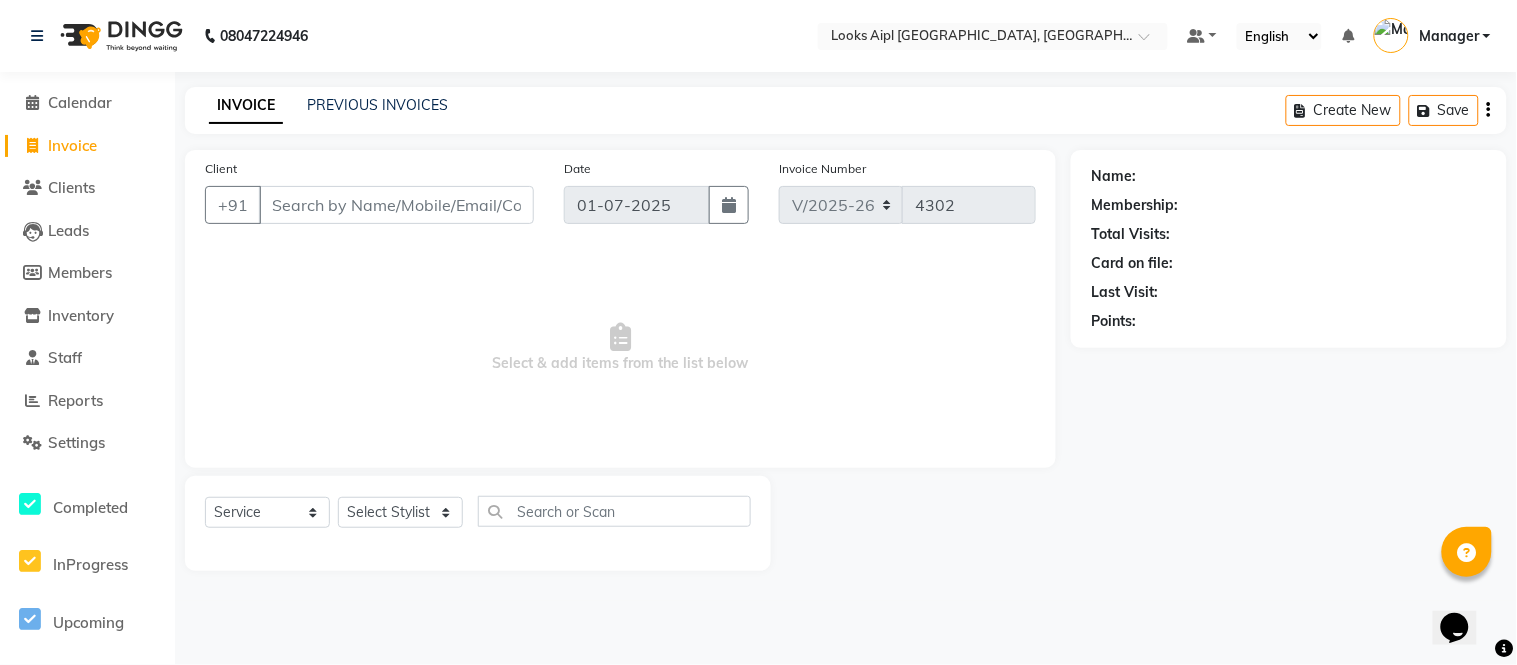 click on "Client" at bounding box center [396, 205] 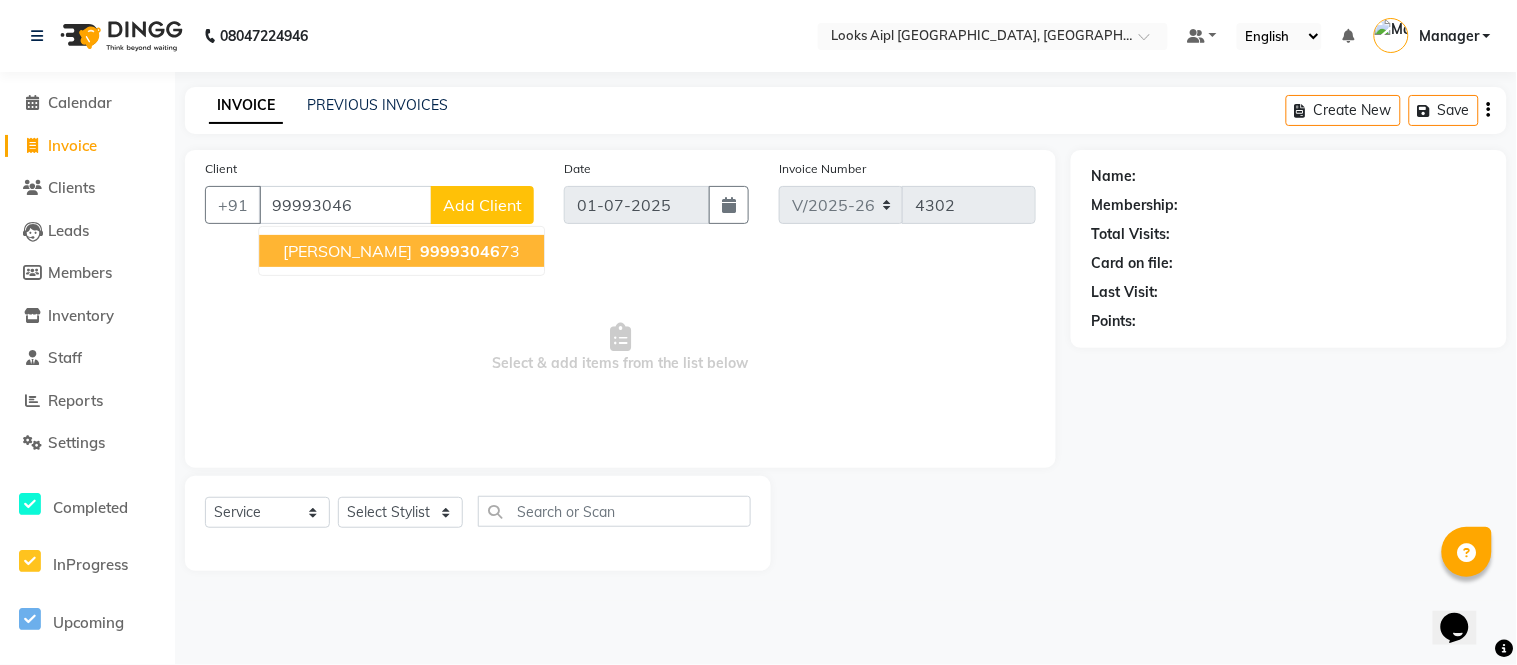 click on "[PERSON_NAME]" at bounding box center [347, 251] 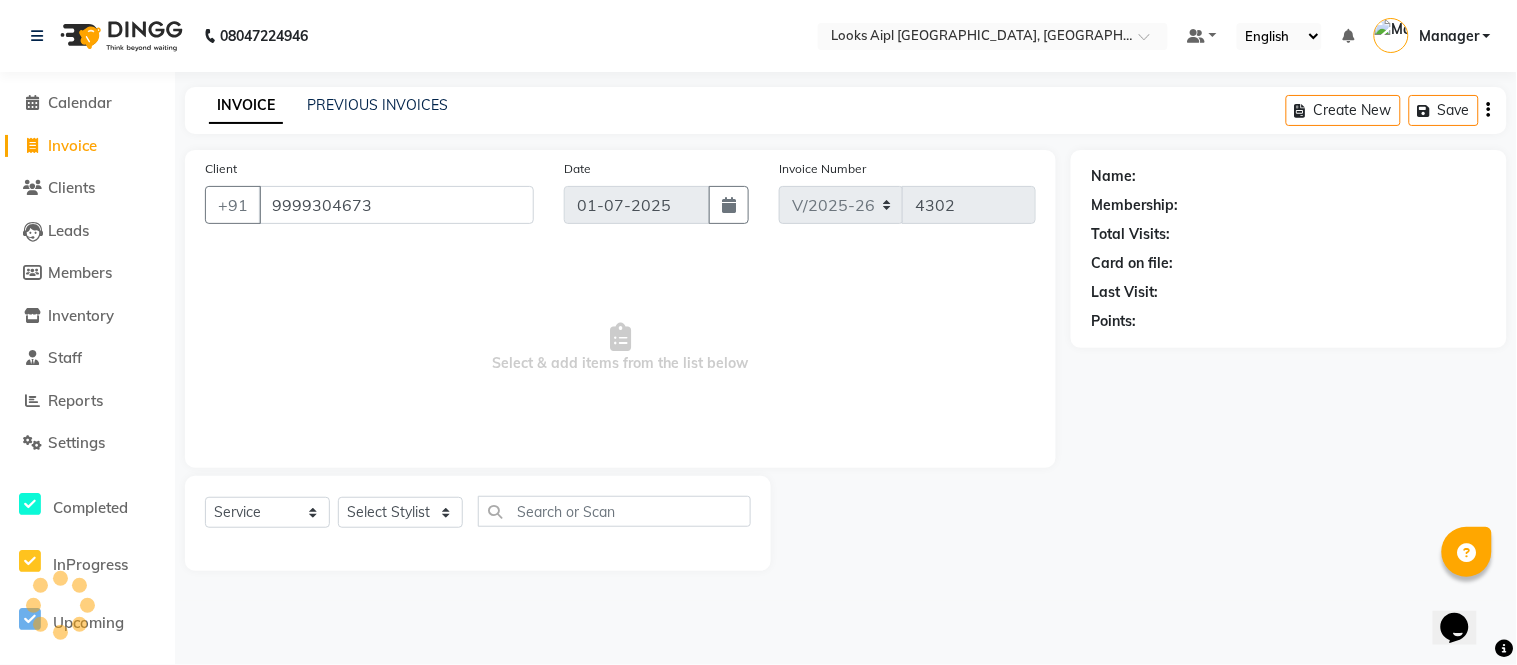 type on "9999304673" 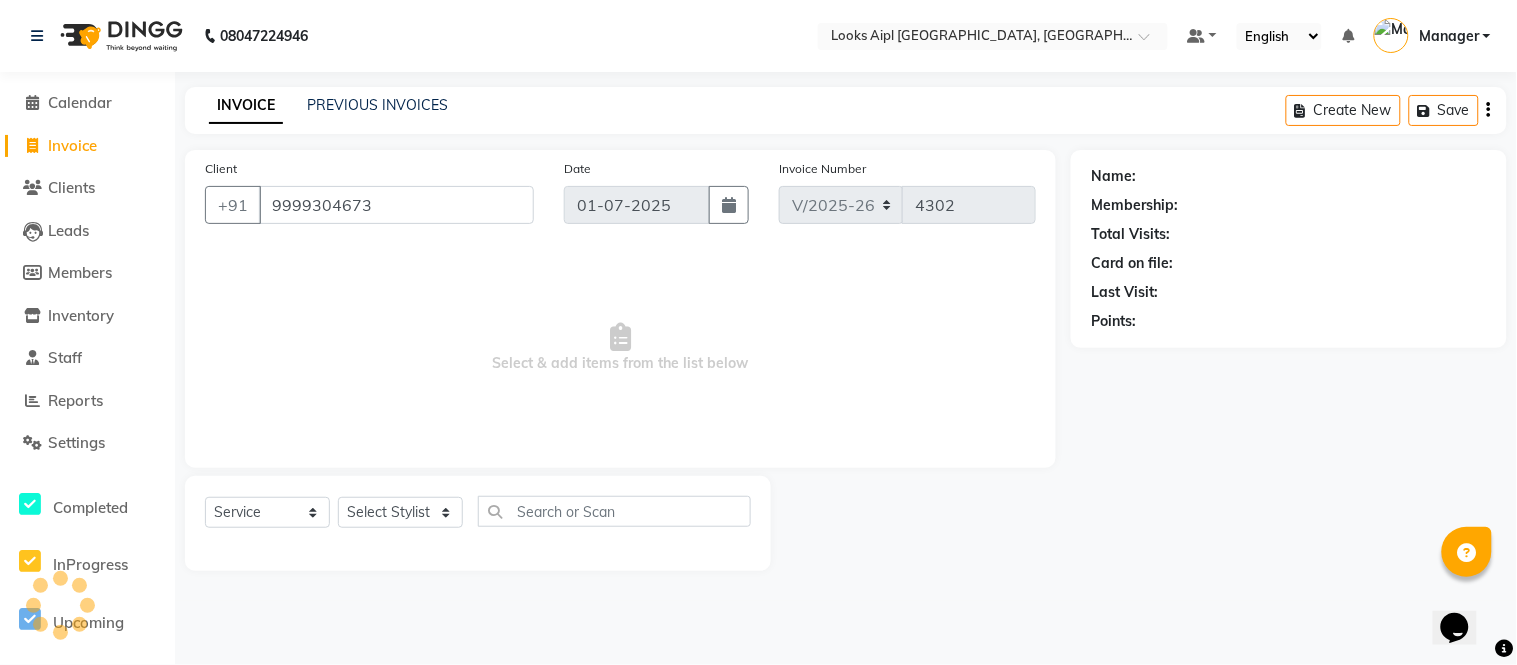 select on "1: Object" 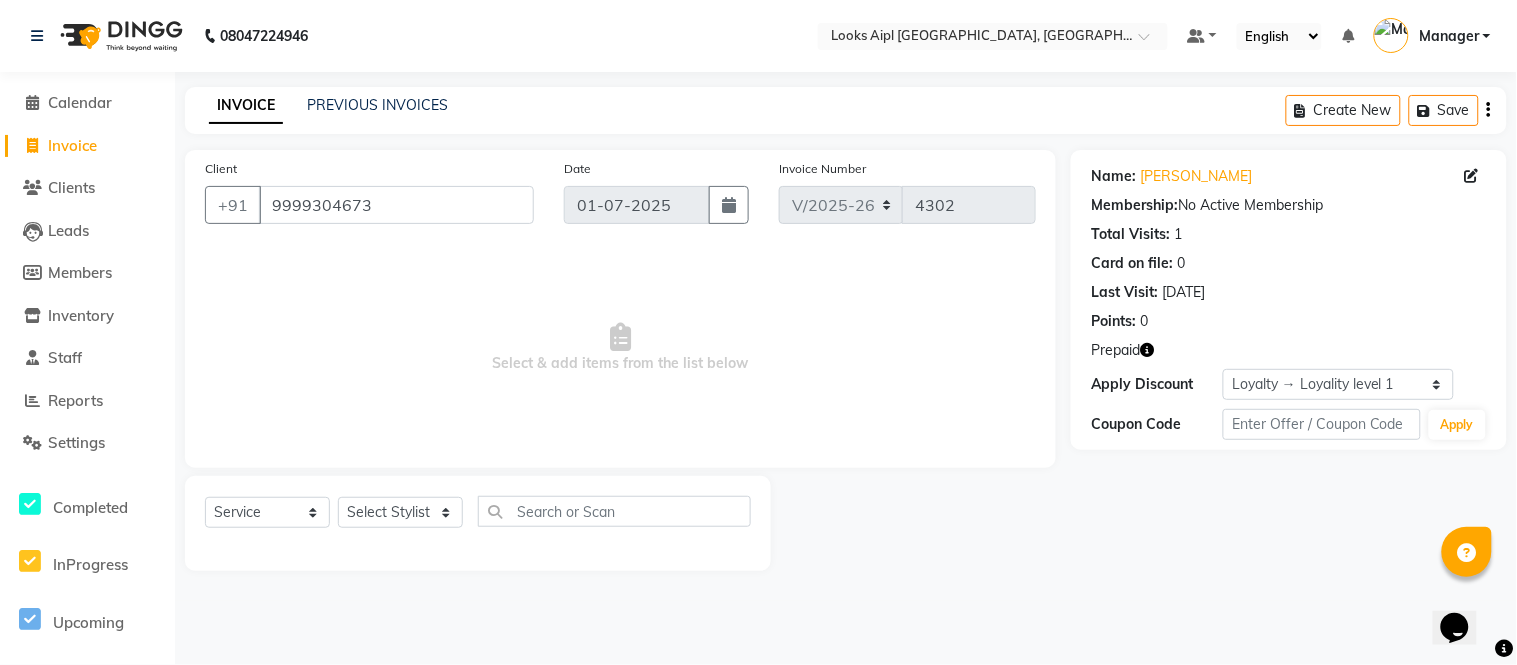 click 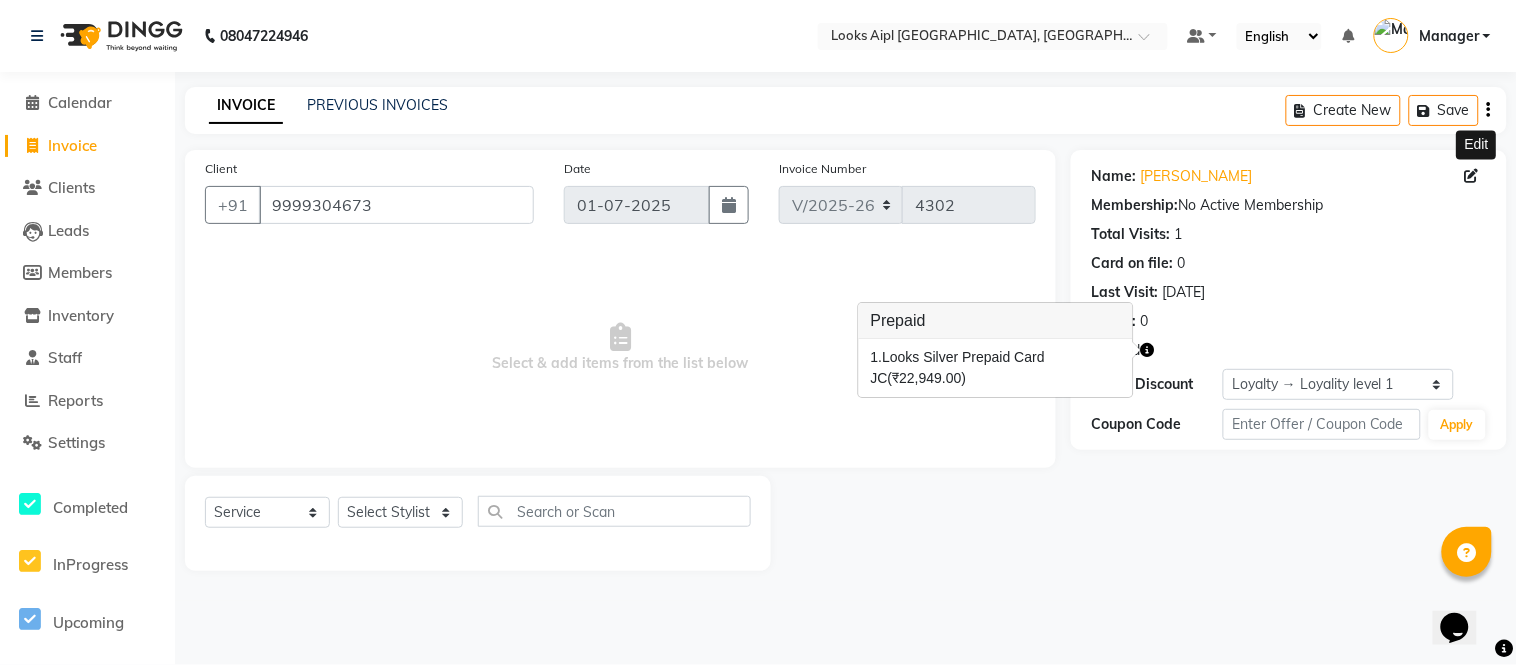 click 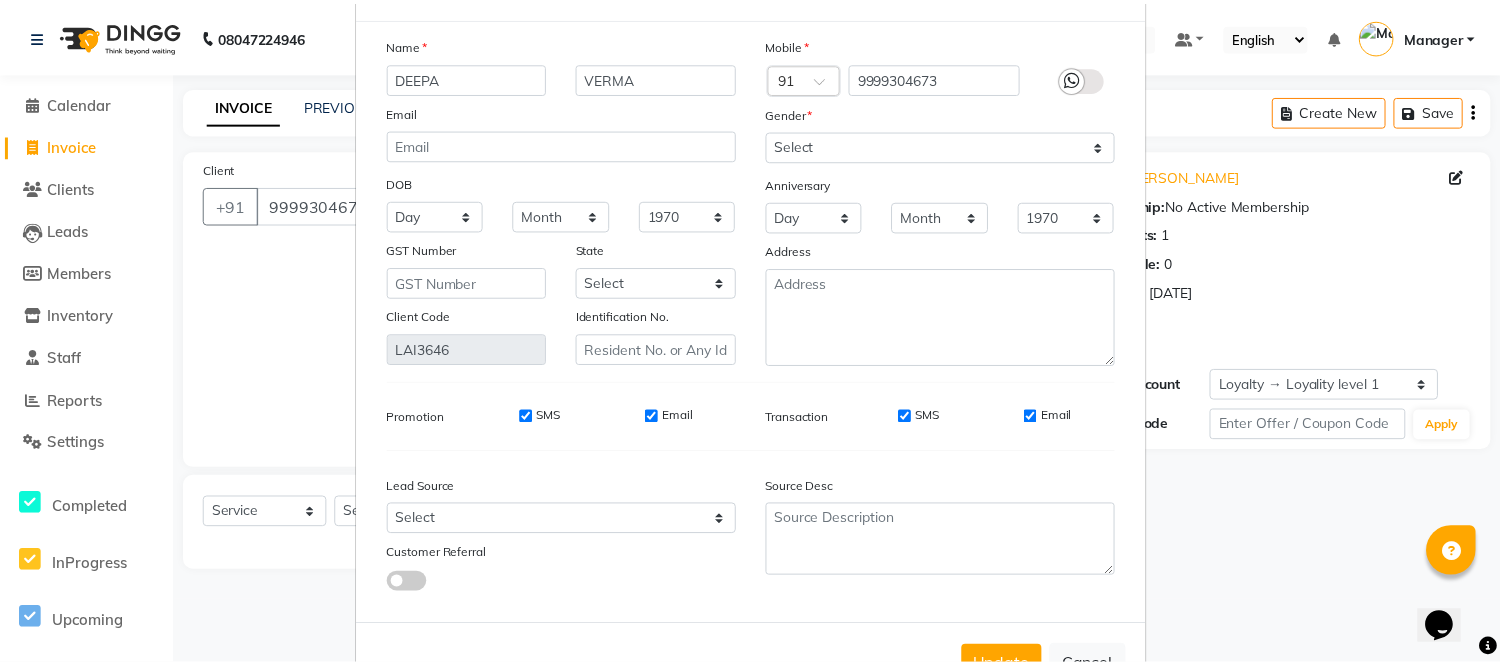 scroll, scrollTop: 150, scrollLeft: 0, axis: vertical 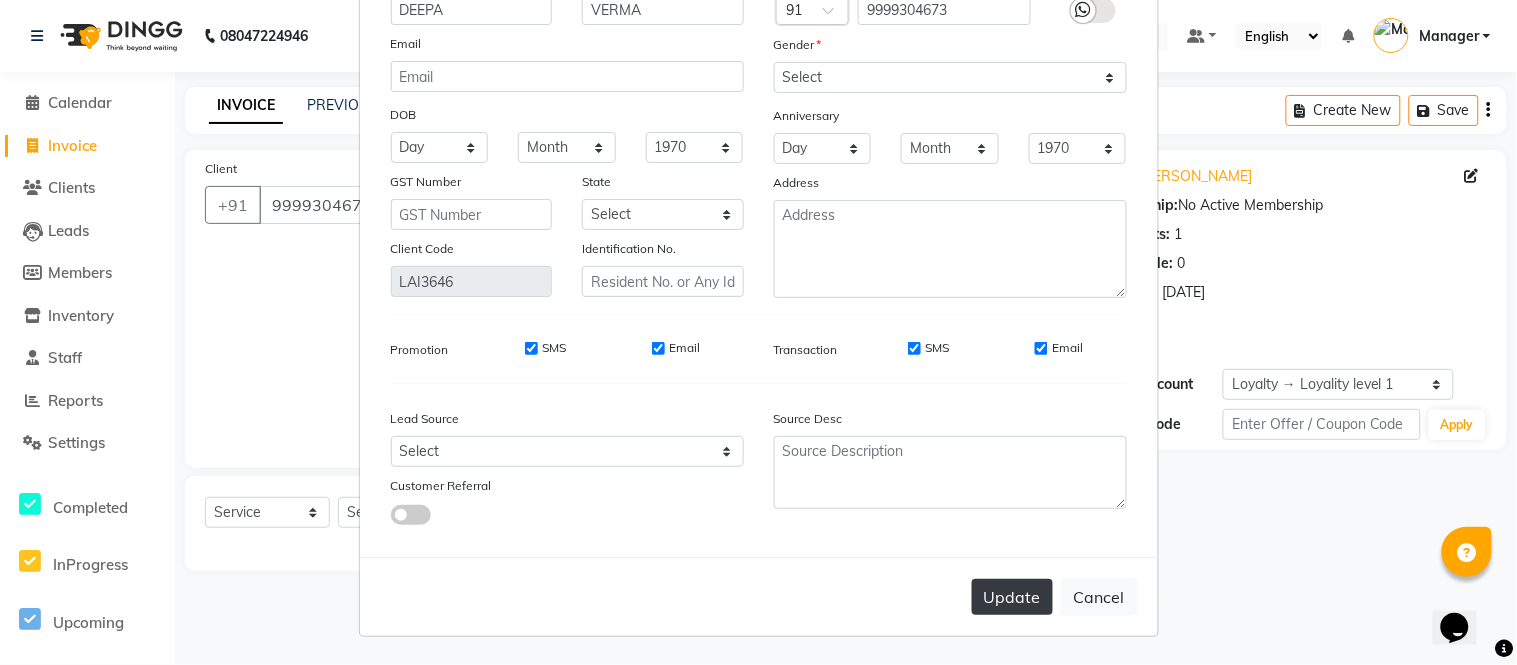 click on "Update" at bounding box center [1012, 597] 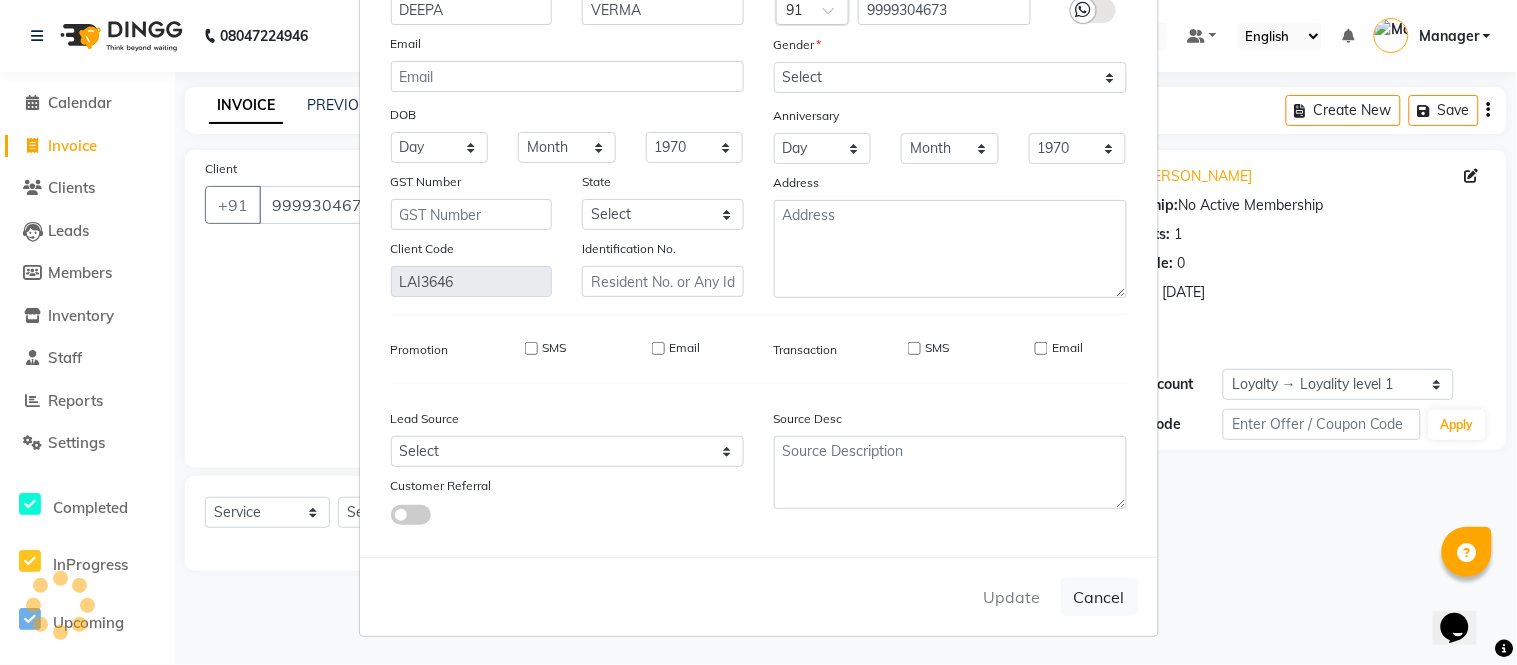 type 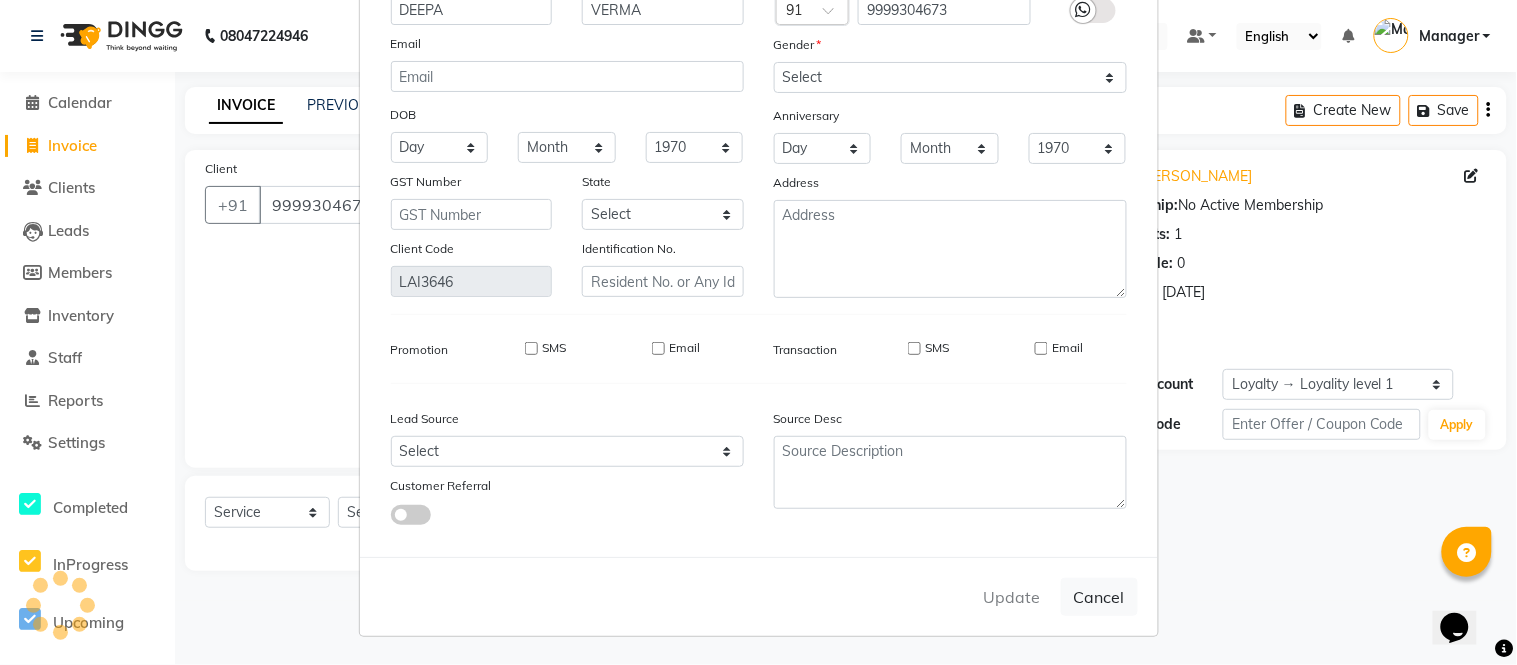 type 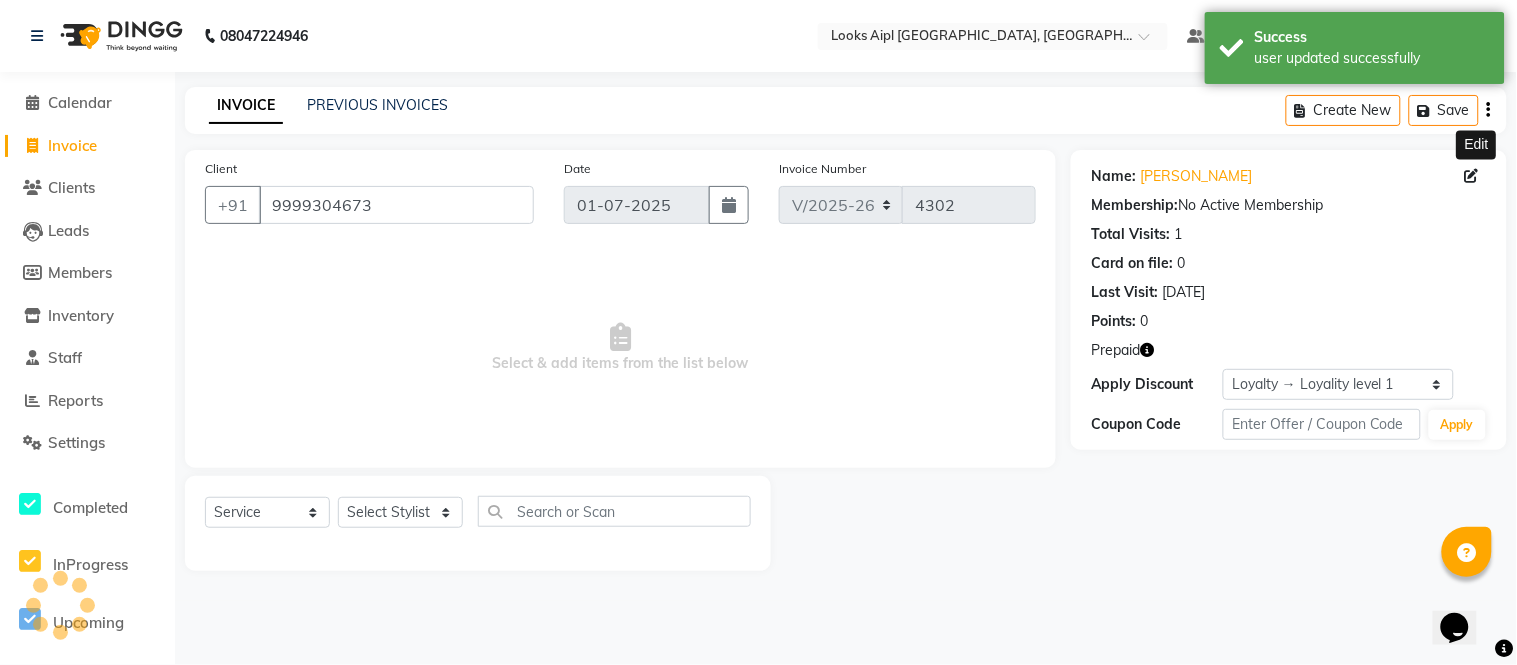 select on "1: Object" 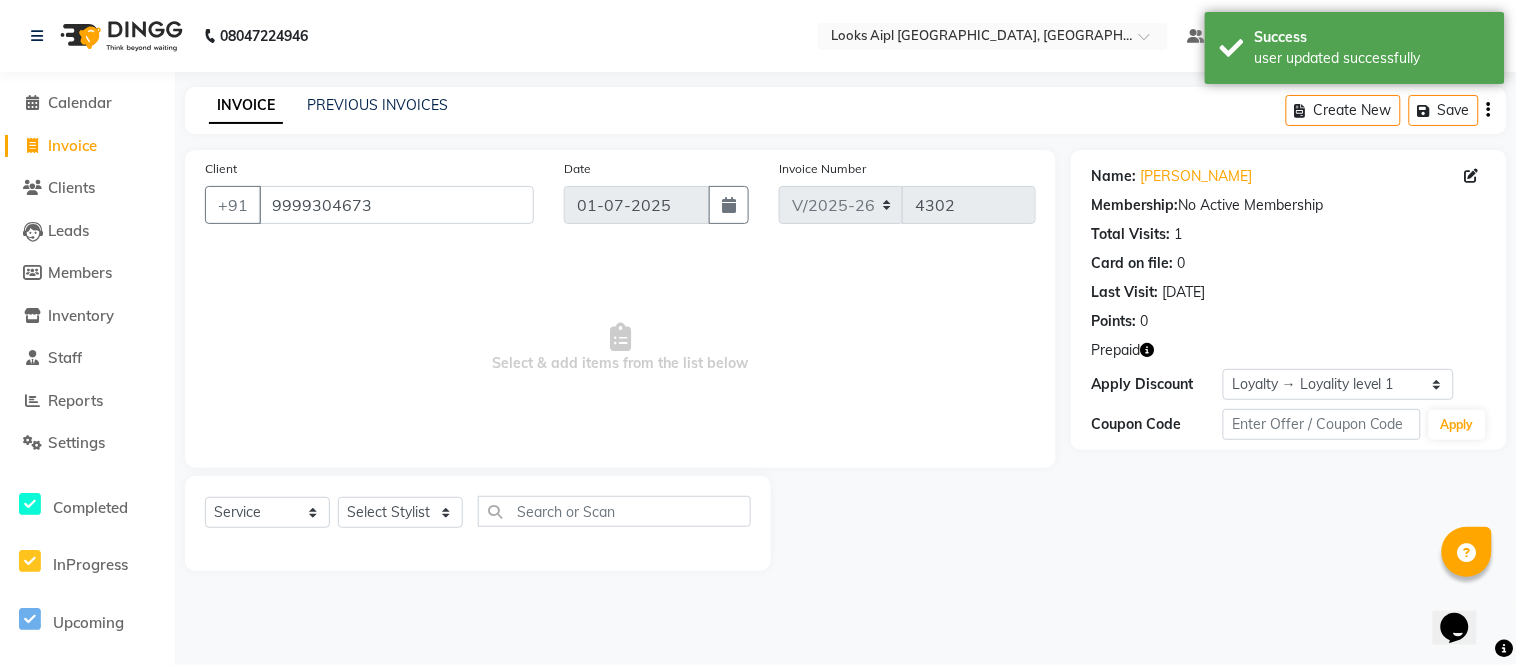 click 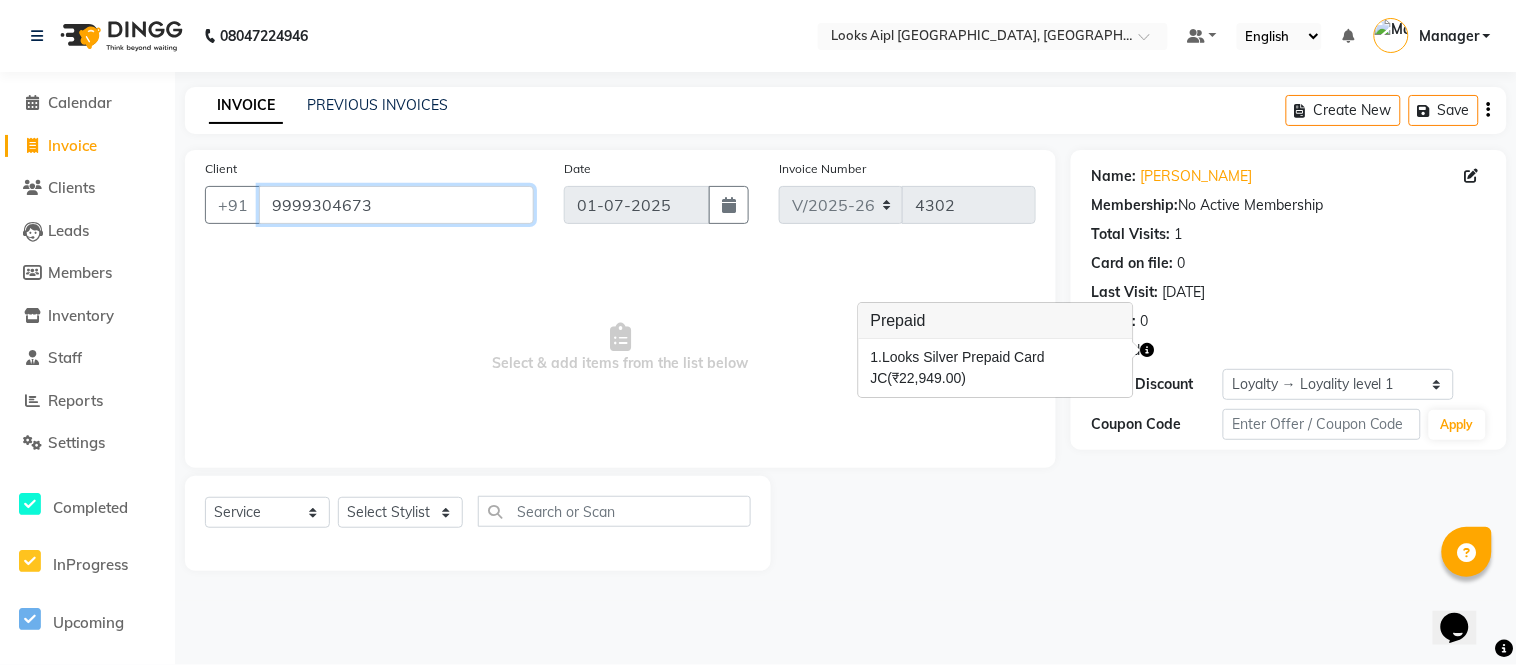 click on "9999304673" at bounding box center [396, 205] 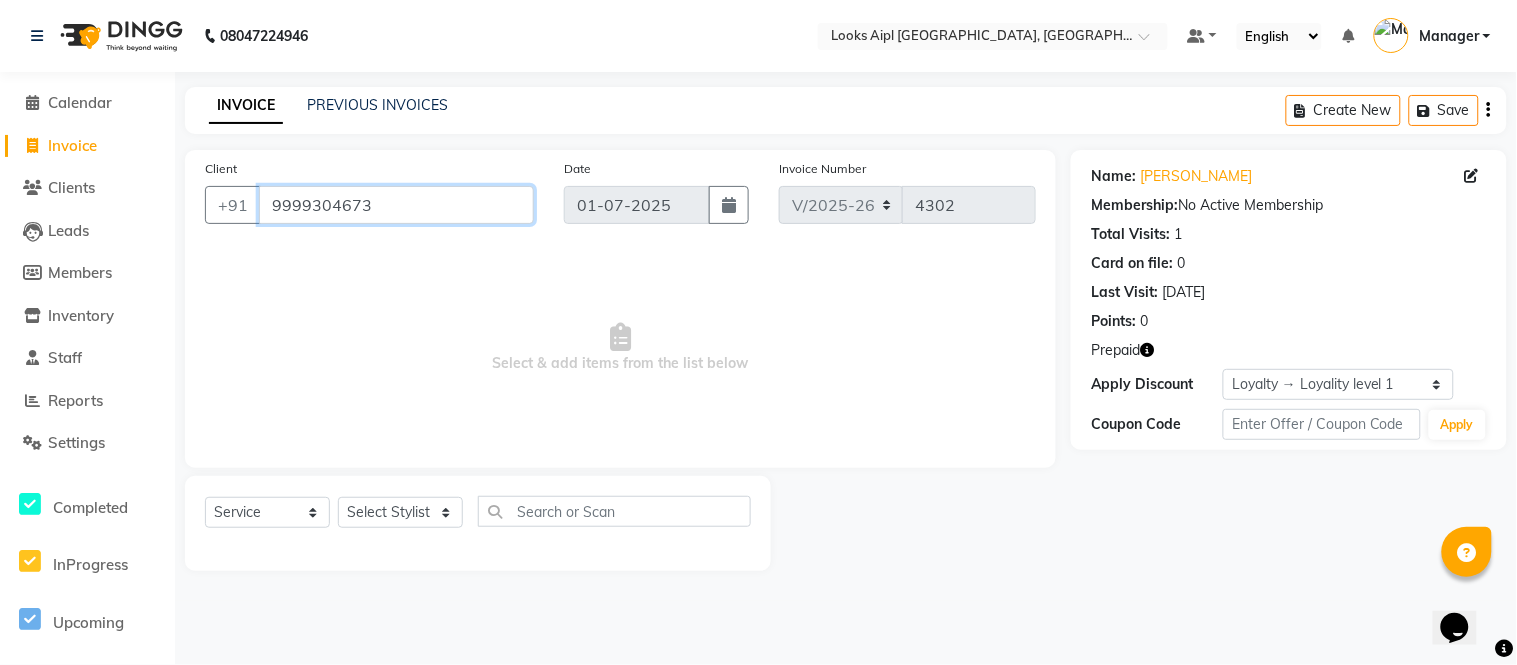 click on "9999304673" at bounding box center (396, 205) 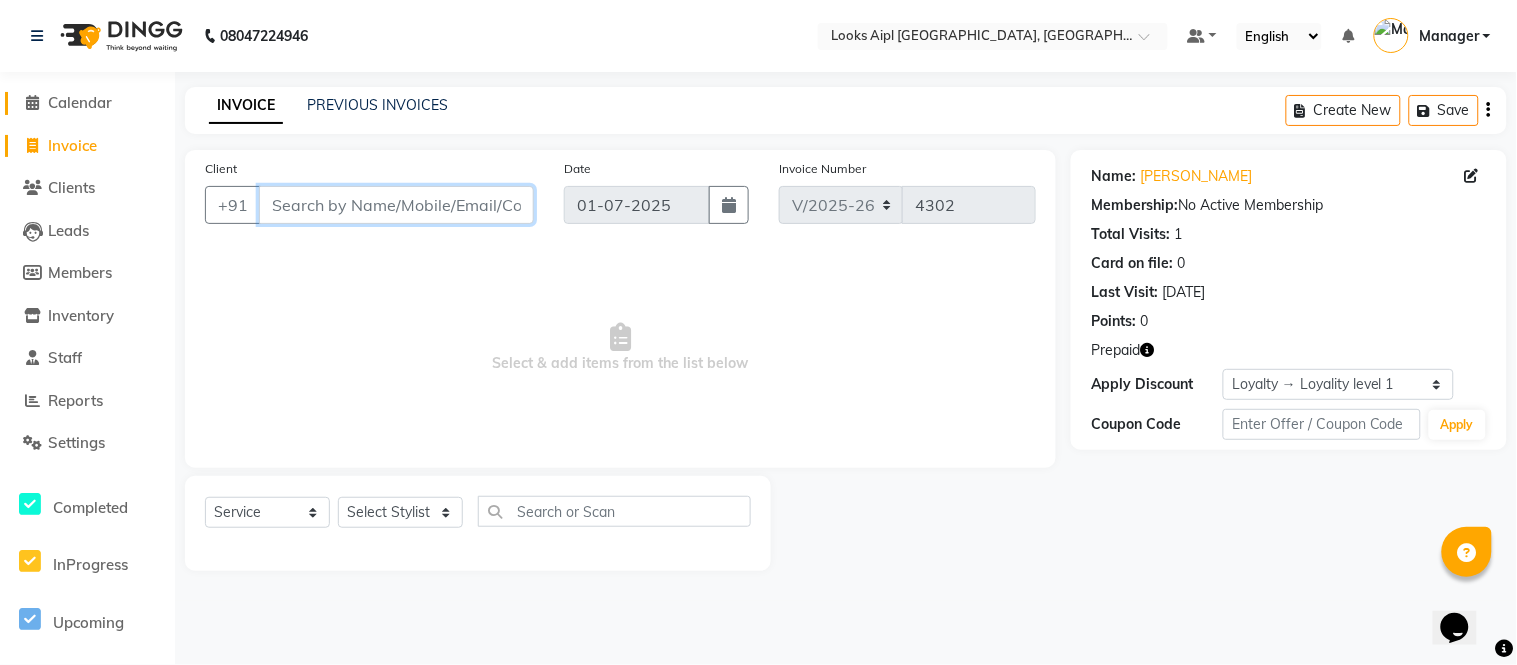 type 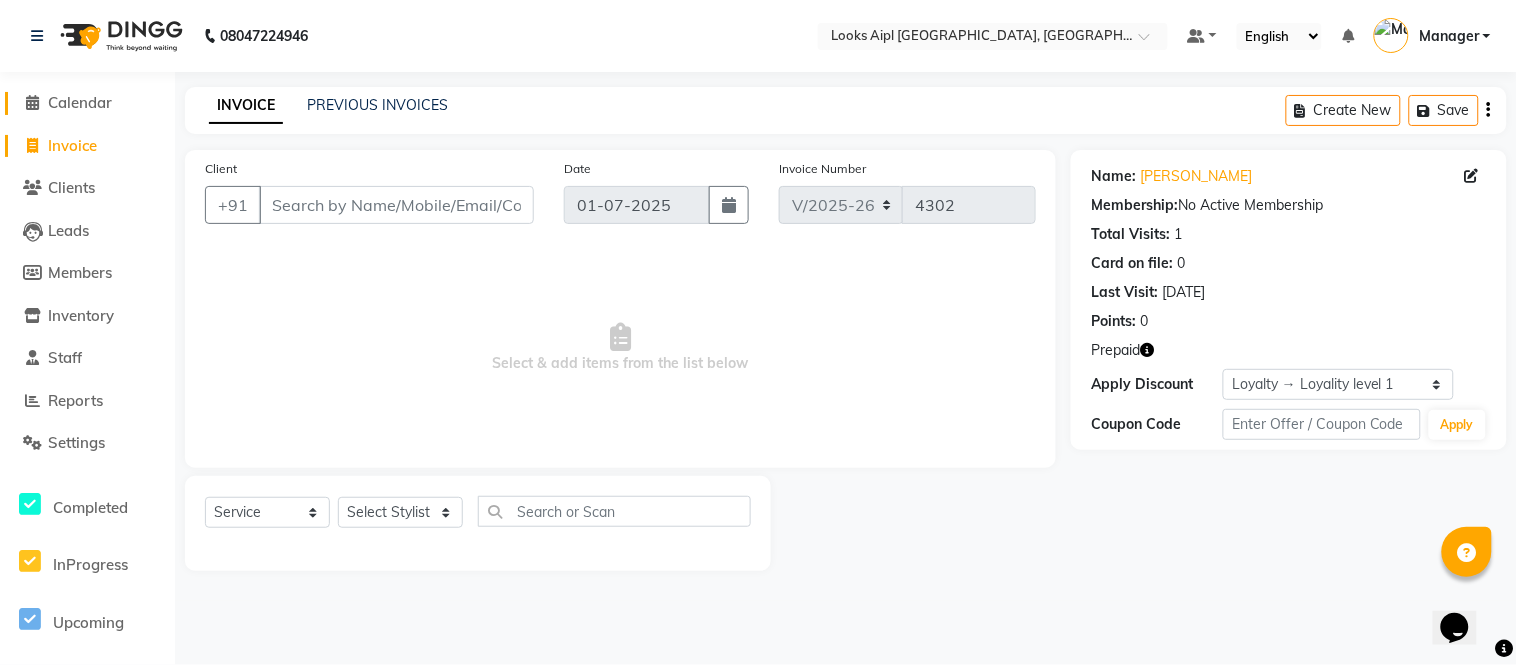 click on "Calendar" 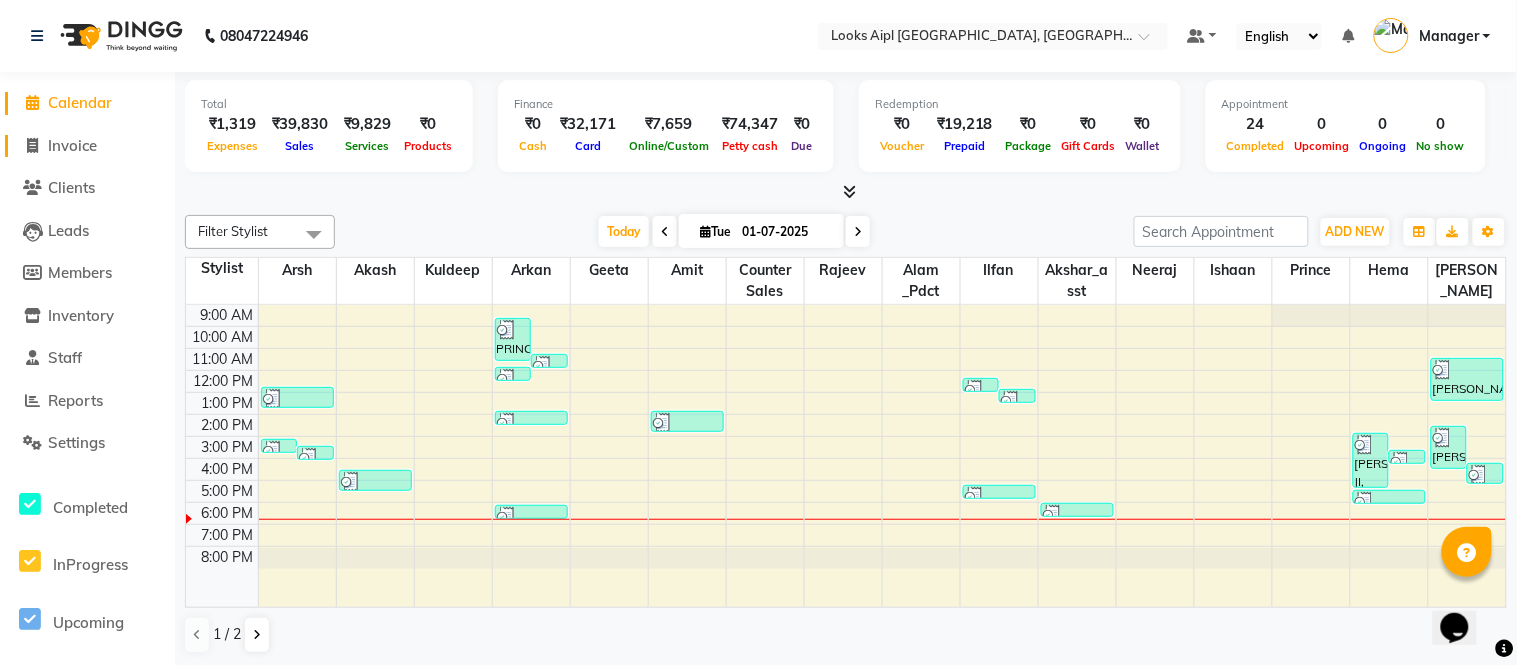 click on "Invoice" 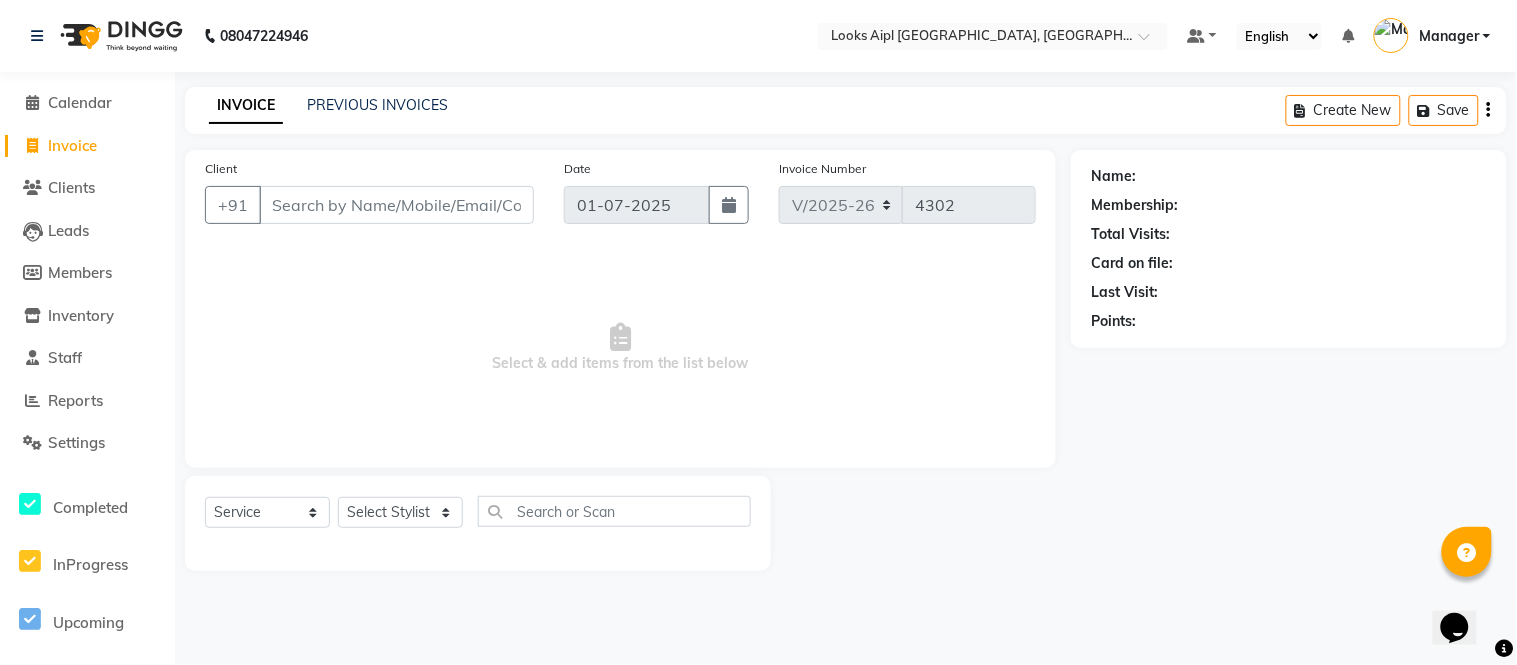 click on "Client" at bounding box center (396, 205) 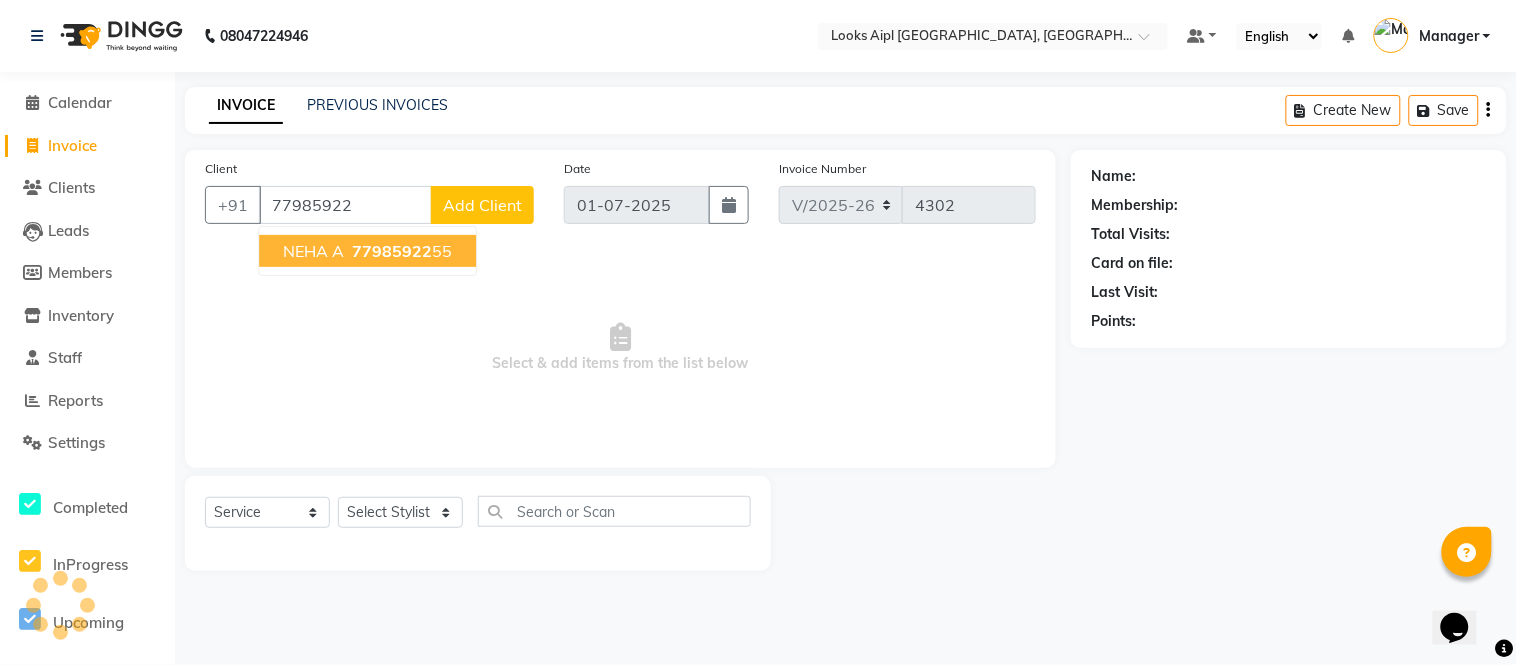 click on "NEHA A" at bounding box center [313, 251] 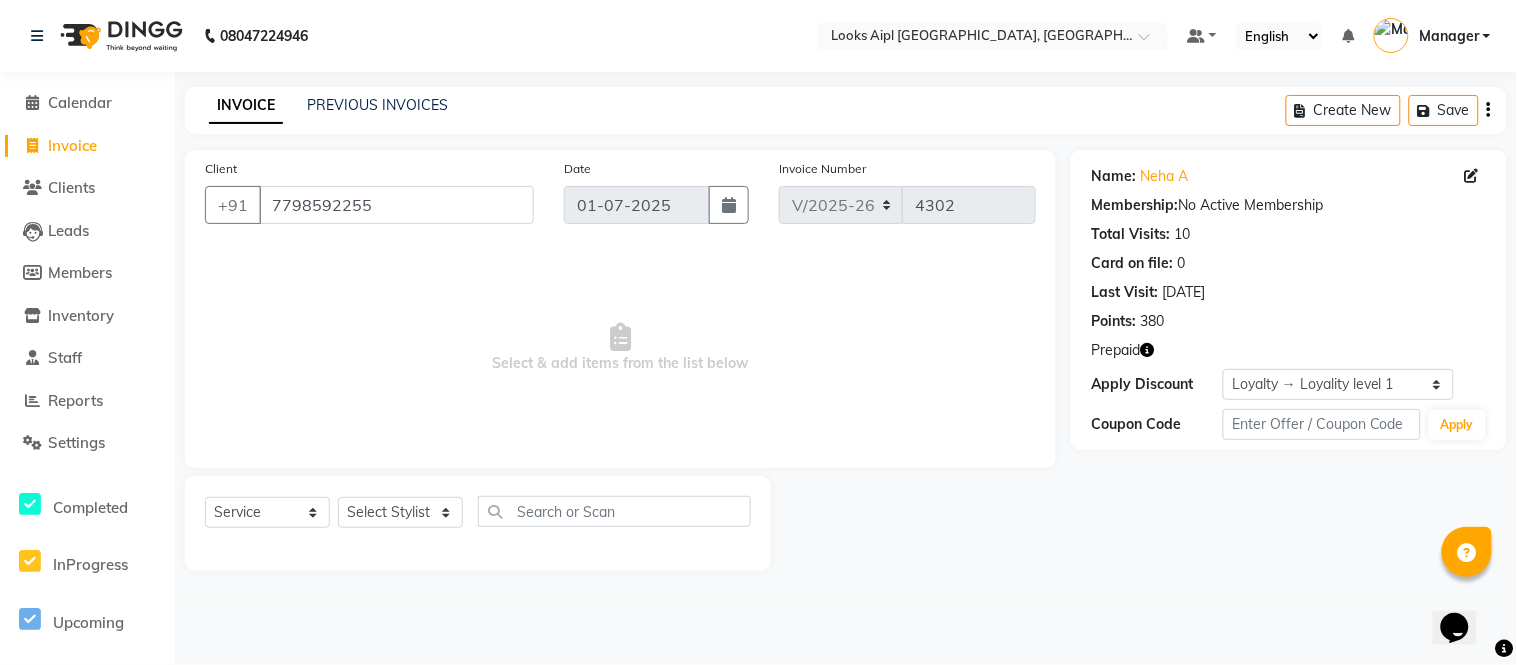click 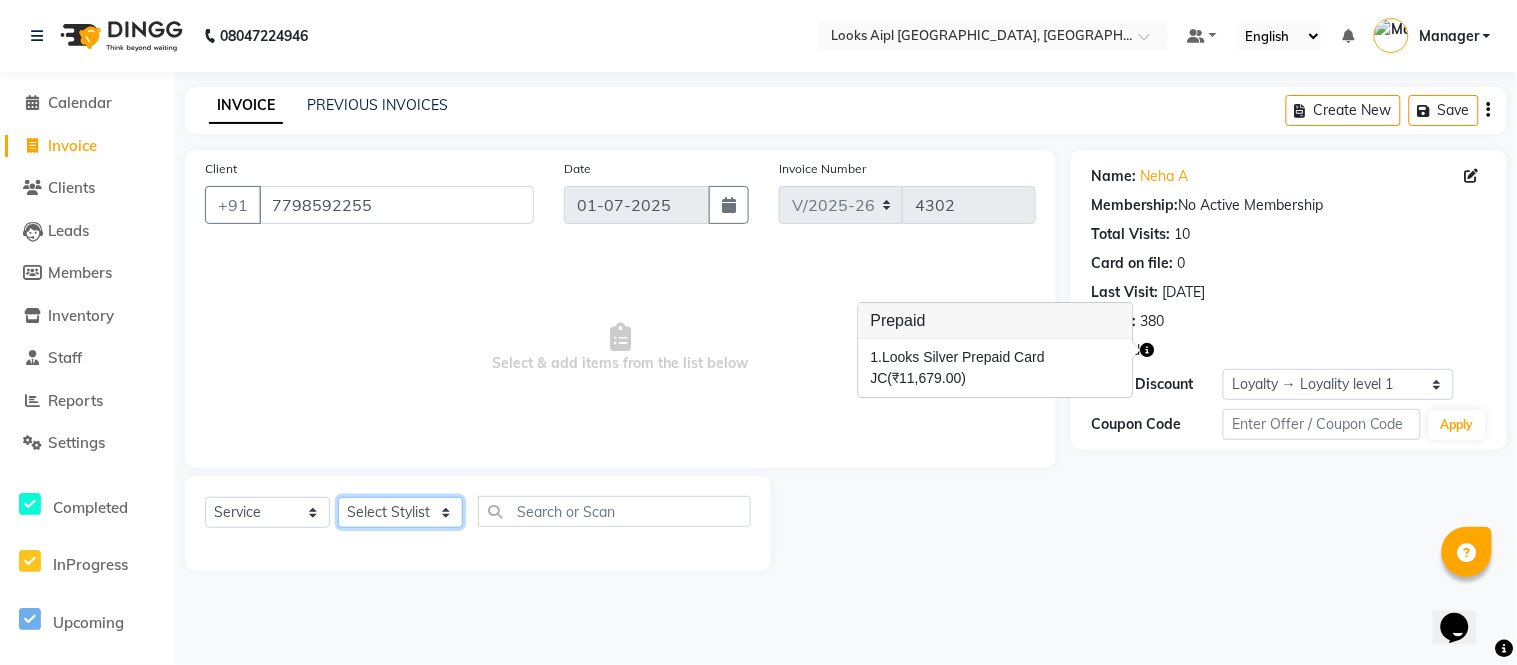 click on "Select Stylist [PERSON_NAME] Alam _Pdct [PERSON_NAME] [PERSON_NAME] Counter Sales [PERSON_NAME] ilfan [PERSON_NAME] [PERSON_NAME] Manager [PERSON_NAME] [PERSON_NAME] sagar_pdct [PERSON_NAME]" 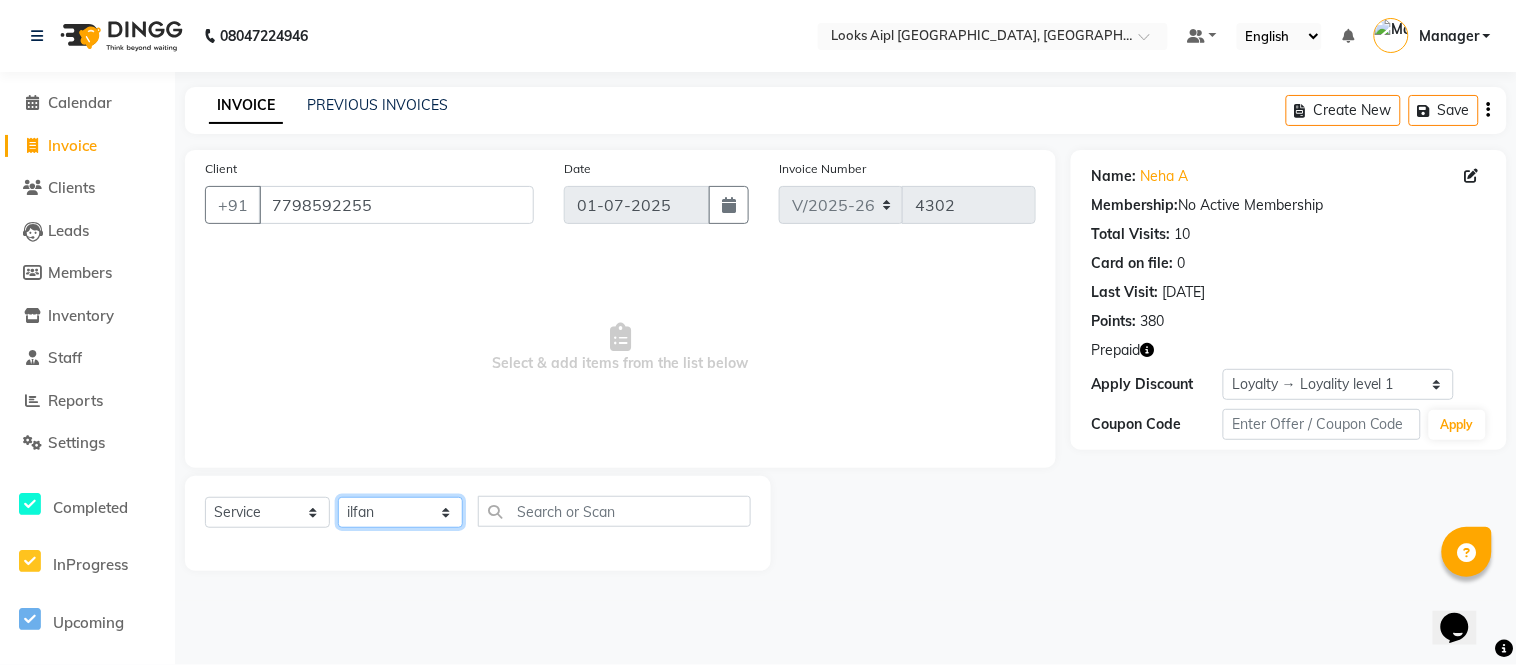 click on "Select Stylist [PERSON_NAME] Alam _Pdct [PERSON_NAME] [PERSON_NAME] Counter Sales [PERSON_NAME] ilfan [PERSON_NAME] [PERSON_NAME] Manager [PERSON_NAME] [PERSON_NAME] sagar_pdct [PERSON_NAME]" 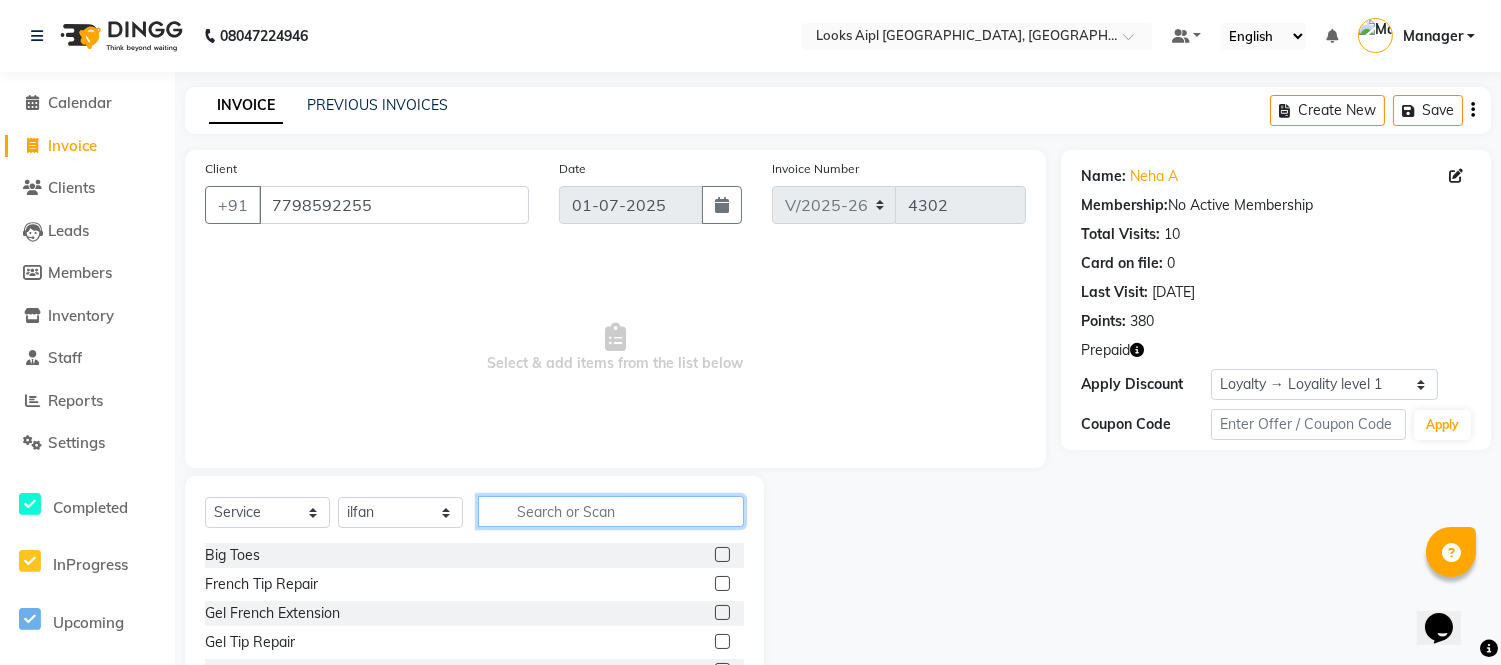 click 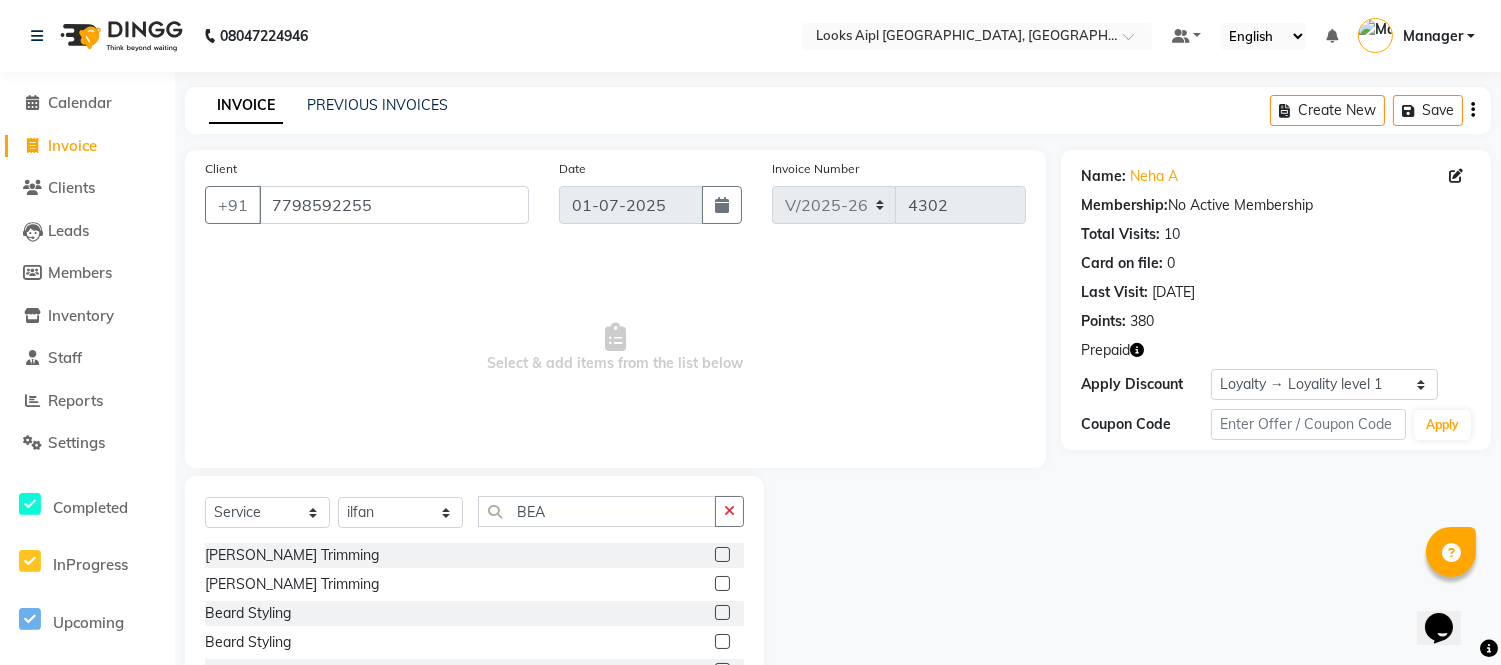 click 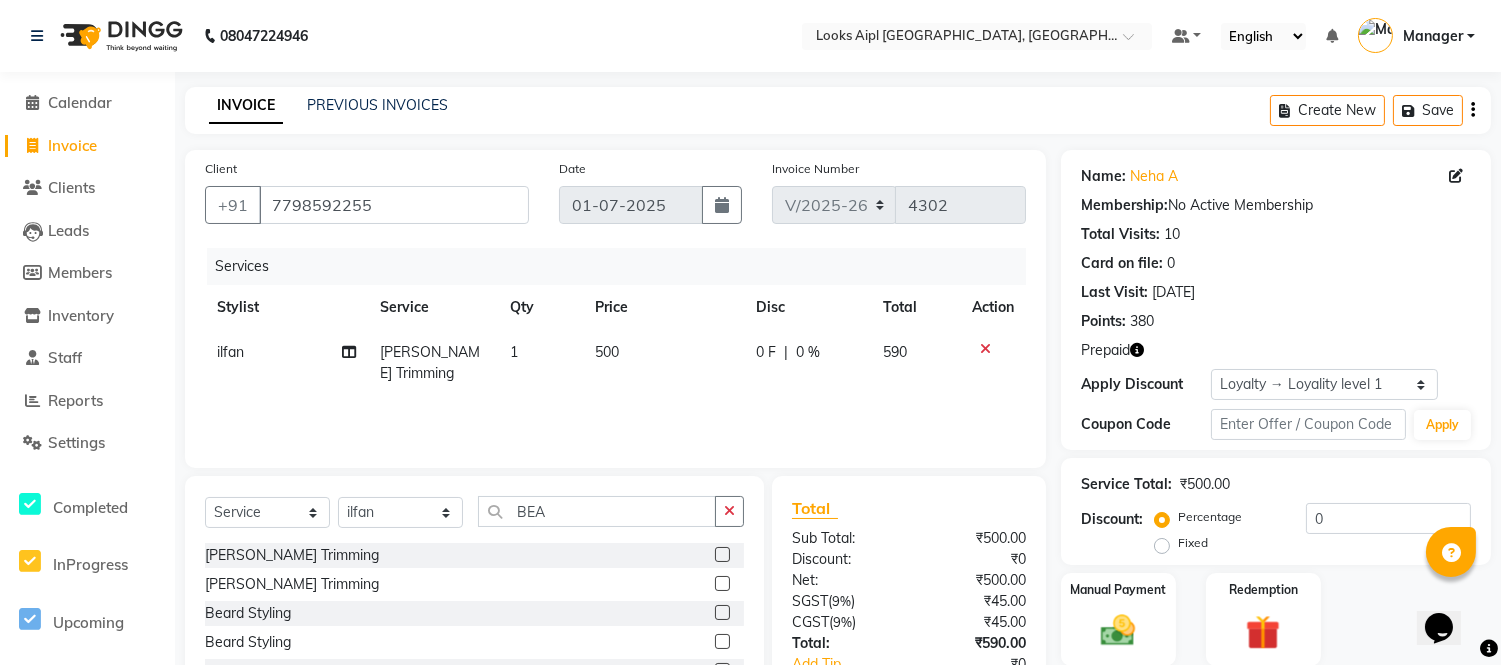 click on "500" 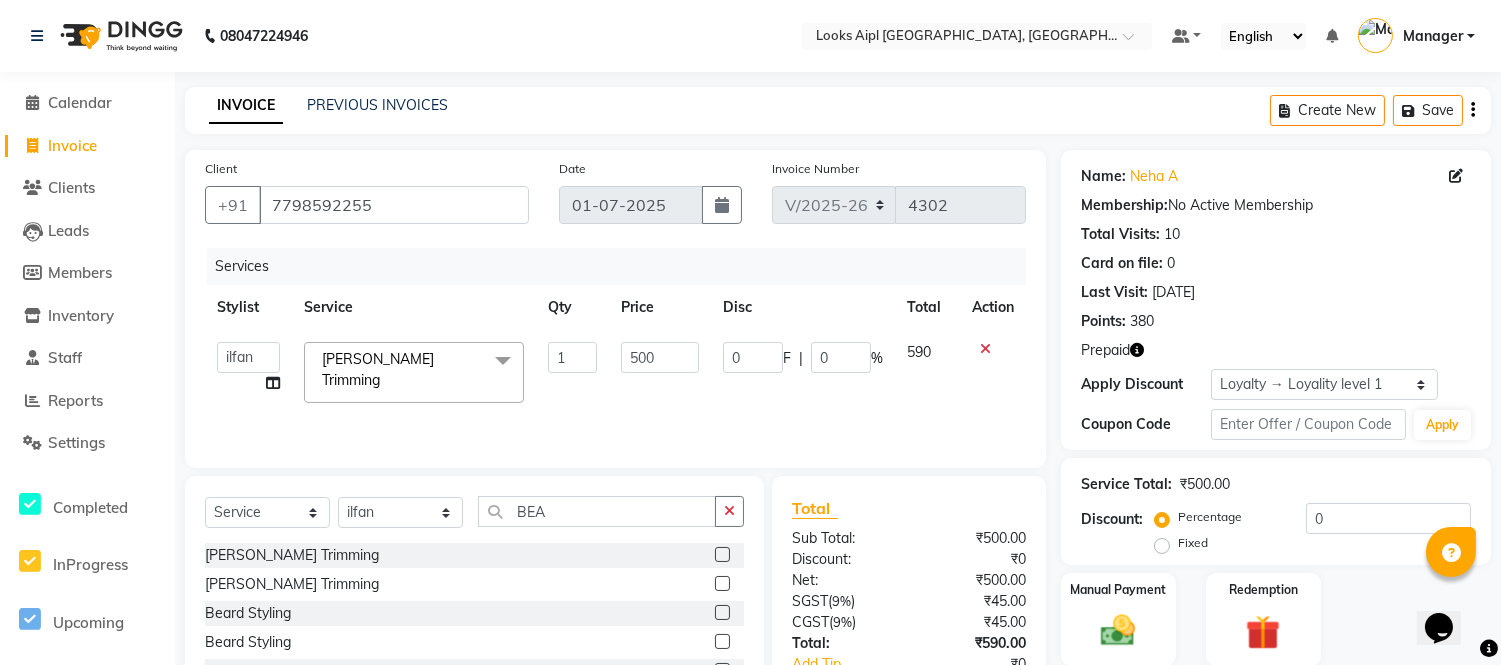 click on "500" 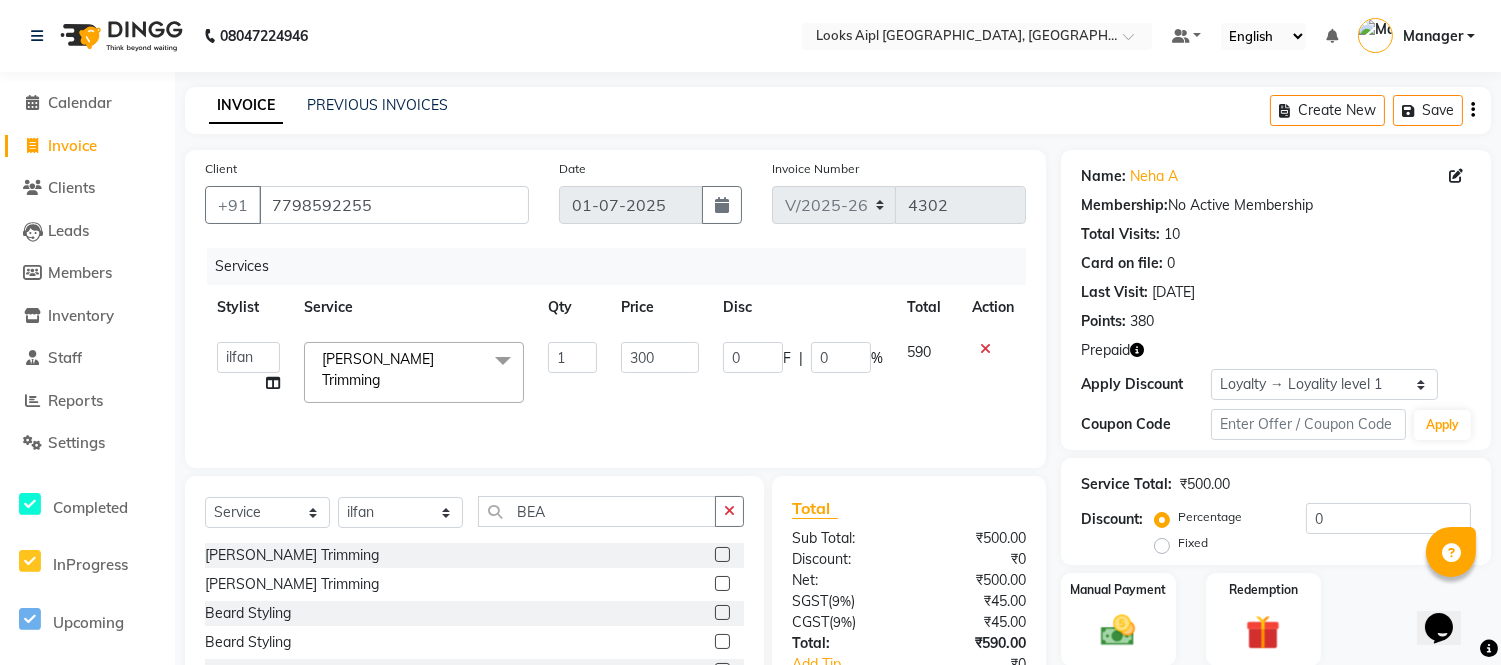 click on "Services Stylist Service Qty Price Disc Total Action  Akash   Akshar_asst   Alam _Pdct   [PERSON_NAME]   [PERSON_NAME]   Counter Sales   Geeta   Hema   ilfan   [PERSON_NAME]   [PERSON_NAME]   Manager   [PERSON_NAME]   [PERSON_NAME]   sagar_pdct   Surejit   [PERSON_NAME]  [PERSON_NAME] Trimming  x Big Toes French Tip Repair Gel French Extension Gel Tip Repair Gel Infills Gel Overlays Gel Extension Gel [MEDICAL_DATA] Natural Nail Extensions French Nail Extensions Gel Polish Removal Extension Removal Nail Art Recruiter French Ombre Gel Polish Nail Art Nedle Cutical Care Nail Art Brush French Gel Polish French Glitter Gel Polish Gel Polish Touchup                                   Nail Art Per Finger(F)* 3D Nail Art Recruiter Nail Art with Stones/Foil/Stickers per Finger Acrylic Overlays Nail Extension Refill Finger Tip Repair Acrylic Removal Gel Polish Application Gel Overlays Refills  Stick on Nails Full Arms Bleach Face Bleach(F) Bleach Full Back/Front Full Body Bleach Half Front/Back Full Legs Bleach Detan(F) Detan(M) Face Bleach(M)" 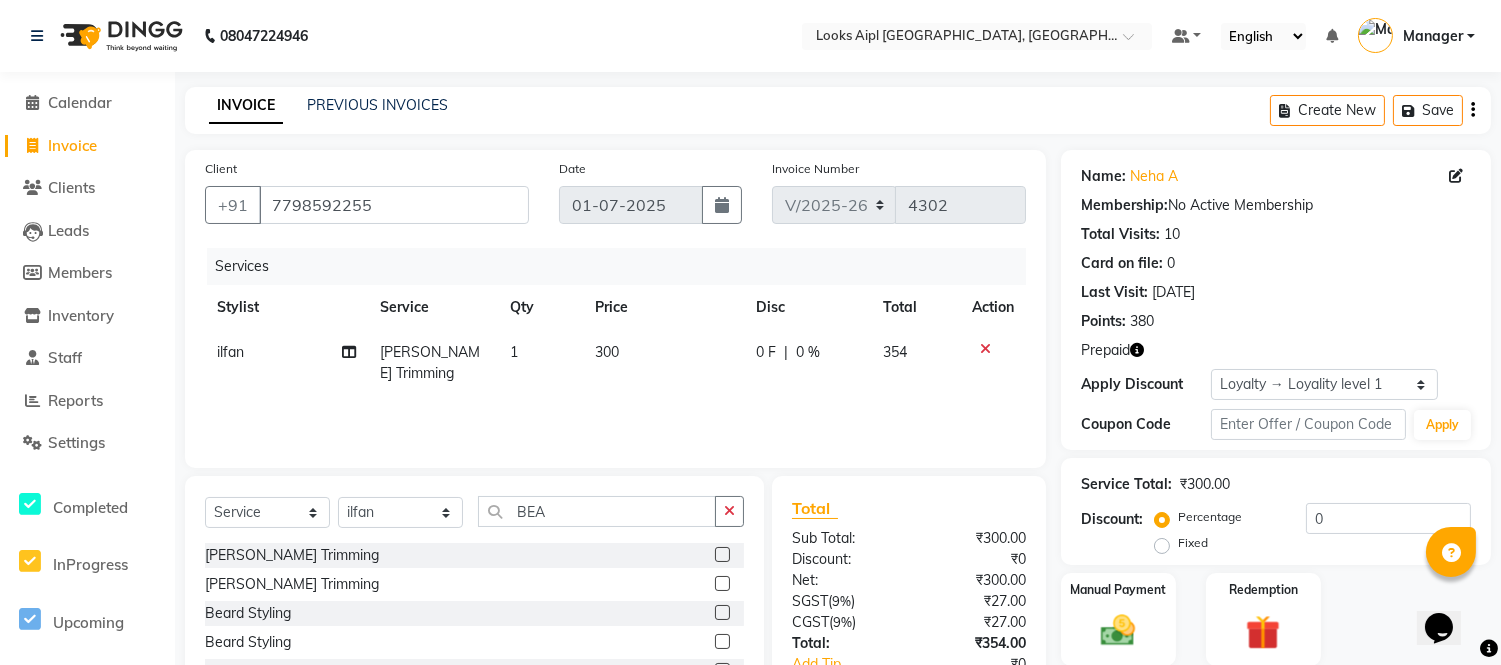scroll, scrollTop: 135, scrollLeft: 0, axis: vertical 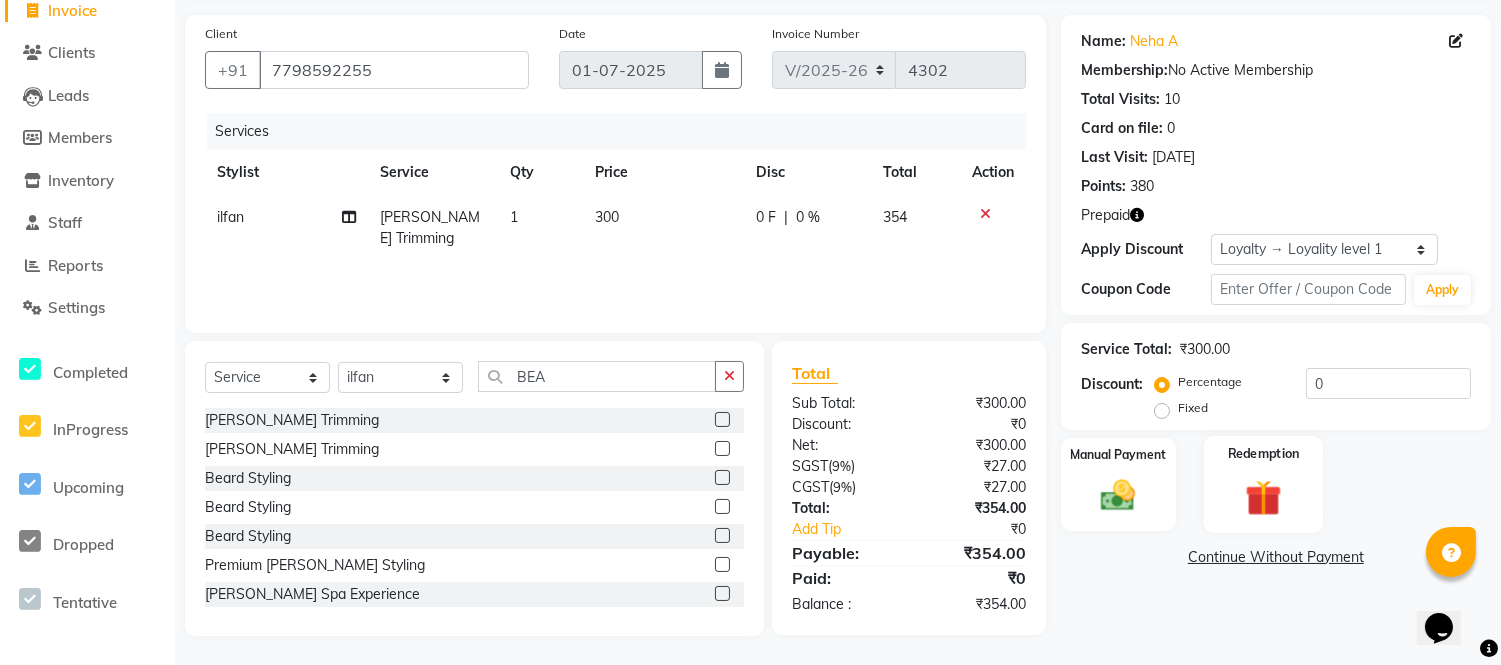 click on "Redemption" 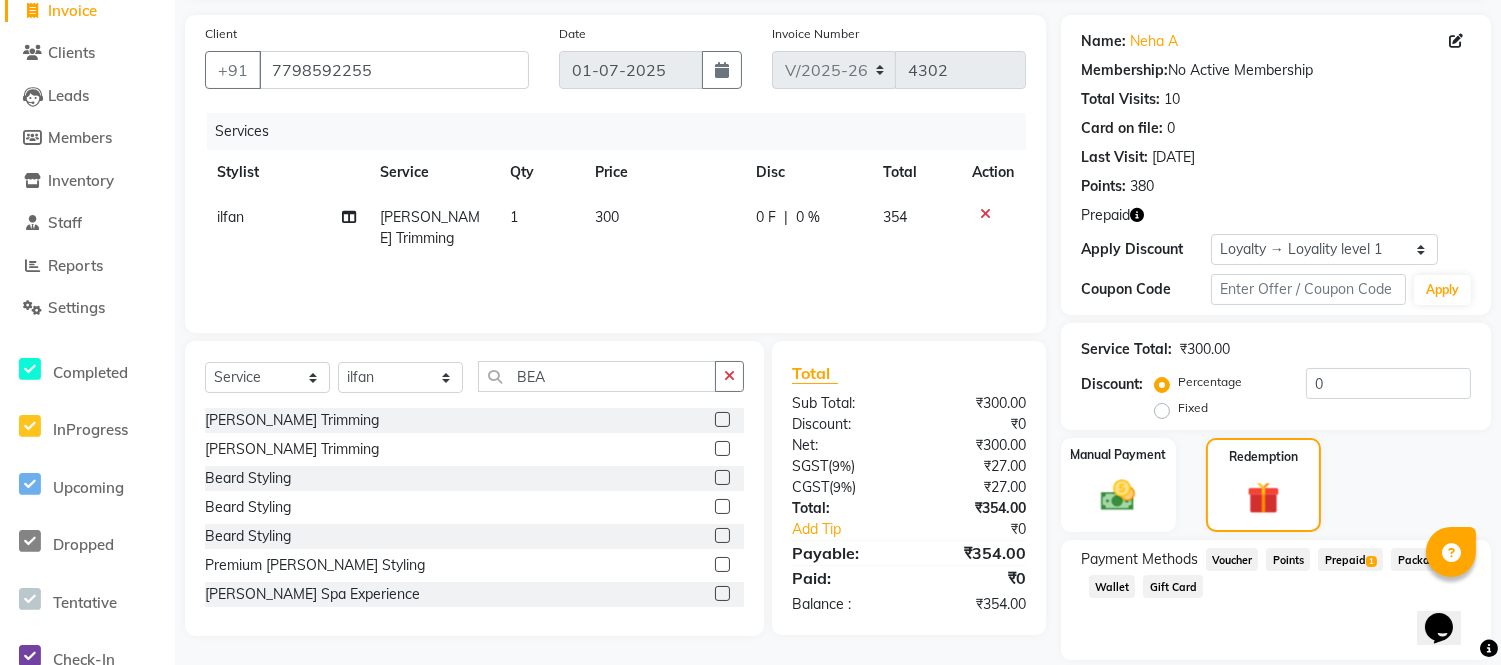 click on "Prepaid  1" 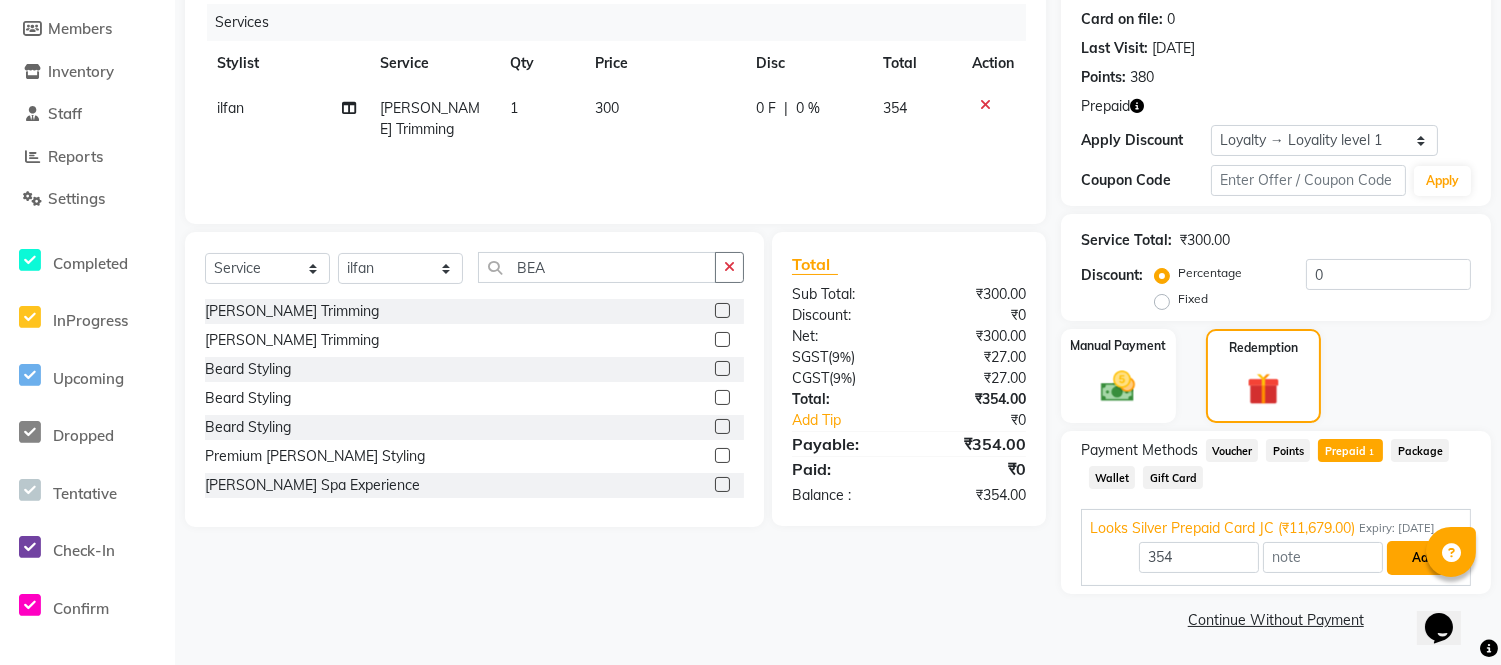 click on "Add" at bounding box center (1423, 558) 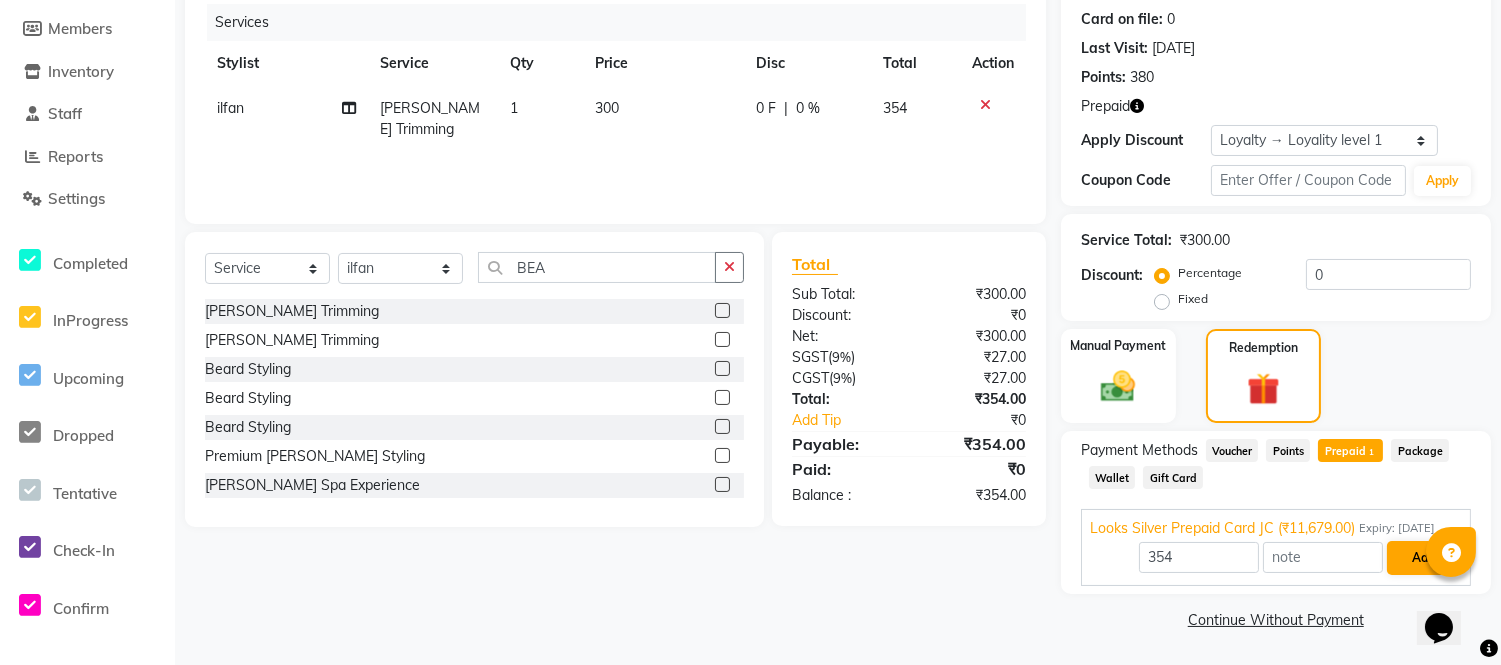 scroll, scrollTop: 217, scrollLeft: 0, axis: vertical 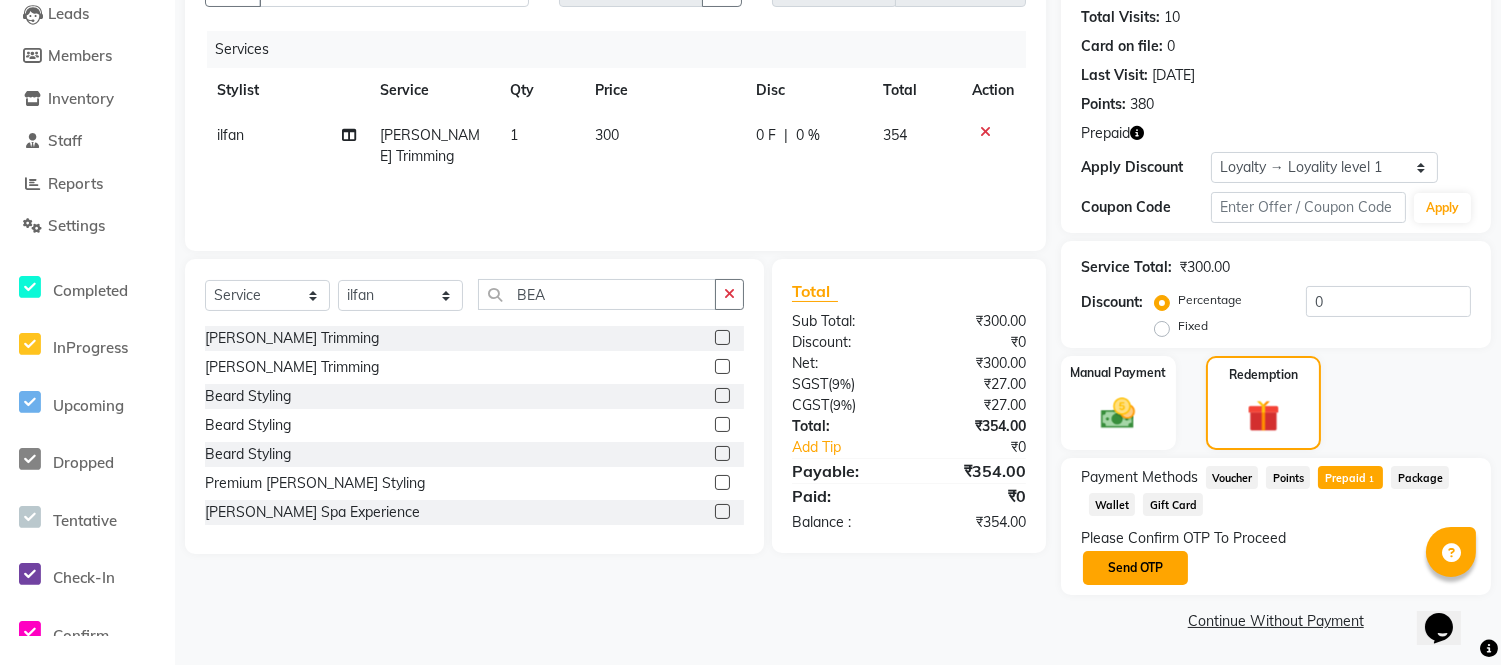 click on "Send OTP" 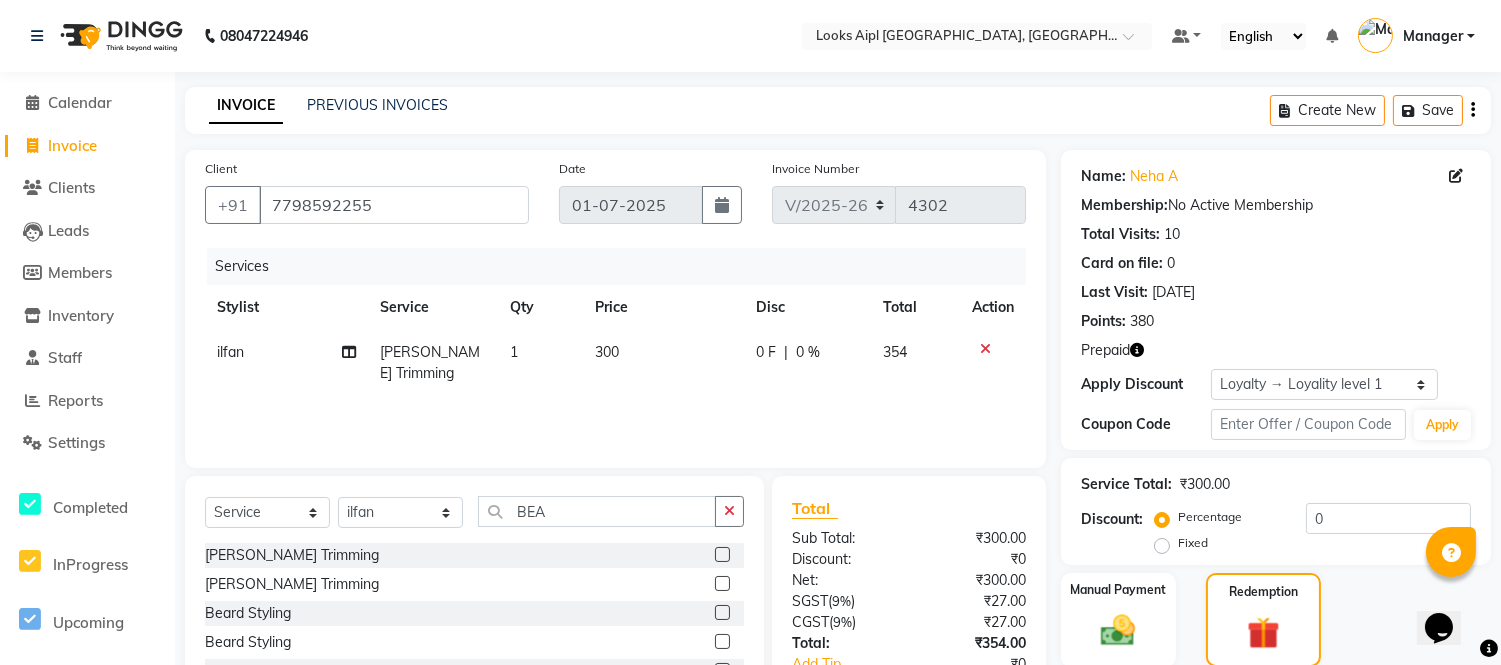 scroll, scrollTop: 234, scrollLeft: 0, axis: vertical 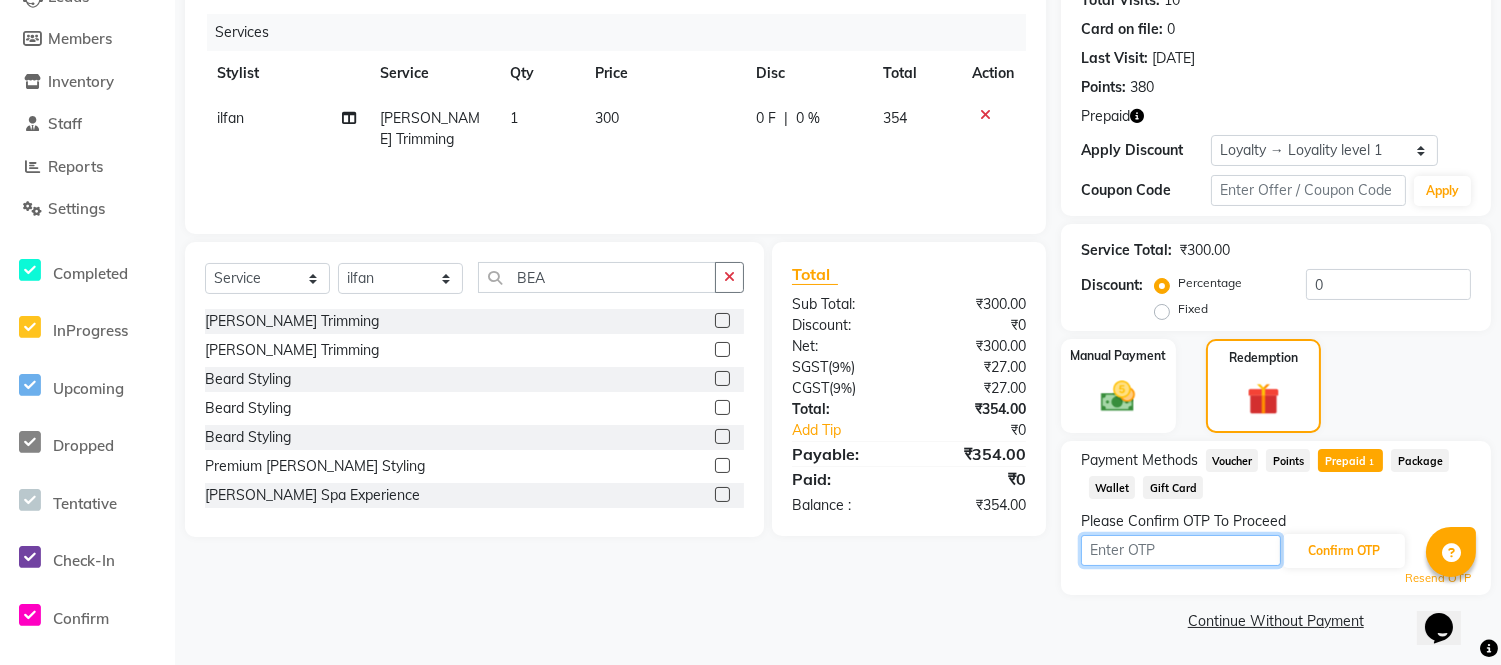 click at bounding box center [1181, 550] 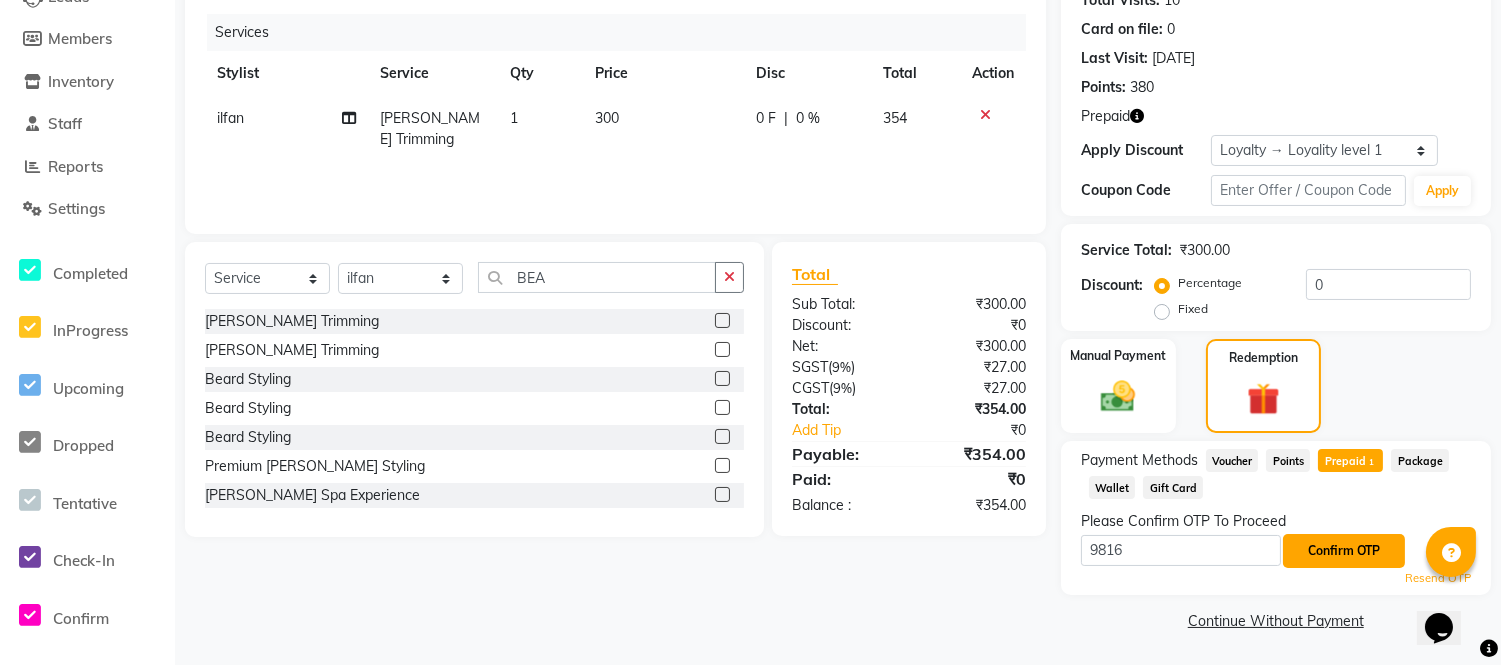 click on "Confirm OTP" 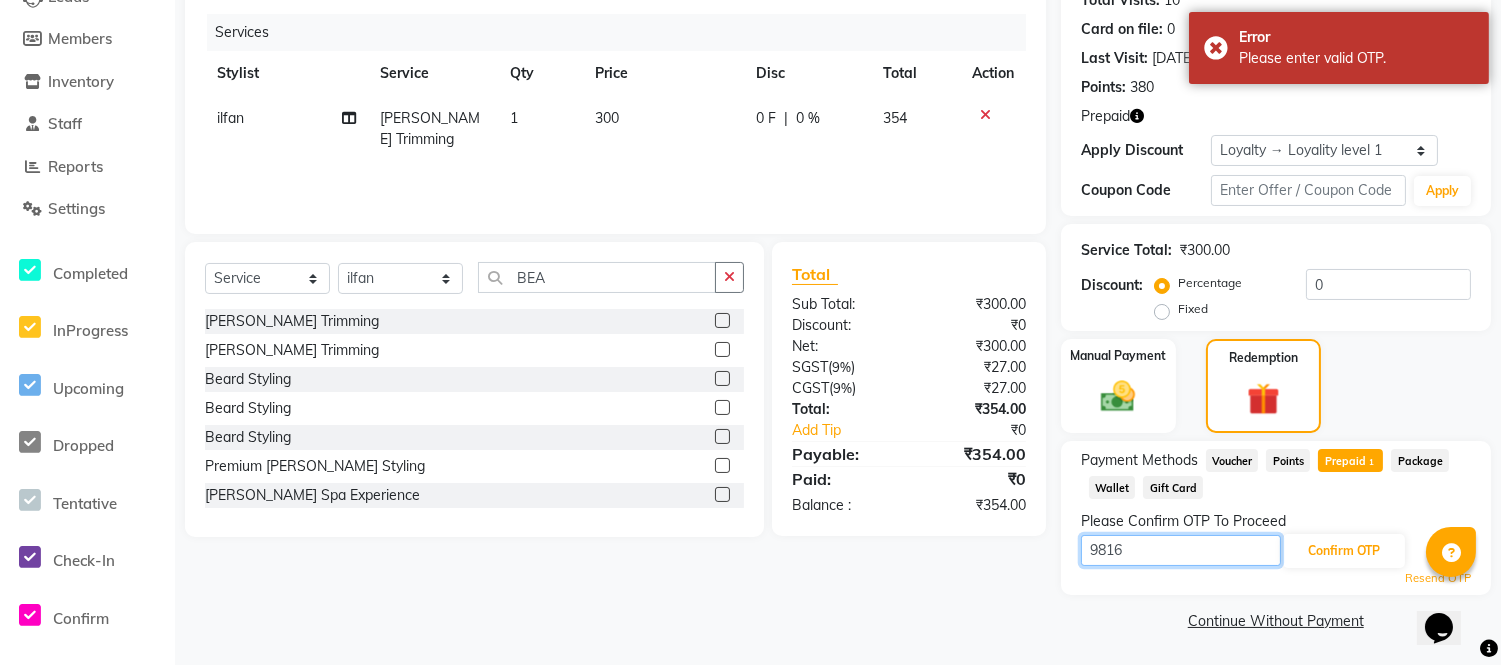 click on "9816" at bounding box center (1181, 550) 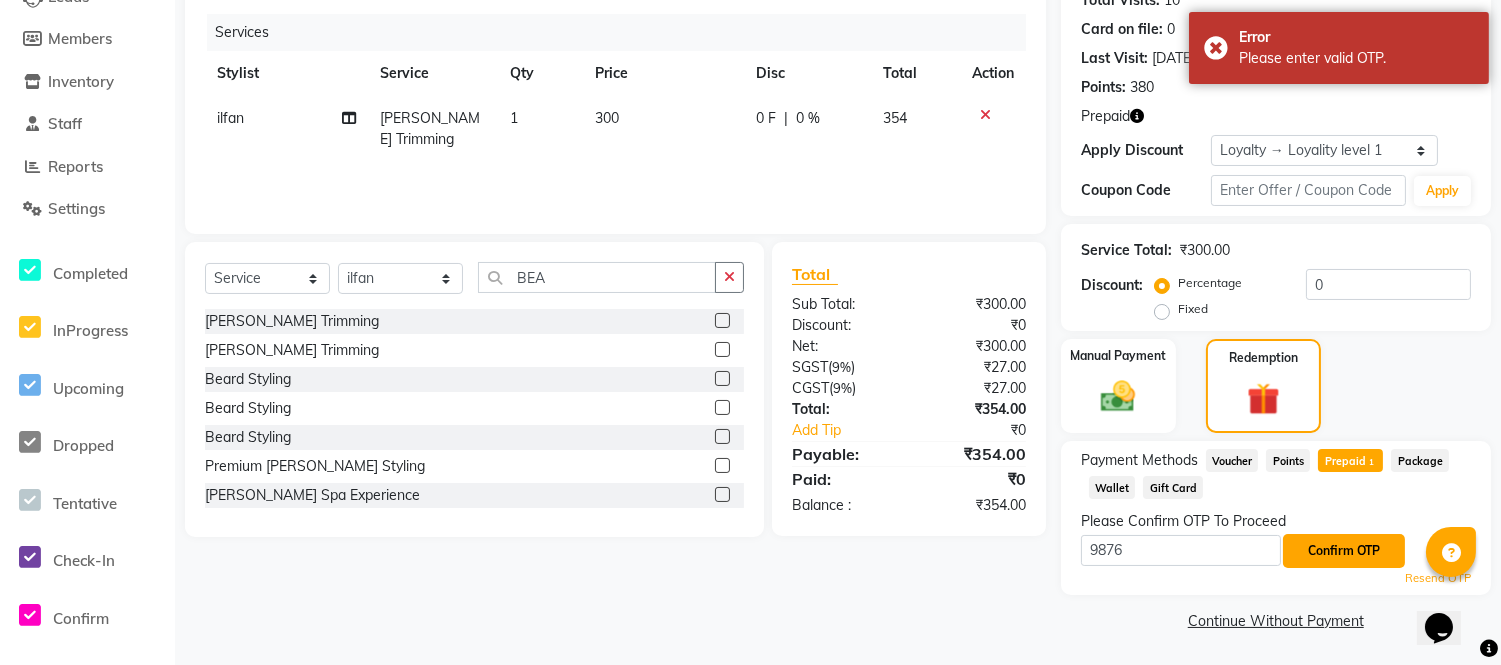 click on "Confirm OTP" 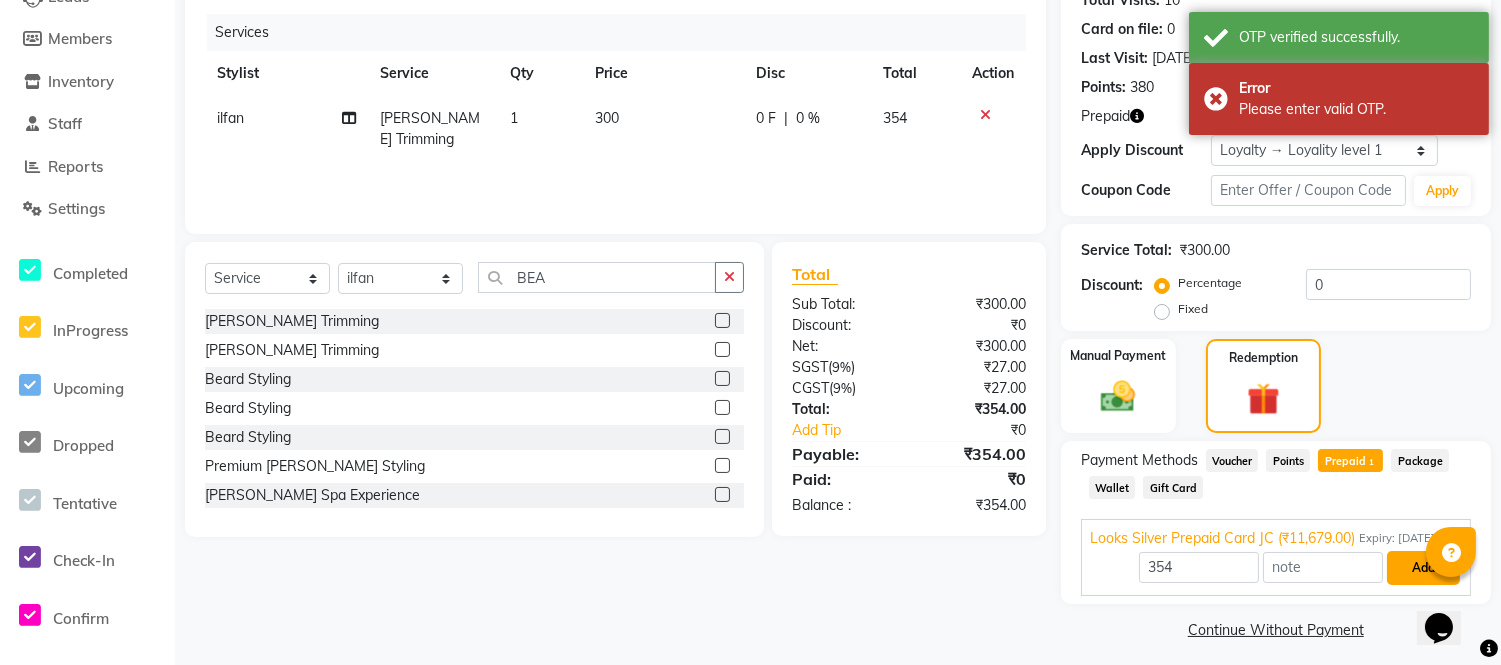 click on "Add" at bounding box center [1423, 568] 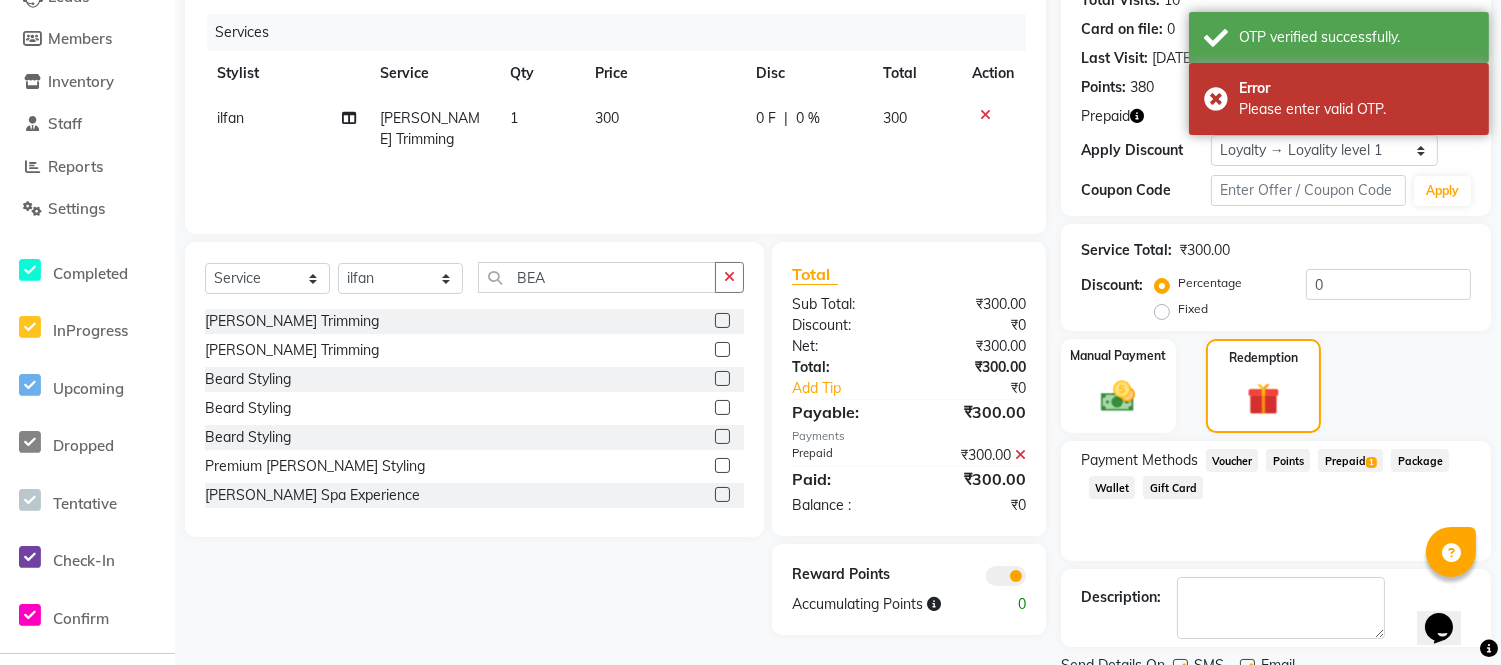 scroll, scrollTop: 313, scrollLeft: 0, axis: vertical 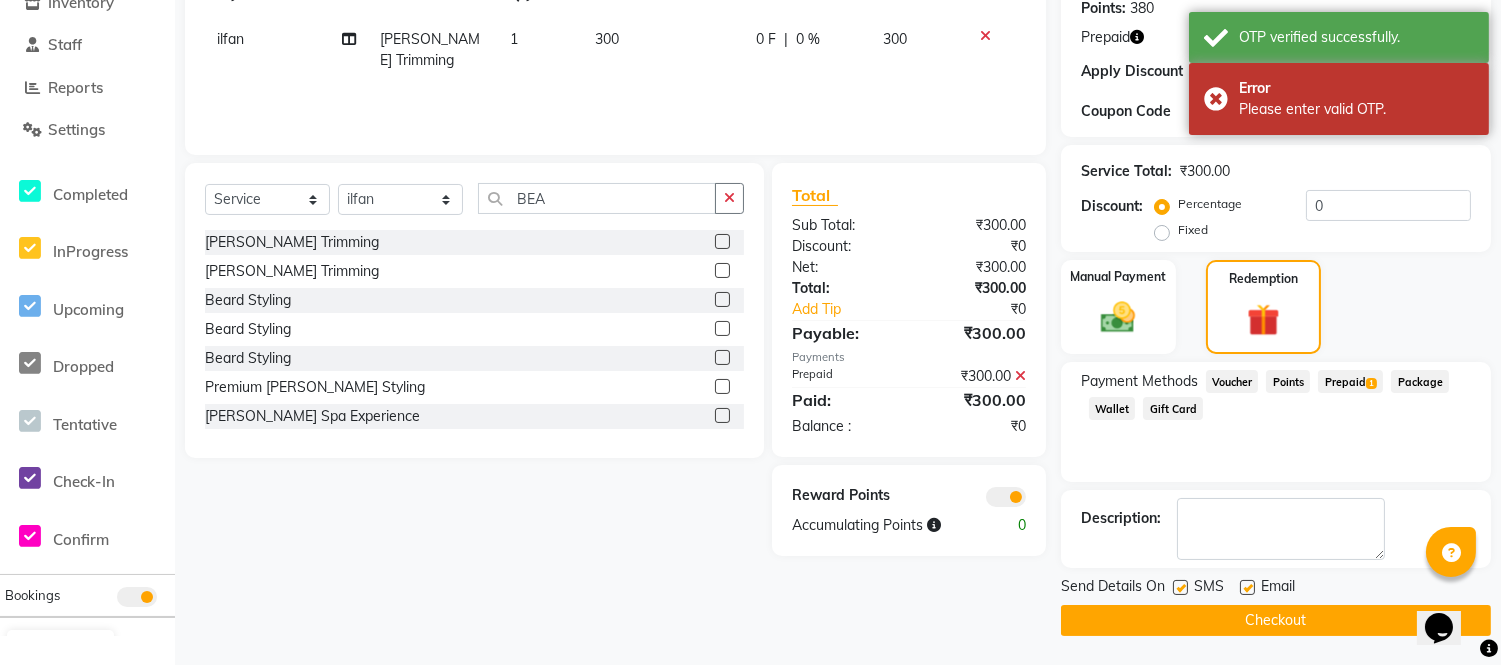 click on "Checkout" 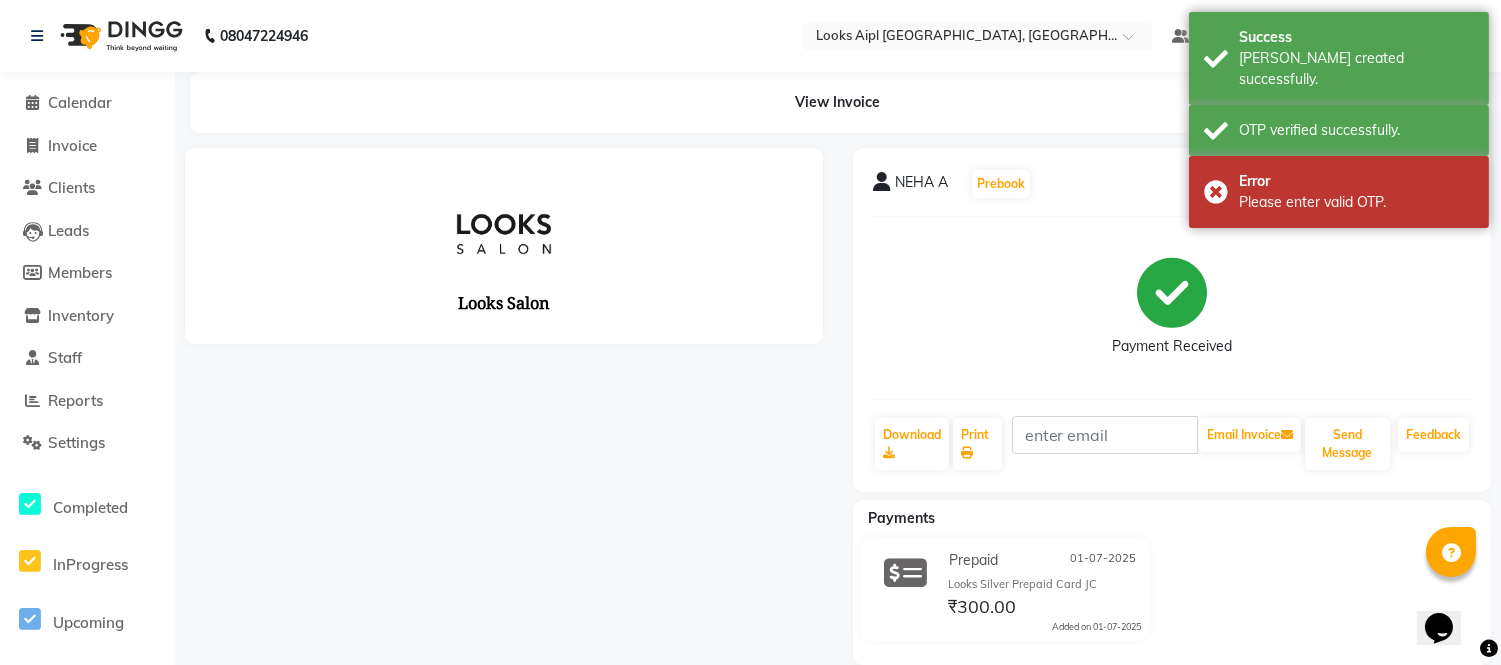 scroll, scrollTop: 0, scrollLeft: 0, axis: both 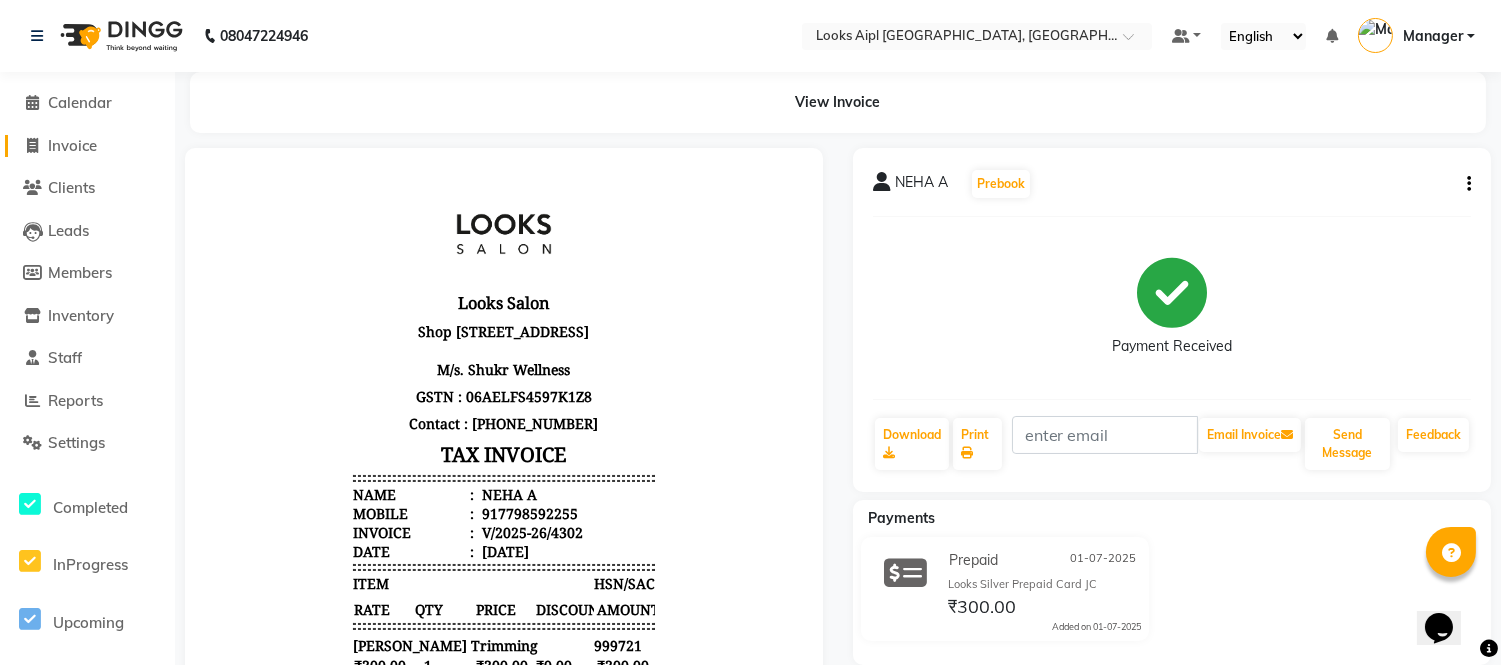 click on "Invoice" 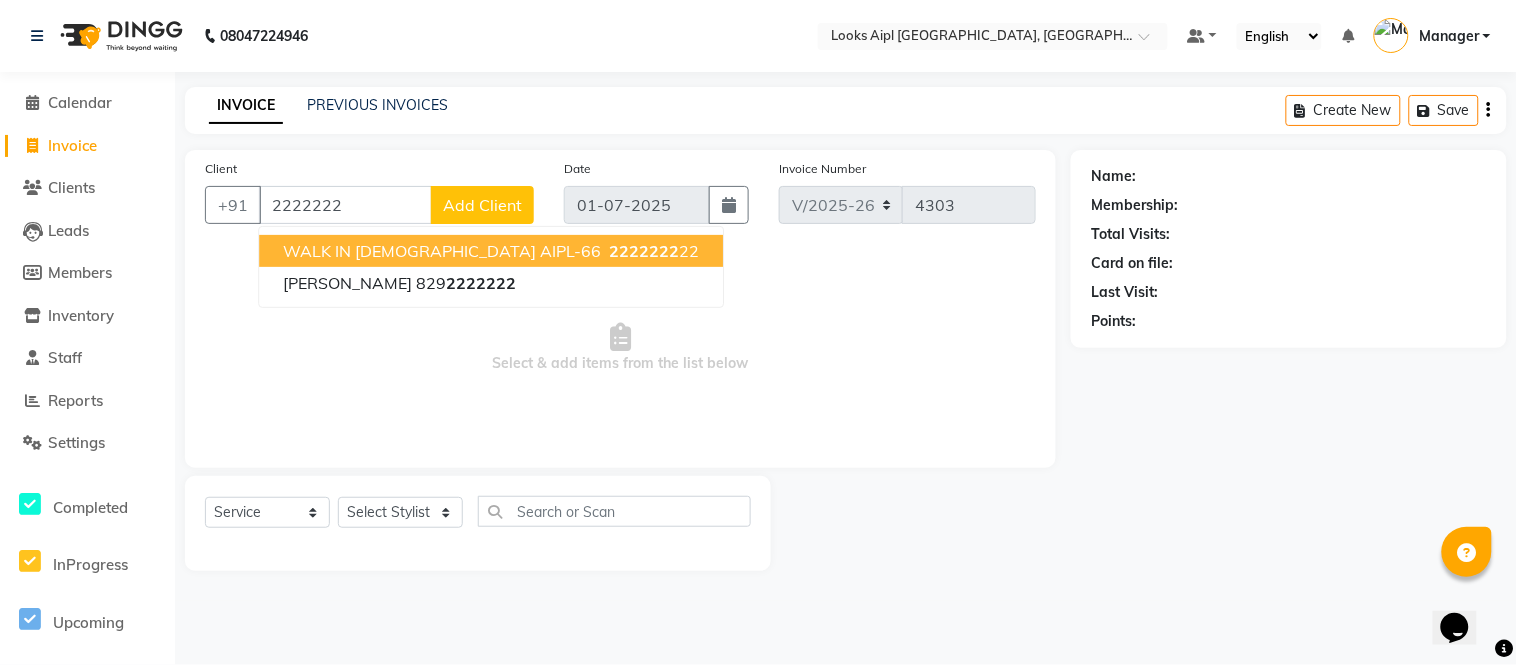 drag, startPoint x: 357, startPoint y: 242, endPoint x: 562, endPoint y: 358, distance: 235.54405 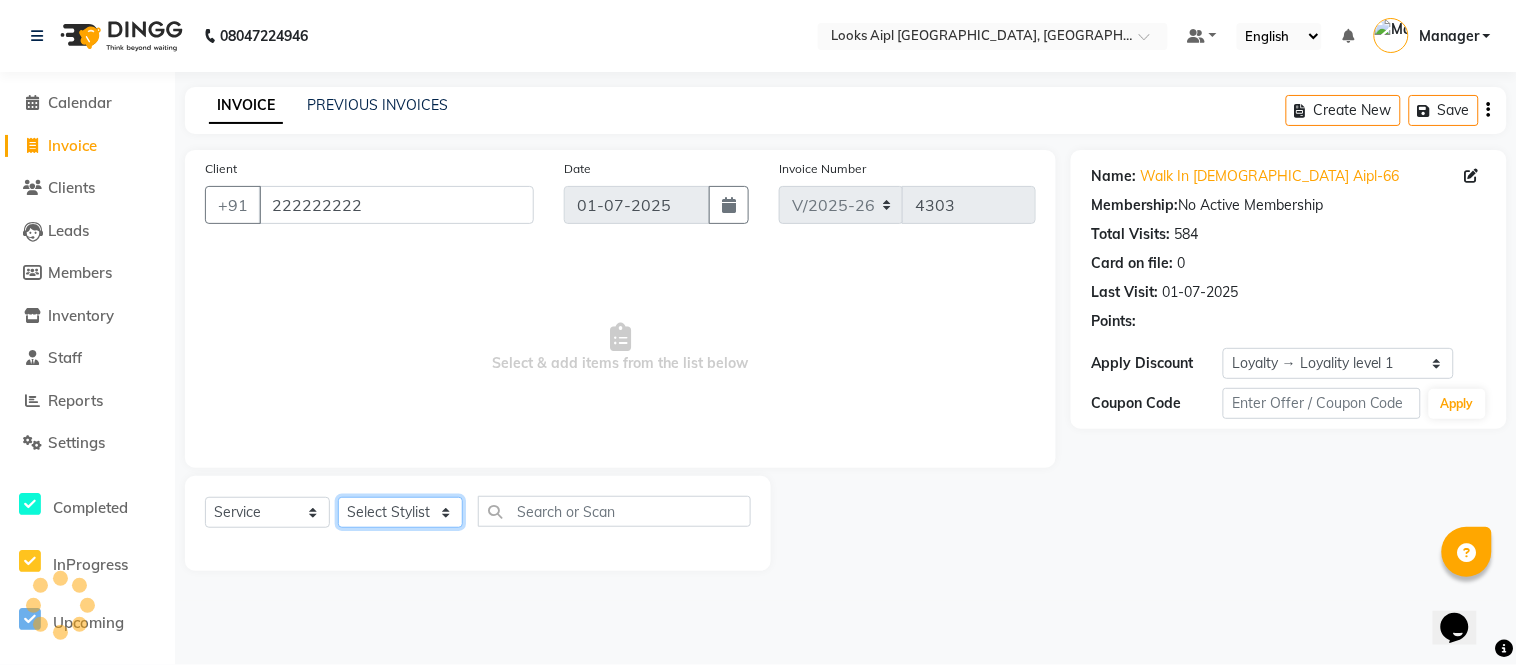 click on "Select Stylist [PERSON_NAME] Alam _Pdct [PERSON_NAME] [PERSON_NAME] Counter Sales [PERSON_NAME] ilfan [PERSON_NAME] [PERSON_NAME] Manager [PERSON_NAME] [PERSON_NAME] sagar_pdct [PERSON_NAME]" 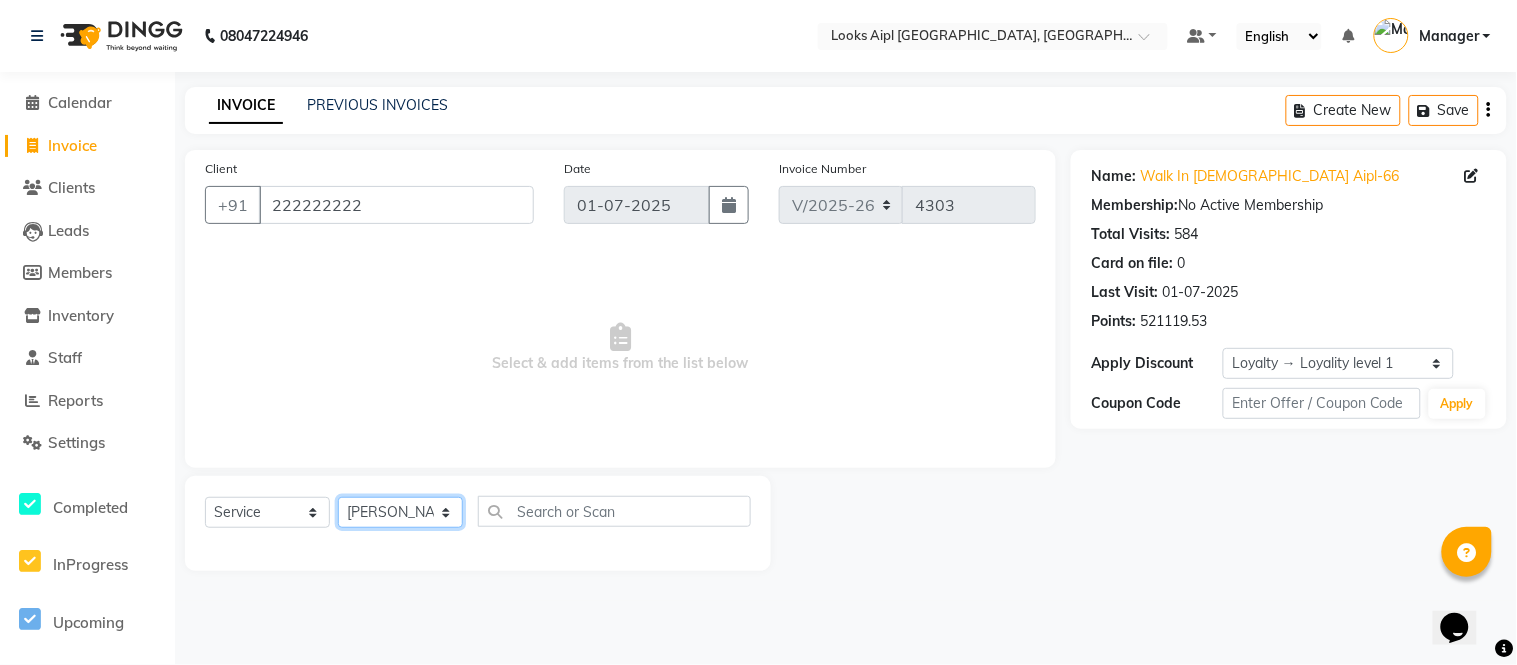 click on "Select Stylist [PERSON_NAME] Alam _Pdct [PERSON_NAME] [PERSON_NAME] Counter Sales [PERSON_NAME] ilfan [PERSON_NAME] [PERSON_NAME] Manager [PERSON_NAME] [PERSON_NAME] sagar_pdct [PERSON_NAME]" 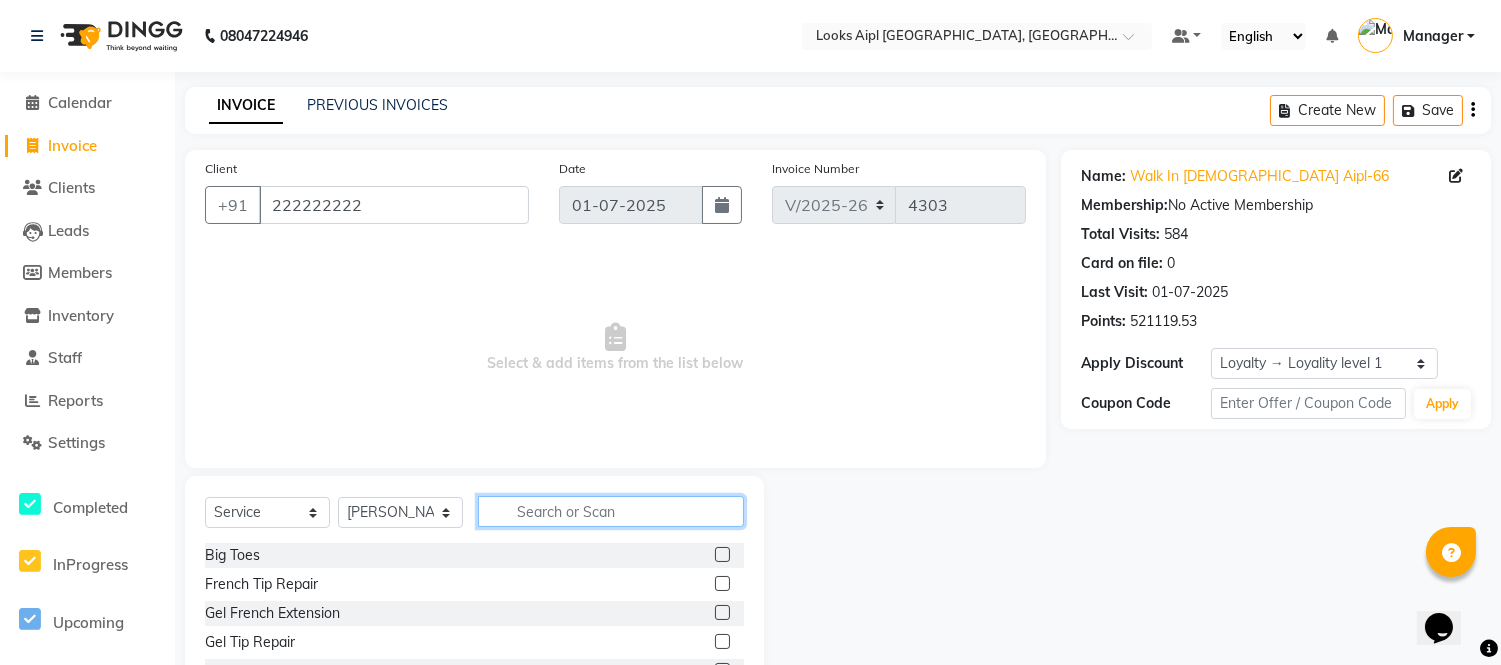click 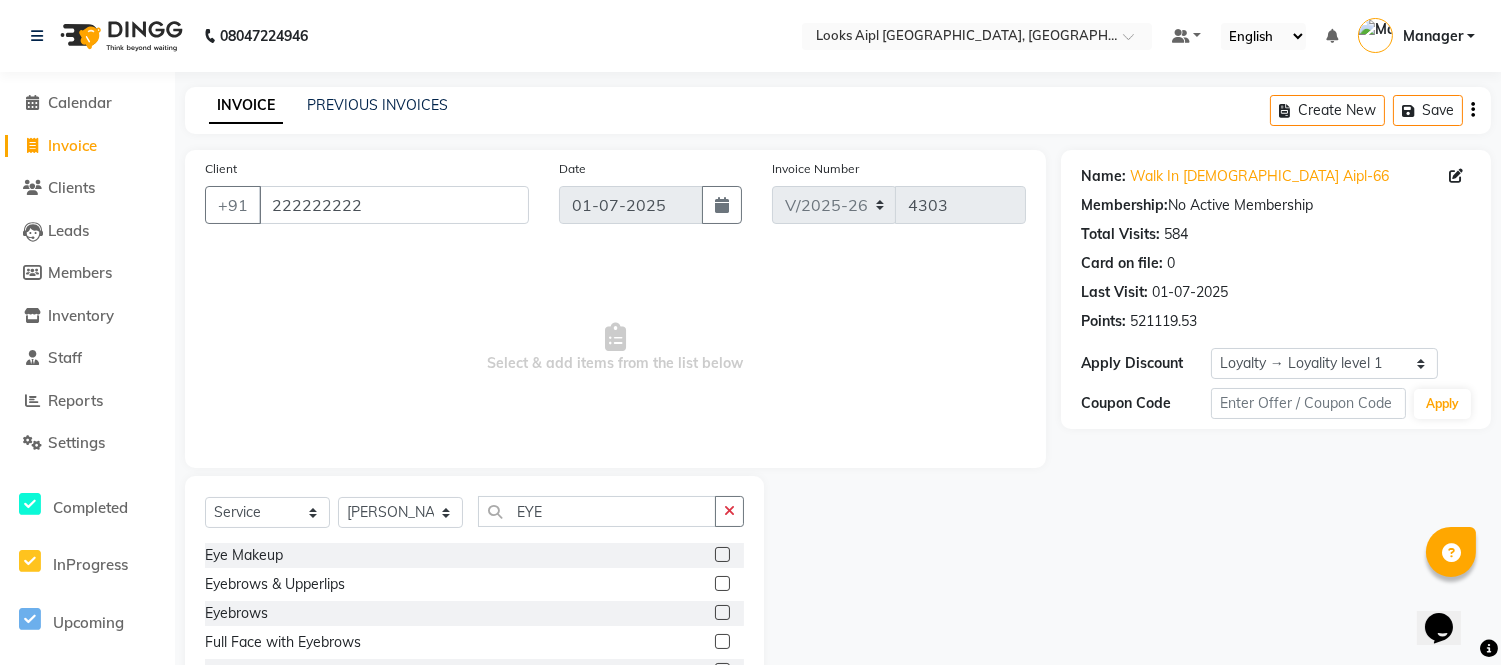 click 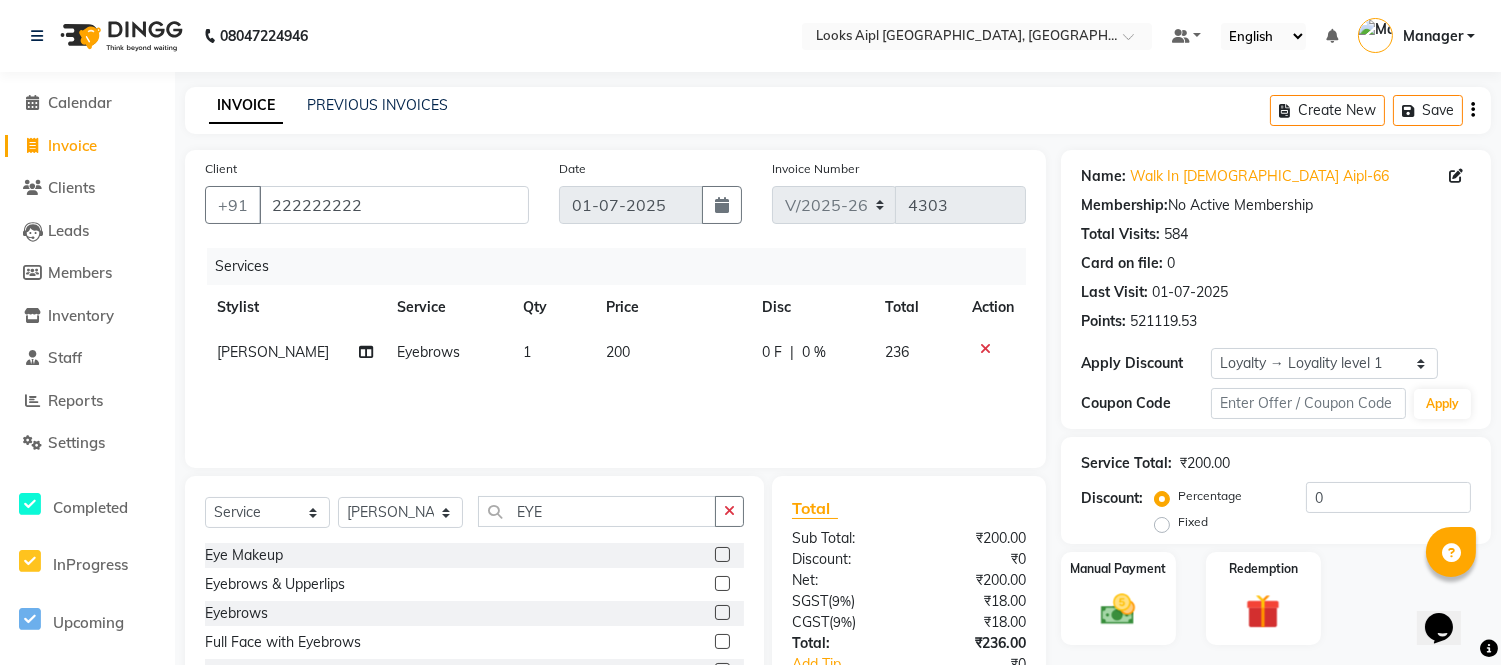 click on "200" 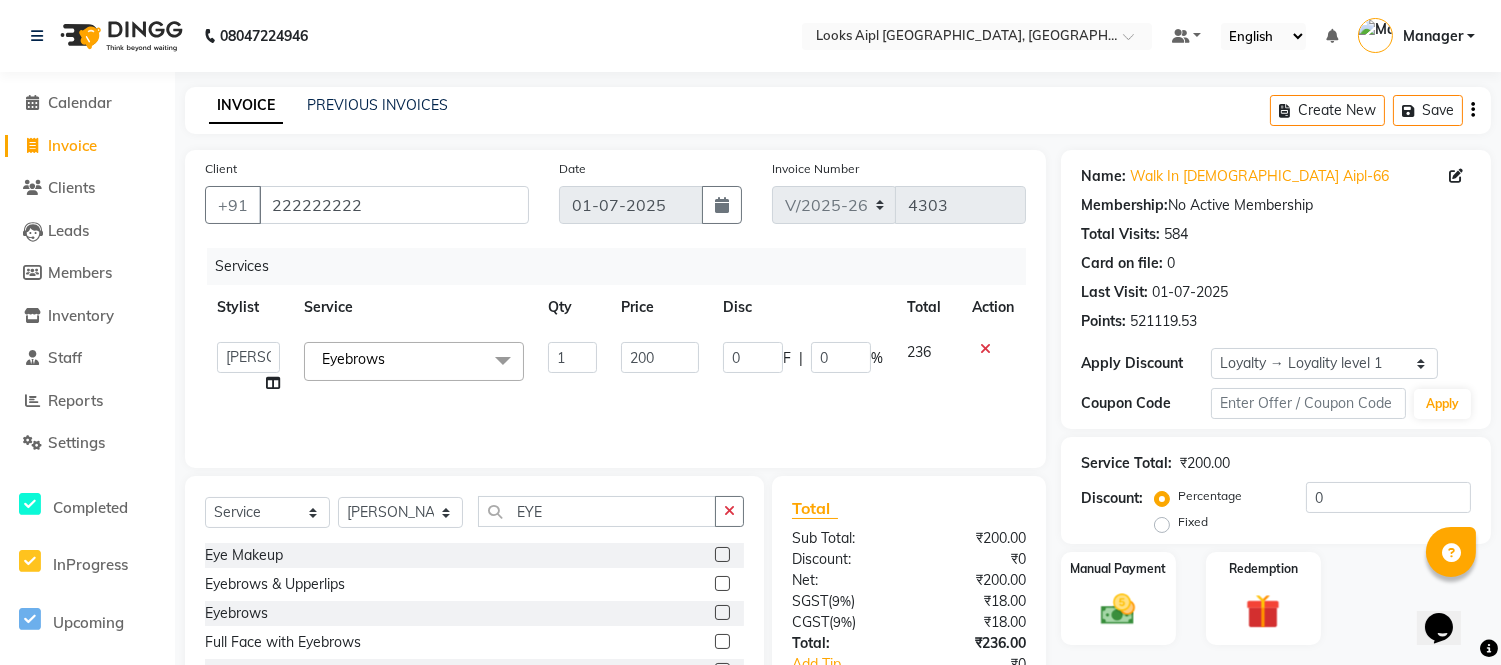 click on "200" 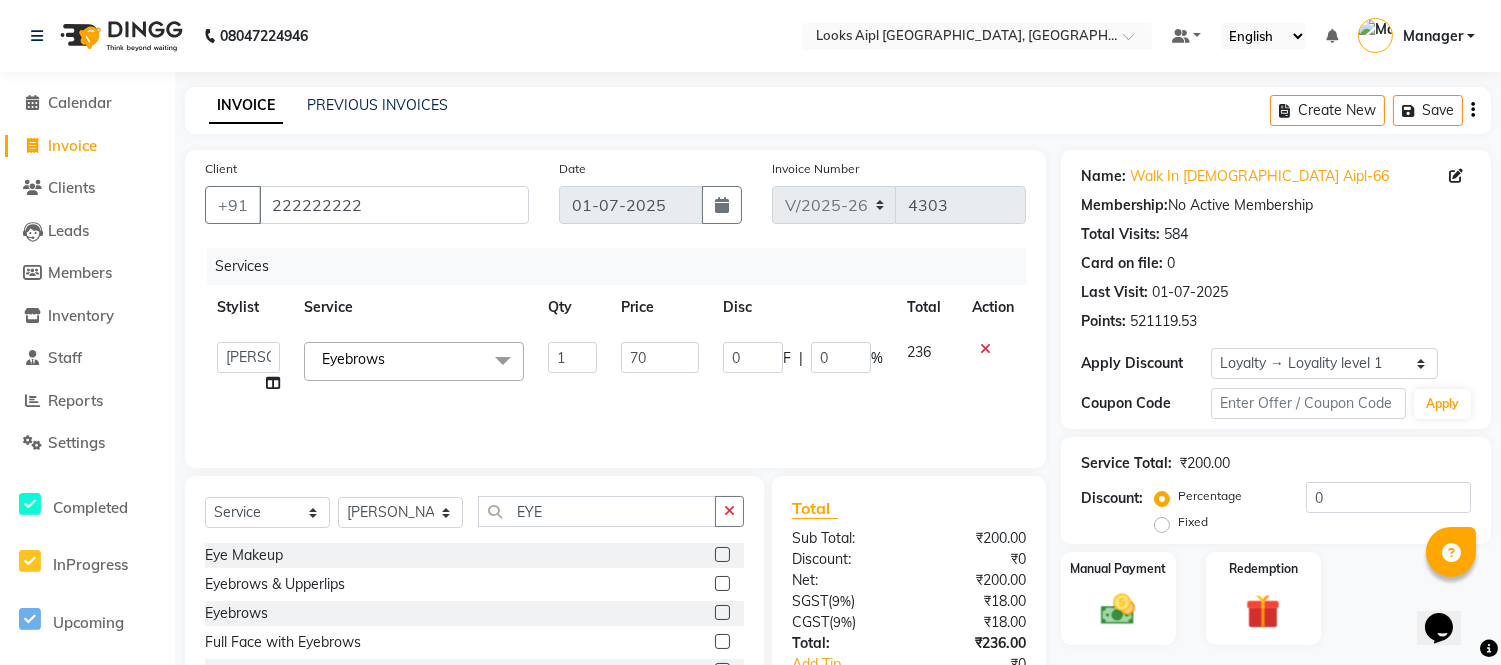 click on "Services Stylist Service Qty Price Disc Total Action  Akash   Akshar_asst   Alam _Pdct   [PERSON_NAME]   [PERSON_NAME]   Counter Sales   Geeta   Hema   ilfan   [PERSON_NAME]   [PERSON_NAME]   Manager   [PERSON_NAME]   [PERSON_NAME]   sagar_pdct   Surejit   [PERSON_NAME]  Eyebrows  x Big Toes French Tip Repair Gel French Extension Gel Tip Repair Gel Infills Gel Overlays Gel Extension Gel [MEDICAL_DATA] Natural Nail Extensions French Nail Extensions Gel Polish Removal Extension Removal Nail Art Recruiter French Ombre Gel Polish Nail Art Nedle Cutical Care Nail Art Brush French Gel Polish French Glitter Gel Polish Gel Polish Touchup                                   Nail Art Per Finger(F)* 3D Nail Art Recruiter Nail Art with Stones/Foil/Stickers per Finger Acrylic Overlays Nail Extension Refill Finger Tip Repair Acrylic Removal Gel Polish Application Gel Overlays Refills  Stick on Nails Full Arms Bleach Face Bleach(F) Bleach Full Back/Front Full Body Bleach Half Front/Back Full Legs Bleach Detan(F) Detan(M) Face Bleach(M) Liner" 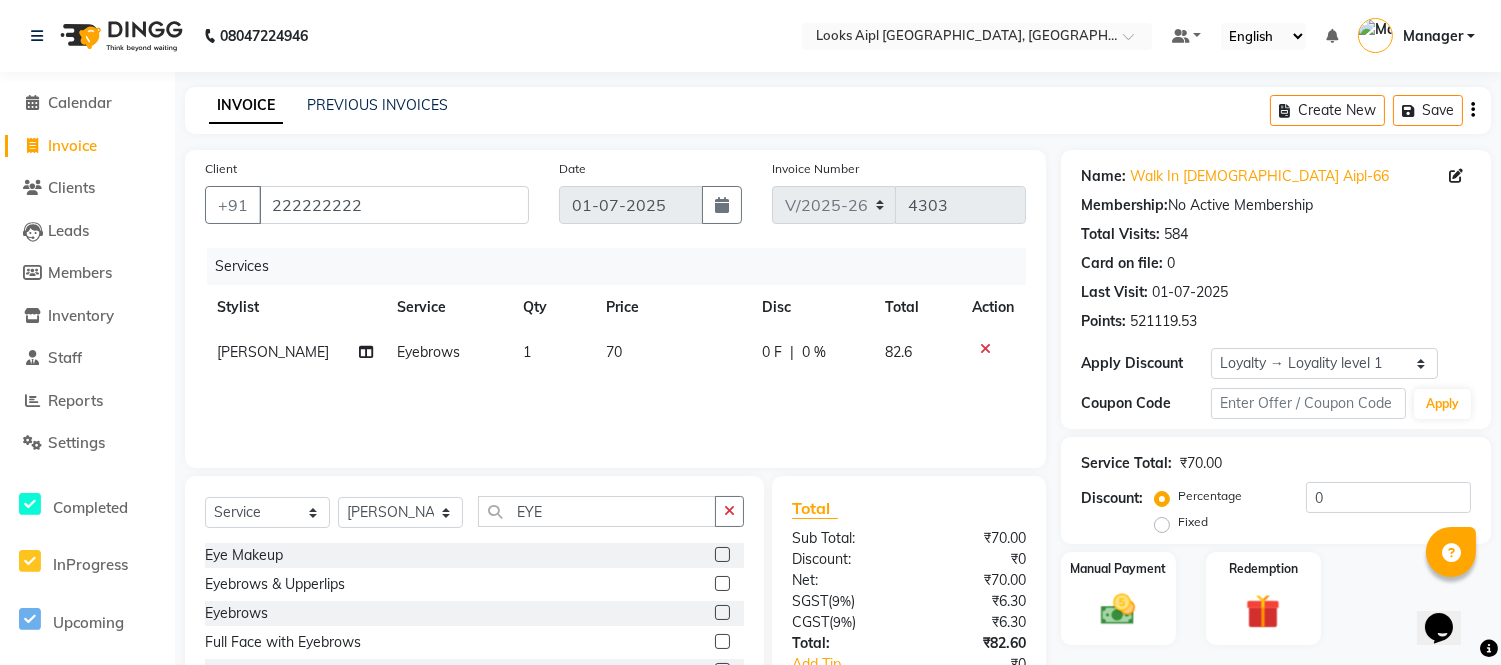 scroll, scrollTop: 155, scrollLeft: 0, axis: vertical 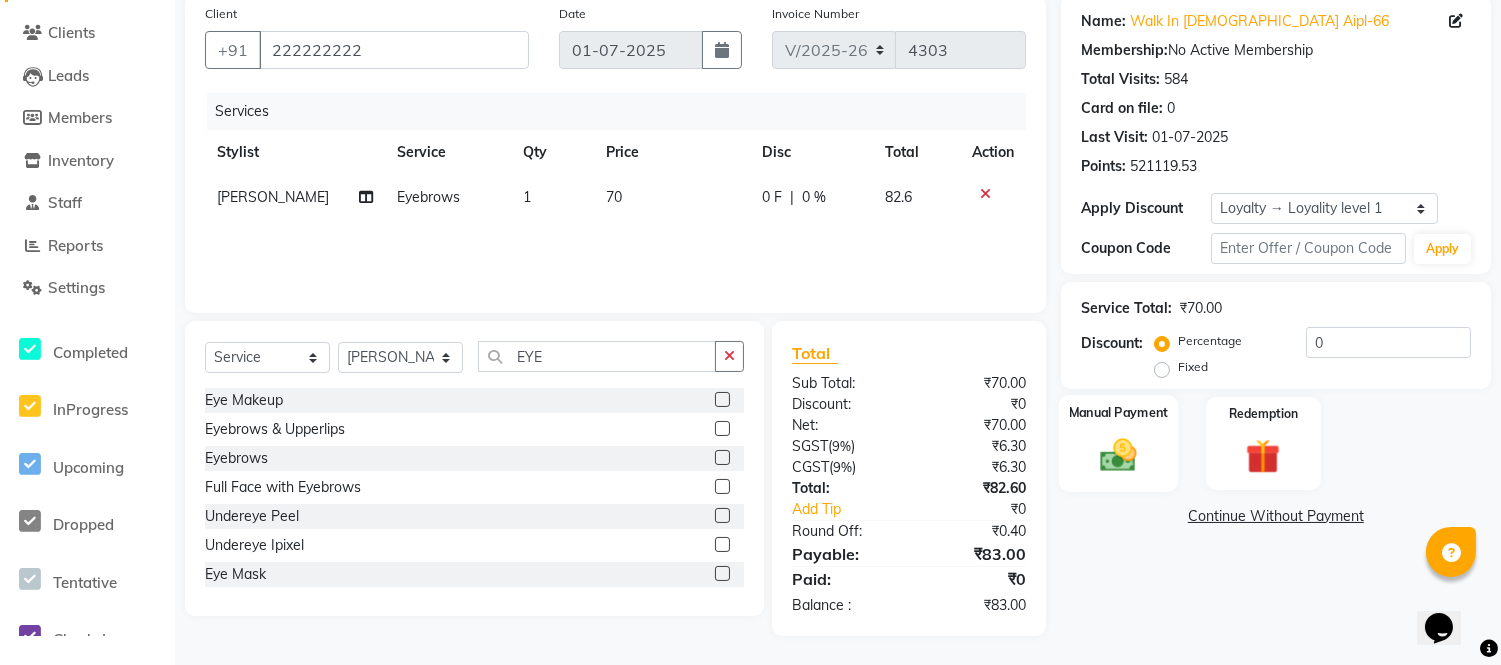 click 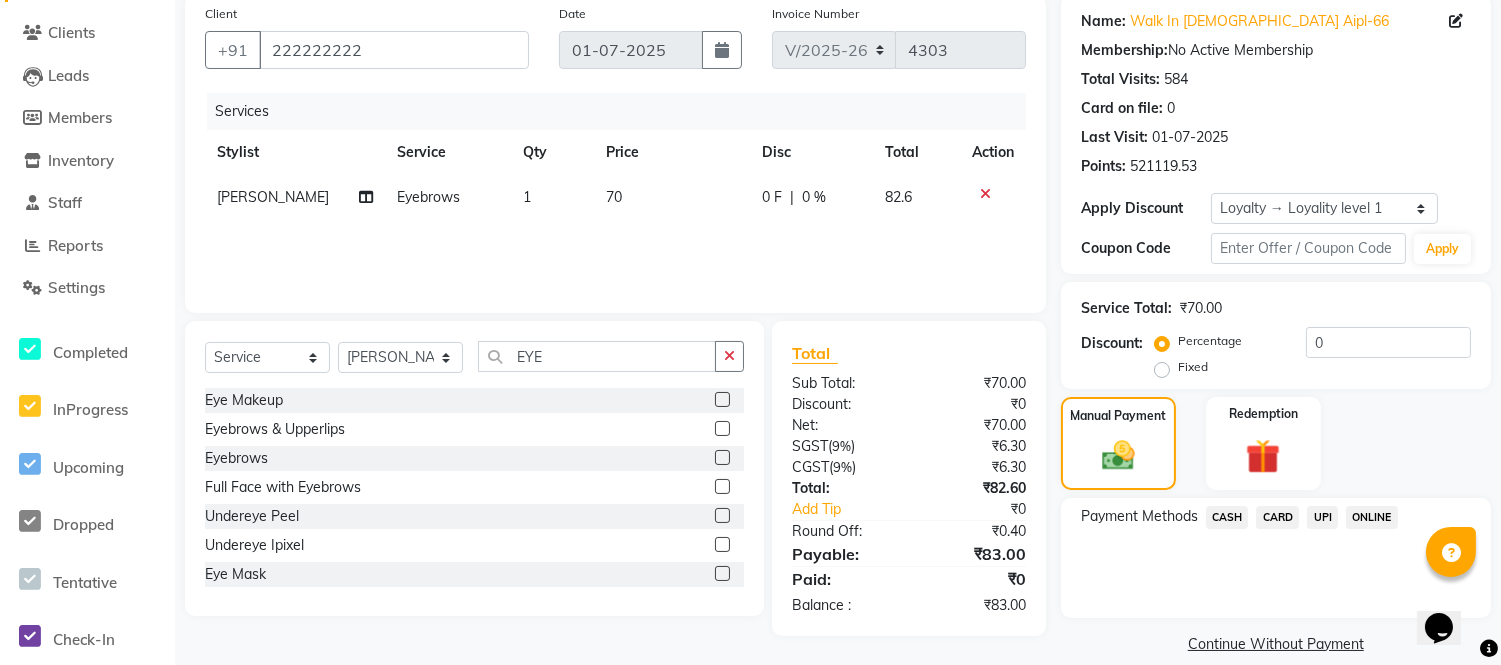 click on "UPI" 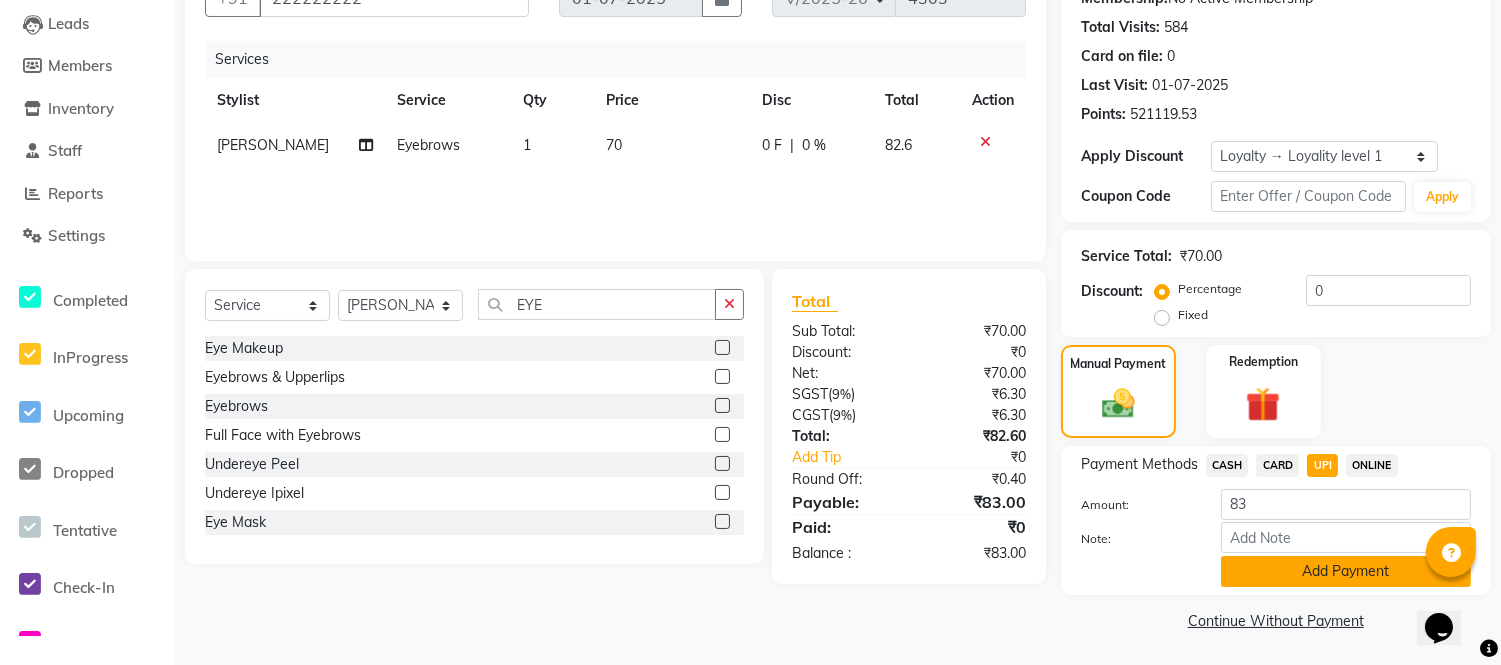 click on "Add Payment" 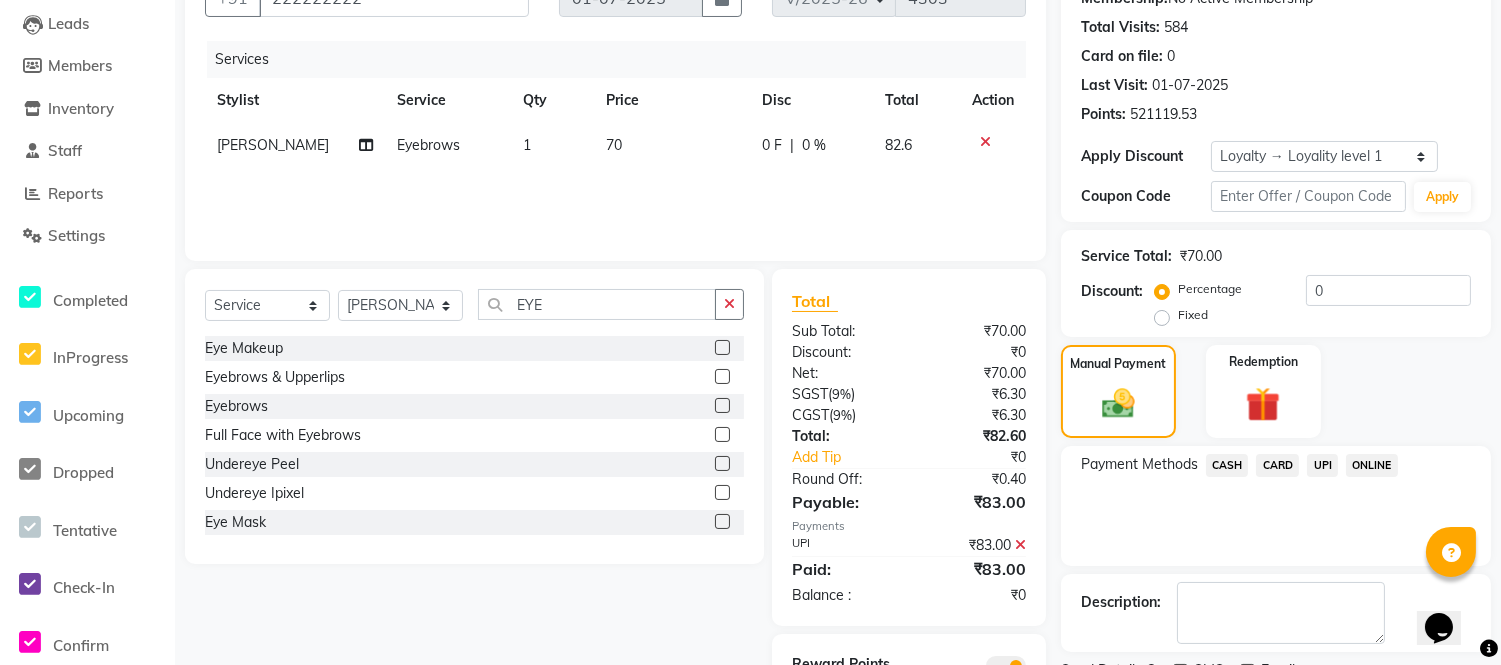 scroll, scrollTop: 296, scrollLeft: 0, axis: vertical 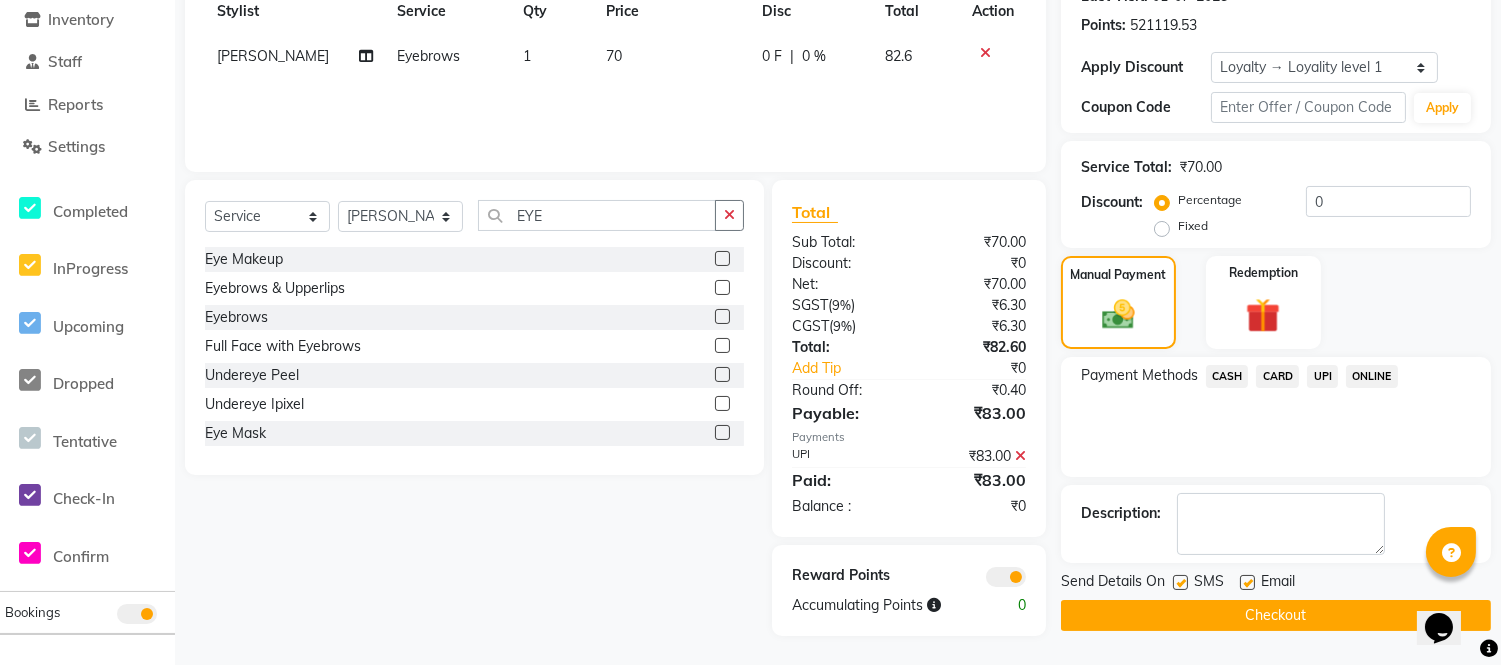 click on "Checkout" 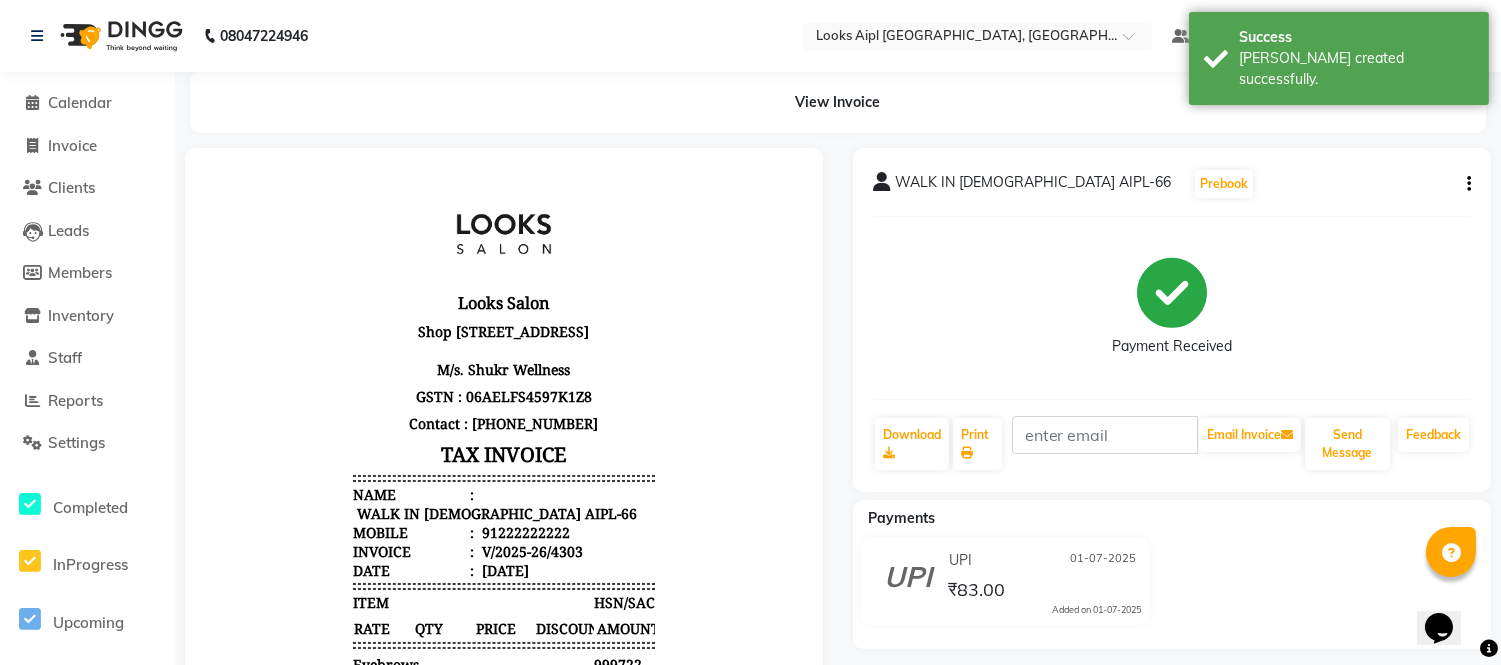 scroll, scrollTop: 0, scrollLeft: 0, axis: both 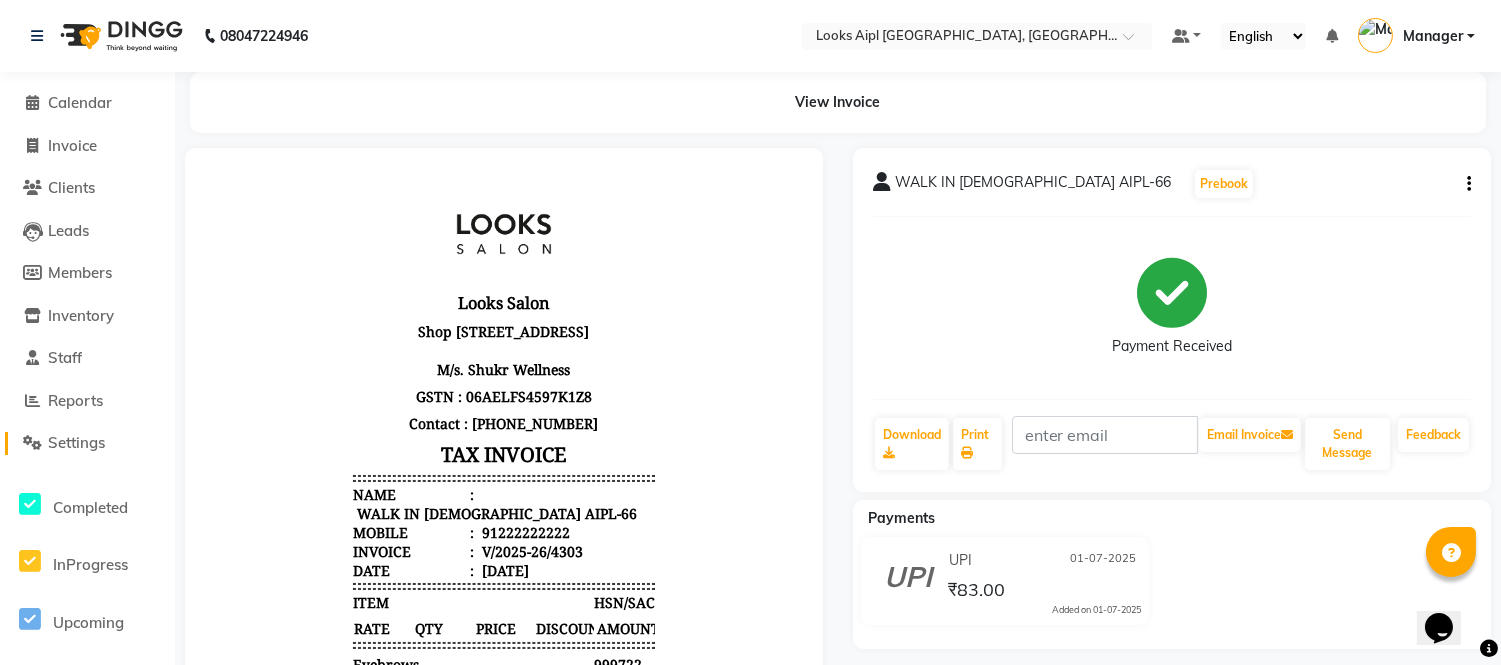 click on "Settings" 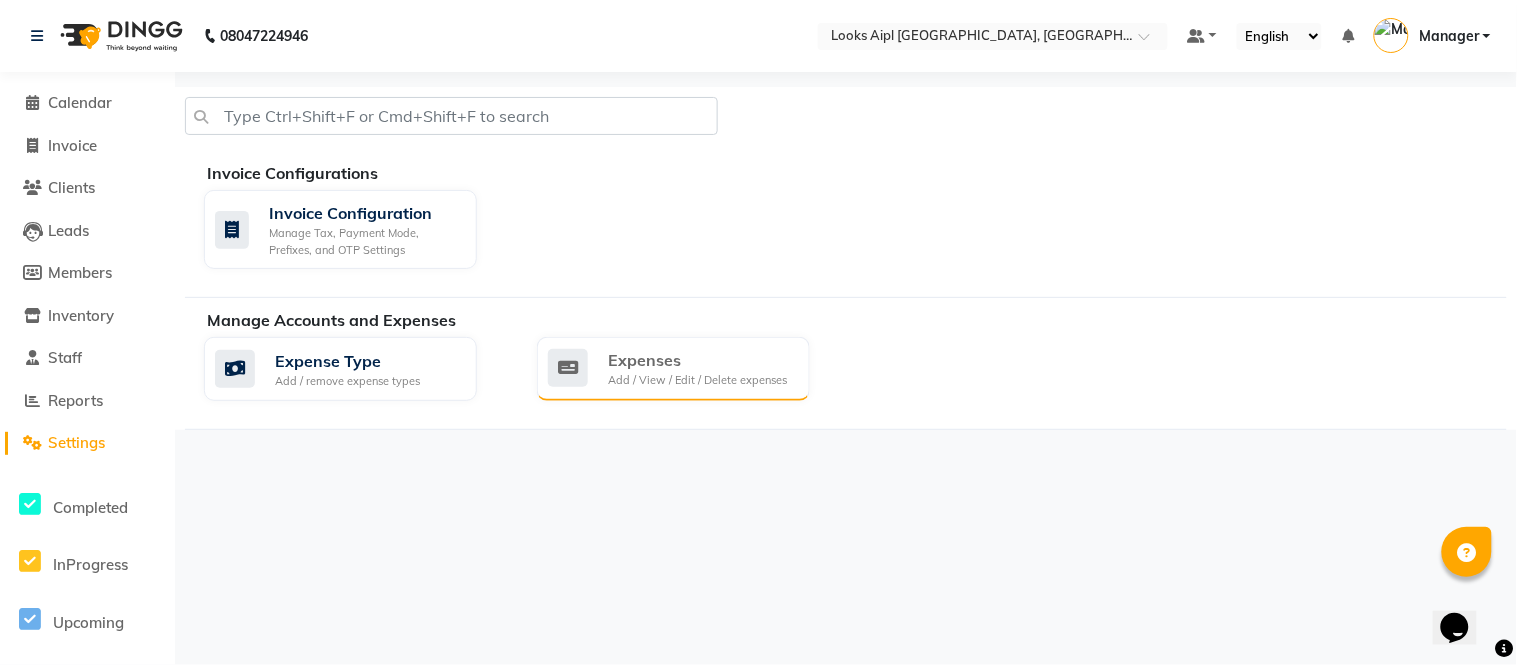 click on "Expenses" 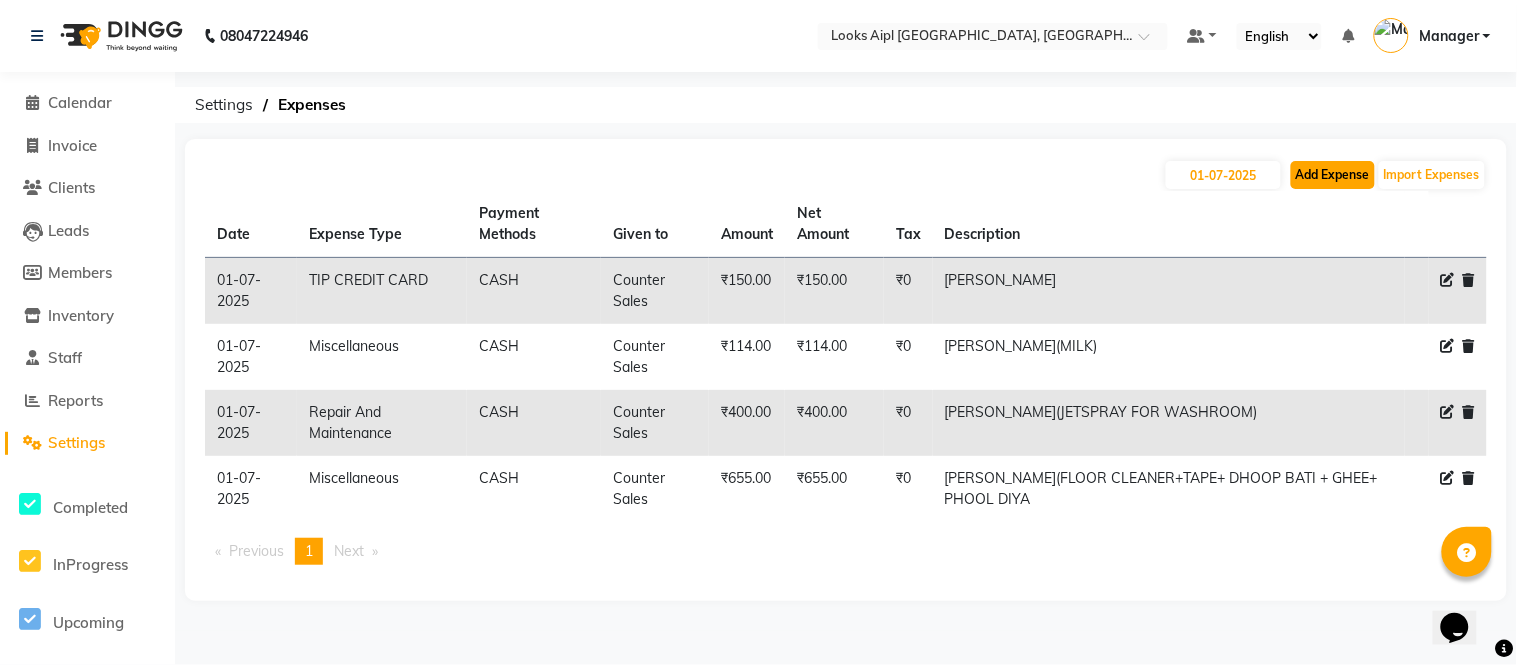 click on "Add Expense" 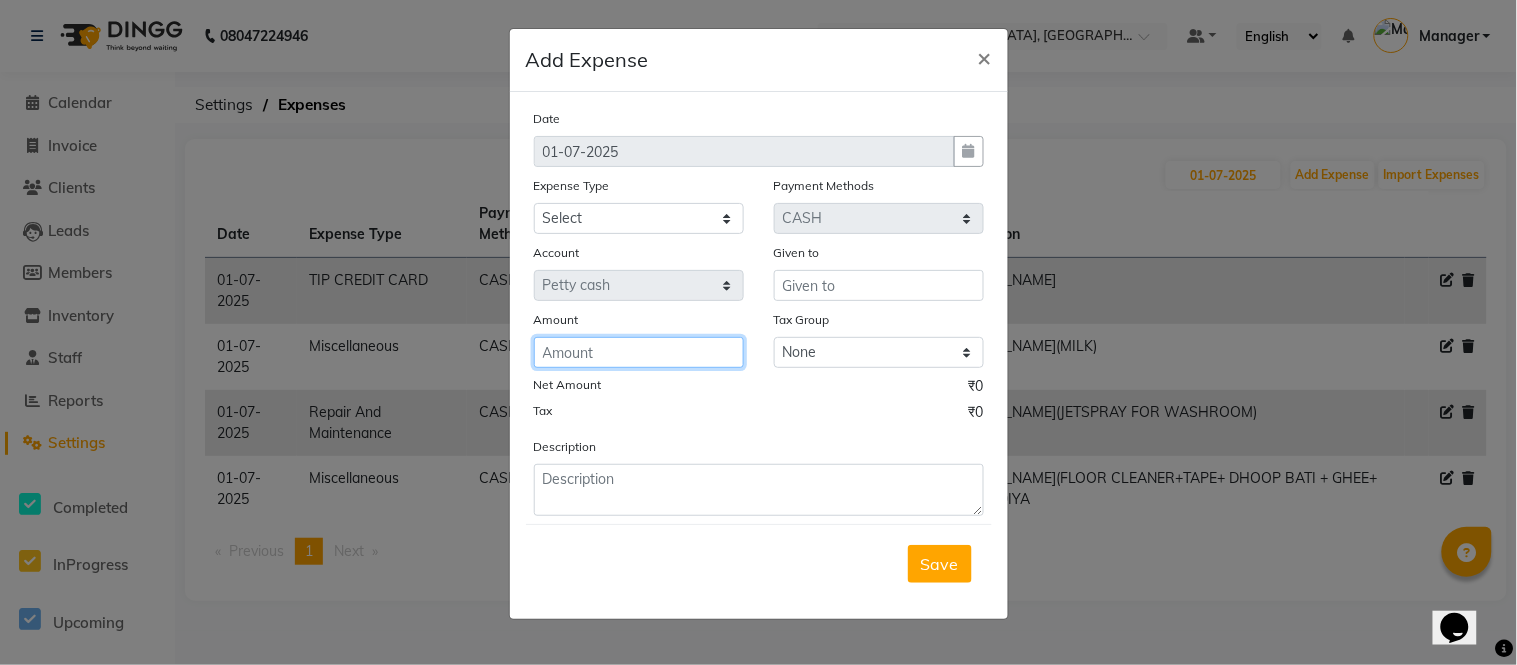 drag, startPoint x: 604, startPoint y: 354, endPoint x: 1465, endPoint y: 255, distance: 866.673 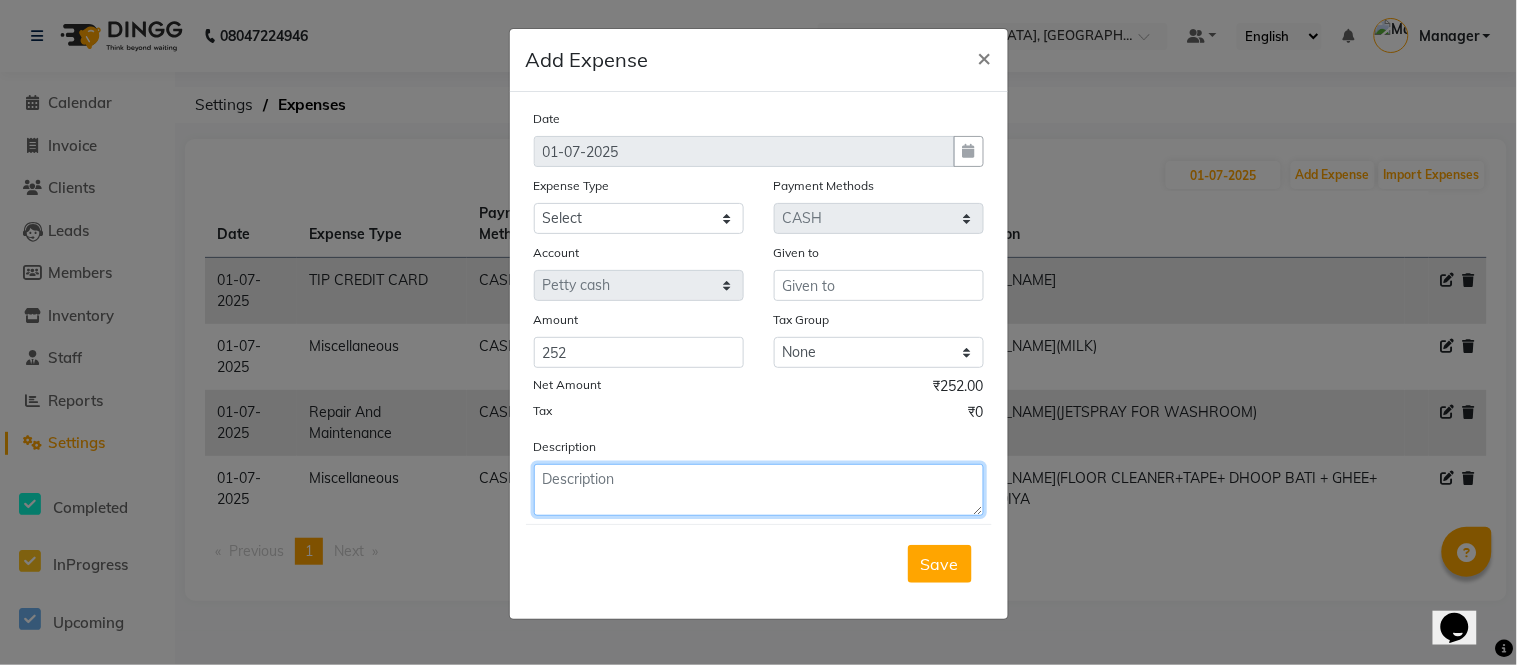 click 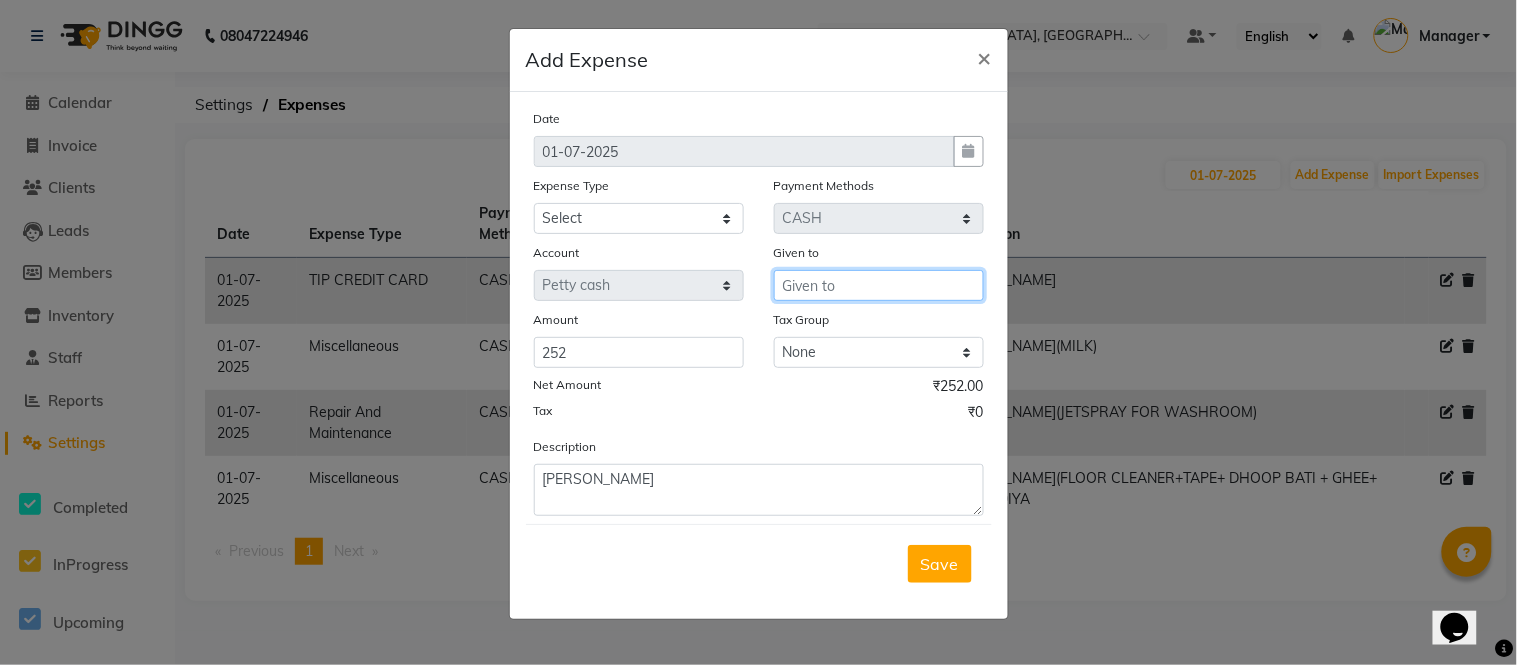 click at bounding box center (879, 285) 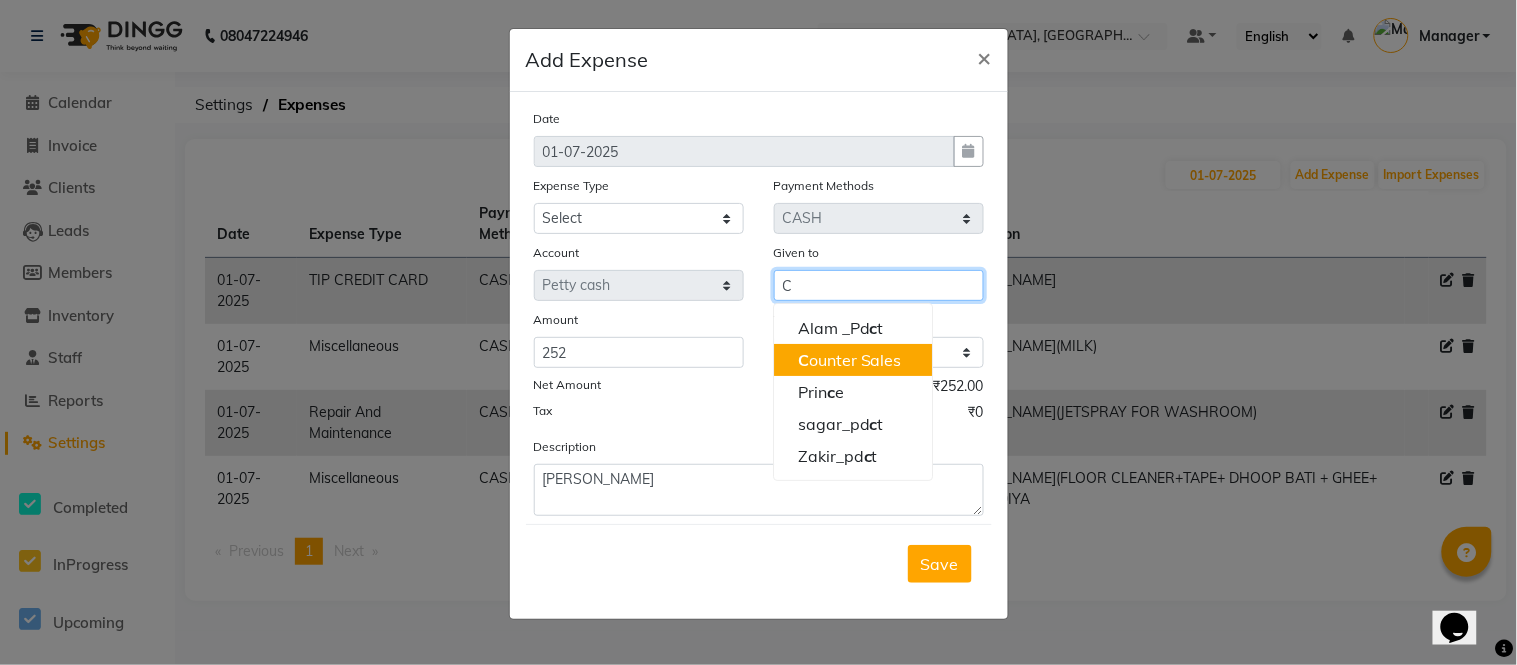 drag, startPoint x: 885, startPoint y: 356, endPoint x: 715, endPoint y: 223, distance: 215.84485 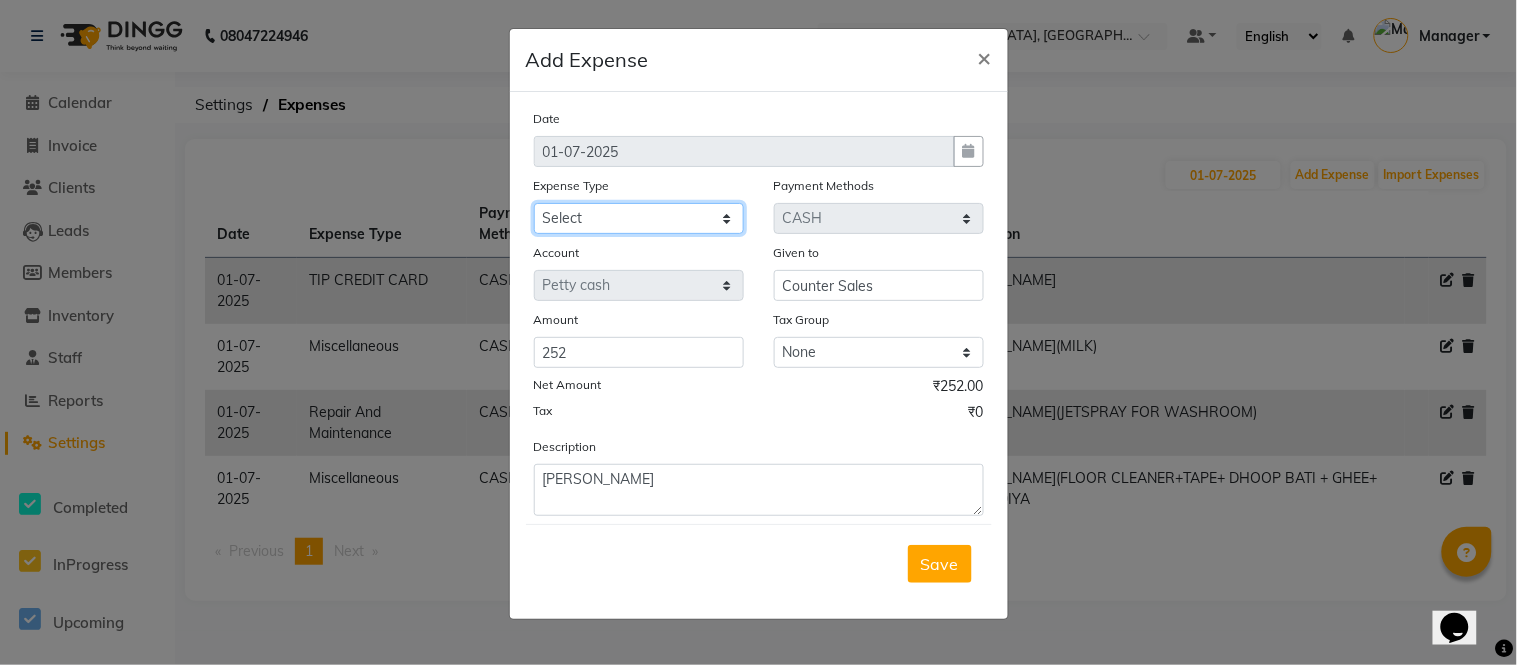 click on "Select BANK DEPOSIT black coffee BLINKIT Cash Handover celebration Client Refreshment CLIENT WELFARE Counter sale DIESEL Entertainment Expenses General Expense KKC Laundry Service MEDEICINE MILK Miscellaneous MOBILE RECHARGE Monthly Grocery OFFICE UPKEEP Pantry Payment [PERSON_NAME] Prepaid Card Incentives Printing And Stationery Product Incentive purchase Refreshment Repair And Maintenance Salary Salary advance Service incentive Staff Convenyance Staff Welfare tip TIP CREDIT CARD TIP UPI travel Travelling And Conveyance treat for staff WATER BILL Water Bills" 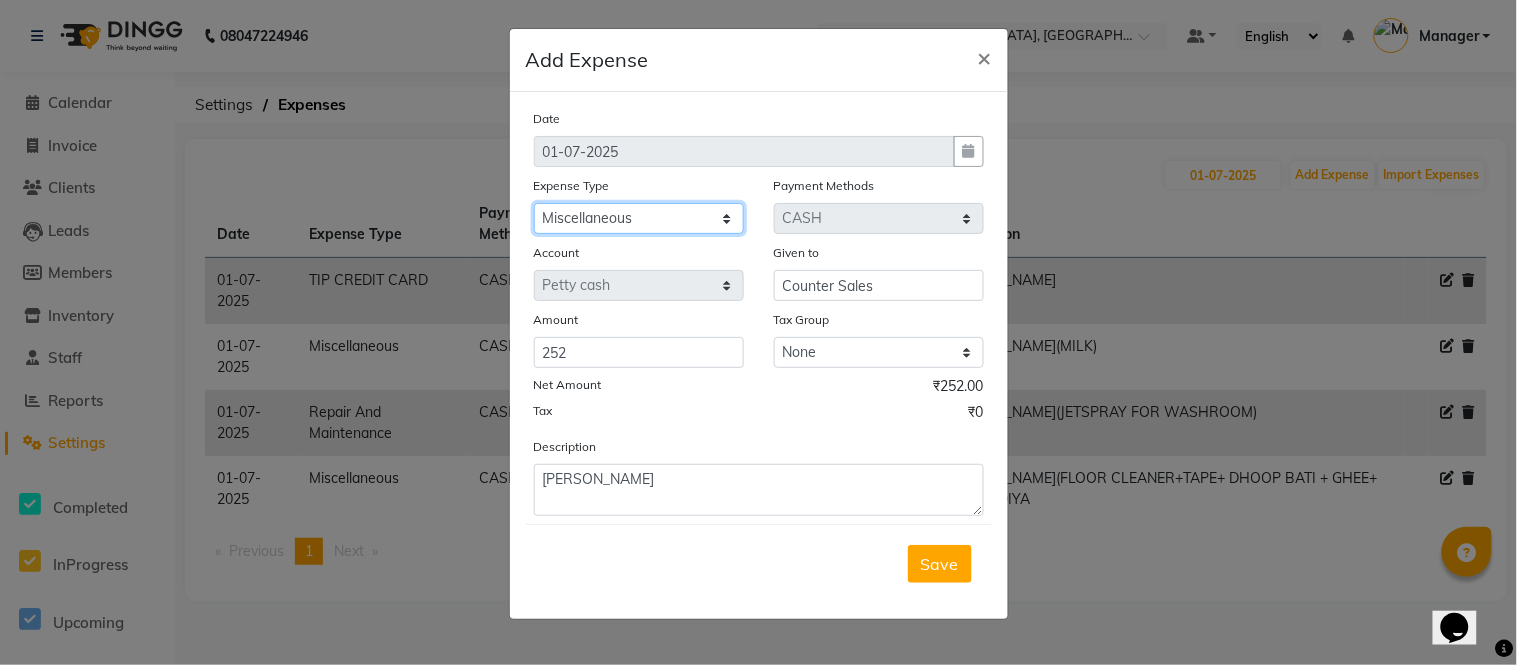 click on "Select BANK DEPOSIT black coffee BLINKIT Cash Handover celebration Client Refreshment CLIENT WELFARE Counter sale DIESEL Entertainment Expenses General Expense KKC Laundry Service MEDEICINE MILK Miscellaneous MOBILE RECHARGE Monthly Grocery OFFICE UPKEEP Pantry Payment [PERSON_NAME] Prepaid Card Incentives Printing And Stationery Product Incentive purchase Refreshment Repair And Maintenance Salary Salary advance Service incentive Staff Convenyance Staff Welfare tip TIP CREDIT CARD TIP UPI travel Travelling And Conveyance treat for staff WATER BILL Water Bills" 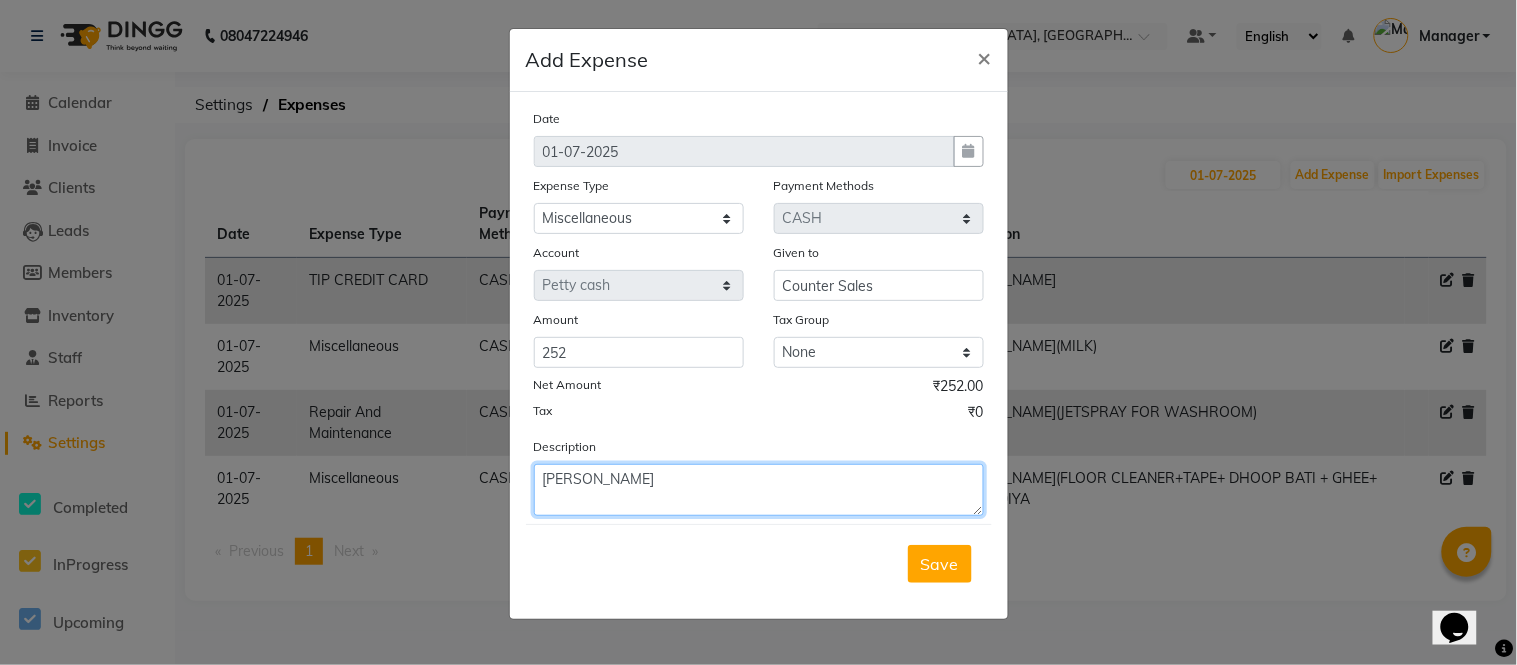 click on "[PERSON_NAME]" 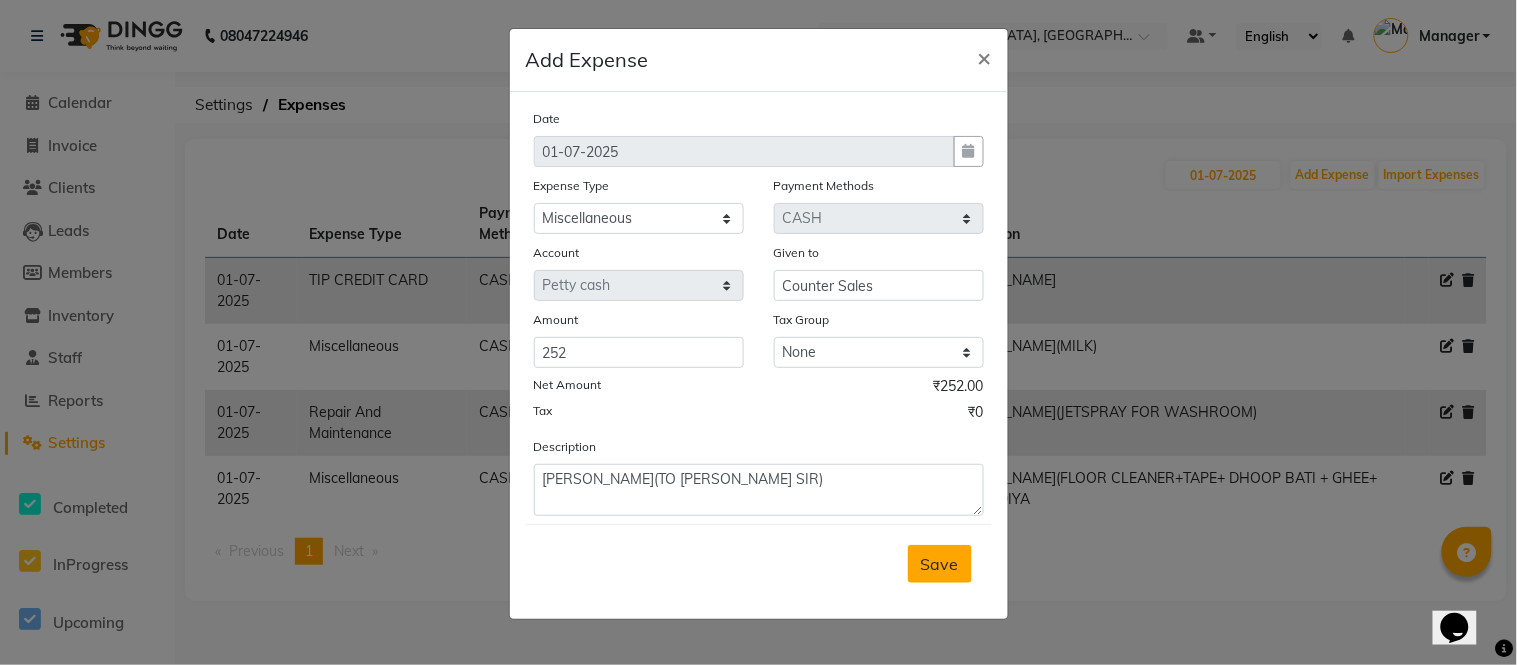 click on "Save" at bounding box center [940, 564] 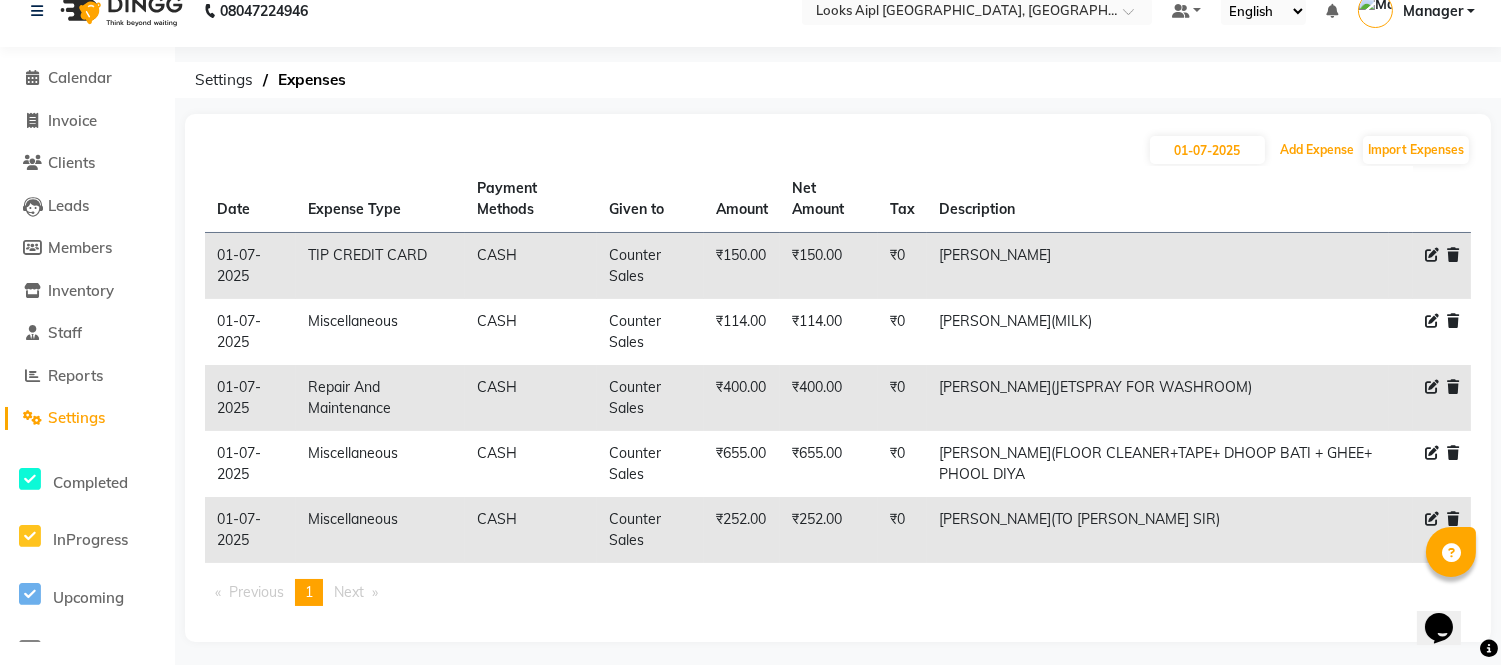 scroll, scrollTop: 31, scrollLeft: 0, axis: vertical 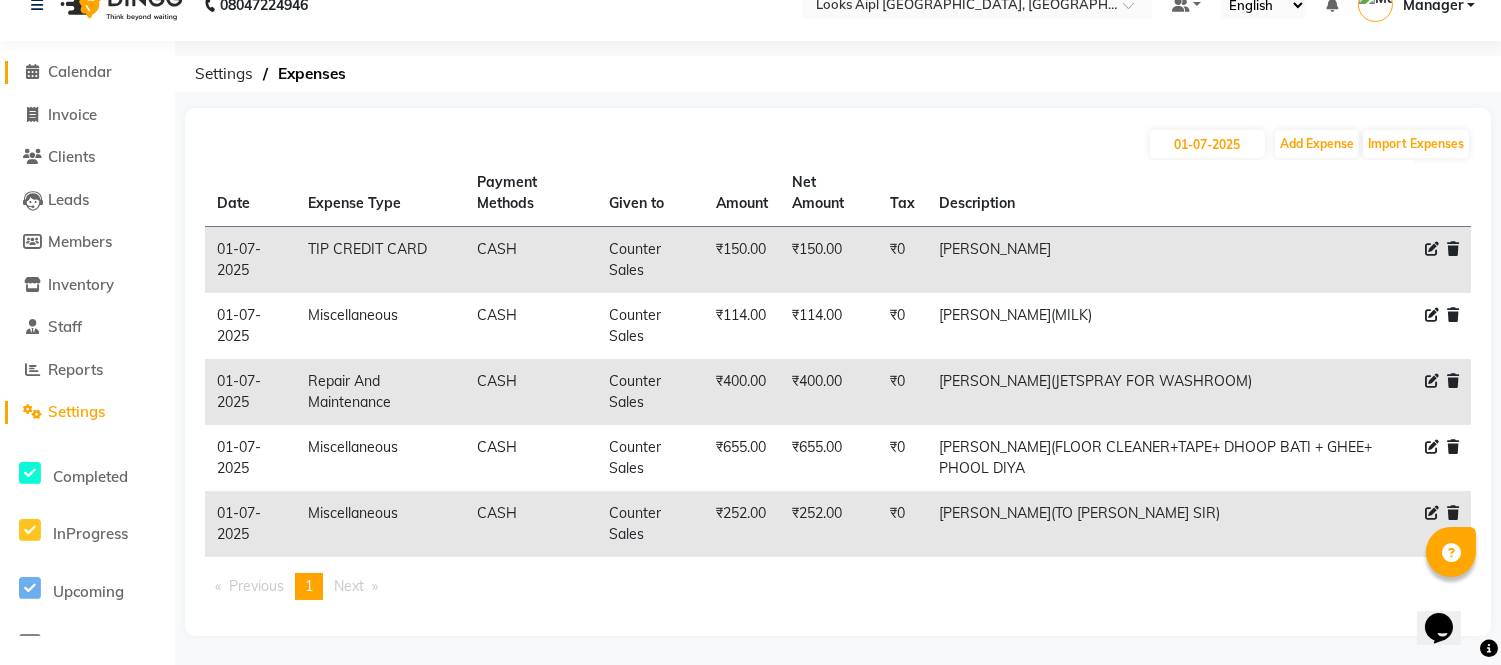 click on "Calendar" 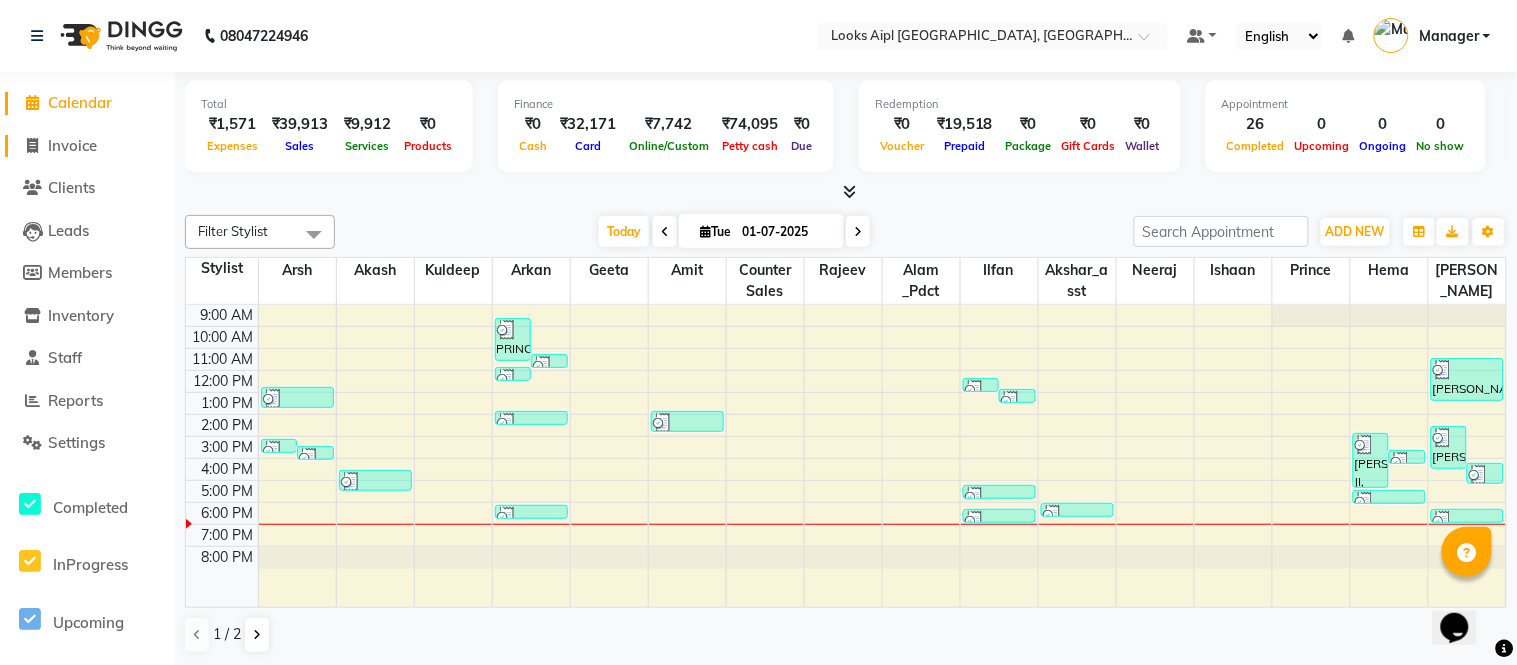 click on "Invoice" 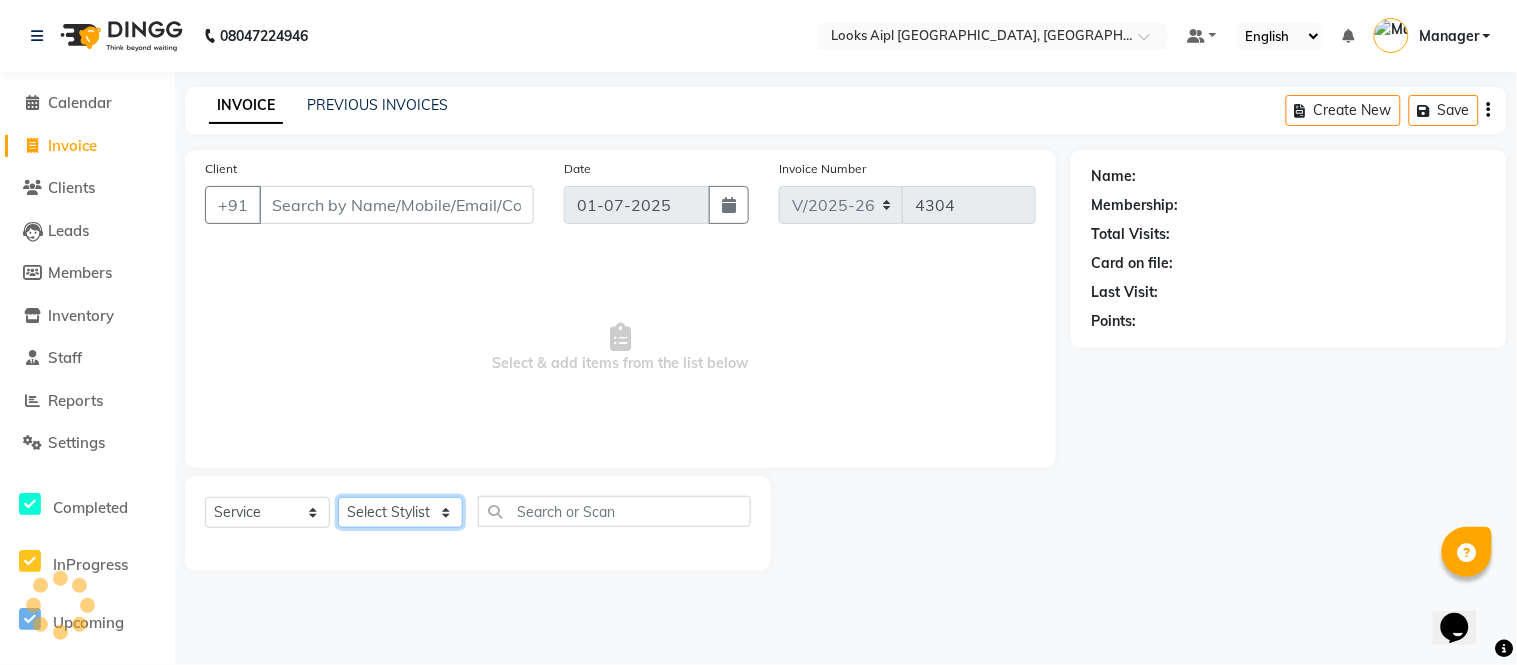 click on "Select Stylist [PERSON_NAME] Alam _Pdct [PERSON_NAME] [PERSON_NAME] Counter Sales [PERSON_NAME] ilfan [PERSON_NAME] [PERSON_NAME] Manager [PERSON_NAME] [PERSON_NAME] sagar_pdct [PERSON_NAME]" 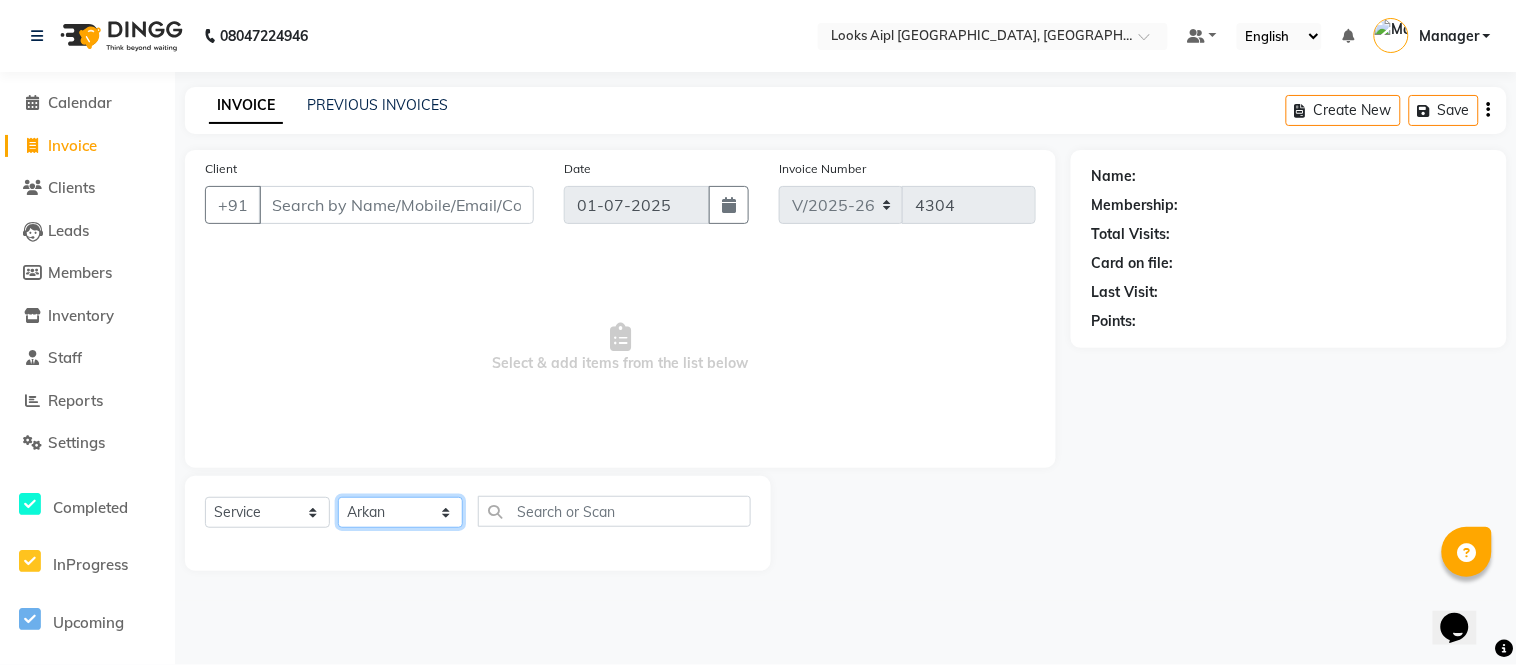 click on "Select Stylist [PERSON_NAME] Alam _Pdct [PERSON_NAME] [PERSON_NAME] Counter Sales [PERSON_NAME] ilfan [PERSON_NAME] [PERSON_NAME] Manager [PERSON_NAME] [PERSON_NAME] sagar_pdct [PERSON_NAME]" 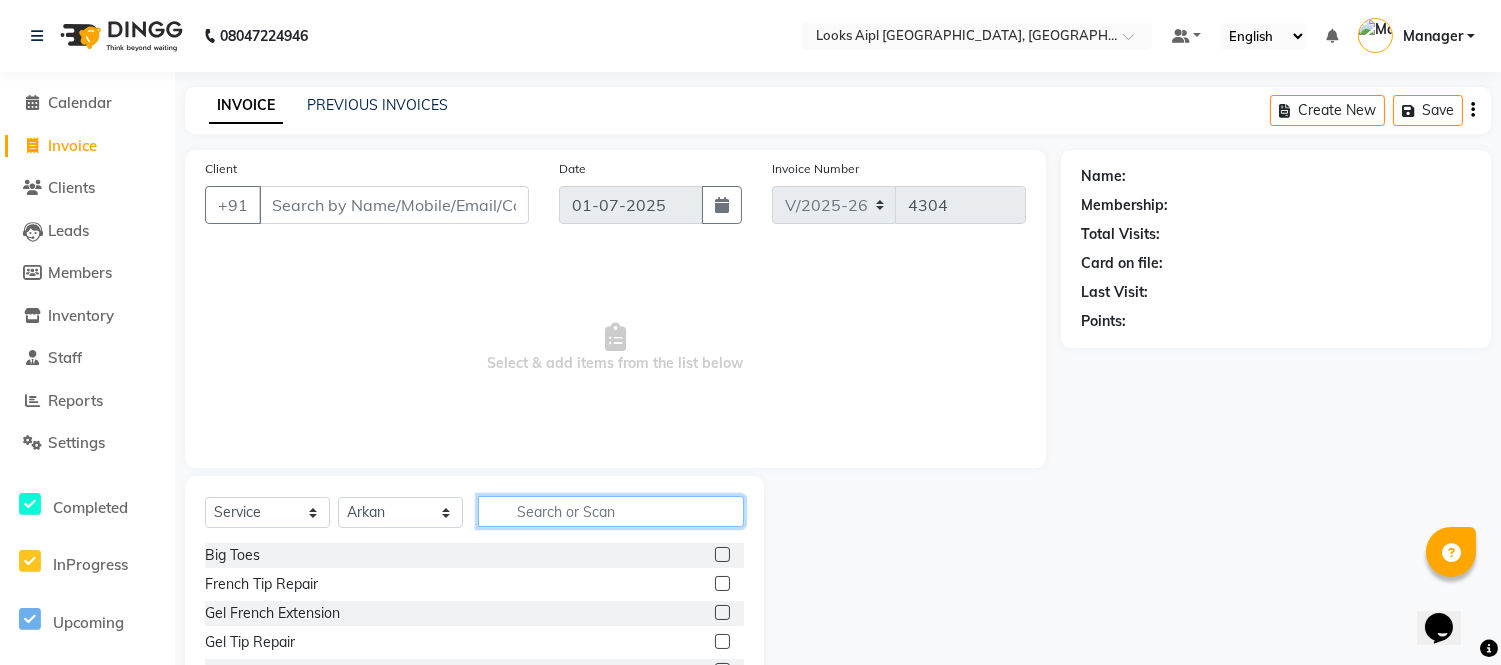 click 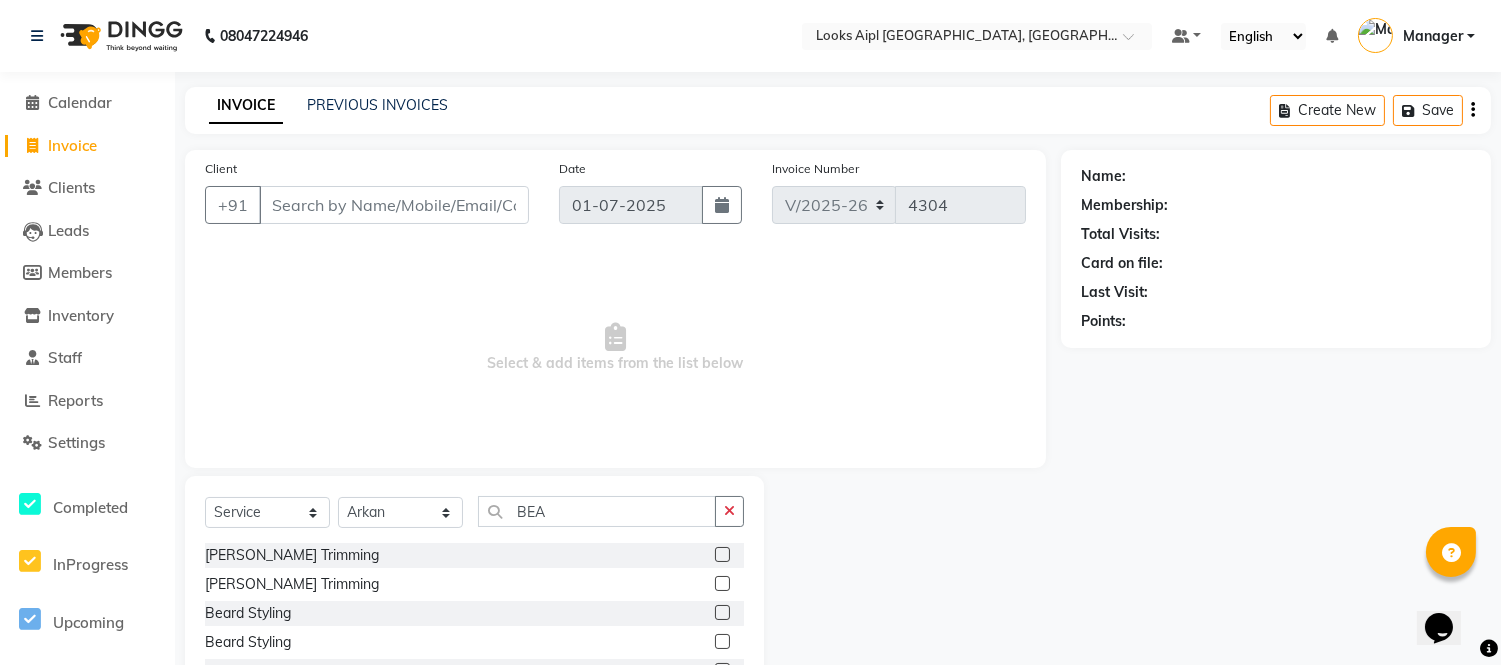 click 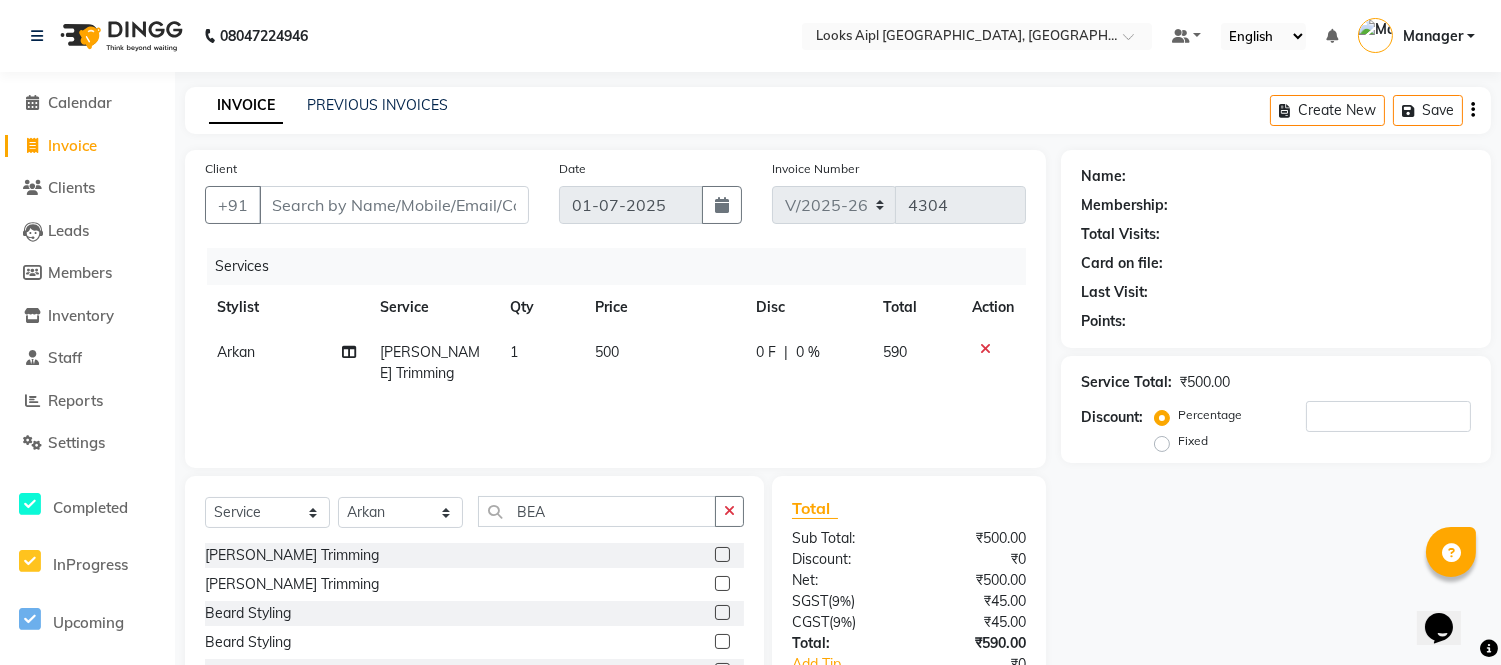 click on "500" 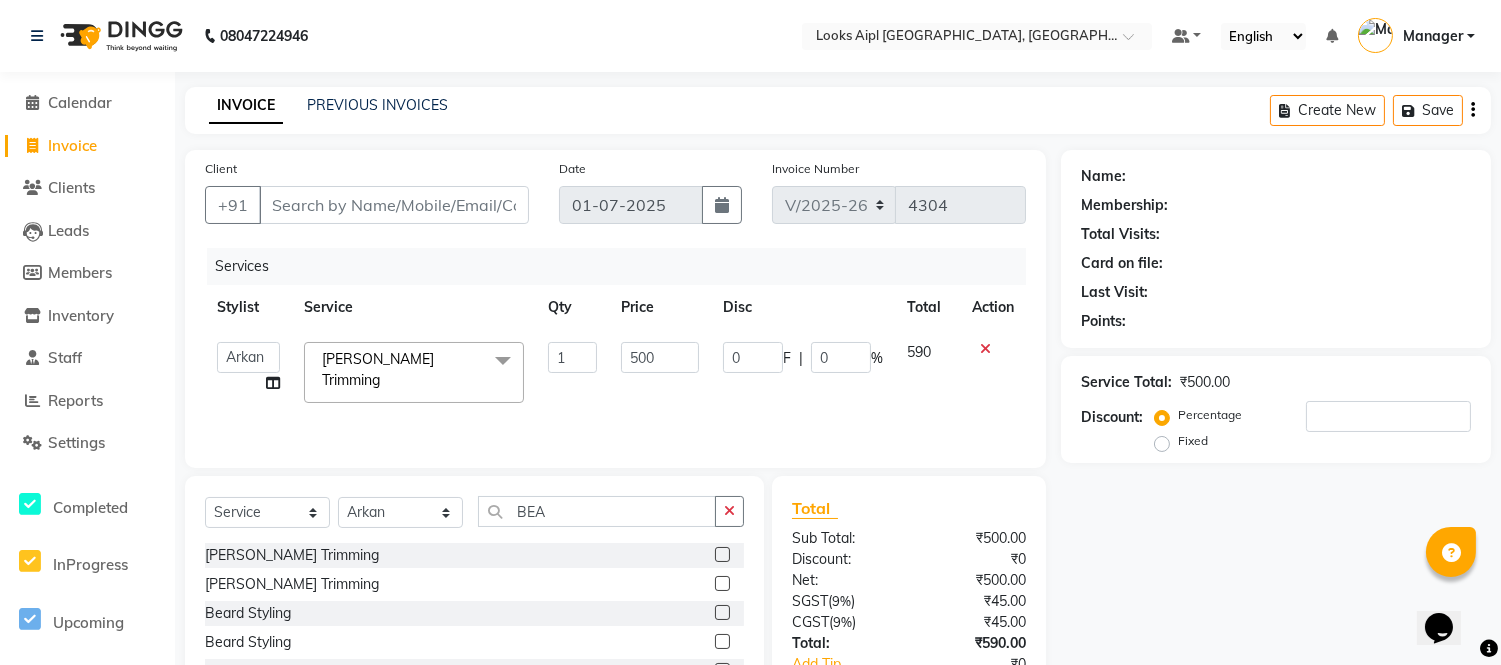 click on "500" 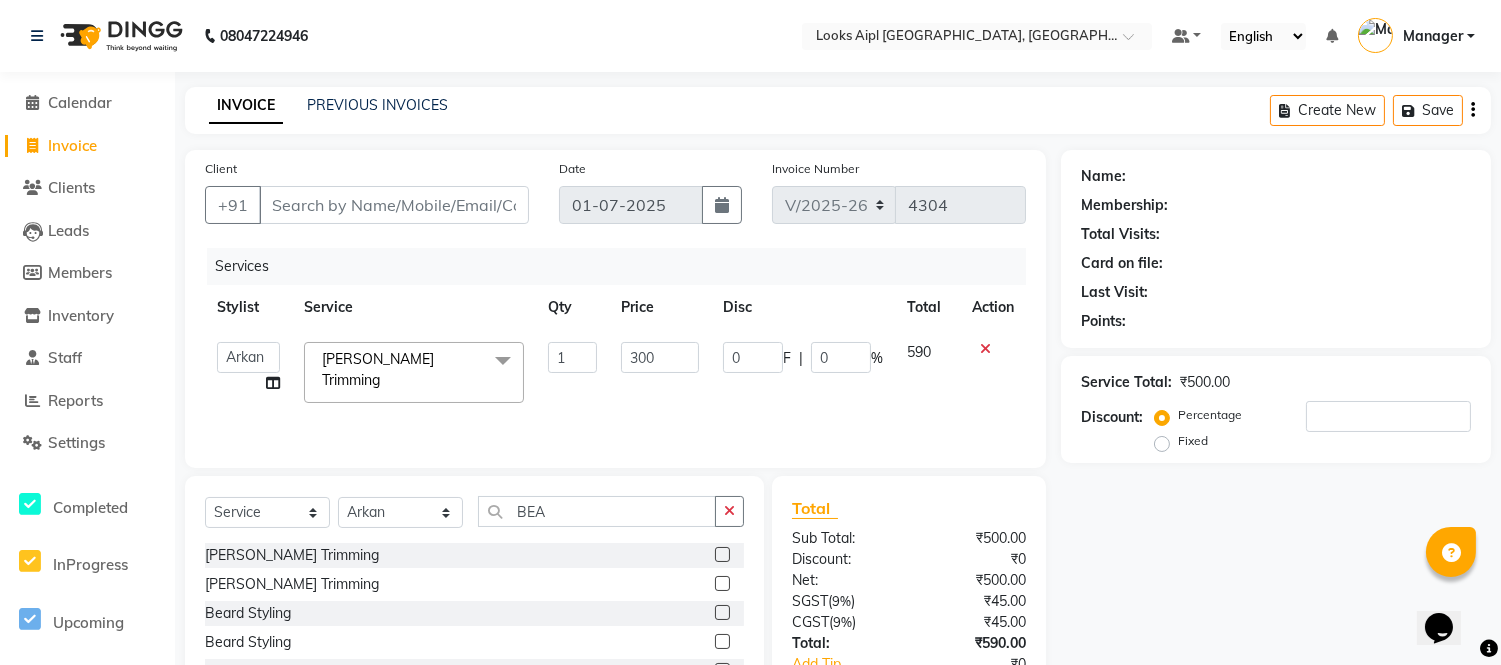 click on "Services Stylist Service Qty Price Disc Total Action  Akash   Akshar_asst   Alam _Pdct   [PERSON_NAME]   [PERSON_NAME]   Counter Sales   Geeta   Hema   ilfan   [PERSON_NAME]   [PERSON_NAME]   Manager   [PERSON_NAME]   [PERSON_NAME]   sagar_pdct   Surejit   [PERSON_NAME]  [PERSON_NAME] Trimming  x Big Toes French Tip Repair Gel French Extension Gel Tip Repair Gel Infills Gel Overlays Gel Extension Gel [MEDICAL_DATA] Natural Nail Extensions French Nail Extensions Gel Polish Removal Extension Removal Nail Art Recruiter French Ombre Gel Polish Nail Art Nedle Cutical Care Nail Art Brush French Gel Polish French Glitter Gel Polish Gel Polish Touchup                                   Nail Art Per Finger(F)* 3D Nail Art Recruiter Nail Art with Stones/Foil/Stickers per Finger Acrylic Overlays Nail Extension Refill Finger Tip Repair Acrylic Removal Gel Polish Application Gel Overlays Refills  Stick on Nails Full Arms Bleach Face Bleach(F) Bleach Full Back/Front Full Body Bleach Half Front/Back Full Legs Bleach Detan(F) Detan(M) Face Bleach(M)" 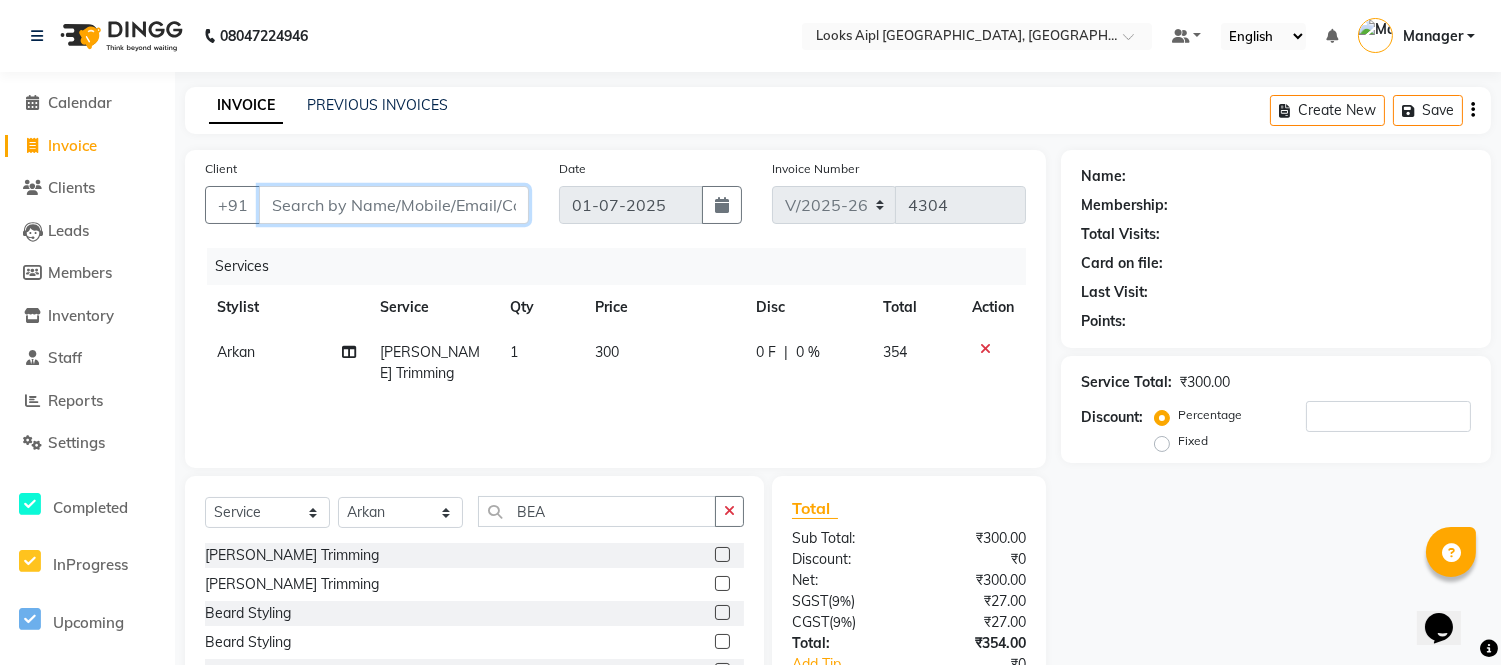click on "Client" at bounding box center [394, 205] 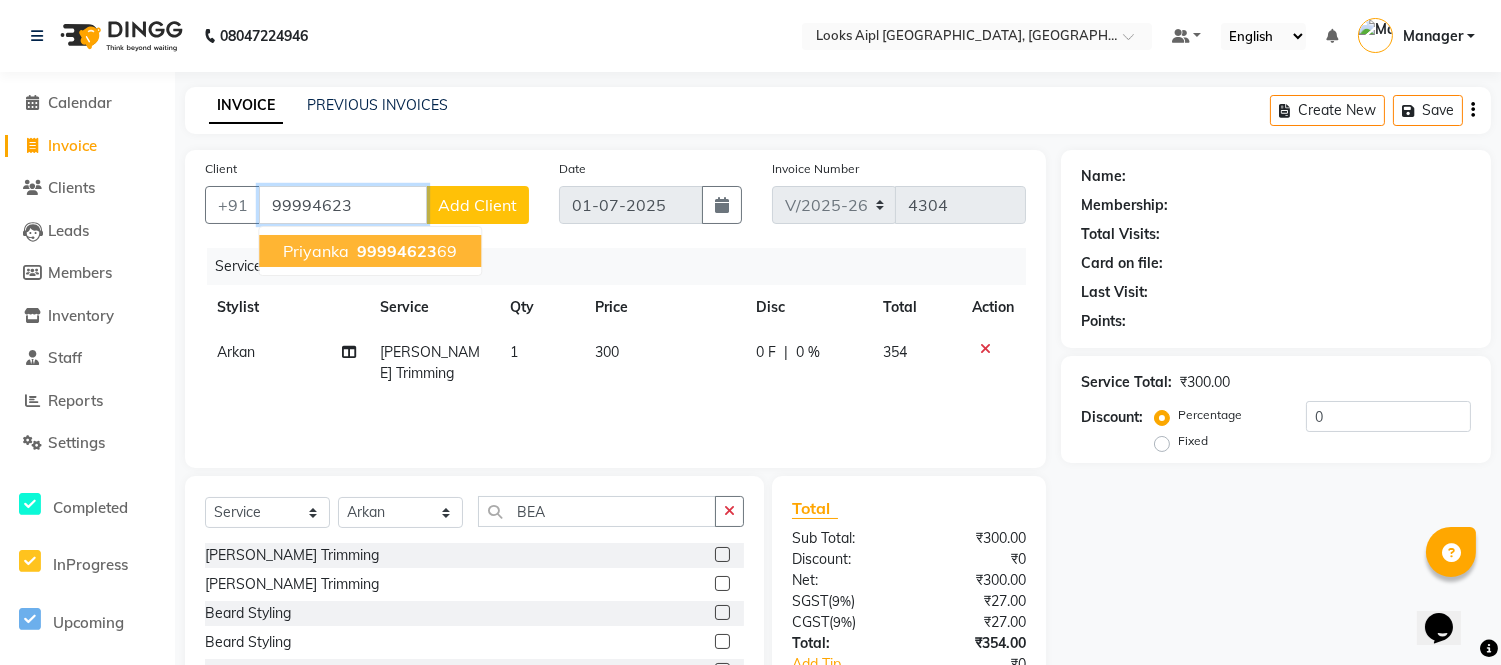 click on "99994623" at bounding box center [397, 251] 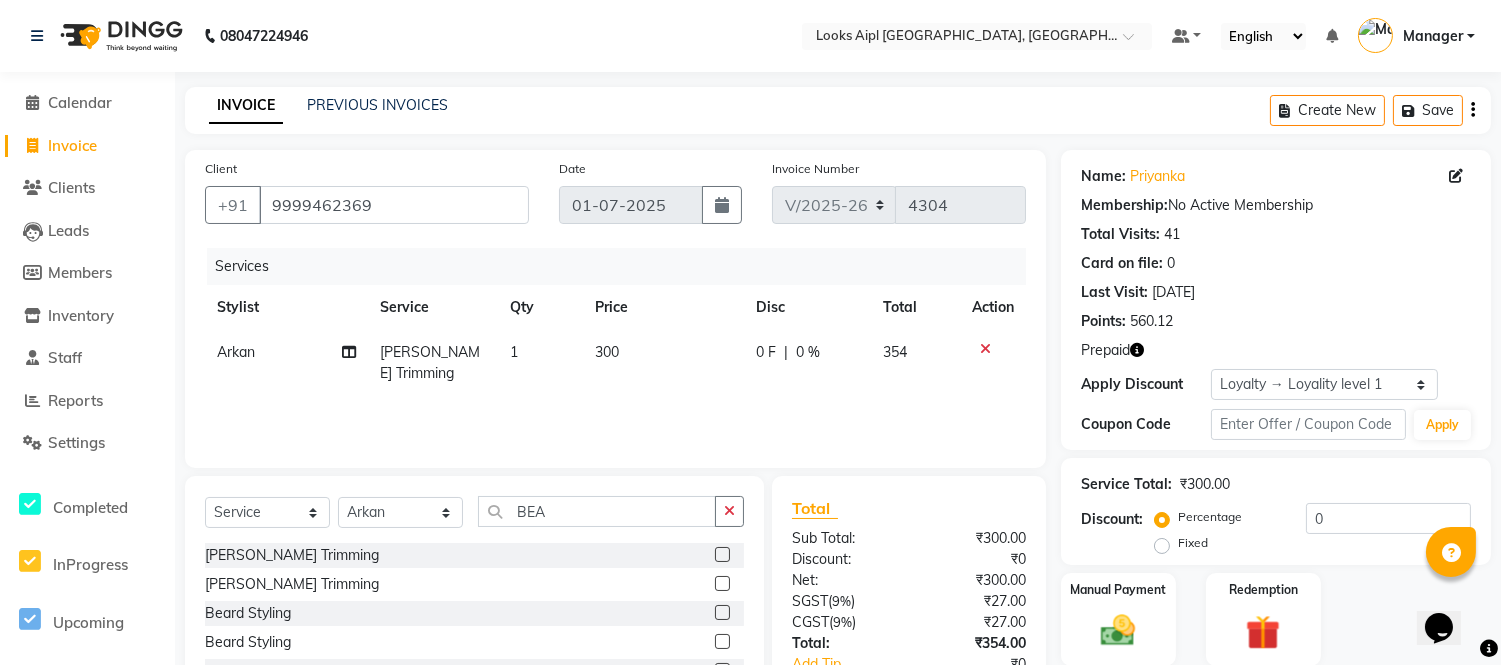 click 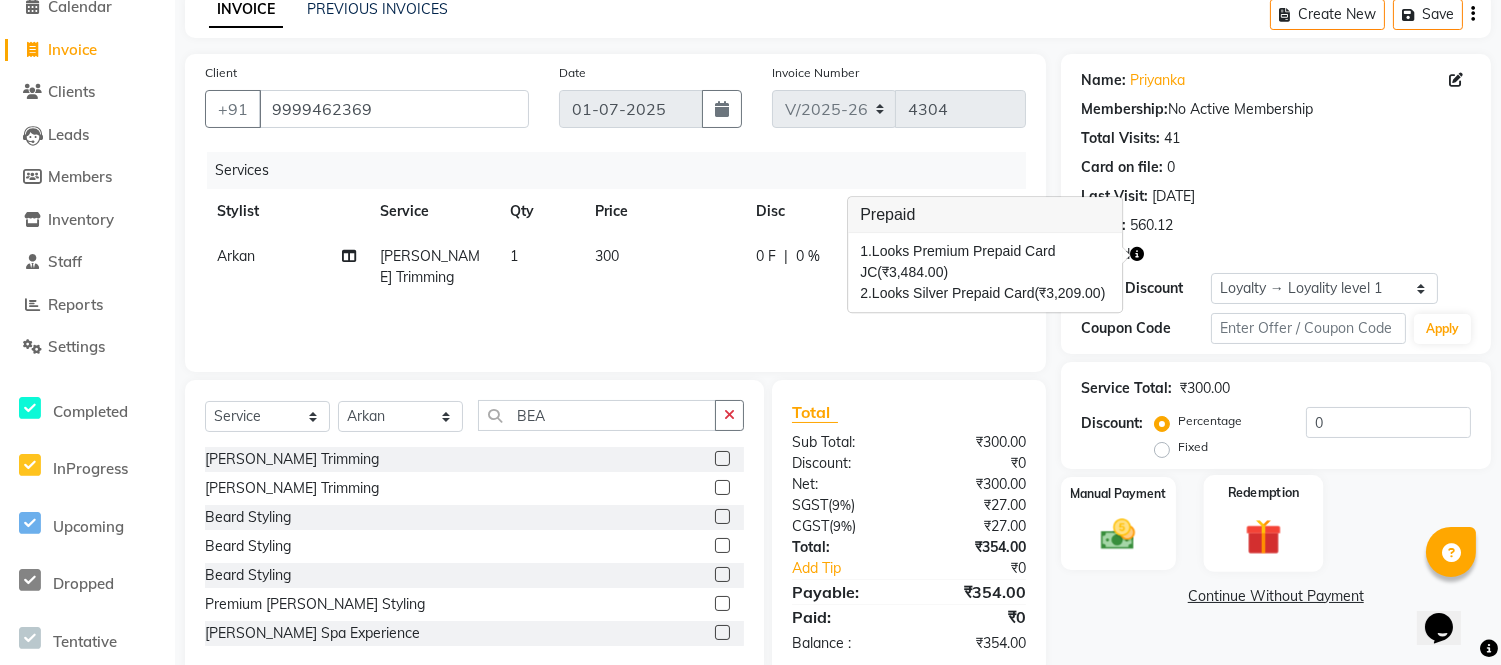 scroll, scrollTop: 135, scrollLeft: 0, axis: vertical 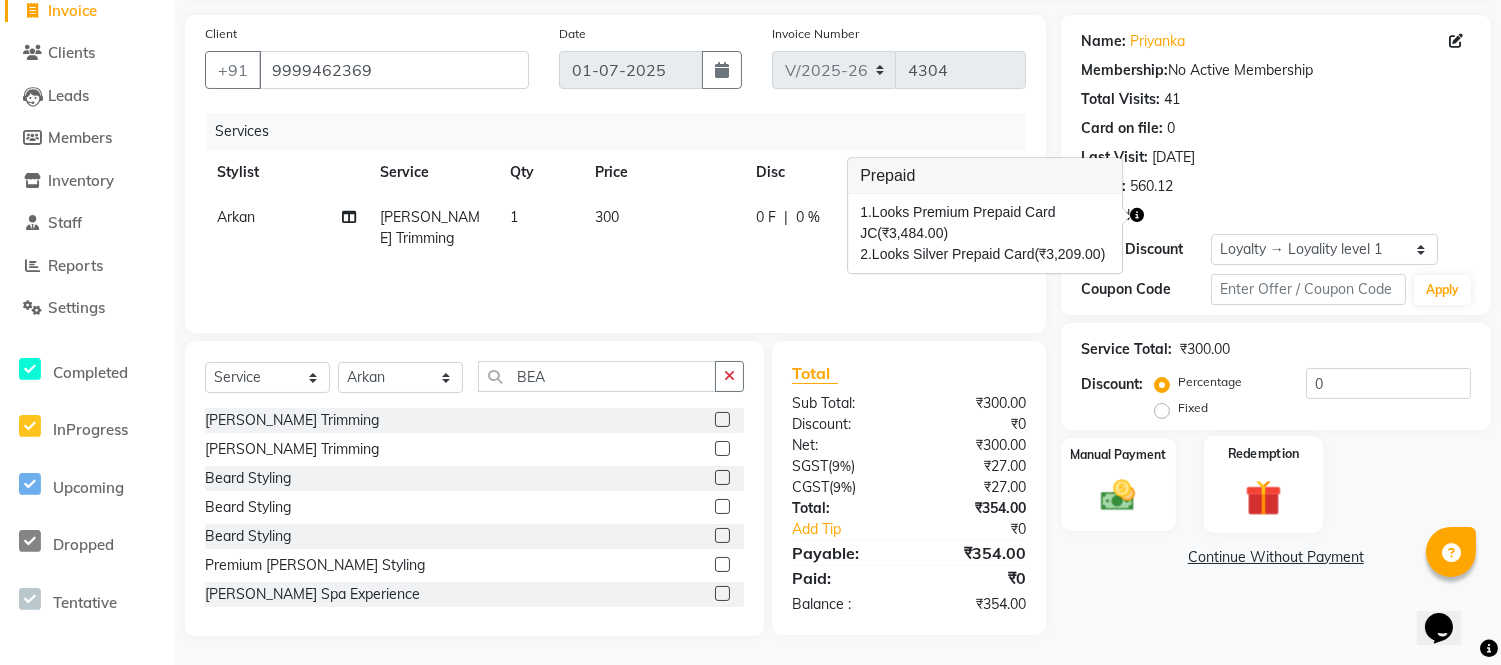 click 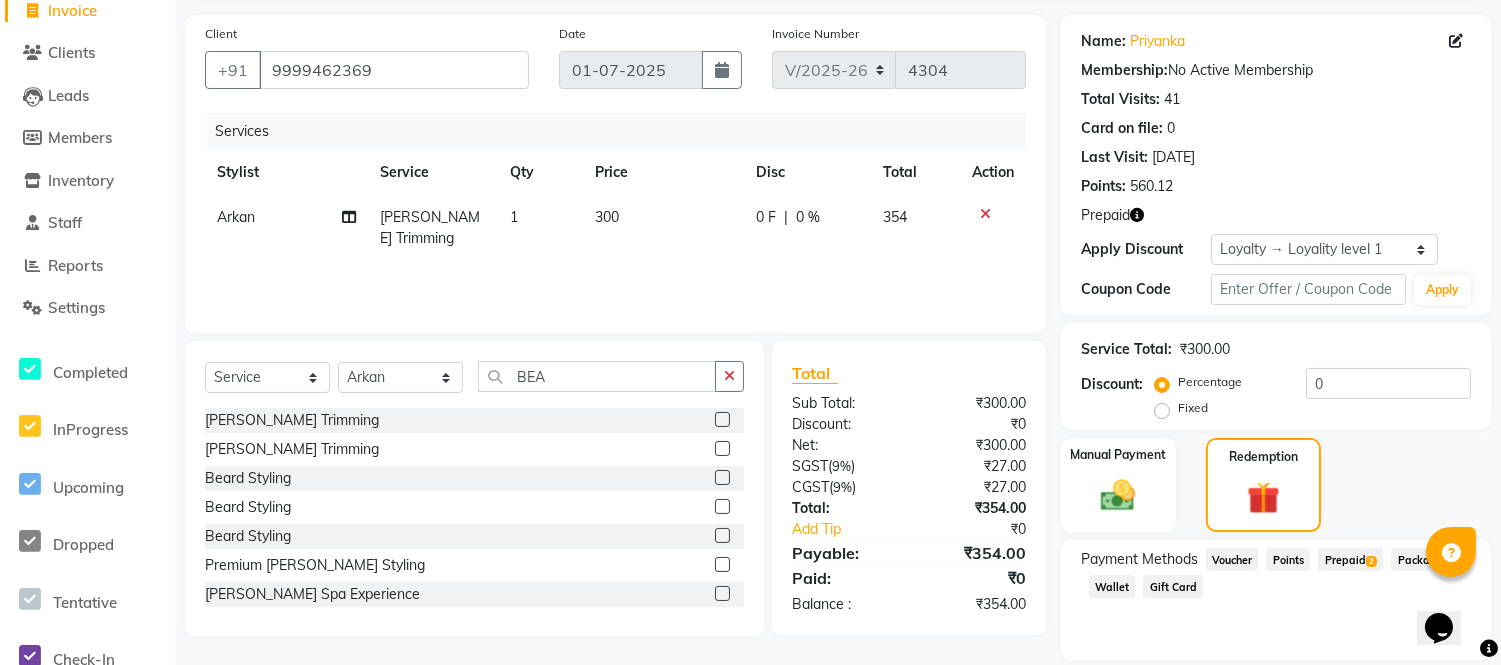 click on "Prepaid  2" 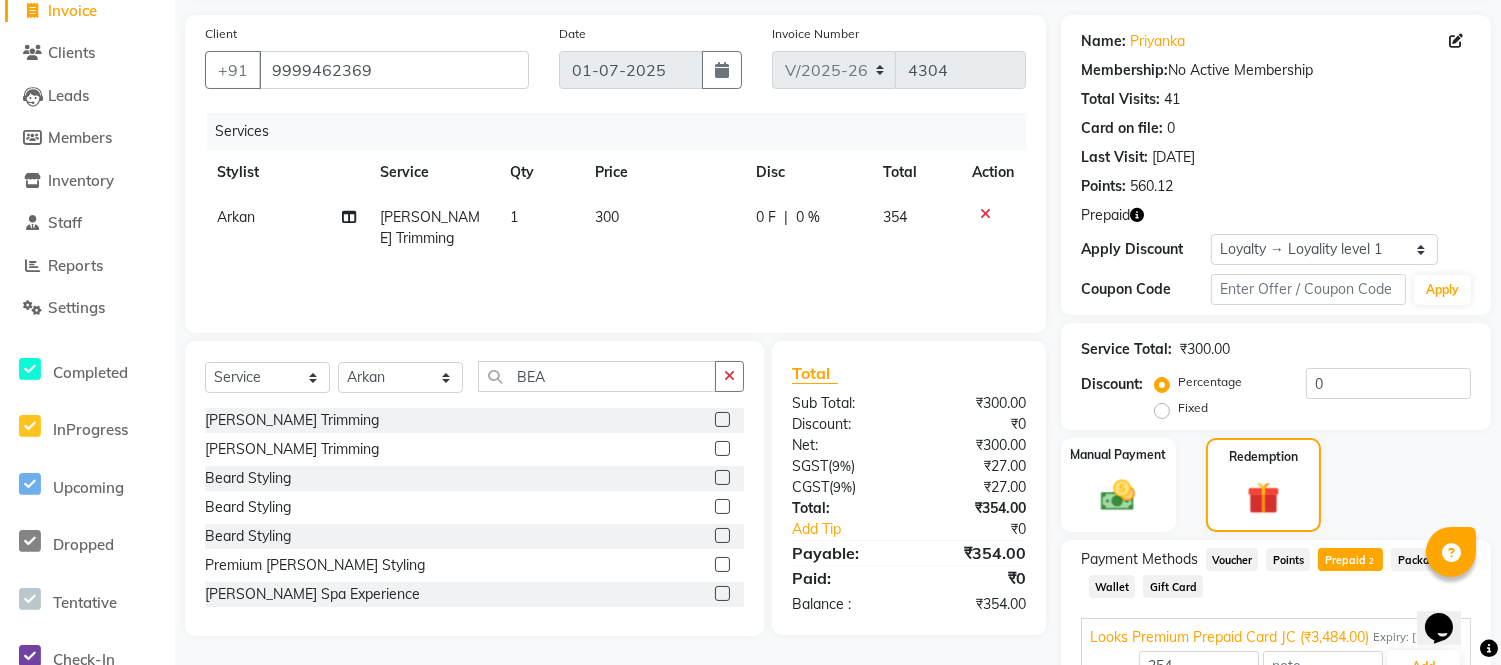 scroll, scrollTop: 312, scrollLeft: 0, axis: vertical 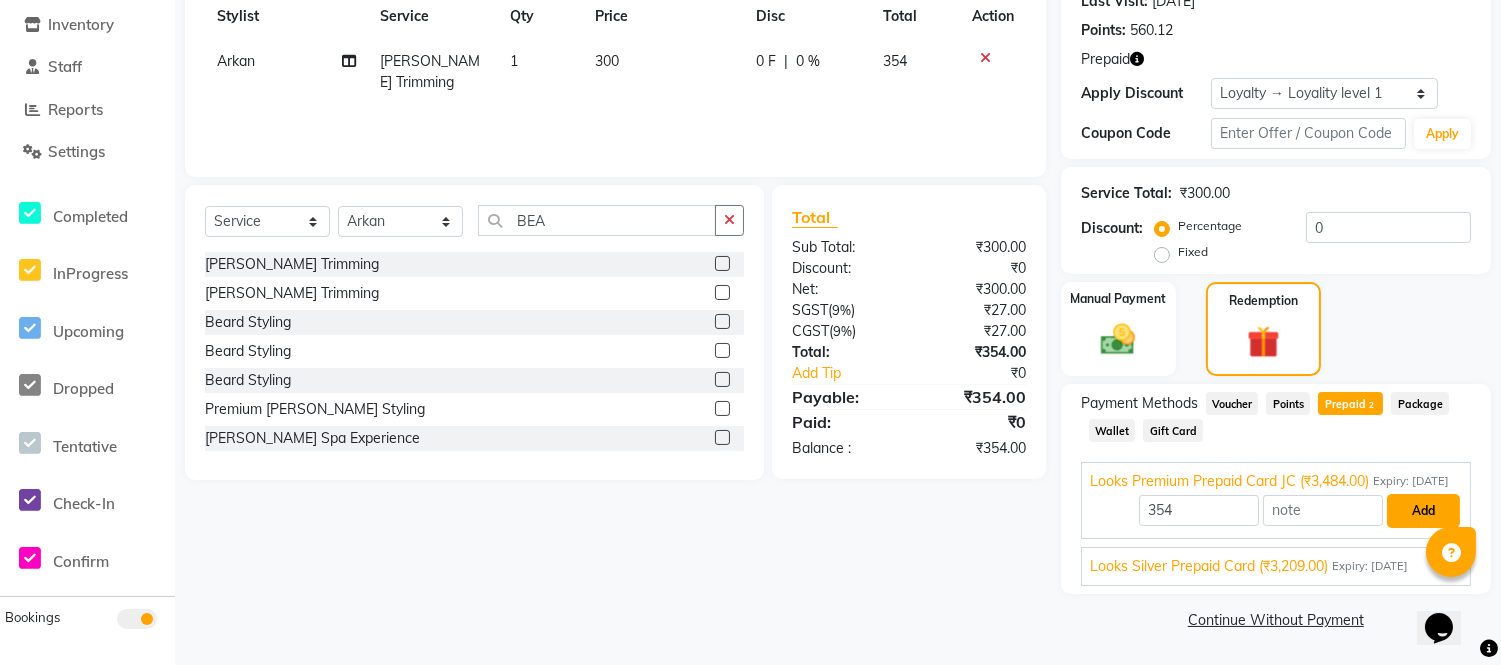 click on "Add" at bounding box center (1423, 511) 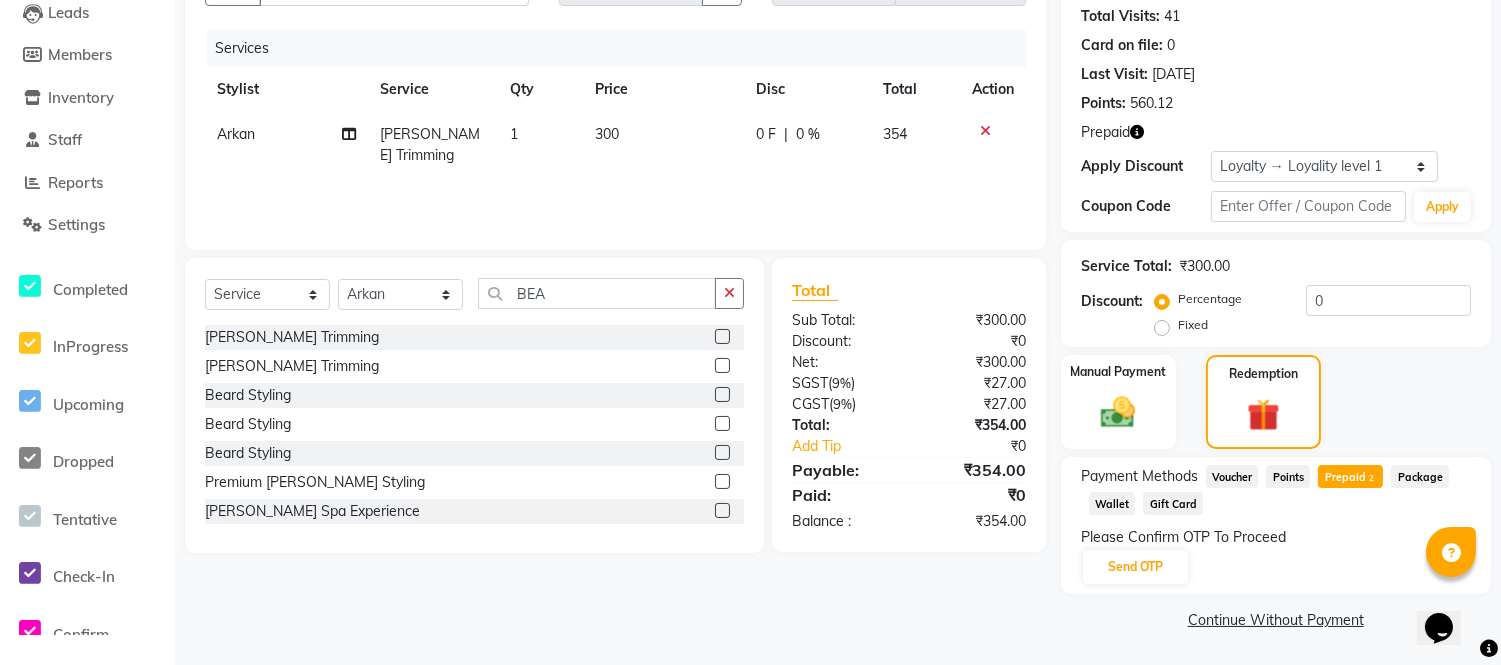 scroll, scrollTop: 217, scrollLeft: 0, axis: vertical 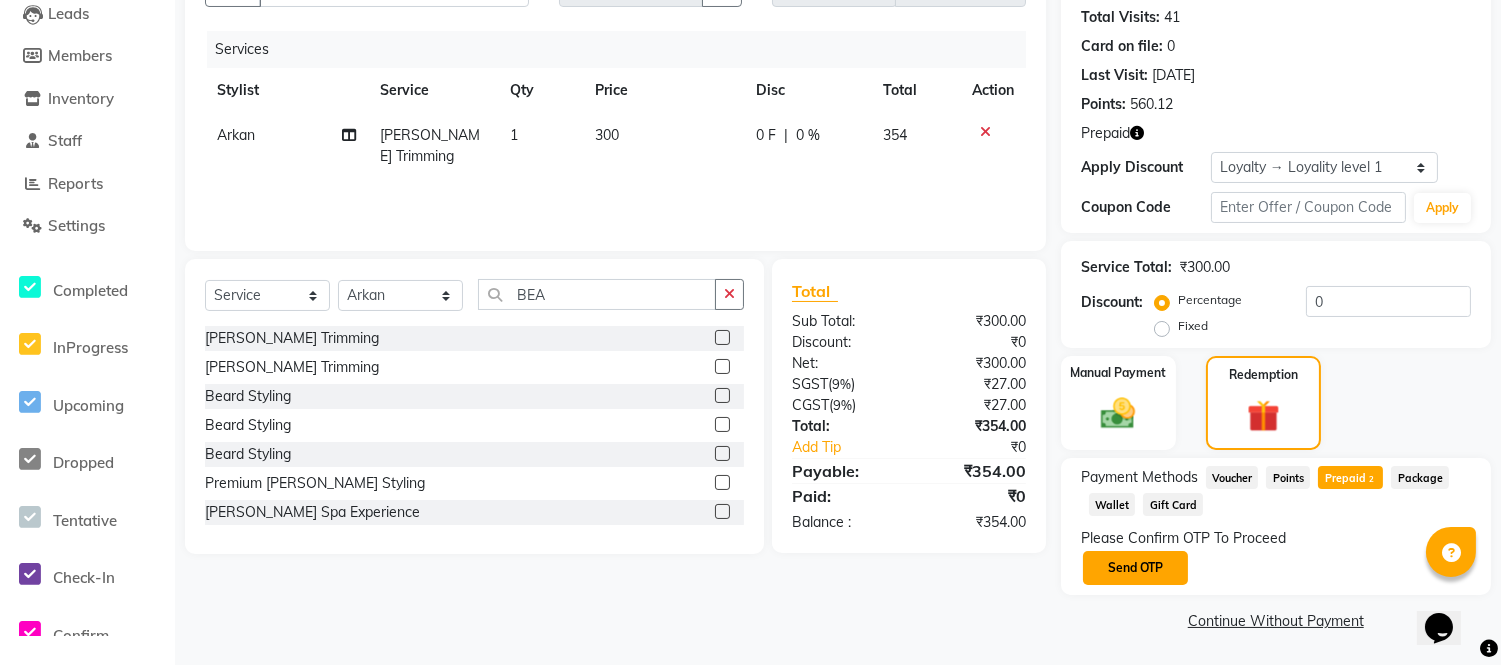 click on "Send OTP" 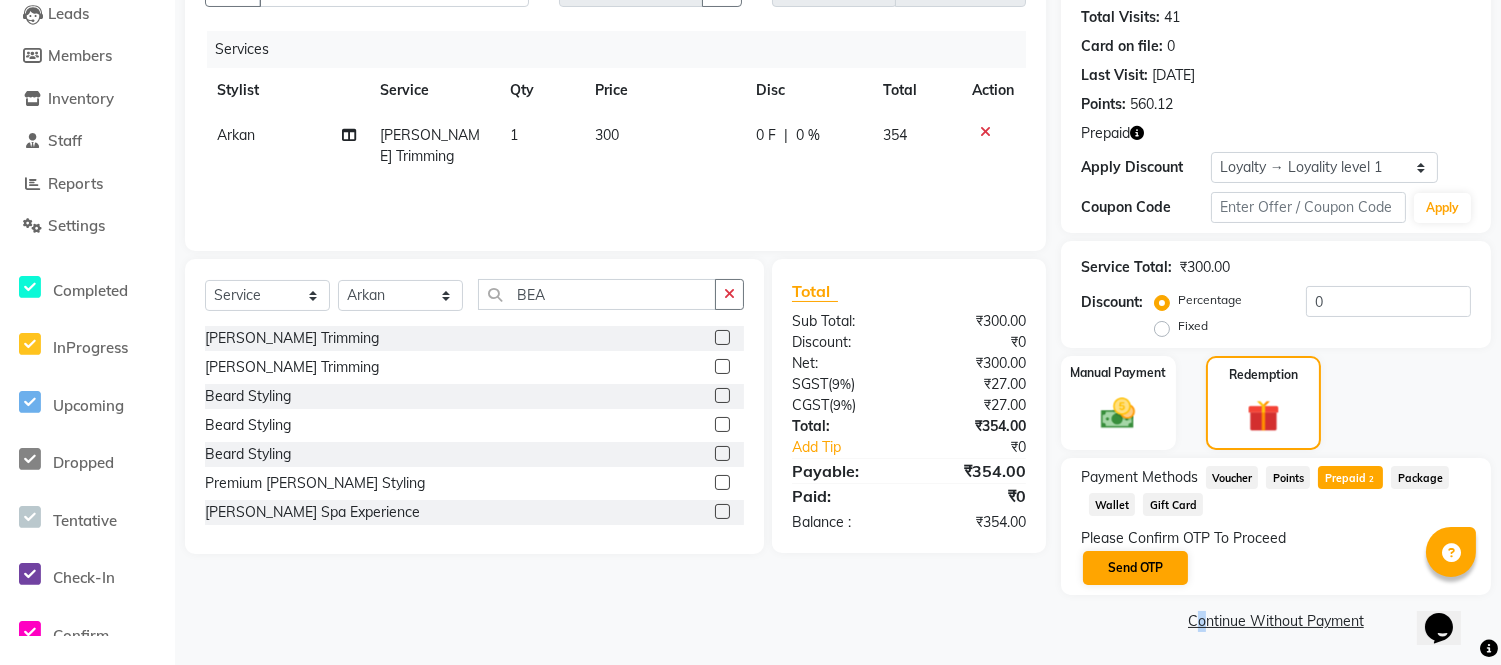 click on "Please Confirm OTP To Proceed Send OTP" 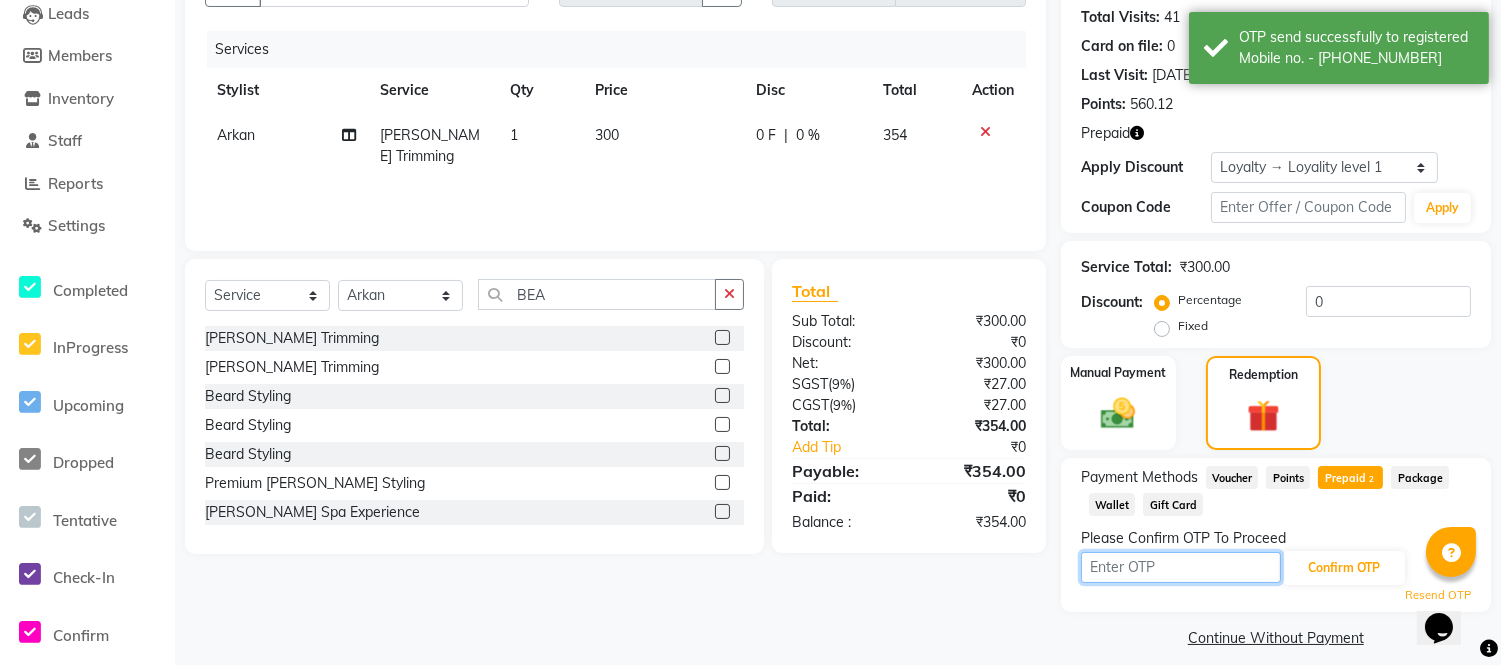 click at bounding box center (1181, 567) 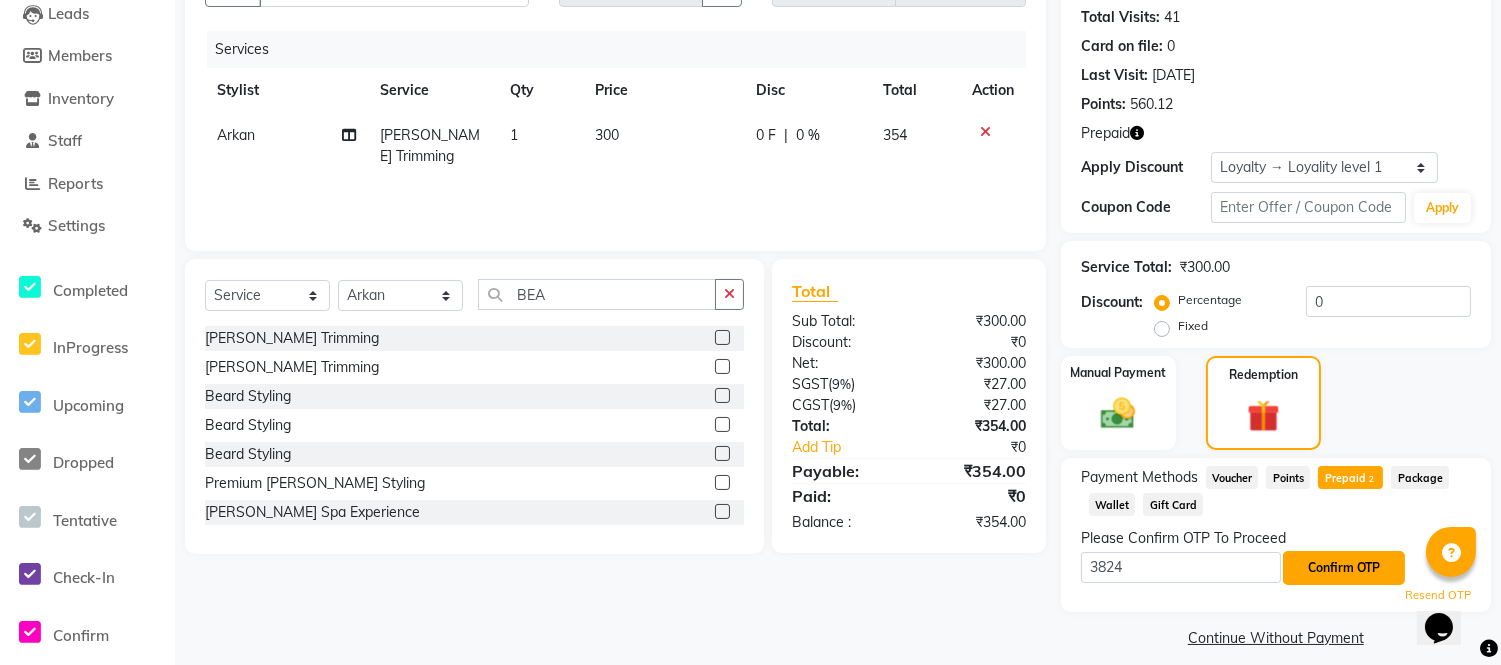 click on "Confirm OTP" 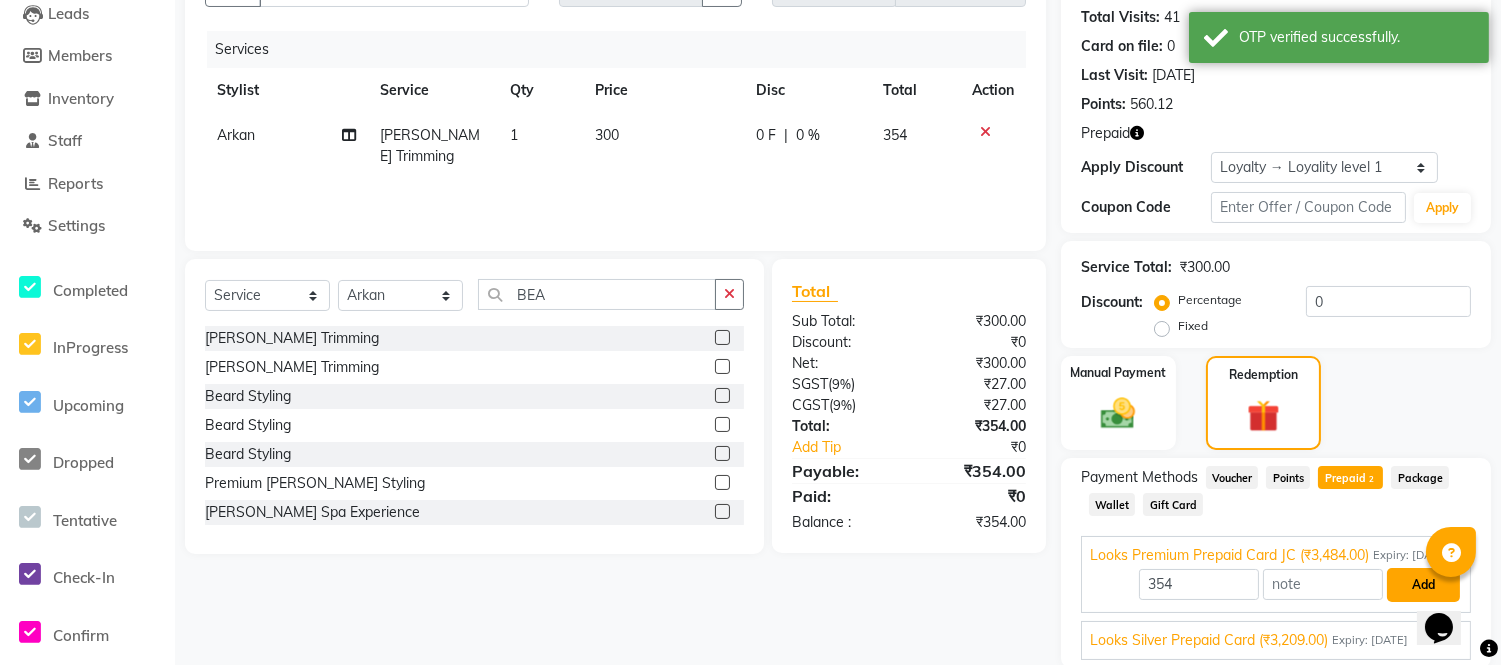 click on "Add" at bounding box center (1423, 585) 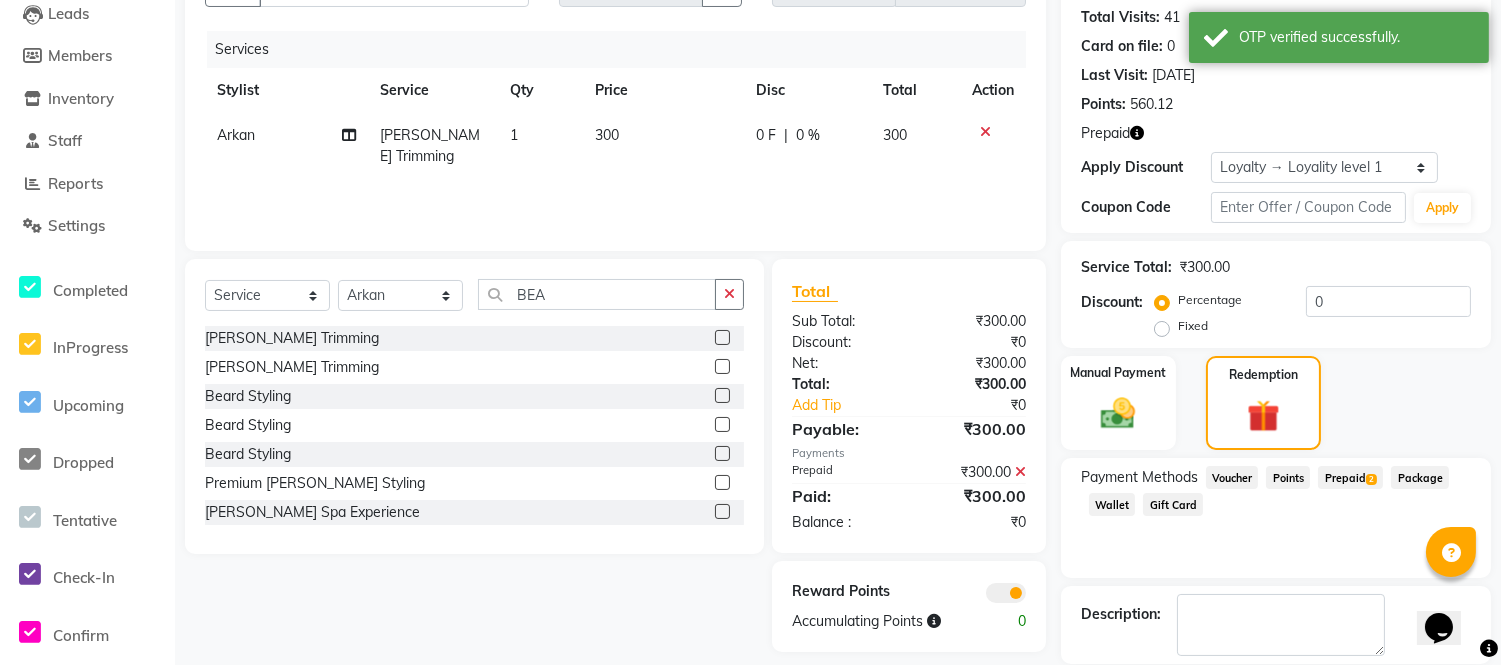 scroll, scrollTop: 313, scrollLeft: 0, axis: vertical 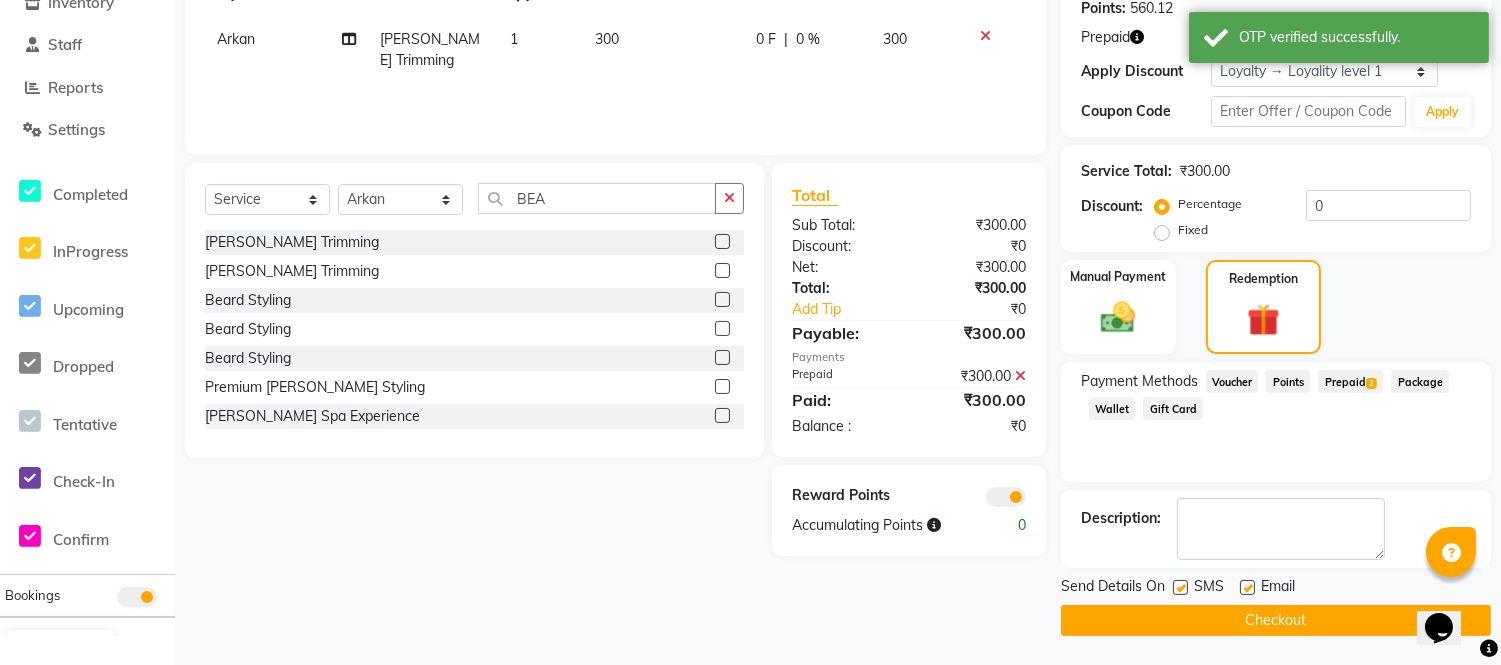 click on "Checkout" 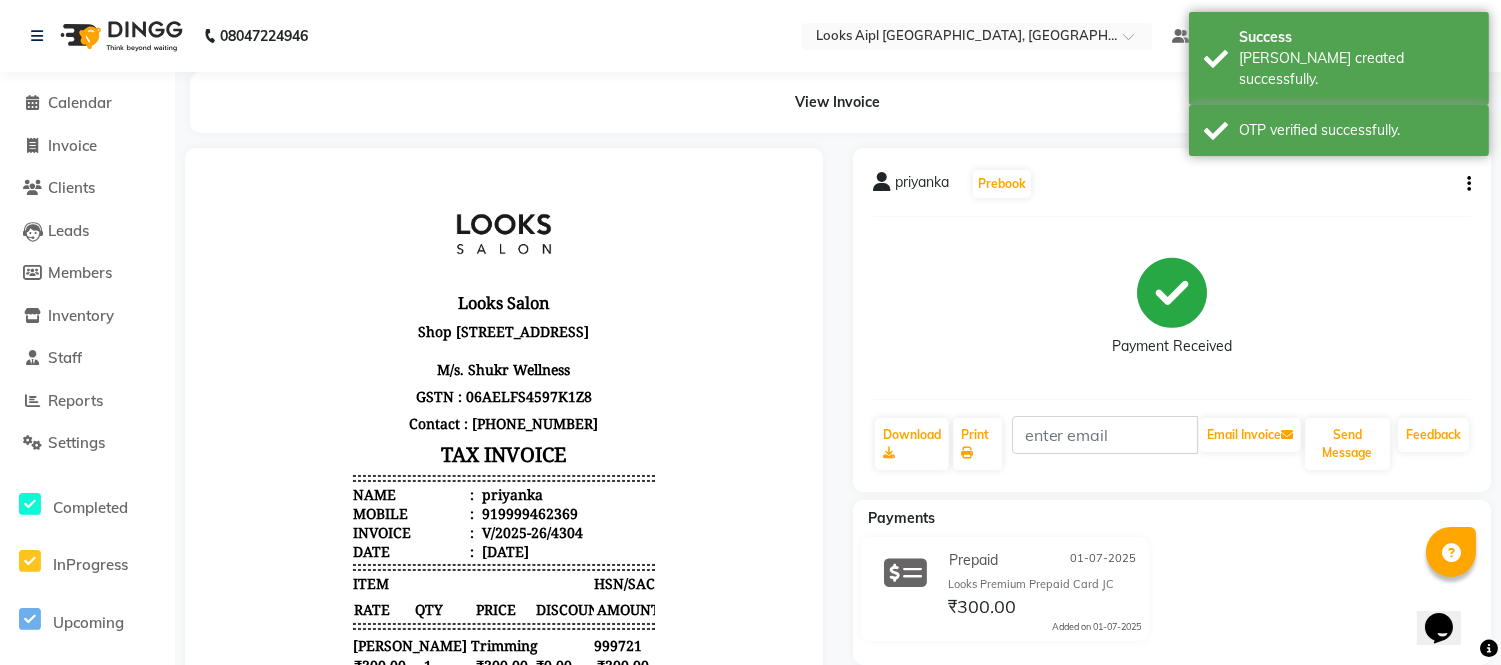 scroll, scrollTop: 0, scrollLeft: 0, axis: both 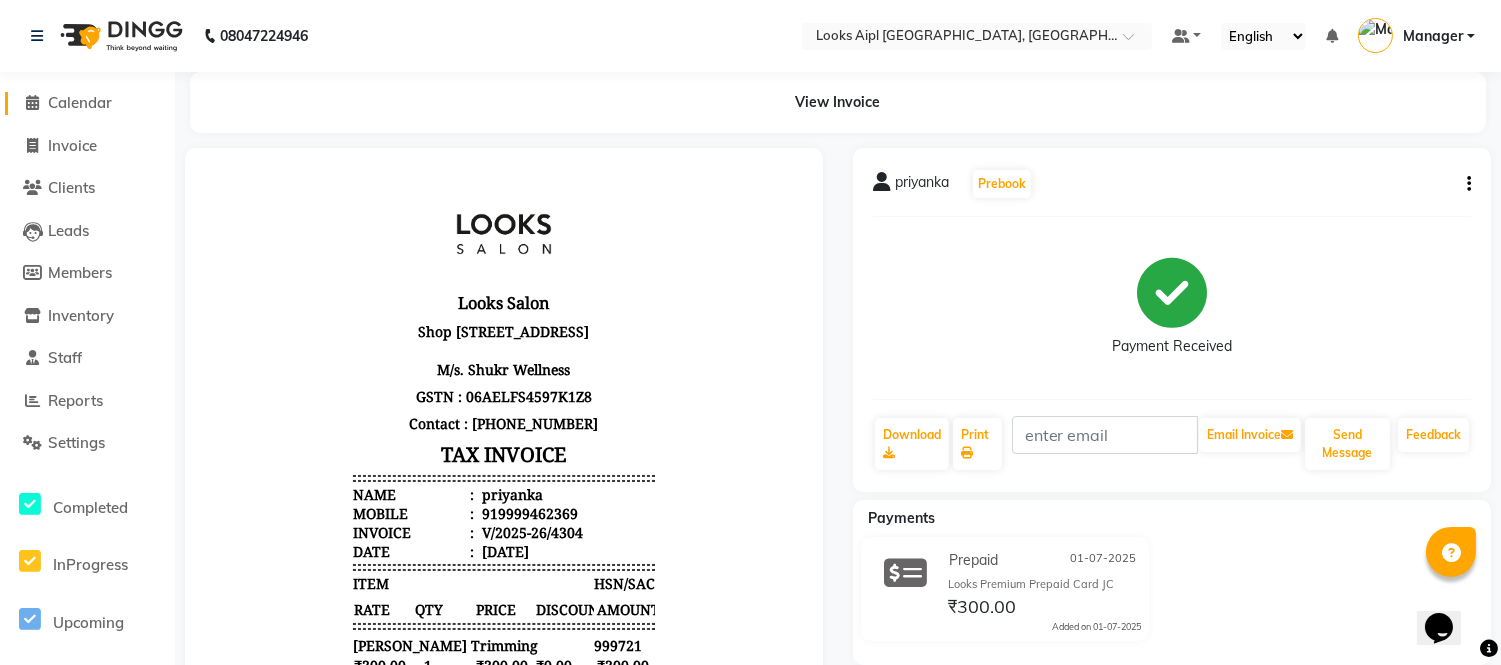 click on "Calendar" 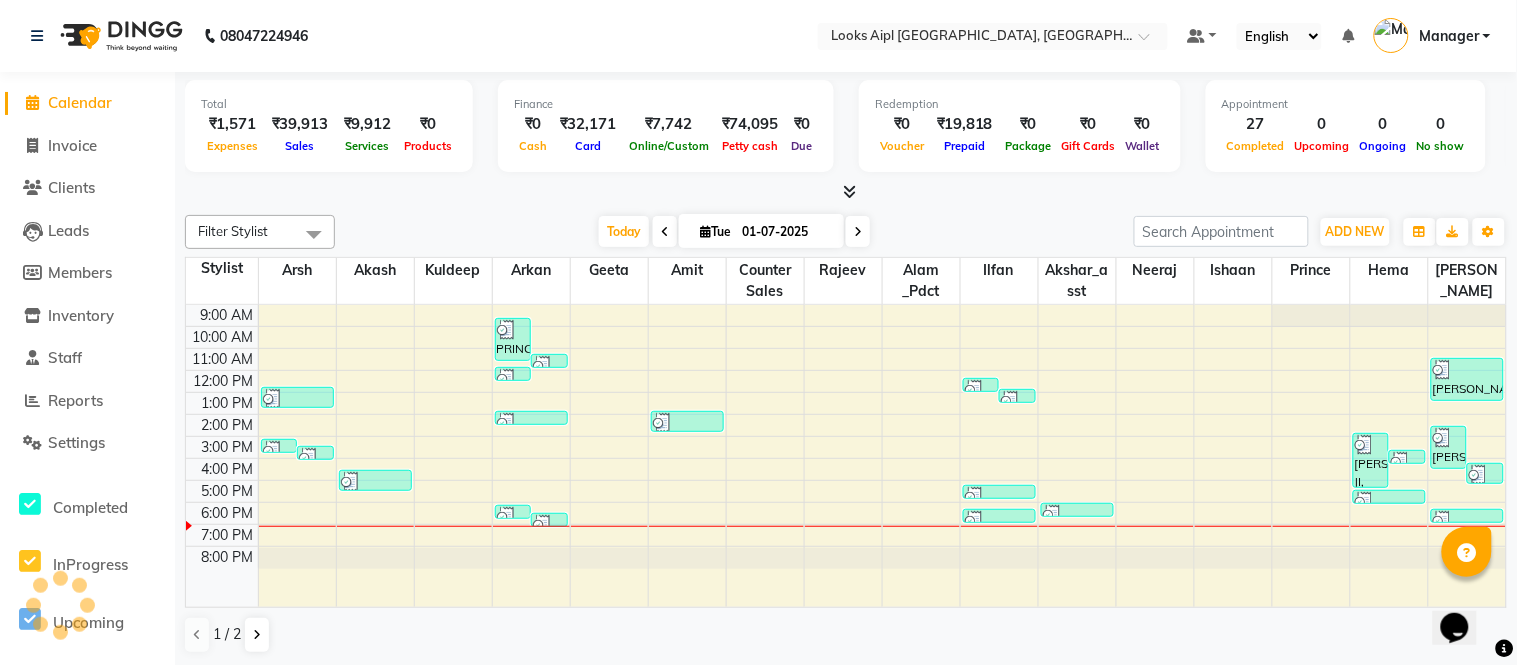 click on "Calendar" 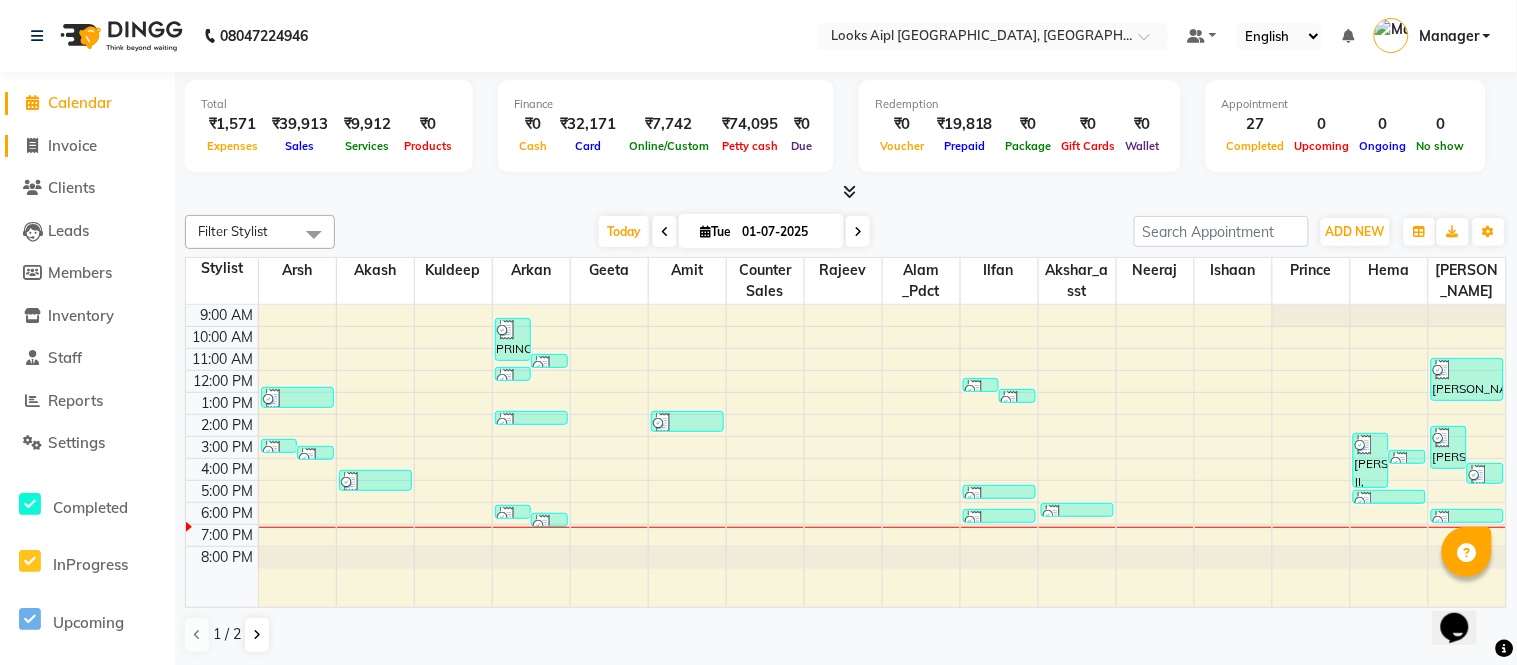 click on "Invoice" 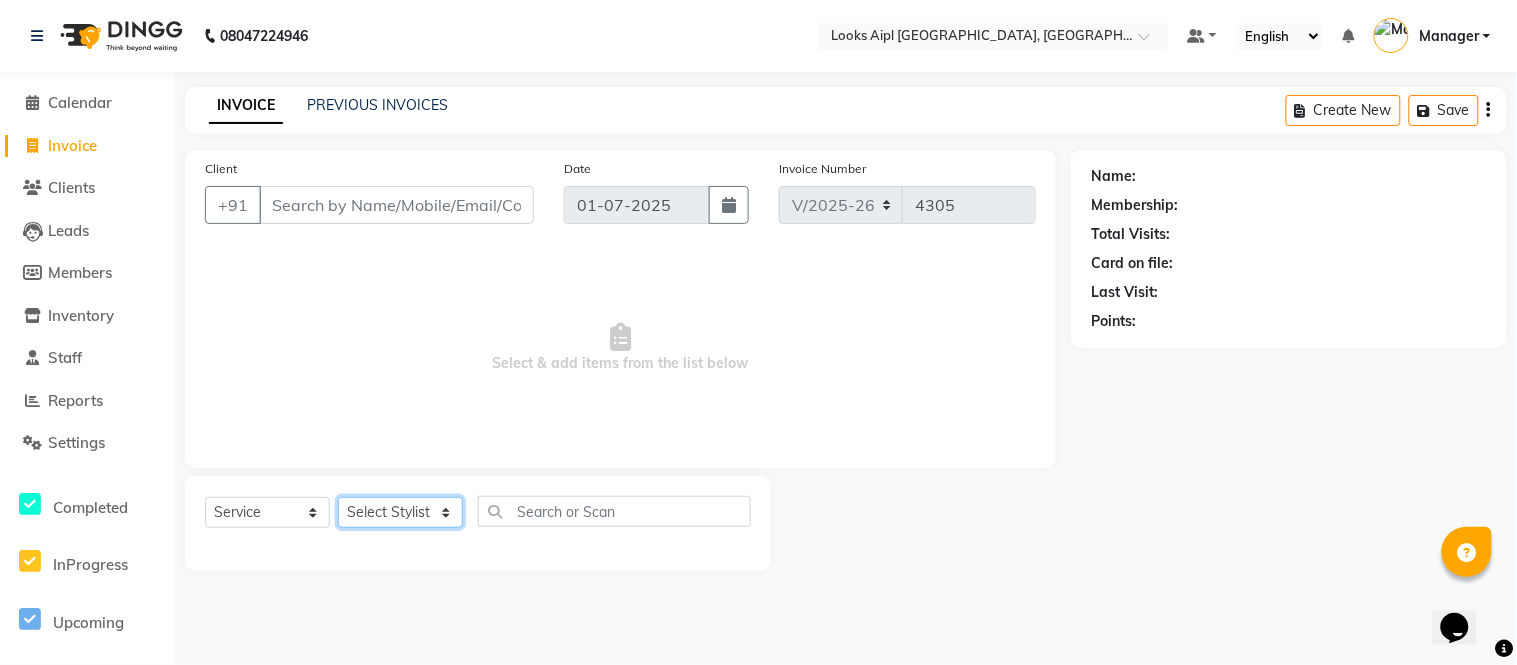 click on "Select Stylist" 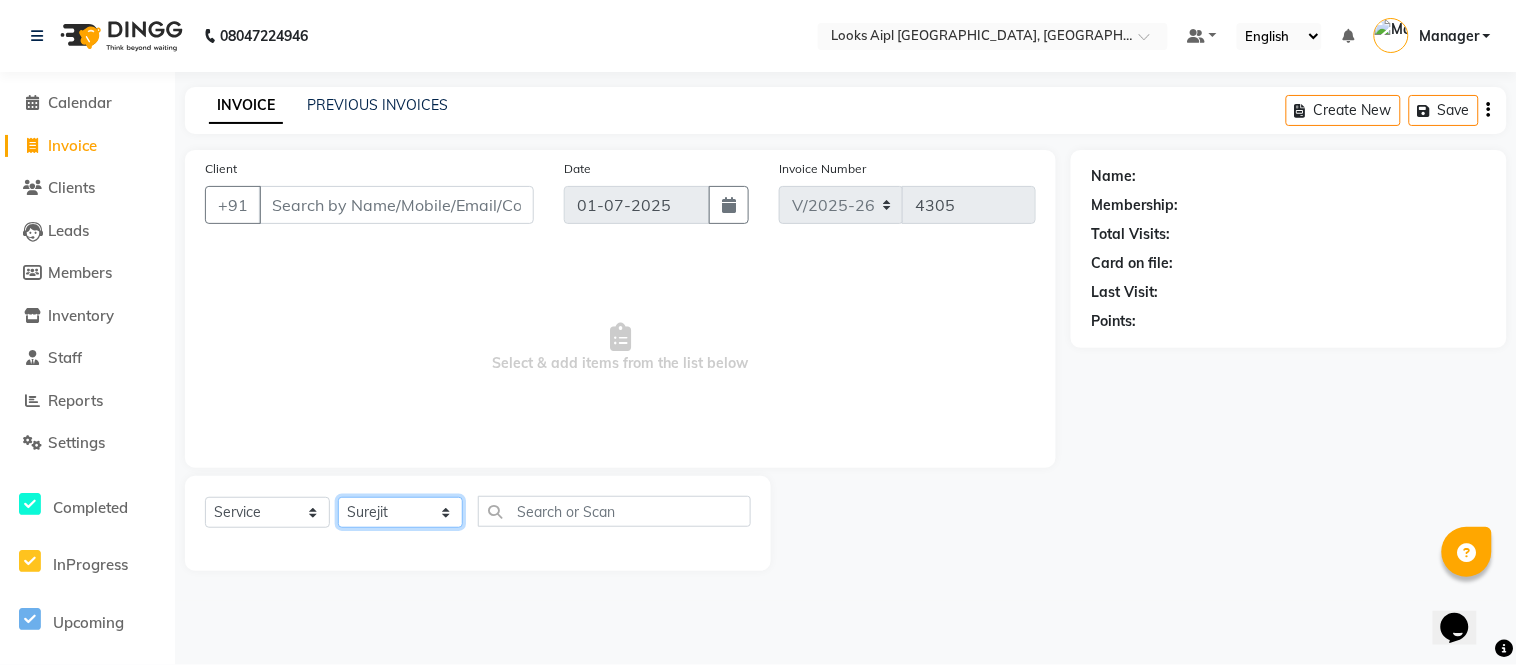 click on "Select Stylist [PERSON_NAME] Alam _Pdct [PERSON_NAME] [PERSON_NAME] Counter Sales [PERSON_NAME] ilfan [PERSON_NAME] [PERSON_NAME] Manager [PERSON_NAME] [PERSON_NAME] sagar_pdct [PERSON_NAME]" 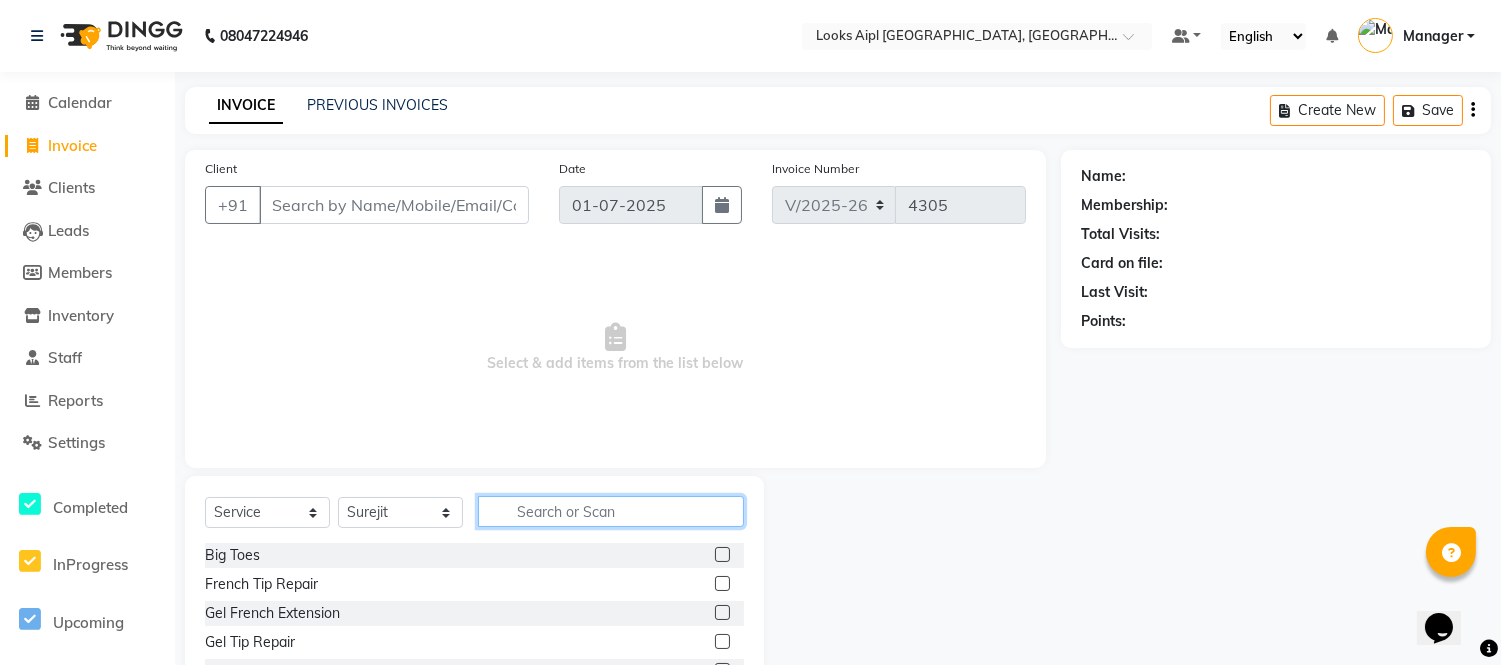 click 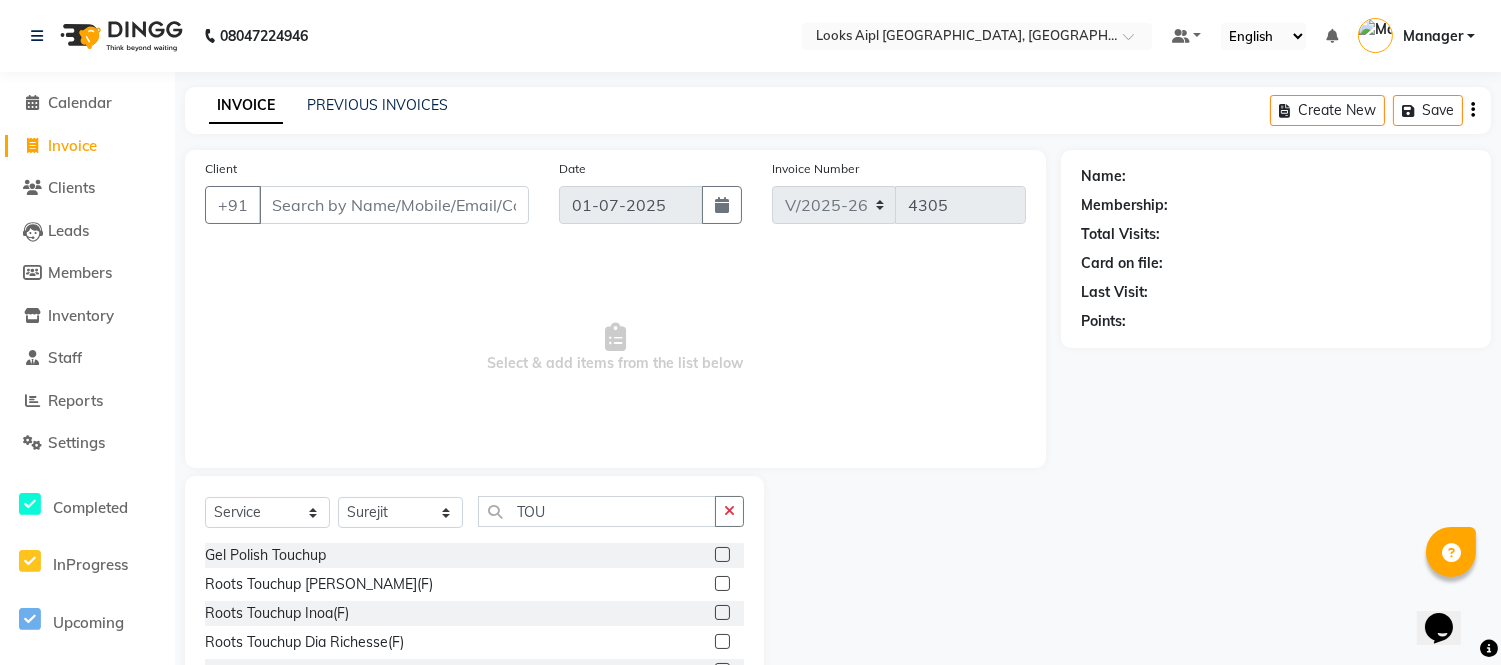 click 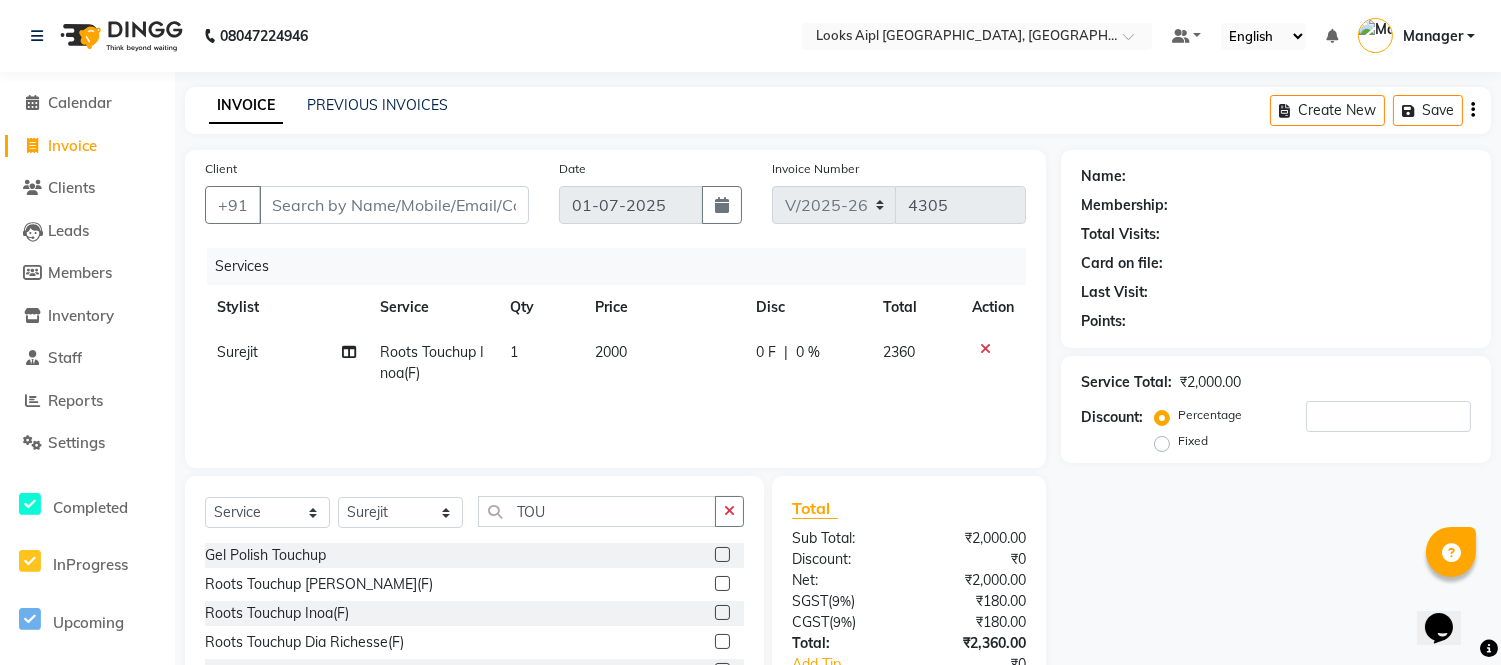 drag, startPoint x: 643, startPoint y: 344, endPoint x: 654, endPoint y: 347, distance: 11.401754 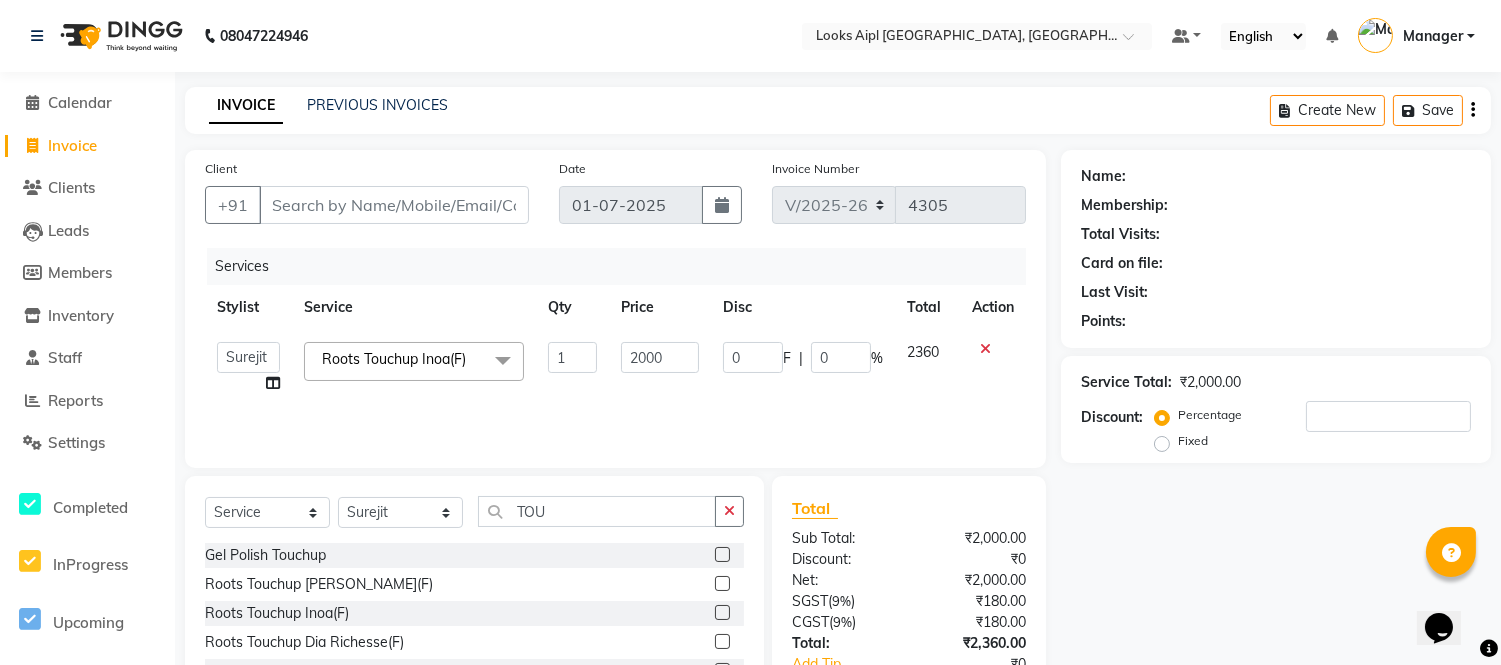 click on "2000" 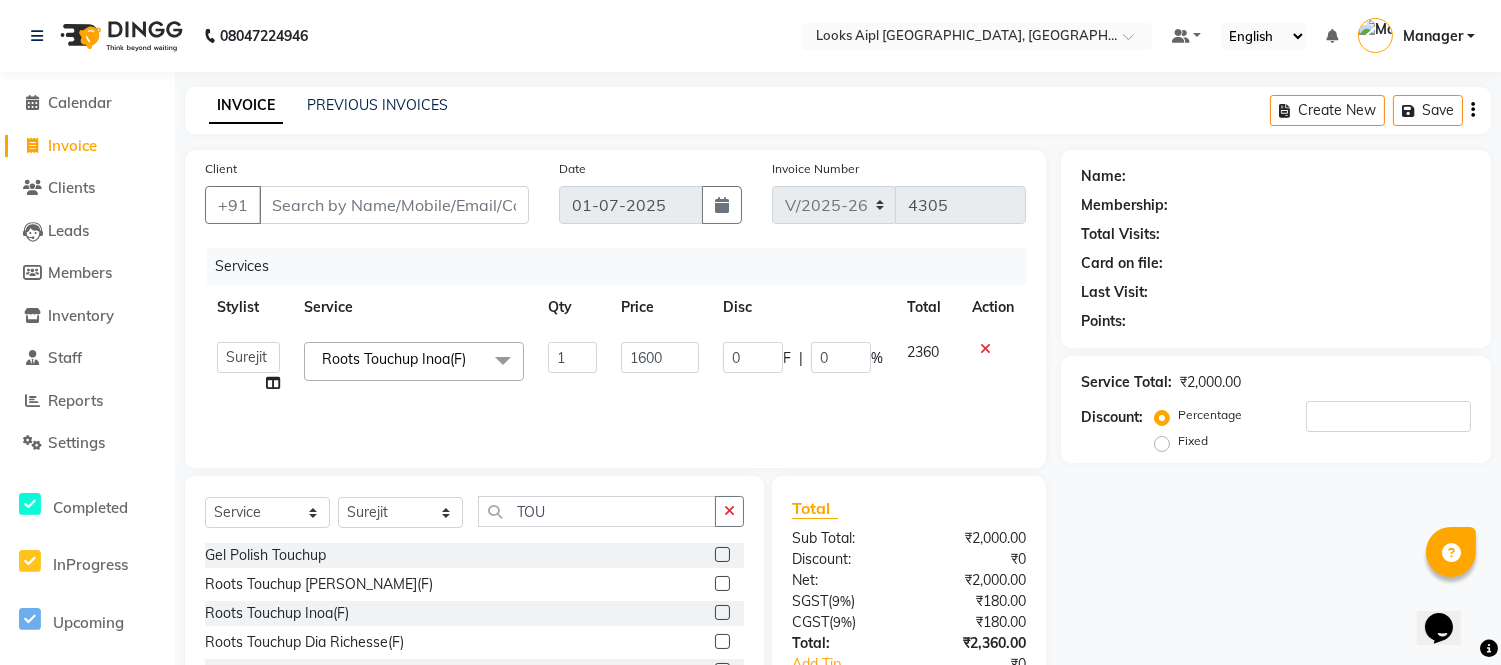 drag, startPoint x: 683, startPoint y: 406, endPoint x: 693, endPoint y: 423, distance: 19.723083 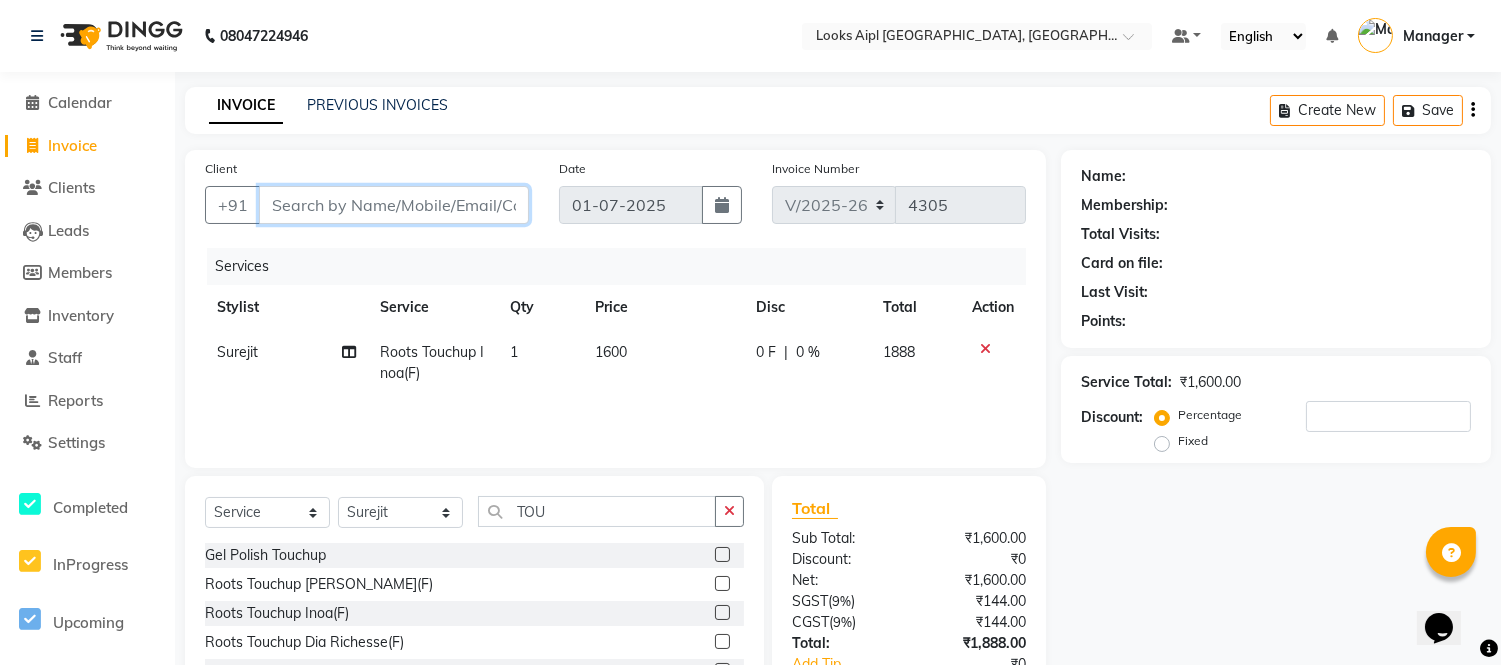 click on "Client" at bounding box center (394, 205) 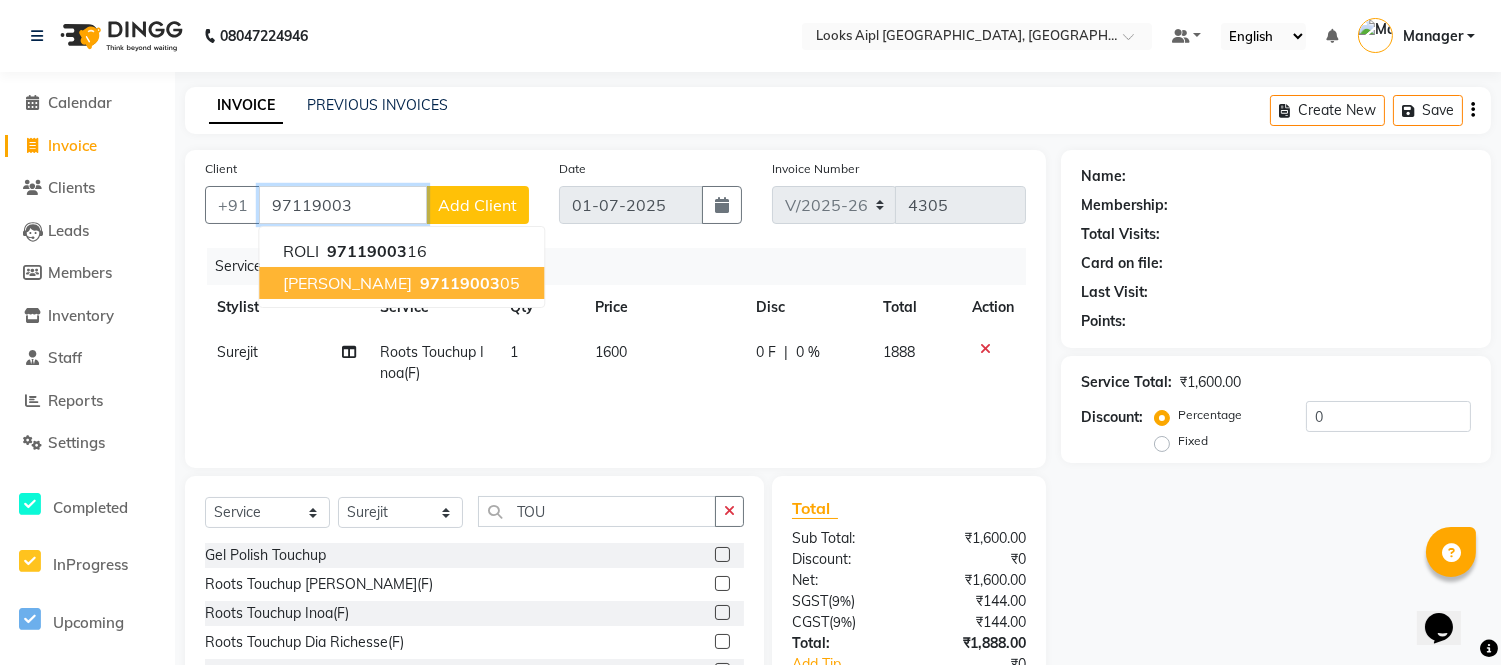 click on "[PERSON_NAME]" at bounding box center (347, 283) 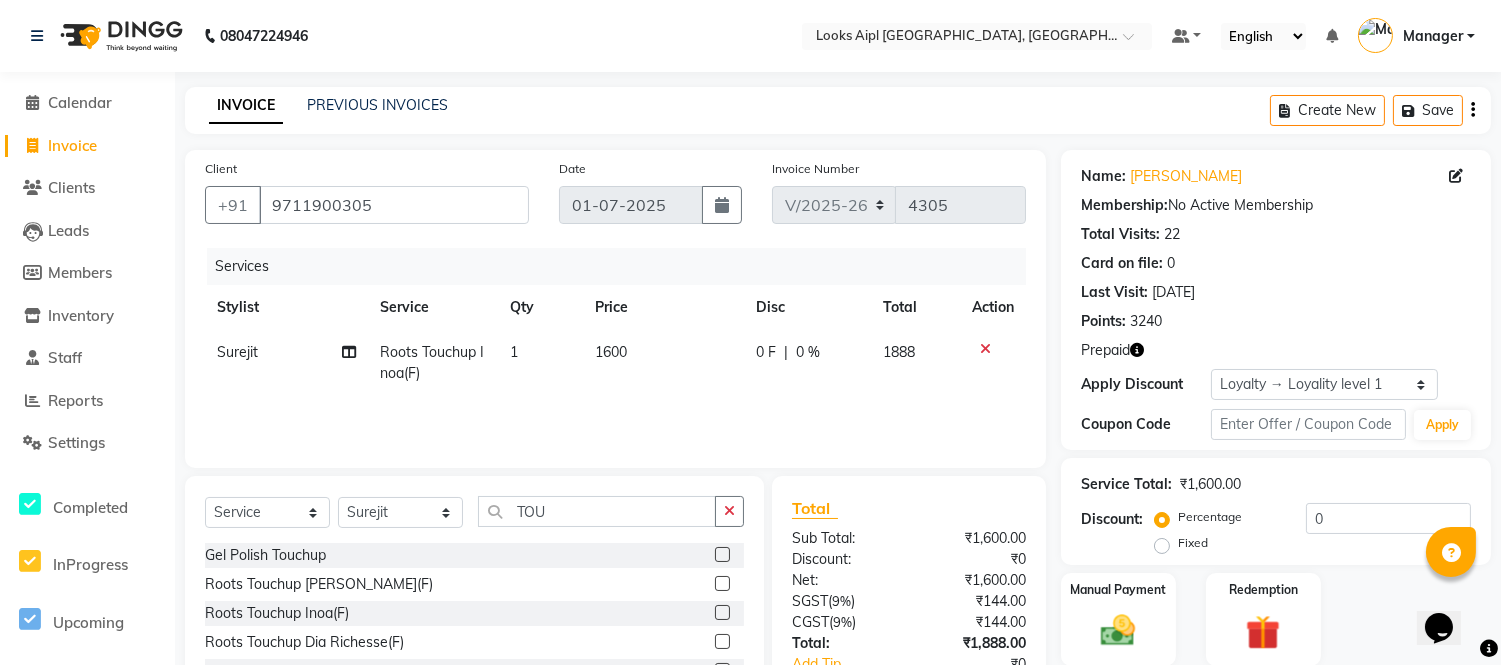 click 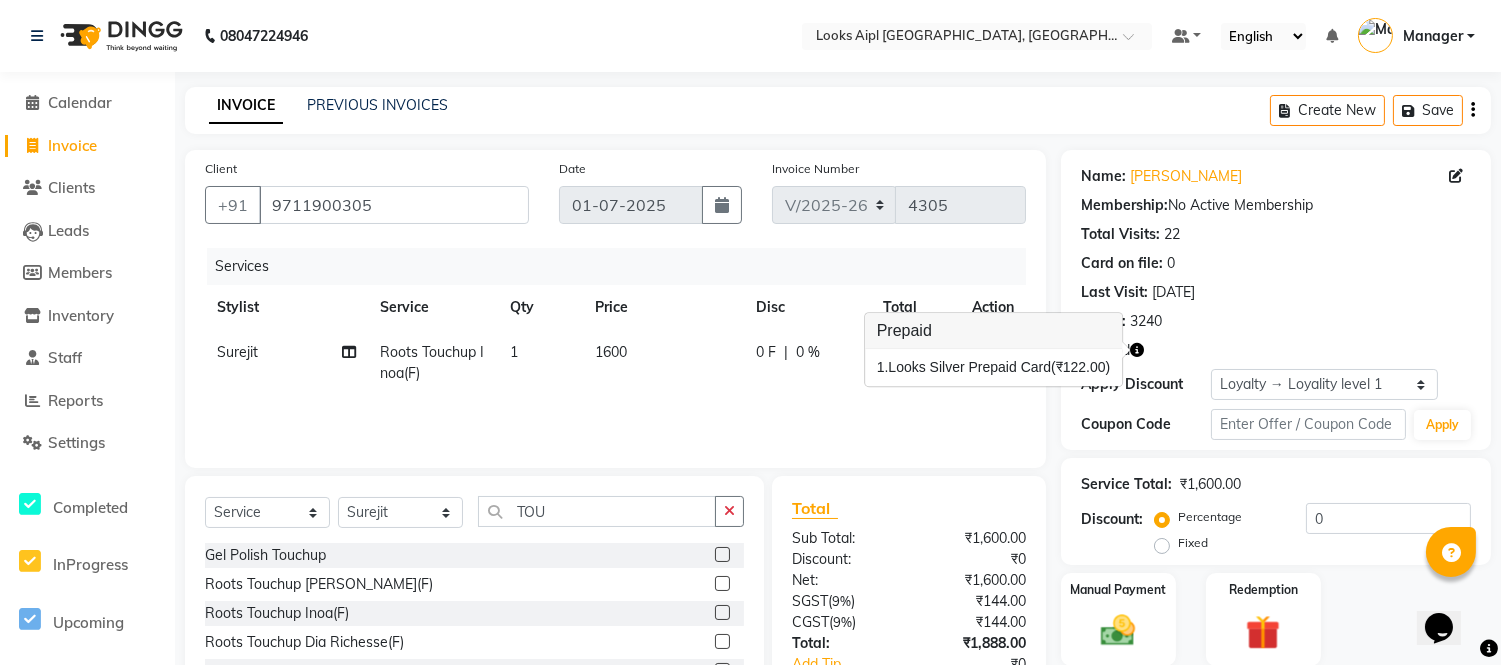 scroll, scrollTop: 135, scrollLeft: 0, axis: vertical 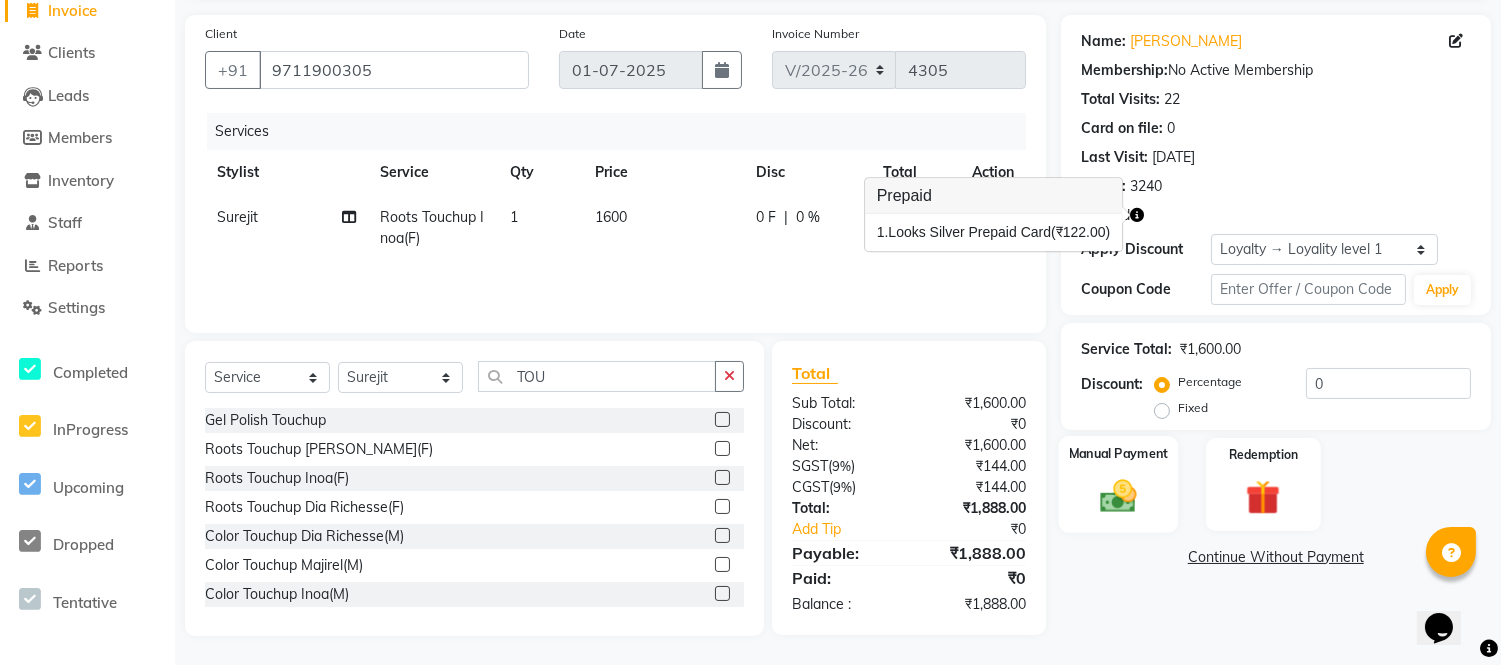 click 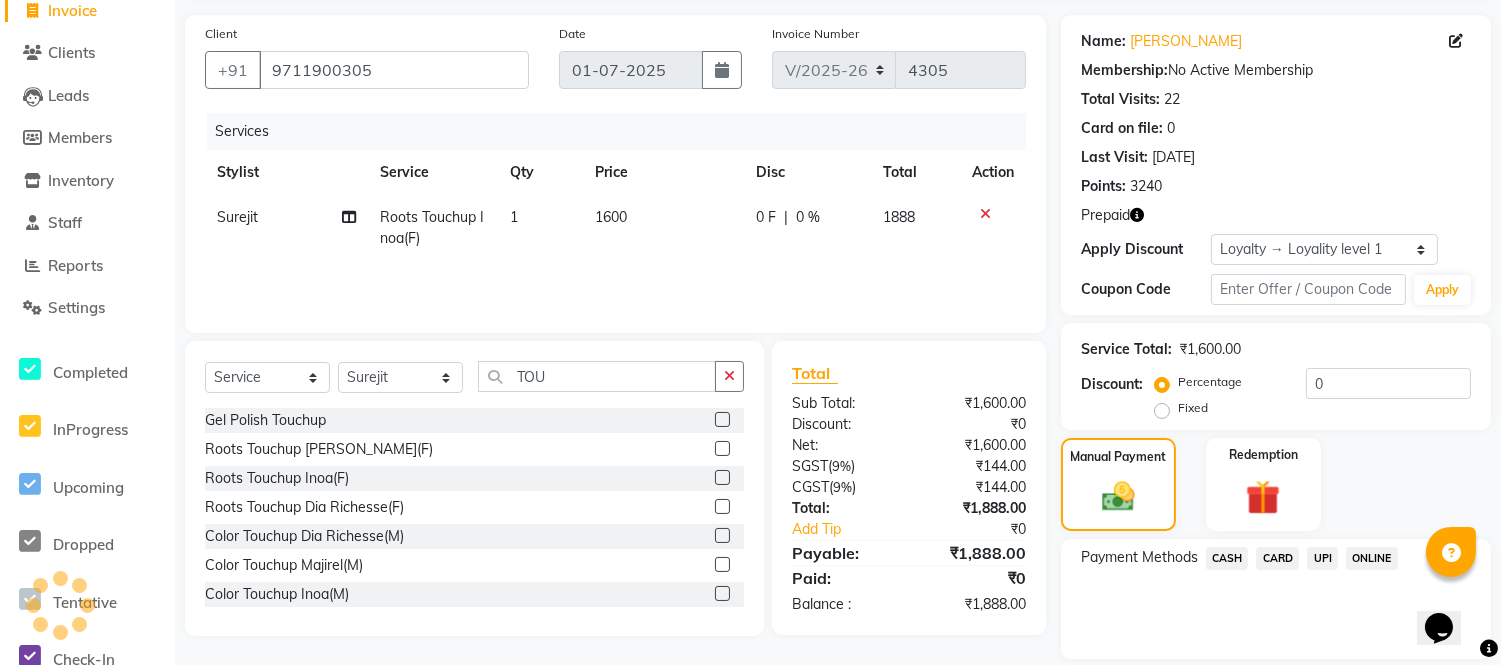 click on "UPI" 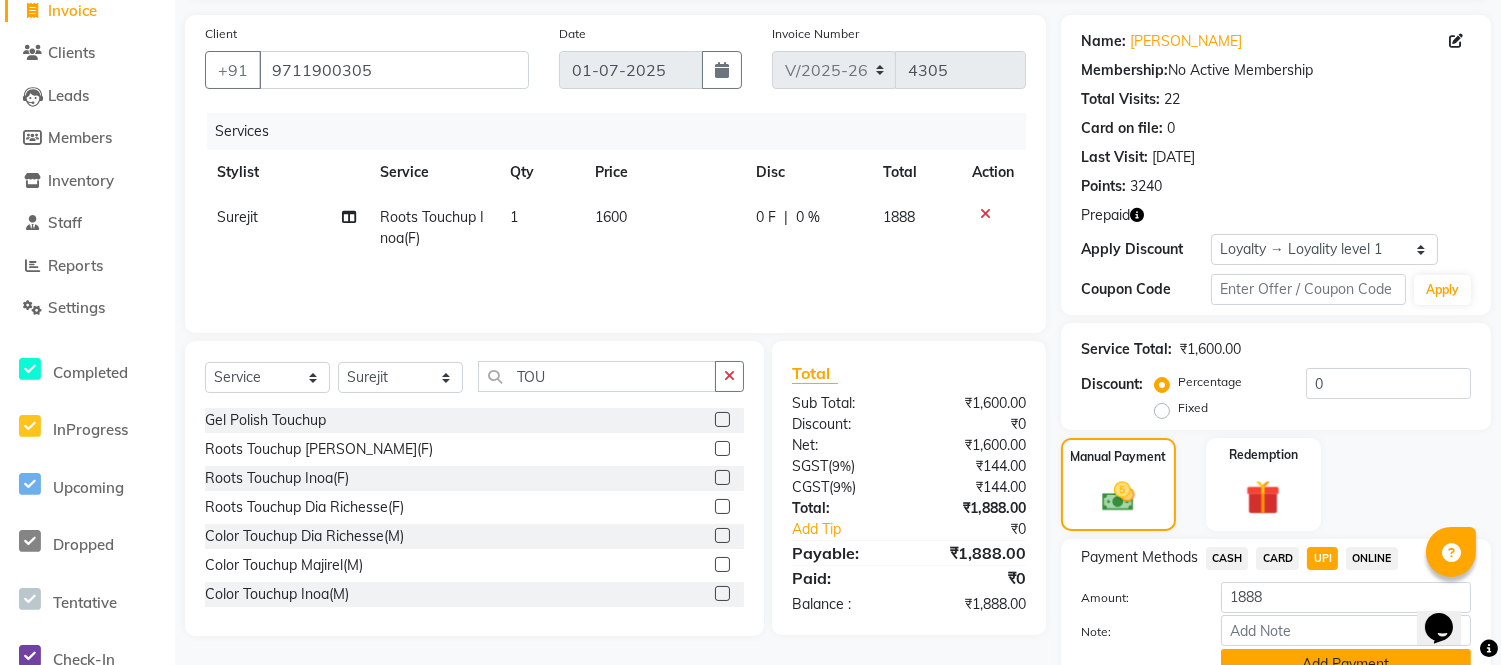 scroll, scrollTop: 228, scrollLeft: 0, axis: vertical 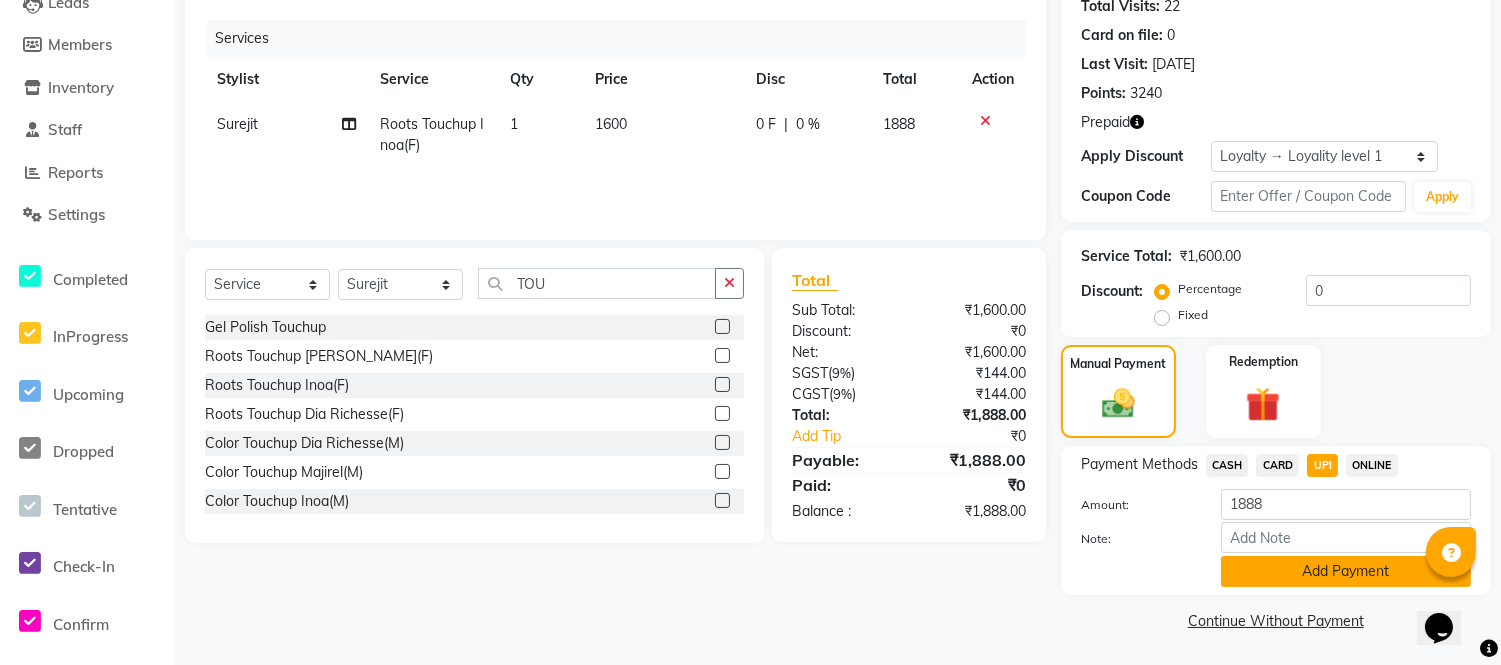 click on "Add Payment" 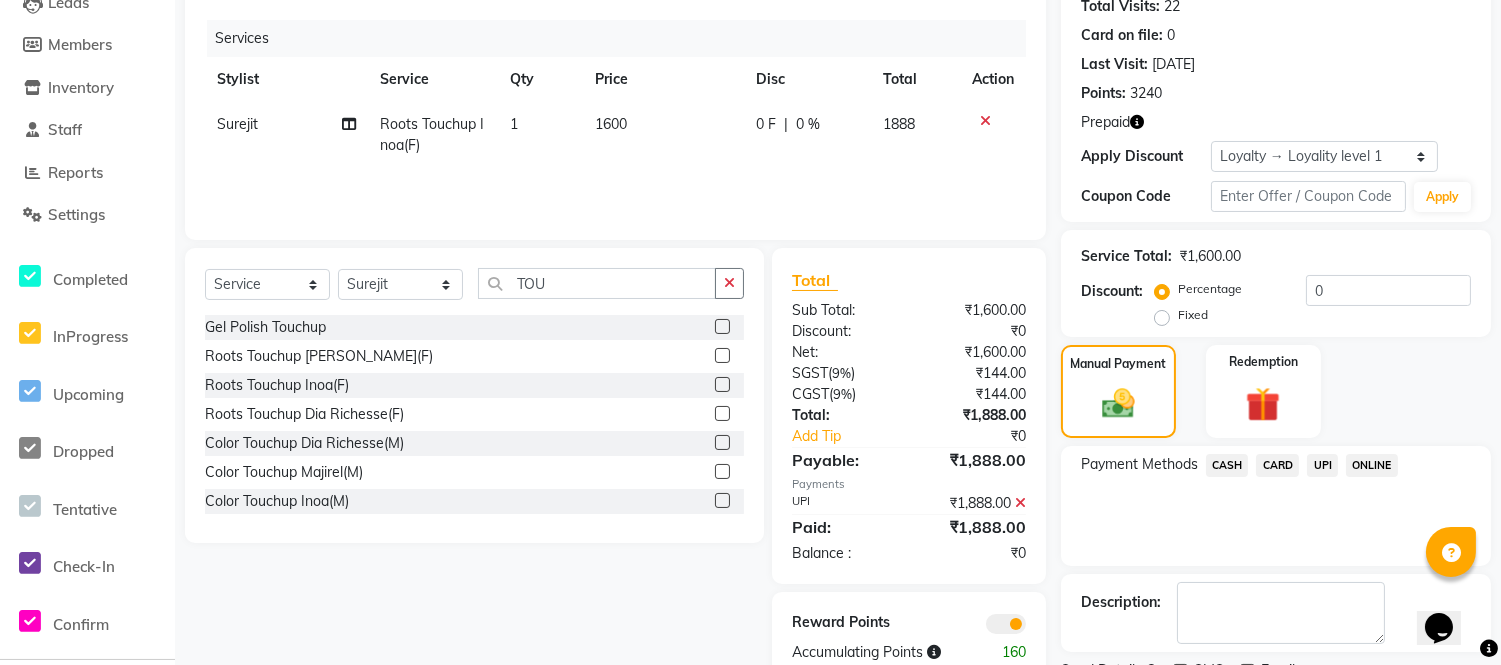 scroll, scrollTop: 312, scrollLeft: 0, axis: vertical 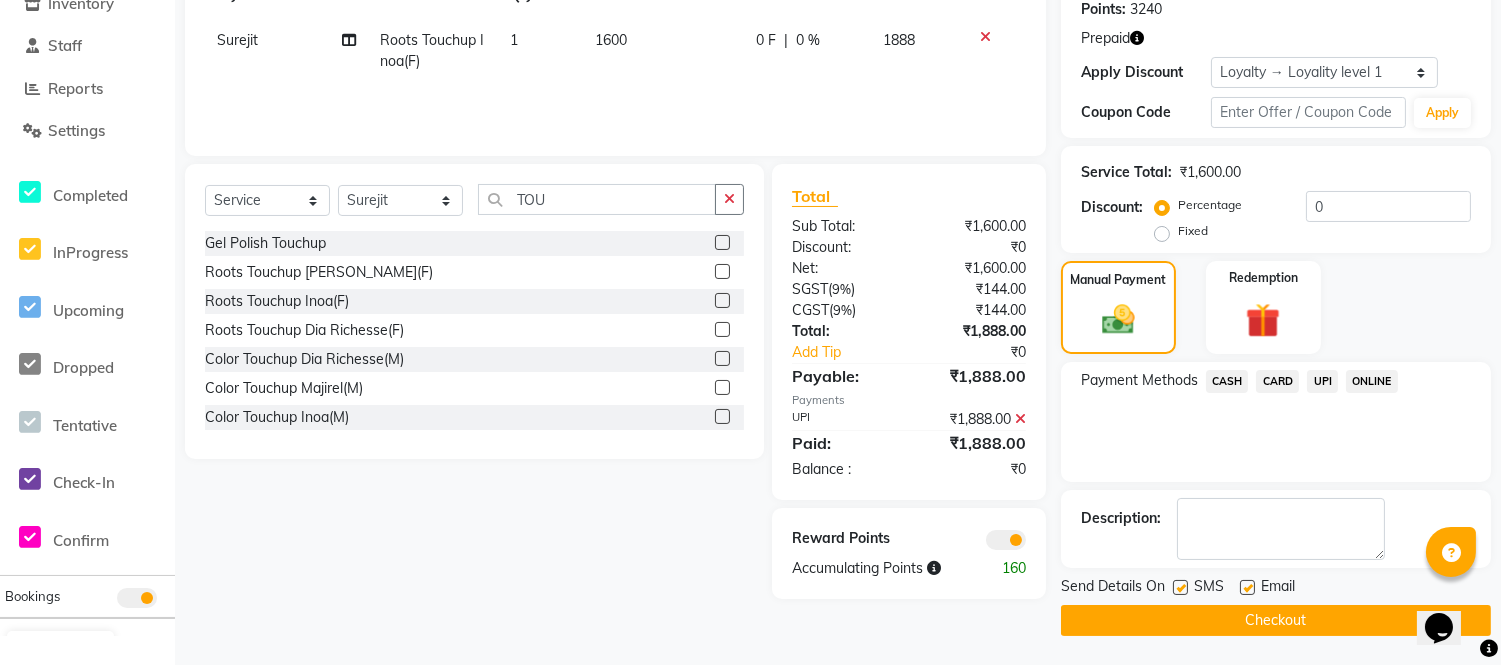click on "Checkout" 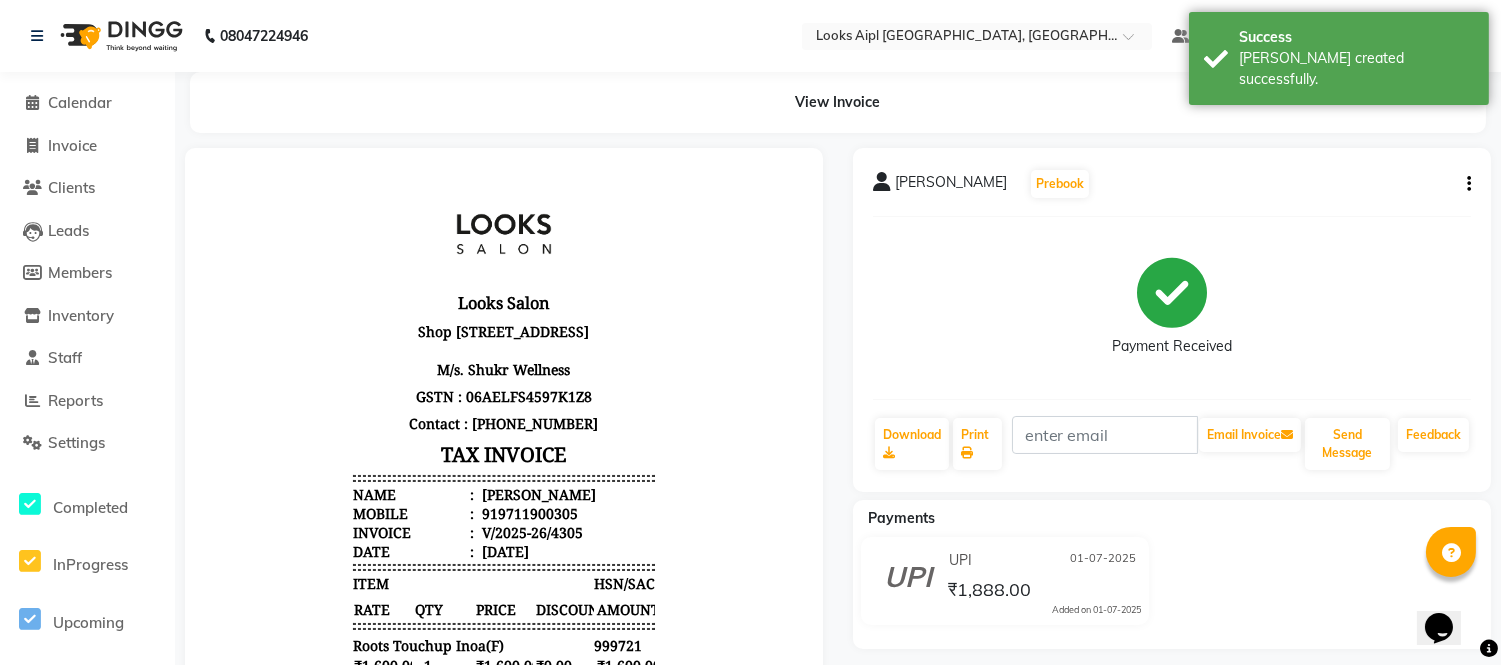 scroll, scrollTop: 0, scrollLeft: 0, axis: both 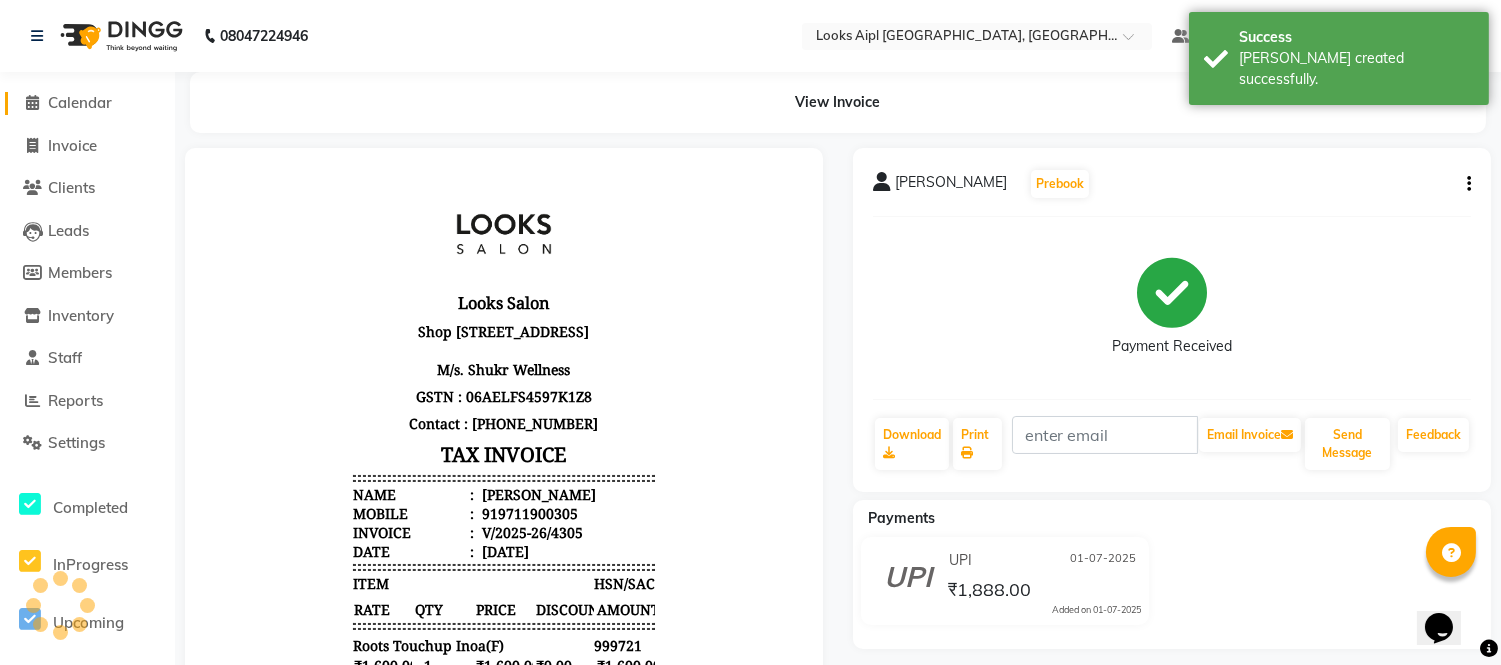 click on "Calendar" 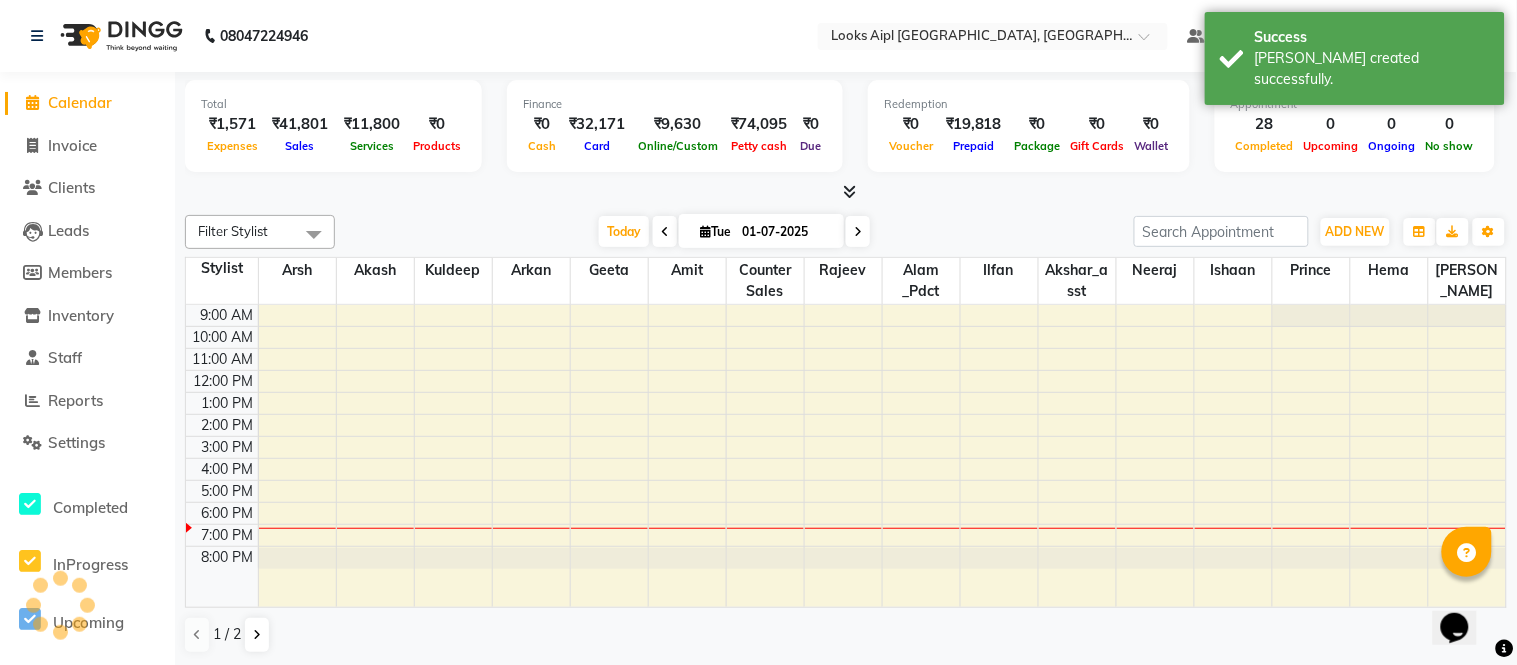 click on "Calendar" 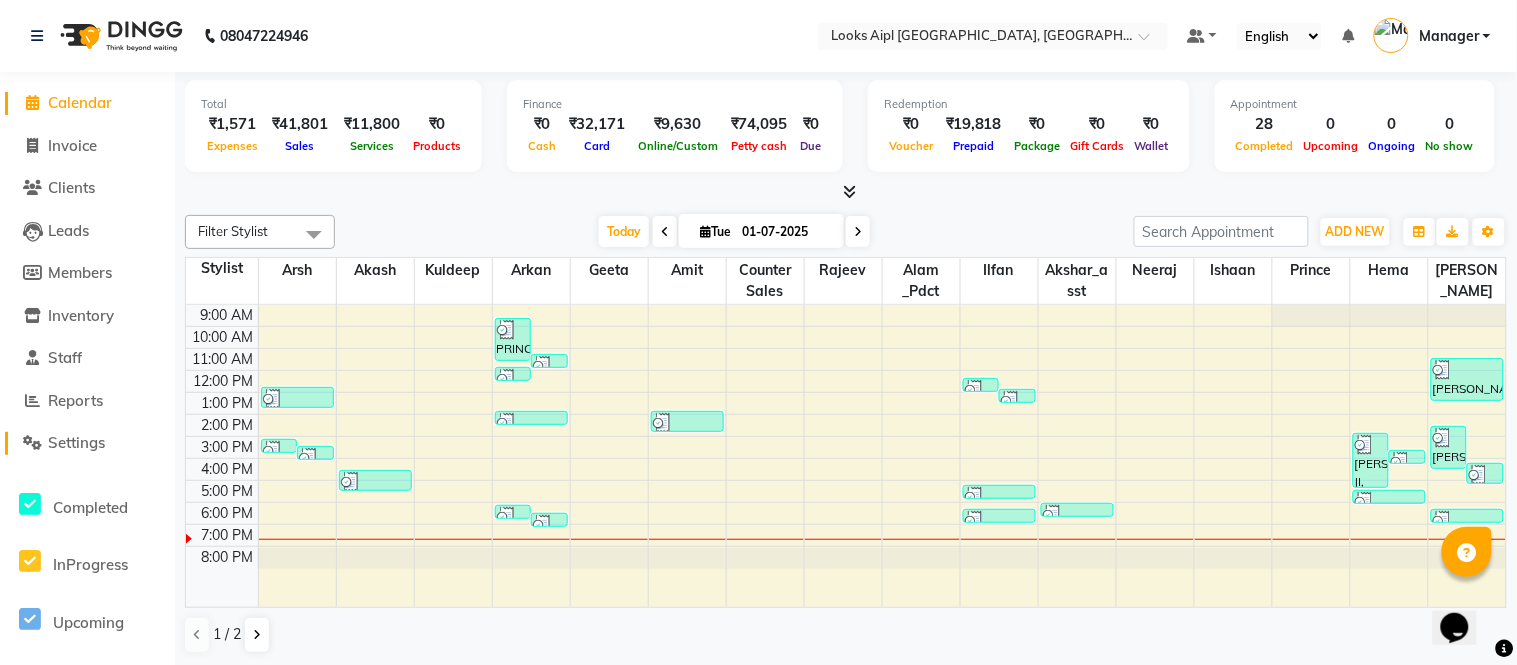 click on "Settings" 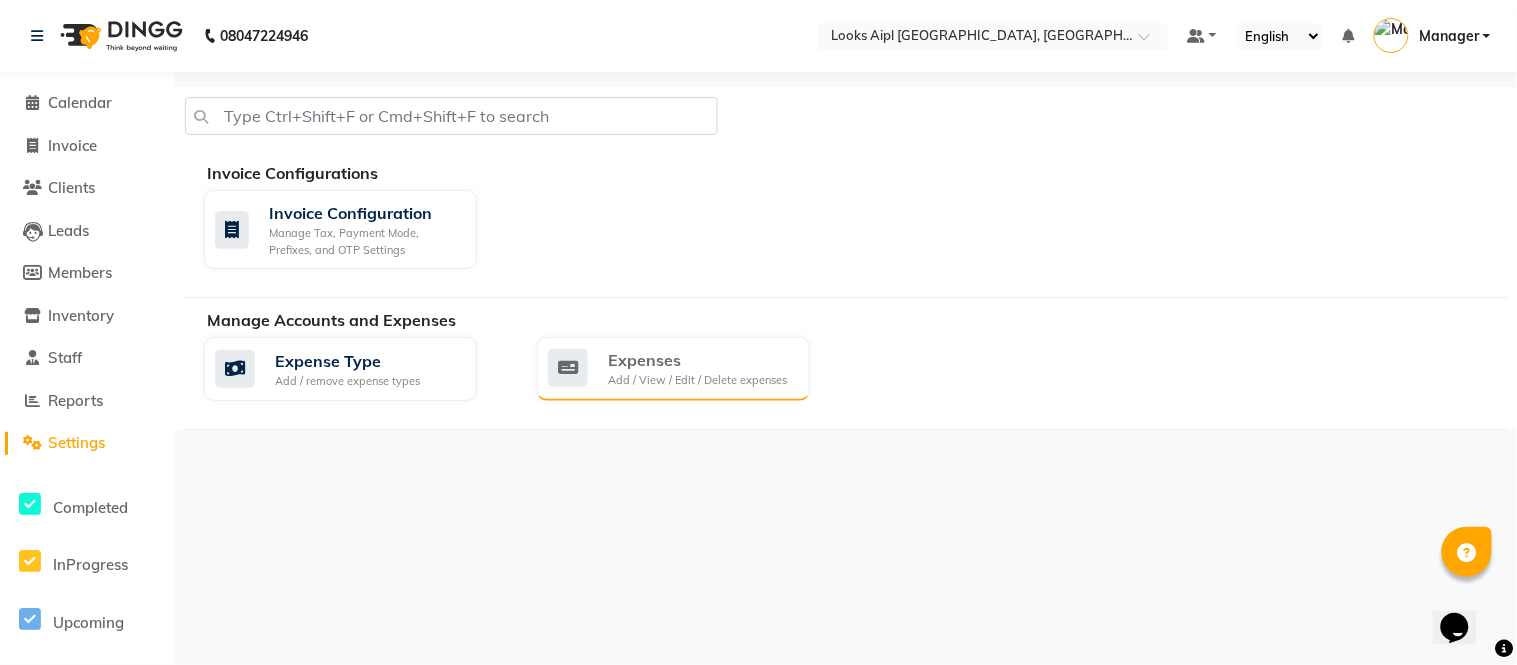 click on "Add / View / Edit / Delete expenses" 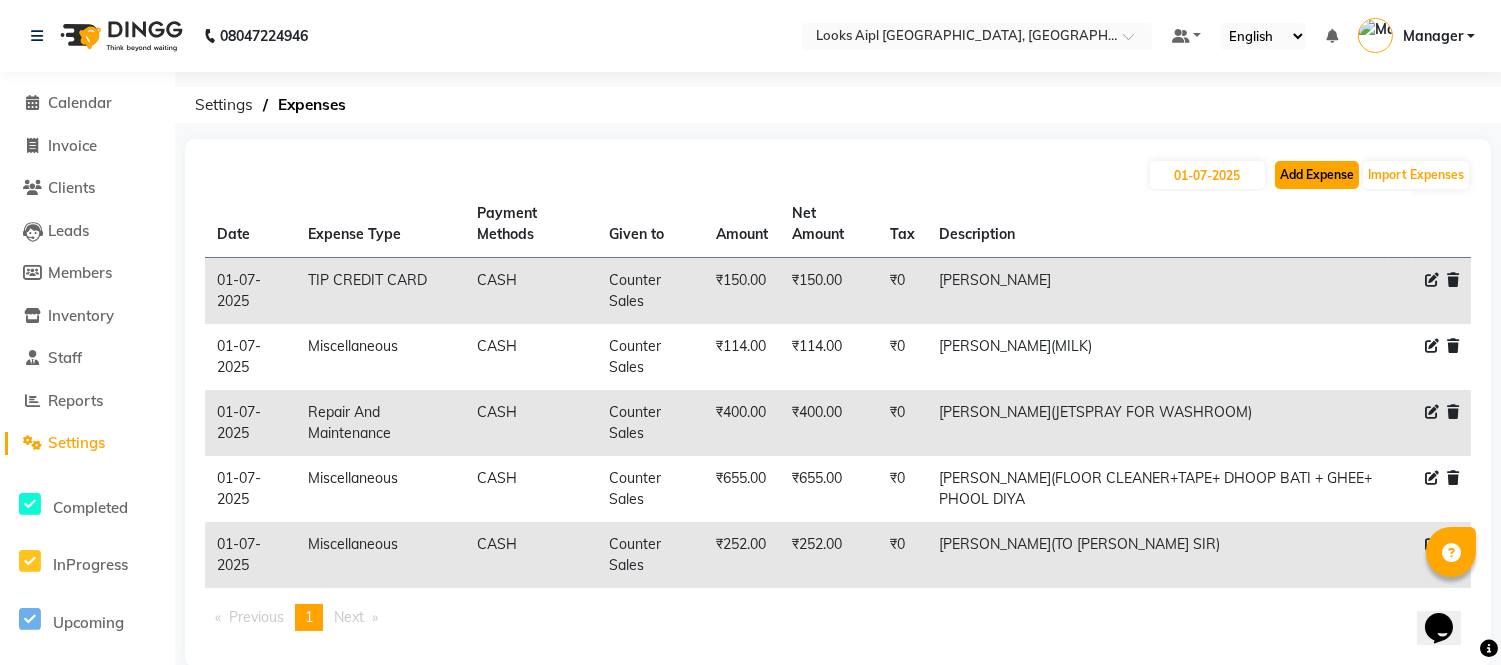 click on "Add Expense" 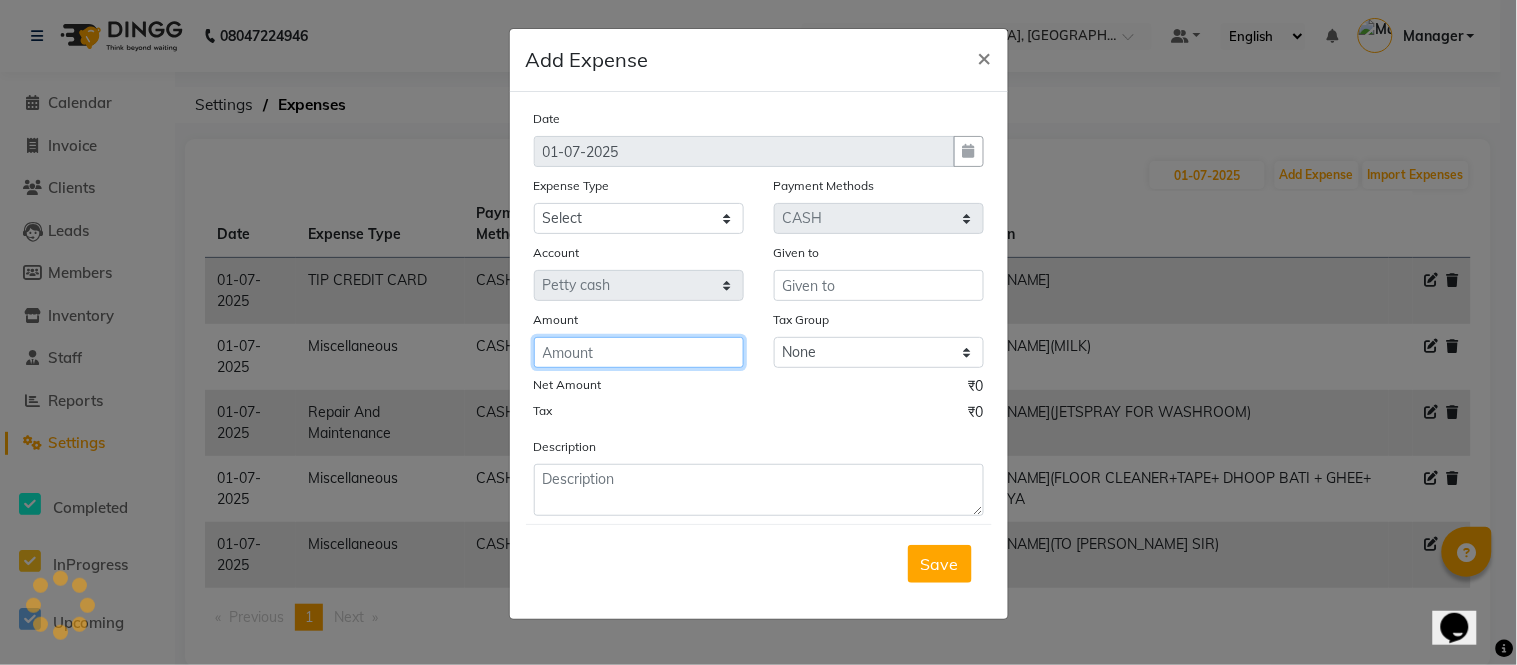 click 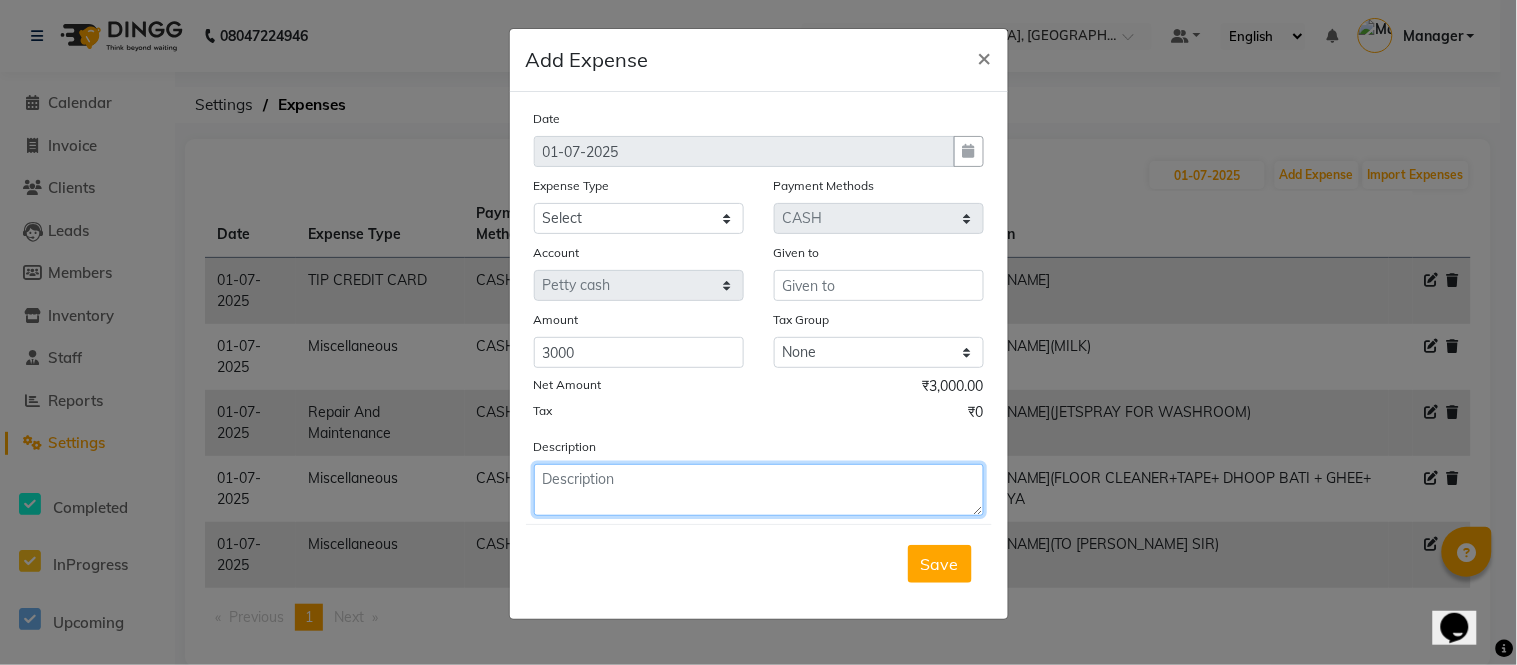 drag, startPoint x: 663, startPoint y: 483, endPoint x: 668, endPoint y: 494, distance: 12.083046 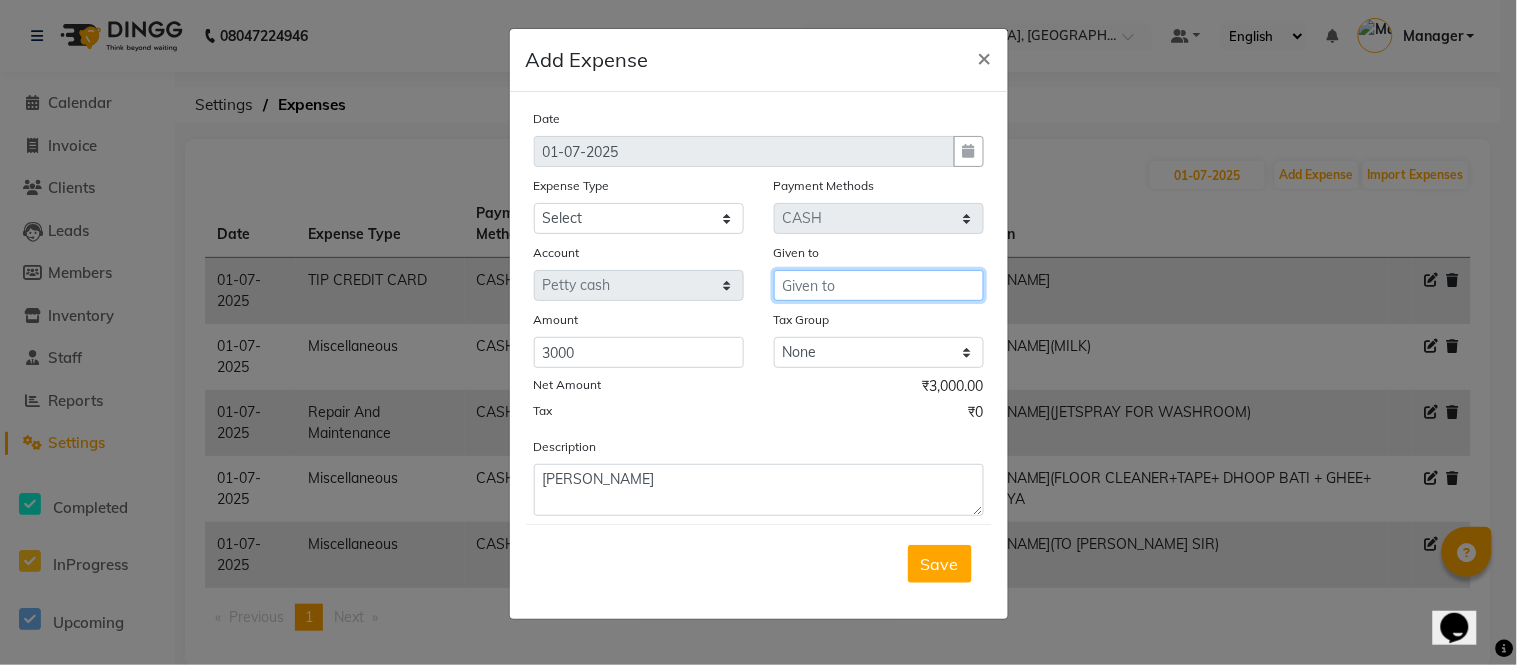 click at bounding box center [879, 285] 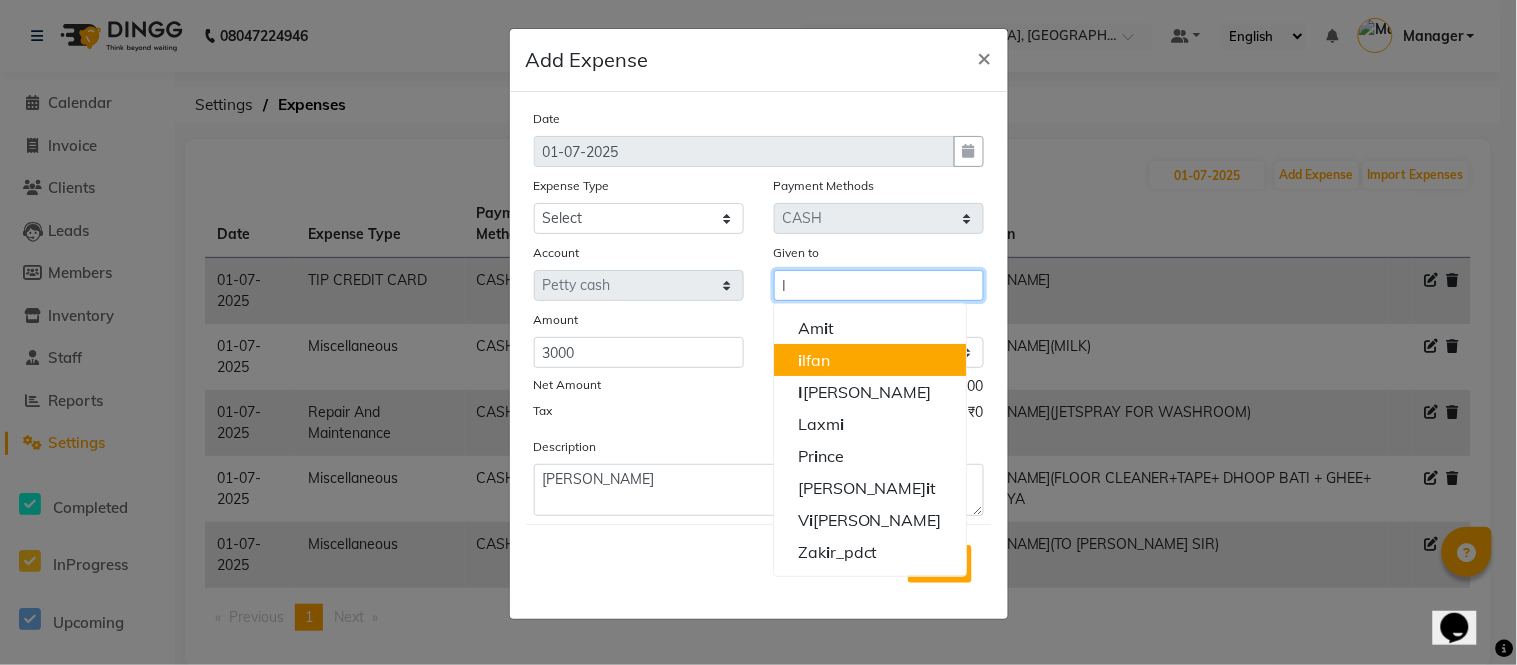 click on "i lfan" at bounding box center [870, 360] 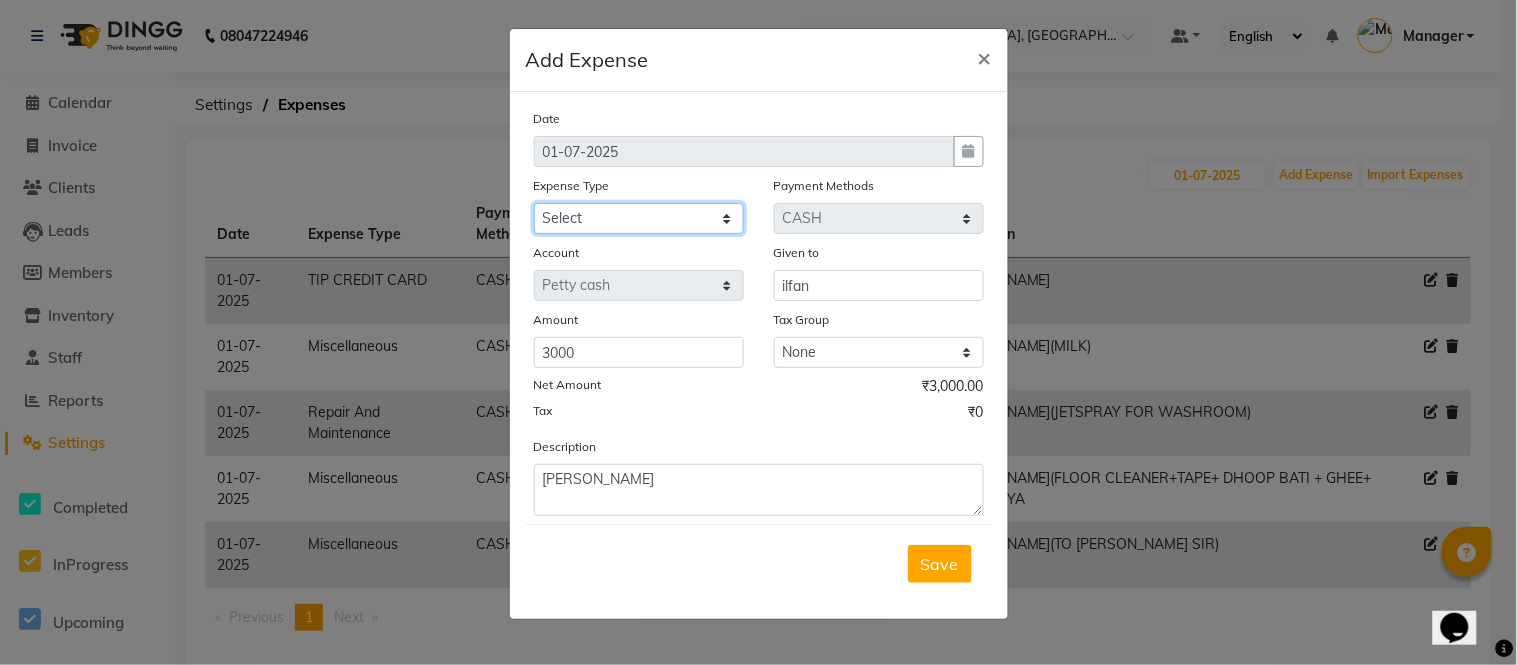 click on "Select BANK DEPOSIT black coffee BLINKIT Cash Handover celebration Client Refreshment CLIENT WELFARE Counter sale DIESEL Entertainment Expenses General Expense KKC Laundry Service MEDEICINE MILK Miscellaneous MOBILE RECHARGE Monthly Grocery OFFICE UPKEEP Pantry Payment [PERSON_NAME] Prepaid Card Incentives Printing And Stationery Product Incentive purchase Refreshment Repair And Maintenance Salary Salary advance Service incentive Staff Convenyance Staff Welfare tip TIP CREDIT CARD TIP UPI travel Travelling And Conveyance treat for staff WATER BILL Water Bills" 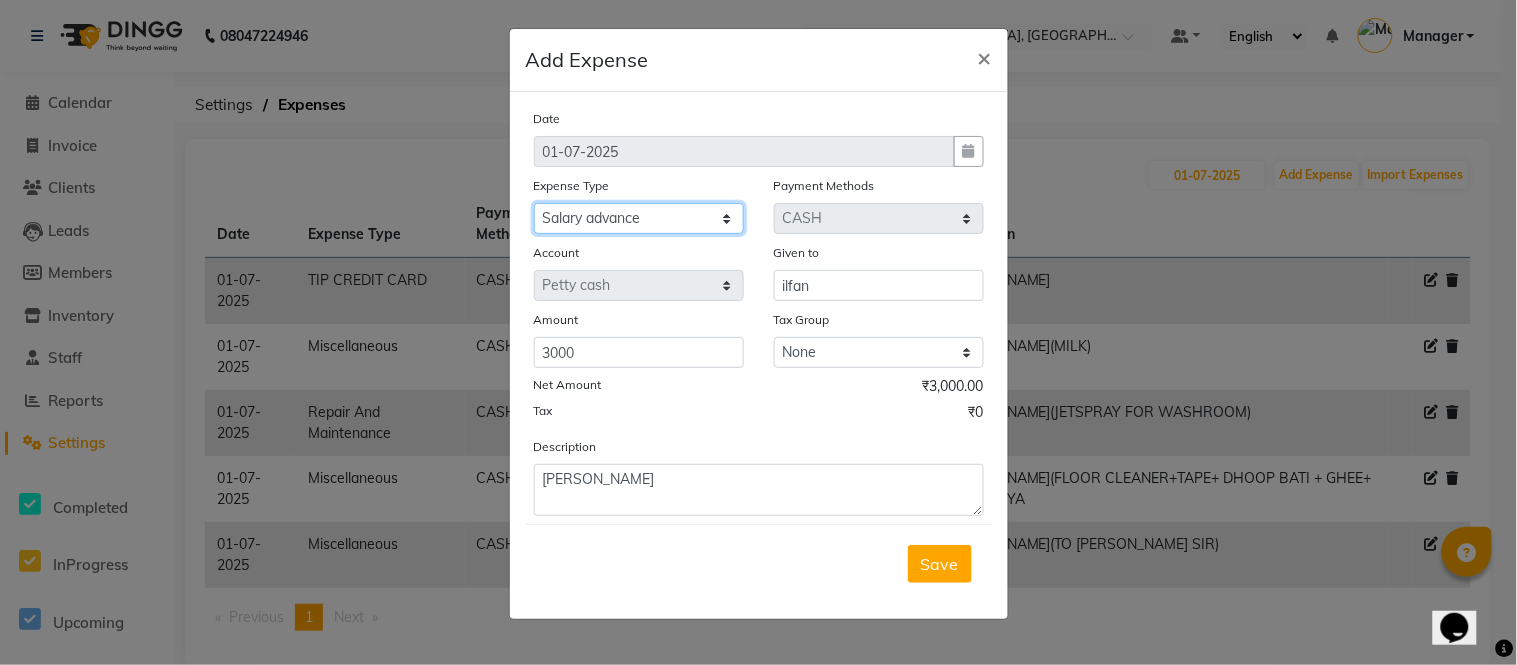 click on "Select BANK DEPOSIT black coffee BLINKIT Cash Handover celebration Client Refreshment CLIENT WELFARE Counter sale DIESEL Entertainment Expenses General Expense KKC Laundry Service MEDEICINE MILK Miscellaneous MOBILE RECHARGE Monthly Grocery OFFICE UPKEEP Pantry Payment [PERSON_NAME] Prepaid Card Incentives Printing And Stationery Product Incentive purchase Refreshment Repair And Maintenance Salary Salary advance Service incentive Staff Convenyance Staff Welfare tip TIP CREDIT CARD TIP UPI travel Travelling And Conveyance treat for staff WATER BILL Water Bills" 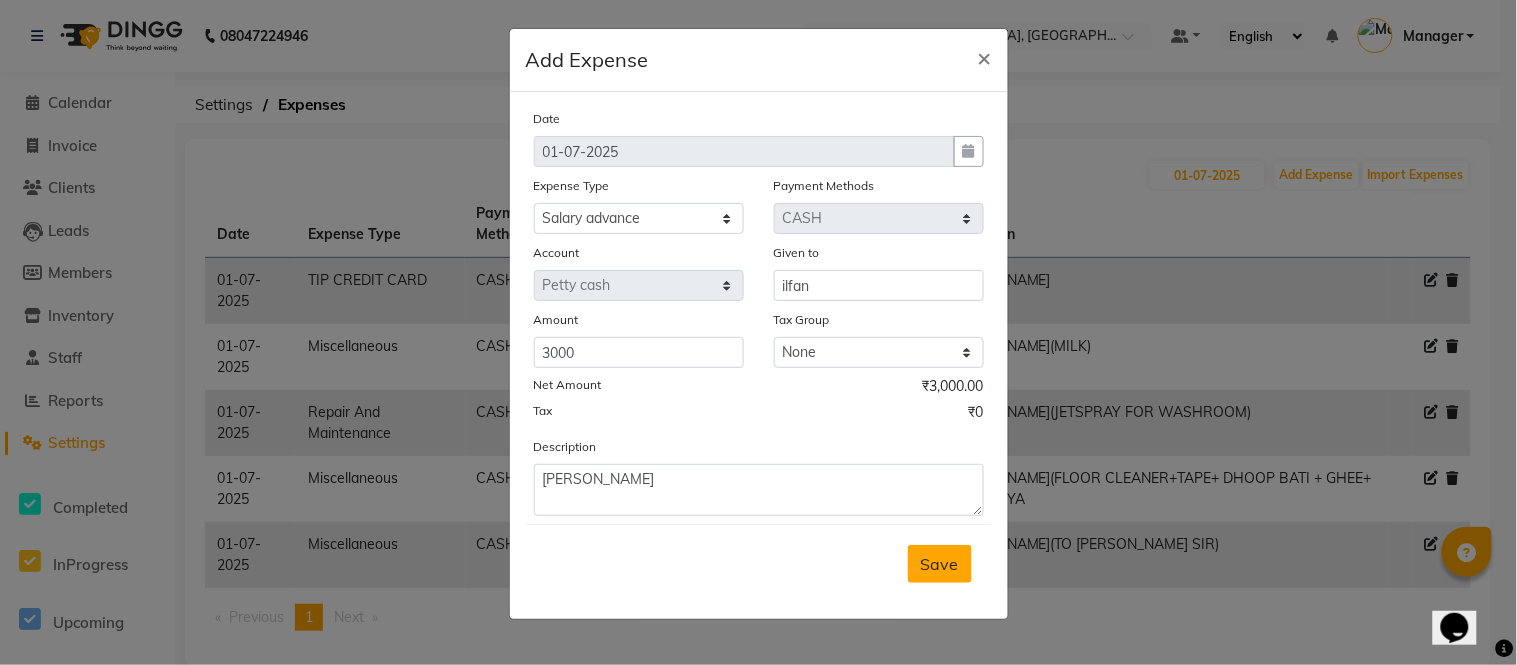 click on "Save" at bounding box center (940, 564) 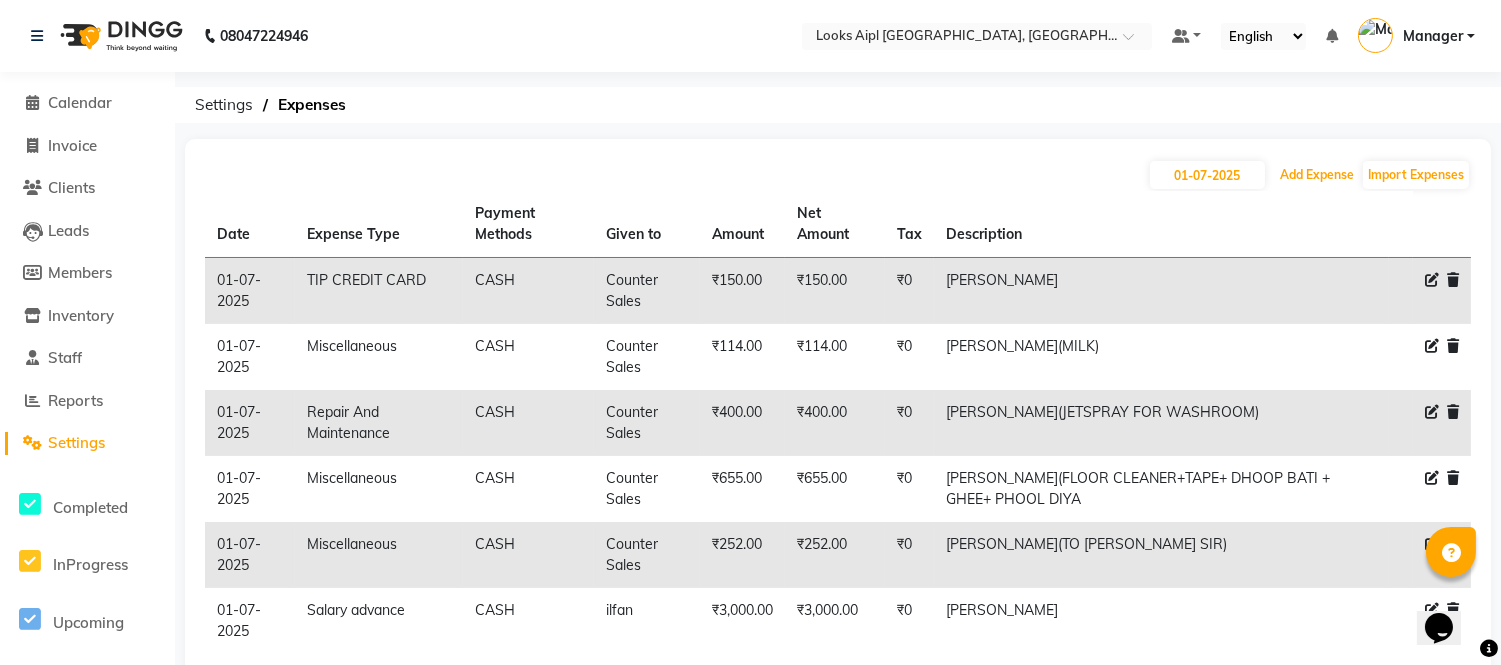 click on "Add Expense" 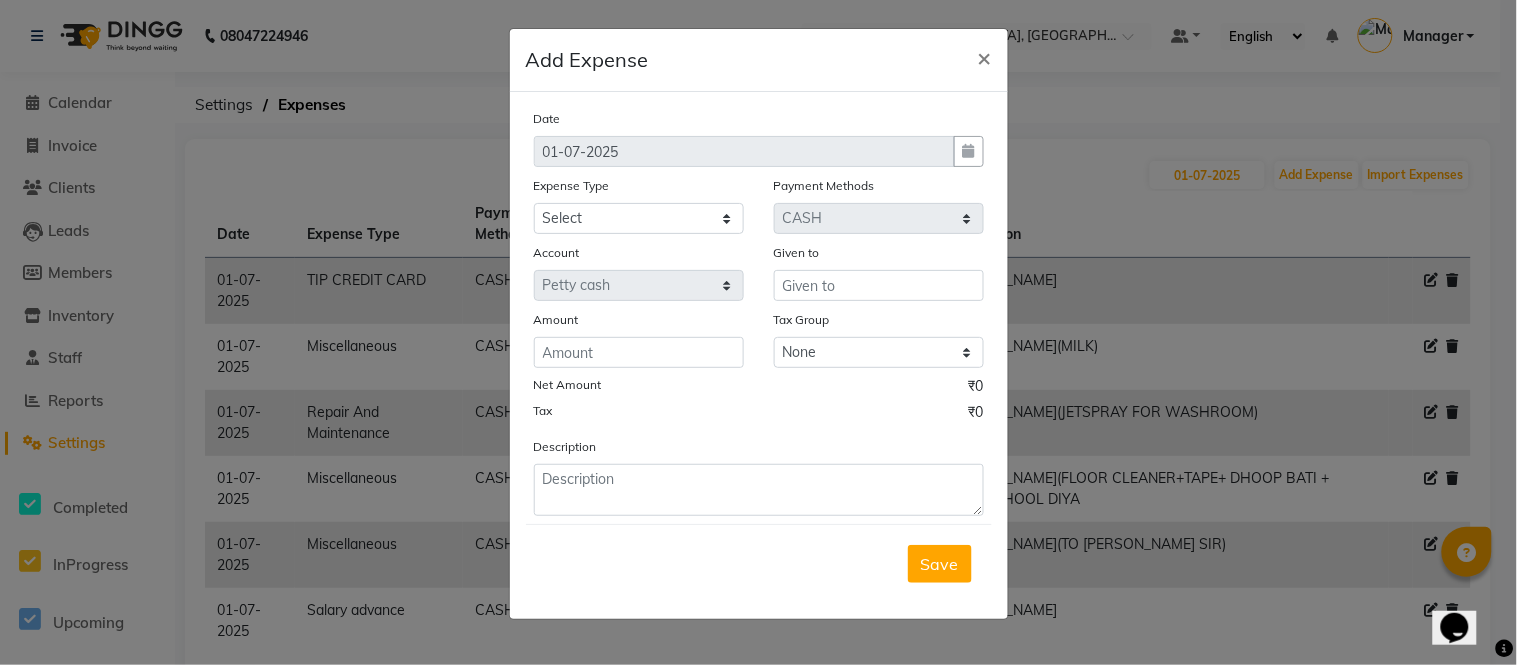click on "×" 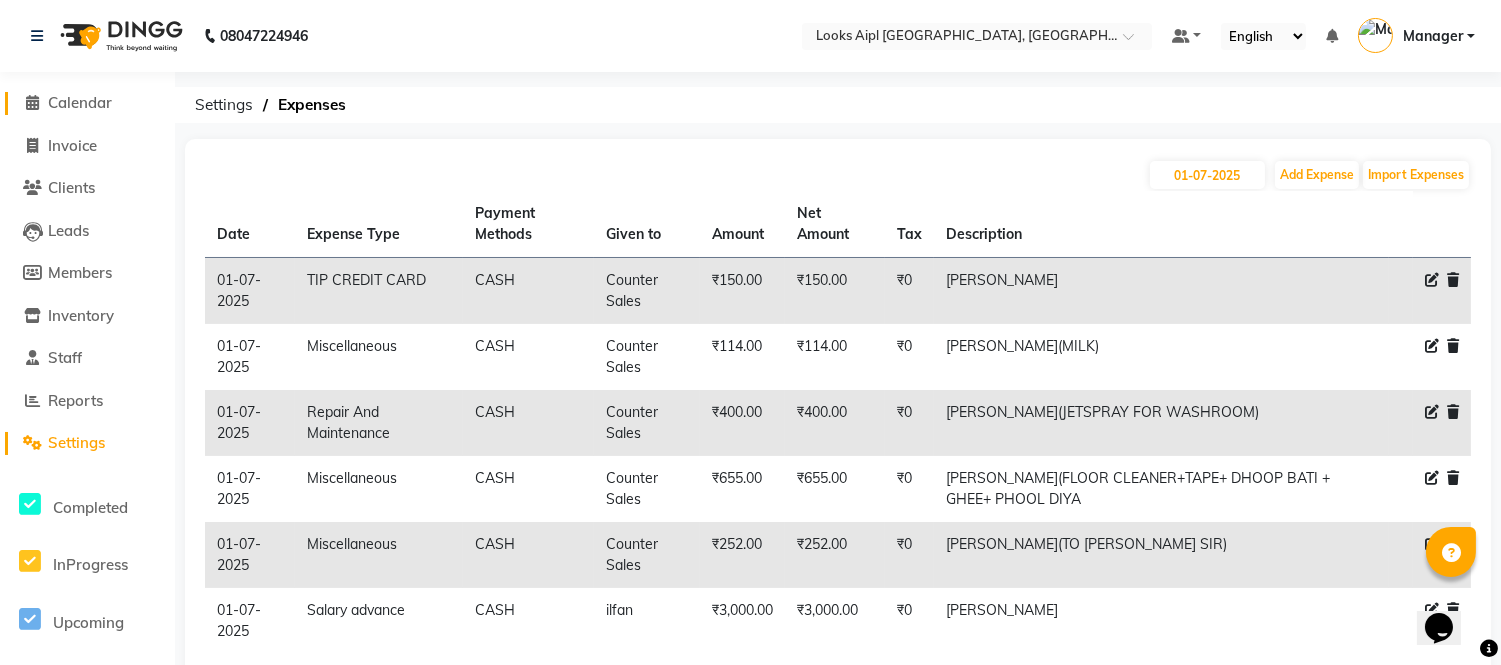 click on "Calendar" 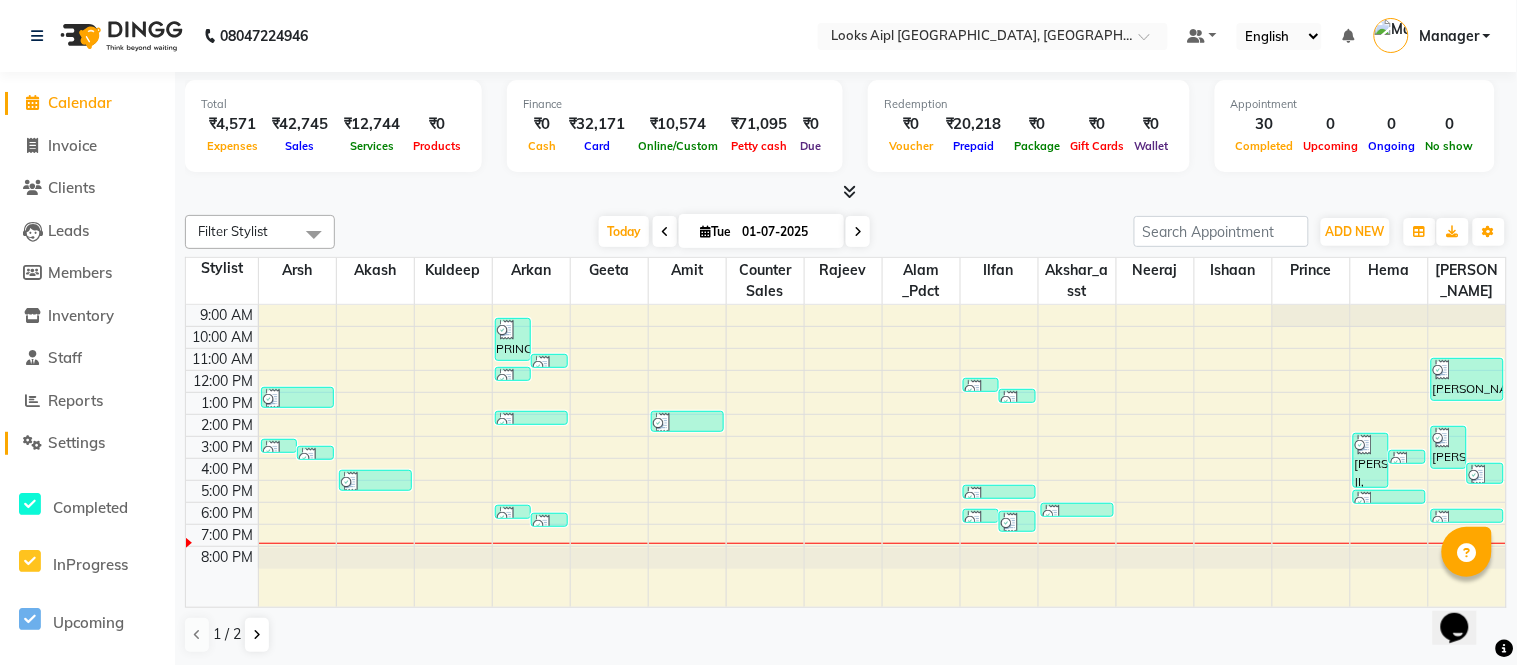 click on "Settings" 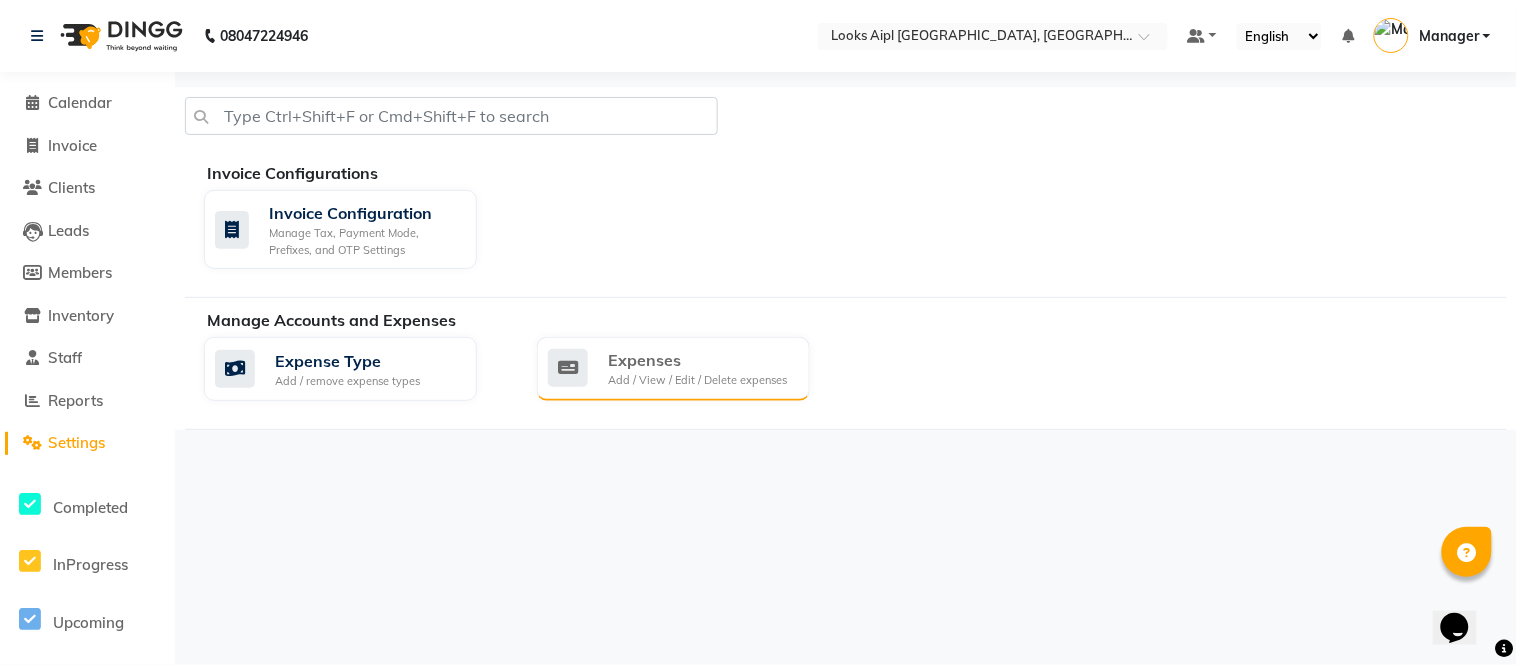 click on "Expenses" 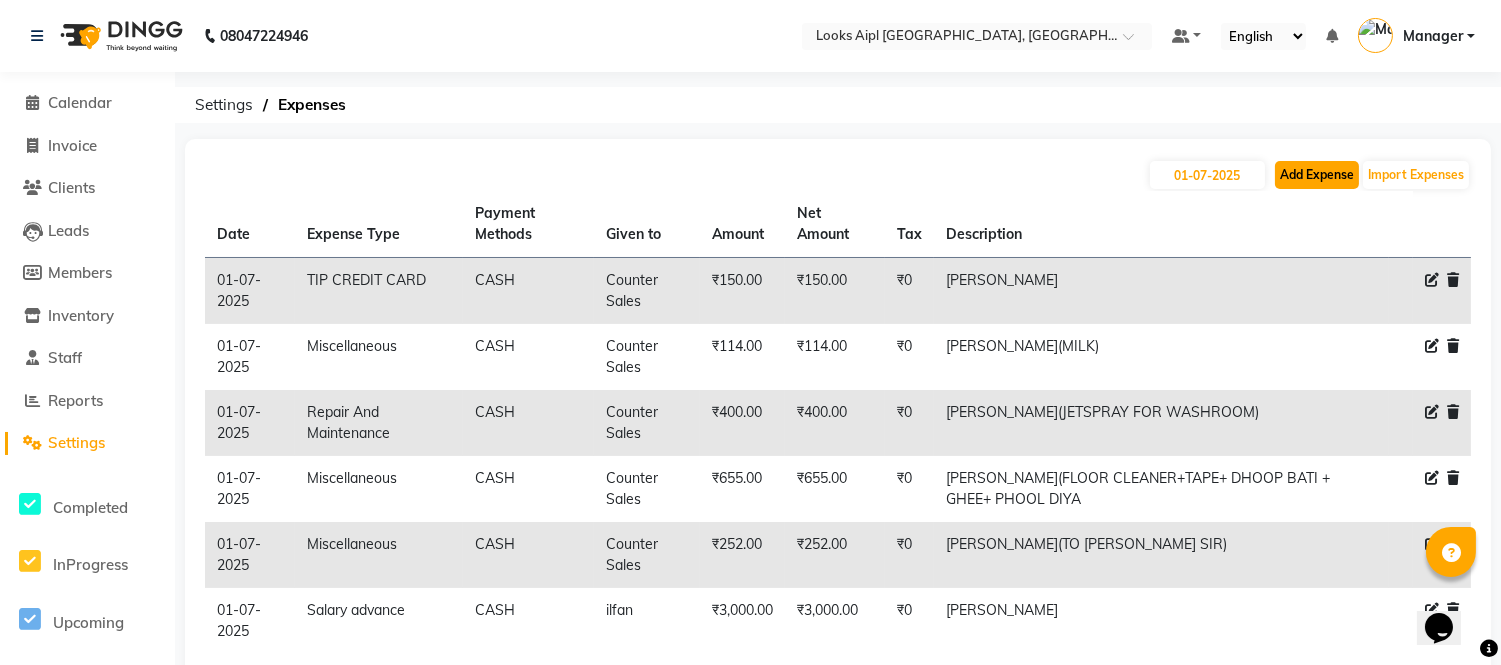 click on "Add Expense" 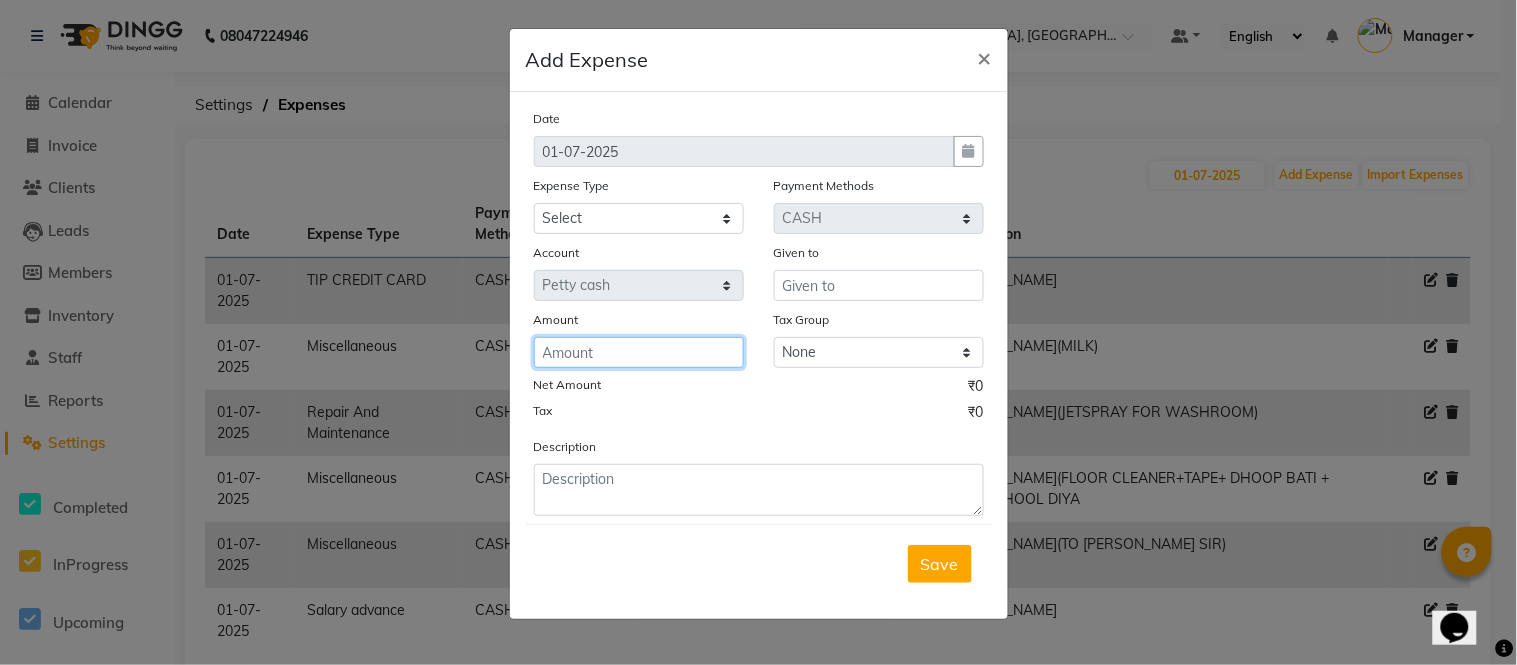 click 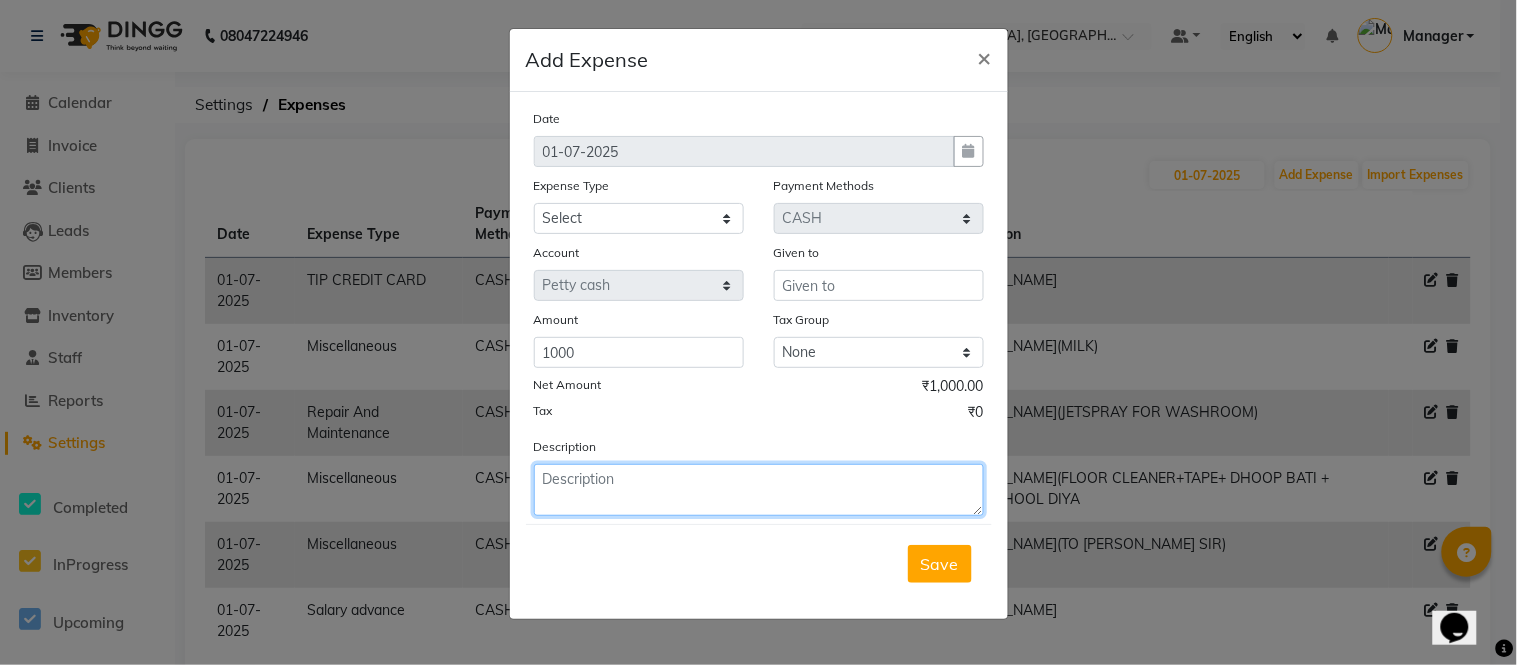 drag, startPoint x: 690, startPoint y: 504, endPoint x: 685, endPoint y: 515, distance: 12.083046 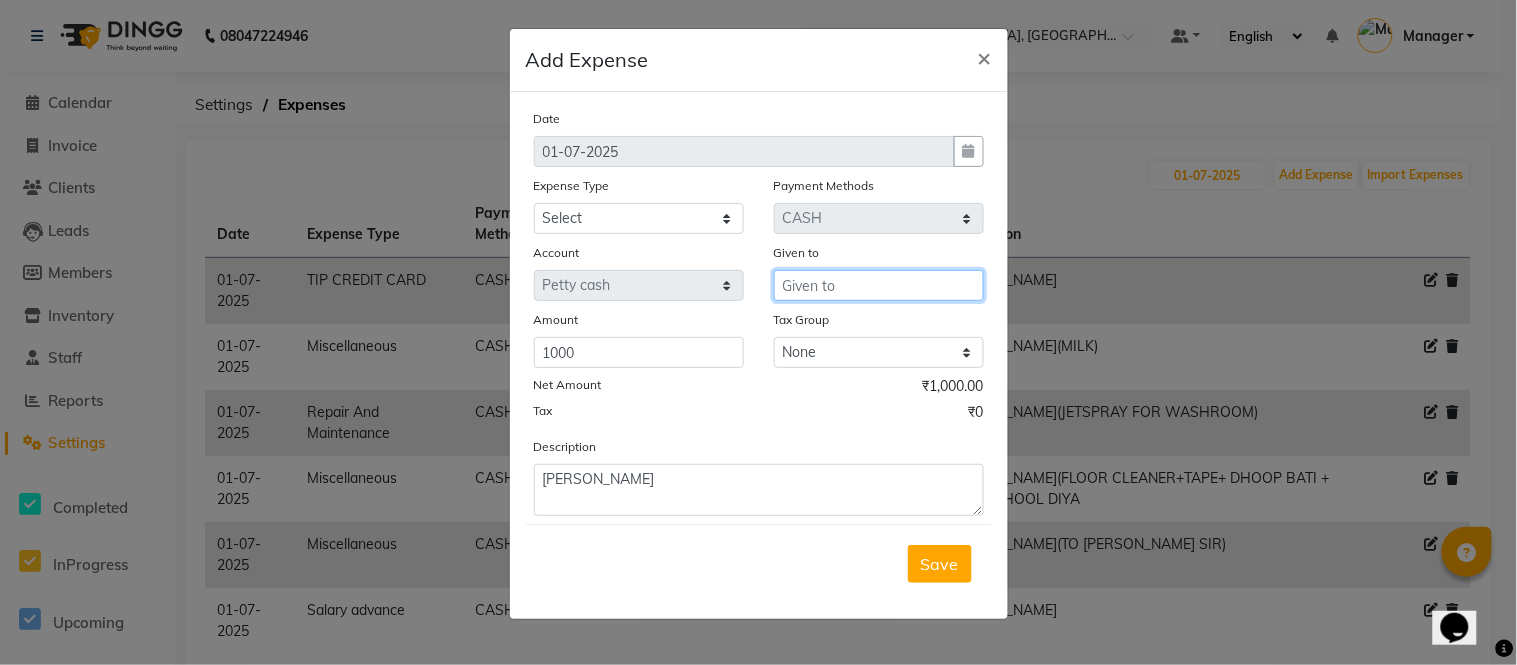 click at bounding box center [879, 285] 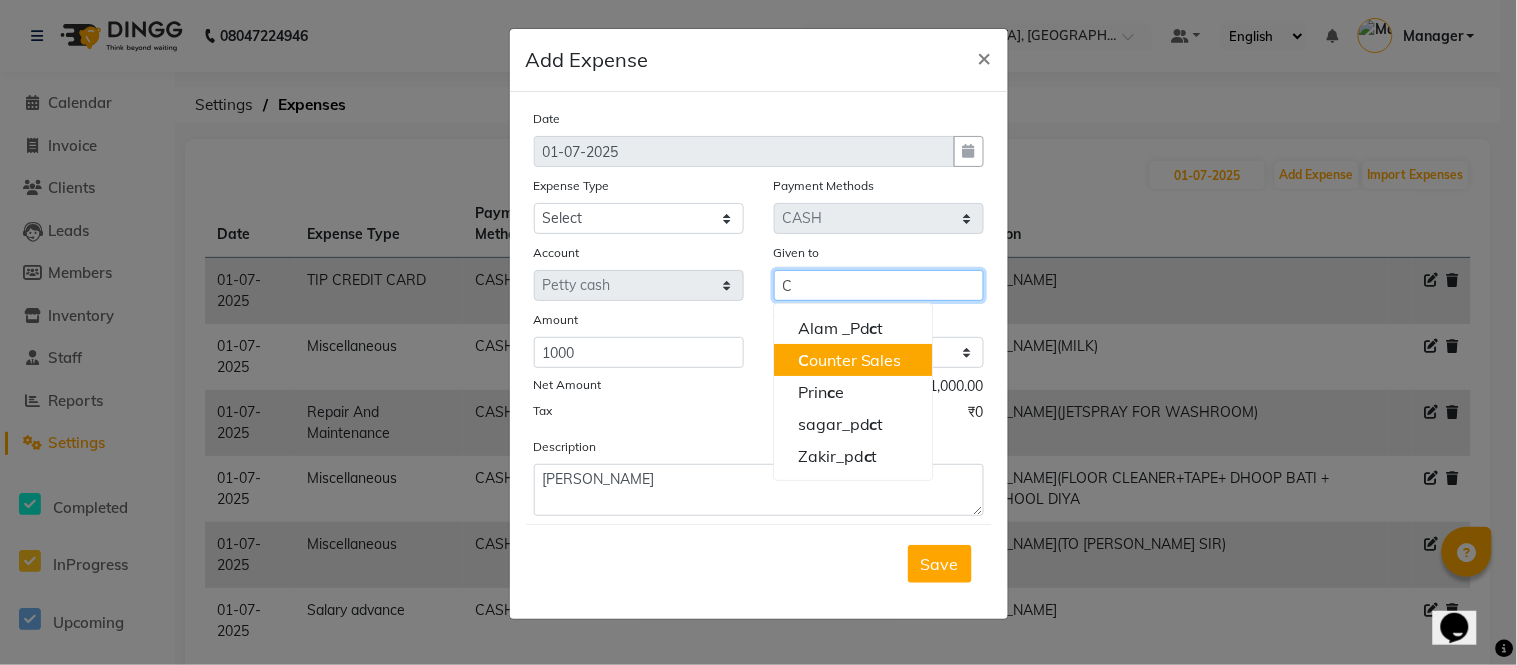 click on "C ounter Sales" at bounding box center [850, 360] 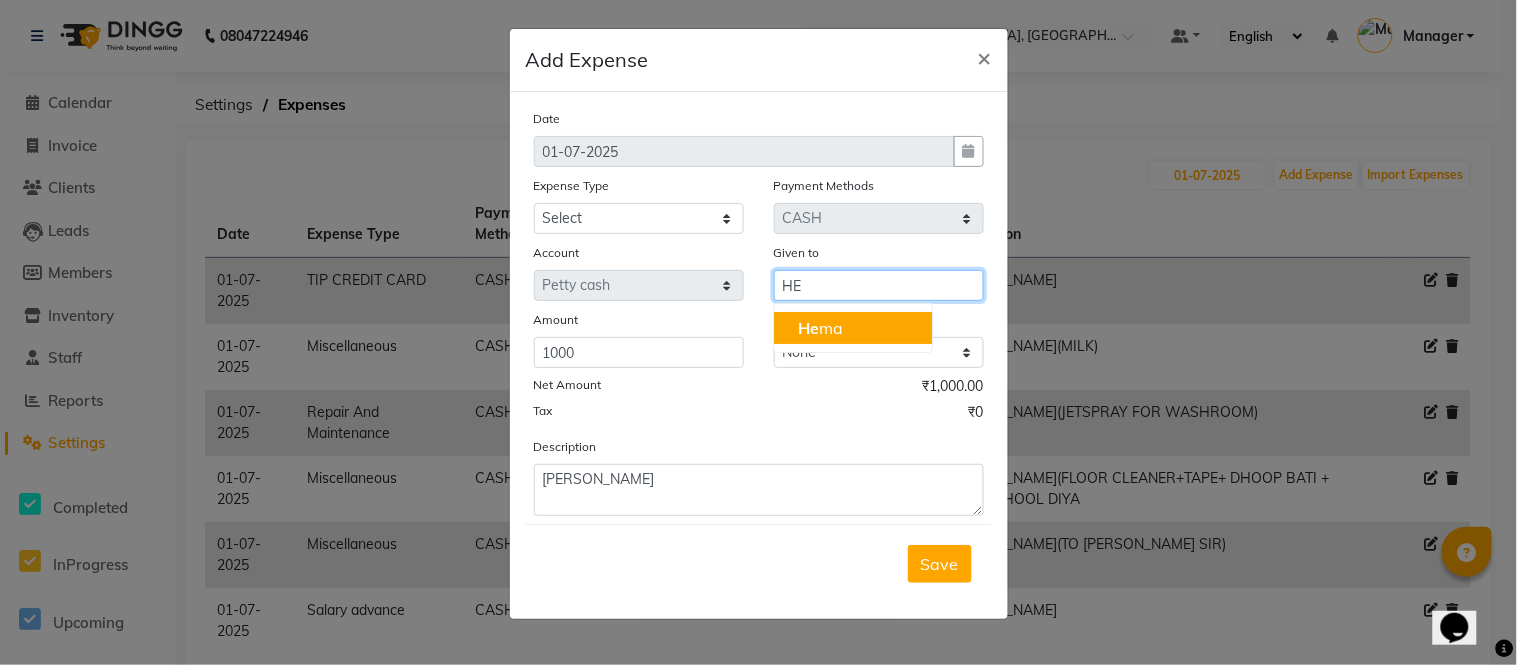 click on "He ma" at bounding box center [853, 328] 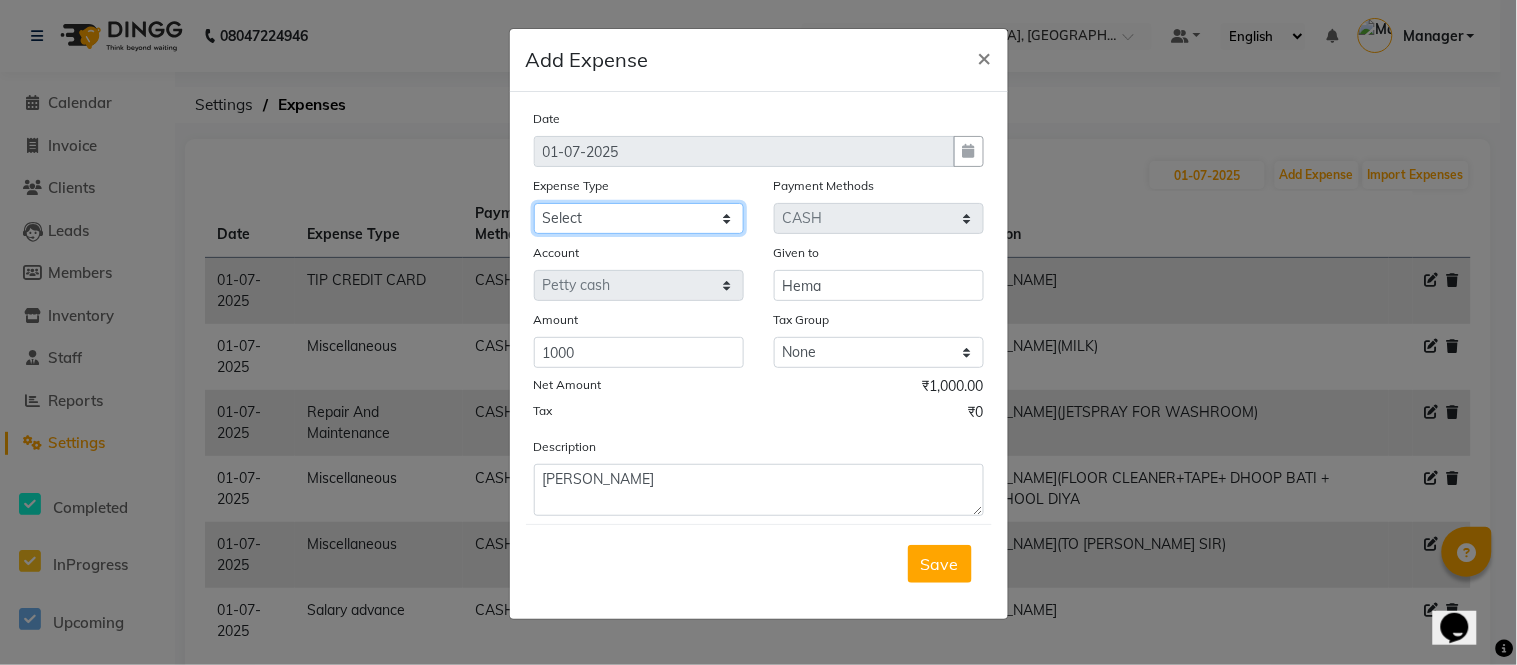 drag, startPoint x: 715, startPoint y: 215, endPoint x: 723, endPoint y: 222, distance: 10.630146 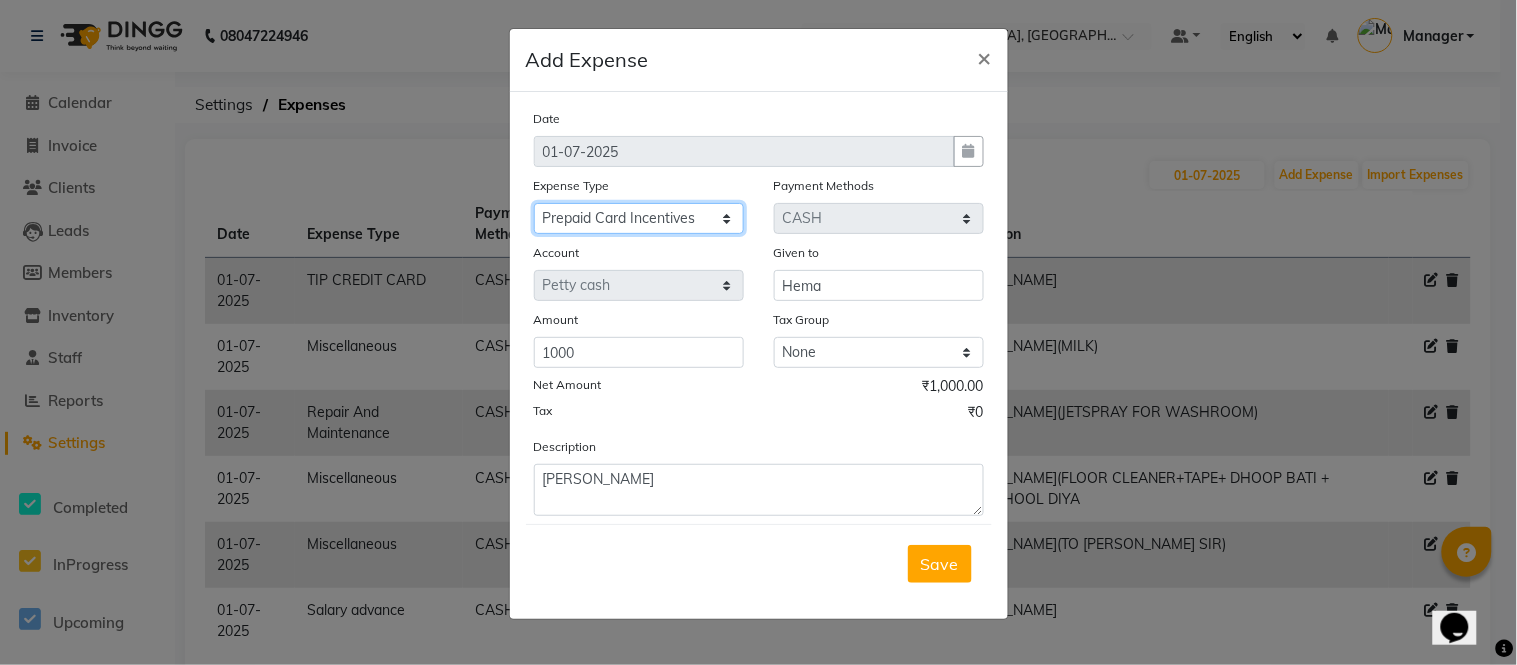 click on "Select BANK DEPOSIT black coffee BLINKIT Cash Handover celebration Client Refreshment CLIENT WELFARE Counter sale DIESEL Entertainment Expenses General Expense KKC Laundry Service MEDEICINE MILK Miscellaneous MOBILE RECHARGE Monthly Grocery OFFICE UPKEEP Pantry Payment [PERSON_NAME] Prepaid Card Incentives Printing And Stationery Product Incentive purchase Refreshment Repair And Maintenance Salary Salary advance Service incentive Staff Convenyance Staff Welfare tip TIP CREDIT CARD TIP UPI travel Travelling And Conveyance treat for staff WATER BILL Water Bills" 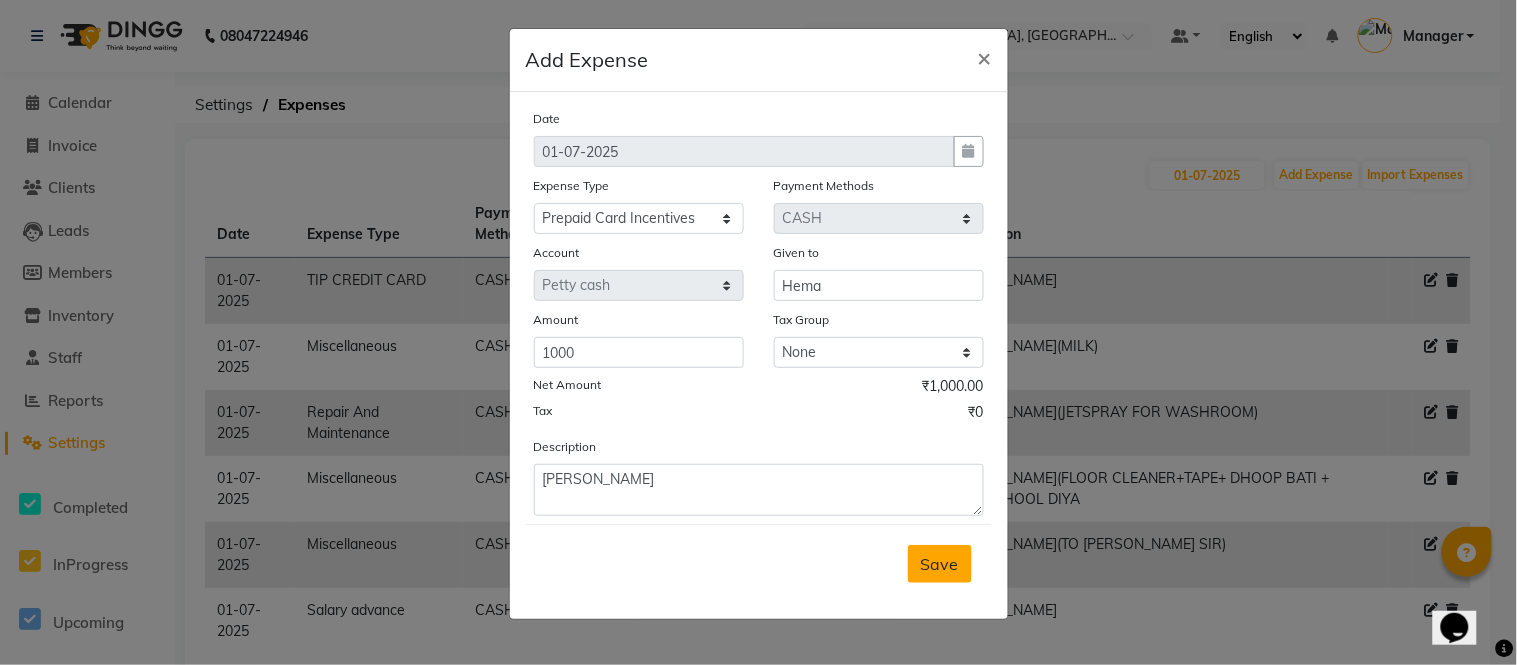 click on "Save" at bounding box center [940, 564] 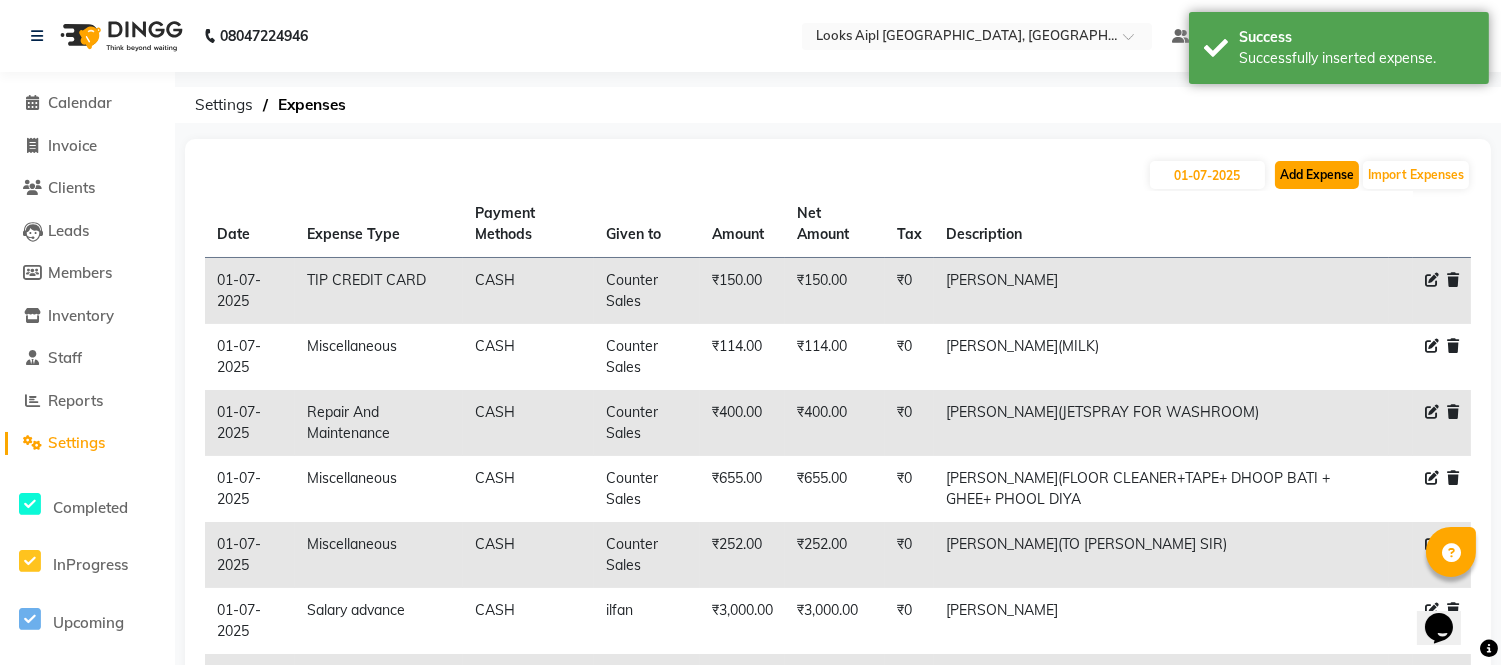 click on "Add Expense" 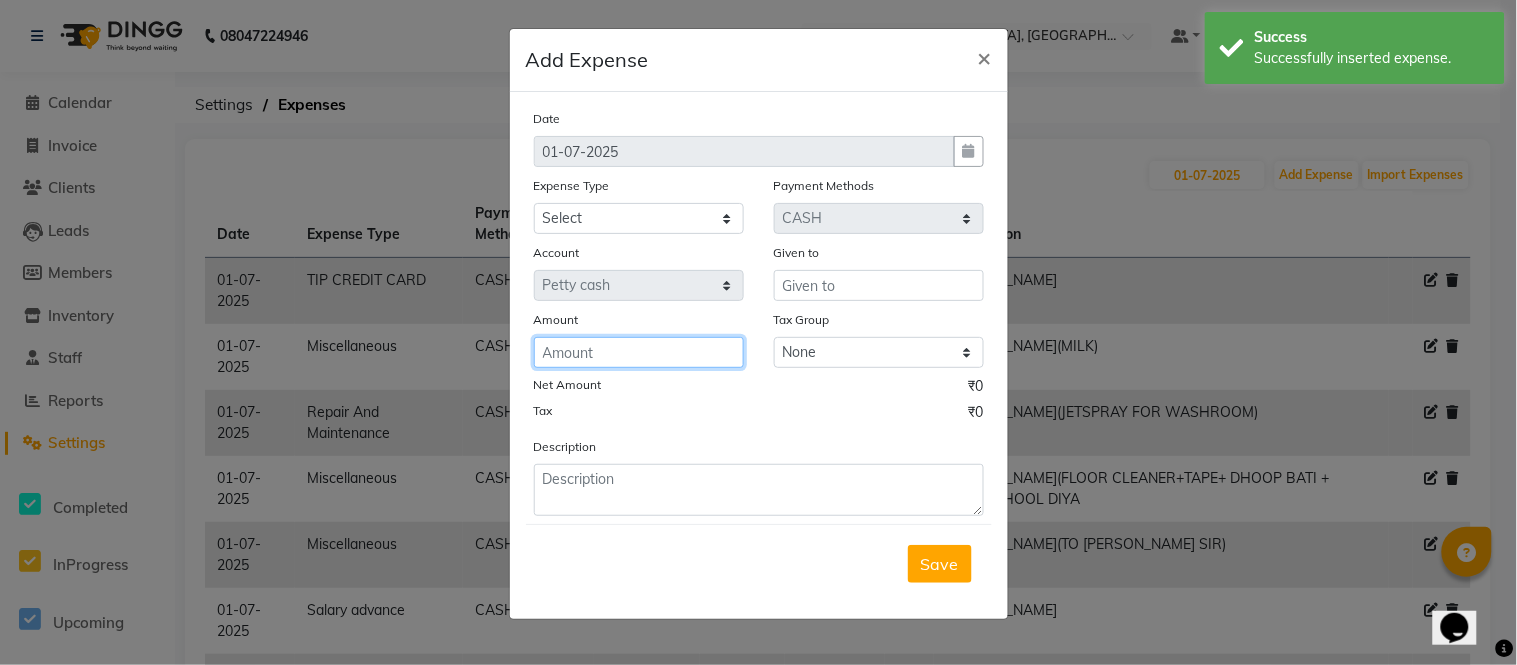 click 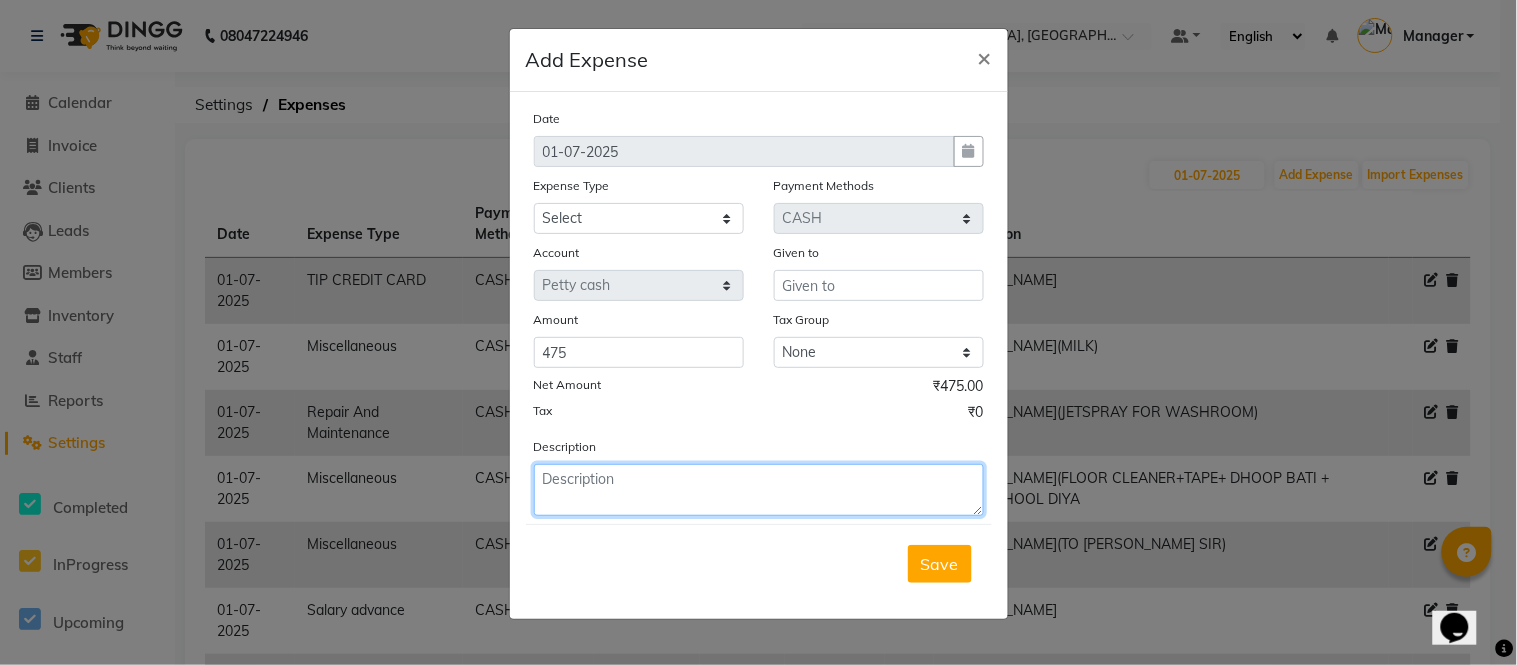 click 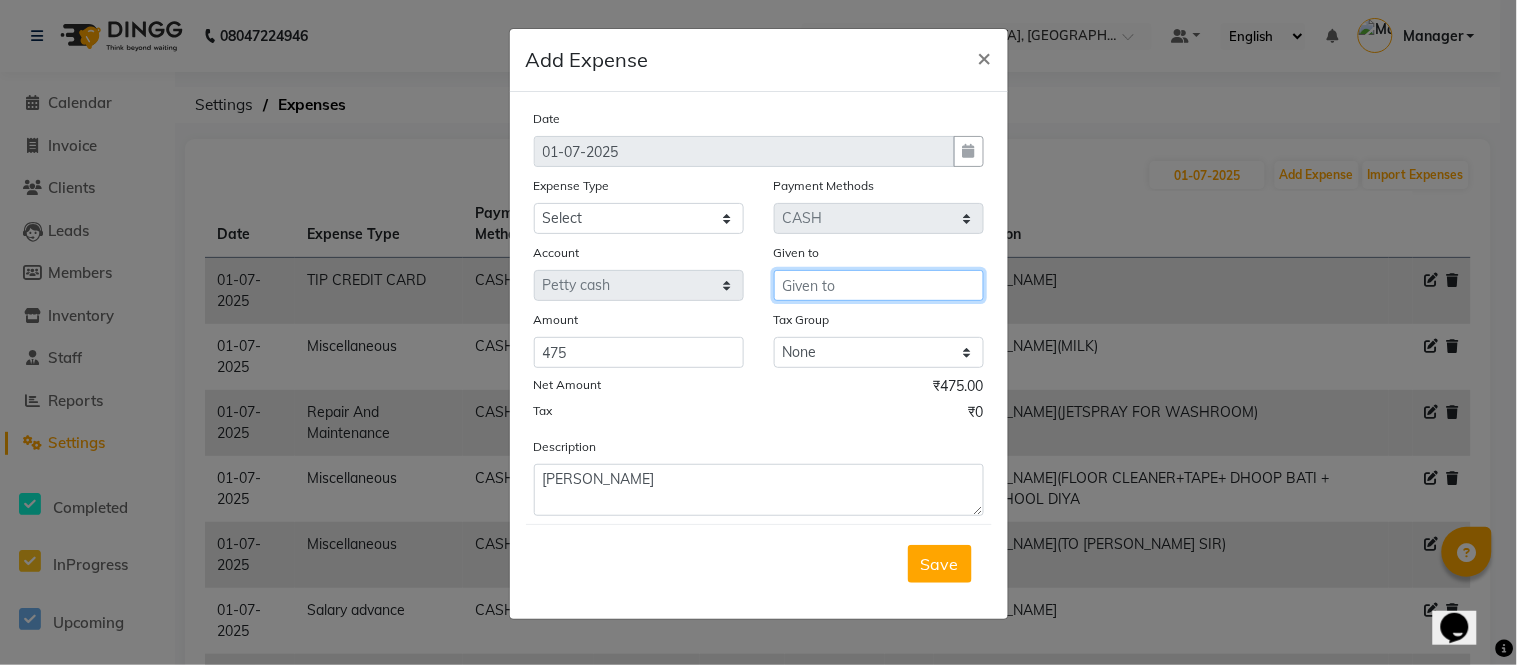 click at bounding box center [879, 285] 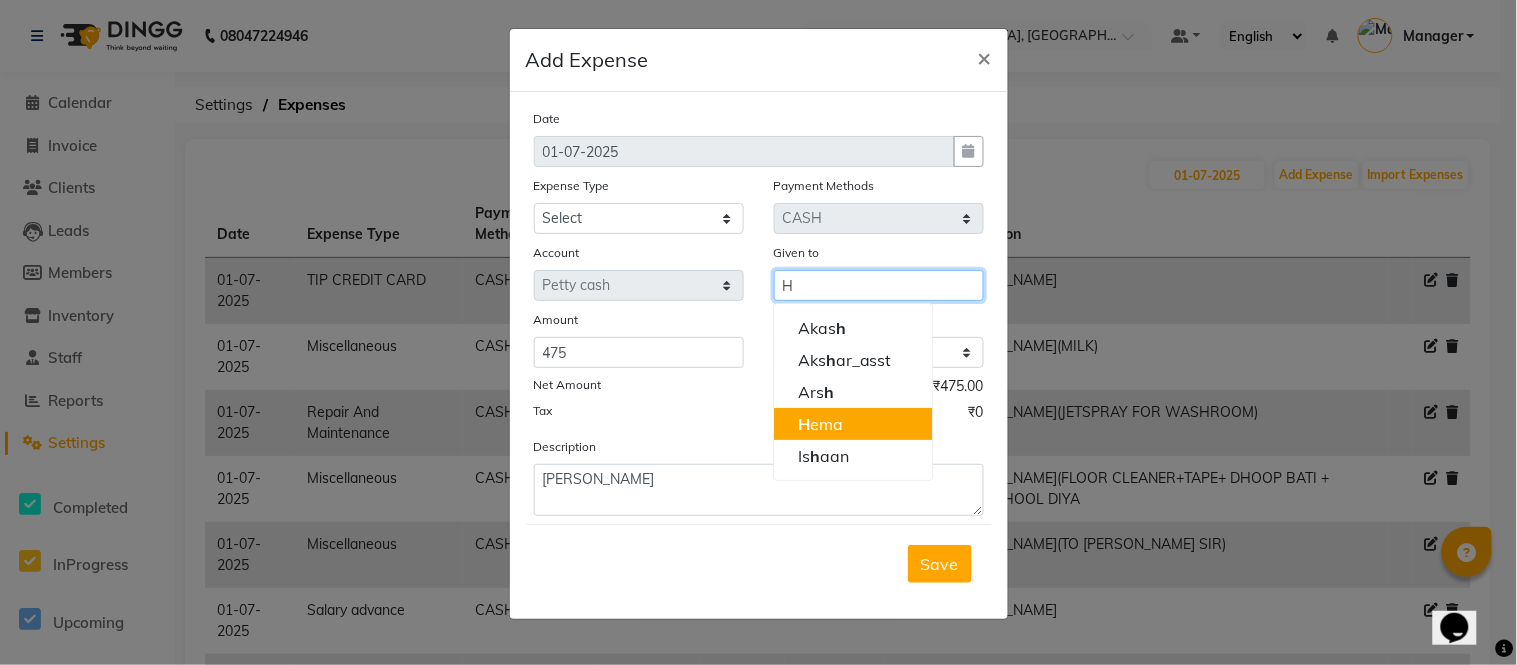 drag, startPoint x: 856, startPoint y: 426, endPoint x: 813, endPoint y: 283, distance: 149.32515 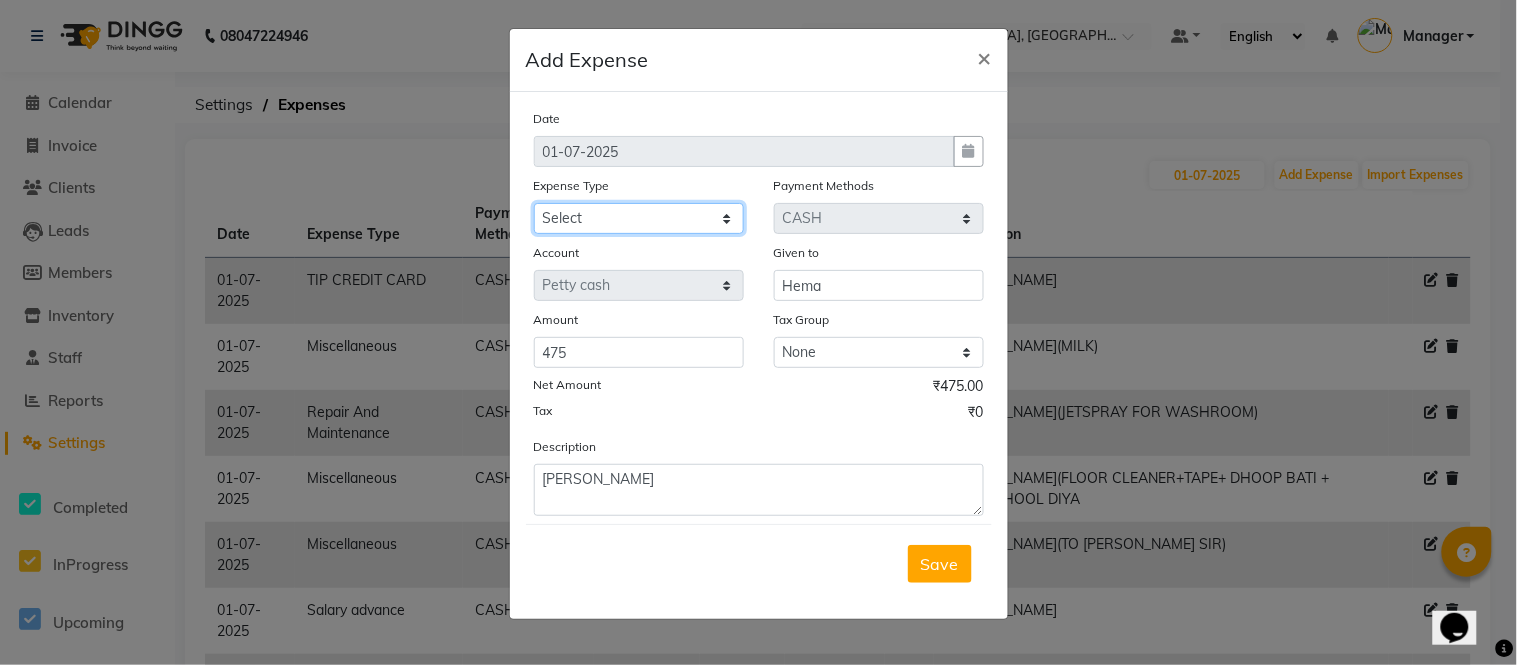 click on "Select BANK DEPOSIT black coffee BLINKIT Cash Handover celebration Client Refreshment CLIENT WELFARE Counter sale DIESEL Entertainment Expenses General Expense KKC Laundry Service MEDEICINE MILK Miscellaneous MOBILE RECHARGE Monthly Grocery OFFICE UPKEEP Pantry Payment [PERSON_NAME] Prepaid Card Incentives Printing And Stationery Product Incentive purchase Refreshment Repair And Maintenance Salary Salary advance Service incentive Staff Convenyance Staff Welfare tip TIP CREDIT CARD TIP UPI travel Travelling And Conveyance treat for staff WATER BILL Water Bills" 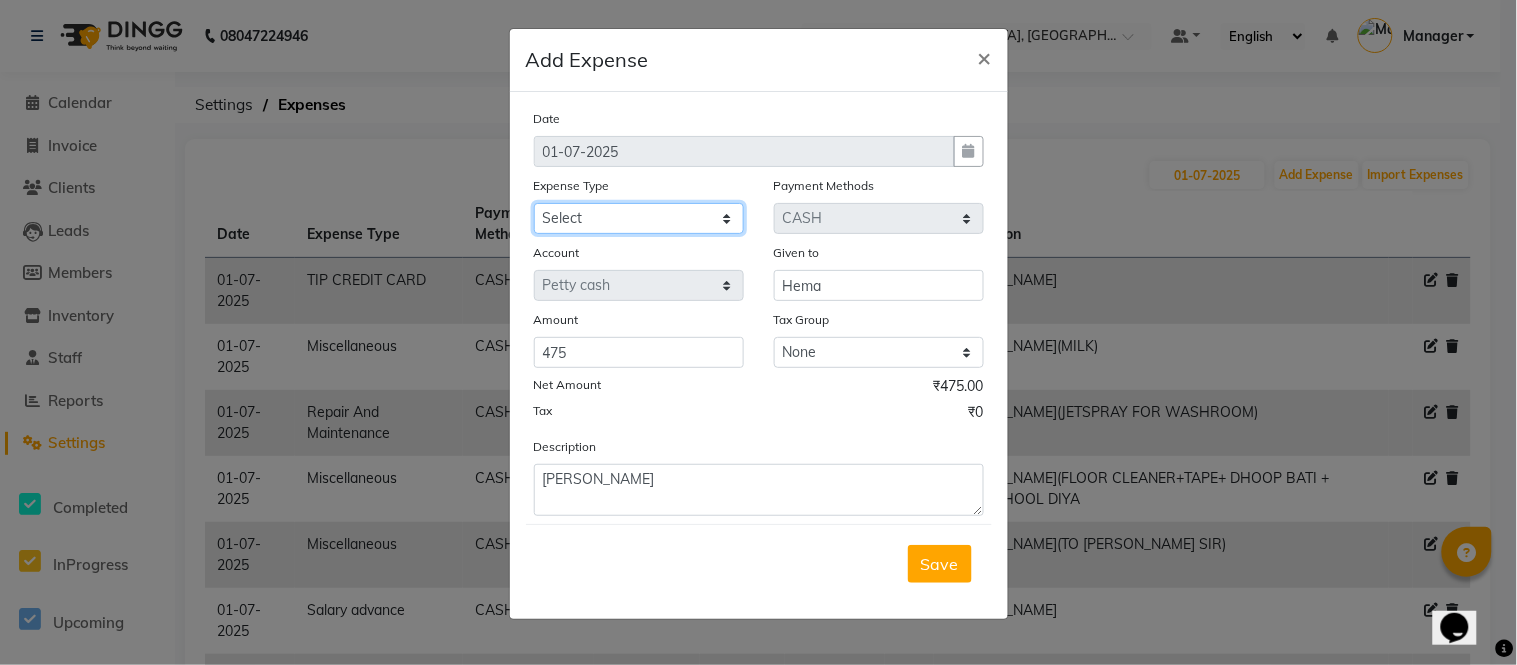 click on "Select BANK DEPOSIT black coffee BLINKIT Cash Handover celebration Client Refreshment CLIENT WELFARE Counter sale DIESEL Entertainment Expenses General Expense KKC Laundry Service MEDEICINE MILK Miscellaneous MOBILE RECHARGE Monthly Grocery OFFICE UPKEEP Pantry Payment [PERSON_NAME] Prepaid Card Incentives Printing And Stationery Product Incentive purchase Refreshment Repair And Maintenance Salary Salary advance Service incentive Staff Convenyance Staff Welfare tip TIP CREDIT CARD TIP UPI travel Travelling And Conveyance treat for staff WATER BILL Water Bills" 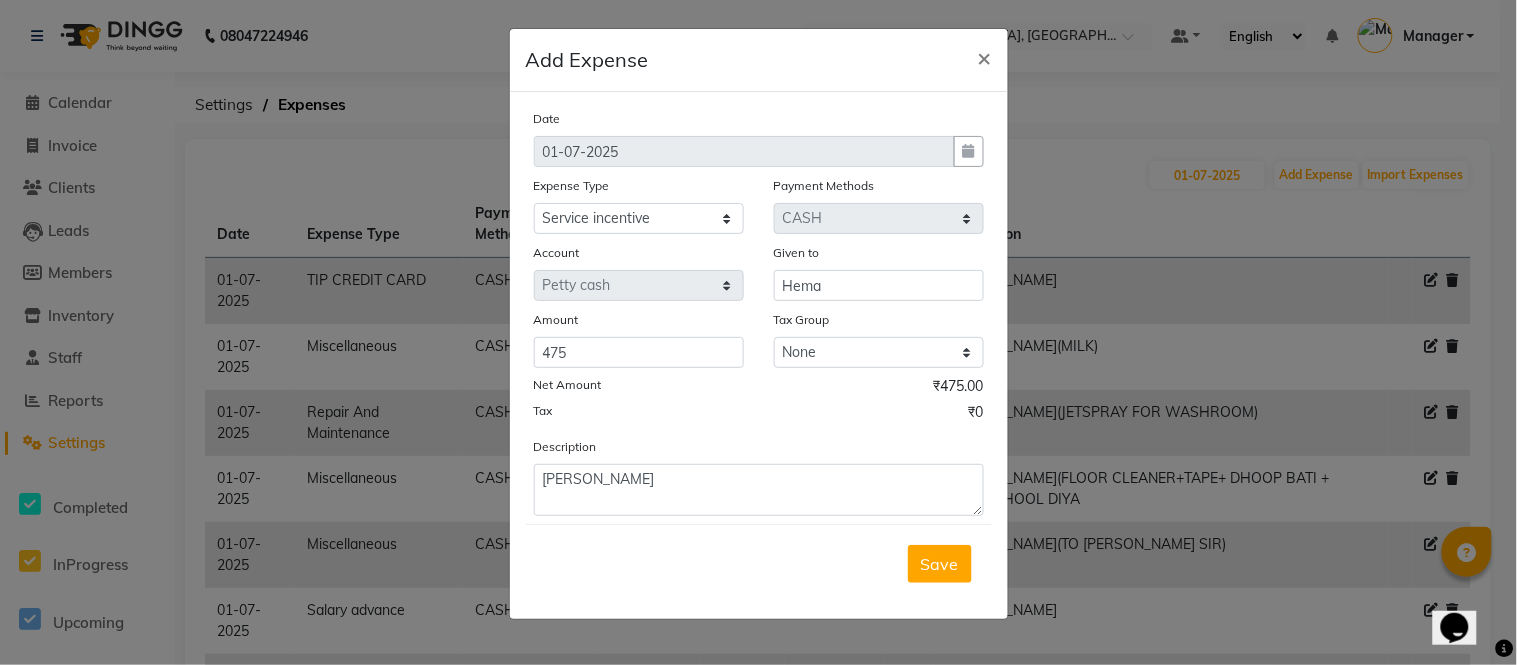 drag, startPoint x: 935, startPoint y: 573, endPoint x: 936, endPoint y: 541, distance: 32.01562 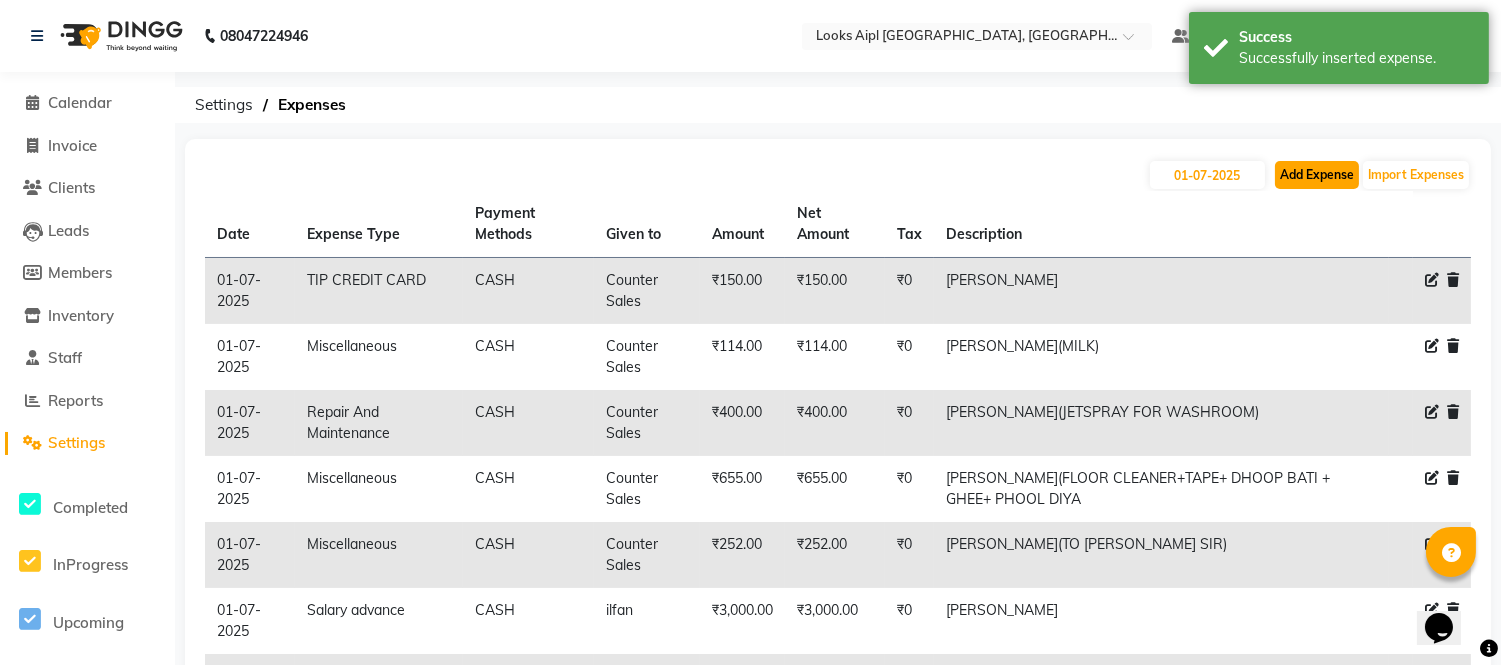 click on "Add Expense" 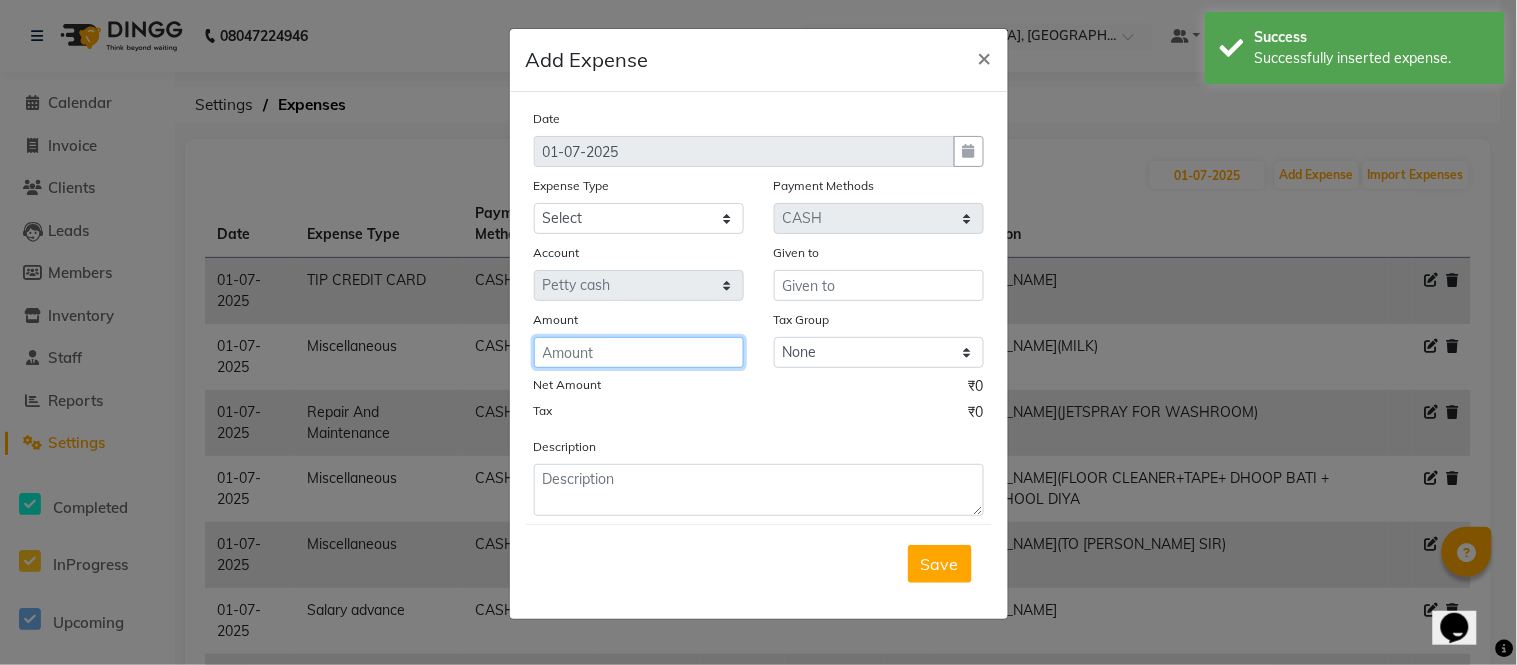 click 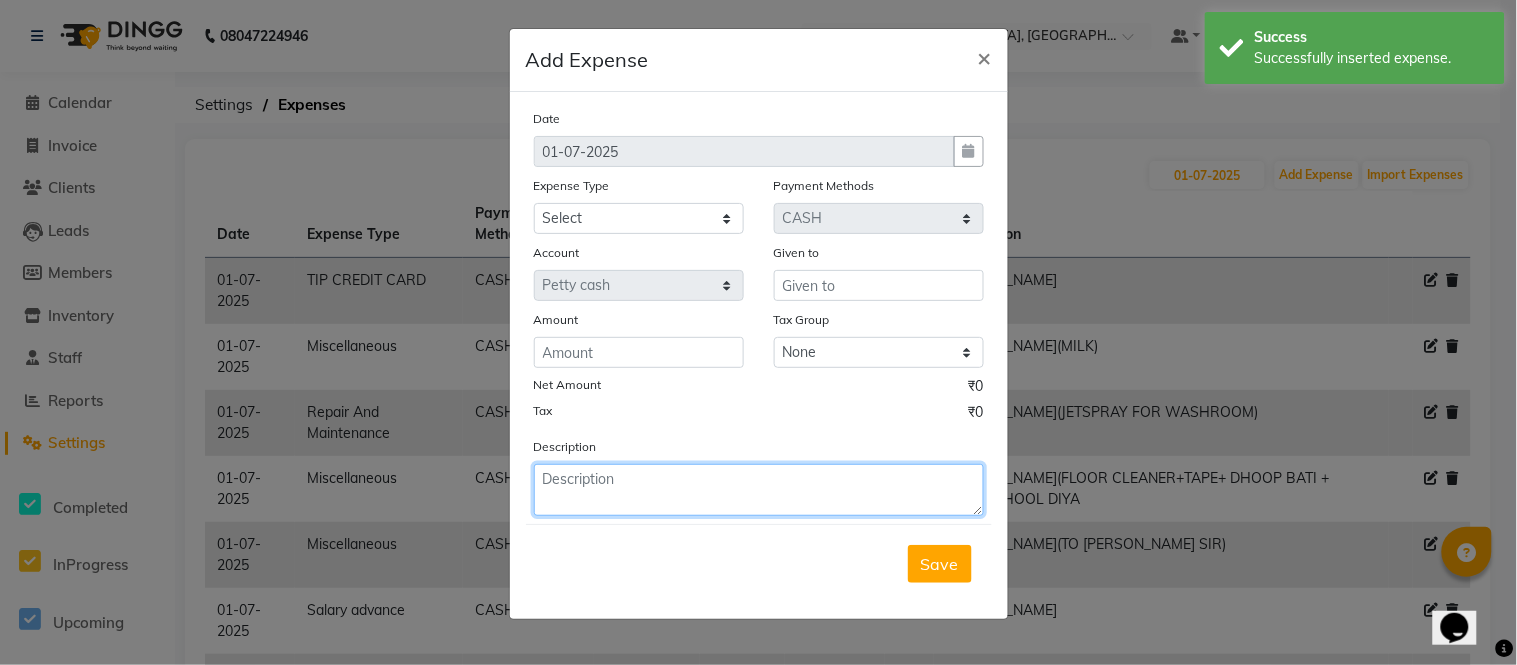 drag, startPoint x: 608, startPoint y: 490, endPoint x: 608, endPoint y: 501, distance: 11 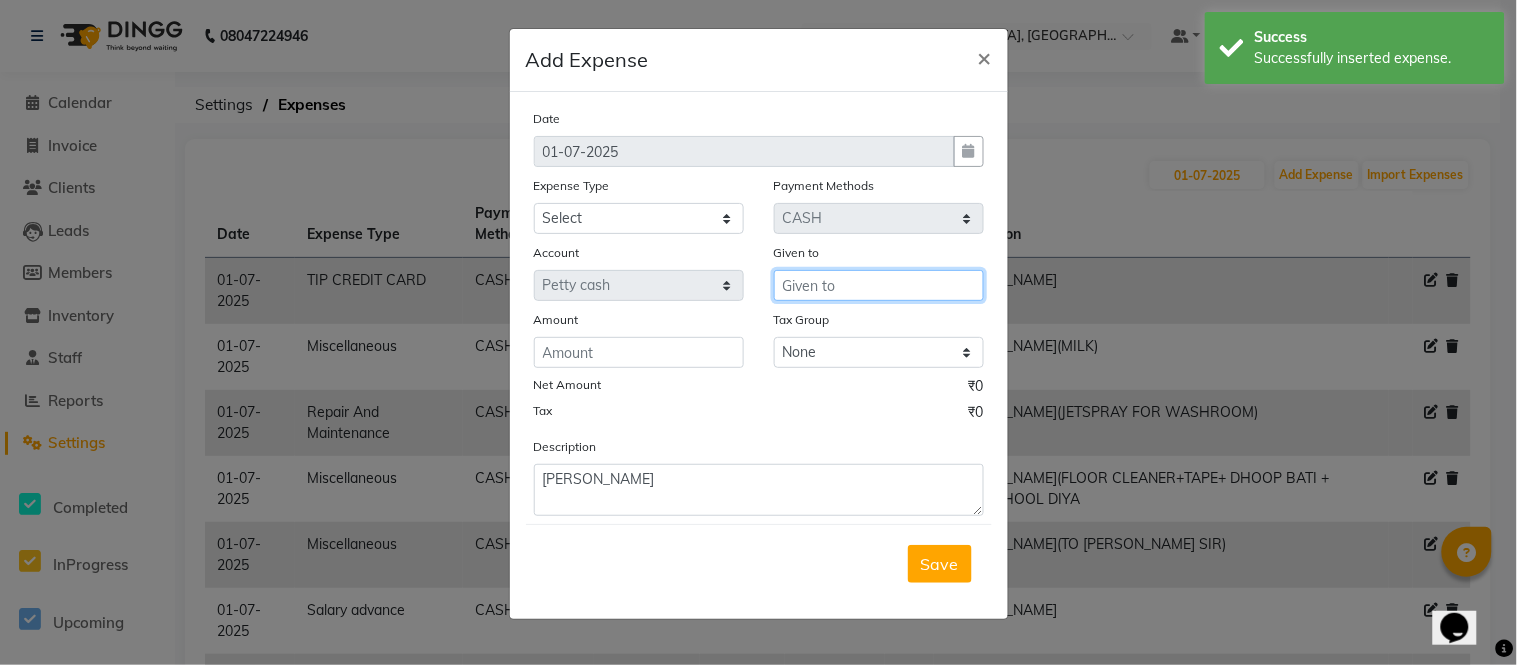 click at bounding box center [879, 285] 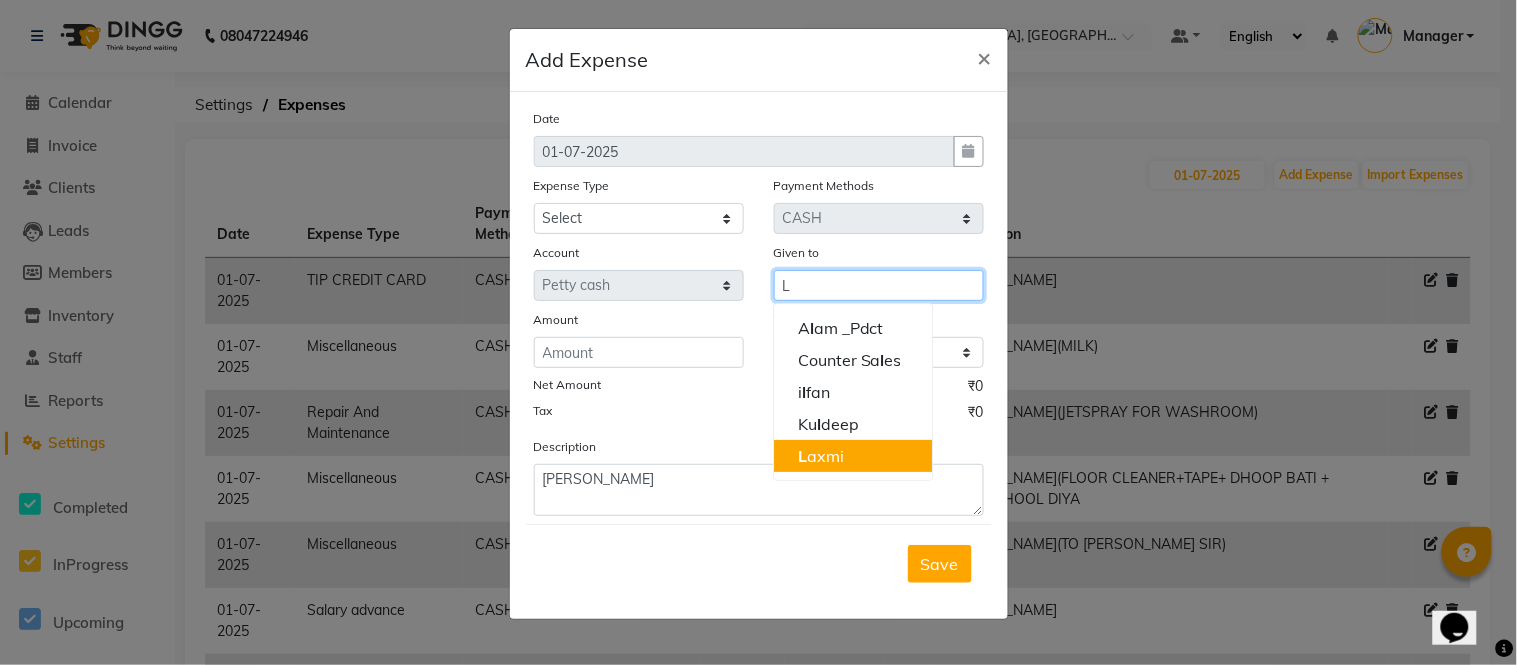 click on "L axmi" at bounding box center (853, 456) 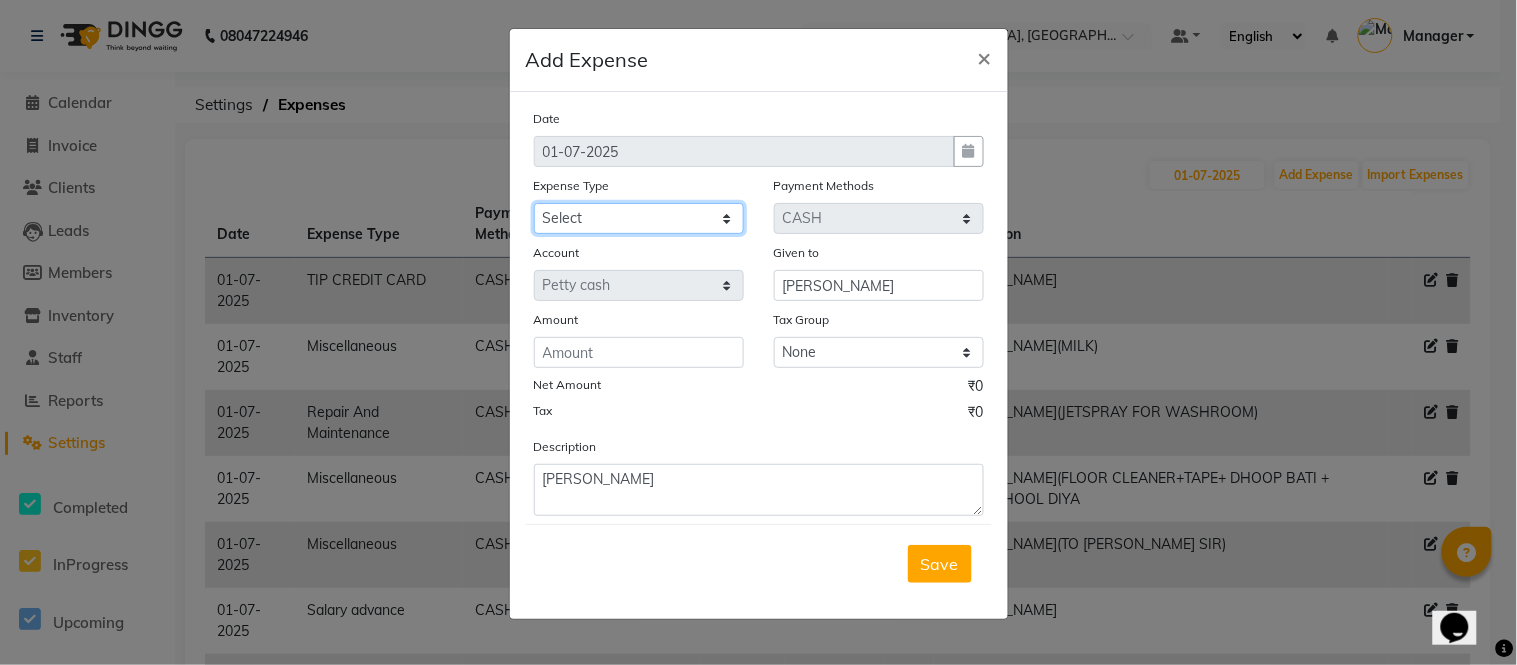 click on "Select BANK DEPOSIT black coffee BLINKIT Cash Handover celebration Client Refreshment CLIENT WELFARE Counter sale DIESEL Entertainment Expenses General Expense KKC Laundry Service MEDEICINE MILK Miscellaneous MOBILE RECHARGE Monthly Grocery OFFICE UPKEEP Pantry Payment [PERSON_NAME] Prepaid Card Incentives Printing And Stationery Product Incentive purchase Refreshment Repair And Maintenance Salary Salary advance Service incentive Staff Convenyance Staff Welfare tip TIP CREDIT CARD TIP UPI travel Travelling And Conveyance treat for staff WATER BILL Water Bills" 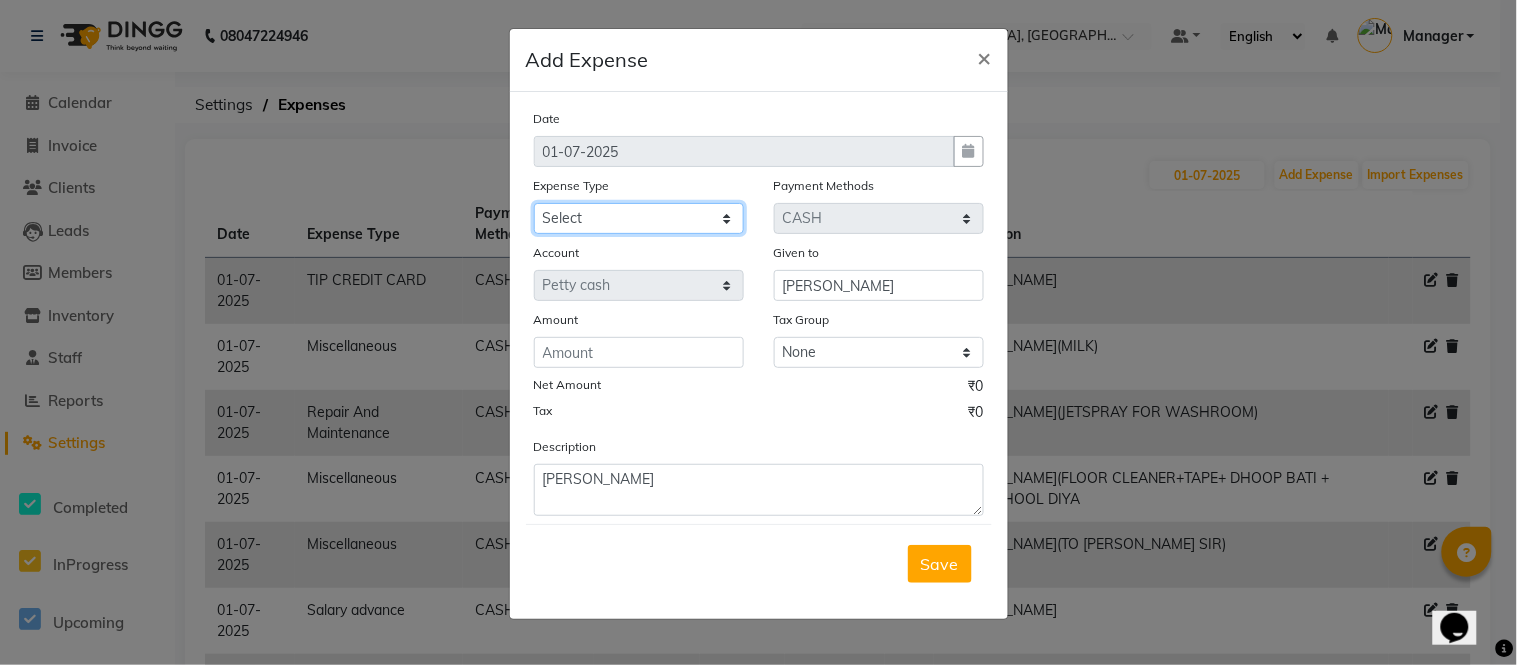 click on "Select BANK DEPOSIT black coffee BLINKIT Cash Handover celebration Client Refreshment CLIENT WELFARE Counter sale DIESEL Entertainment Expenses General Expense KKC Laundry Service MEDEICINE MILK Miscellaneous MOBILE RECHARGE Monthly Grocery OFFICE UPKEEP Pantry Payment [PERSON_NAME] Prepaid Card Incentives Printing And Stationery Product Incentive purchase Refreshment Repair And Maintenance Salary Salary advance Service incentive Staff Convenyance Staff Welfare tip TIP CREDIT CARD TIP UPI travel Travelling And Conveyance treat for staff WATER BILL Water Bills" 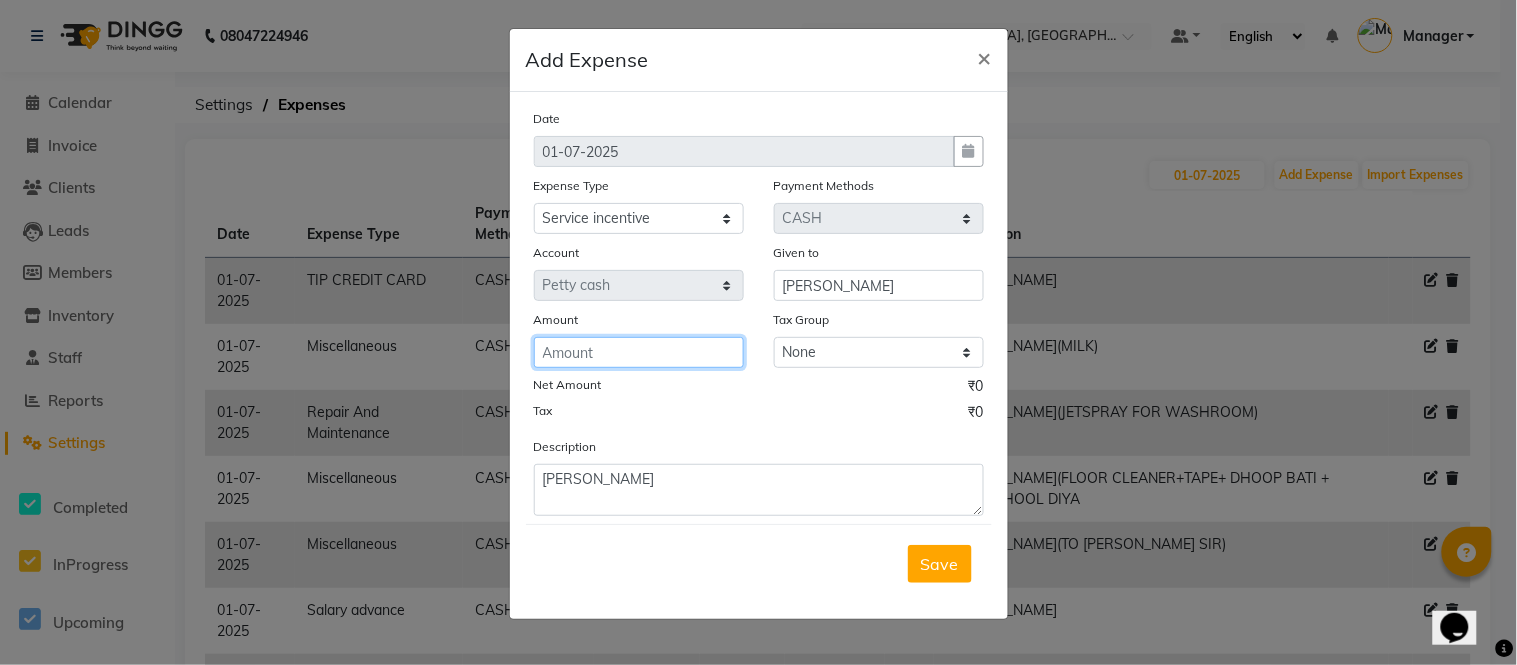 drag, startPoint x: 648, startPoint y: 351, endPoint x: 1516, endPoint y: 100, distance: 903.5624 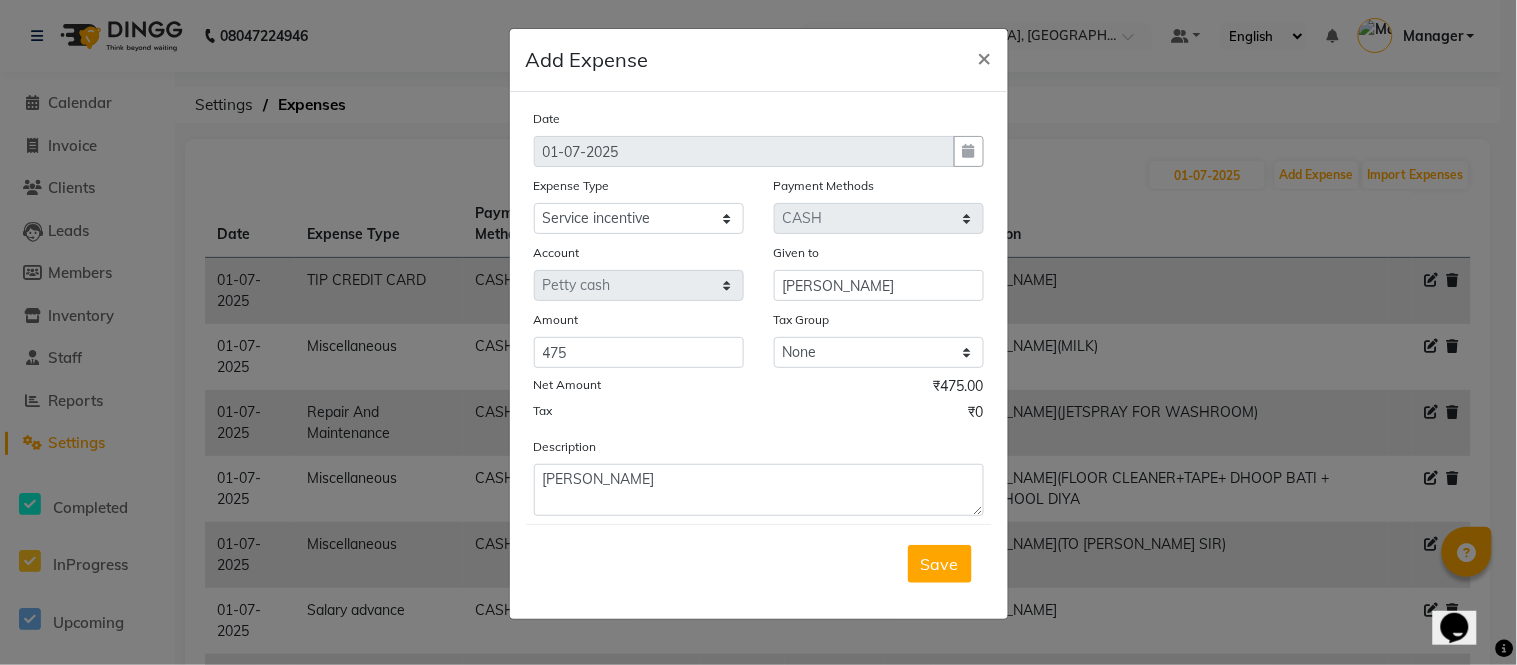 click on "Save" at bounding box center (940, 564) 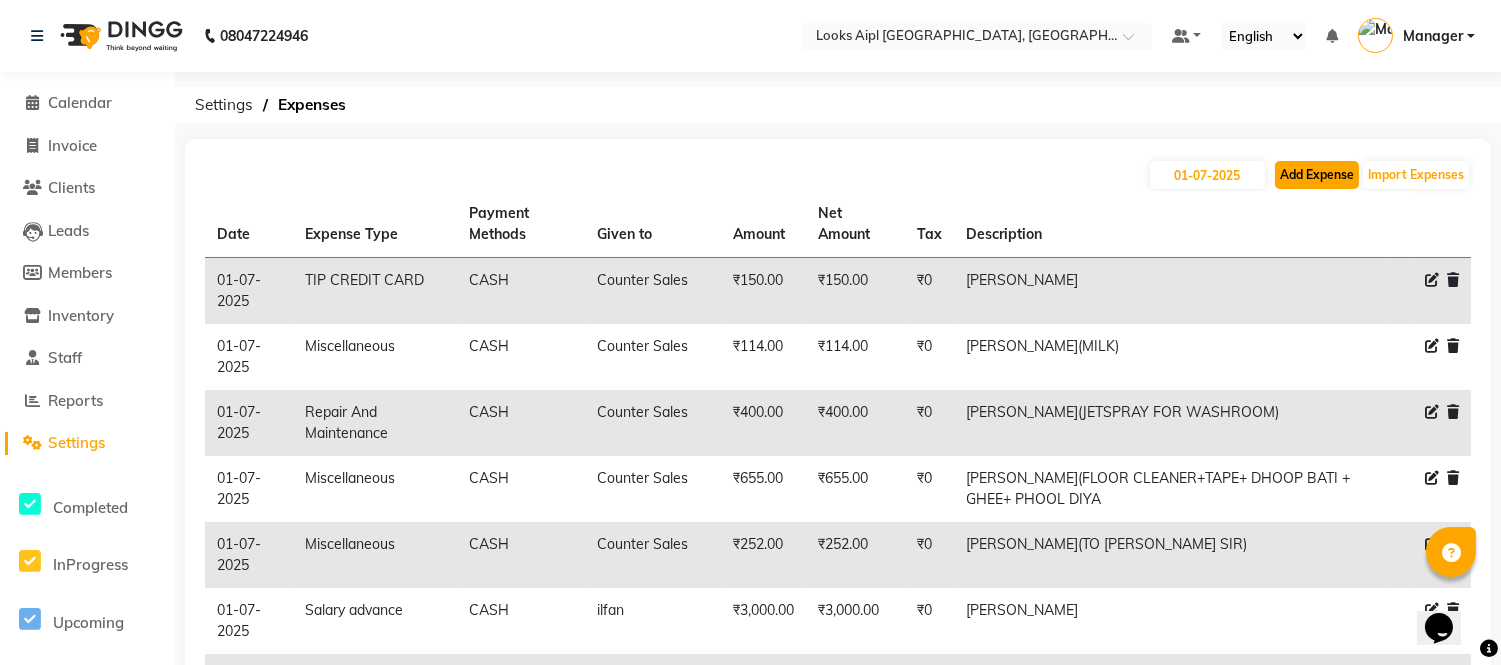 click on "Add Expense" 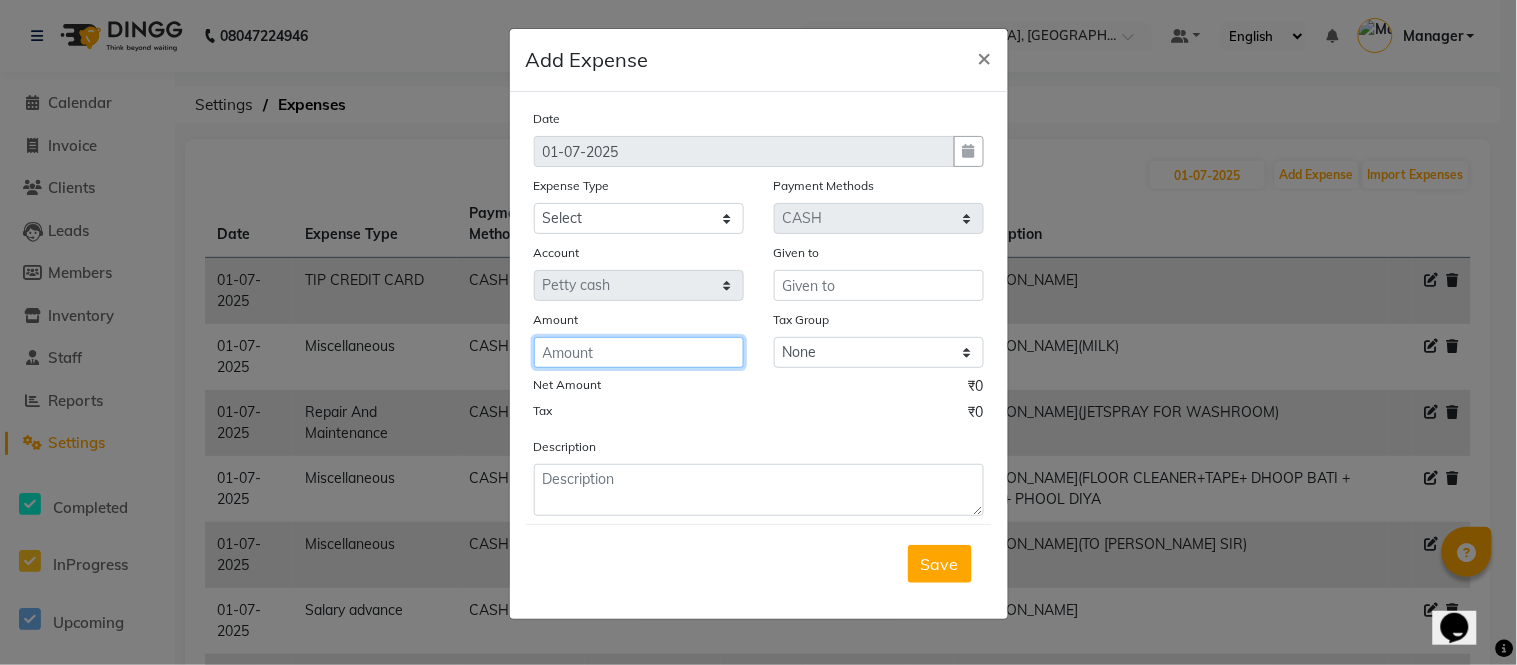 click 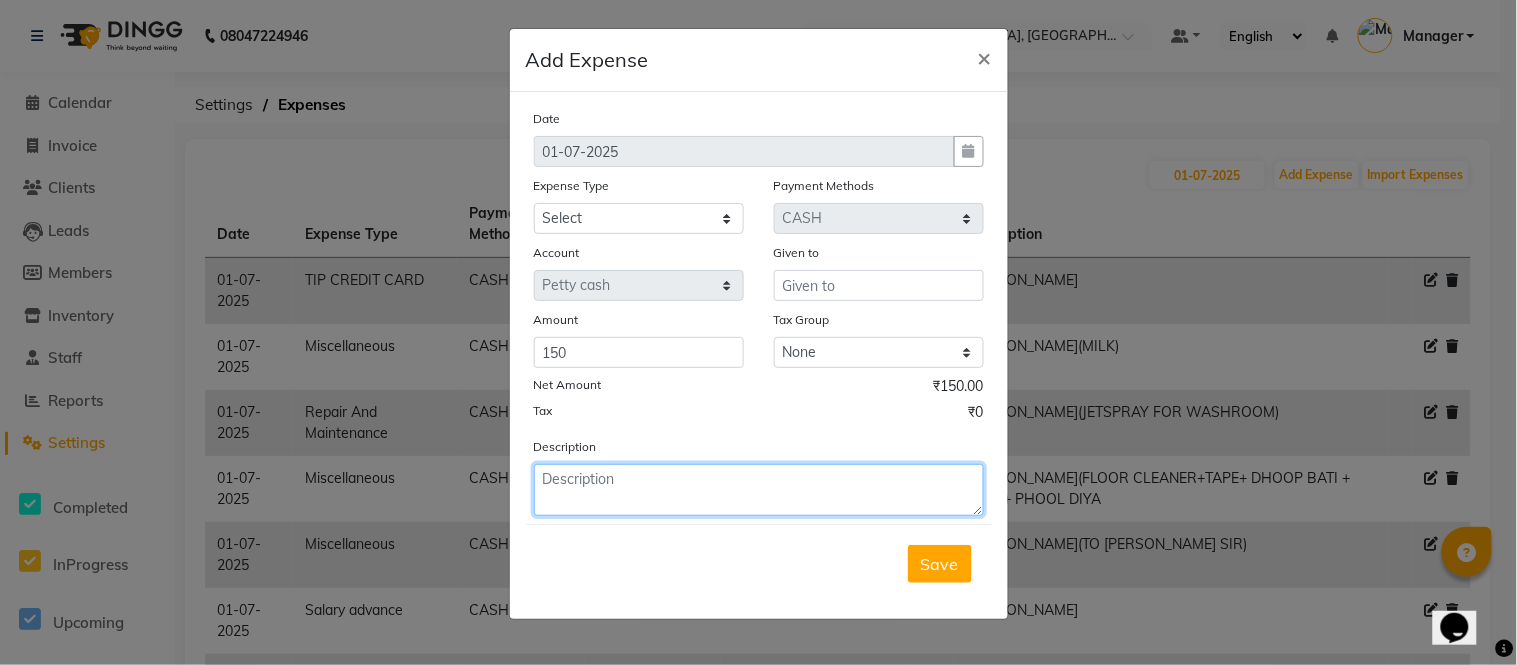 click 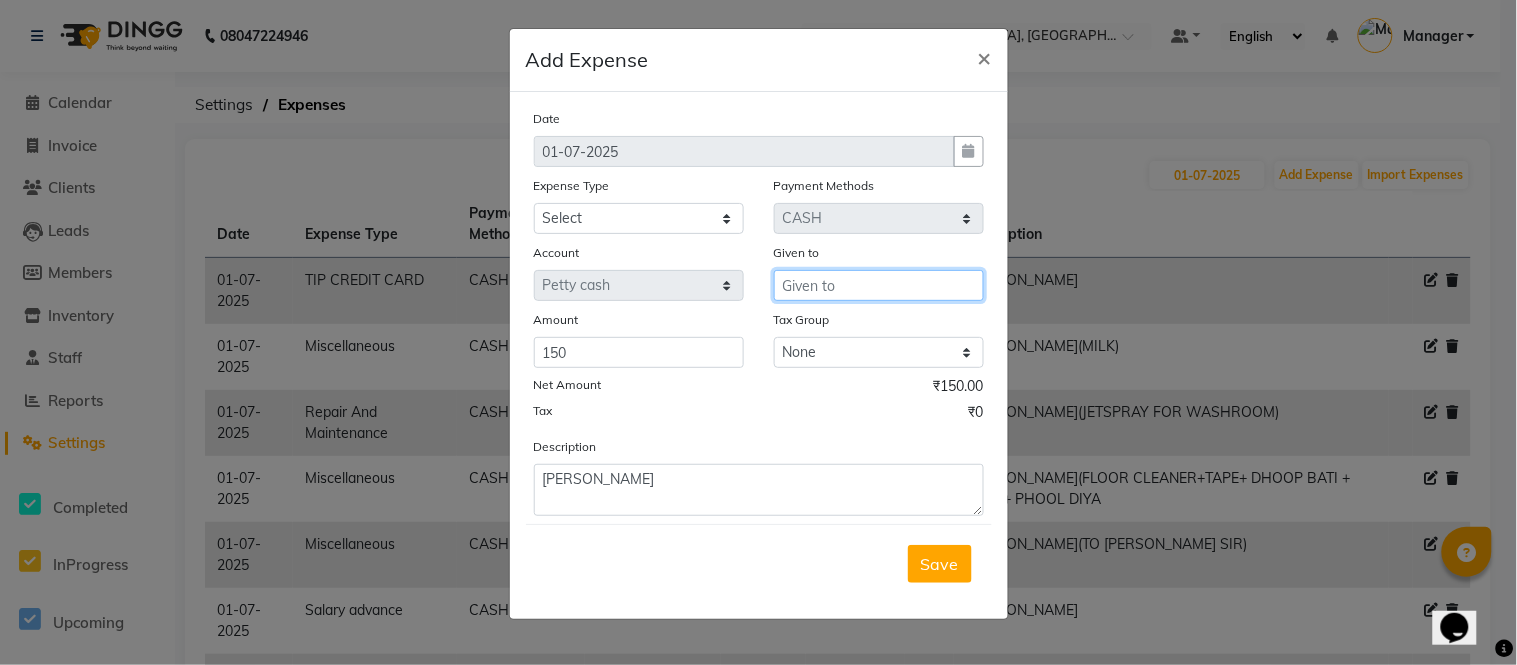 click at bounding box center (879, 285) 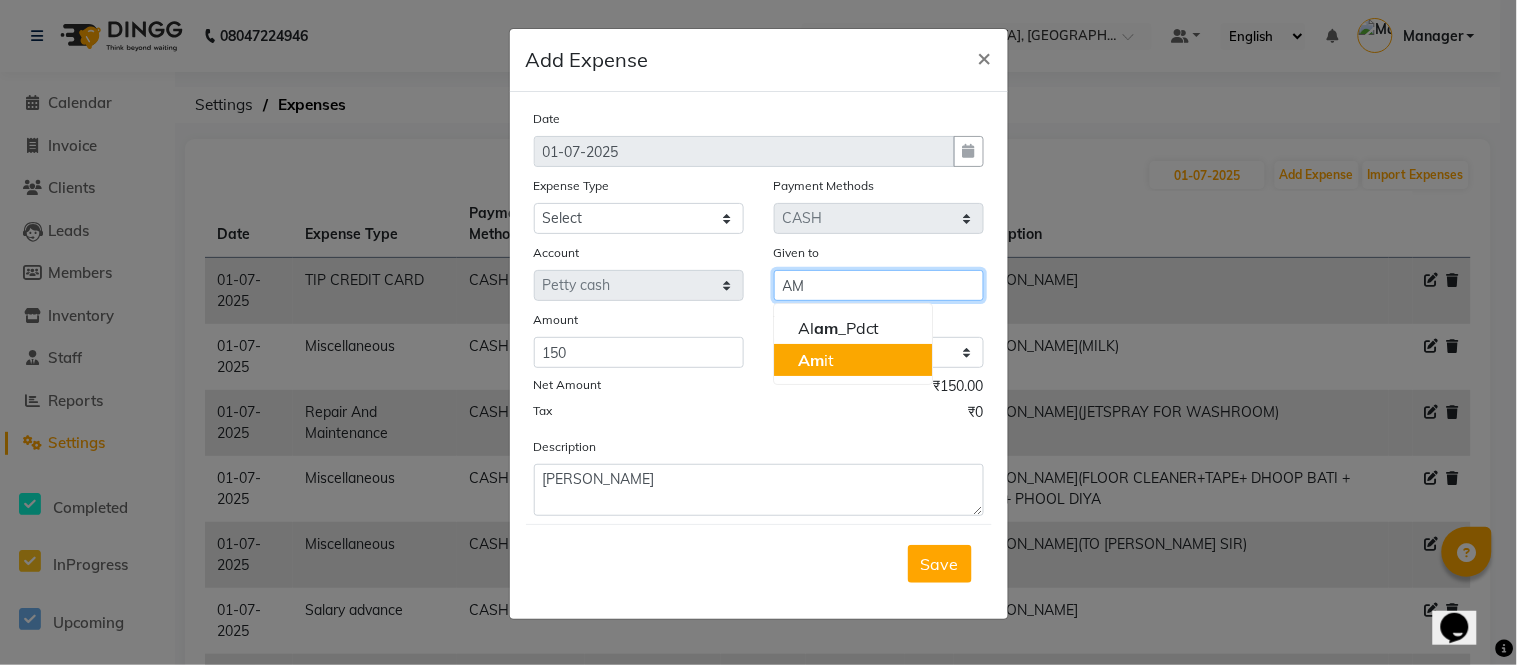 click on "Am it" at bounding box center (816, 360) 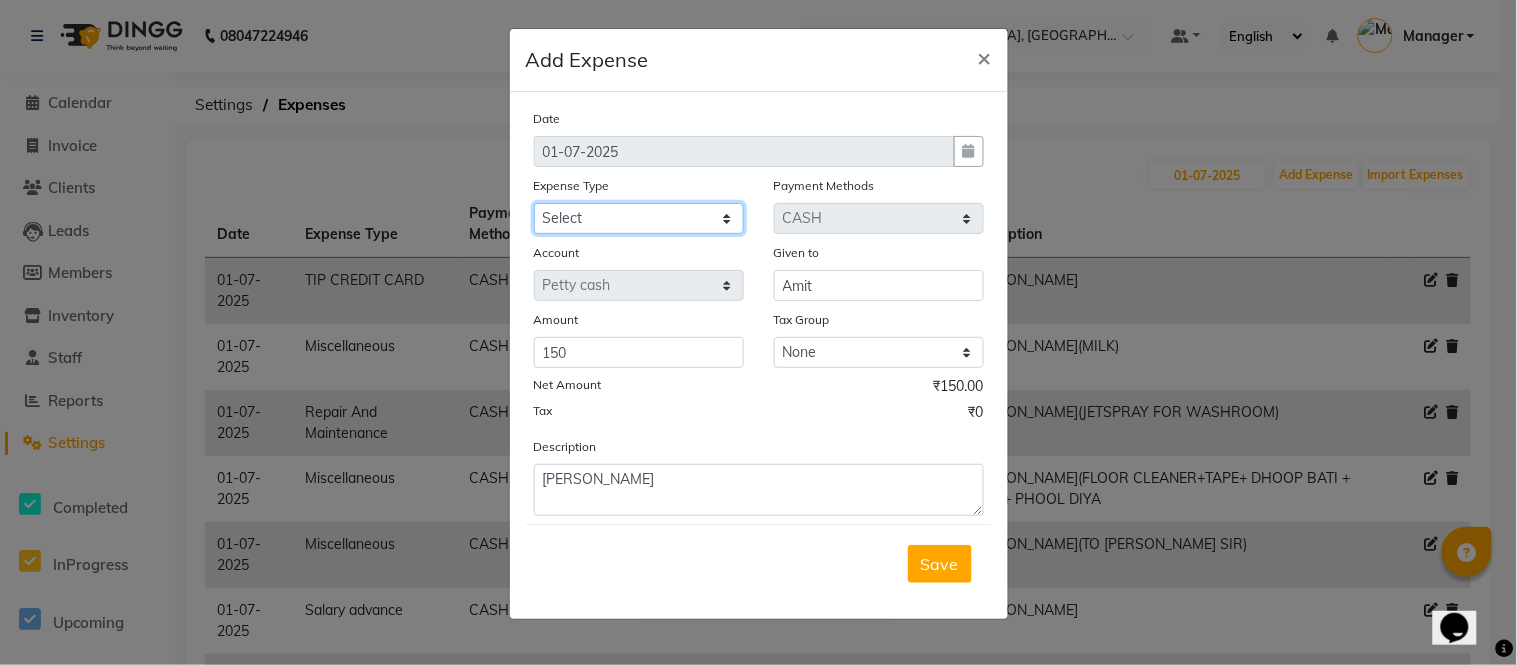 drag, startPoint x: 721, startPoint y: 216, endPoint x: 717, endPoint y: 233, distance: 17.464249 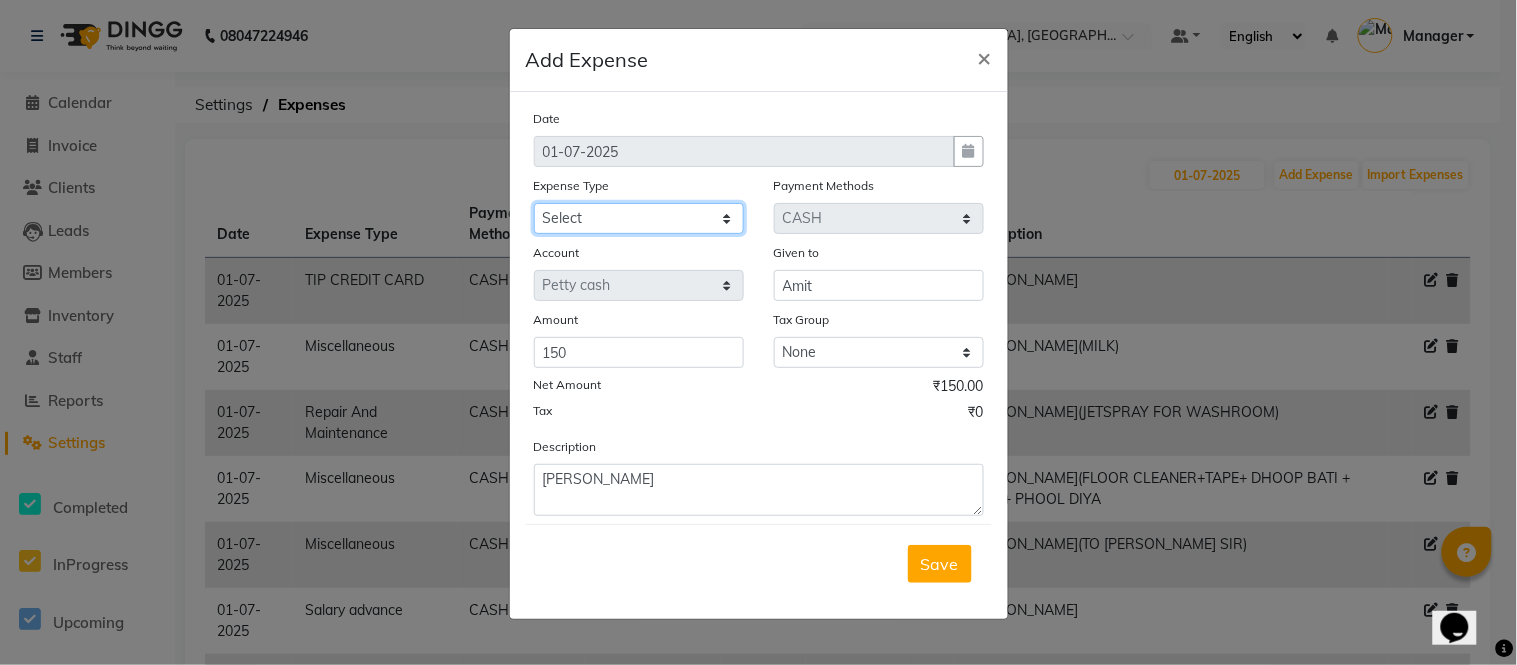 click on "Select BANK DEPOSIT black coffee BLINKIT Cash Handover celebration Client Refreshment CLIENT WELFARE Counter sale DIESEL Entertainment Expenses General Expense KKC Laundry Service MEDEICINE MILK Miscellaneous MOBILE RECHARGE Monthly Grocery OFFICE UPKEEP Pantry Payment [PERSON_NAME] Prepaid Card Incentives Printing And Stationery Product Incentive purchase Refreshment Repair And Maintenance Salary Salary advance Service incentive Staff Convenyance Staff Welfare tip TIP CREDIT CARD TIP UPI travel Travelling And Conveyance treat for staff WATER BILL Water Bills" 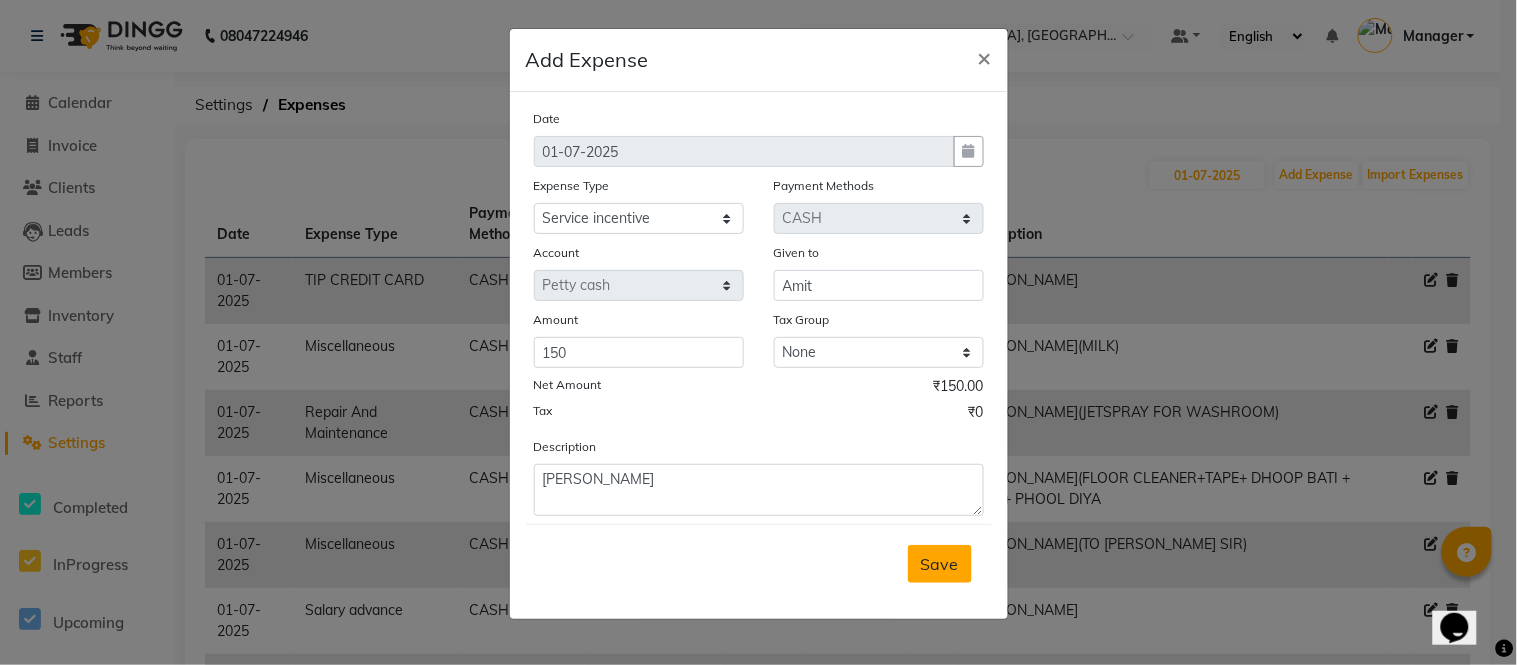 click on "Save" at bounding box center [940, 564] 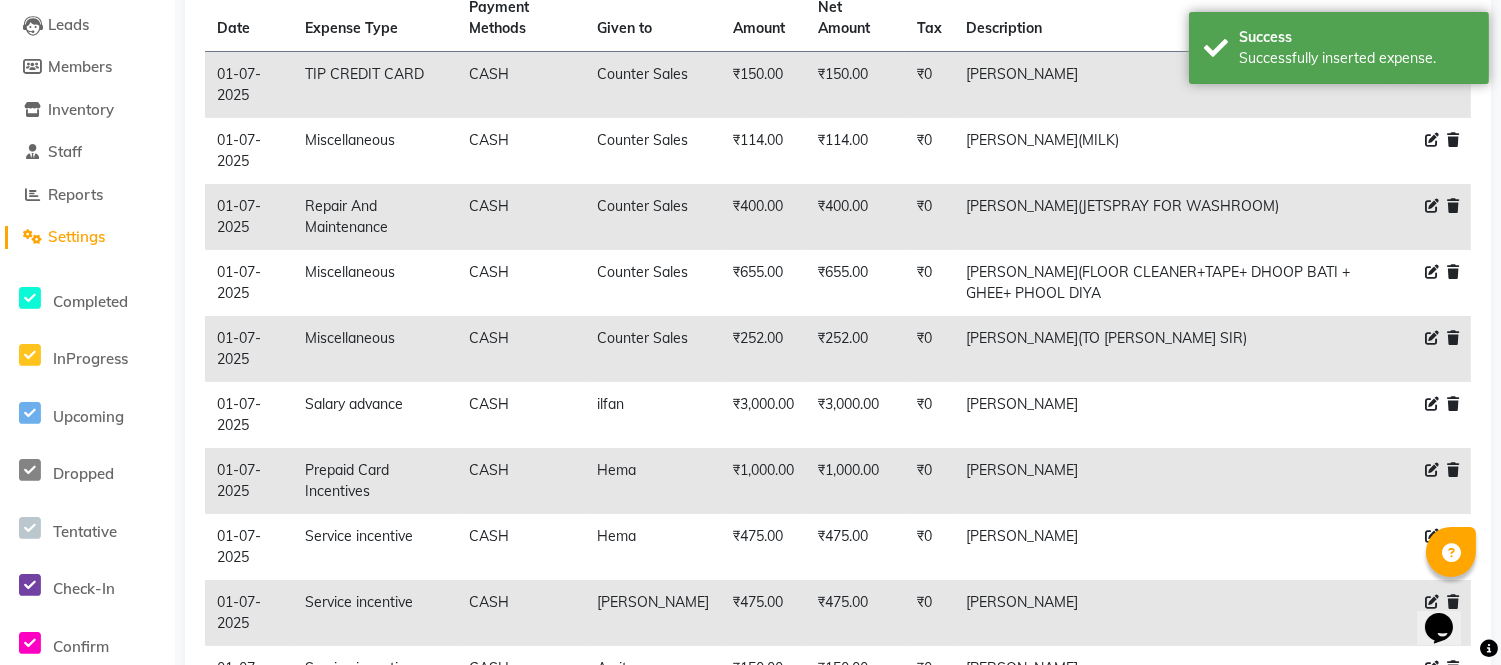 scroll, scrollTop: 0, scrollLeft: 0, axis: both 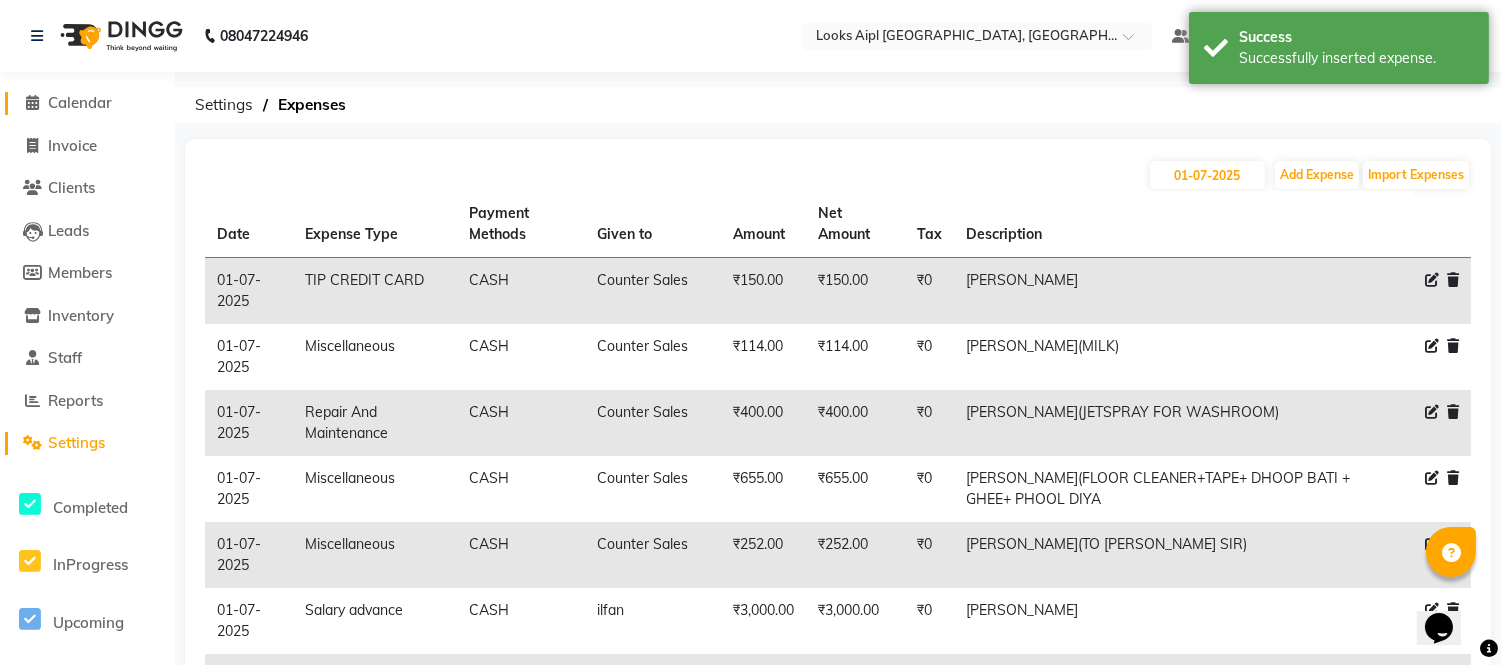 click on "Calendar" 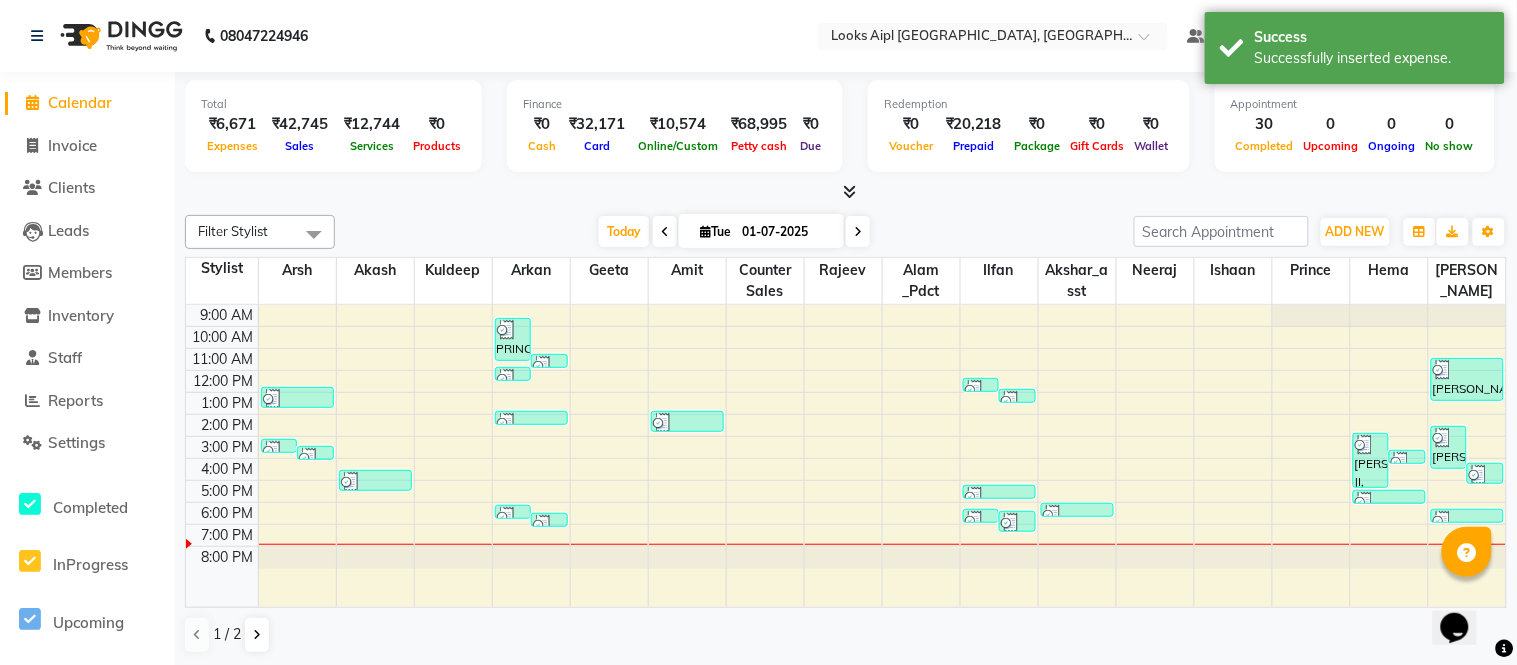 click on "Calendar" 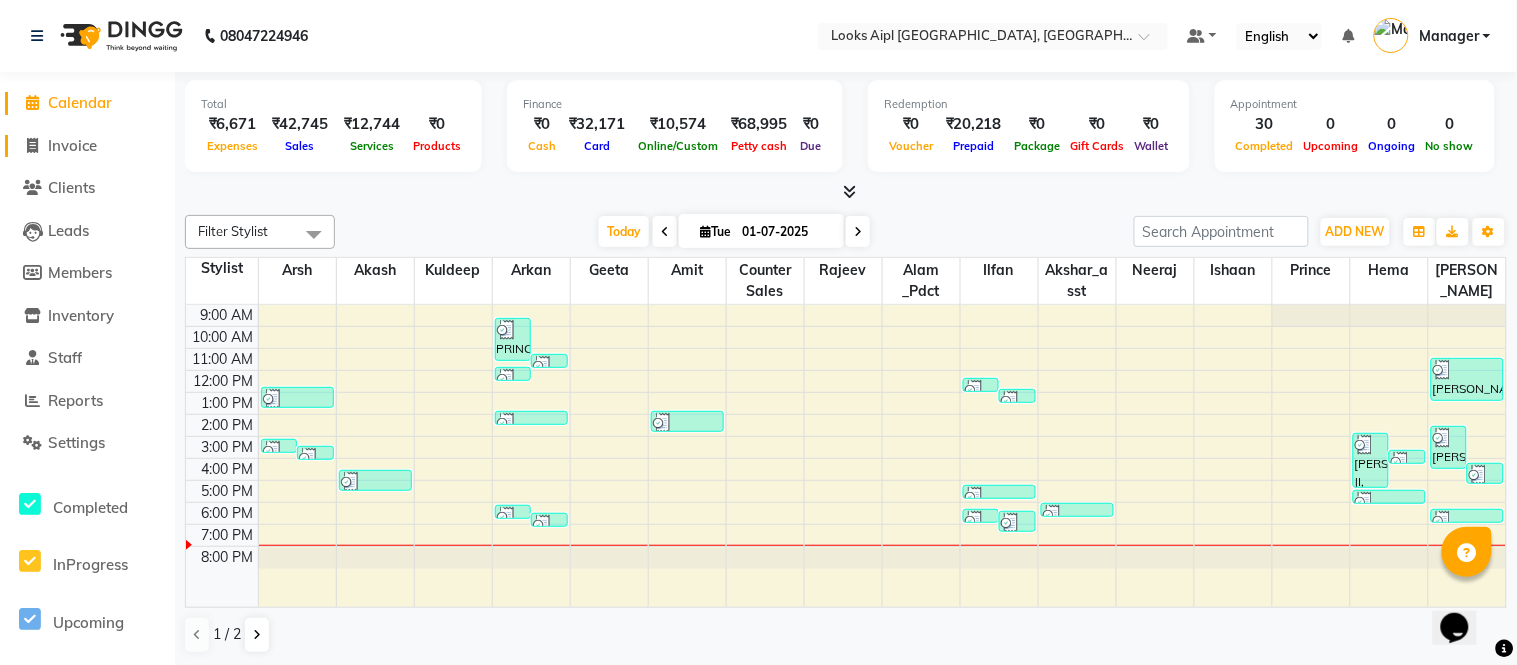 click on "Invoice" 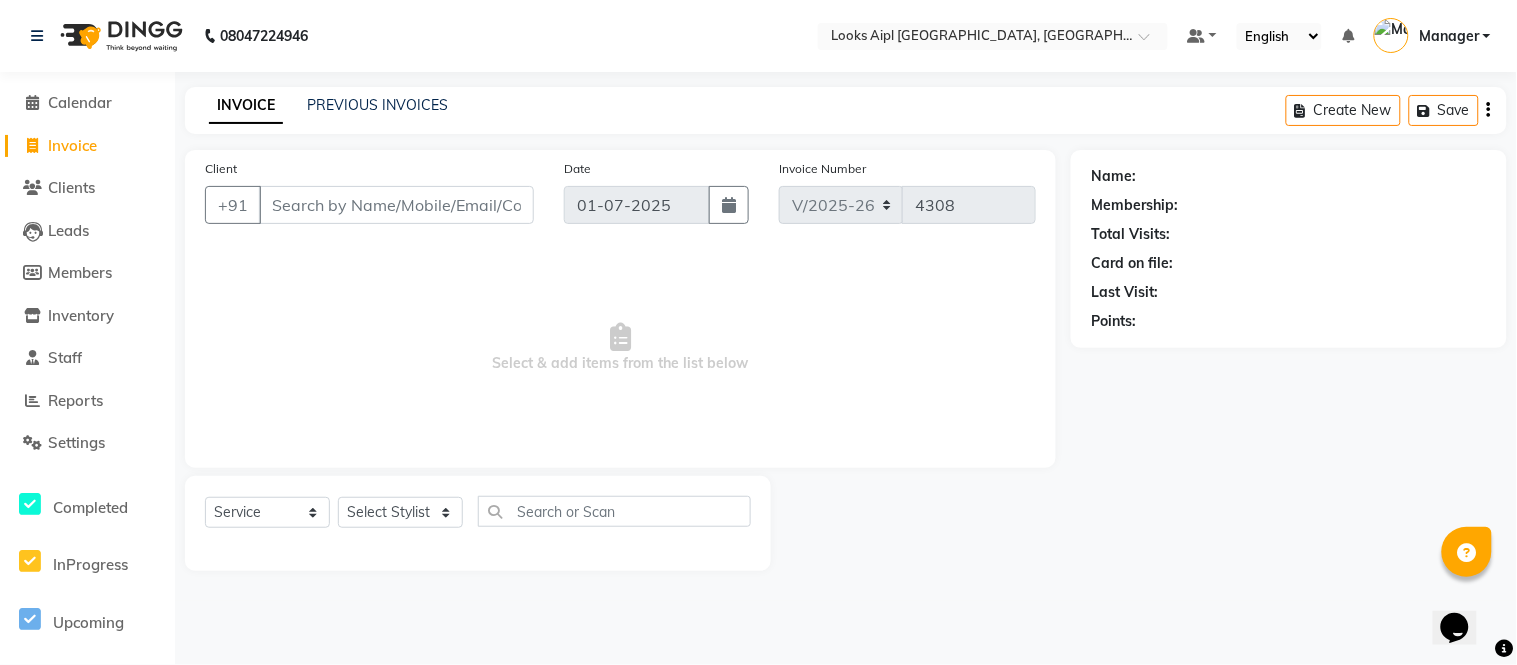 click on "Client" at bounding box center [396, 205] 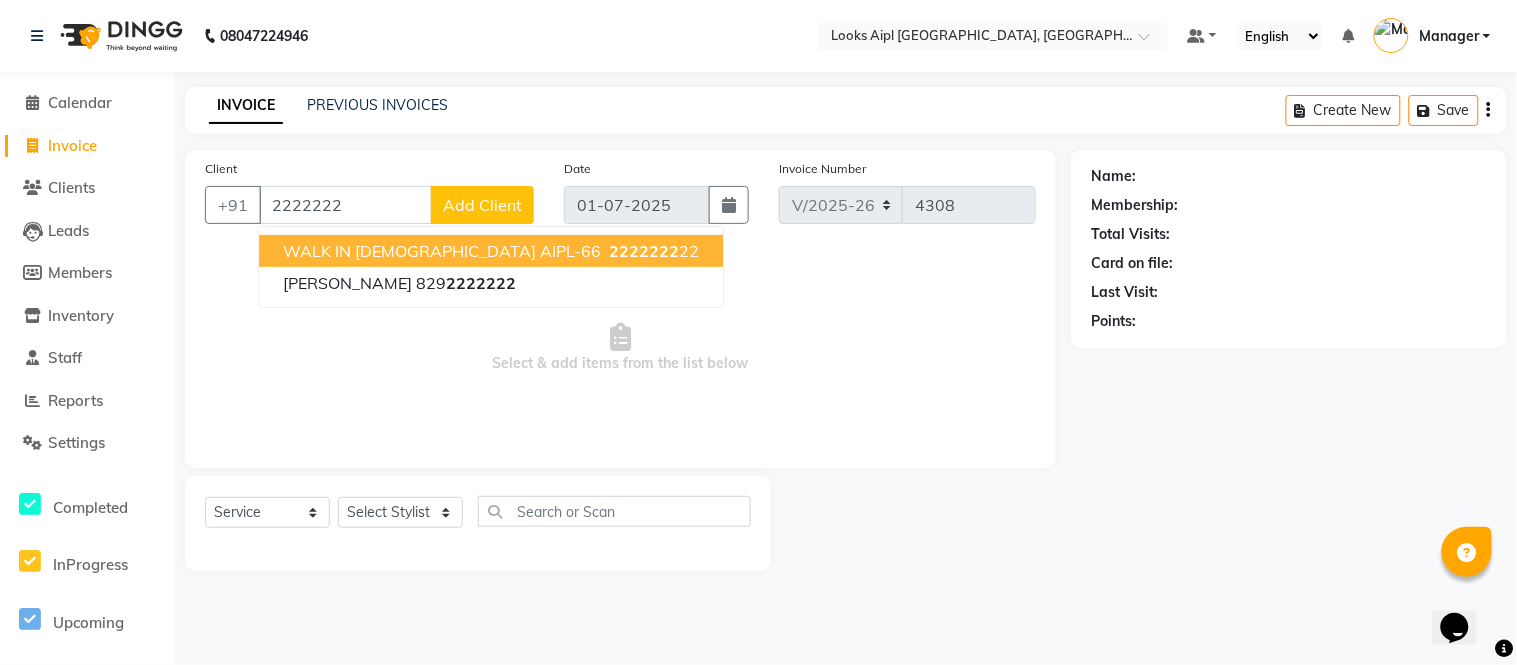 click on "WALK IN [DEMOGRAPHIC_DATA] AIPL-66" at bounding box center (442, 251) 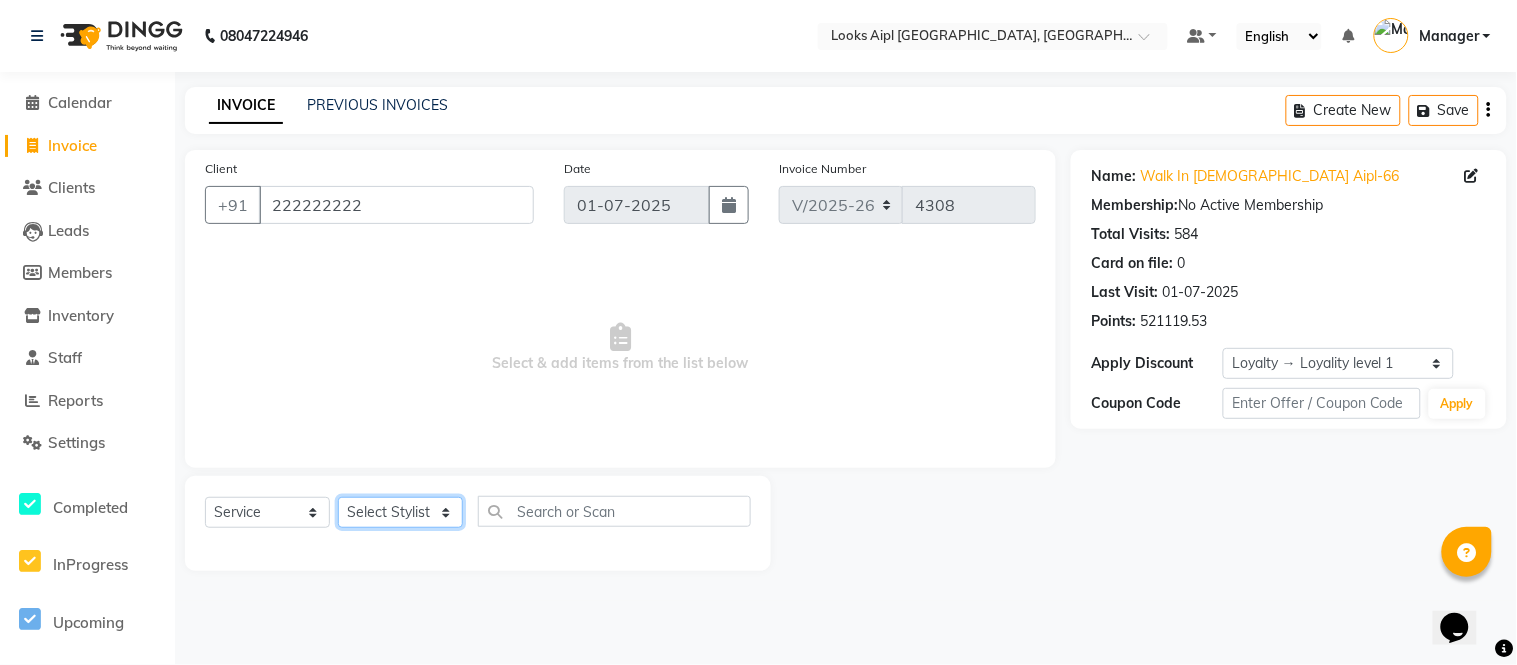 click on "Select Stylist [PERSON_NAME] Alam _Pdct [PERSON_NAME] [PERSON_NAME] Counter Sales [PERSON_NAME] ilfan [PERSON_NAME] [PERSON_NAME] Manager [PERSON_NAME] [PERSON_NAME] sagar_pdct [PERSON_NAME]" 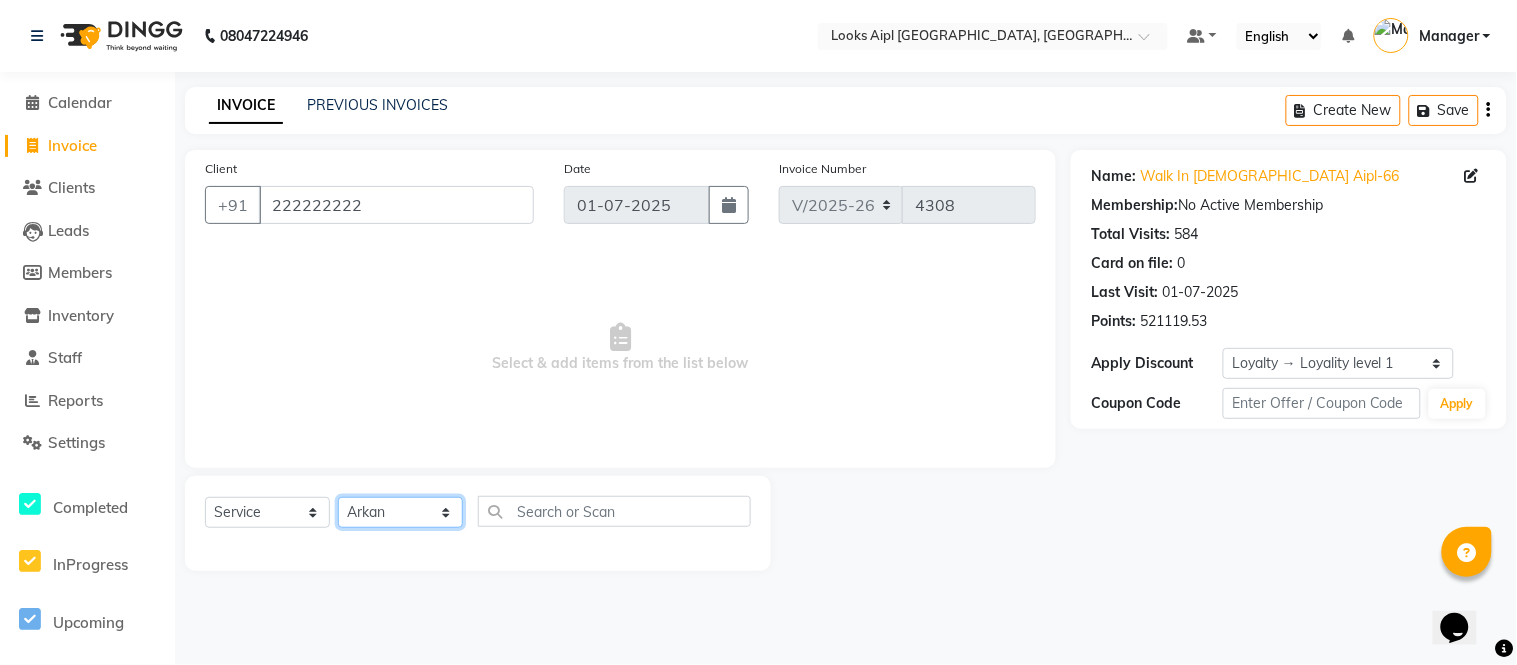 click on "Select Stylist [PERSON_NAME] Alam _Pdct [PERSON_NAME] [PERSON_NAME] Counter Sales [PERSON_NAME] ilfan [PERSON_NAME] [PERSON_NAME] Manager [PERSON_NAME] [PERSON_NAME] sagar_pdct [PERSON_NAME]" 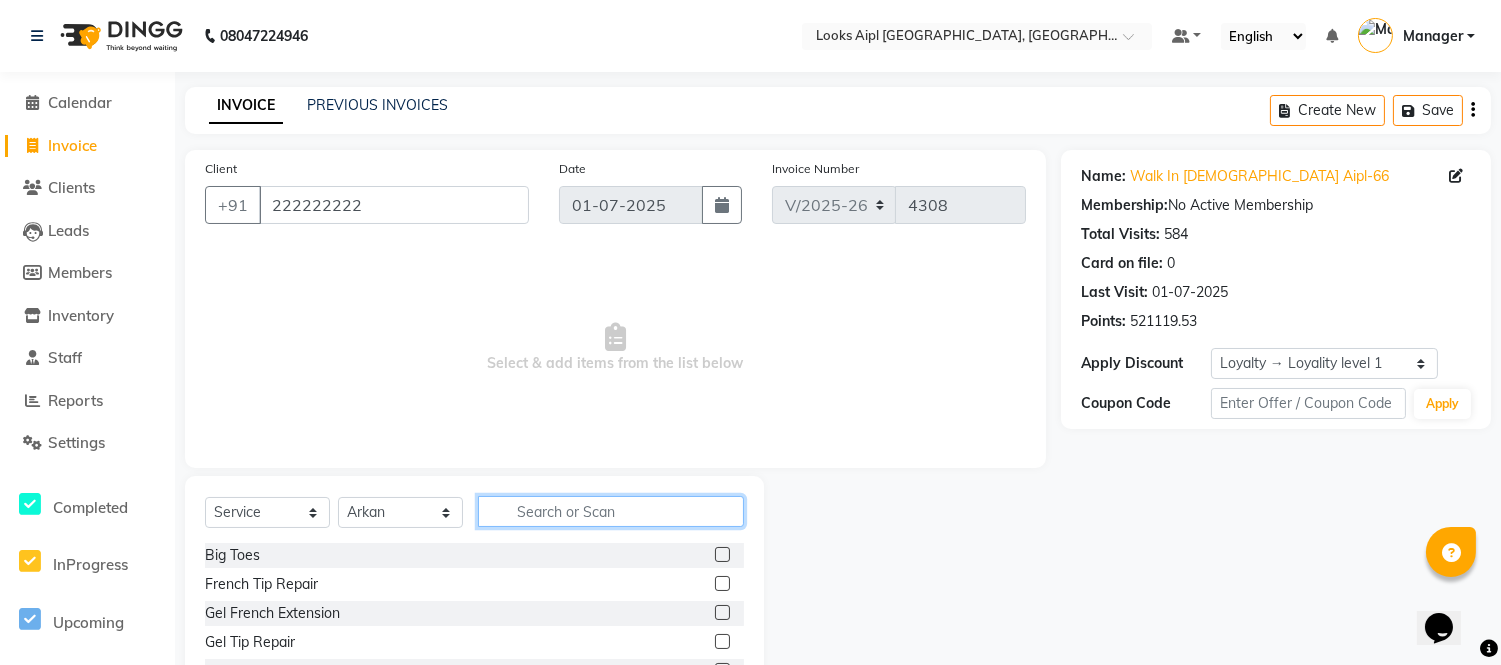 click 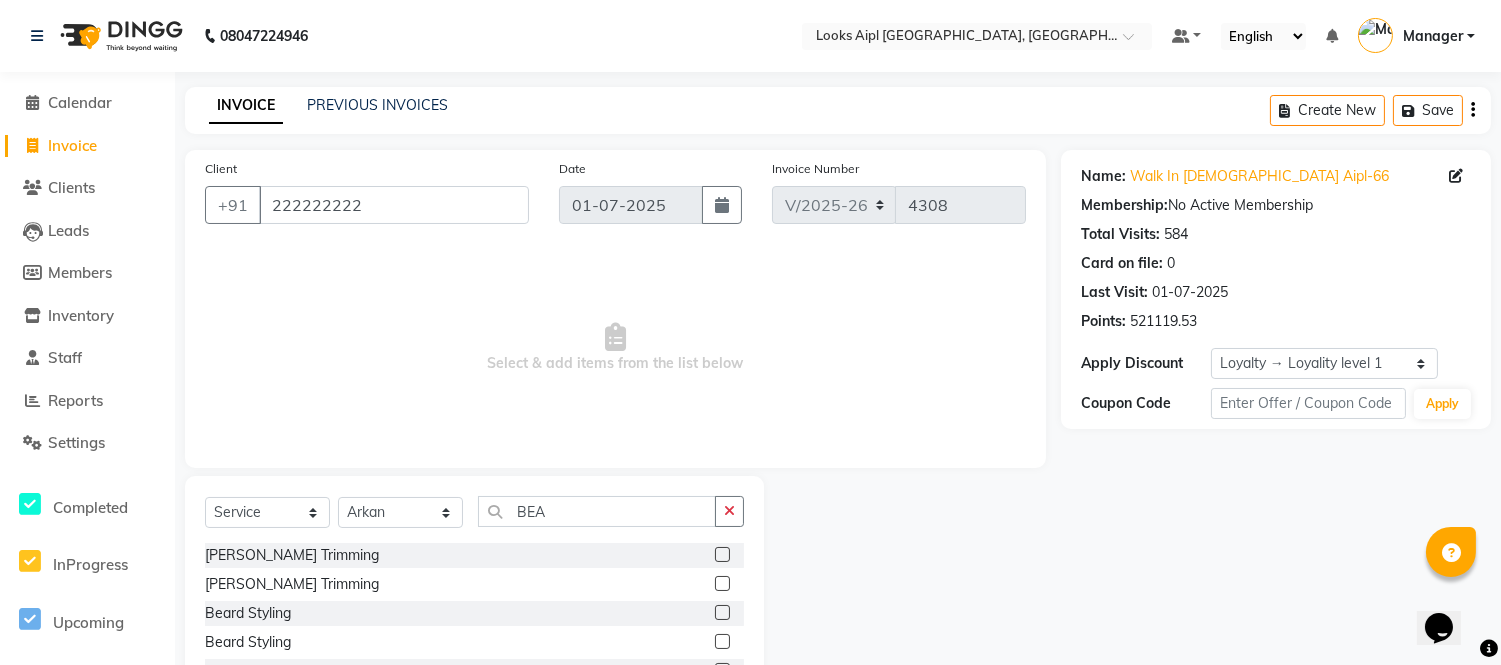 click on "Select & add items from the list below" at bounding box center (615, 348) 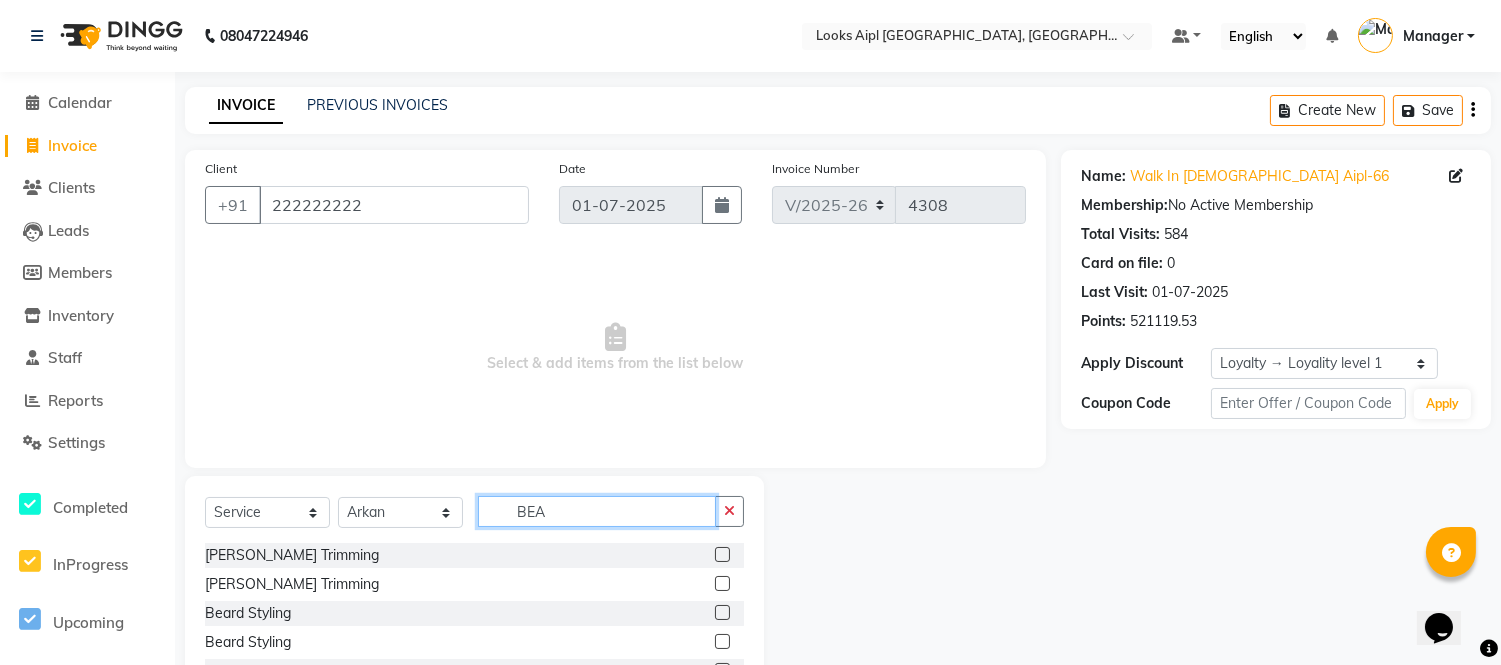 click on "BEA" 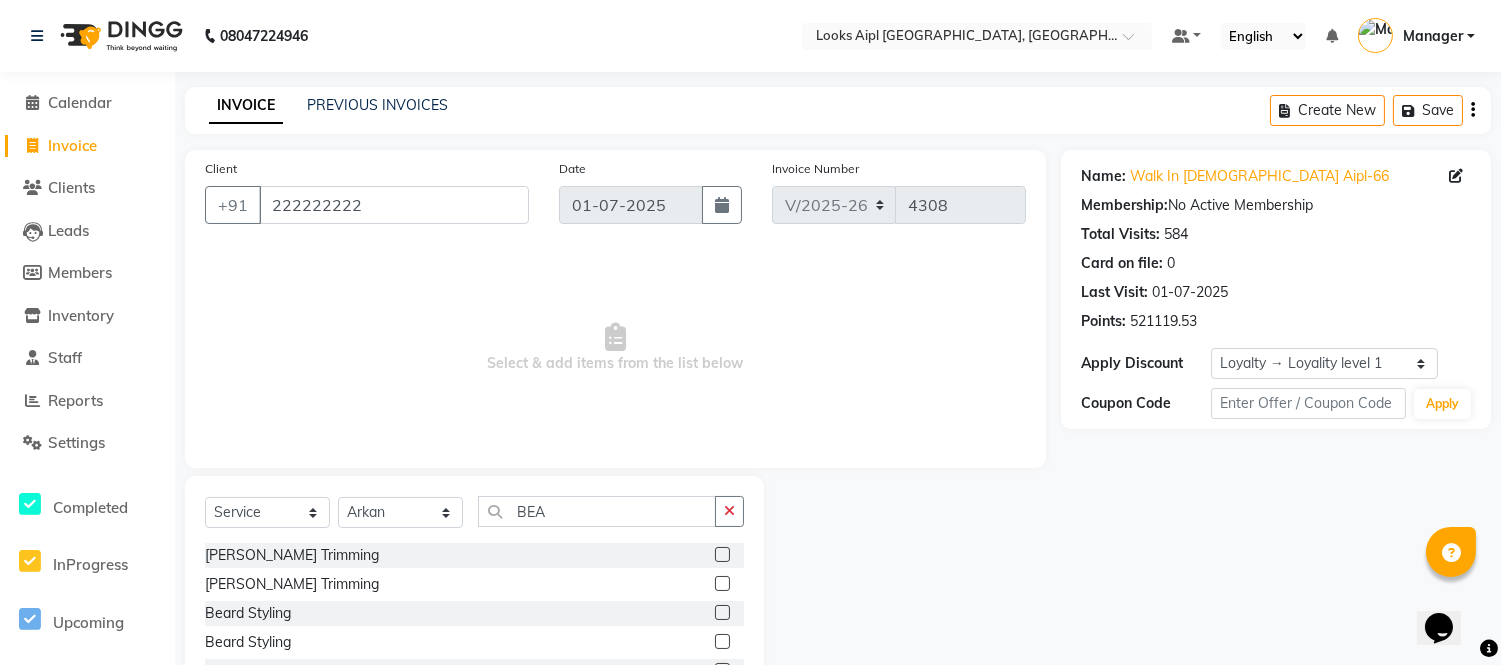 click 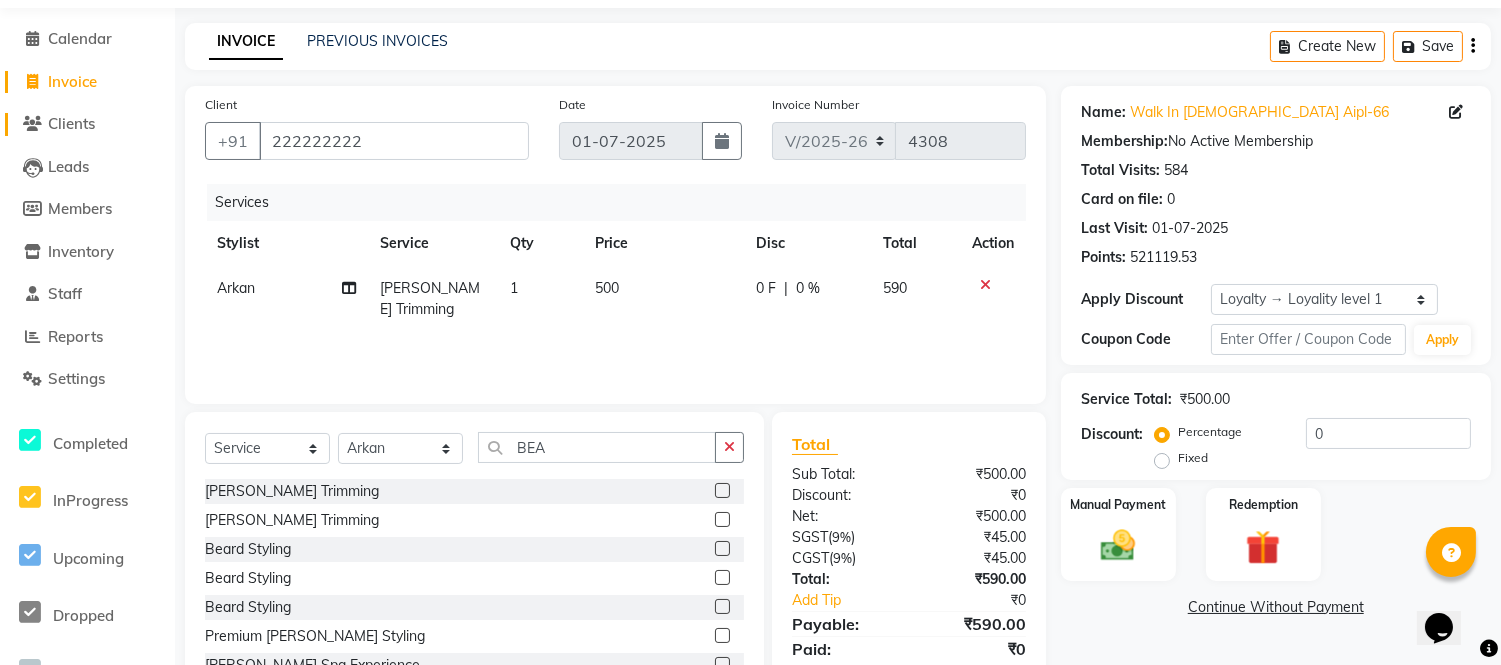 scroll, scrollTop: 0, scrollLeft: 0, axis: both 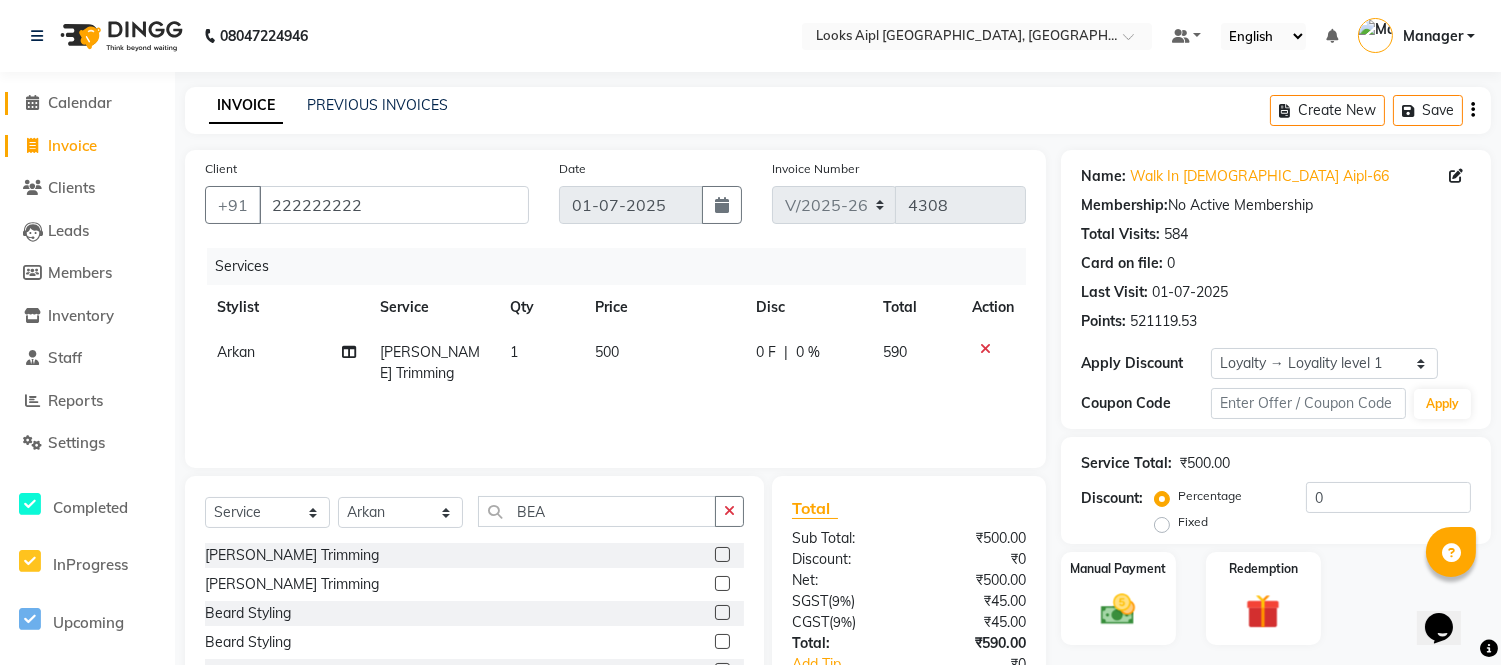 click on "Calendar" 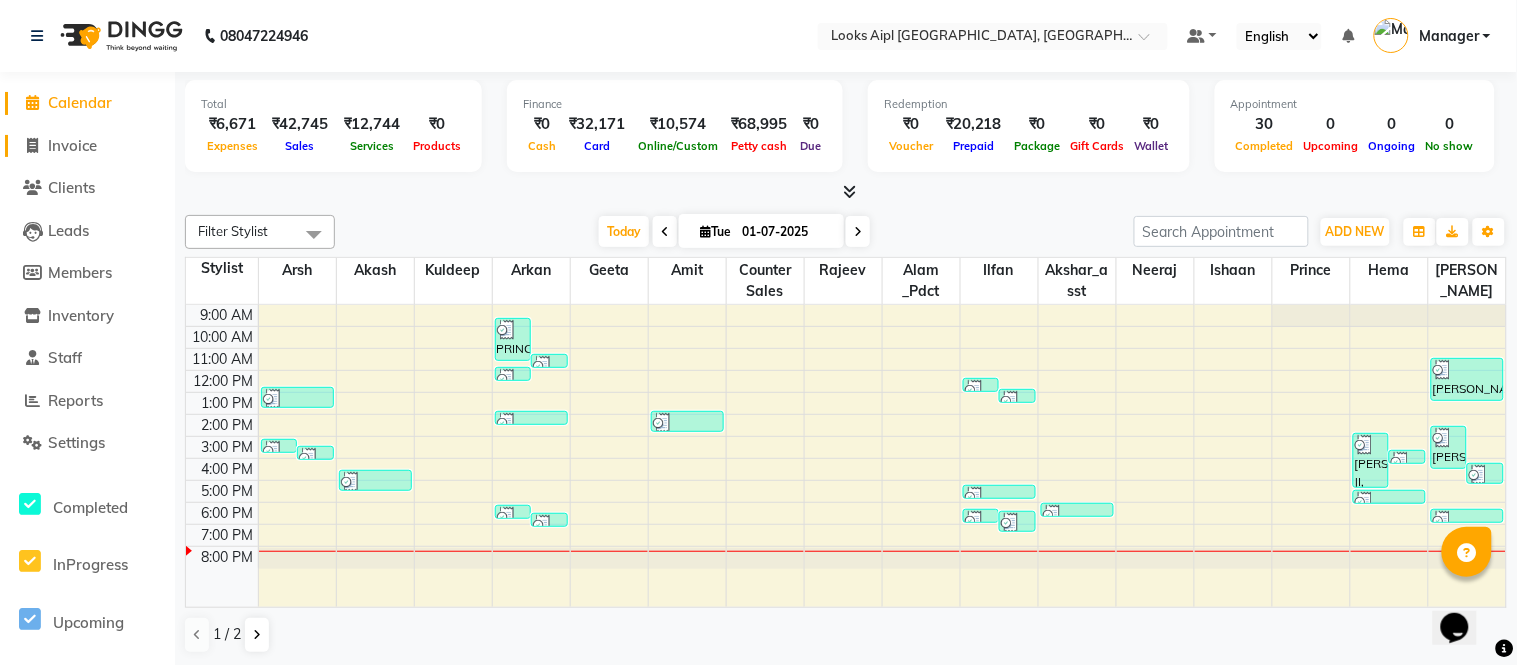 click on "Invoice" 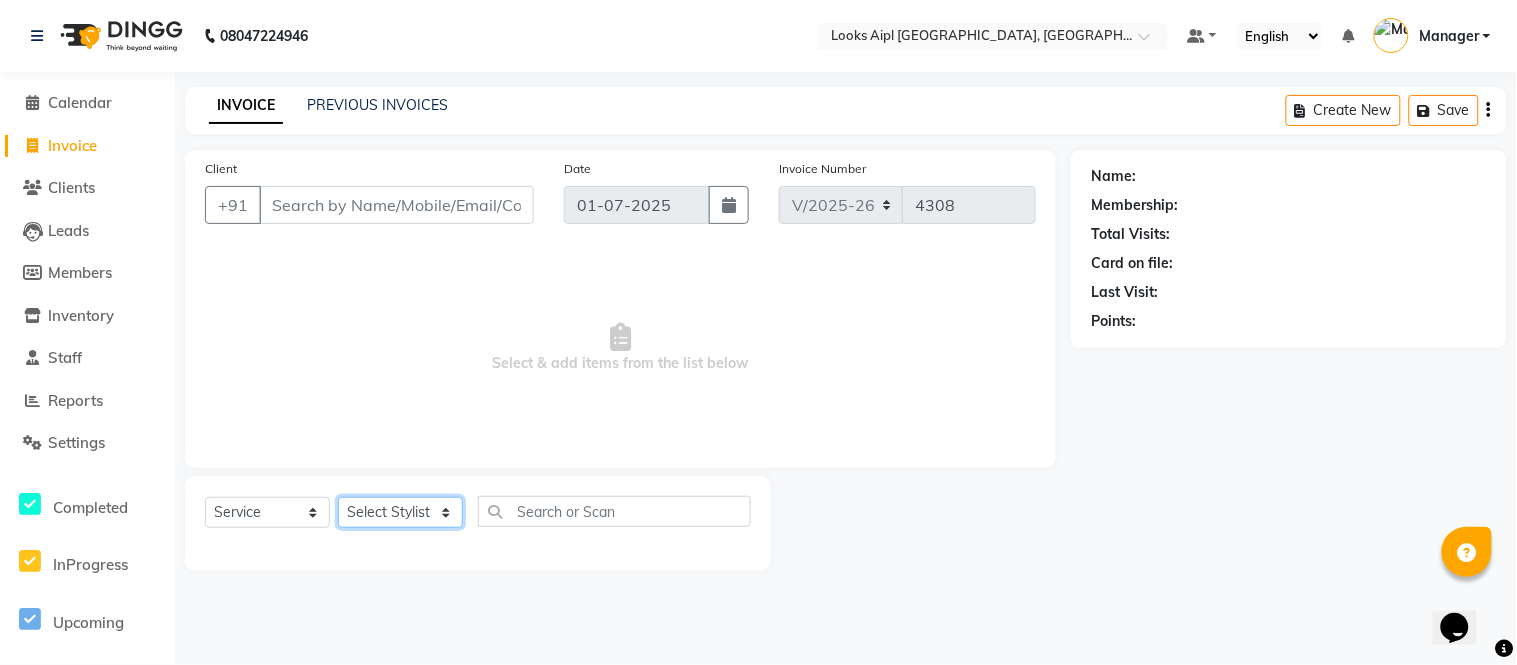 click on "Select Stylist" 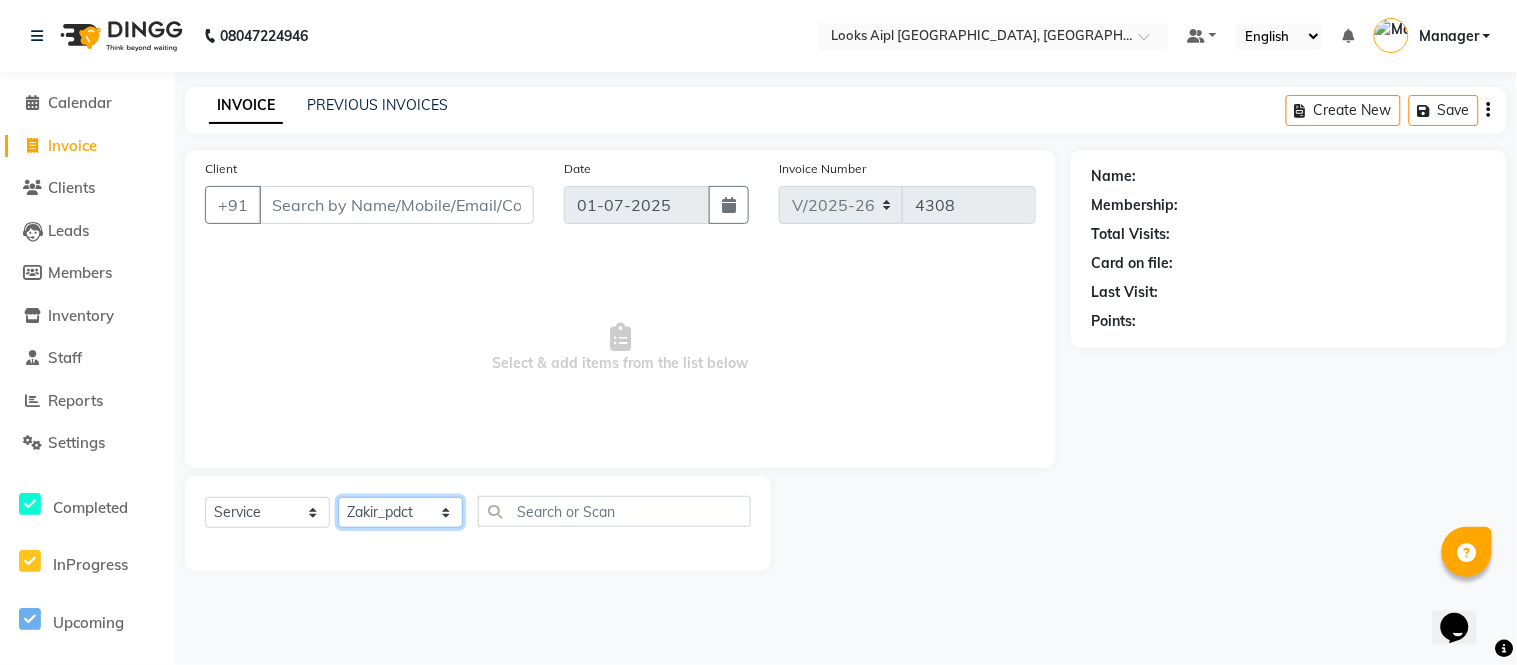click on "Select Stylist [PERSON_NAME] Alam _Pdct [PERSON_NAME] [PERSON_NAME] Counter Sales [PERSON_NAME] ilfan [PERSON_NAME] [PERSON_NAME] Manager [PERSON_NAME] [PERSON_NAME] sagar_pdct [PERSON_NAME]" 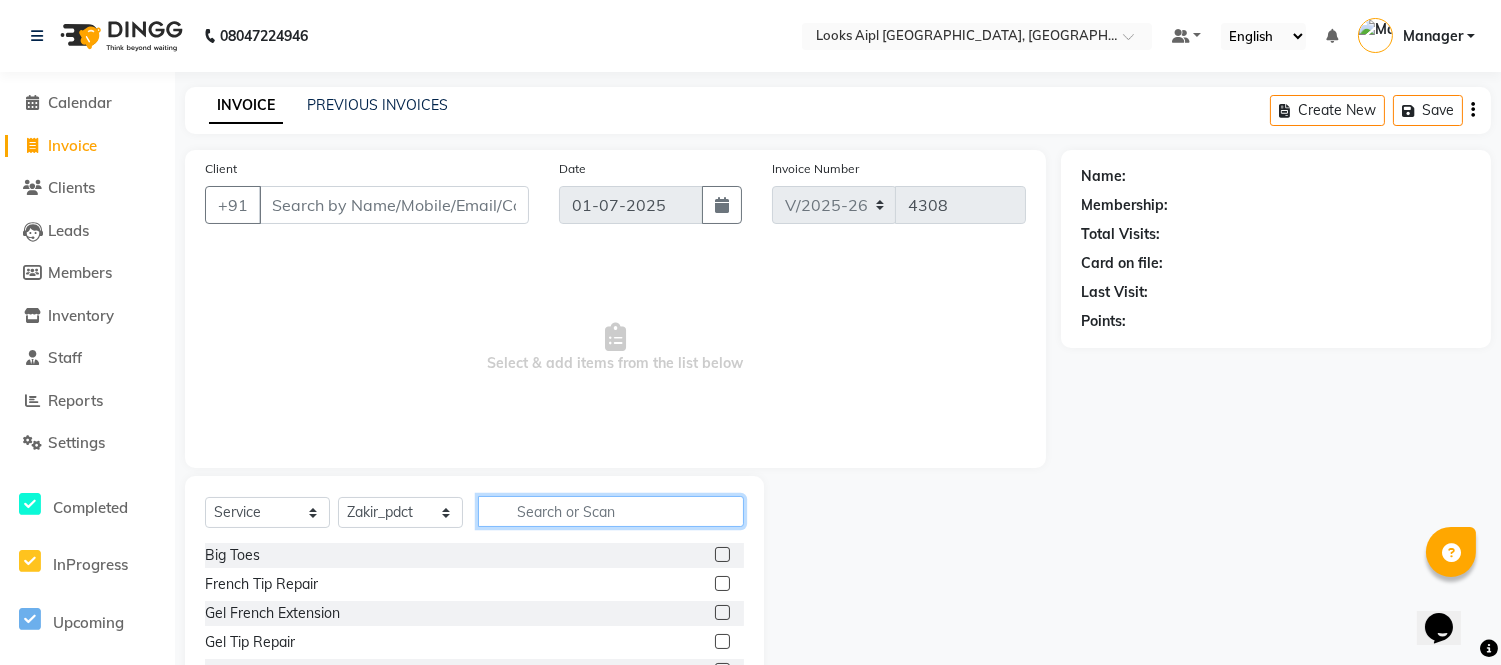 click 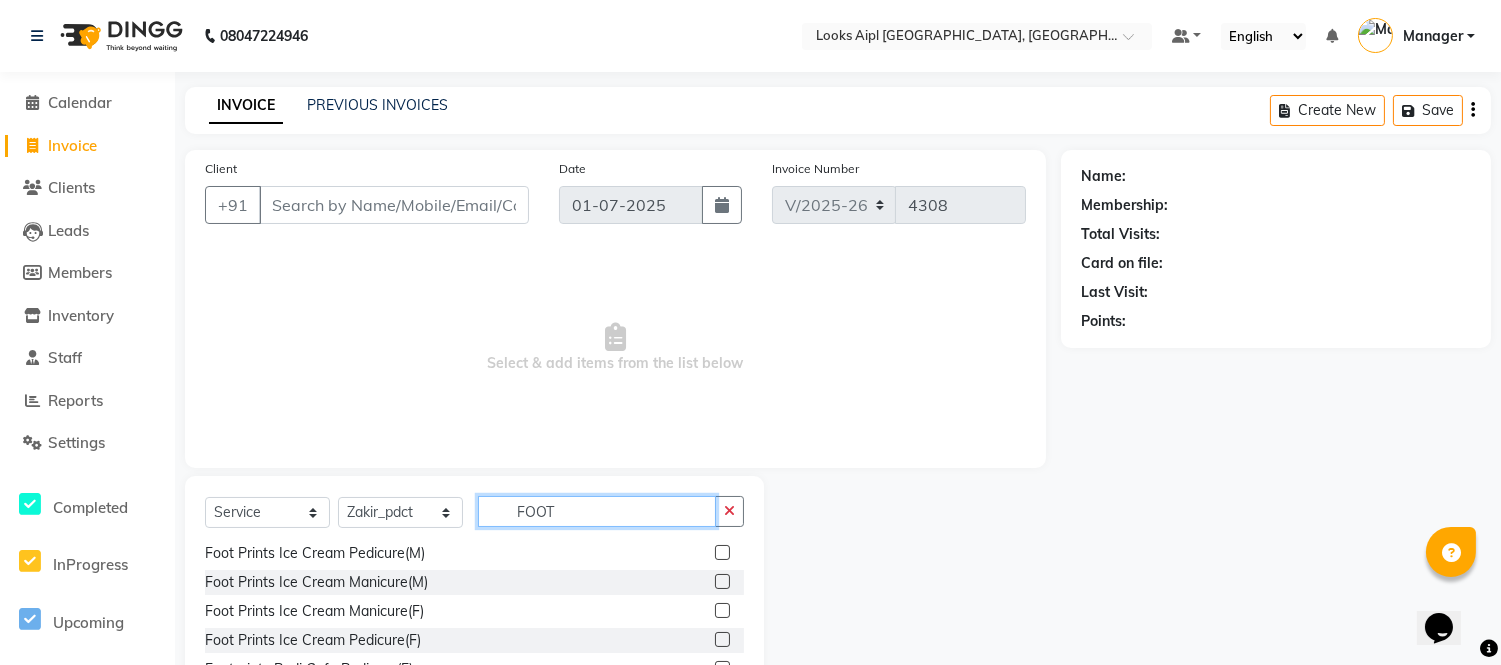 scroll, scrollTop: 36, scrollLeft: 0, axis: vertical 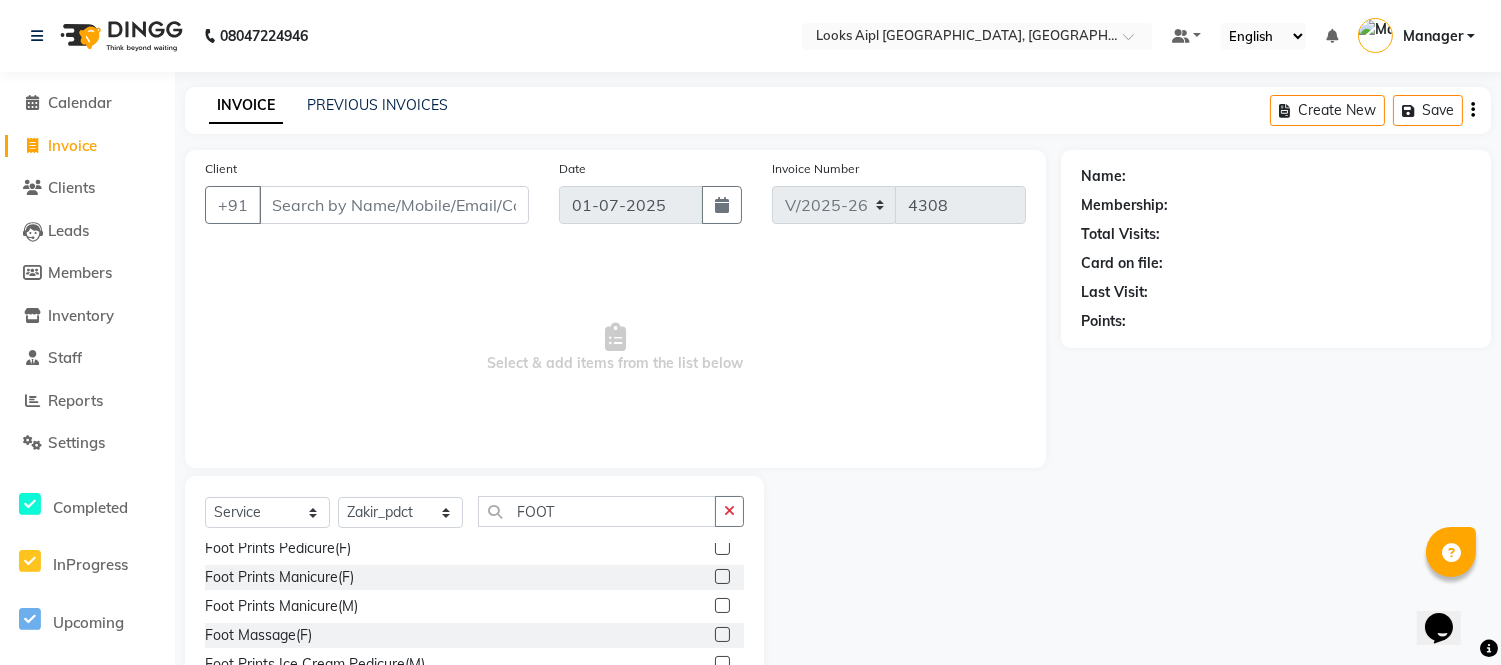 click 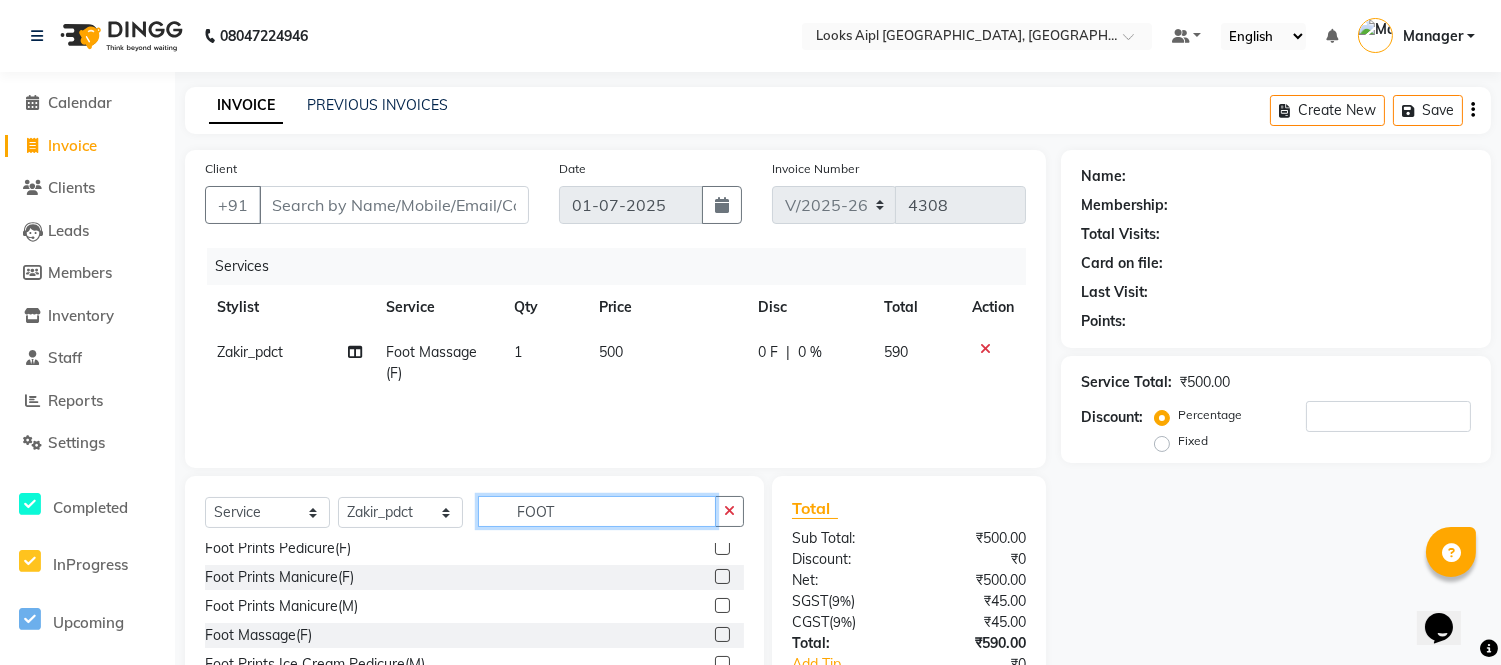 click on "FOOT" 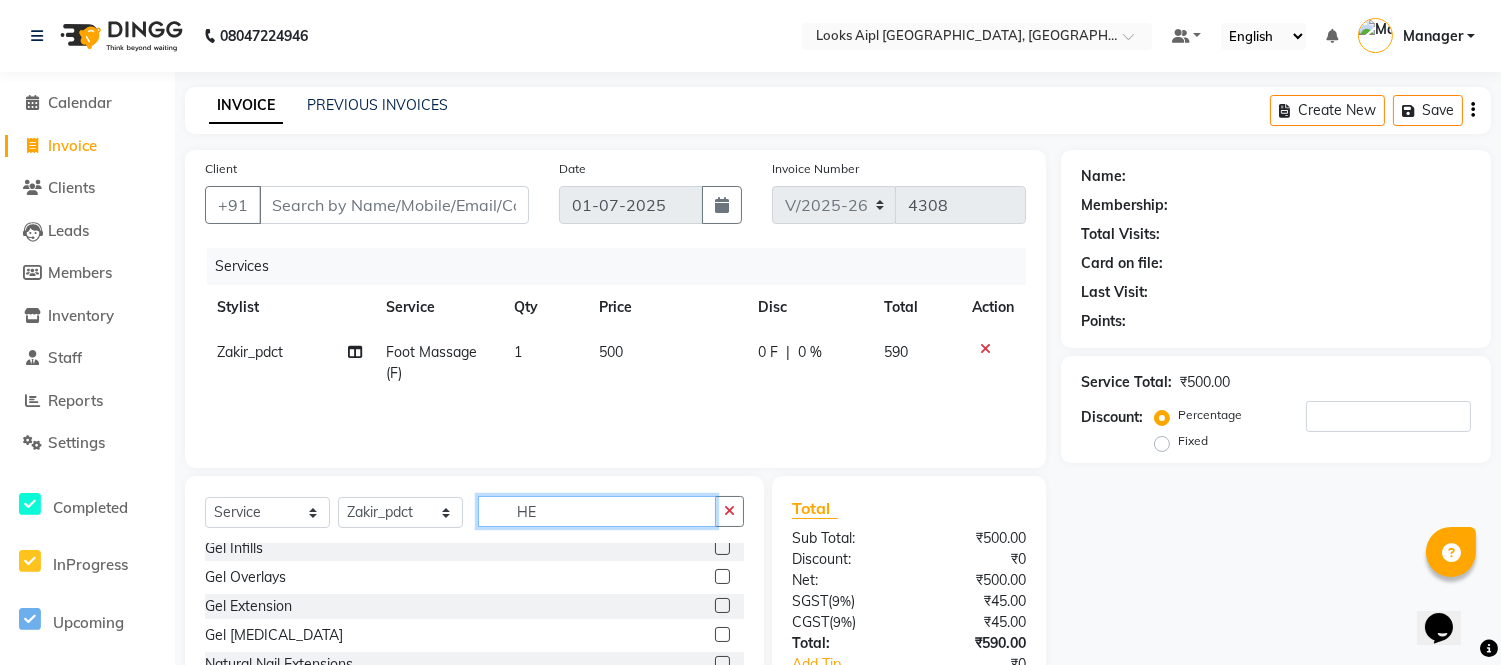 scroll, scrollTop: 0, scrollLeft: 0, axis: both 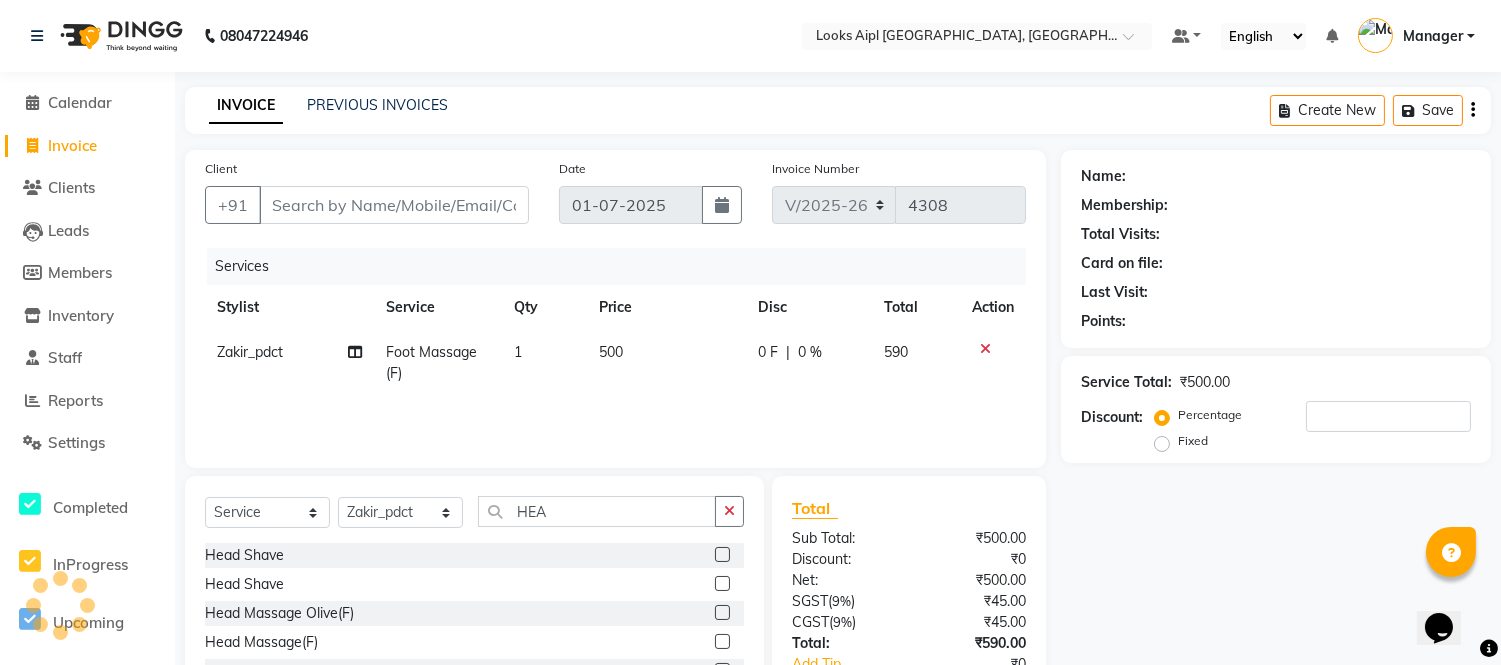 click 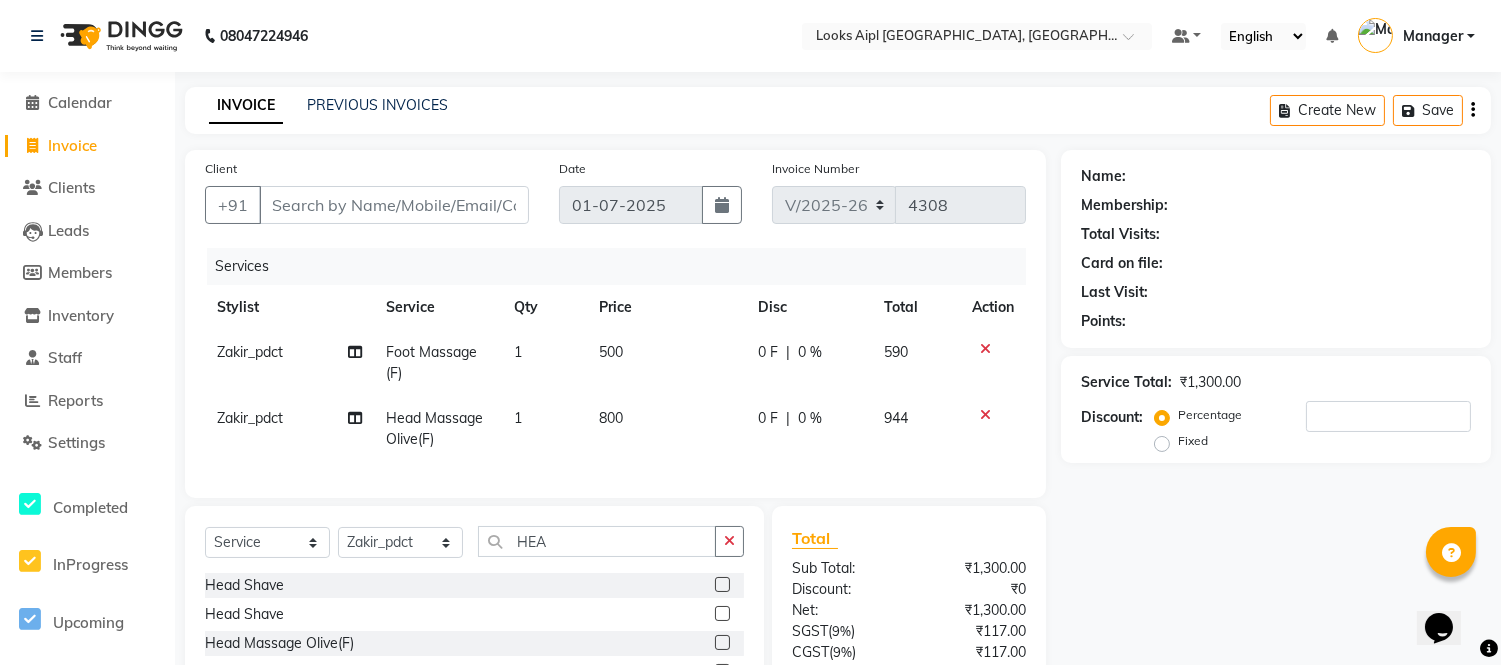 scroll, scrollTop: 111, scrollLeft: 0, axis: vertical 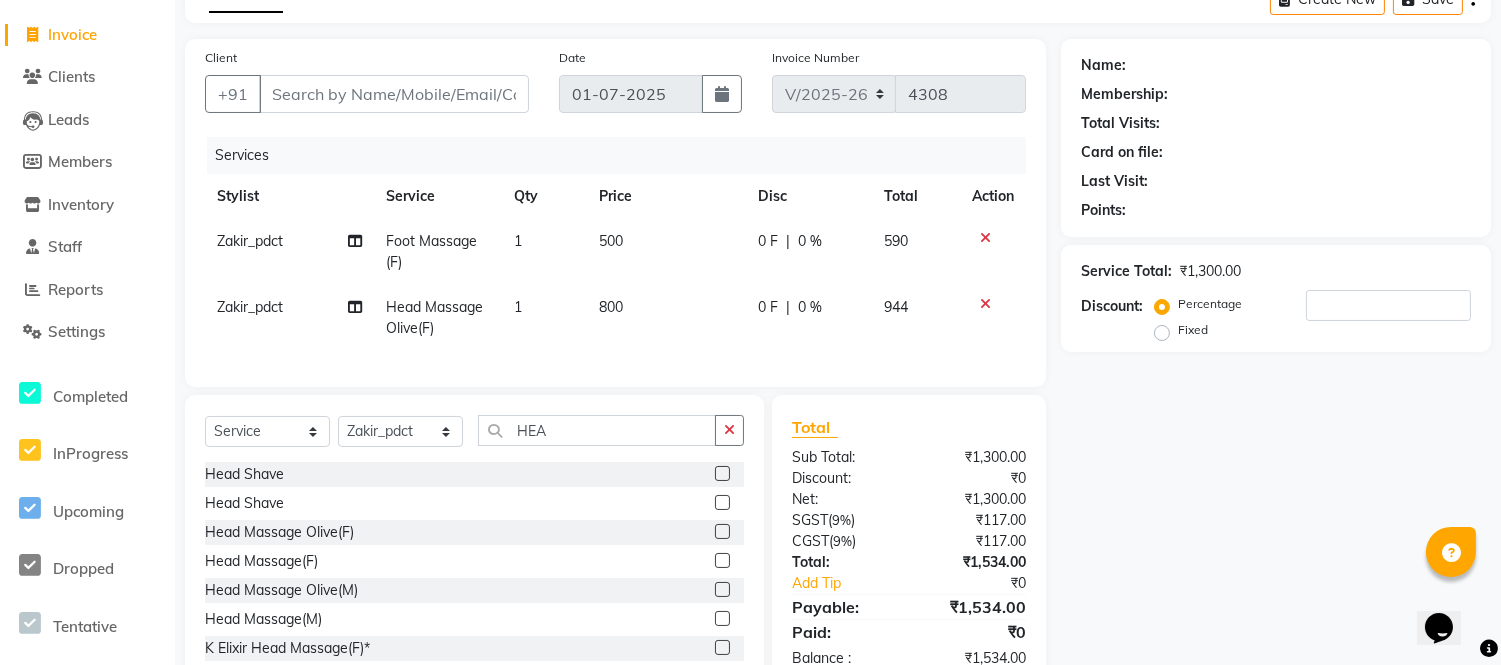 click 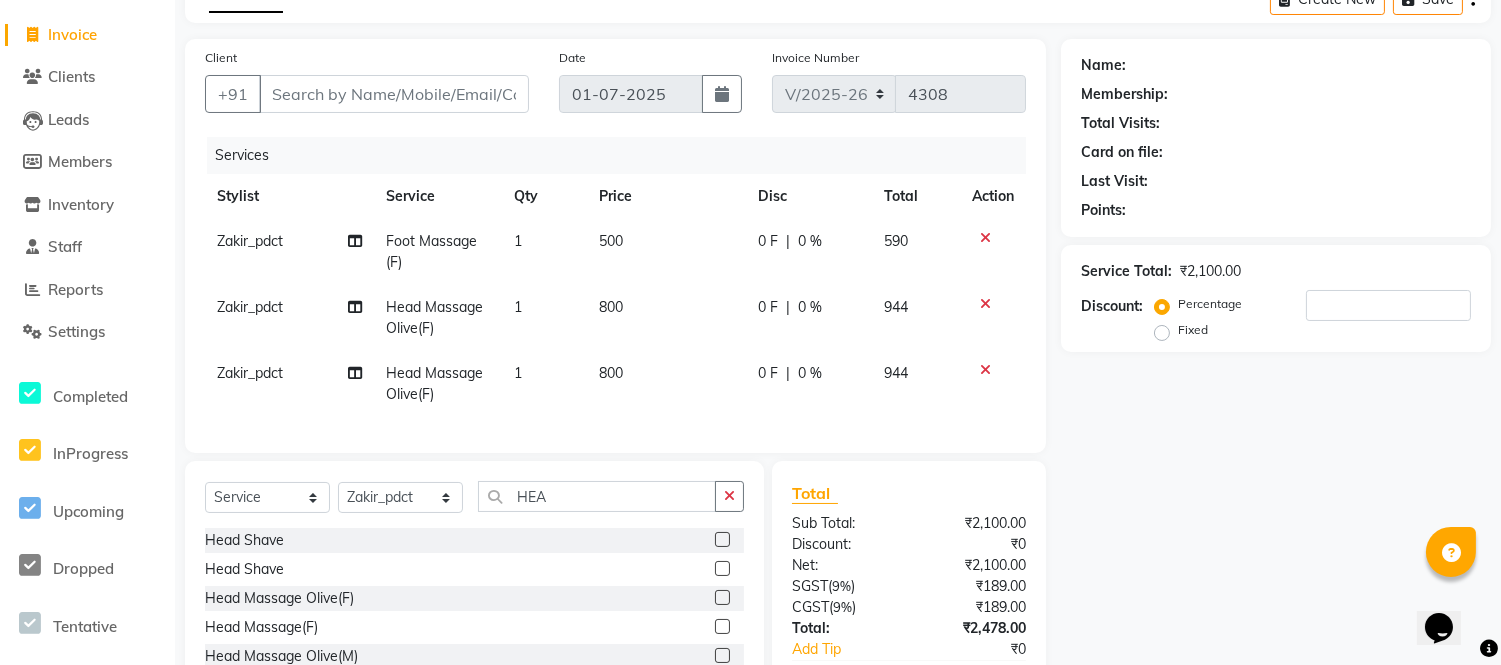 click on "Zakir_pdct" 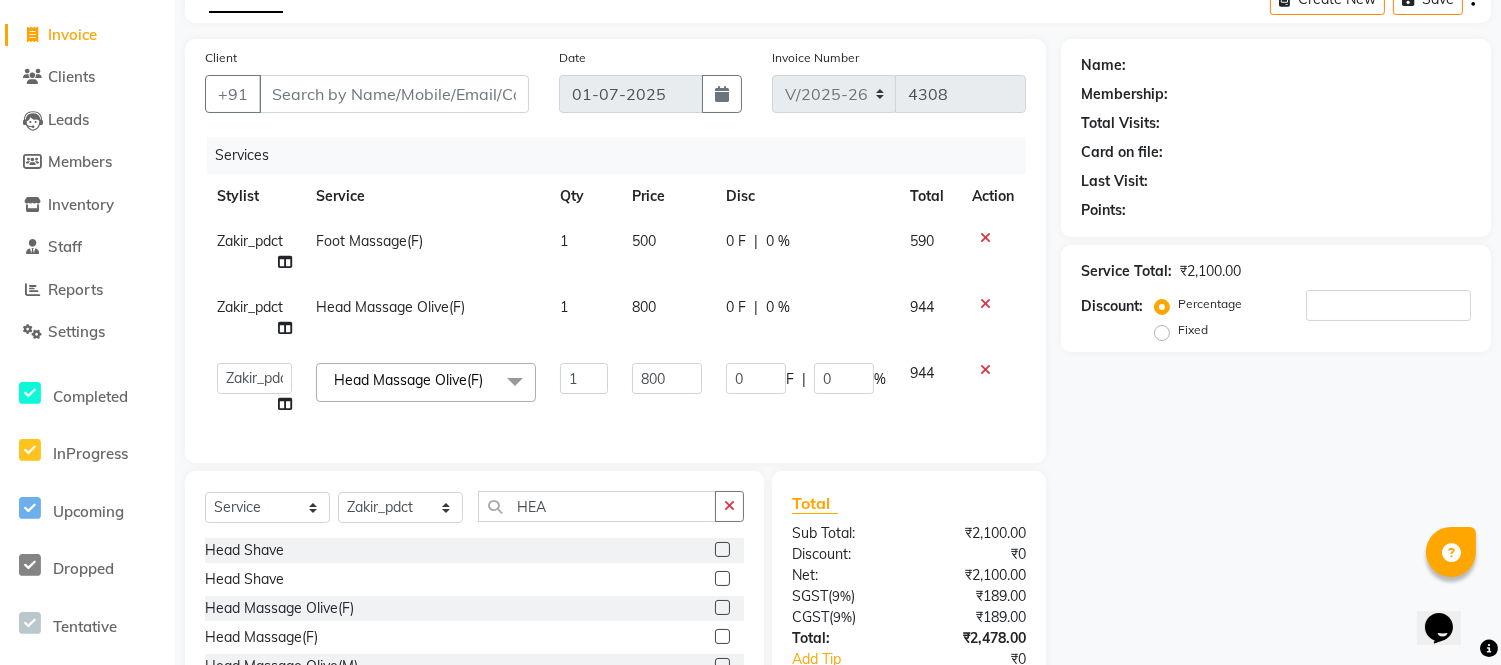 click on "Zakir_pdct" 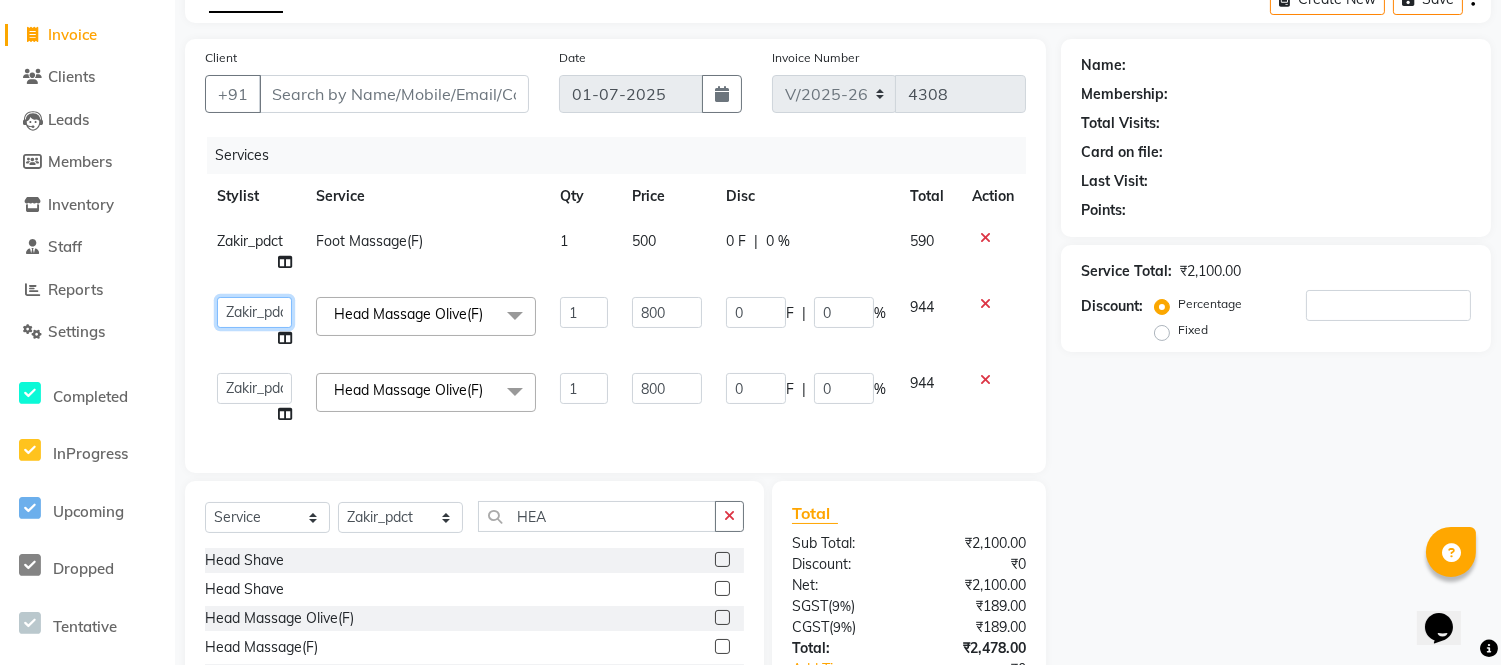 click on "[PERSON_NAME]   Alam _Pdct   [PERSON_NAME]   [PERSON_NAME]   Counter Sales   Geeta   [PERSON_NAME]   ilfan   [PERSON_NAME]   [PERSON_NAME]   Manager   [PERSON_NAME]   [PERSON_NAME]   sagar_pdct   Surejit   [PERSON_NAME]" 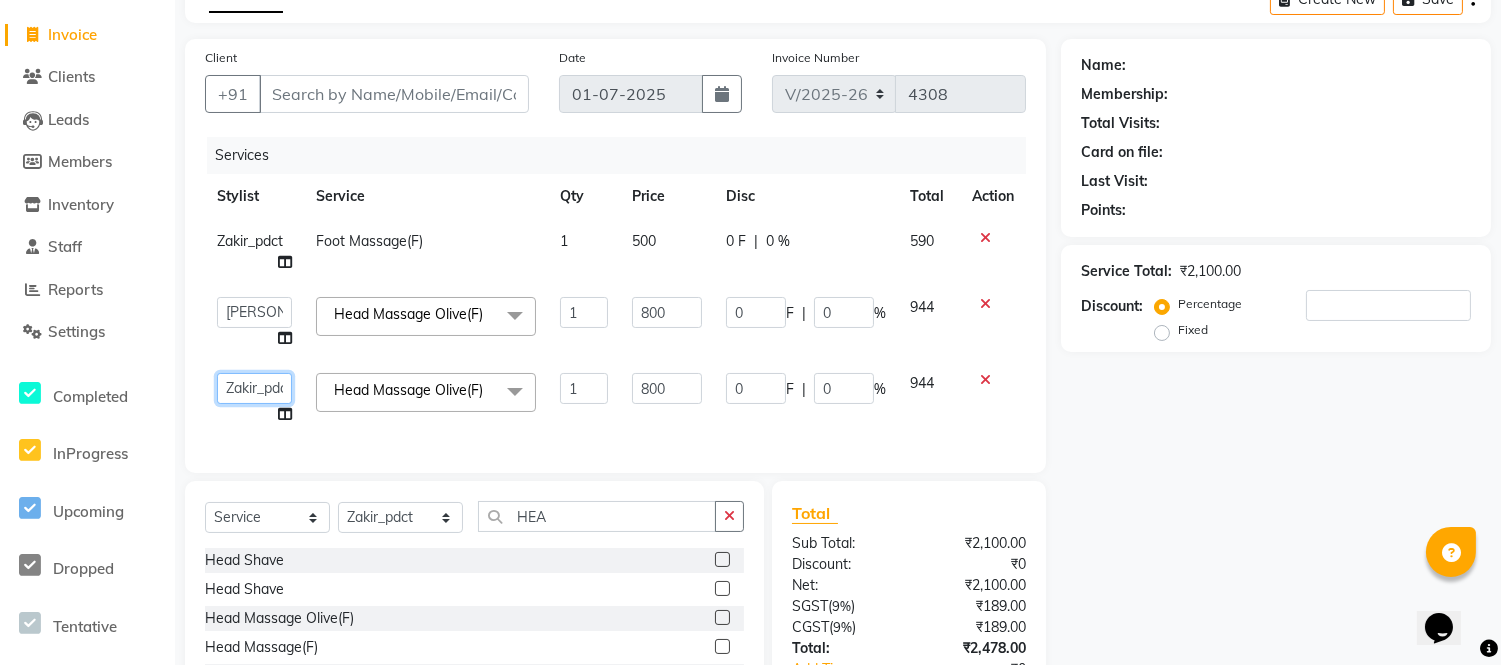 click on "[PERSON_NAME]   Alam _Pdct   [PERSON_NAME]   [PERSON_NAME]   Counter Sales   Geeta   [PERSON_NAME]   ilfan   [PERSON_NAME]   [PERSON_NAME]   Manager   [PERSON_NAME]   [PERSON_NAME]   sagar_pdct   Surejit   [PERSON_NAME]" 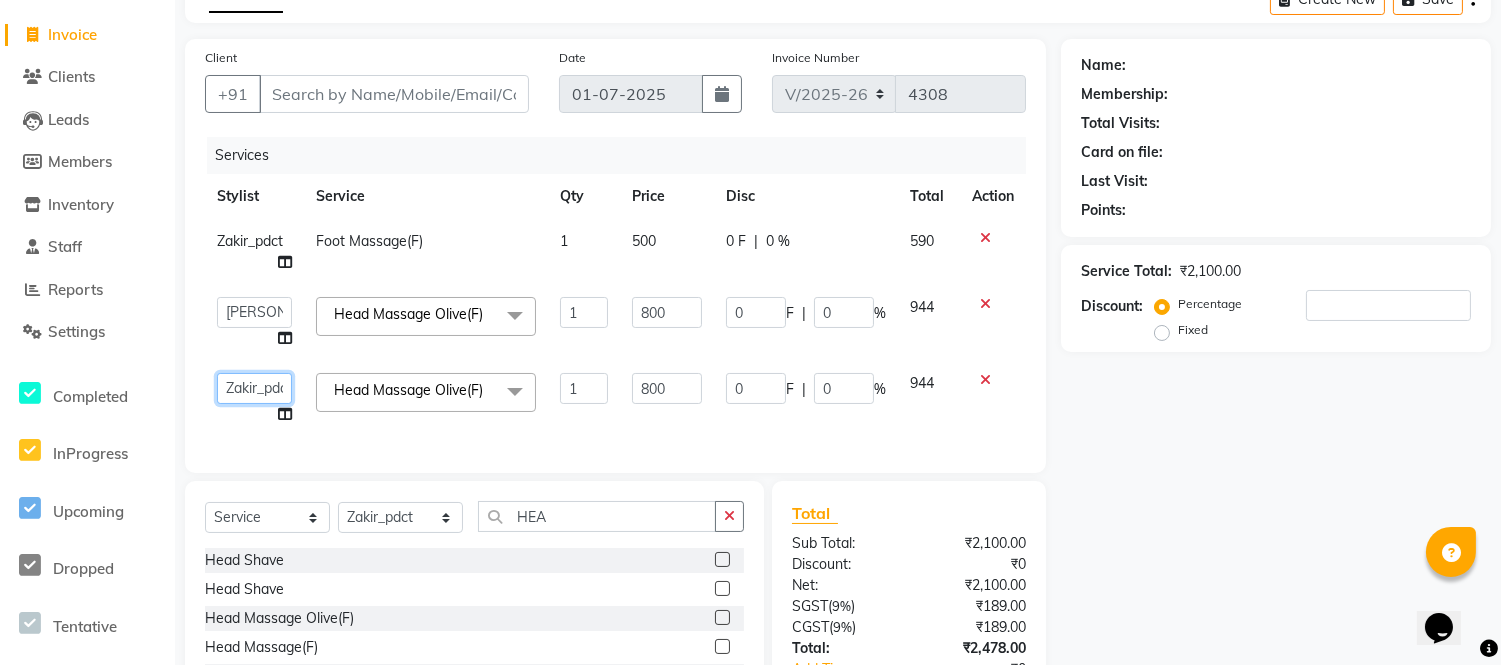 click on "[PERSON_NAME]   Alam _Pdct   [PERSON_NAME]   [PERSON_NAME]   Counter Sales   Geeta   [PERSON_NAME]   ilfan   [PERSON_NAME]   [PERSON_NAME]   Manager   [PERSON_NAME]   [PERSON_NAME]   sagar_pdct   Surejit   [PERSON_NAME]" 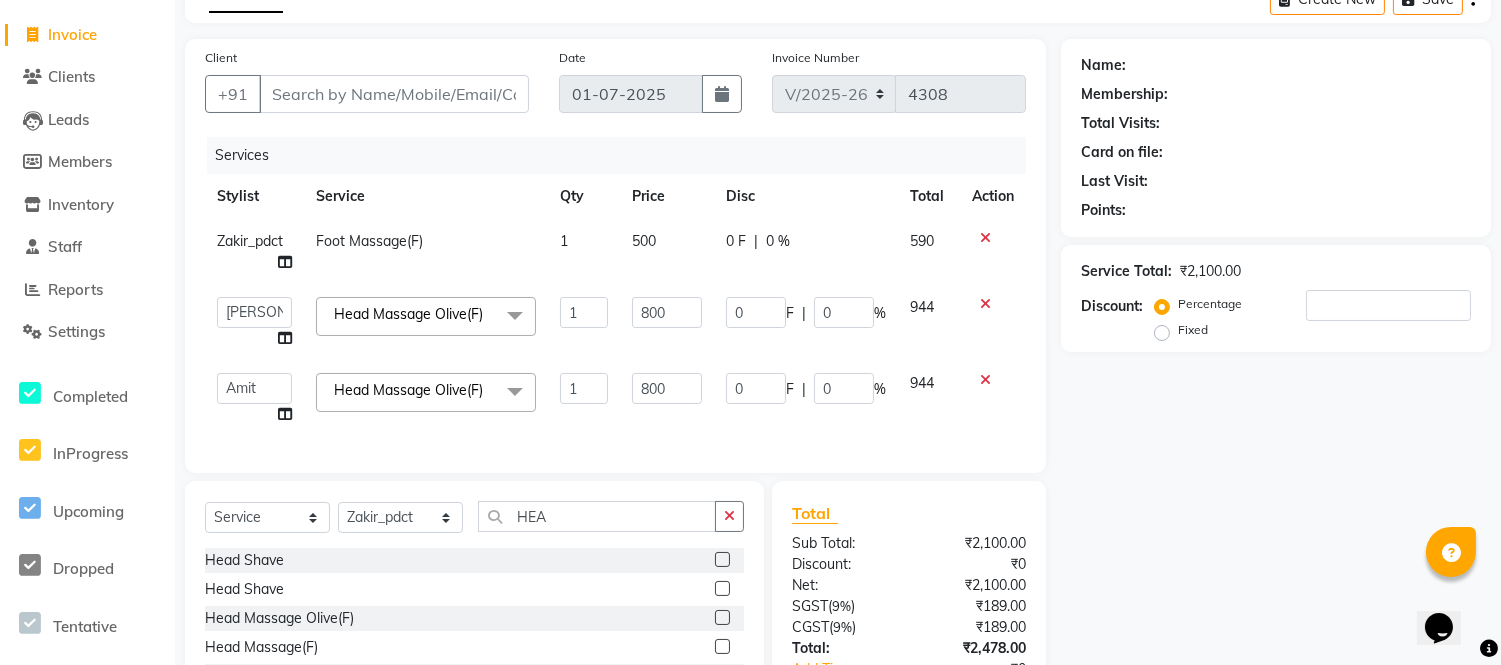 scroll, scrollTop: 268, scrollLeft: 0, axis: vertical 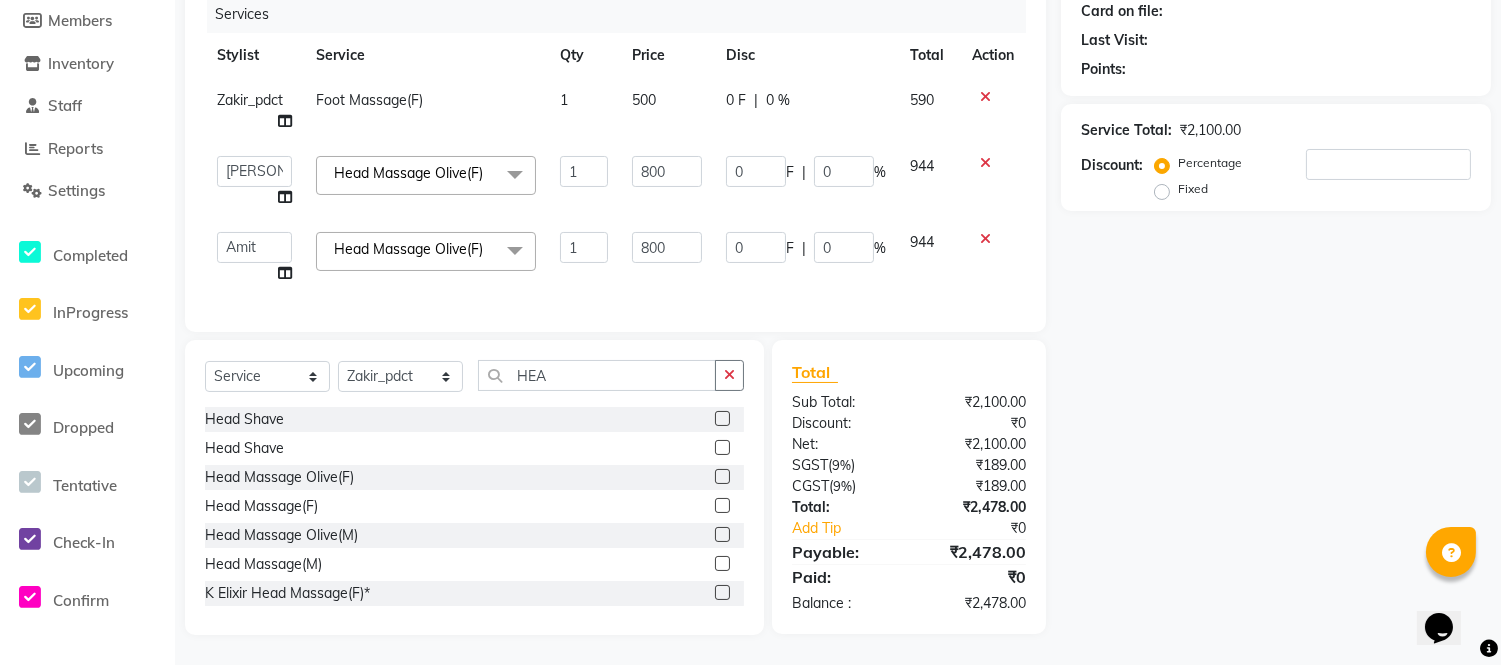 click on "500" 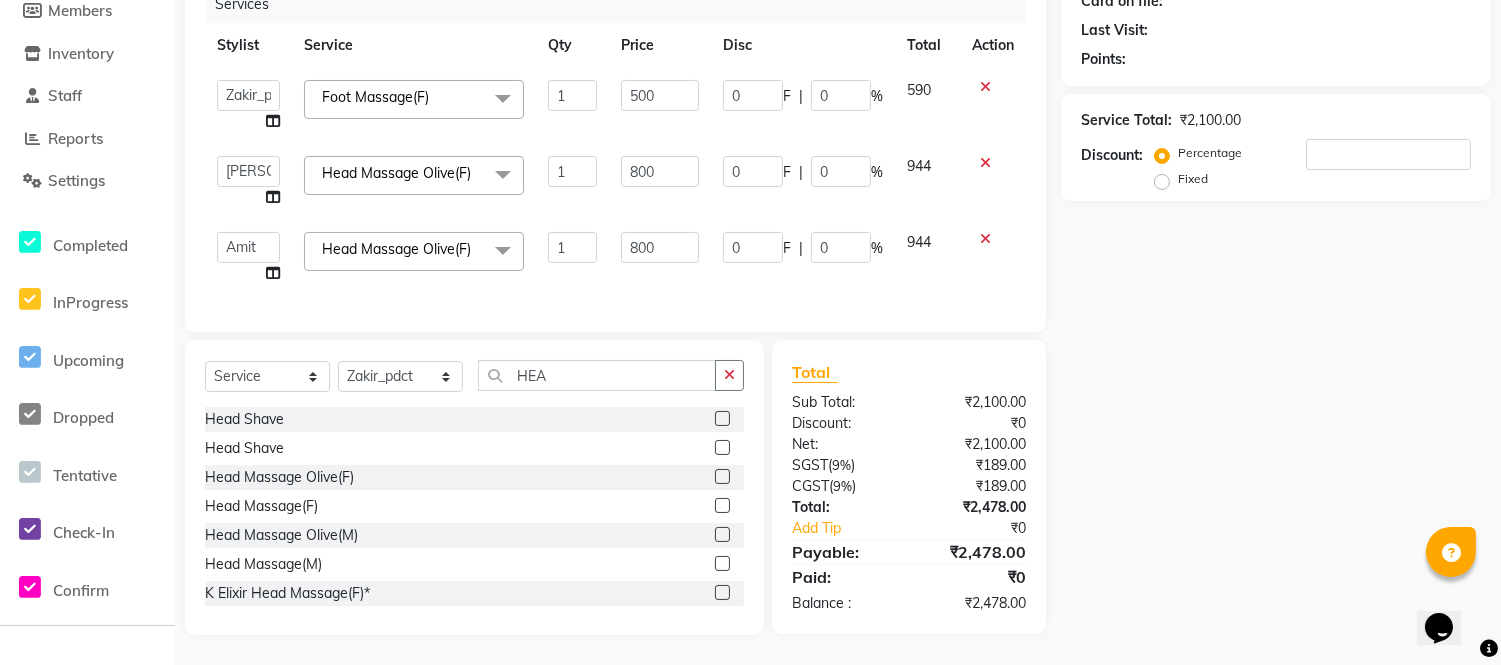 click on "500" 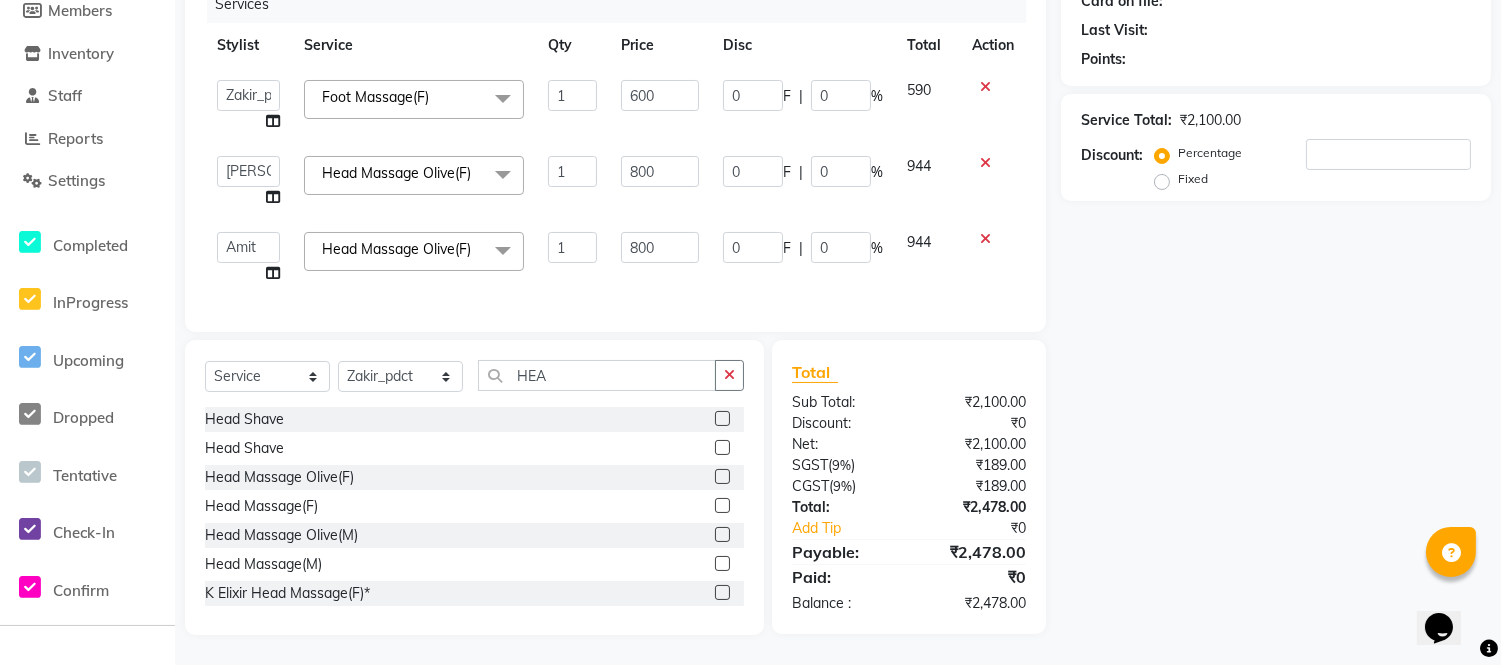 click on "600" 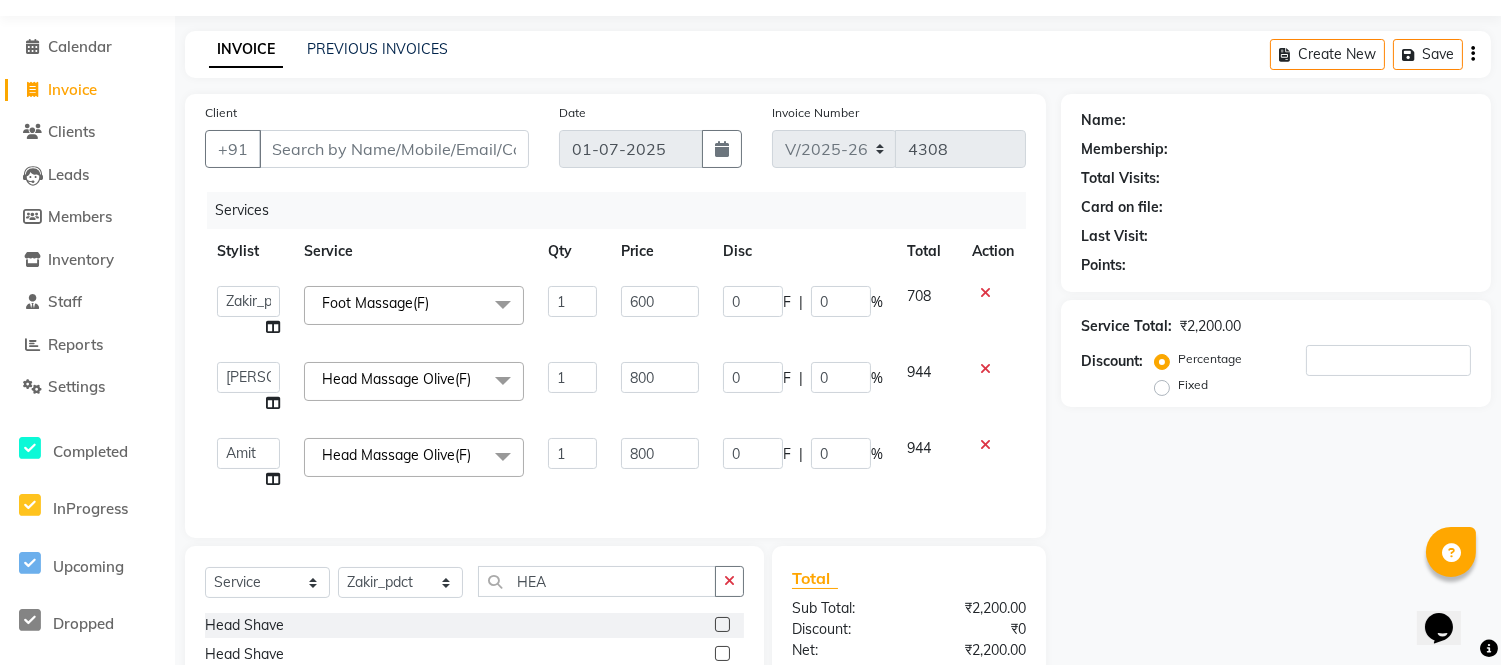 scroll, scrollTop: 278, scrollLeft: 0, axis: vertical 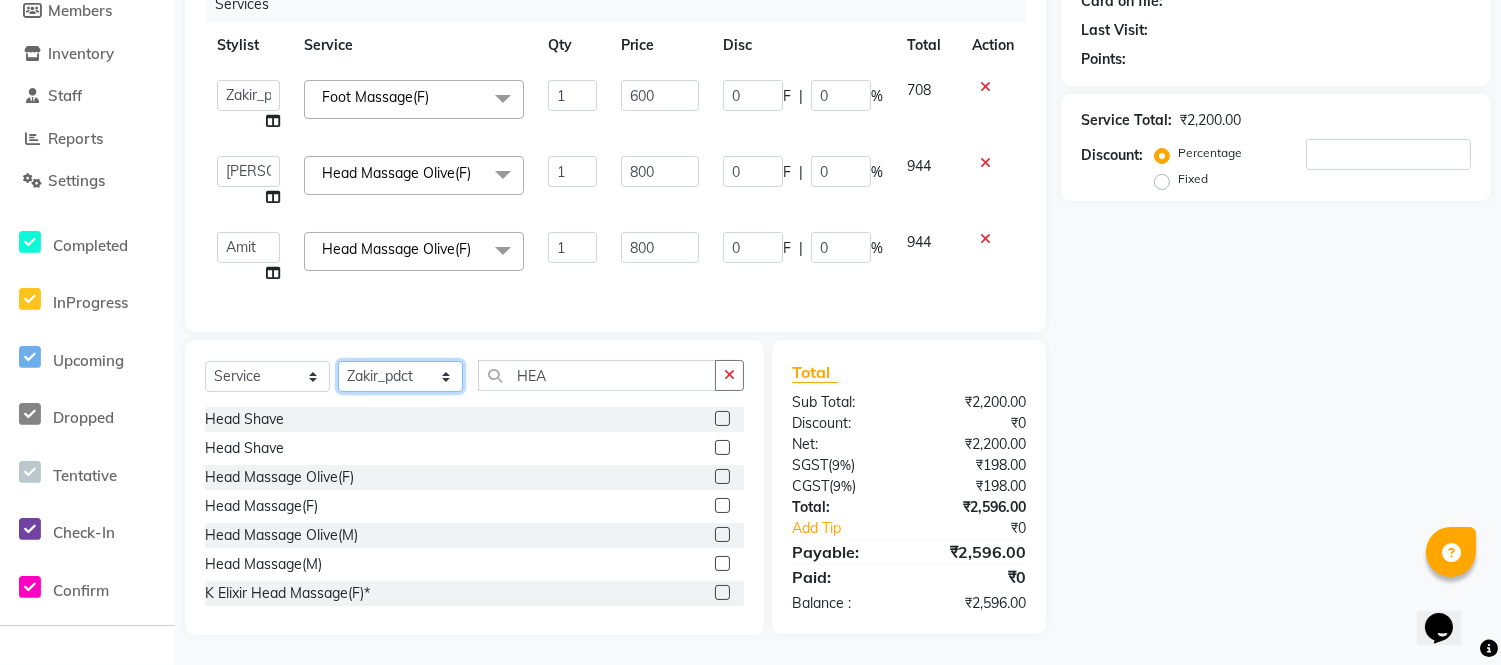 click on "Select Stylist [PERSON_NAME] Alam _Pdct [PERSON_NAME] [PERSON_NAME] Counter Sales [PERSON_NAME] ilfan [PERSON_NAME] [PERSON_NAME] Manager [PERSON_NAME] [PERSON_NAME] sagar_pdct [PERSON_NAME]" 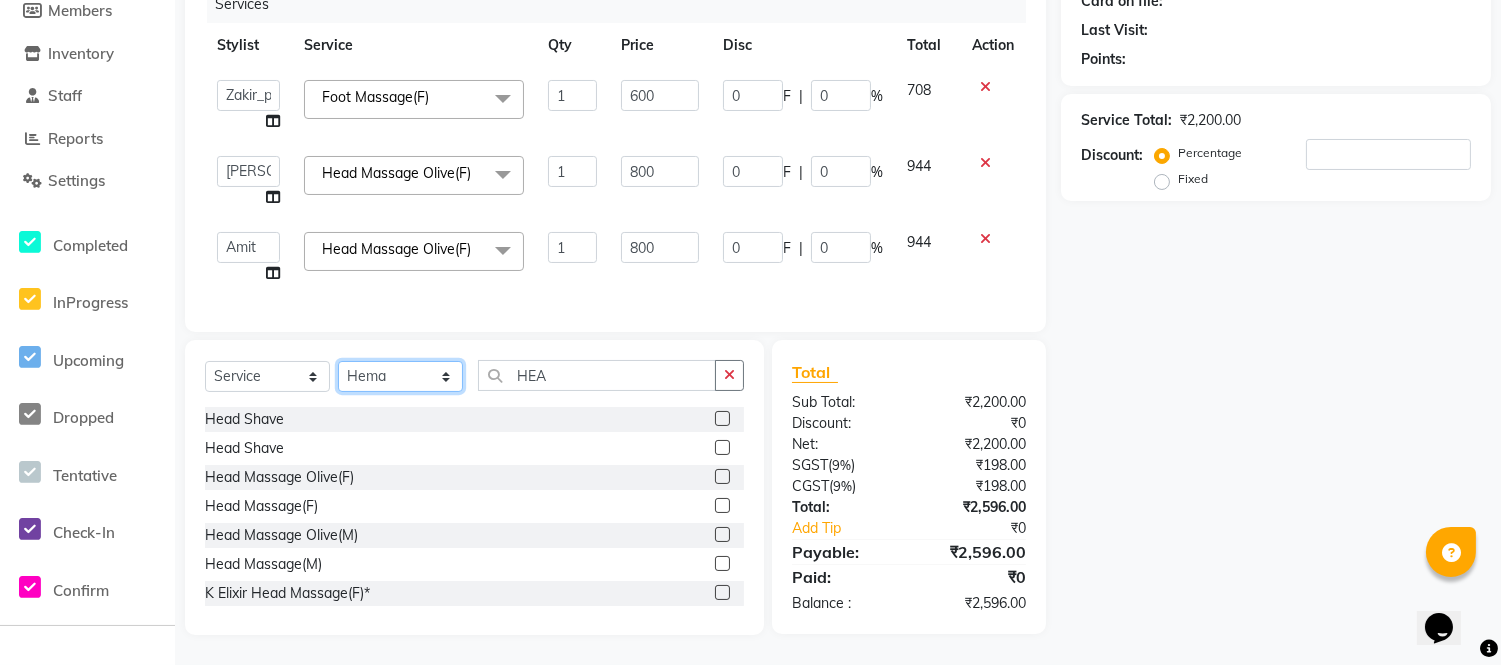 click on "Select Stylist [PERSON_NAME] Alam _Pdct [PERSON_NAME] [PERSON_NAME] Counter Sales [PERSON_NAME] ilfan [PERSON_NAME] [PERSON_NAME] Manager [PERSON_NAME] [PERSON_NAME] sagar_pdct [PERSON_NAME]" 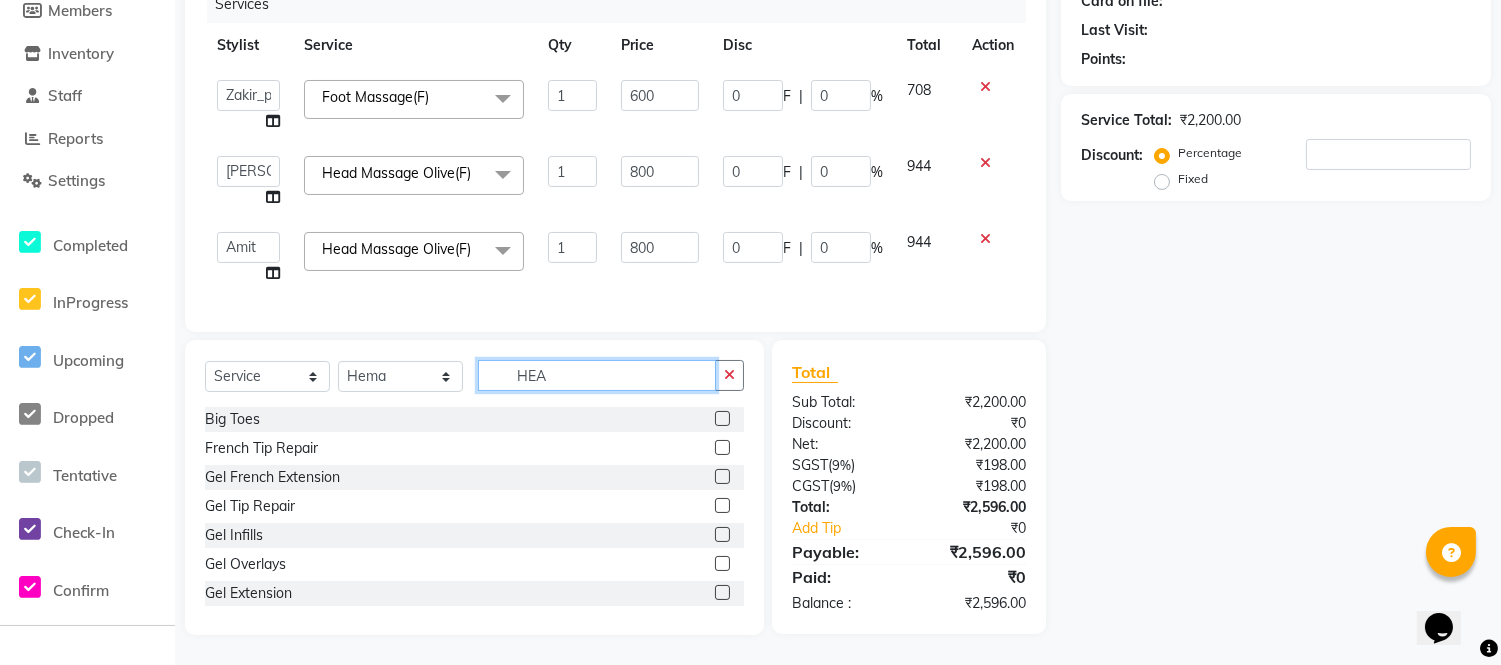 click on "HEA" 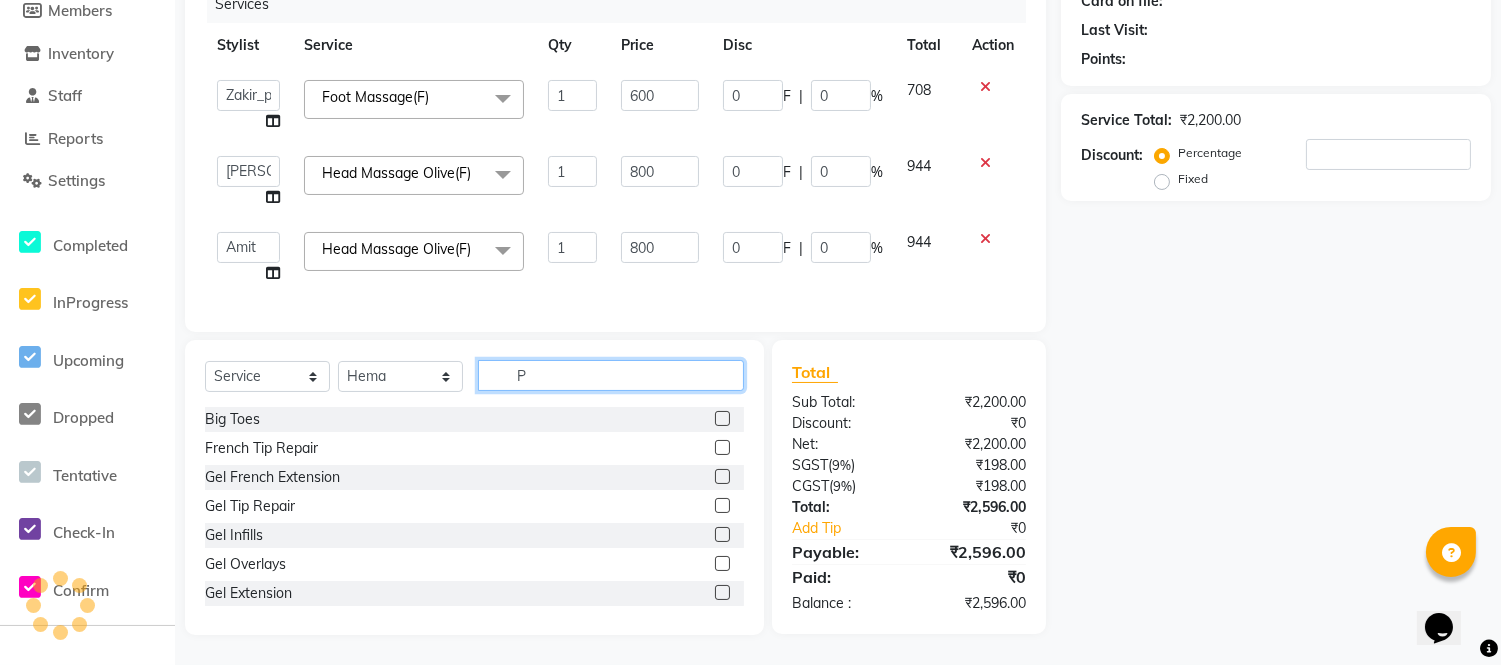 scroll, scrollTop: 278, scrollLeft: 0, axis: vertical 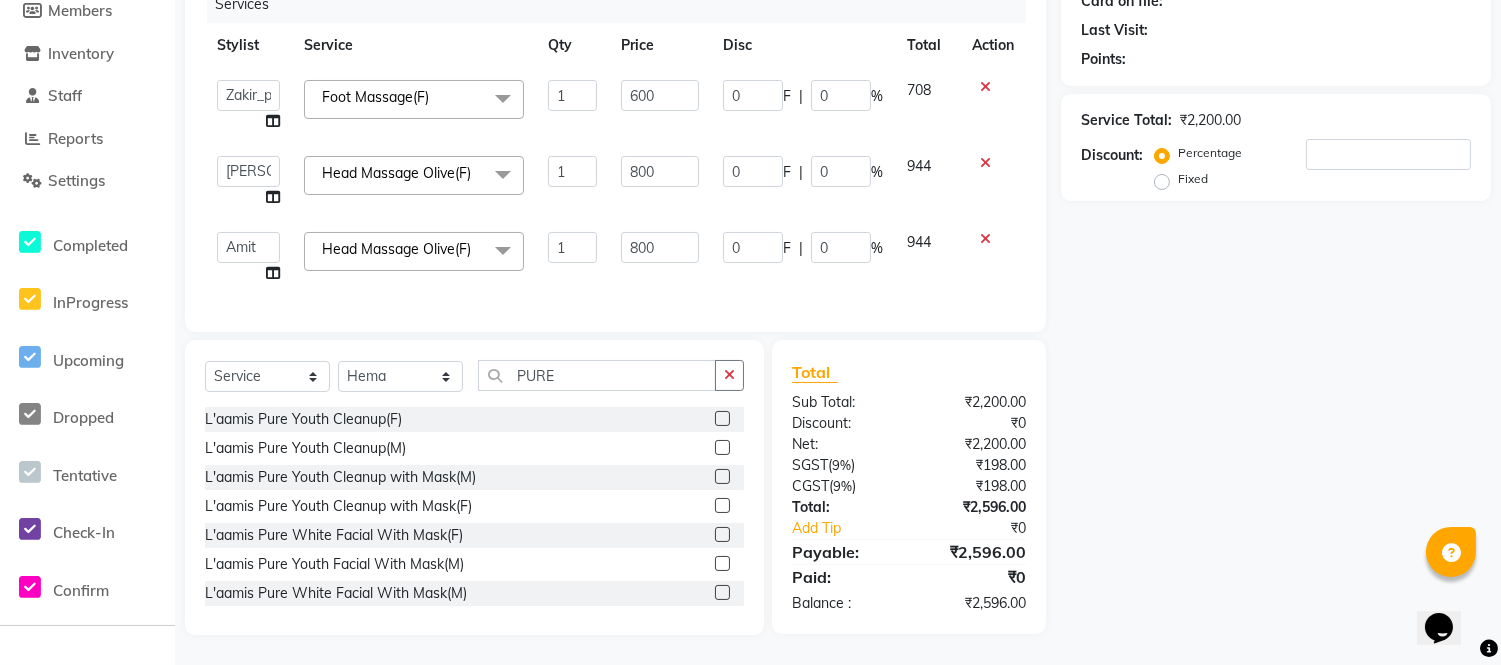 click 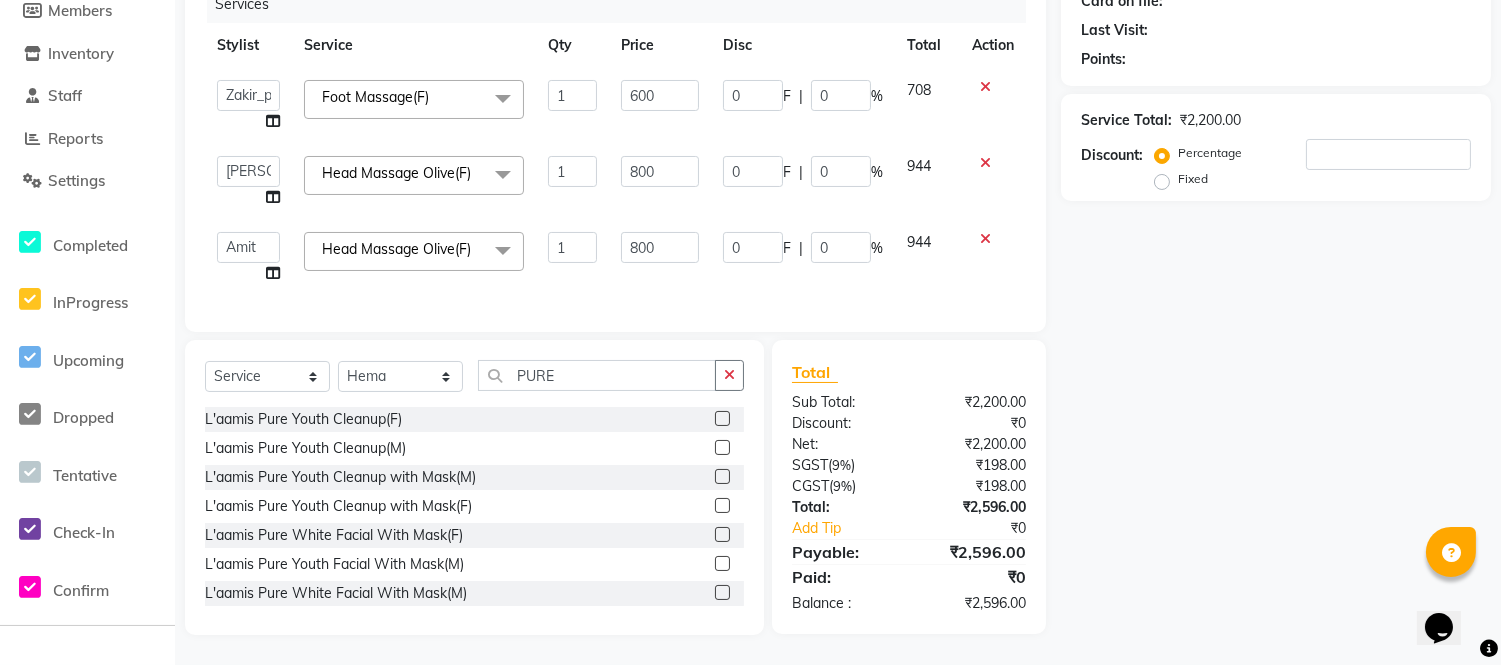 click at bounding box center [721, 564] 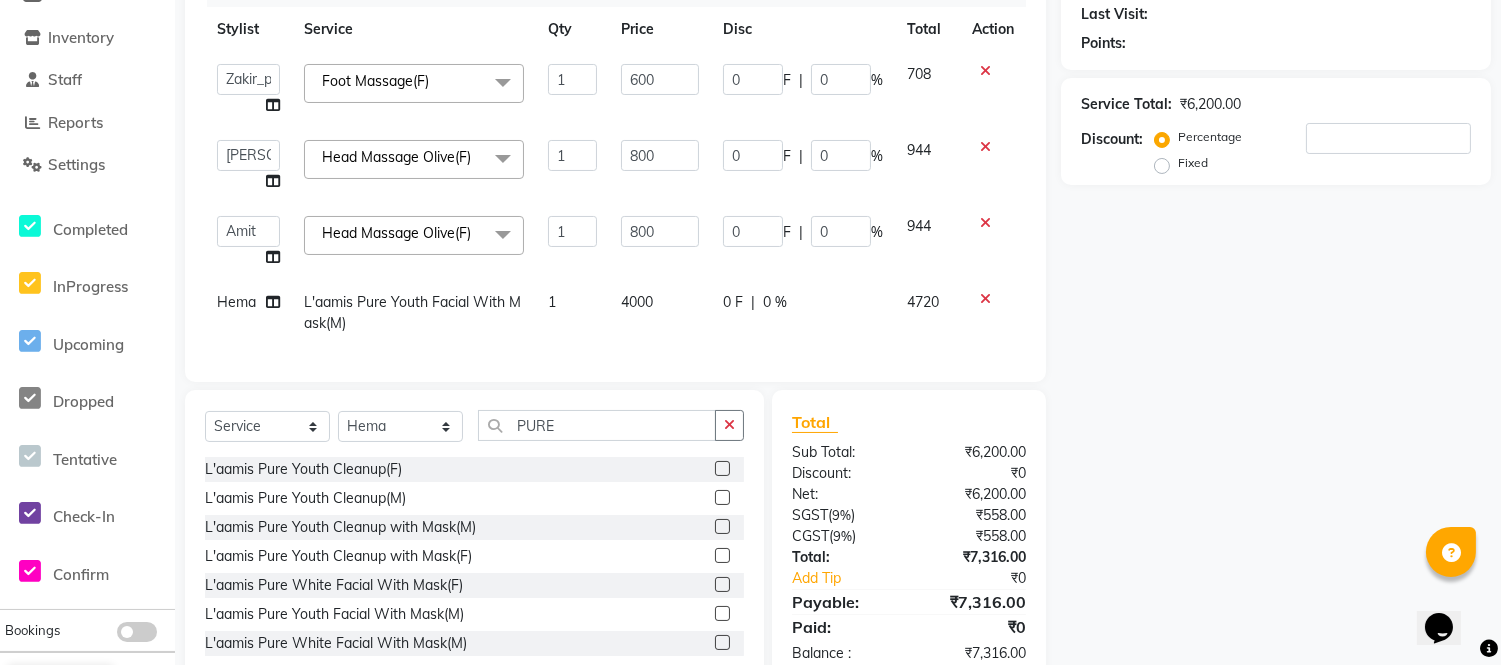 click 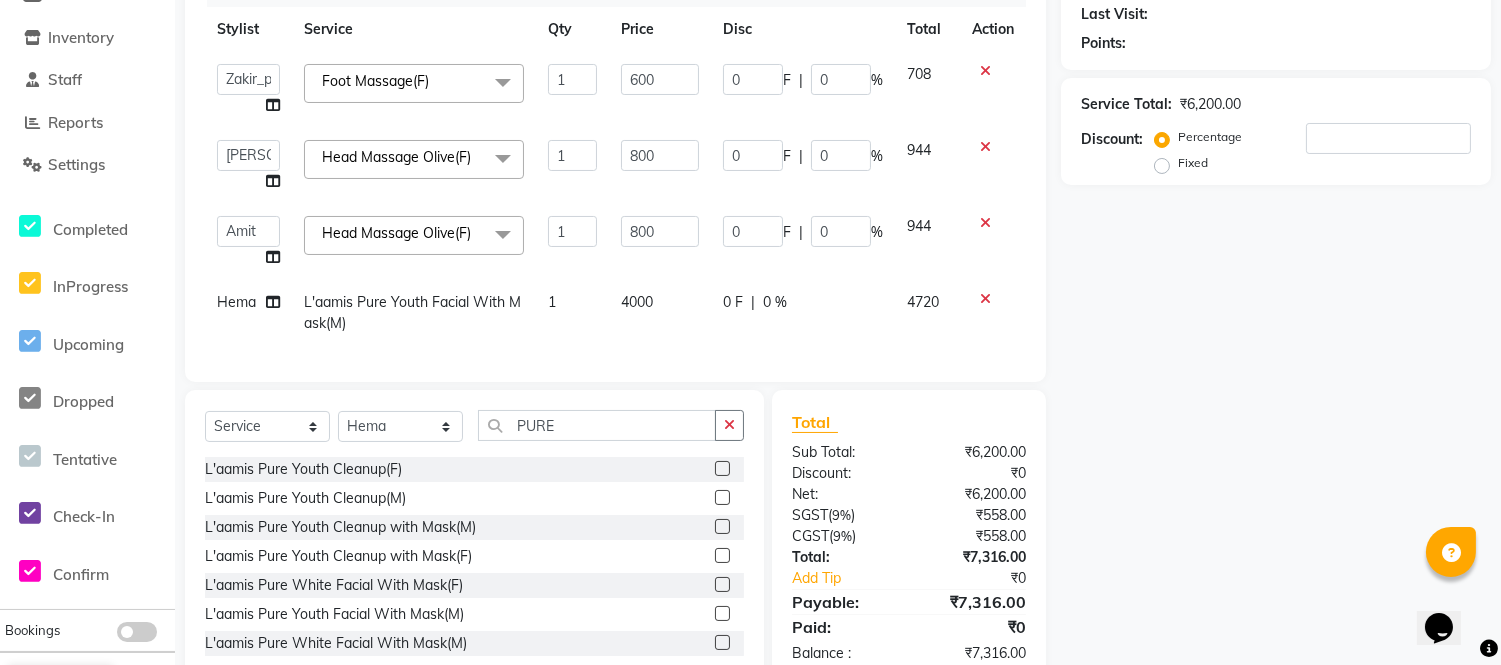 click at bounding box center (721, 614) 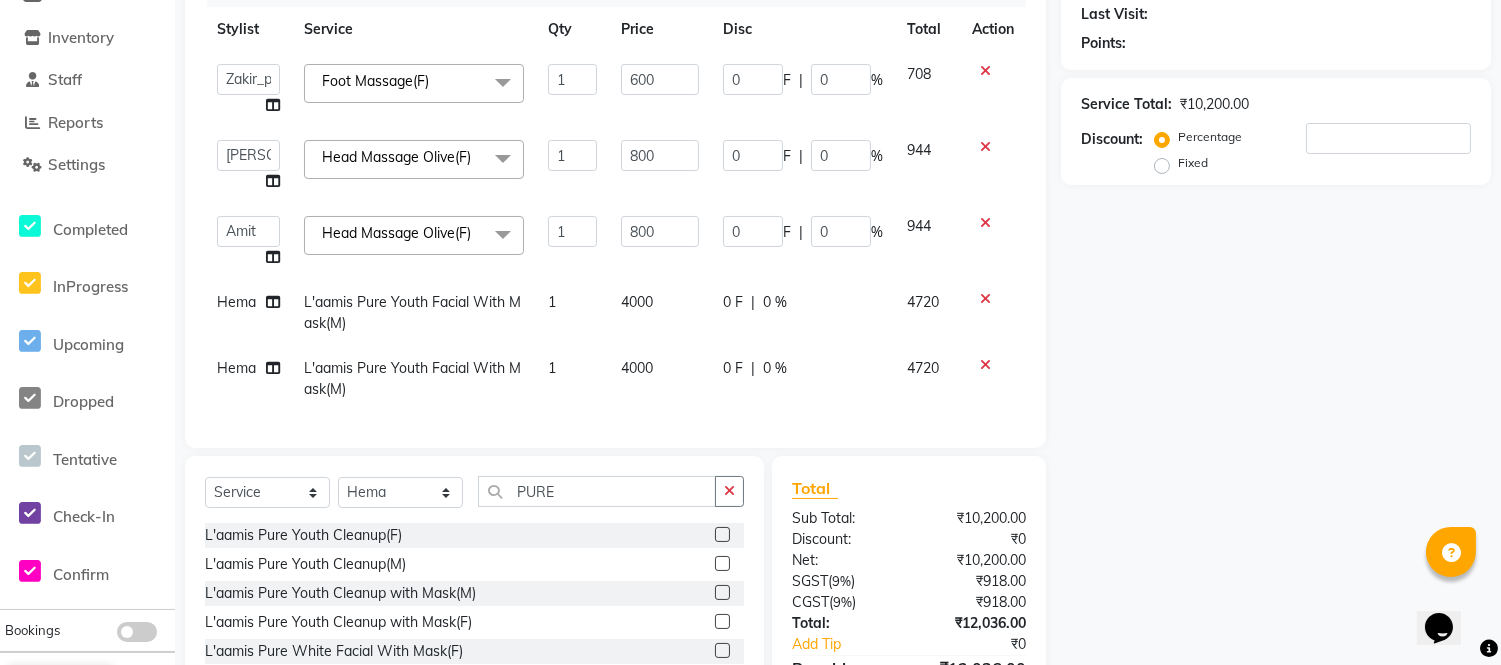 click on "Hema" 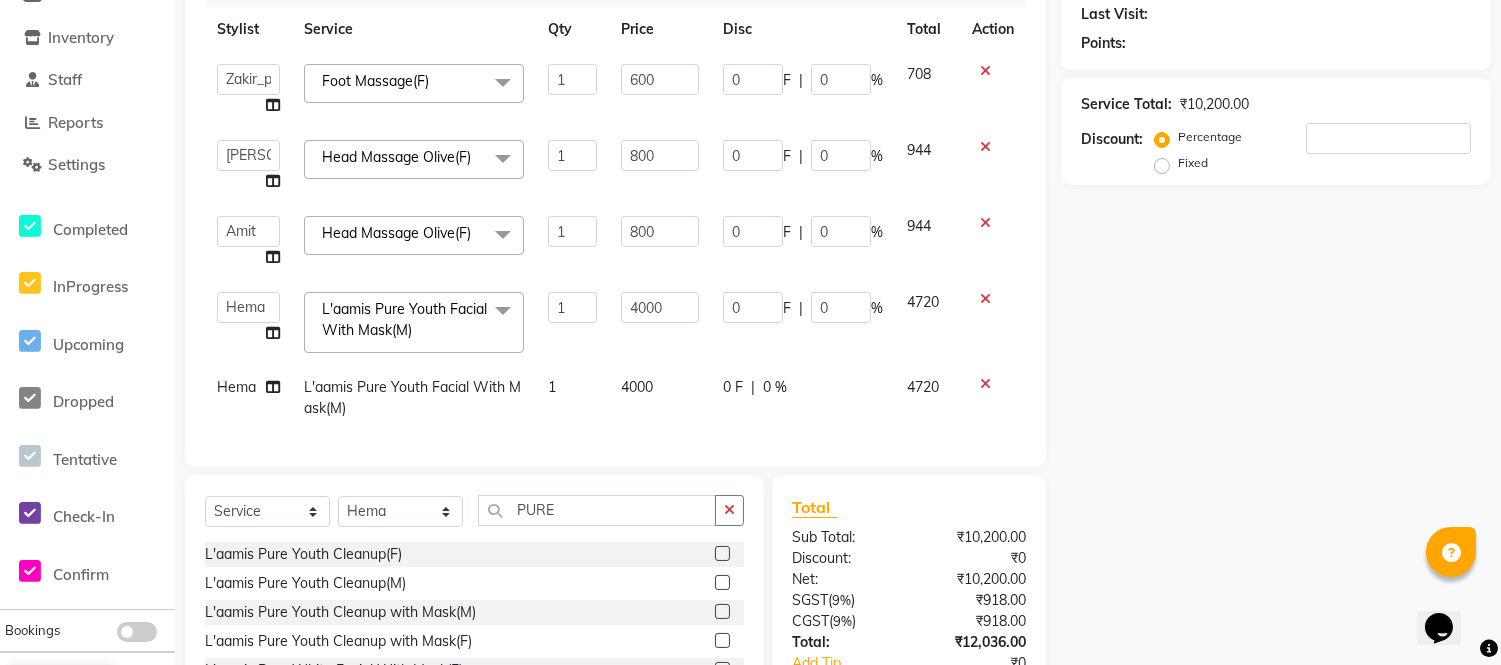 click on "Hema" 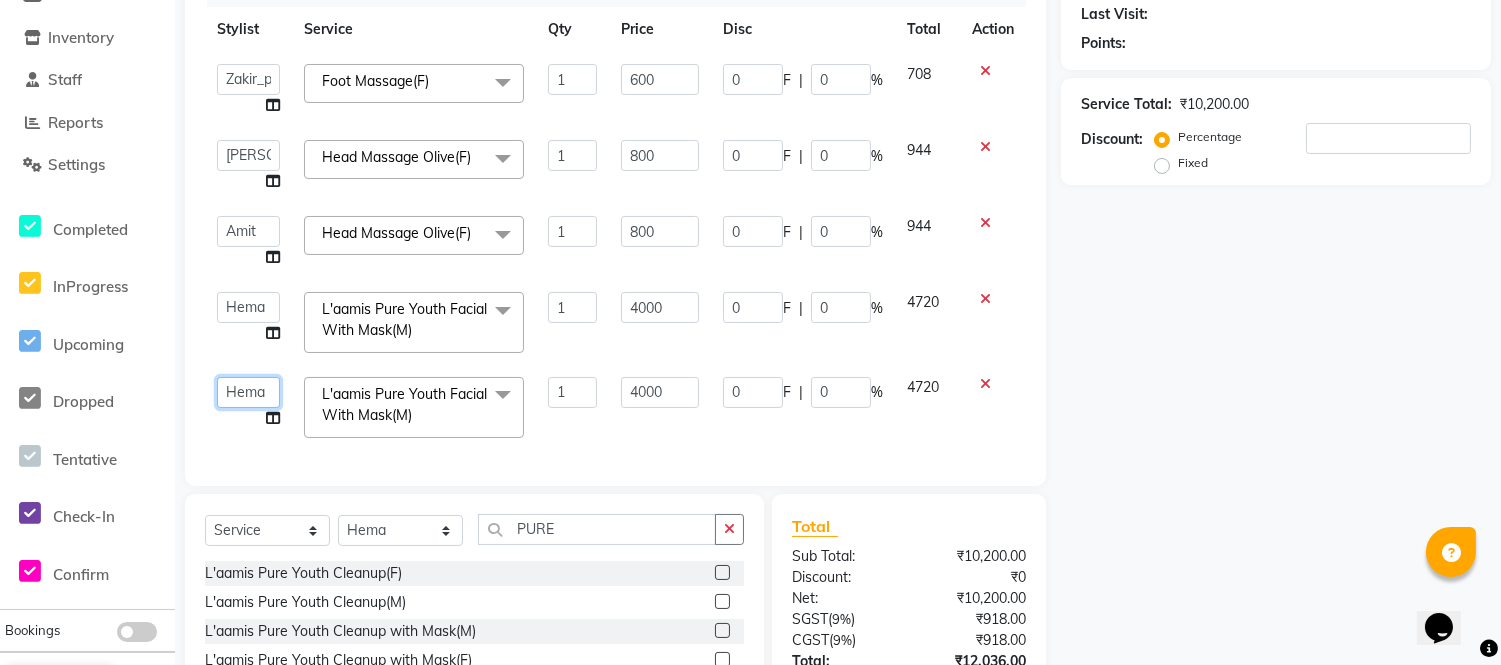 click on "[PERSON_NAME]   Alam _Pdct   [PERSON_NAME]   [PERSON_NAME]   Counter Sales   Geeta   [PERSON_NAME]   ilfan   [PERSON_NAME]   [PERSON_NAME]   Manager   [PERSON_NAME]   [PERSON_NAME]   sagar_pdct   Surejit   [PERSON_NAME]" 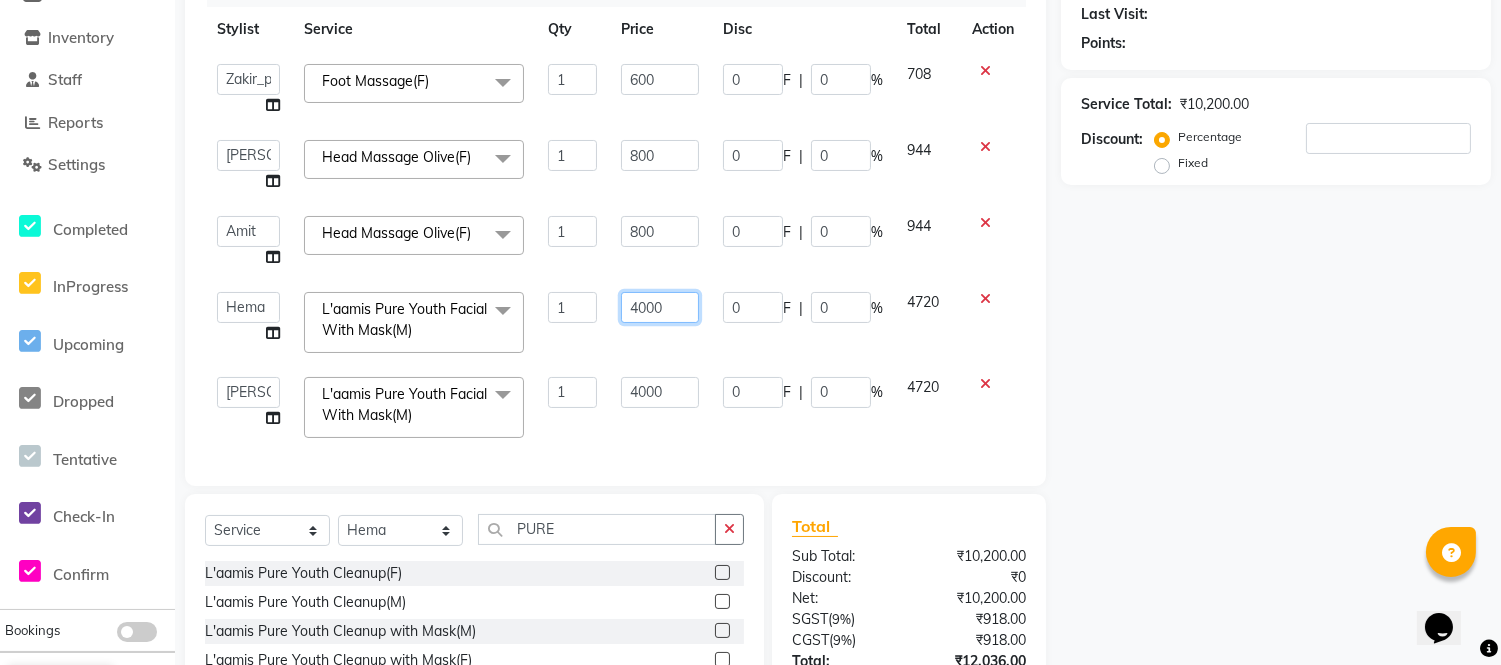 click on "4000" 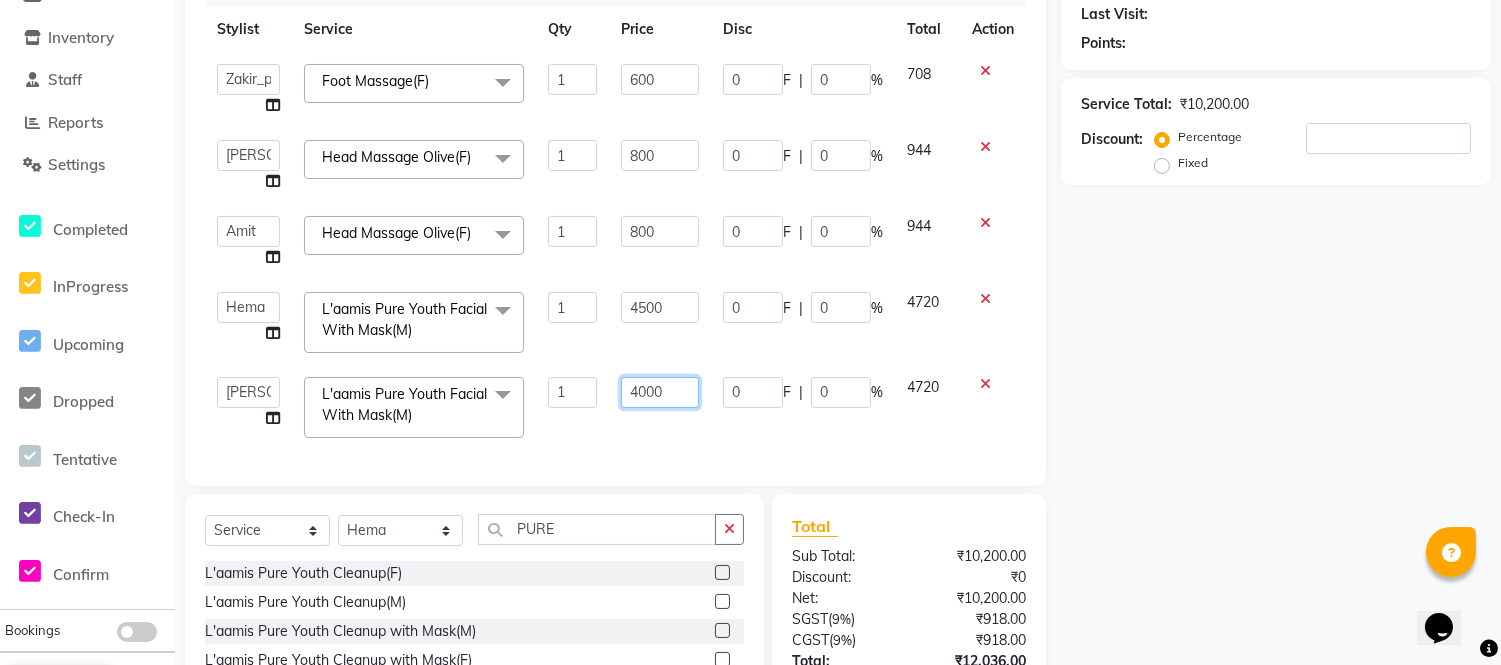 click on "4000" 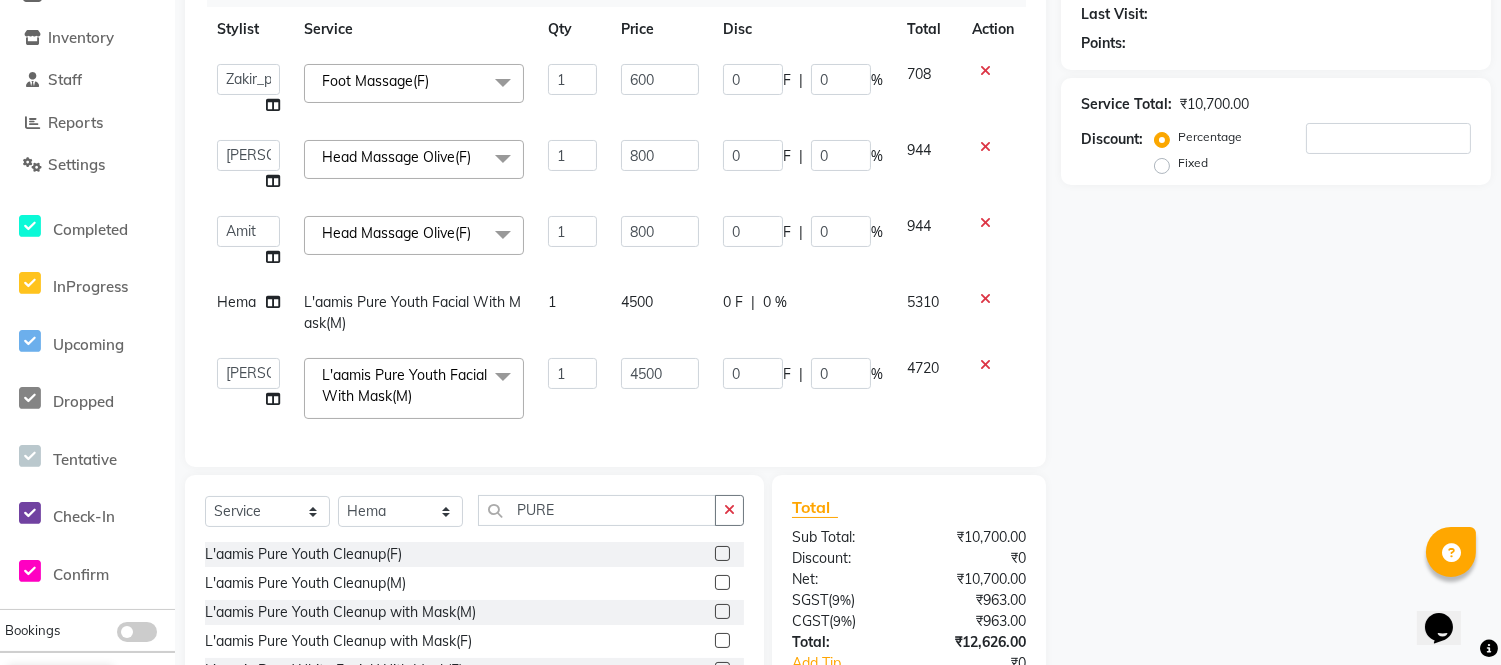 click on "4500" 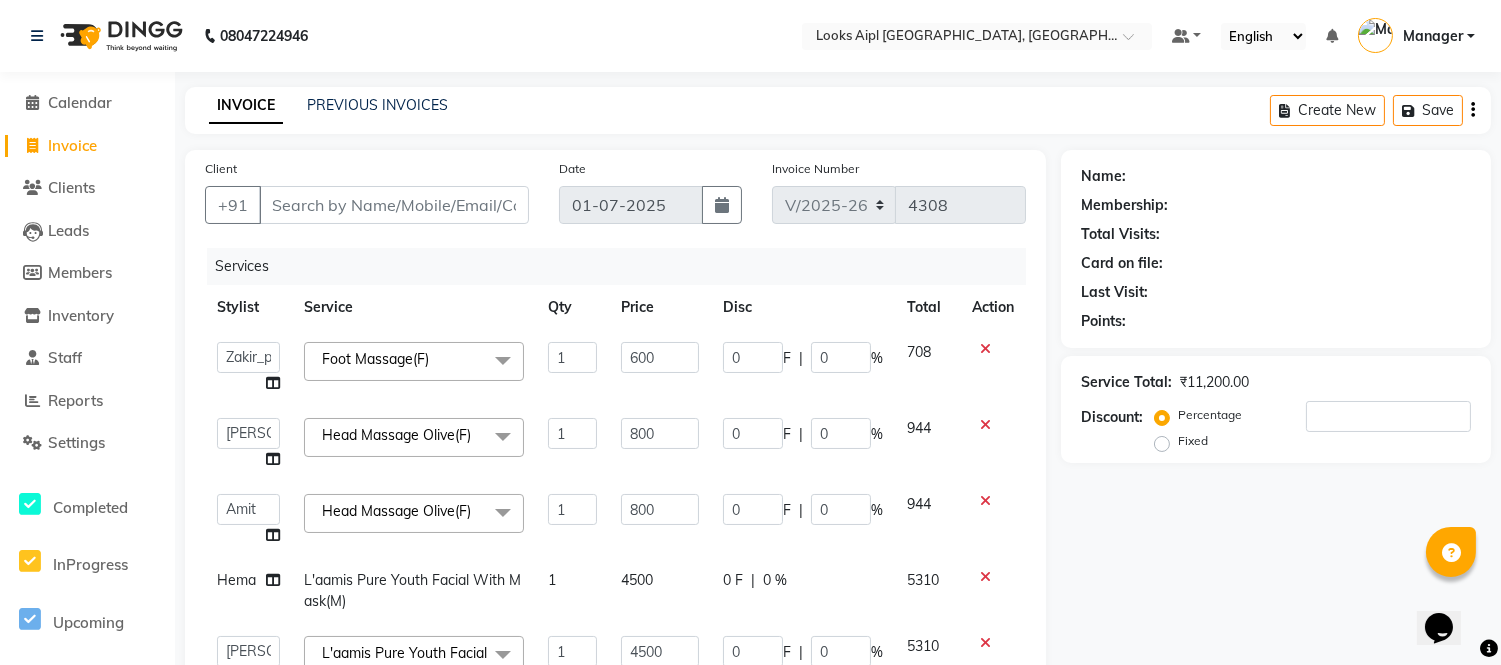 scroll, scrollTop: 222, scrollLeft: 0, axis: vertical 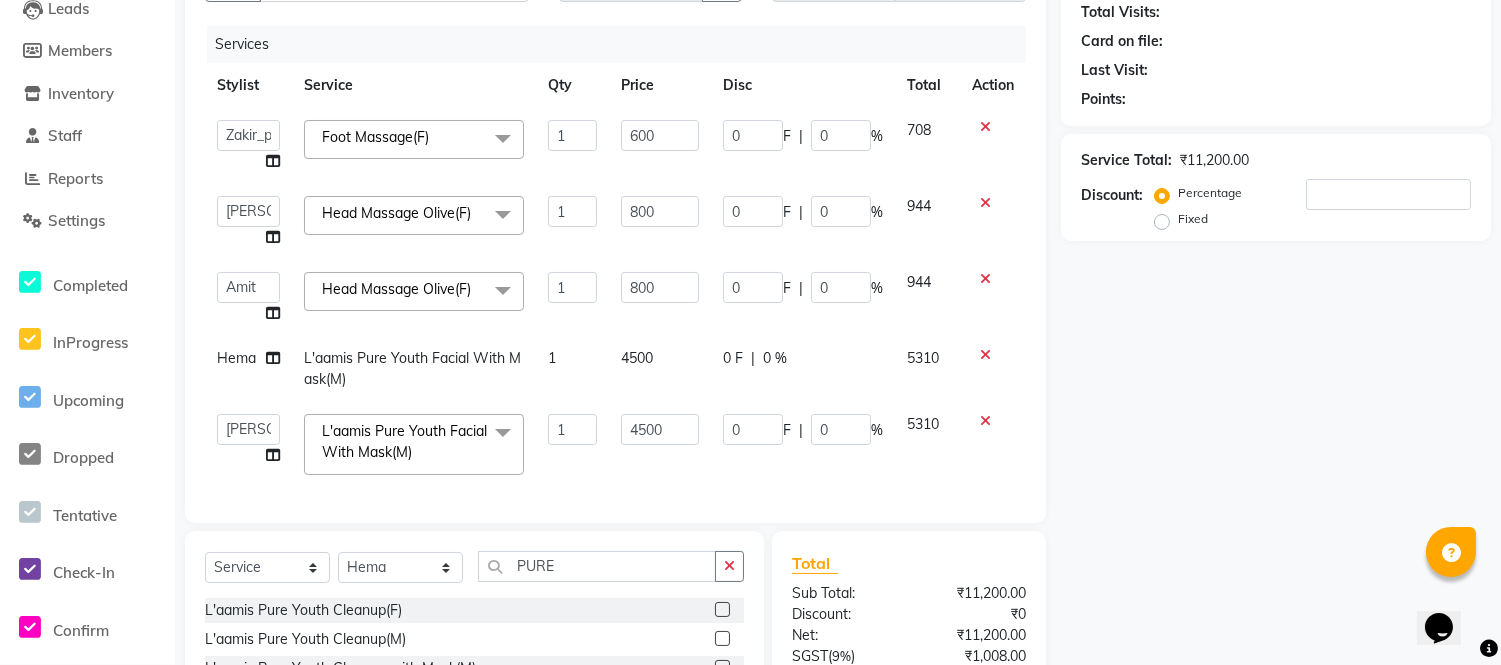 click on "0 F | 0 %" 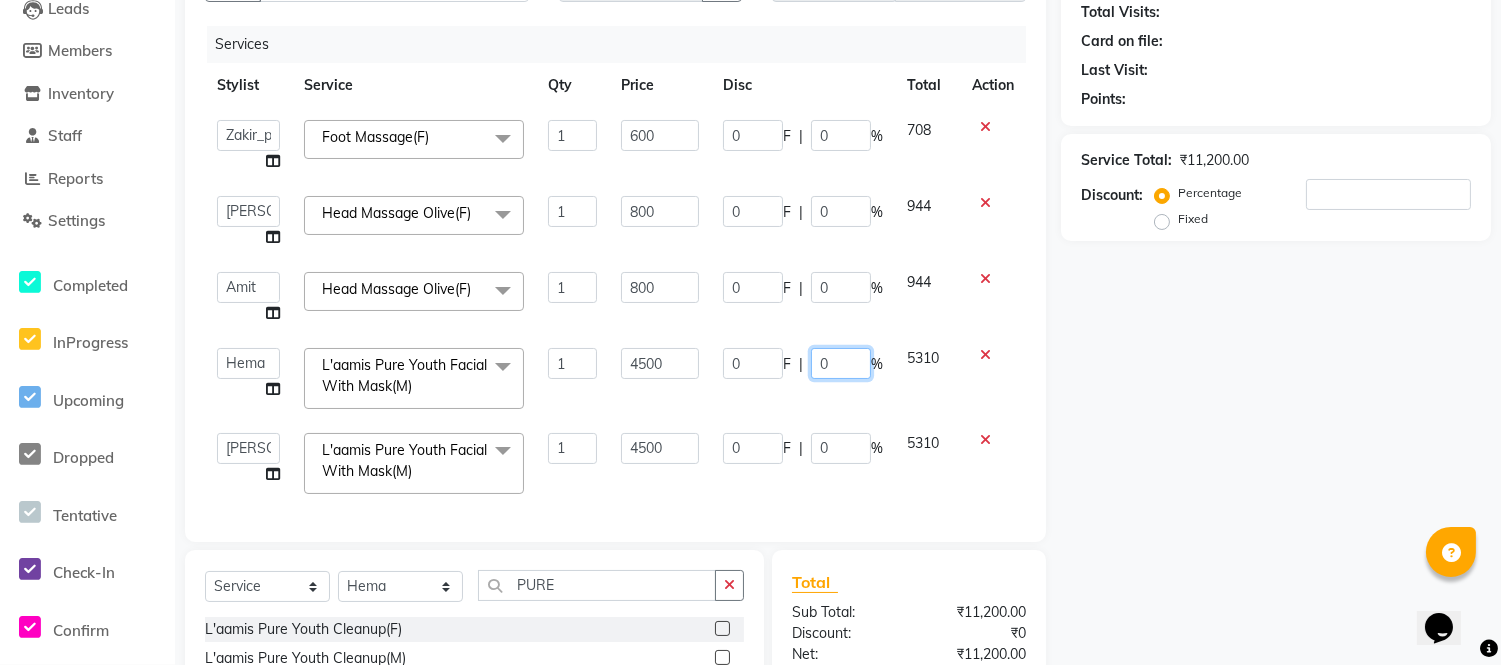 click on "0" 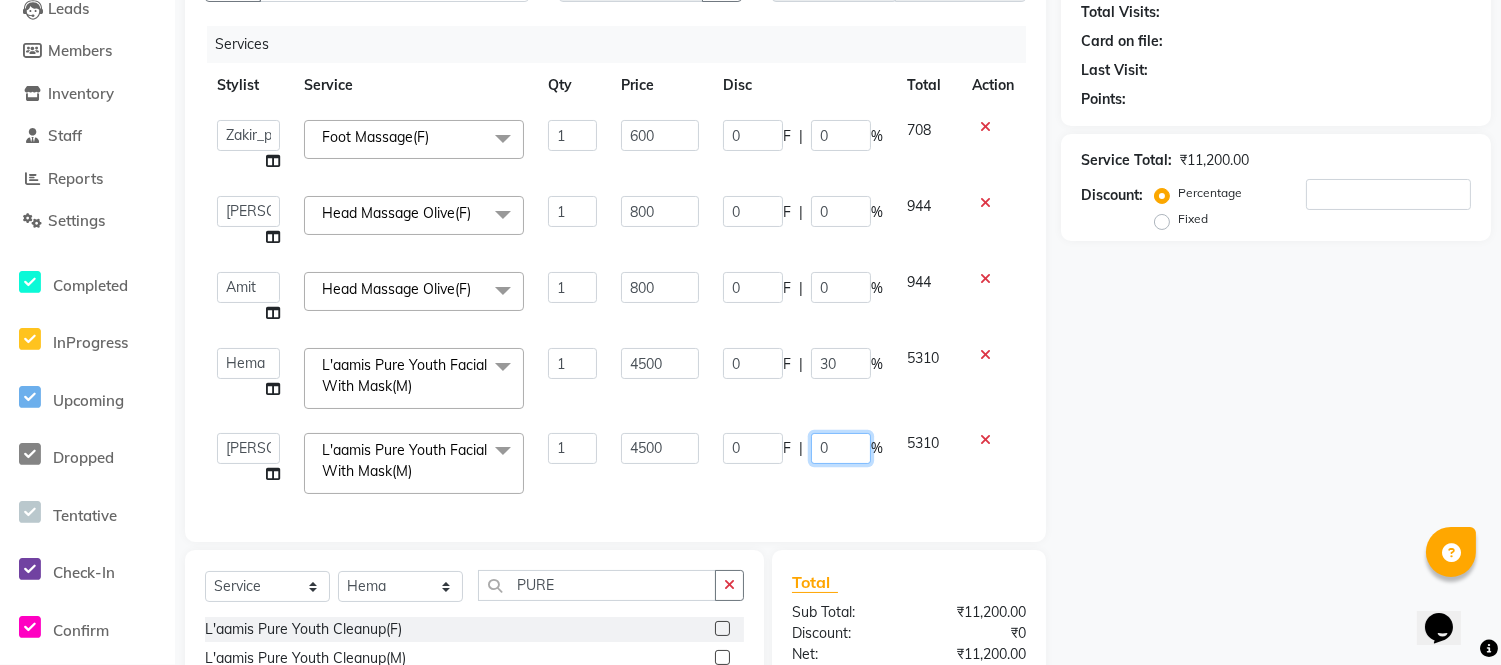 drag, startPoint x: 842, startPoint y: 452, endPoint x: 822, endPoint y: 473, distance: 29 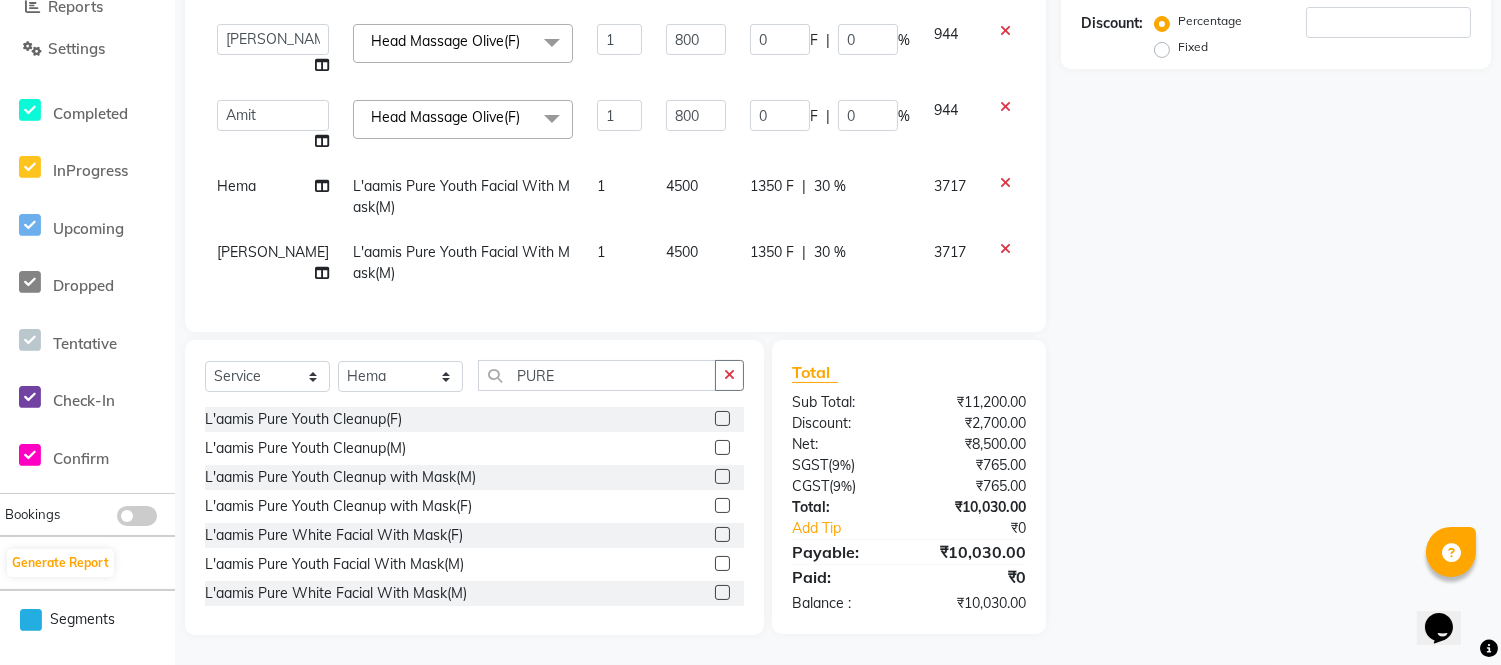 scroll, scrollTop: 428, scrollLeft: 0, axis: vertical 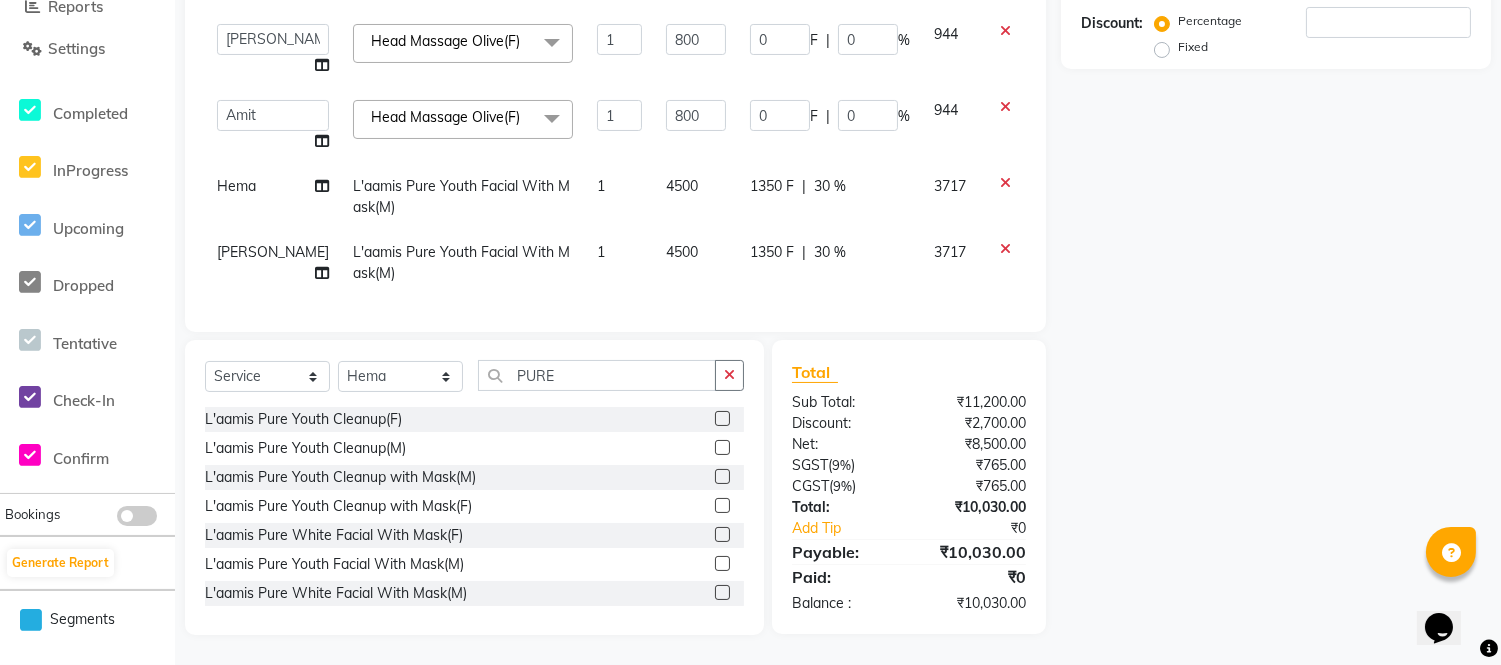 click on "1350 F | 30 %" 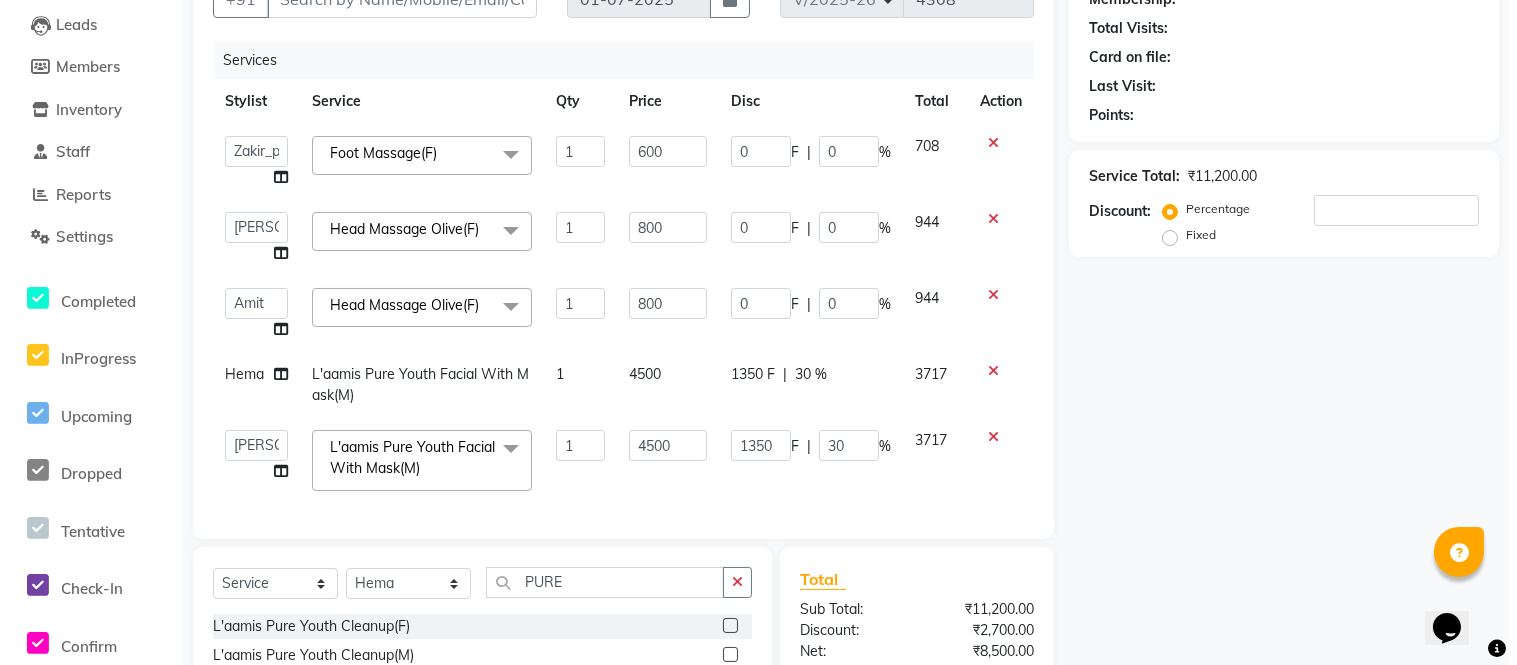 scroll, scrollTop: 0, scrollLeft: 0, axis: both 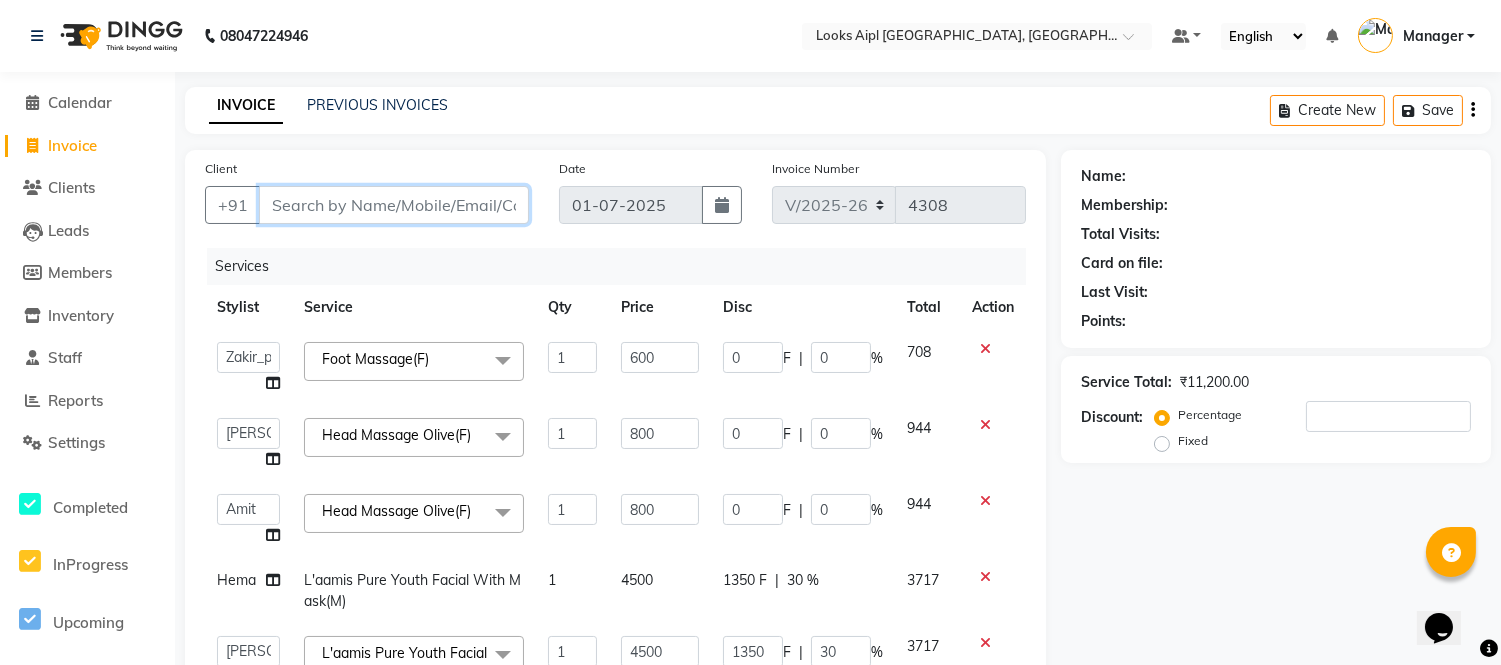 drag, startPoint x: 385, startPoint y: 208, endPoint x: 535, endPoint y: 187, distance: 151.46286 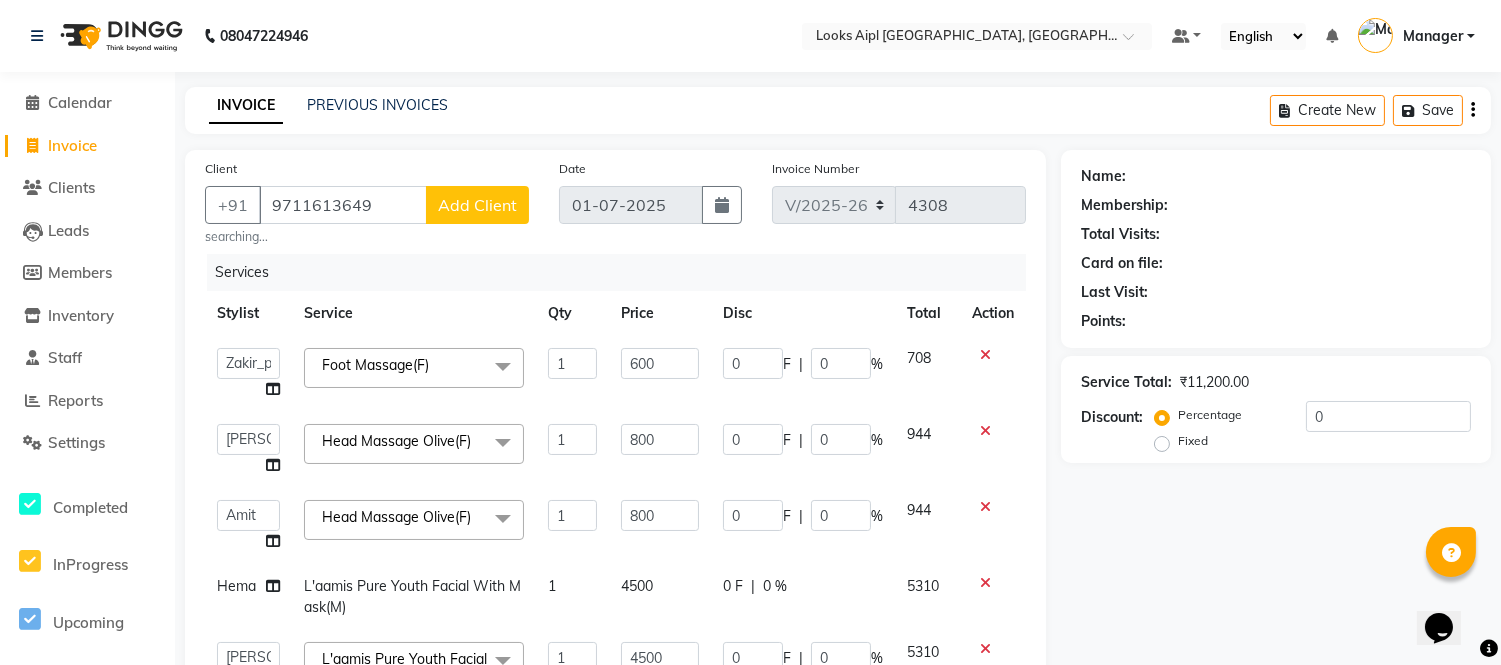 click on "Add Client" 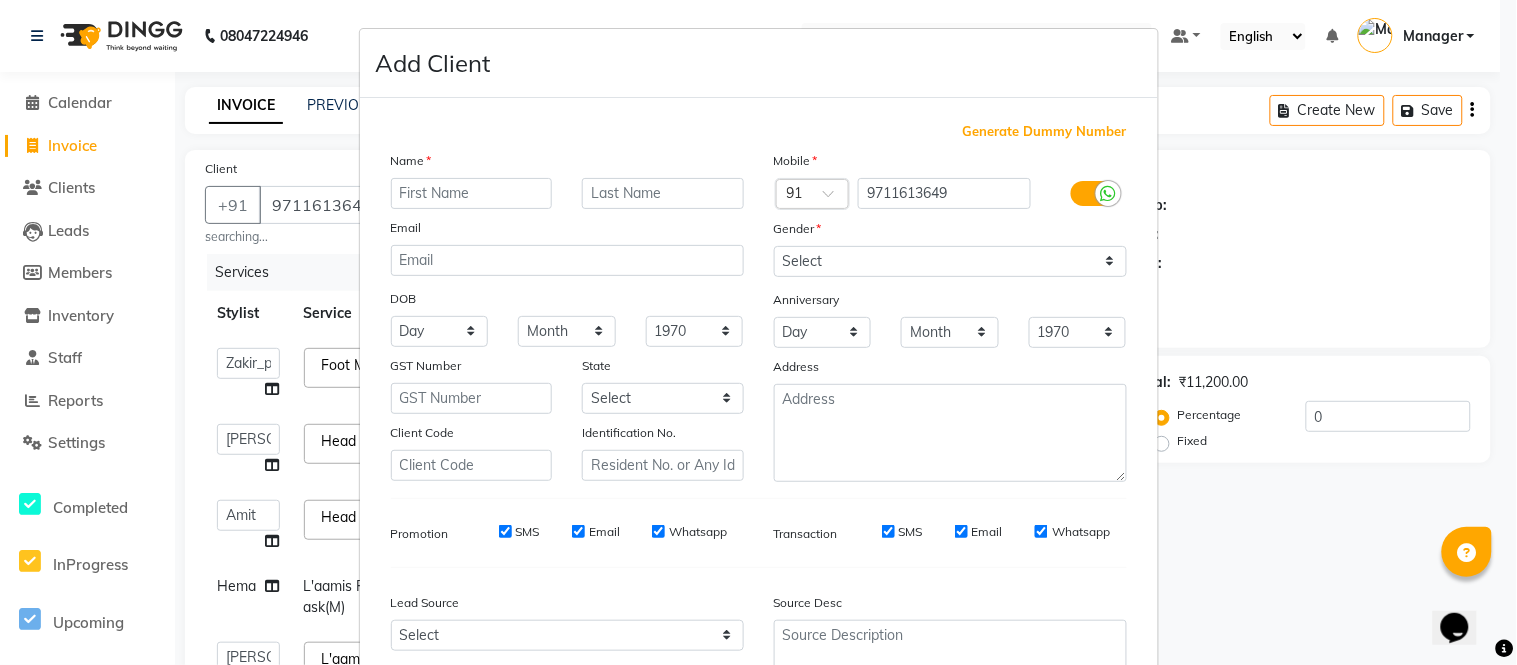 click at bounding box center (472, 193) 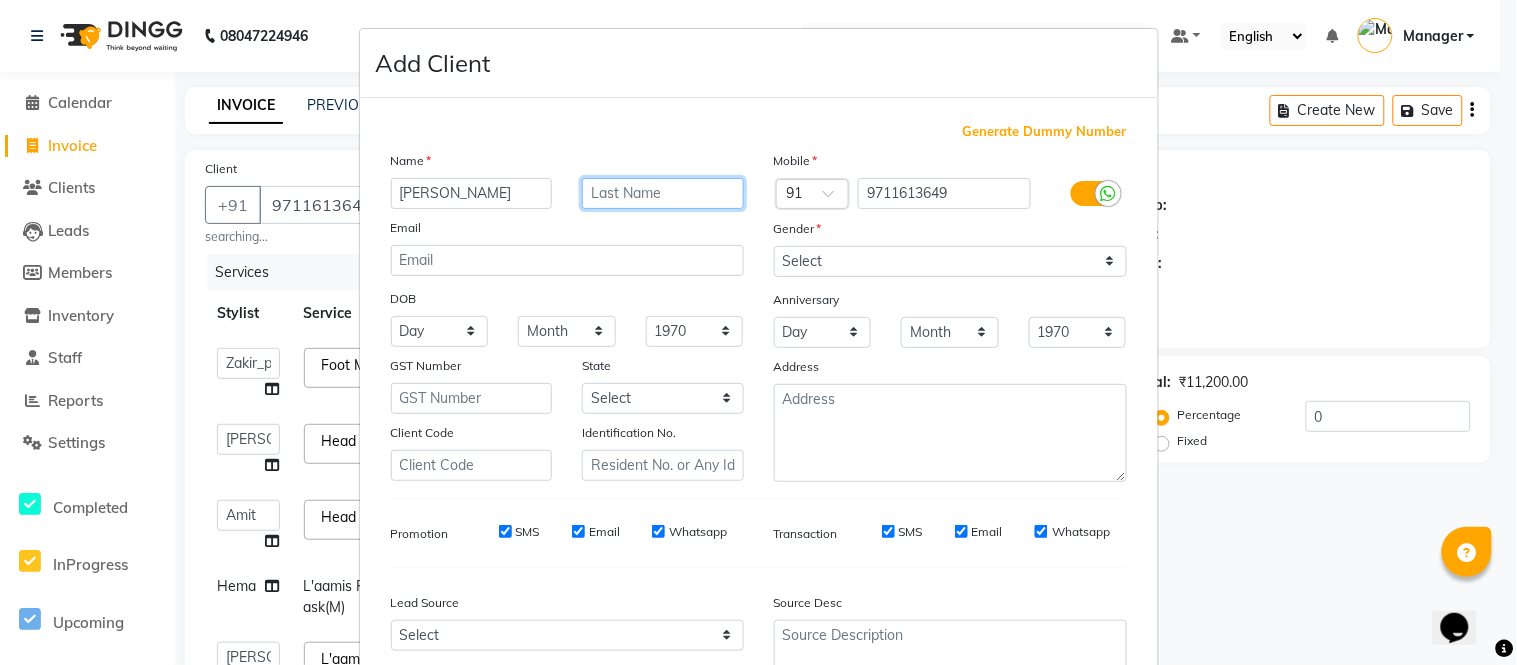 click at bounding box center [663, 193] 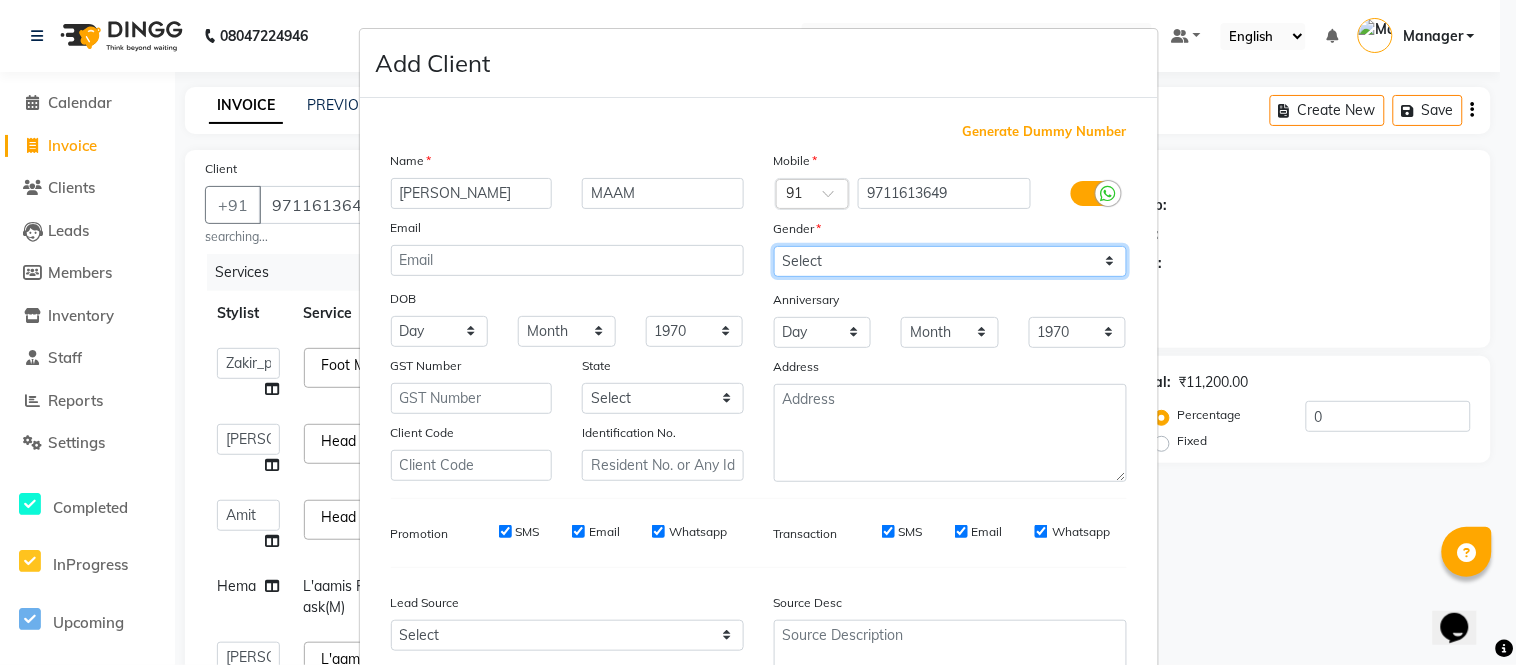 click on "Select [DEMOGRAPHIC_DATA] [DEMOGRAPHIC_DATA] Other Prefer Not To Say" at bounding box center [950, 261] 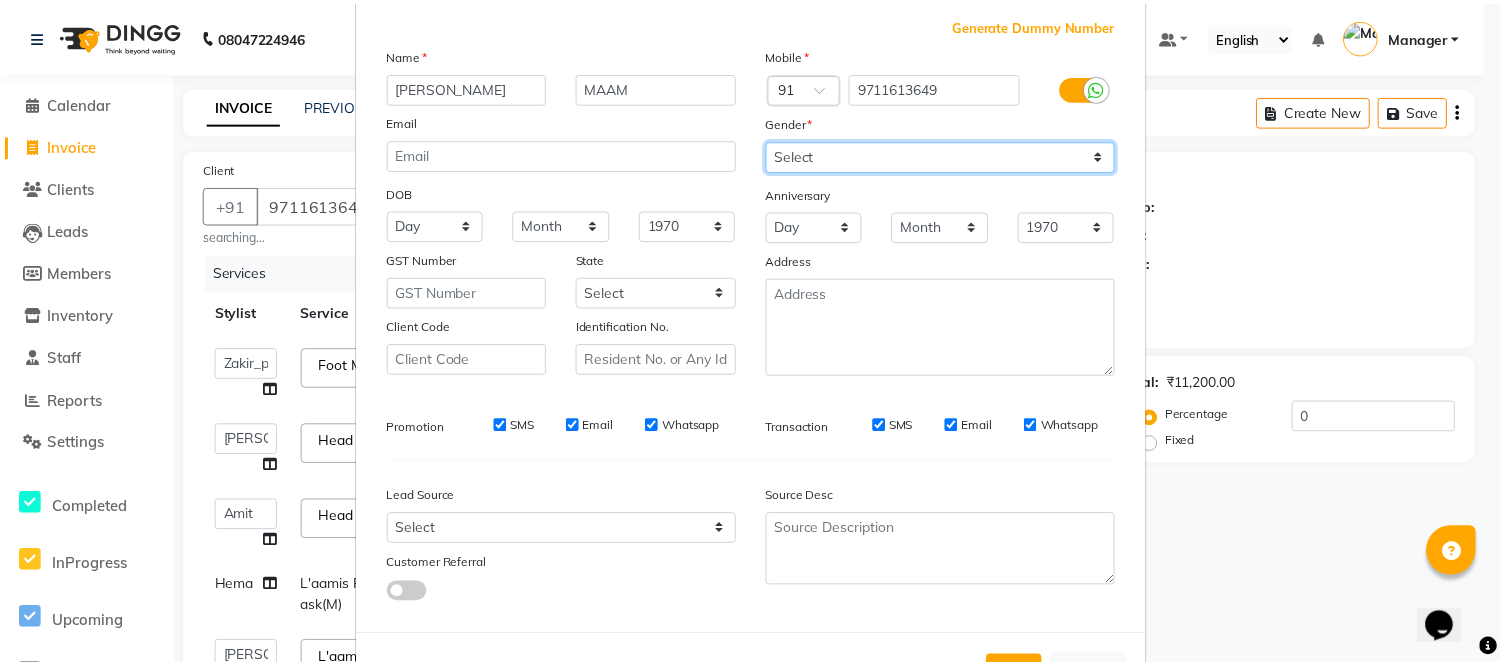scroll, scrollTop: 185, scrollLeft: 0, axis: vertical 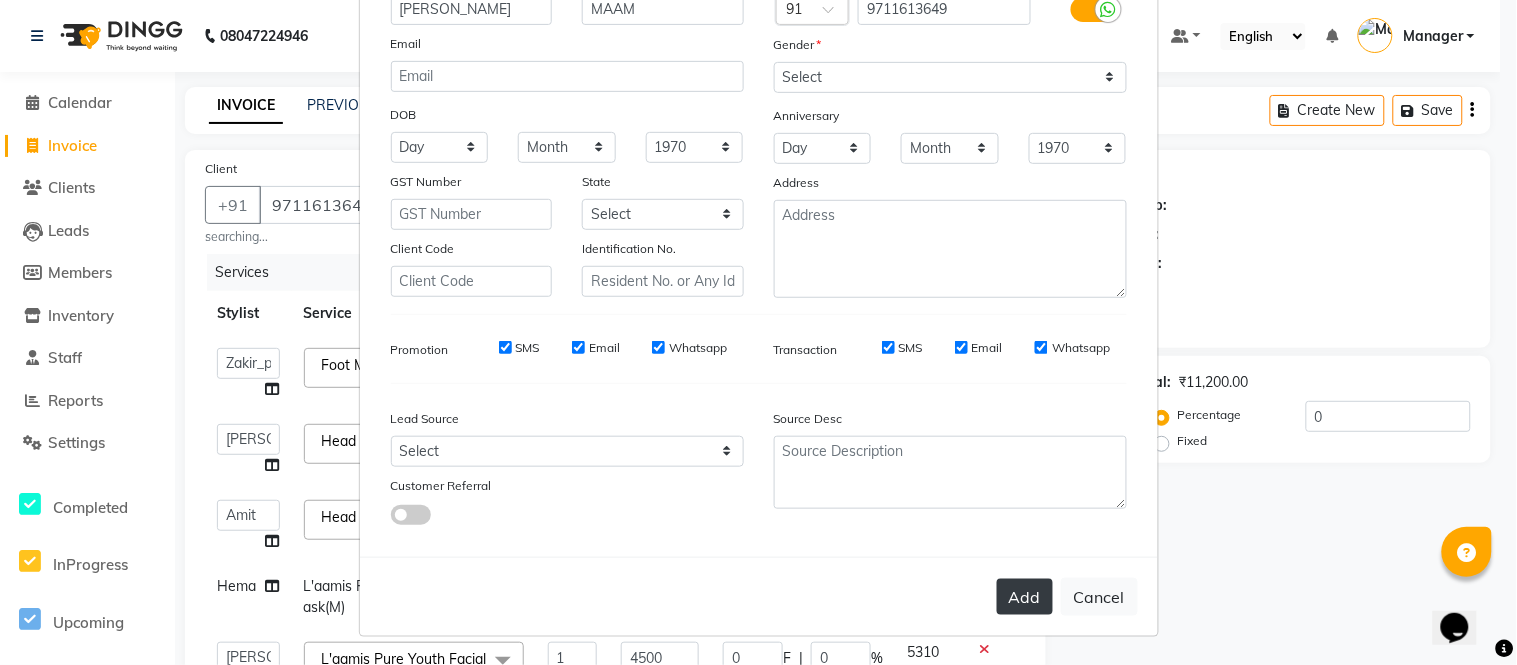 click on "Add" at bounding box center (1025, 597) 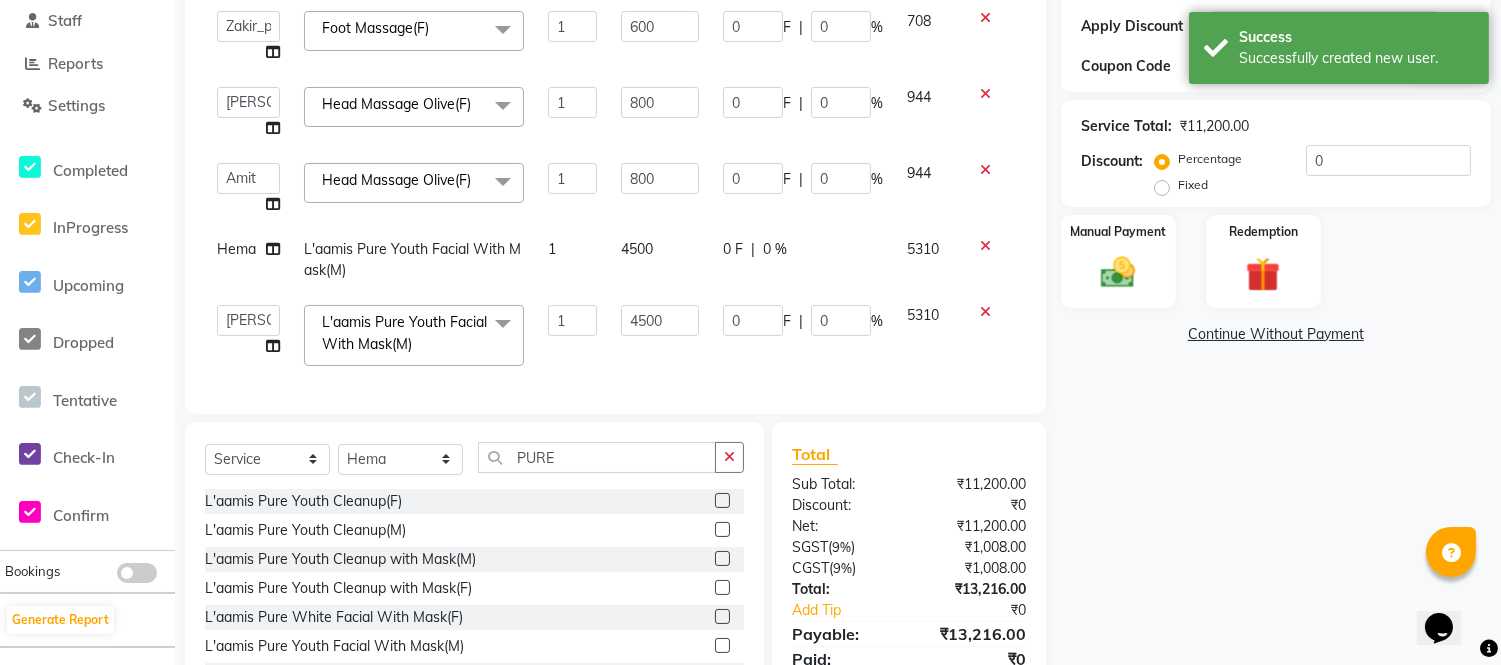 scroll, scrollTop: 324, scrollLeft: 0, axis: vertical 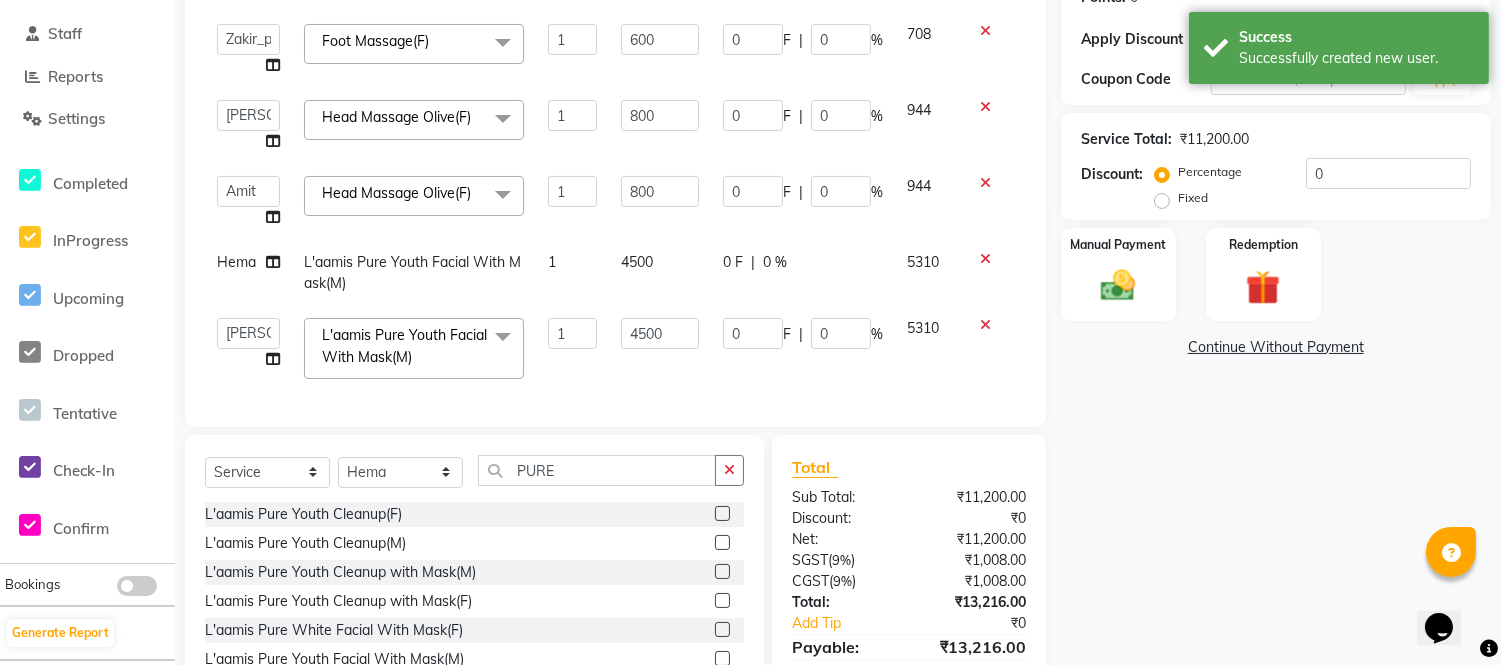 click on "0 F | 0 %" 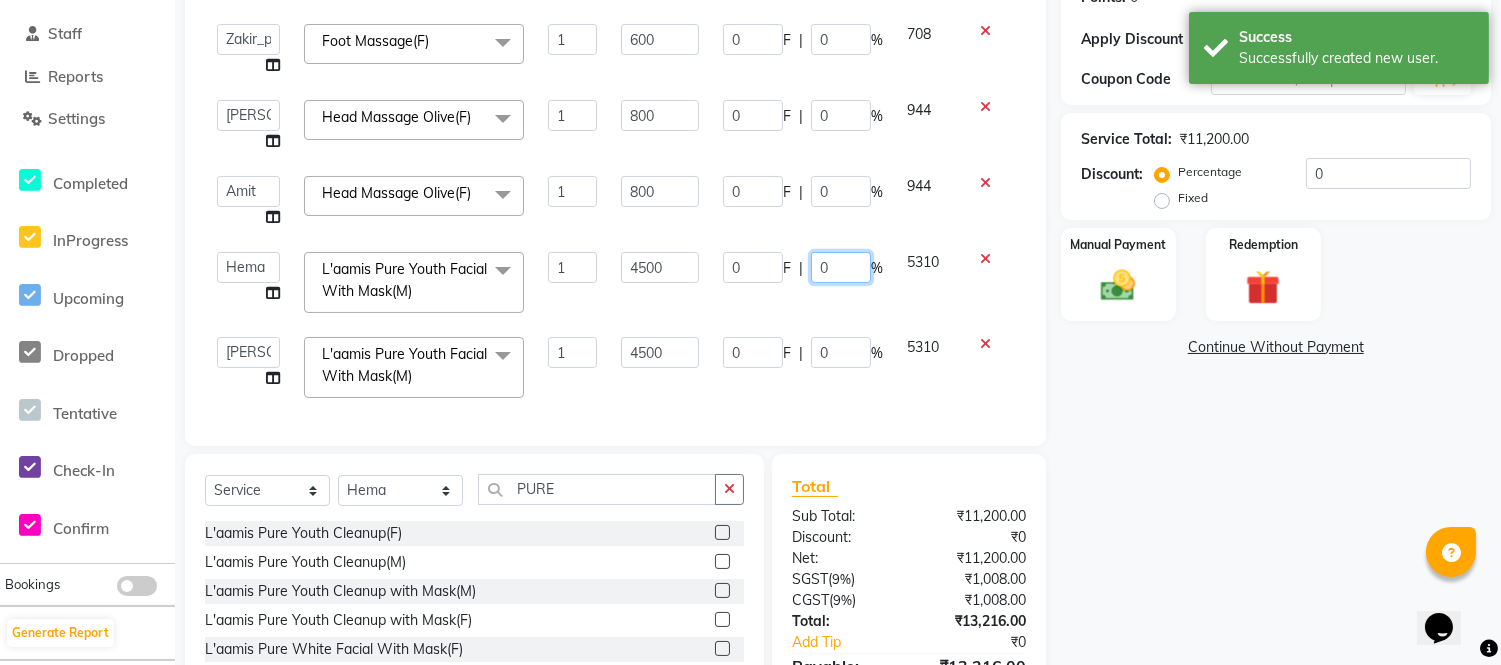 click on "0" 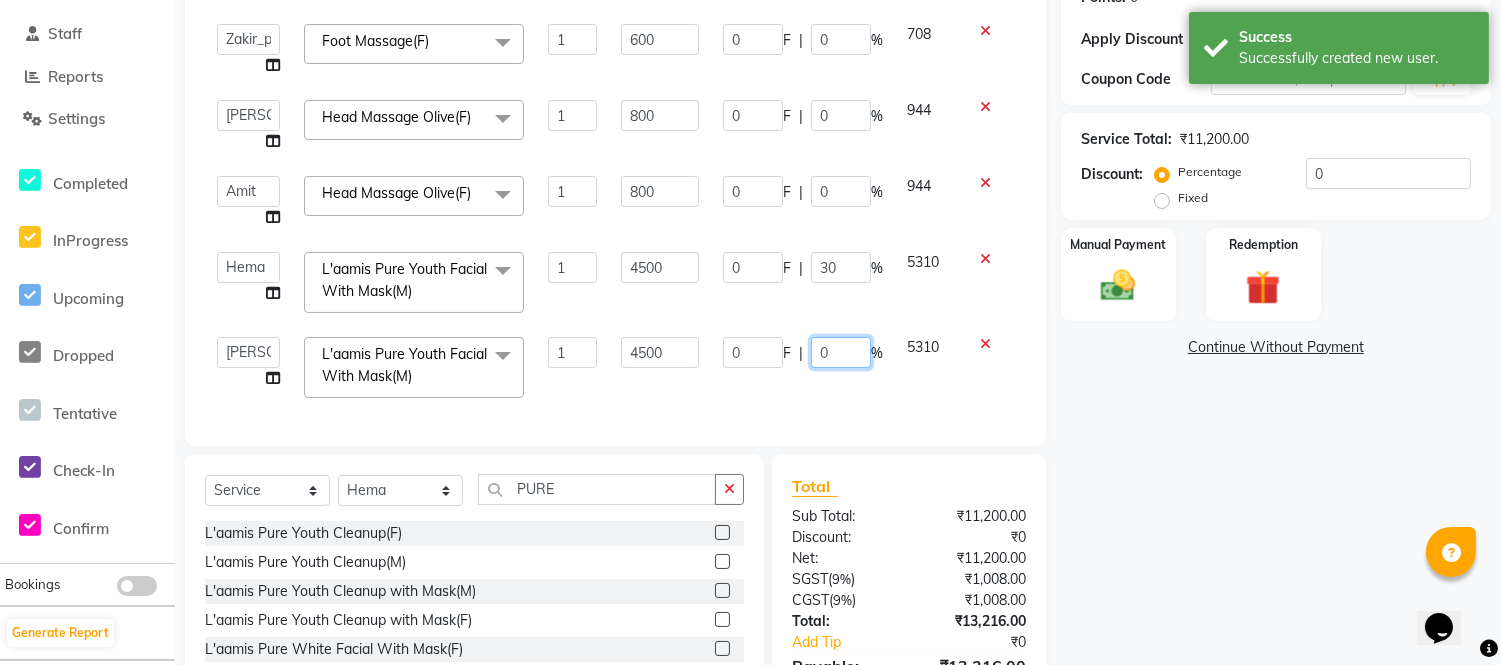 click on "0 F | 0 %" 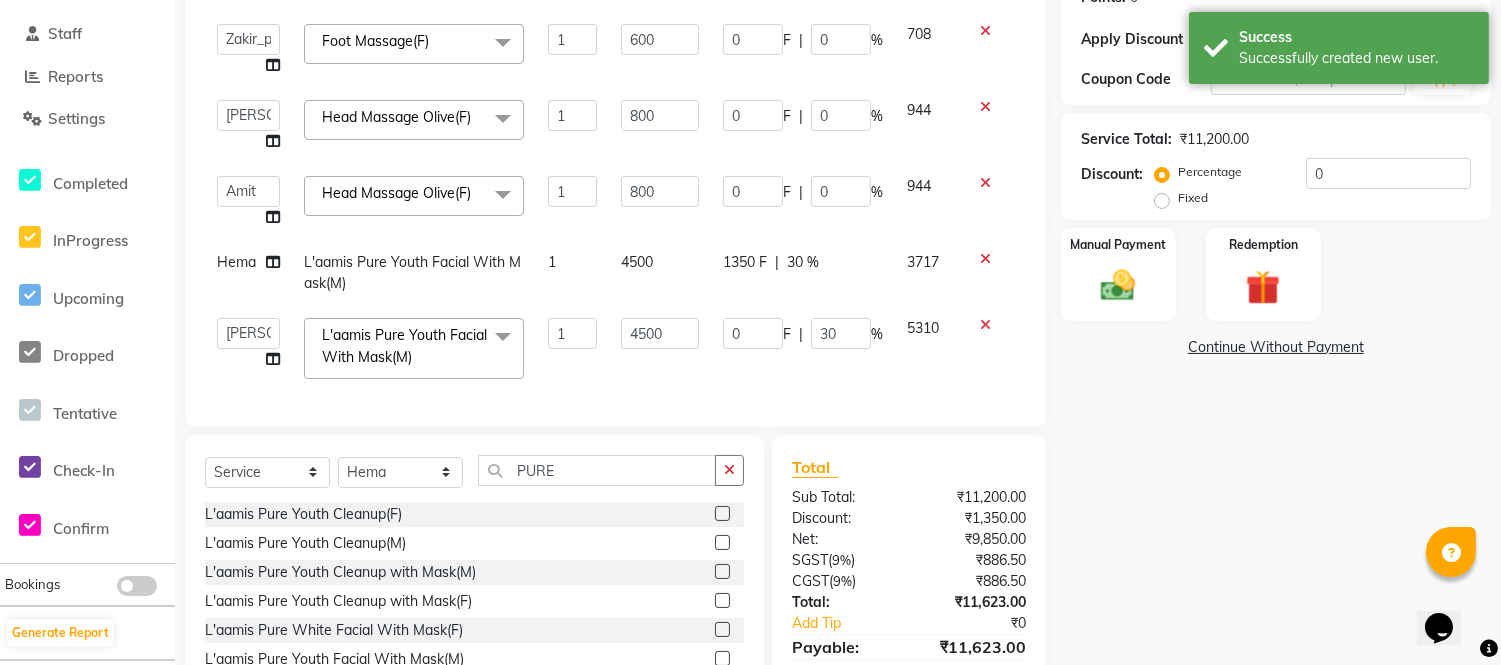 click on "Services Stylist Service Qty Price Disc Total Action  Akash   Akshar_asst   Alam _Pdct   [PERSON_NAME]   [PERSON_NAME]   Counter Sales   Geeta   Hema   ilfan   [PERSON_NAME]   [PERSON_NAME]   Manager   [PERSON_NAME]   [PERSON_NAME]   sagar_pdct   Surejit   [PERSON_NAME]  Foot Massage(F)  x Big Toes French Tip Repair Gel French Extension Gel Tip Repair Gel Infills Gel Overlays Gel Extension Gel [MEDICAL_DATA] Natural Nail Extensions French Nail Extensions Gel Polish Removal Extension Removal Nail Art Recruiter French Ombre Gel Polish Nail Art Nedle Cutical Care Nail Art Brush French Gel Polish French Glitter Gel Polish Gel Polish Touchup                                   Nail Art Per Finger(F)* 3D Nail Art Recruiter Nail Art with Stones/Foil/Stickers per Finger Acrylic Overlays Nail Extension Refill Finger Tip Repair Acrylic Removal Gel Polish Application Gel Overlays Refills  Stick on Nails Full Arms Bleach Face Bleach(F) Bleach Full Back/Front Full Body Bleach Half Front/Back Full Legs Bleach Detan(F) Detan(M) Base Makeup 1" 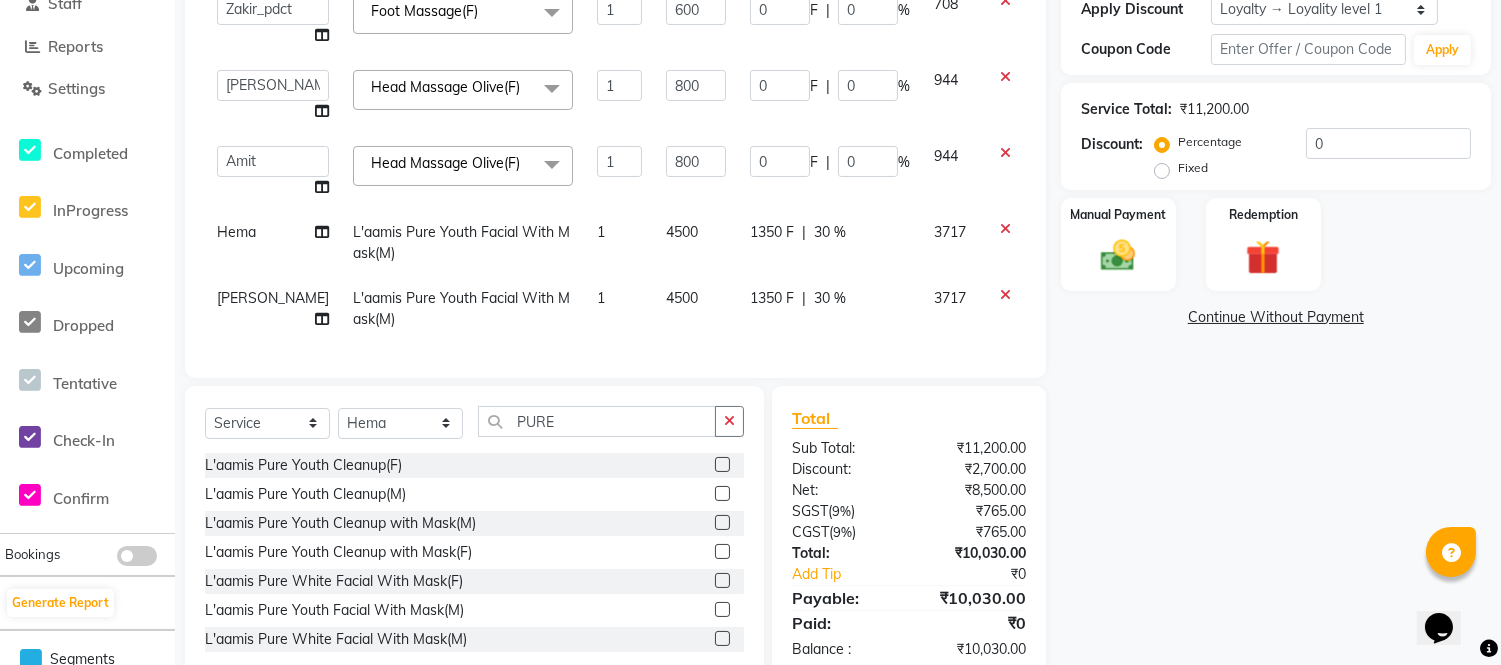 scroll, scrollTop: 416, scrollLeft: 0, axis: vertical 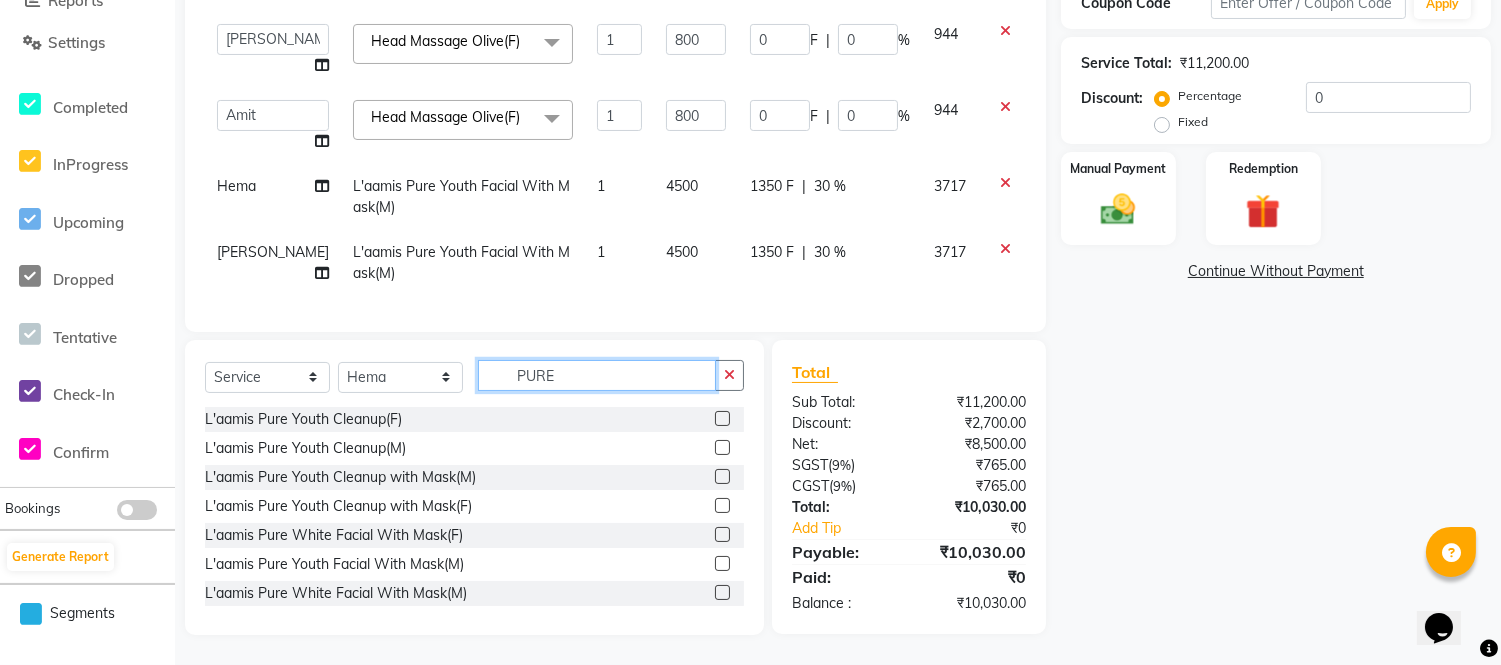 click on "PURE" 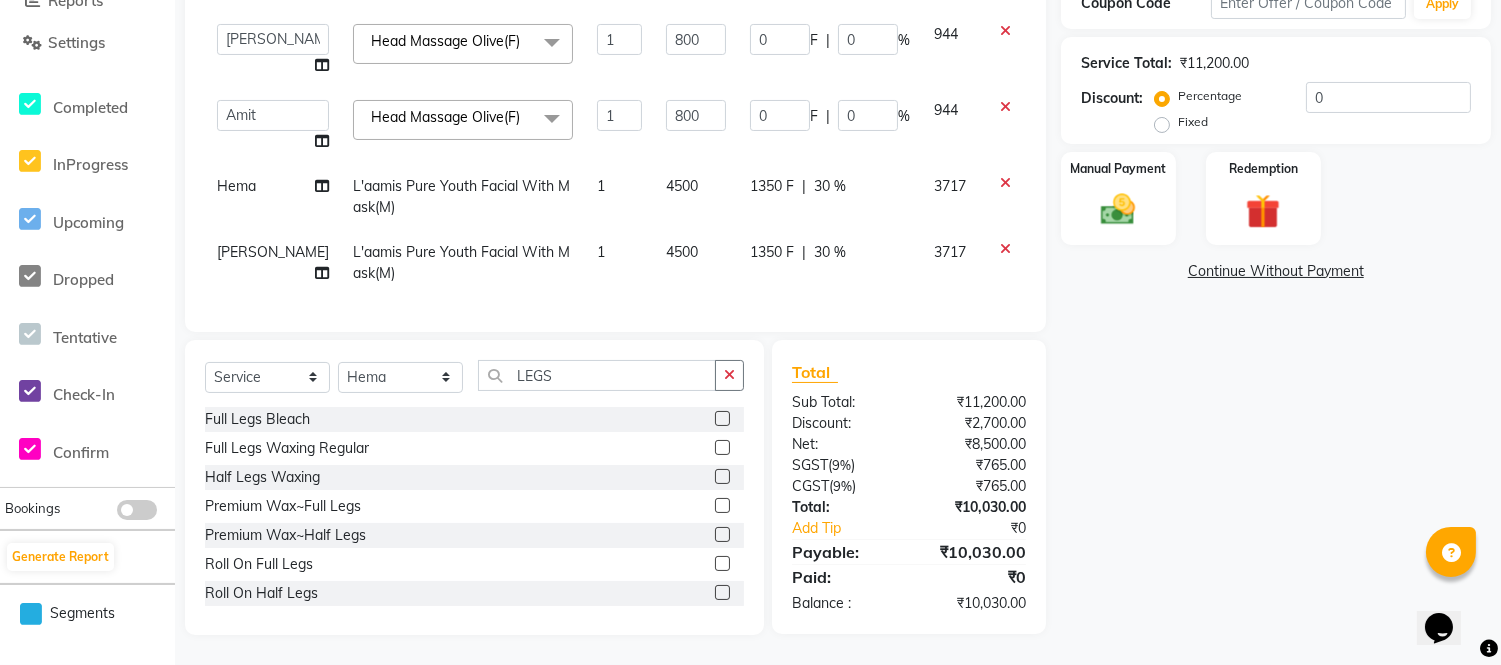 click 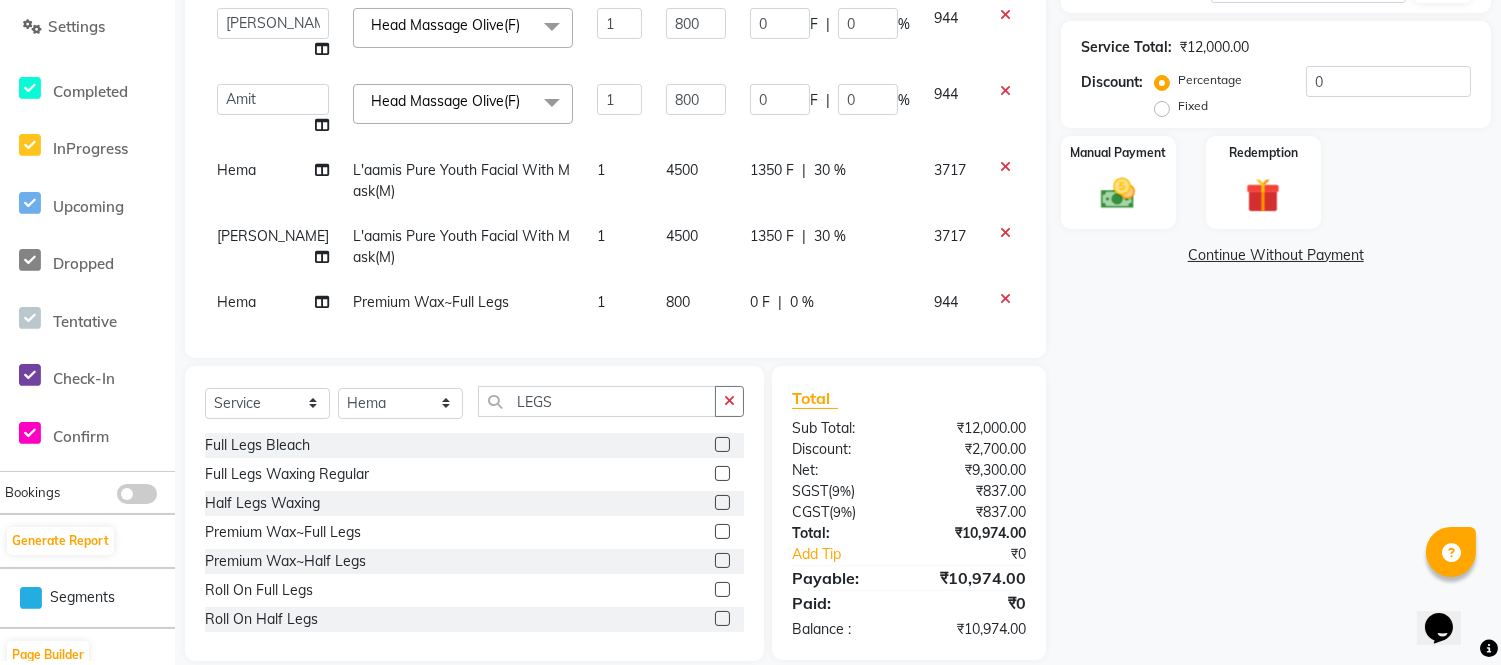 click on "800" 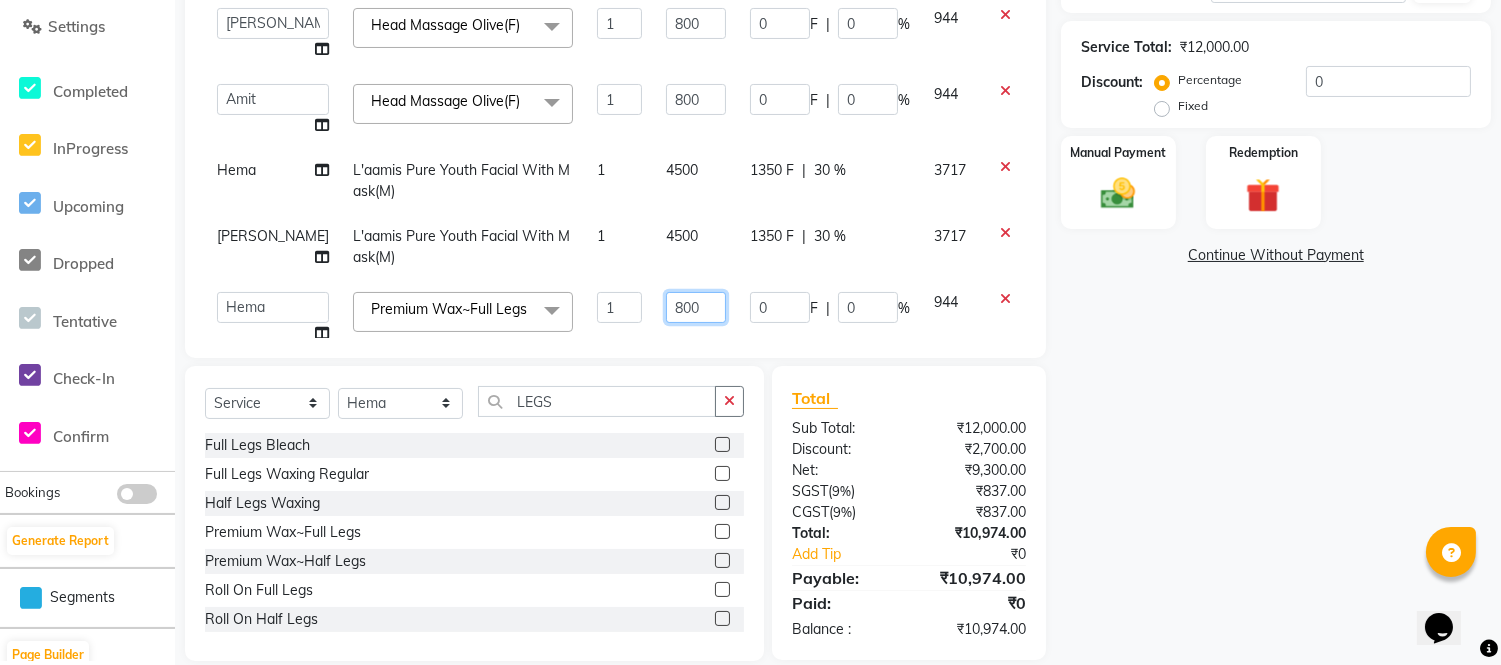 click on "800" 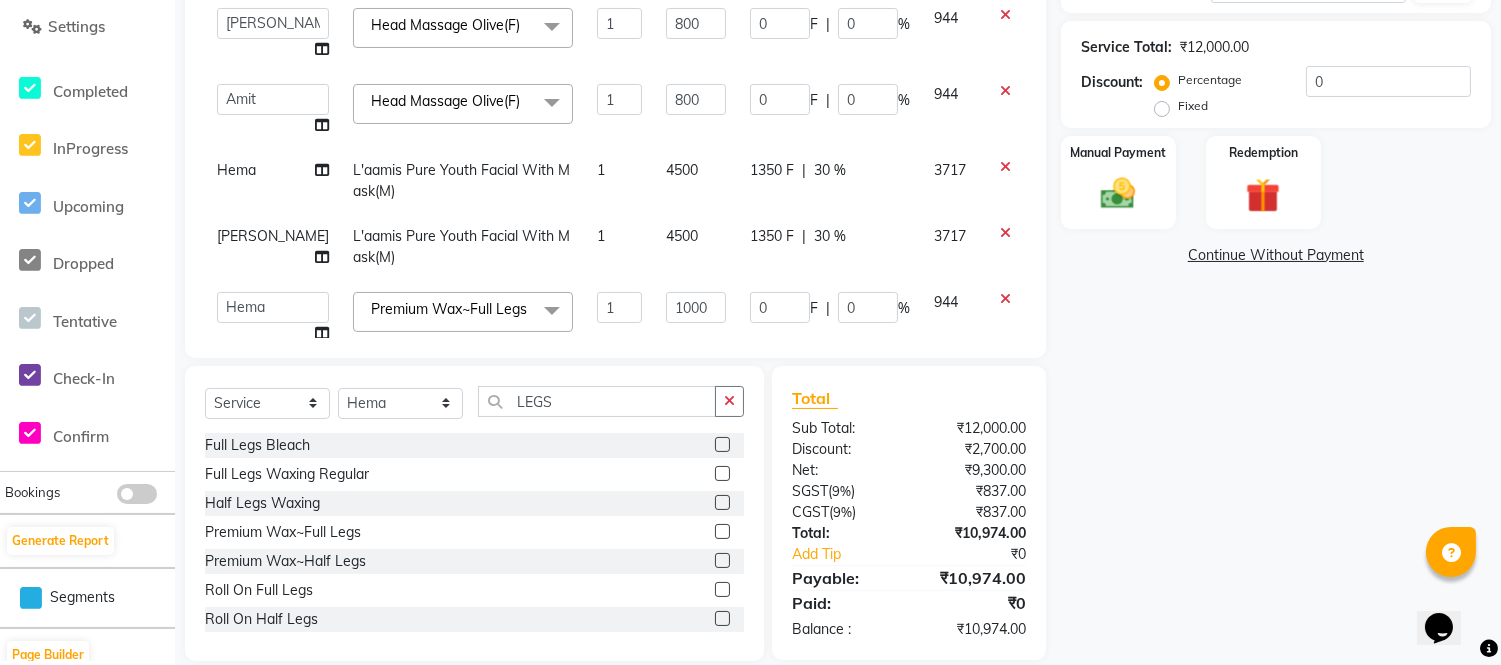 drag, startPoint x: 646, startPoint y: 262, endPoint x: 704, endPoint y: 254, distance: 58.549126 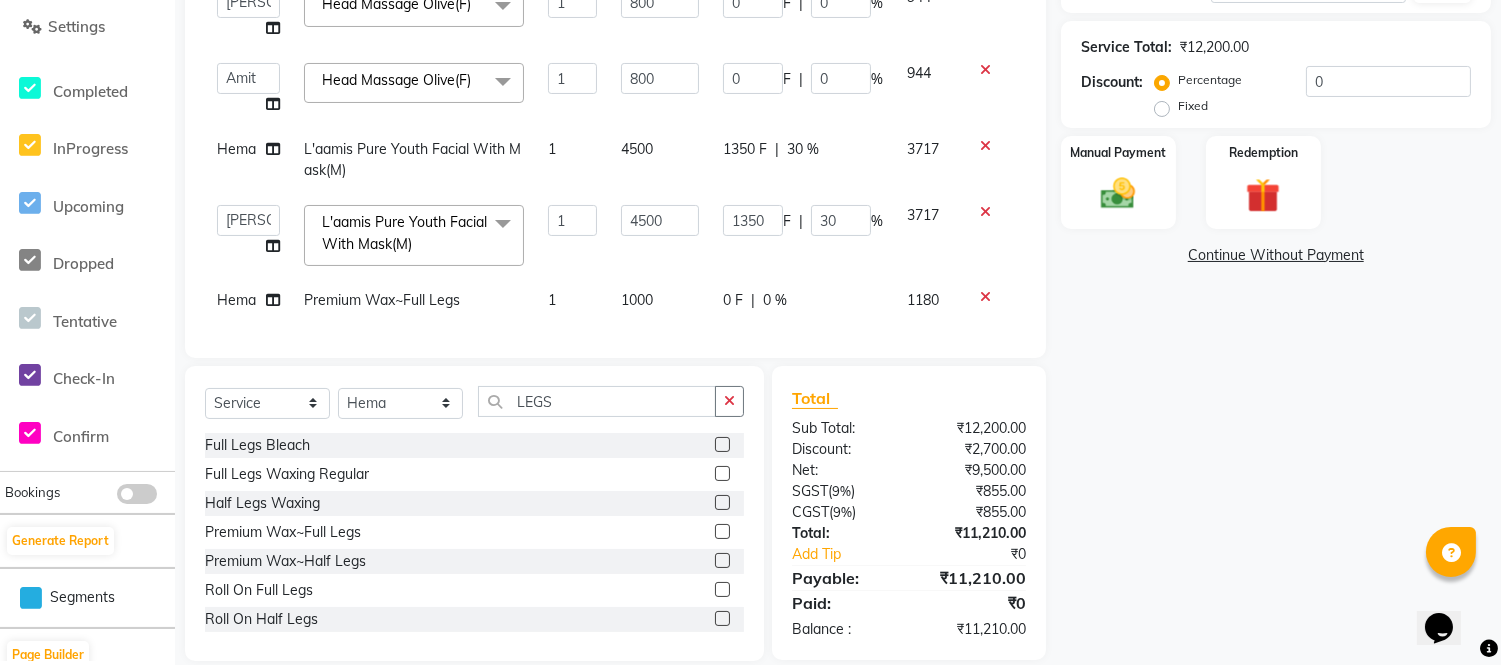 scroll, scrollTop: 38, scrollLeft: 0, axis: vertical 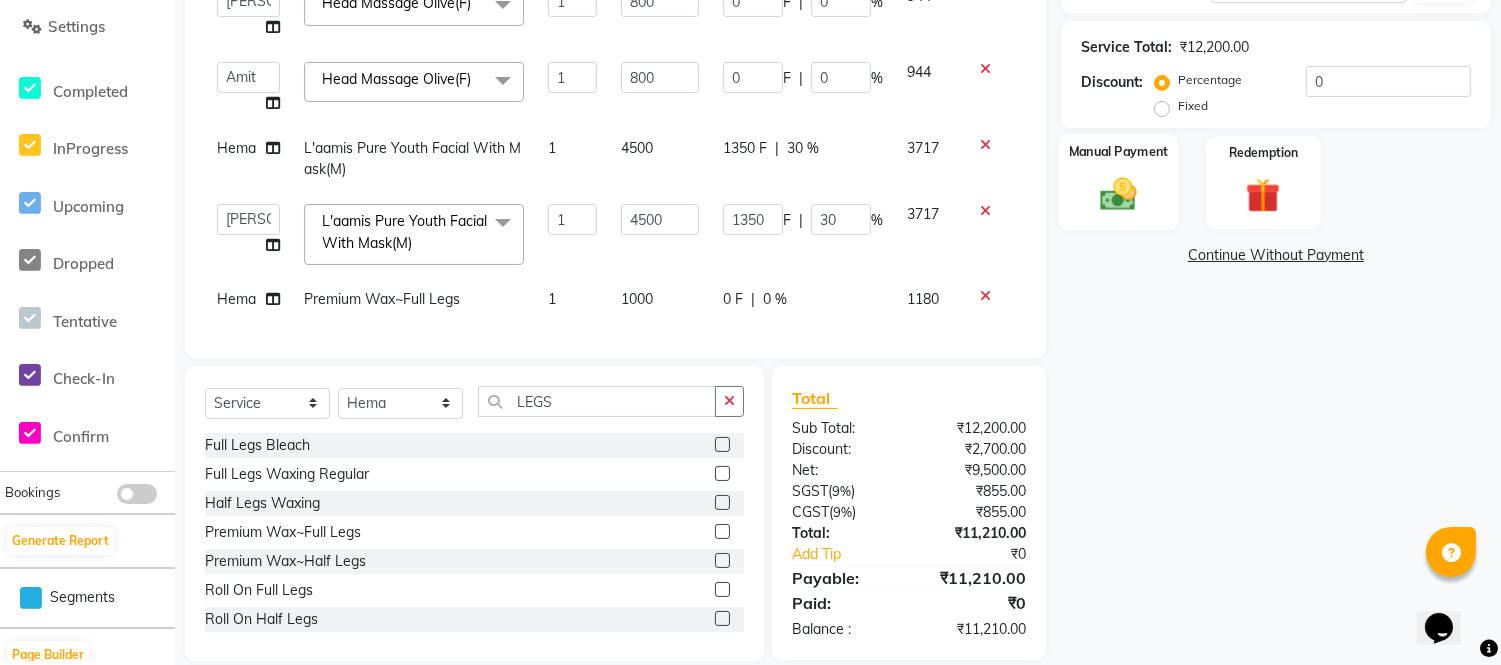 click 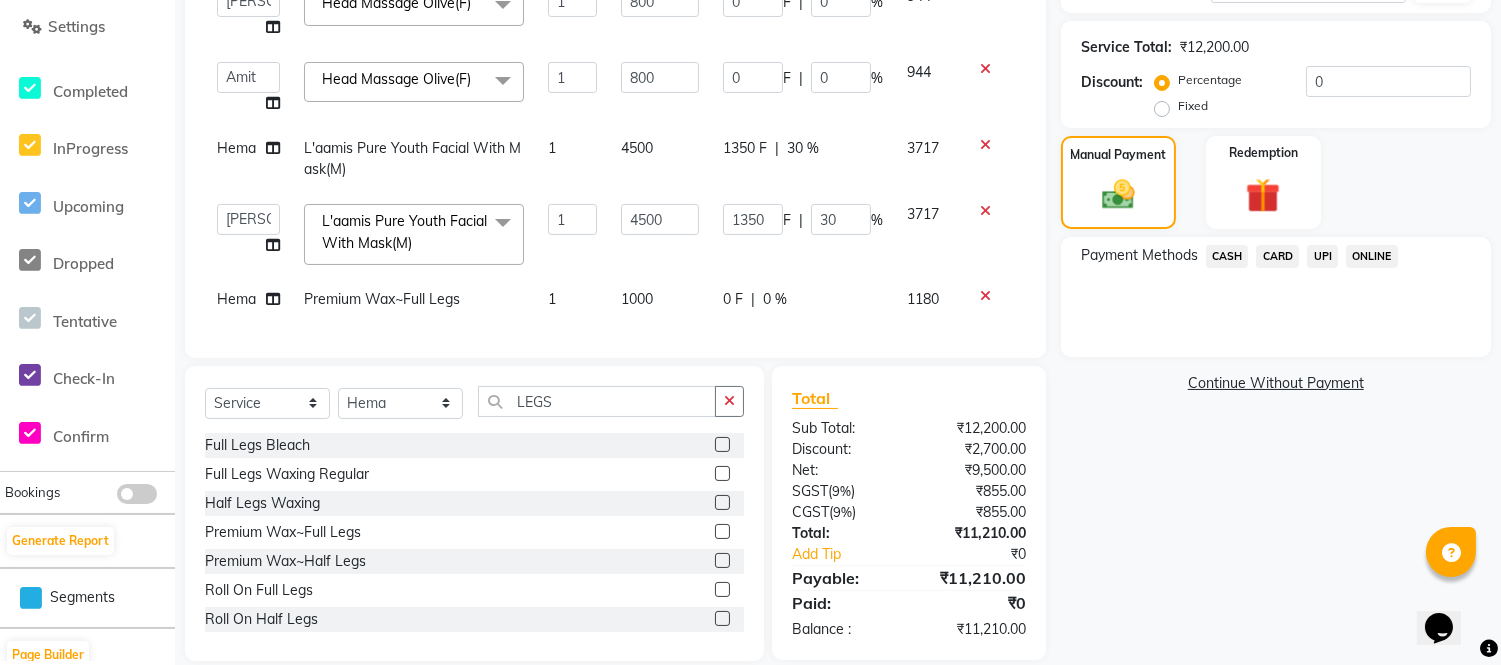 click on "UPI" 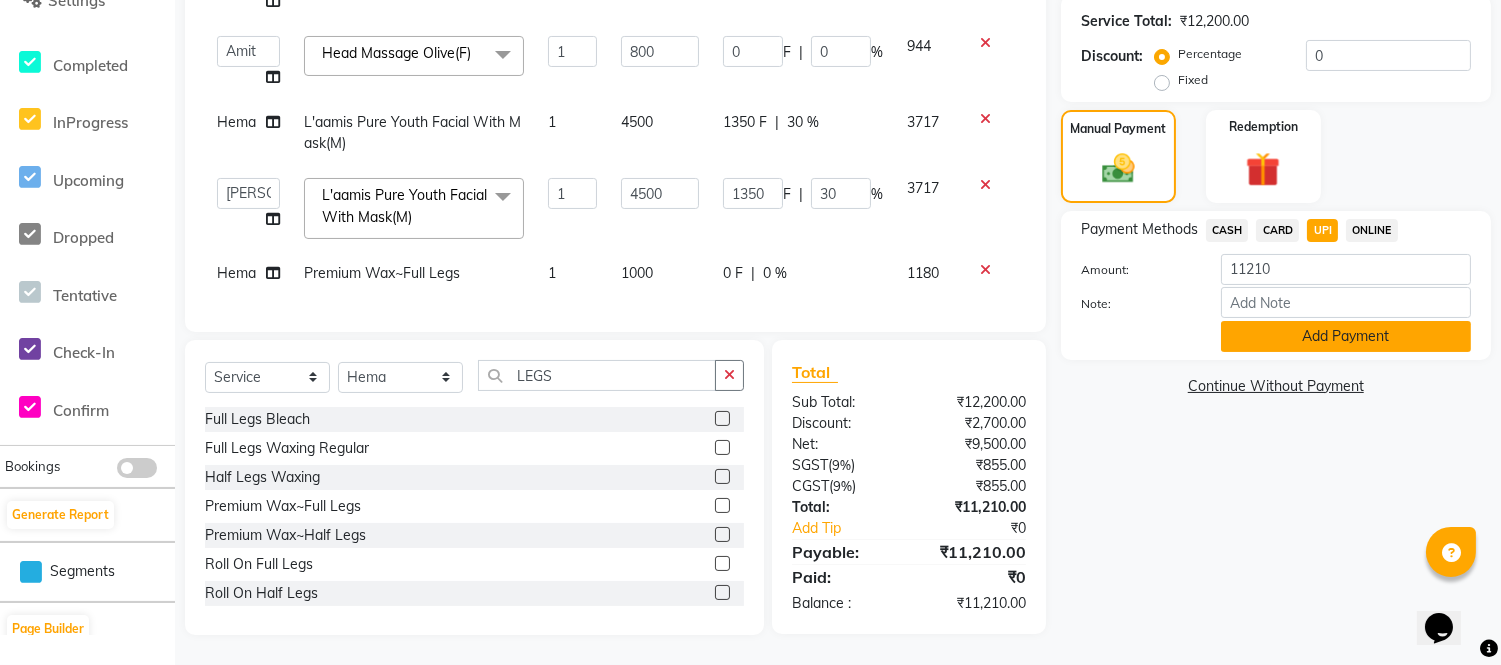 click on "Add Payment" 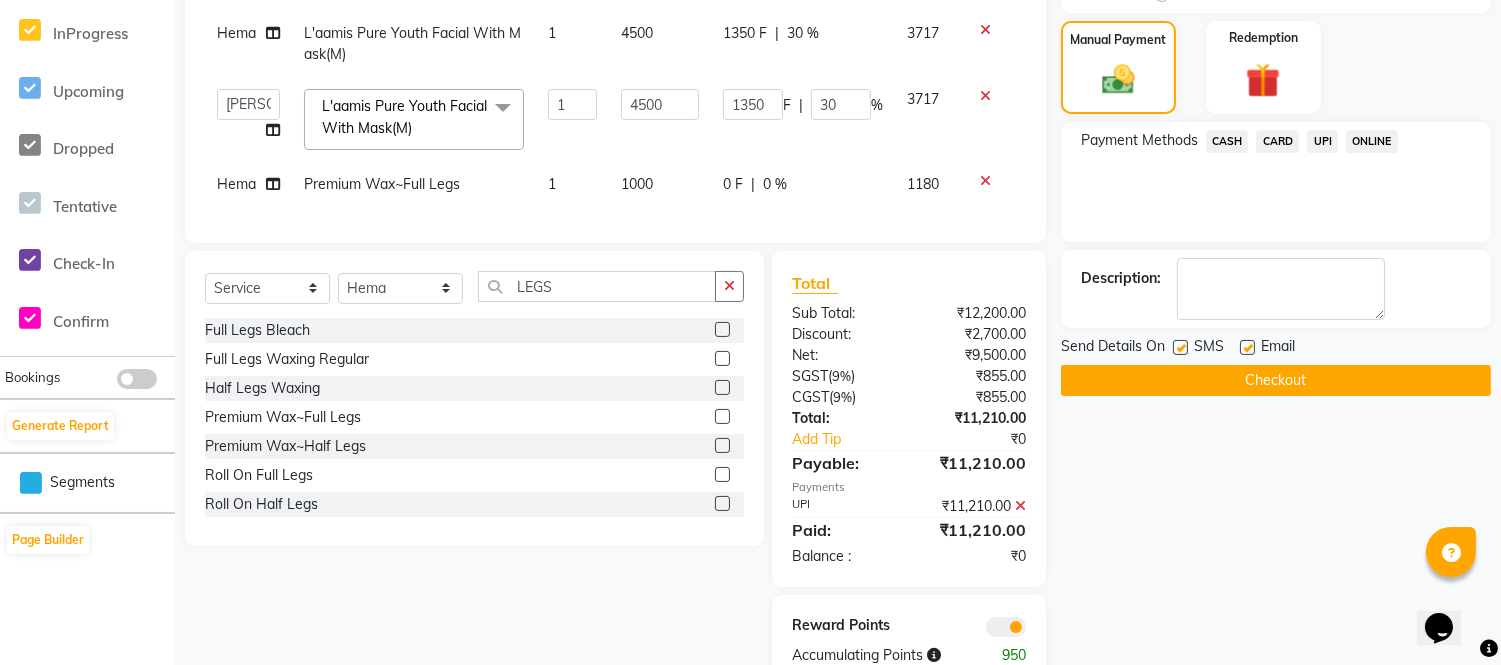 scroll, scrollTop: 582, scrollLeft: 0, axis: vertical 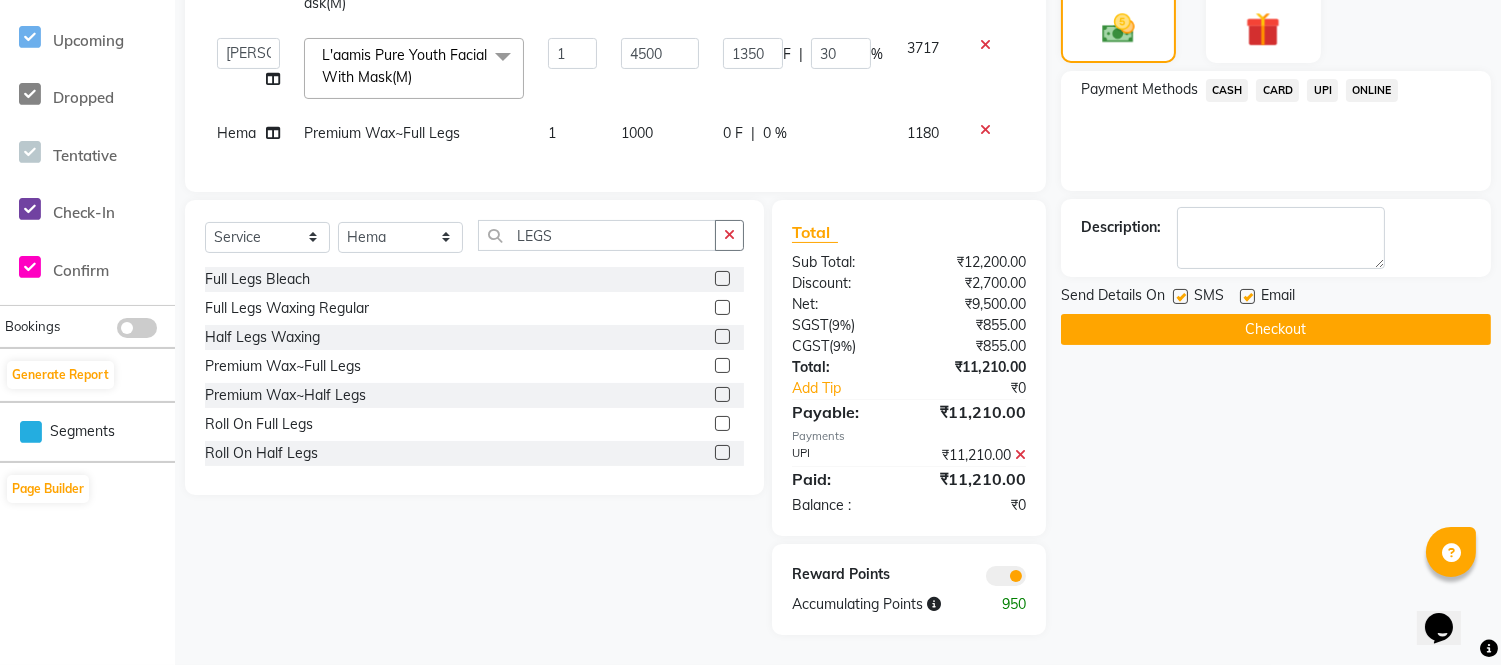 click on "Checkout" 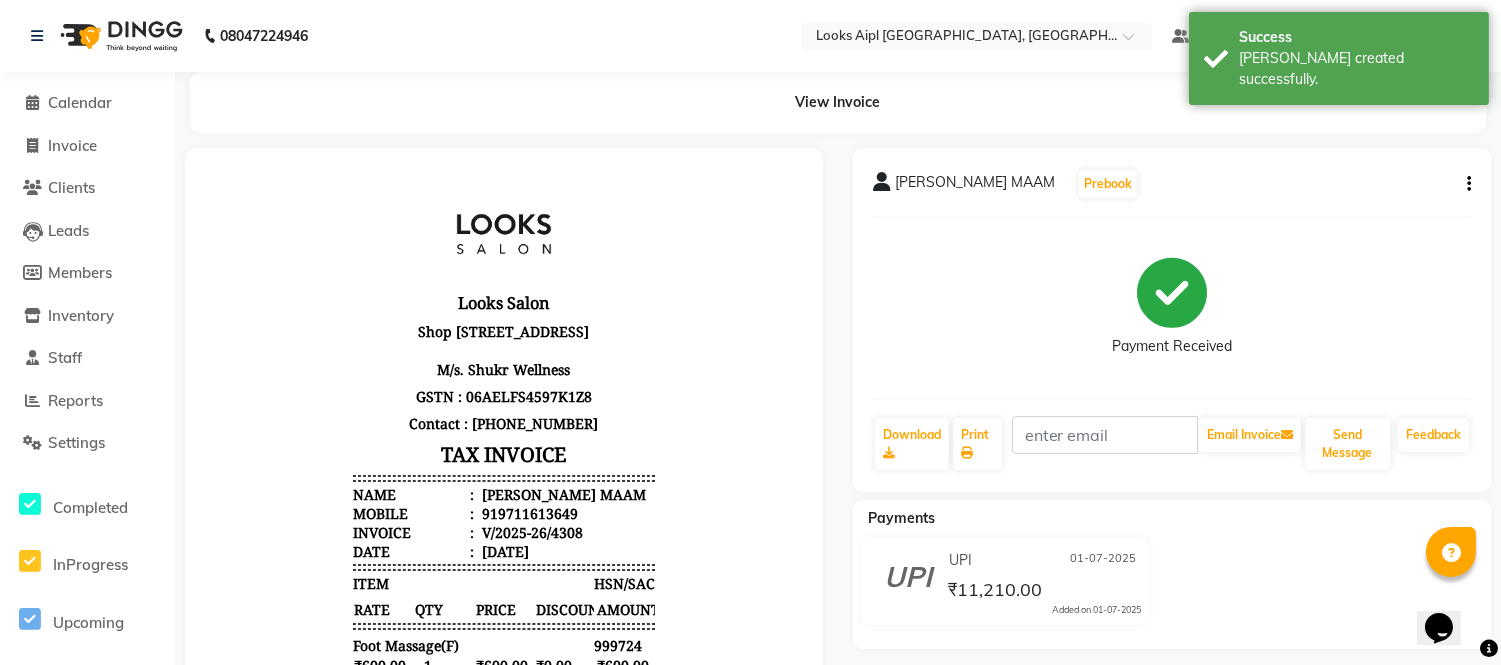 scroll, scrollTop: 0, scrollLeft: 0, axis: both 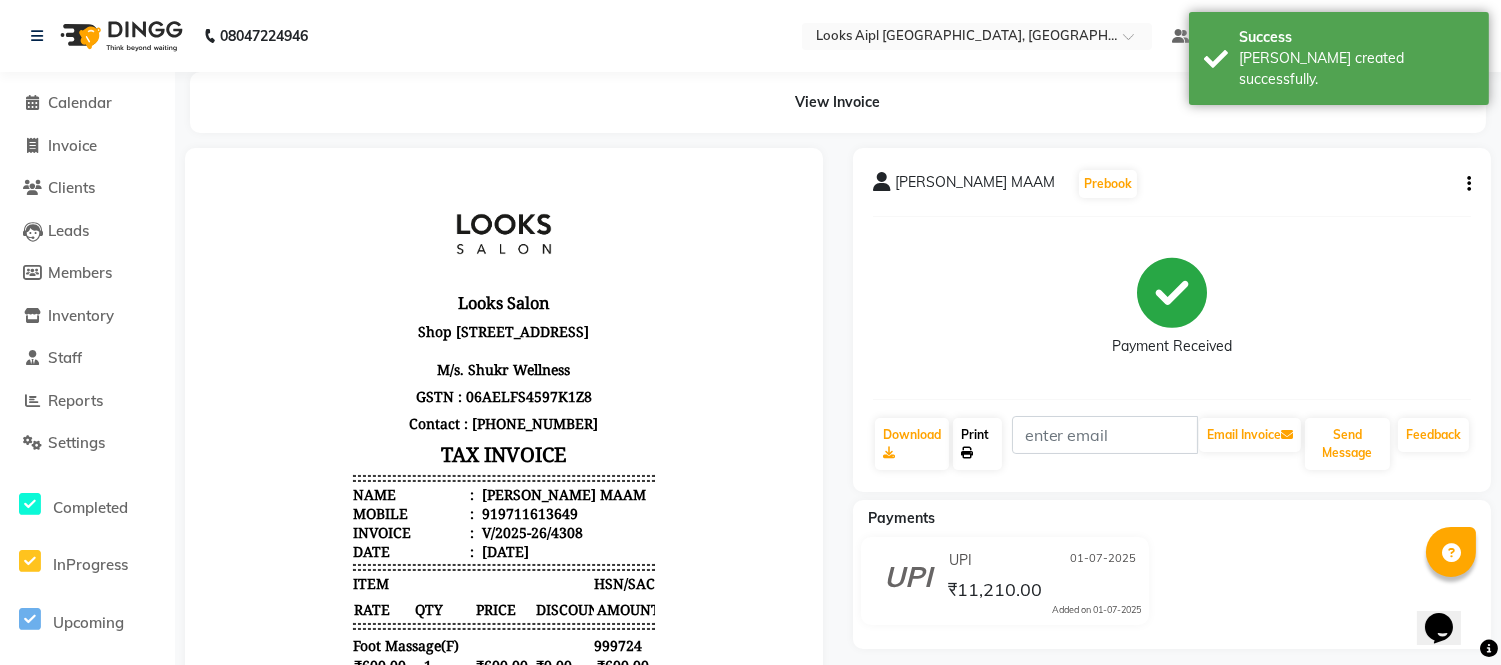click on "Print" 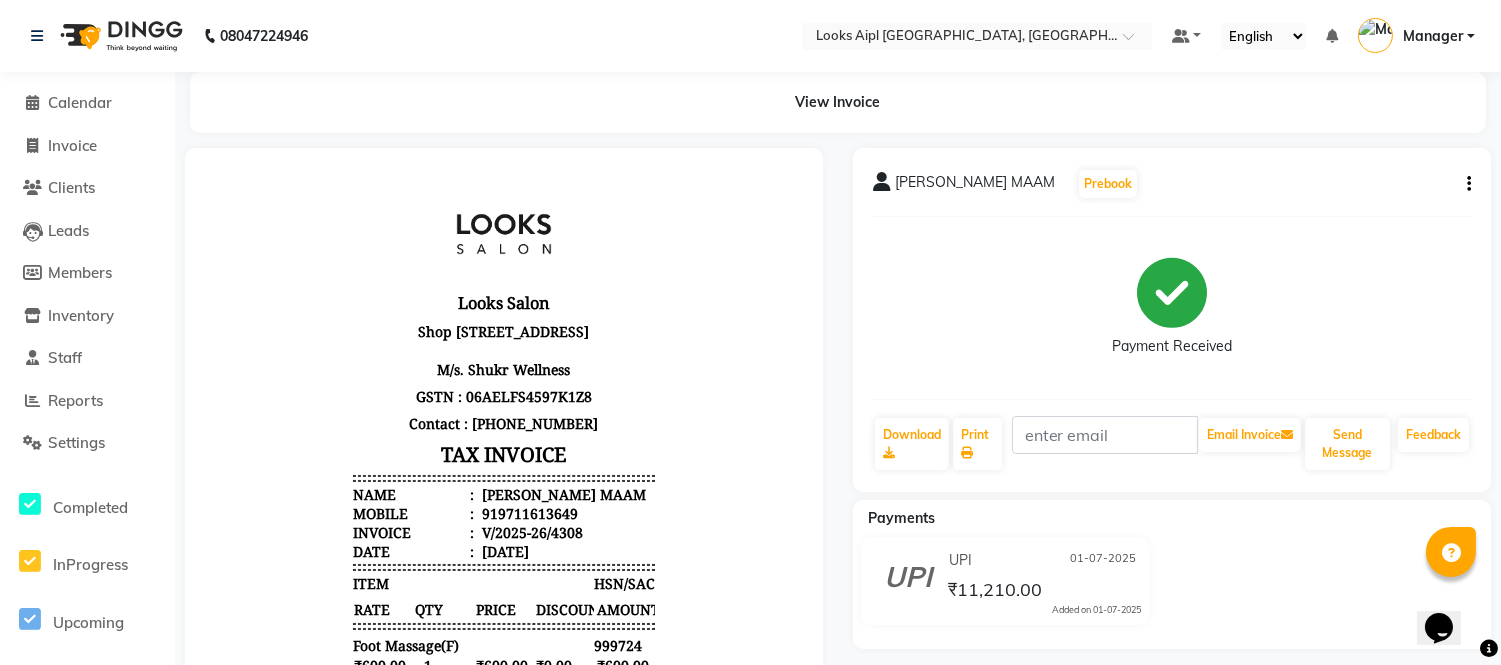 click on "Looks Salon
[STREET_ADDRESS]
M/s. Shukr Wellness
GSTN :
06AELFS4597K1Z8
Contact : [PHONE_NUMBER]
TAX INVOICE
Name  :
[PERSON_NAME] MAAM
Mobile :
919711613649
Invoice  :
V/2025-26/4308
Date  :
[DATE]
ITEM" at bounding box center [503, 705] 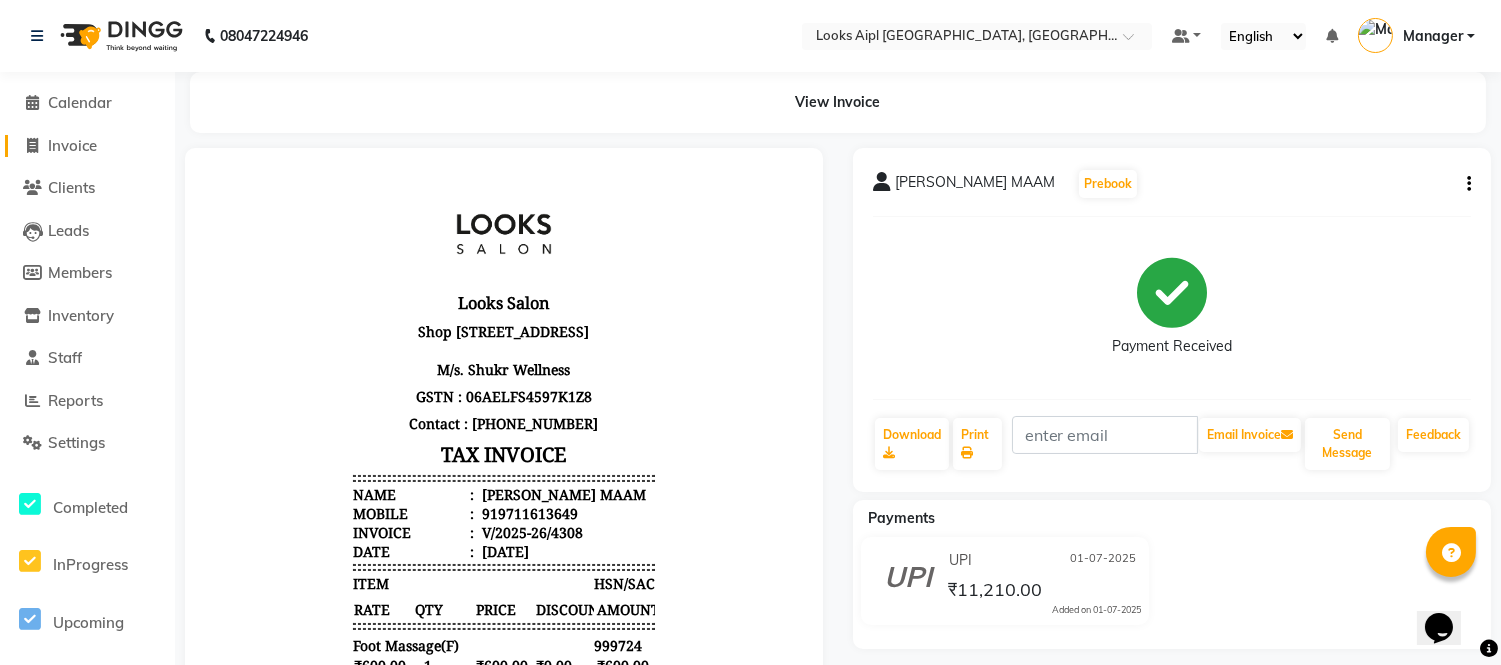 click on "Invoice" 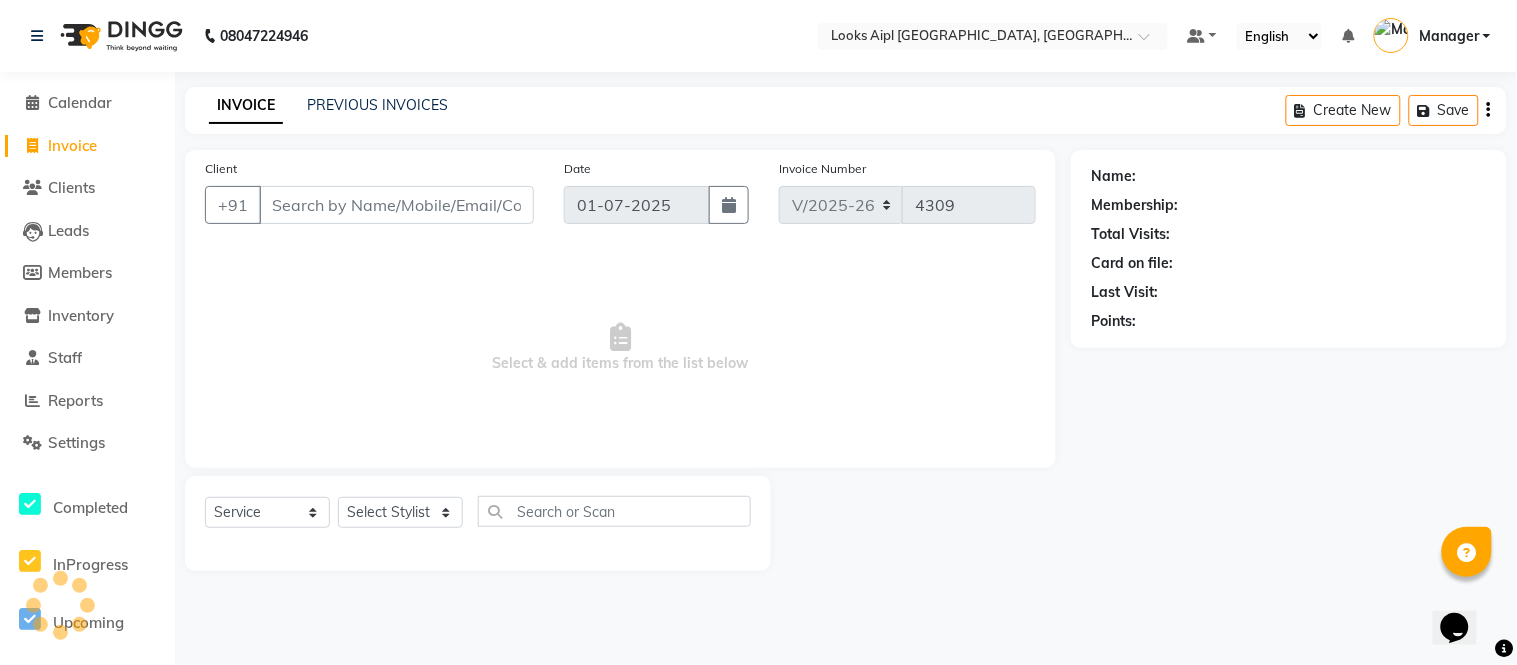 drag, startPoint x: 348, startPoint y: 201, endPoint x: 421, endPoint y: 166, distance: 80.95678 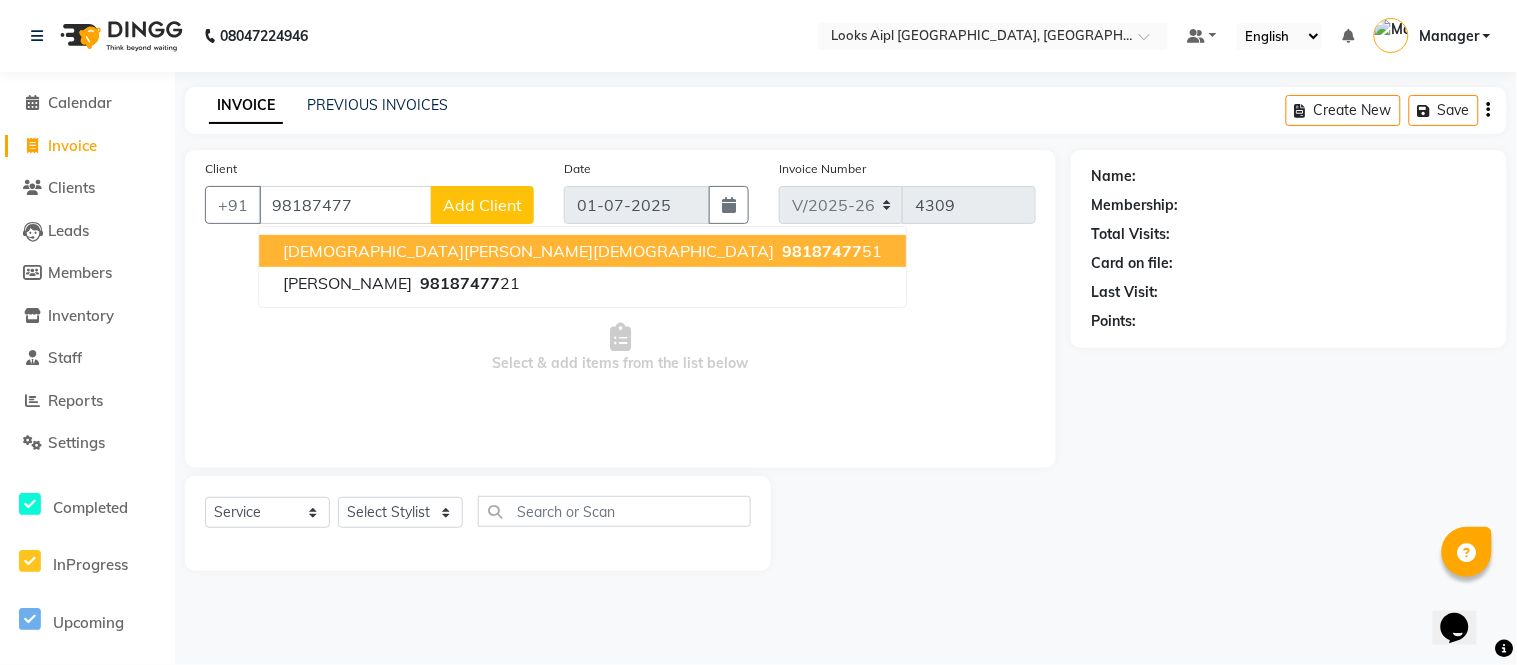 click on "[DEMOGRAPHIC_DATA][PERSON_NAME][DEMOGRAPHIC_DATA]" at bounding box center (528, 251) 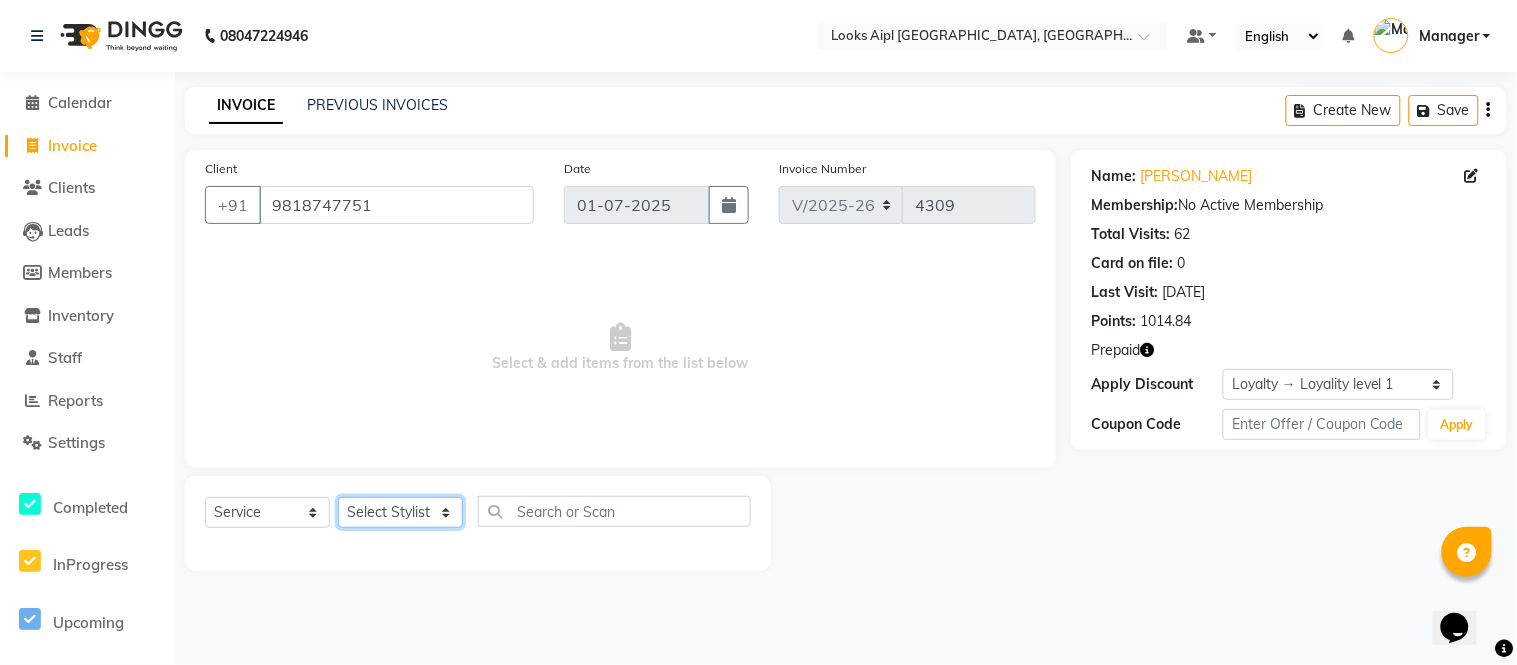 click on "Select Stylist [PERSON_NAME] Alam _Pdct [PERSON_NAME] [PERSON_NAME] Counter Sales [PERSON_NAME] ilfan [PERSON_NAME] [PERSON_NAME] Manager [PERSON_NAME] [PERSON_NAME] sagar_pdct [PERSON_NAME]" 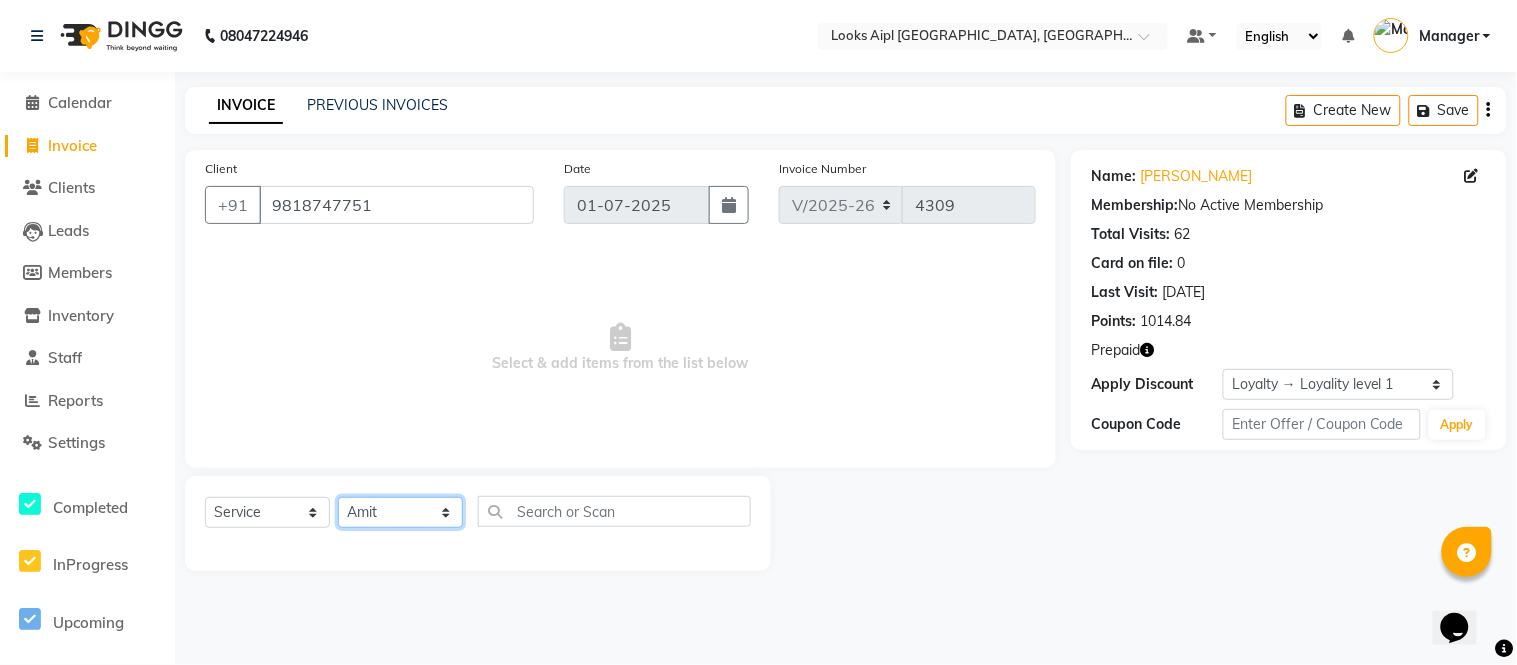 click on "Select Stylist [PERSON_NAME] Alam _Pdct [PERSON_NAME] [PERSON_NAME] Counter Sales [PERSON_NAME] ilfan [PERSON_NAME] [PERSON_NAME] Manager [PERSON_NAME] [PERSON_NAME] sagar_pdct [PERSON_NAME]" 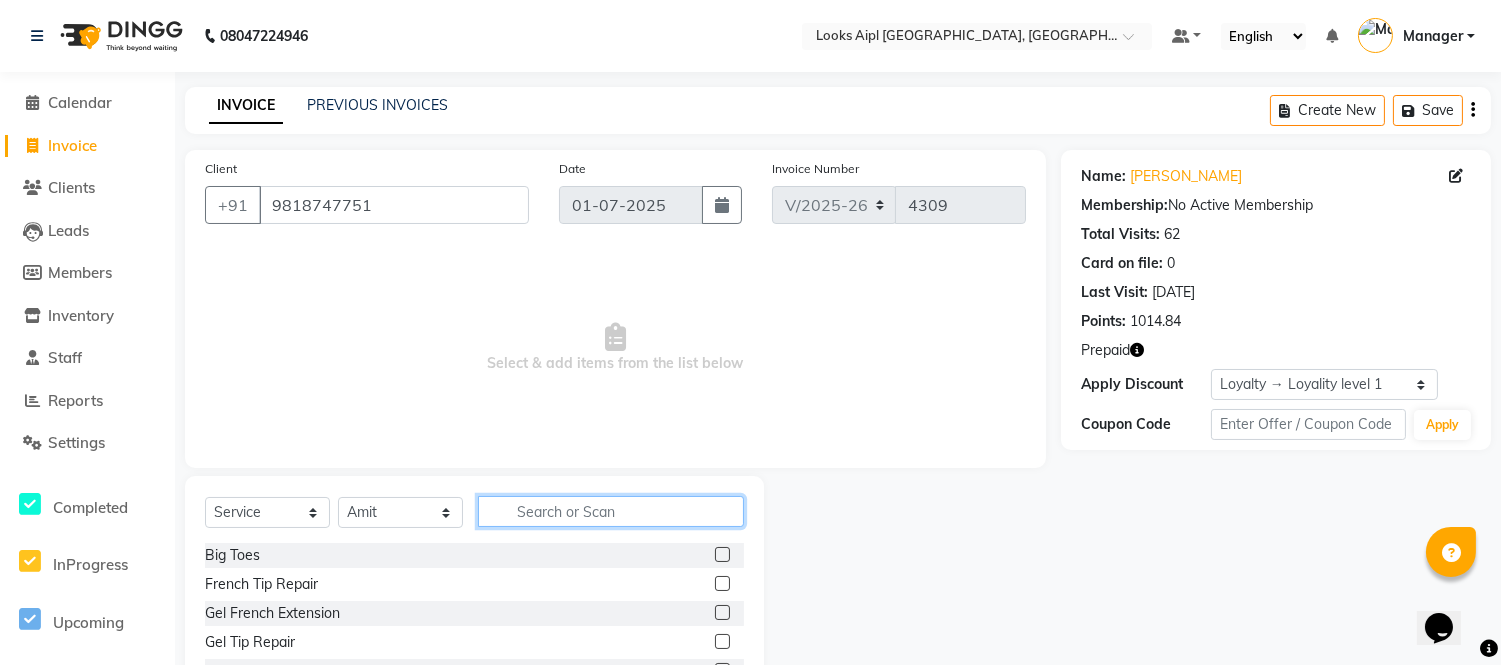 click 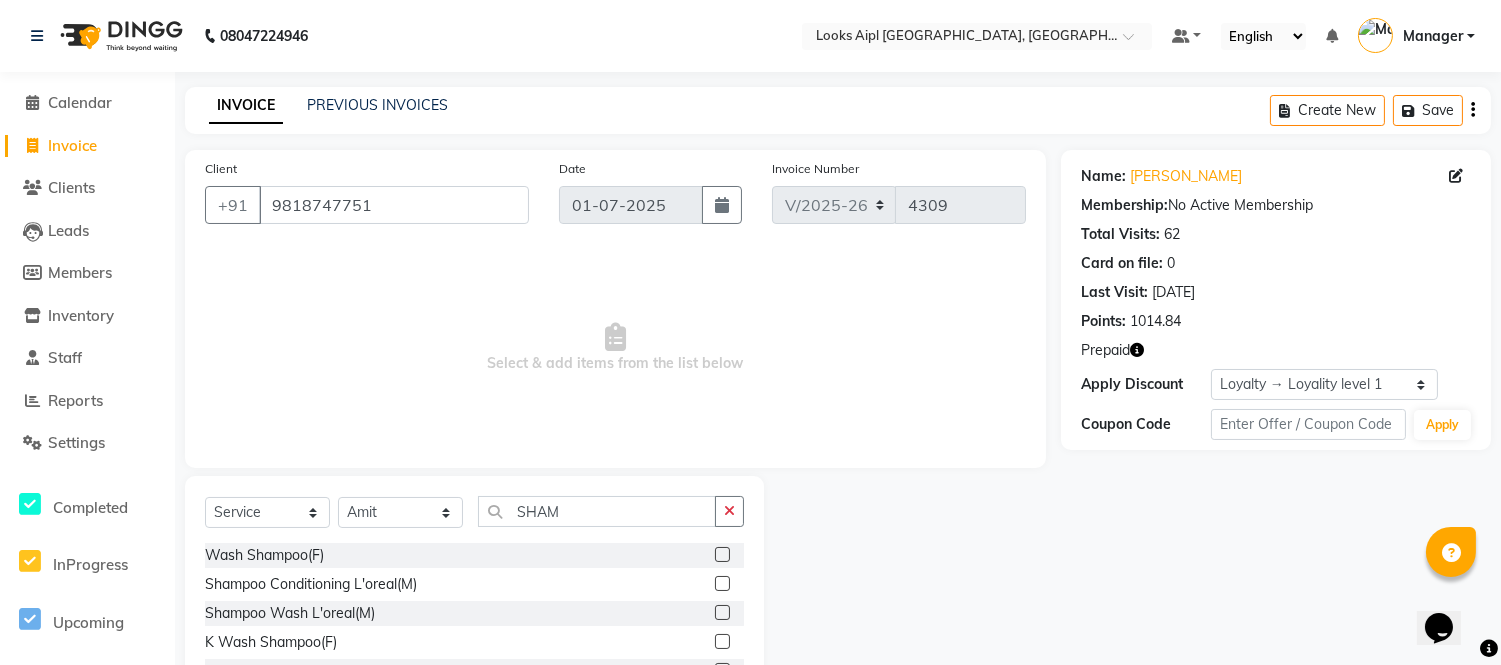 click 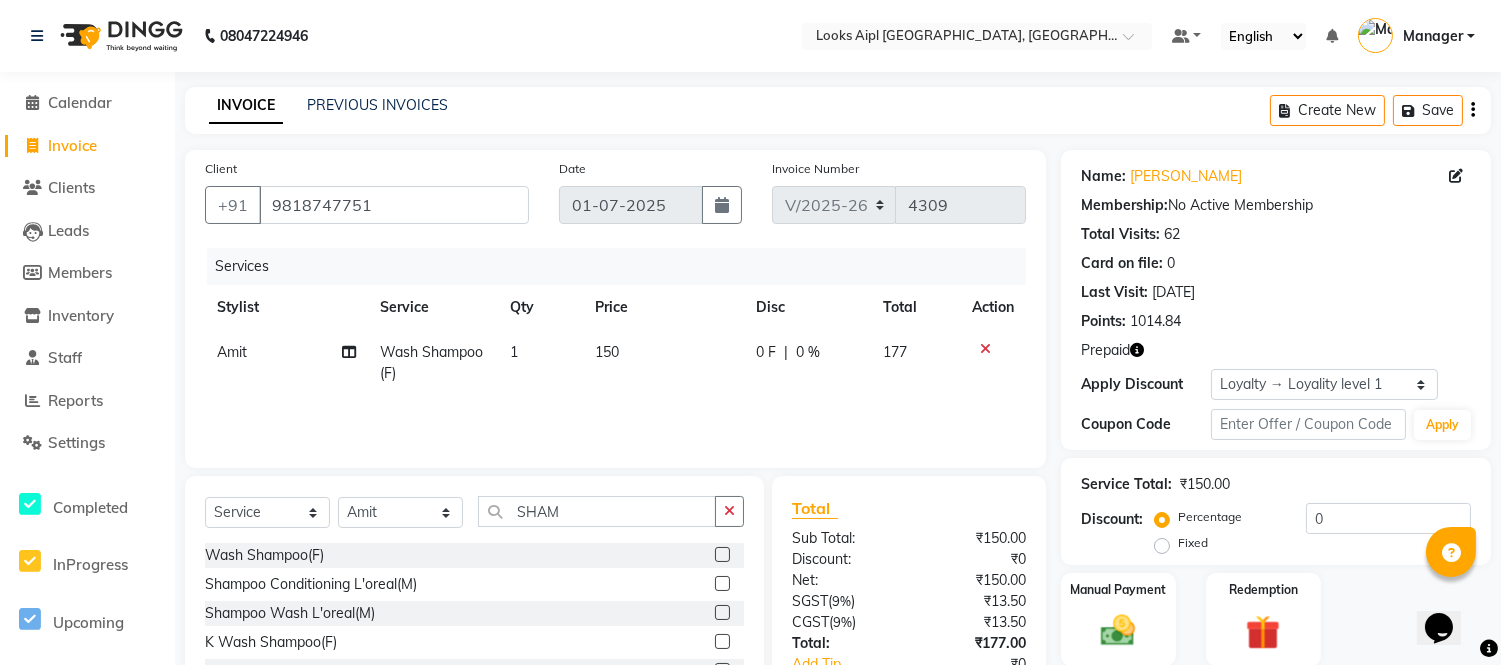 click on "150" 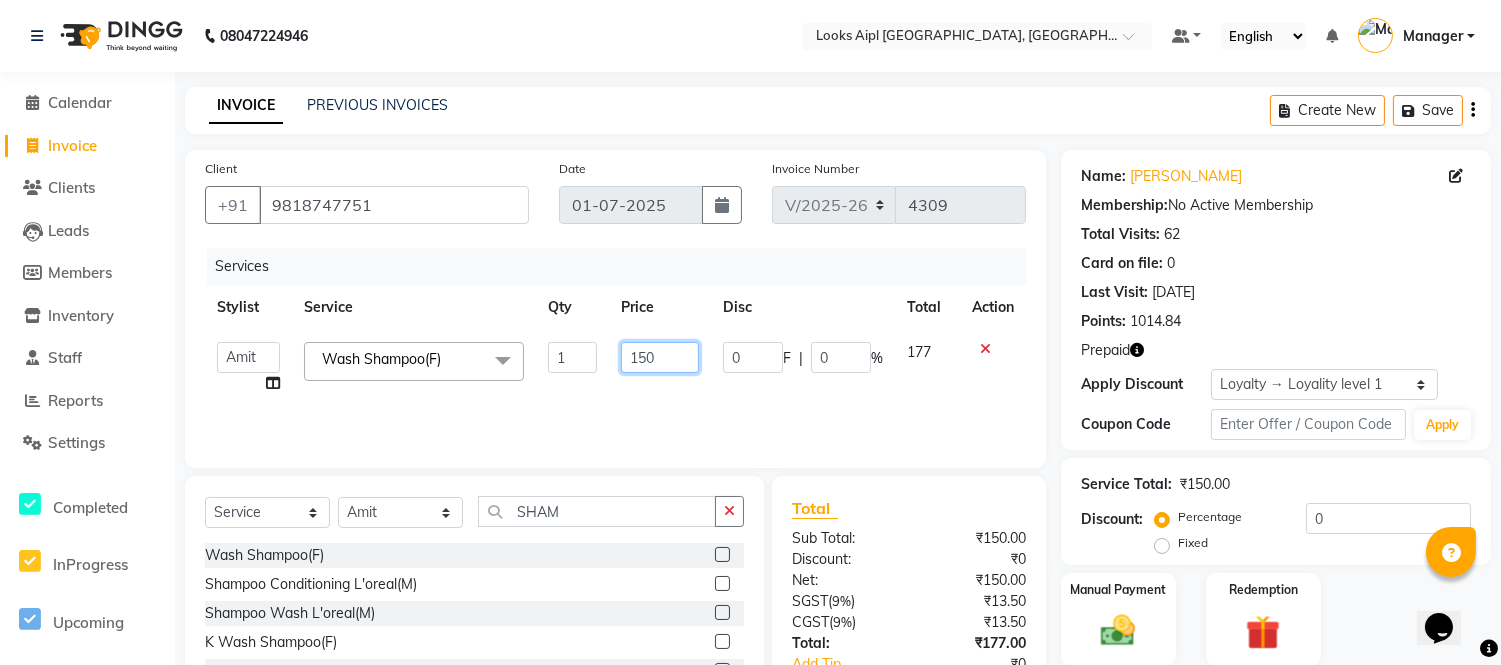 click on "150" 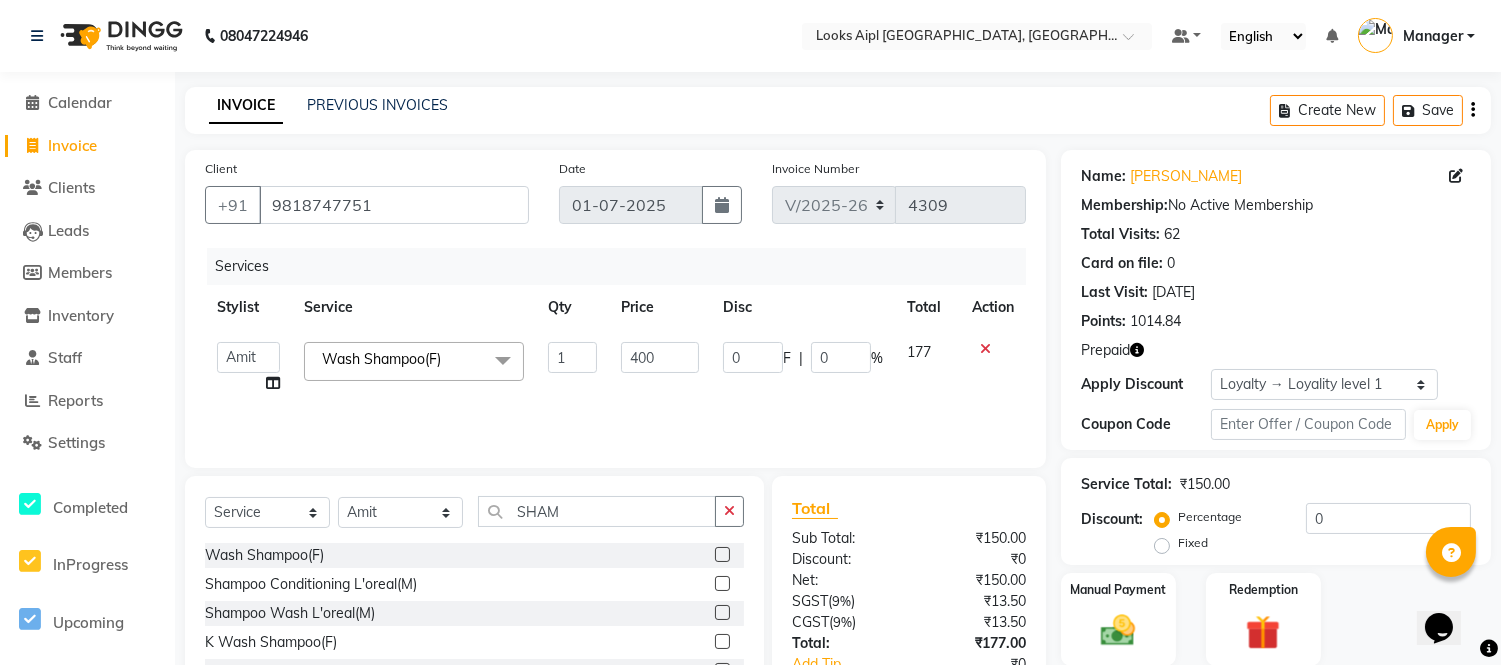 click on "400" 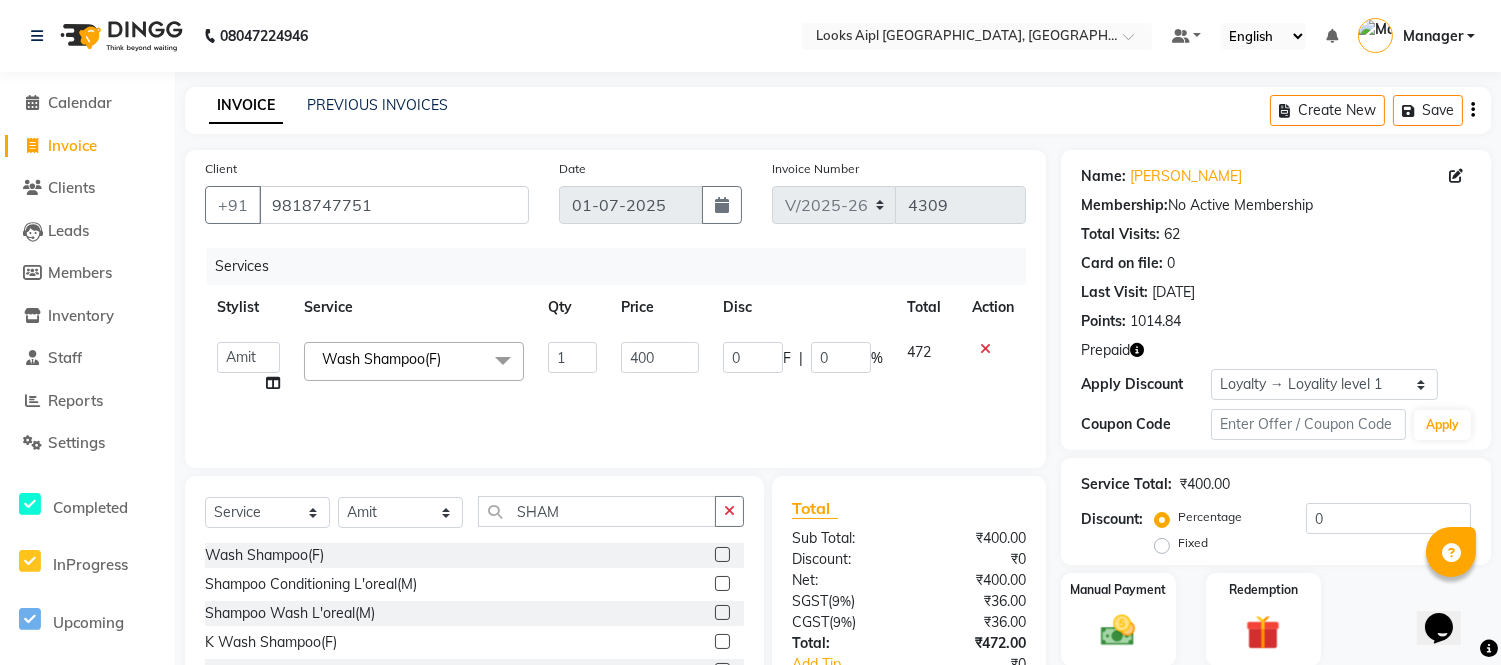 scroll, scrollTop: 135, scrollLeft: 0, axis: vertical 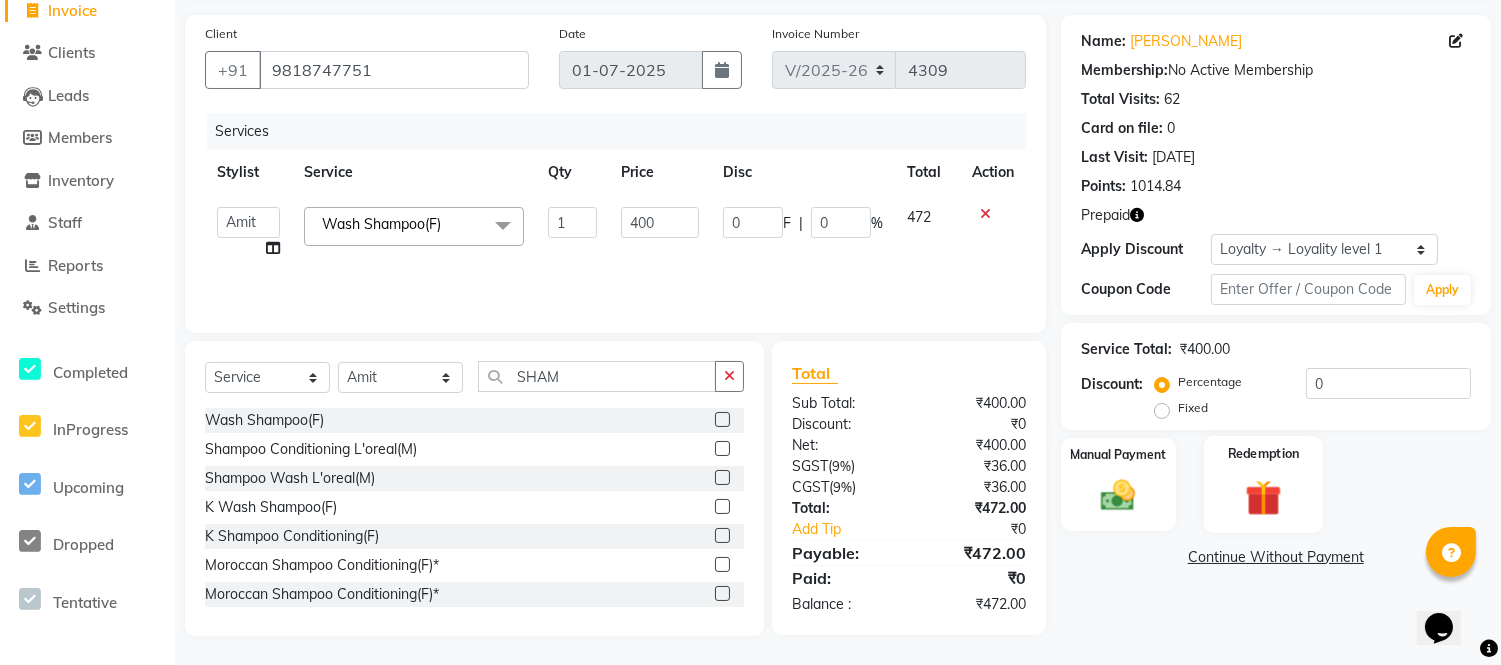 click 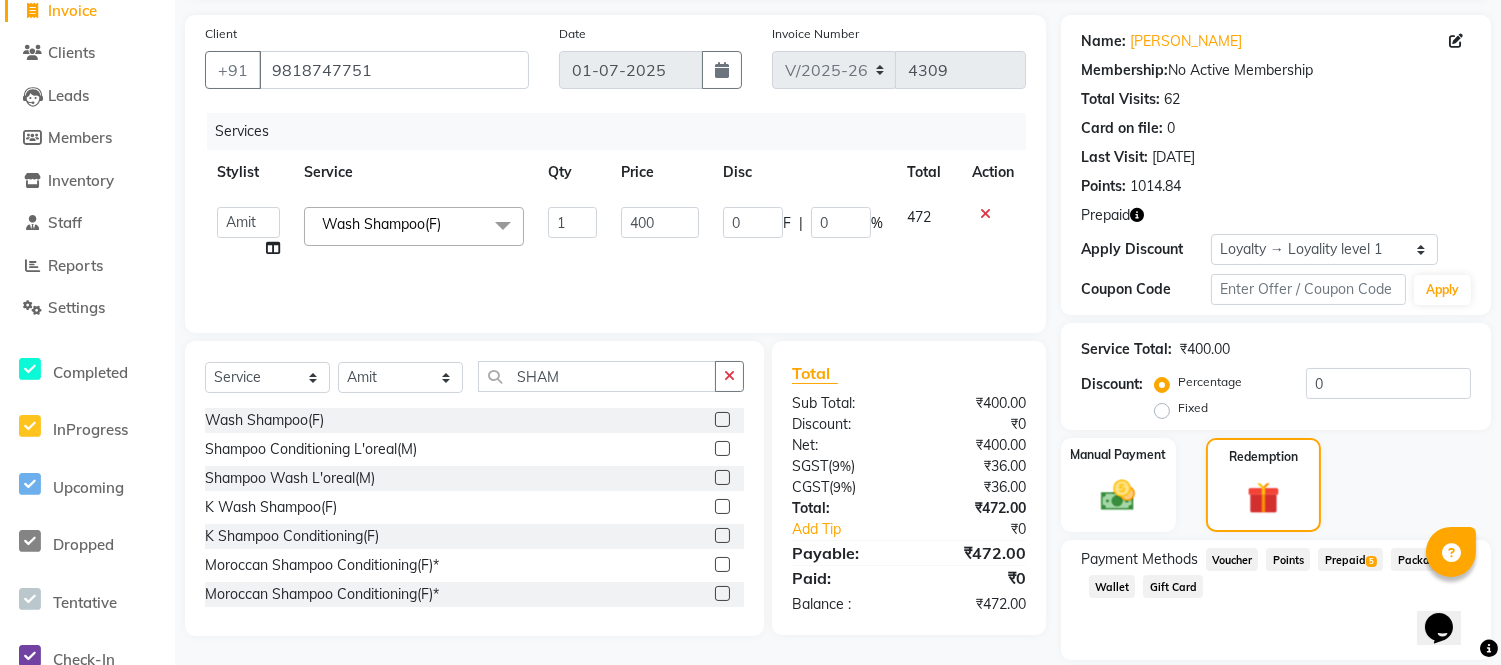 scroll, scrollTop: 200, scrollLeft: 0, axis: vertical 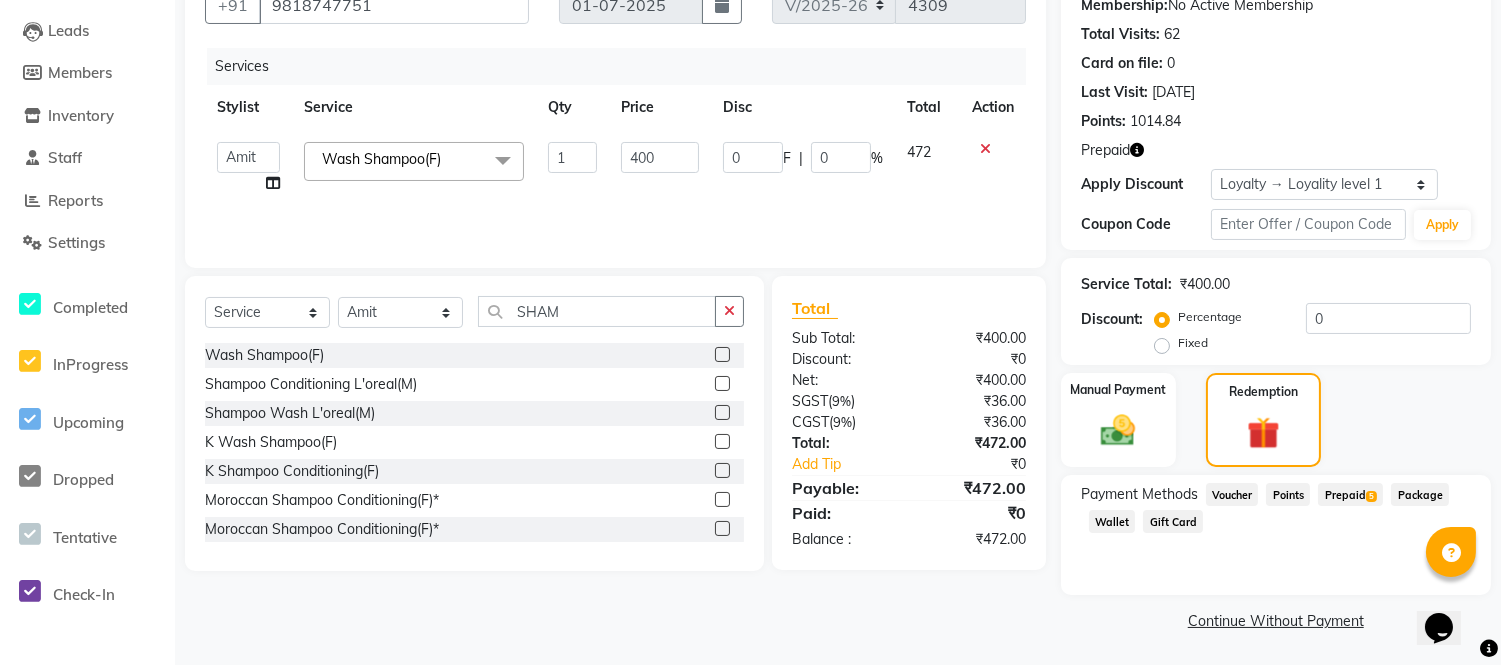 drag, startPoint x: 1325, startPoint y: 494, endPoint x: 1336, endPoint y: 492, distance: 11.18034 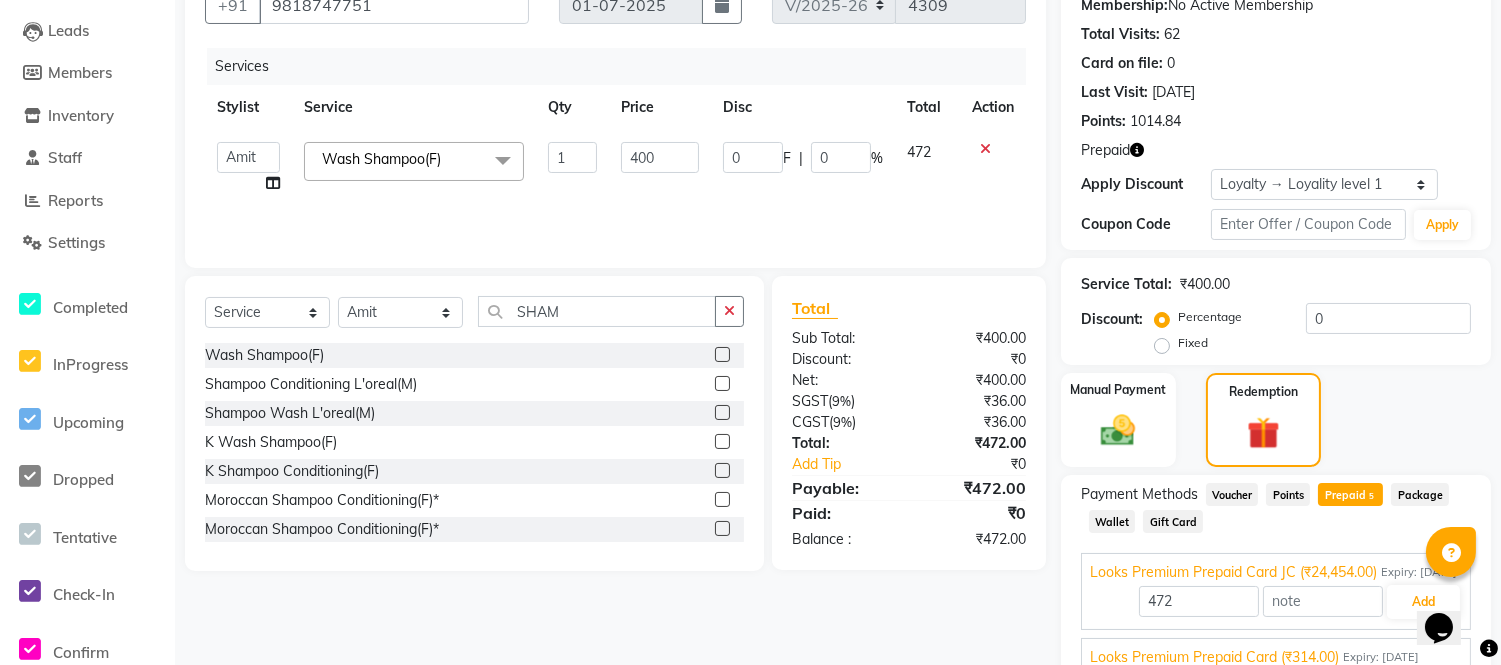 scroll, scrollTop: 388, scrollLeft: 0, axis: vertical 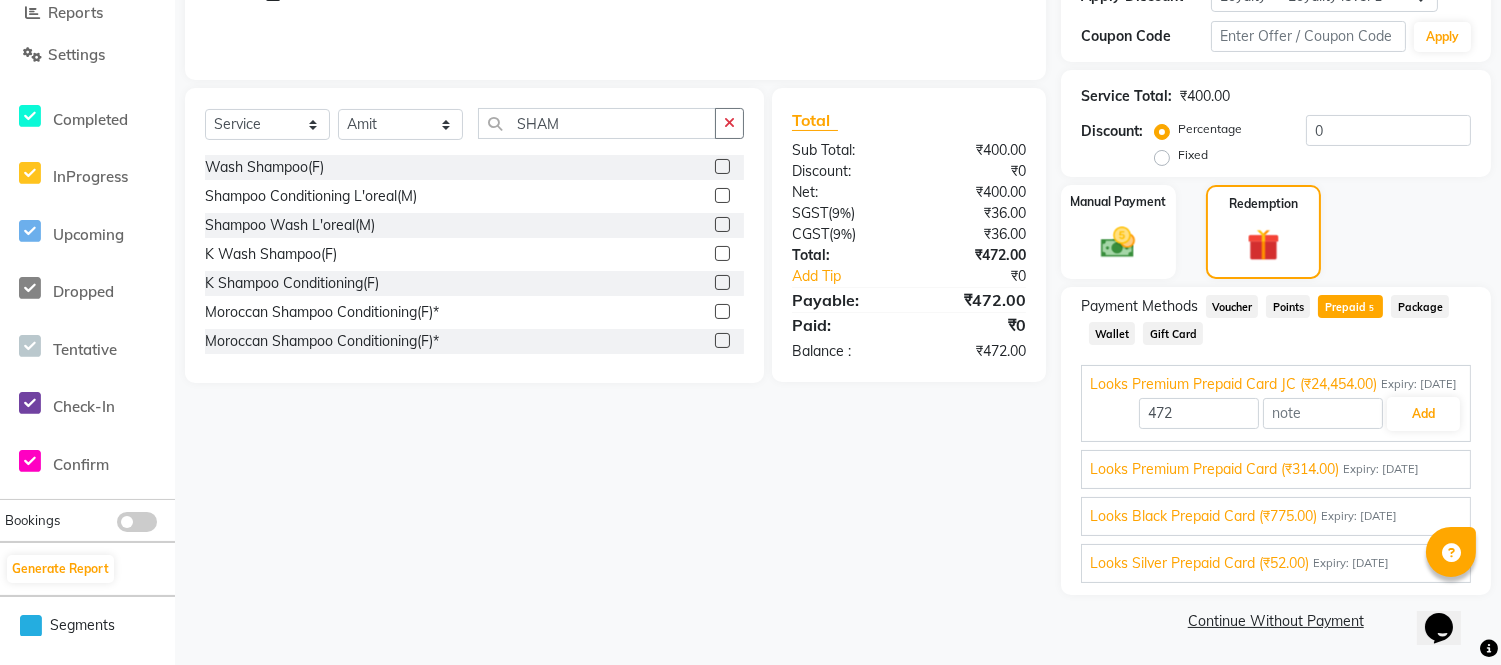 click on "Looks Premium Prepaid Card (₹314.00)" at bounding box center [1214, 469] 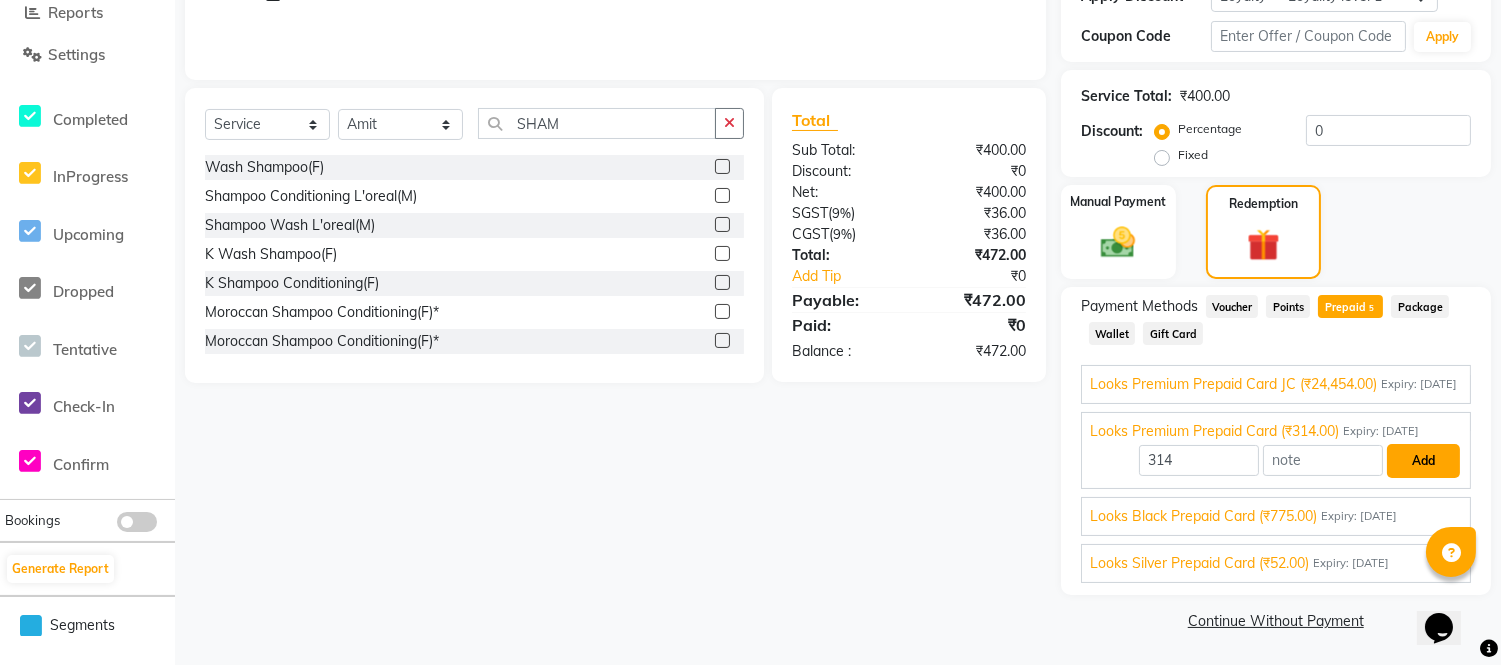 click on "Add" at bounding box center [1423, 461] 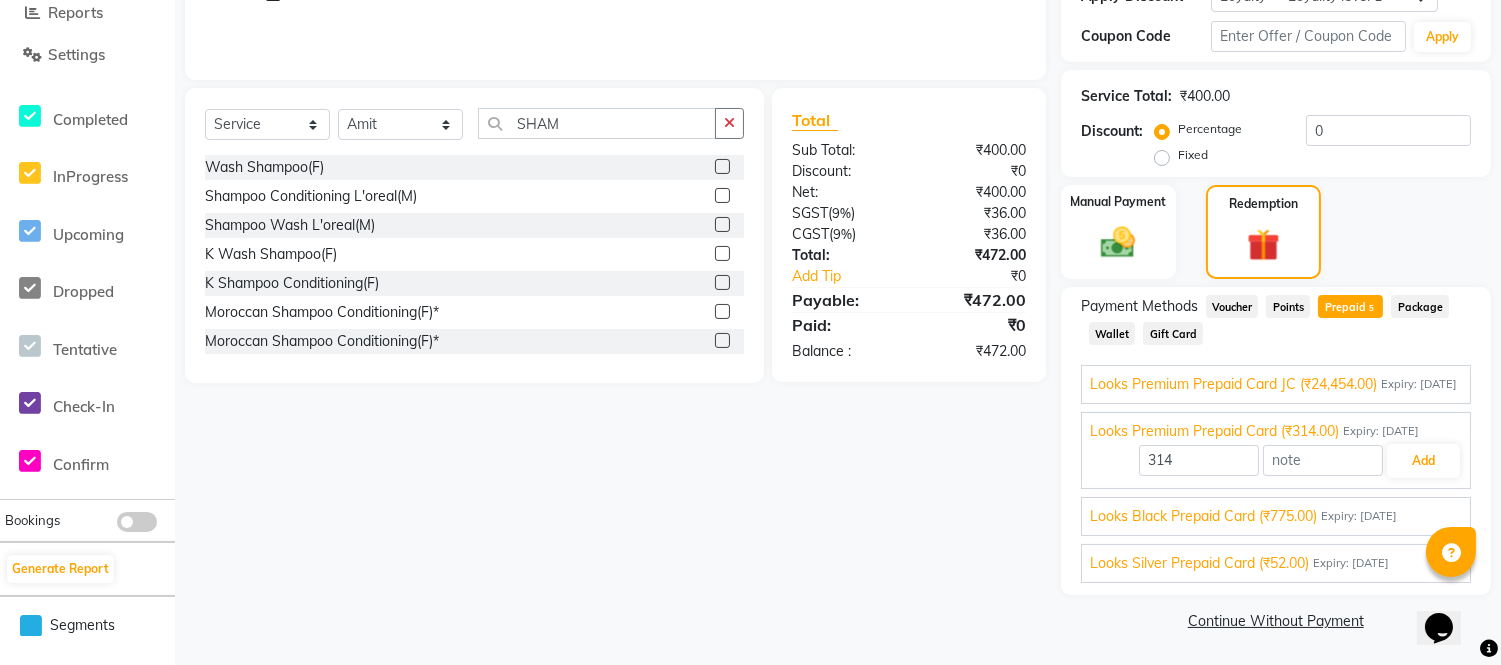 scroll, scrollTop: 217, scrollLeft: 0, axis: vertical 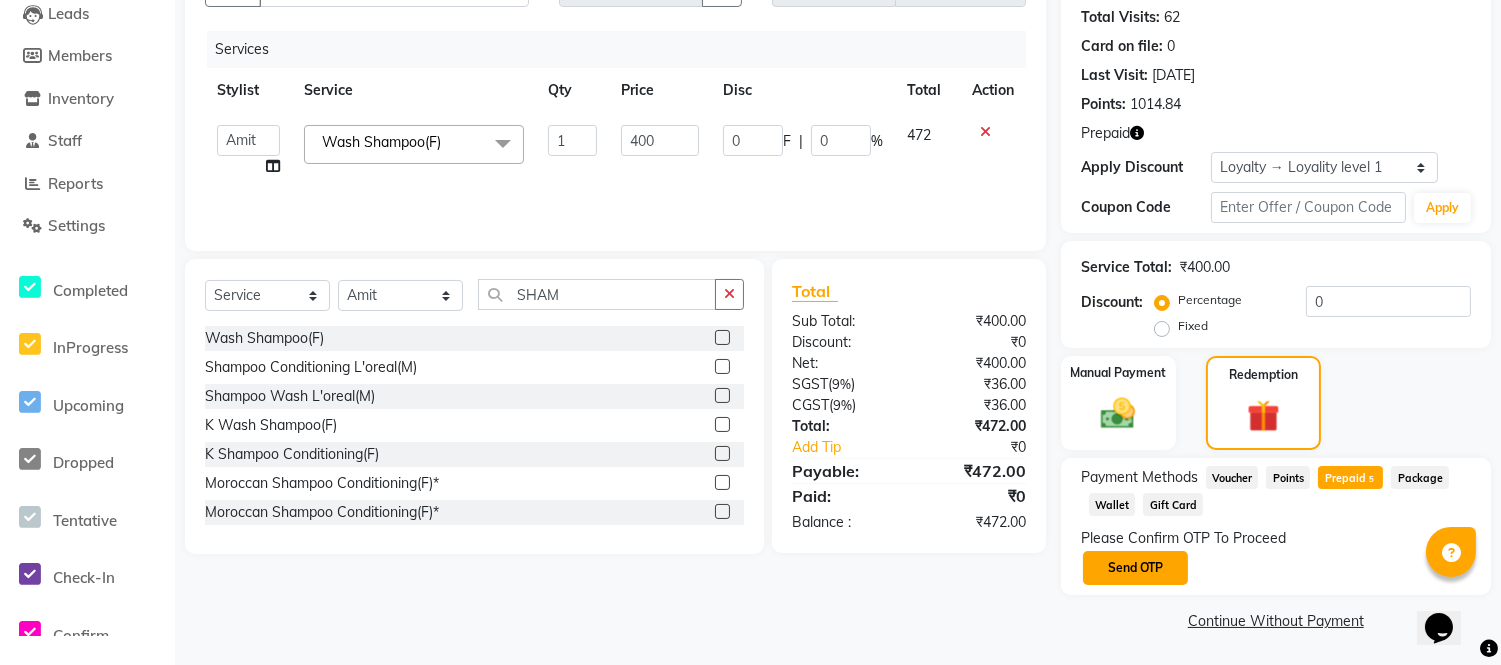 click on "Send OTP" 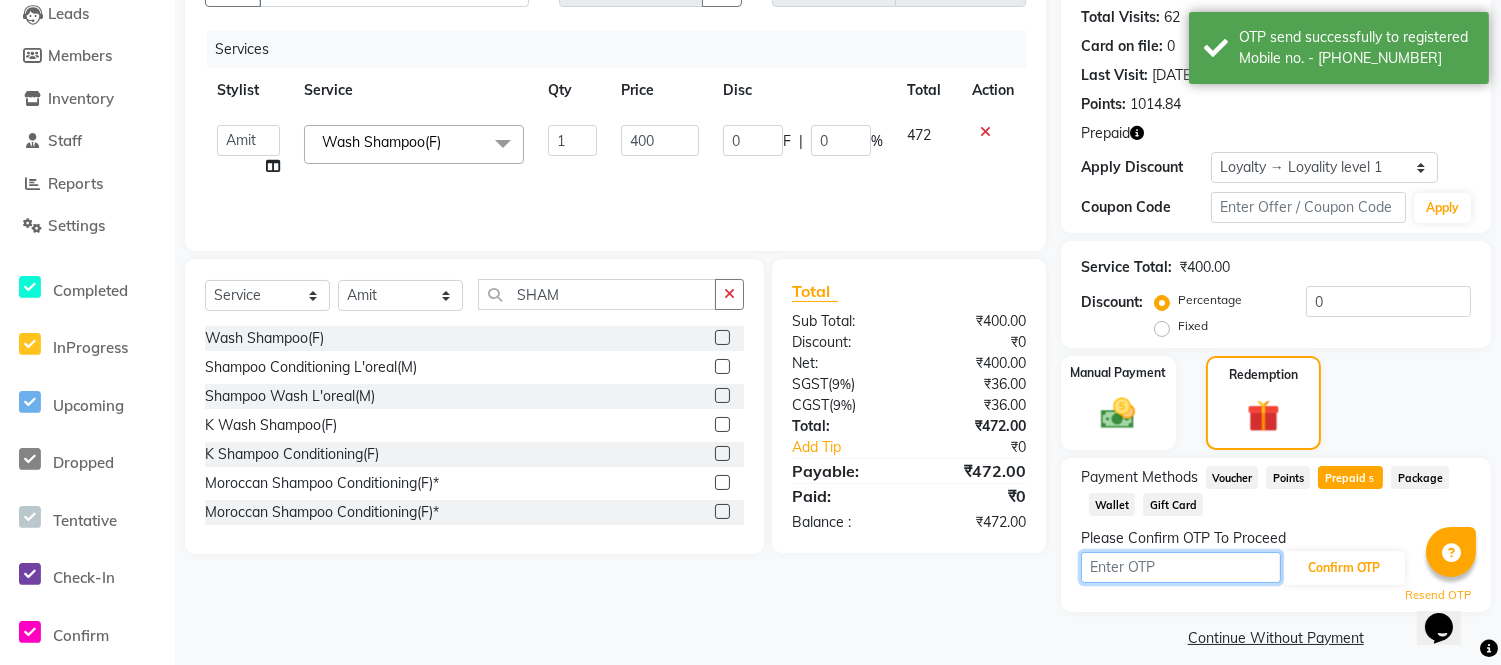click at bounding box center [1181, 567] 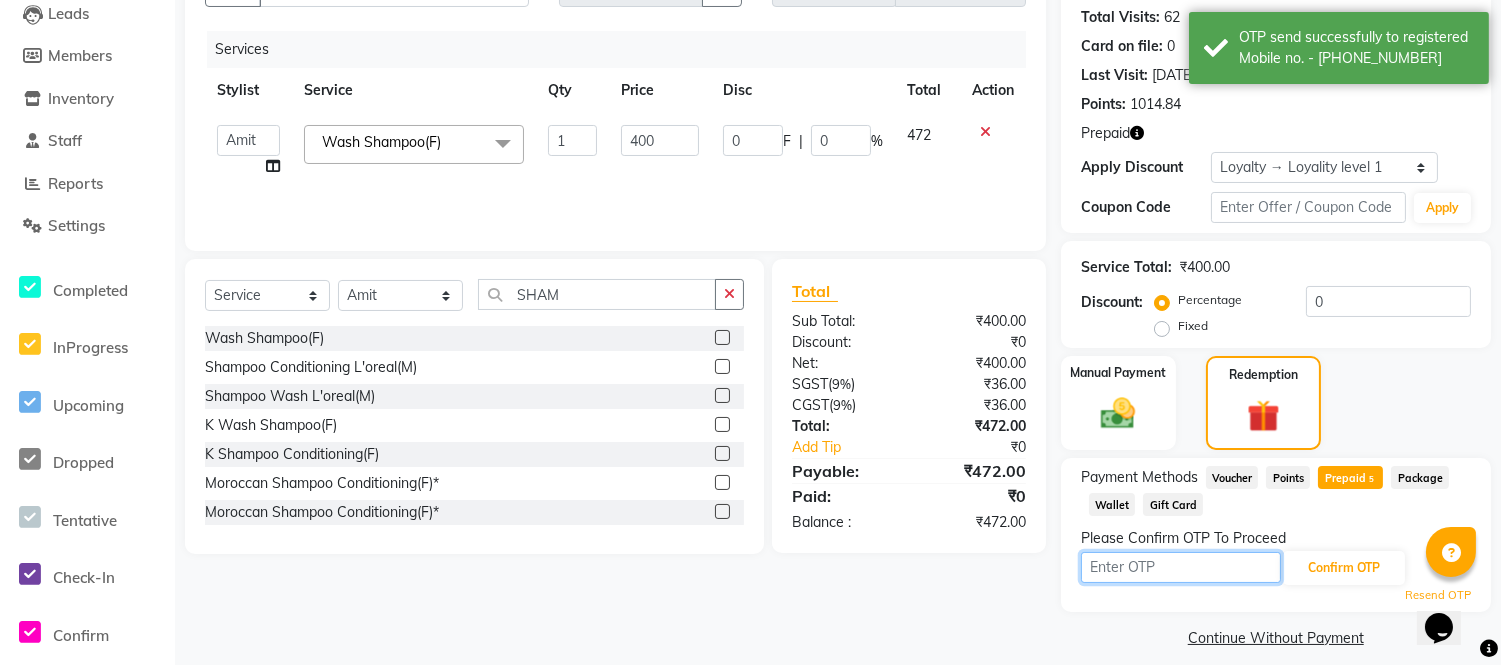 click at bounding box center [1181, 567] 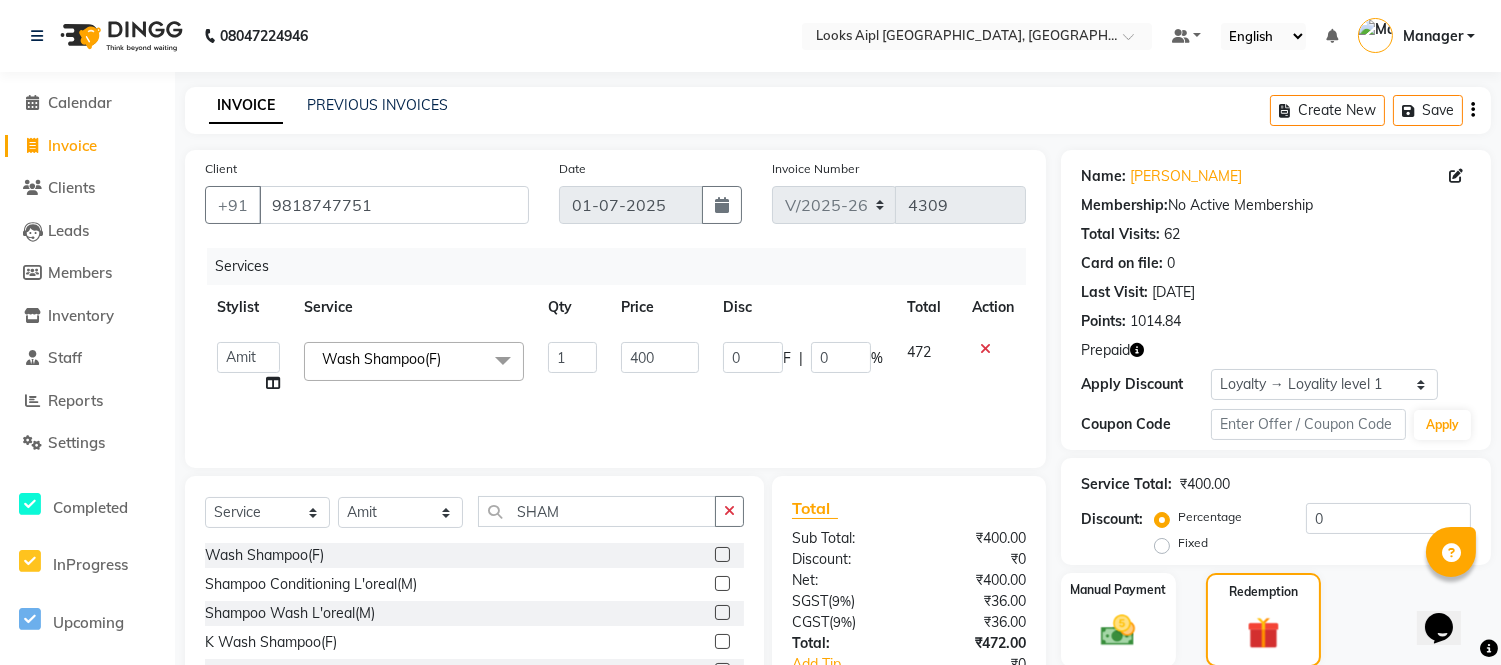 scroll, scrollTop: 234, scrollLeft: 0, axis: vertical 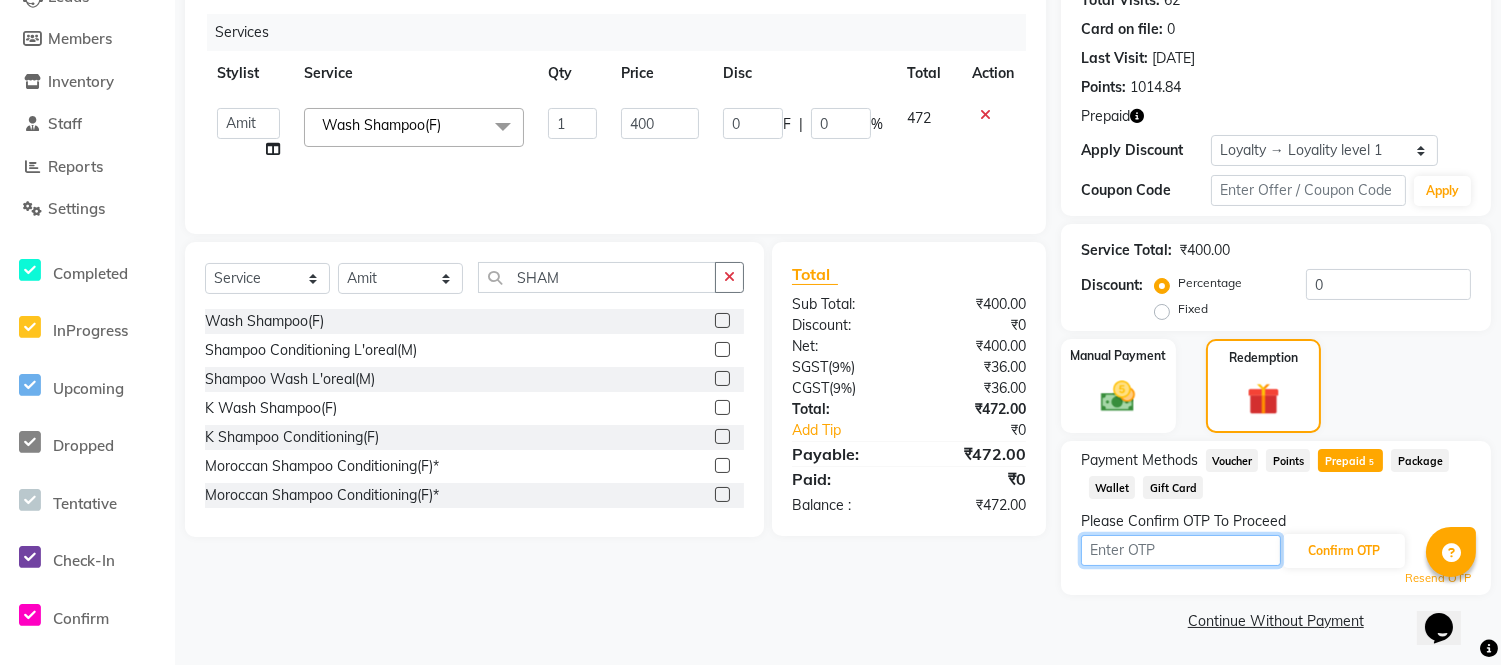 click at bounding box center (1181, 550) 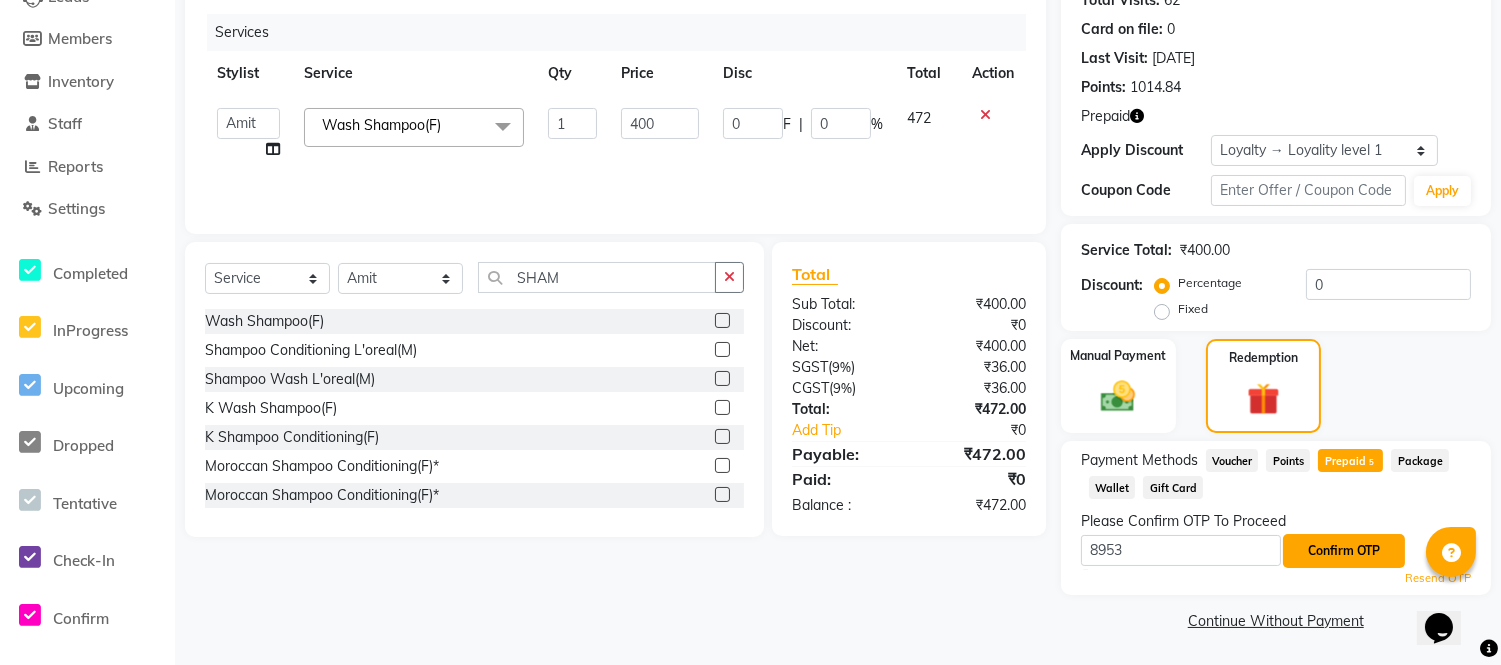 click on "Confirm OTP" 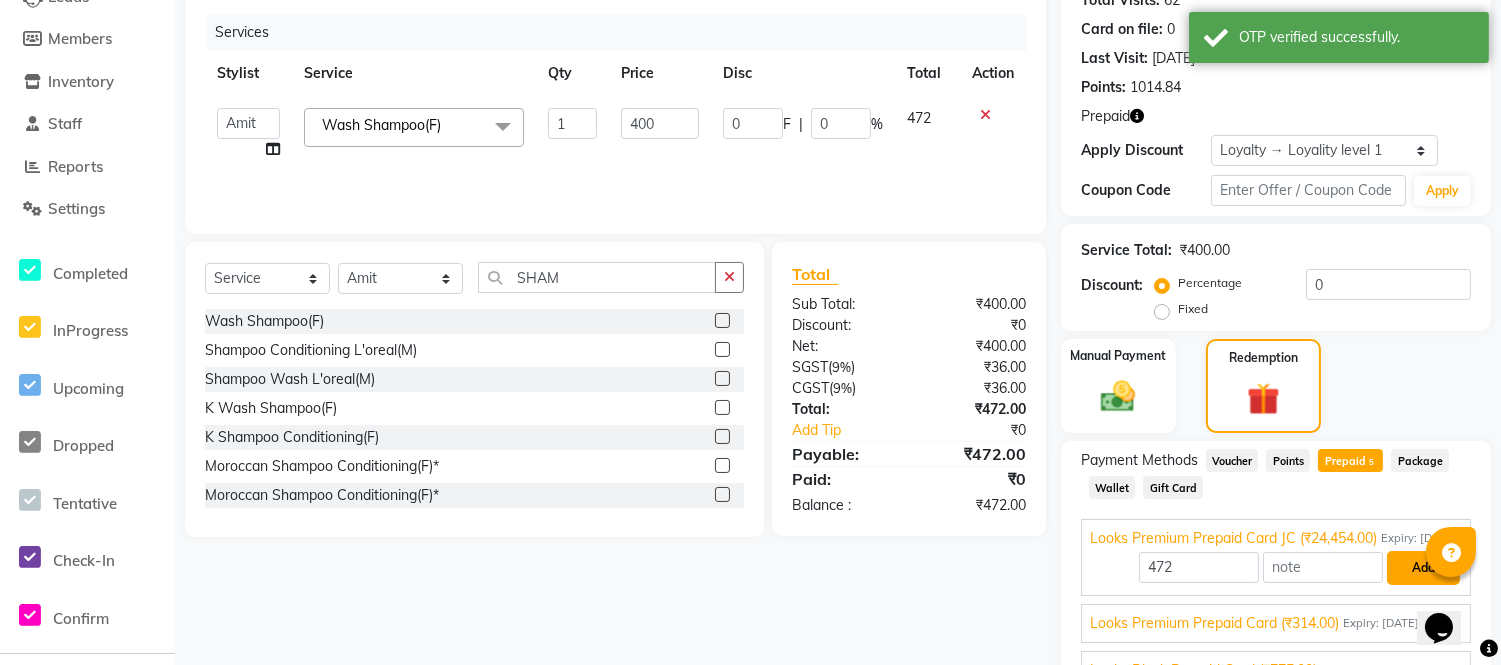 click on "Add" at bounding box center [1423, 568] 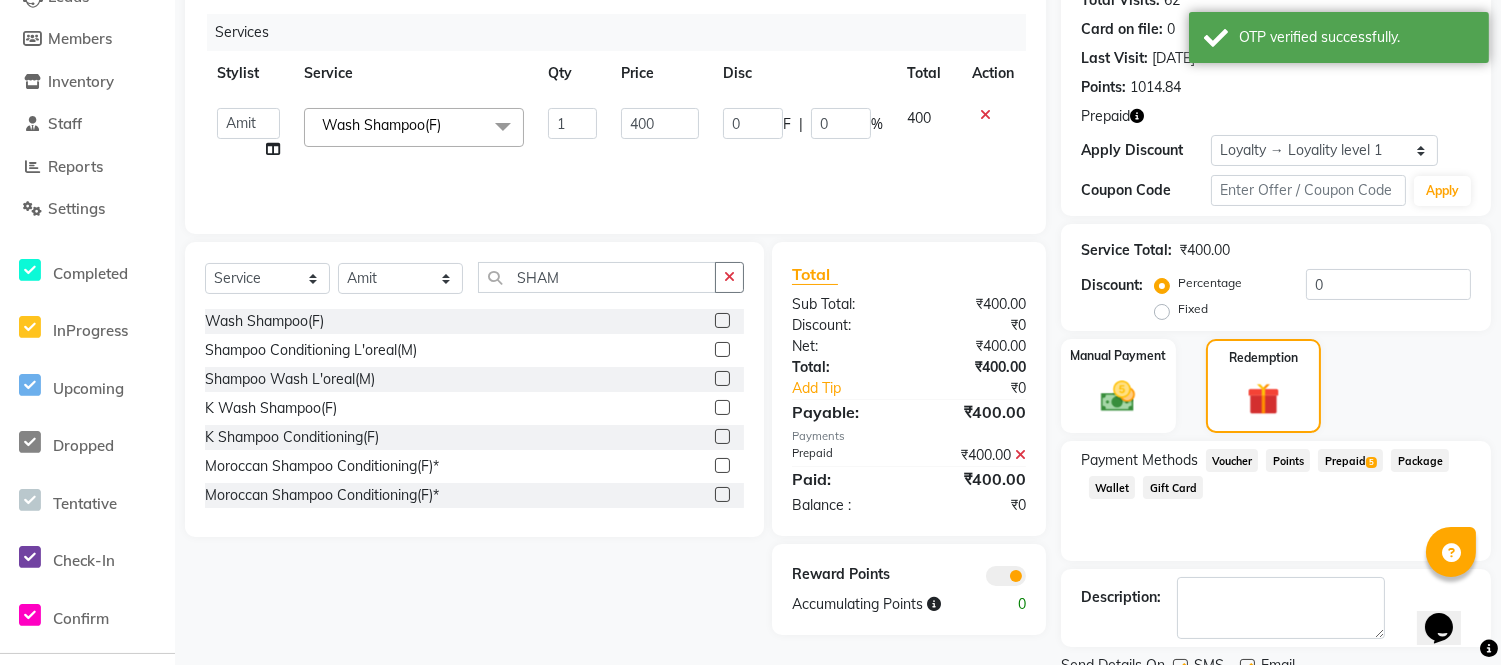 scroll, scrollTop: 313, scrollLeft: 0, axis: vertical 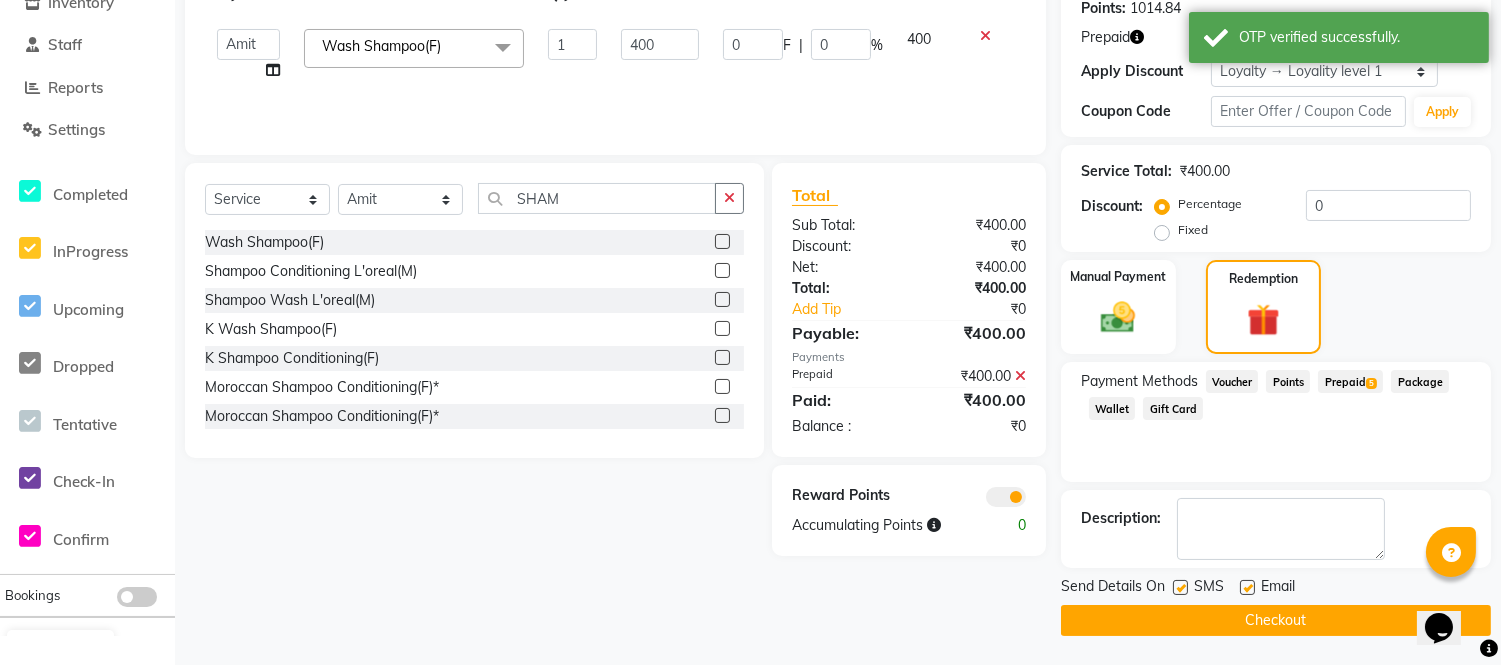 click on "Prepaid  5" 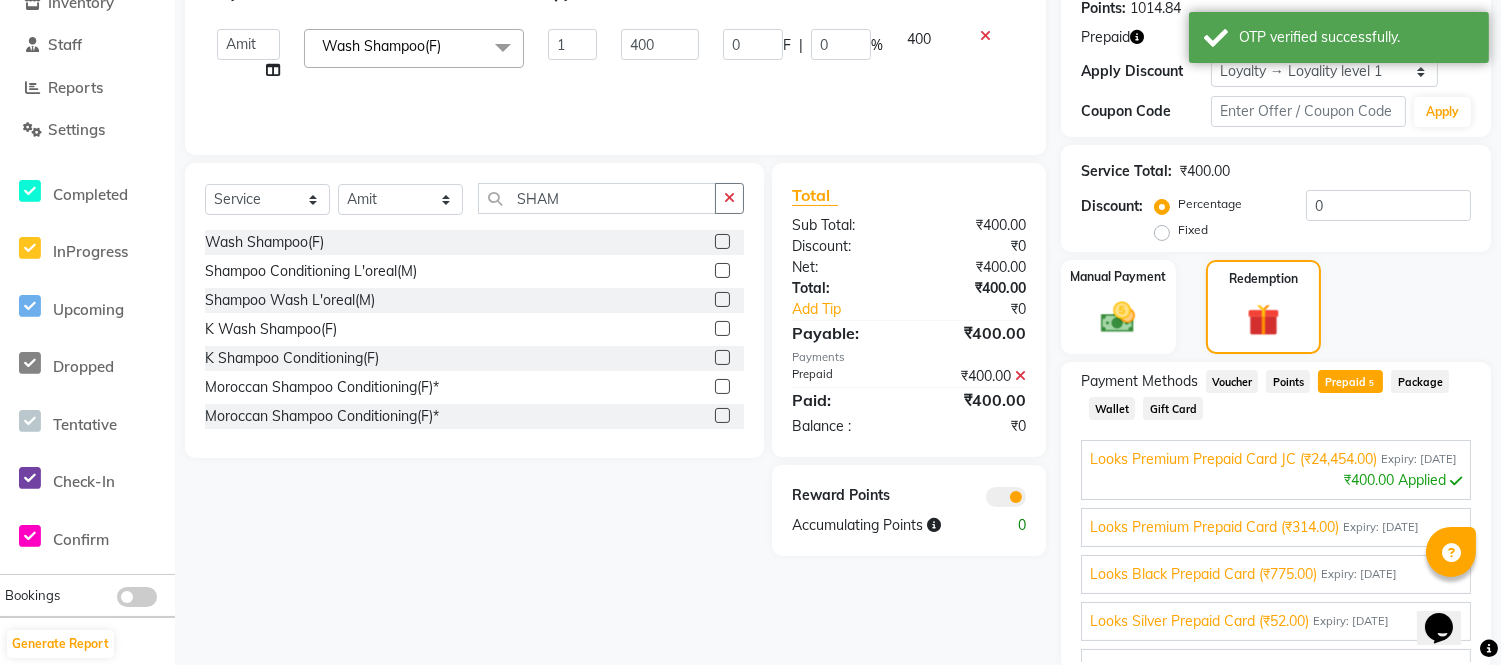 click on "Looks Premium Prepaid Card (₹314.00)" at bounding box center [1214, 527] 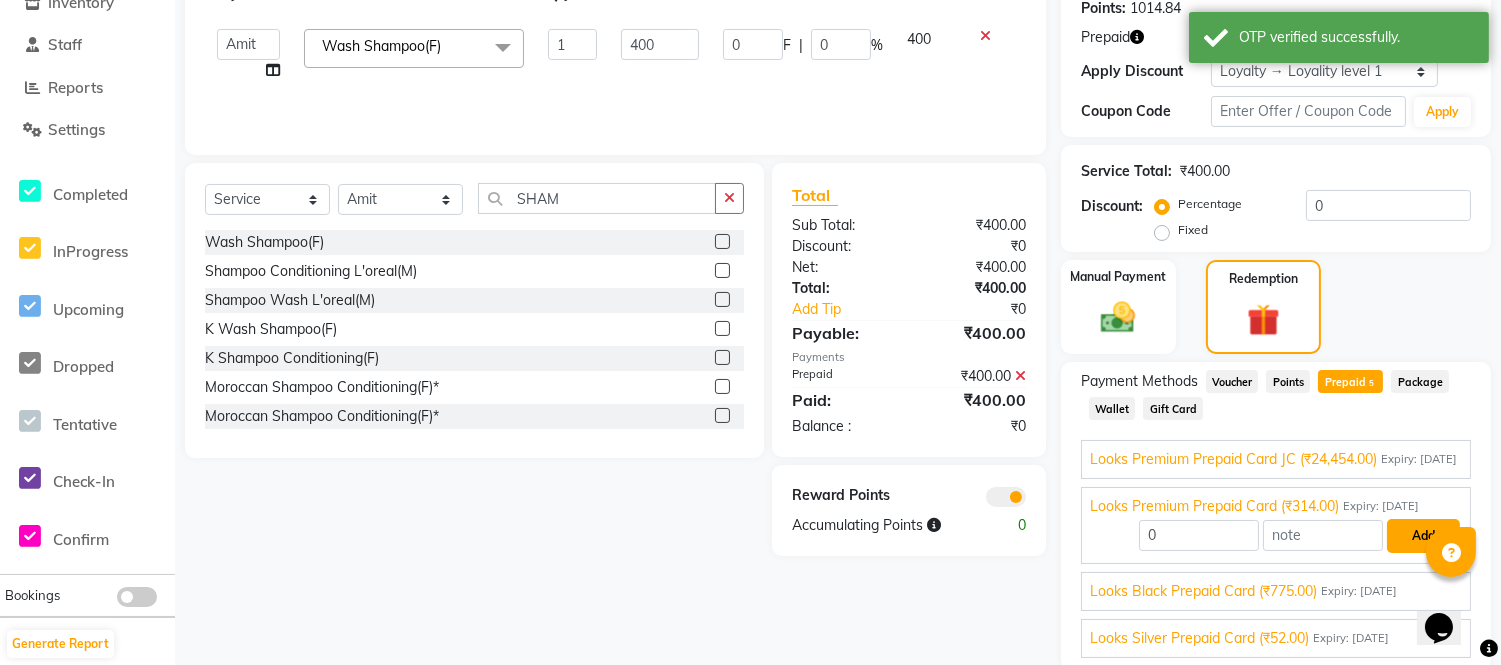click on "Add" at bounding box center [1423, 536] 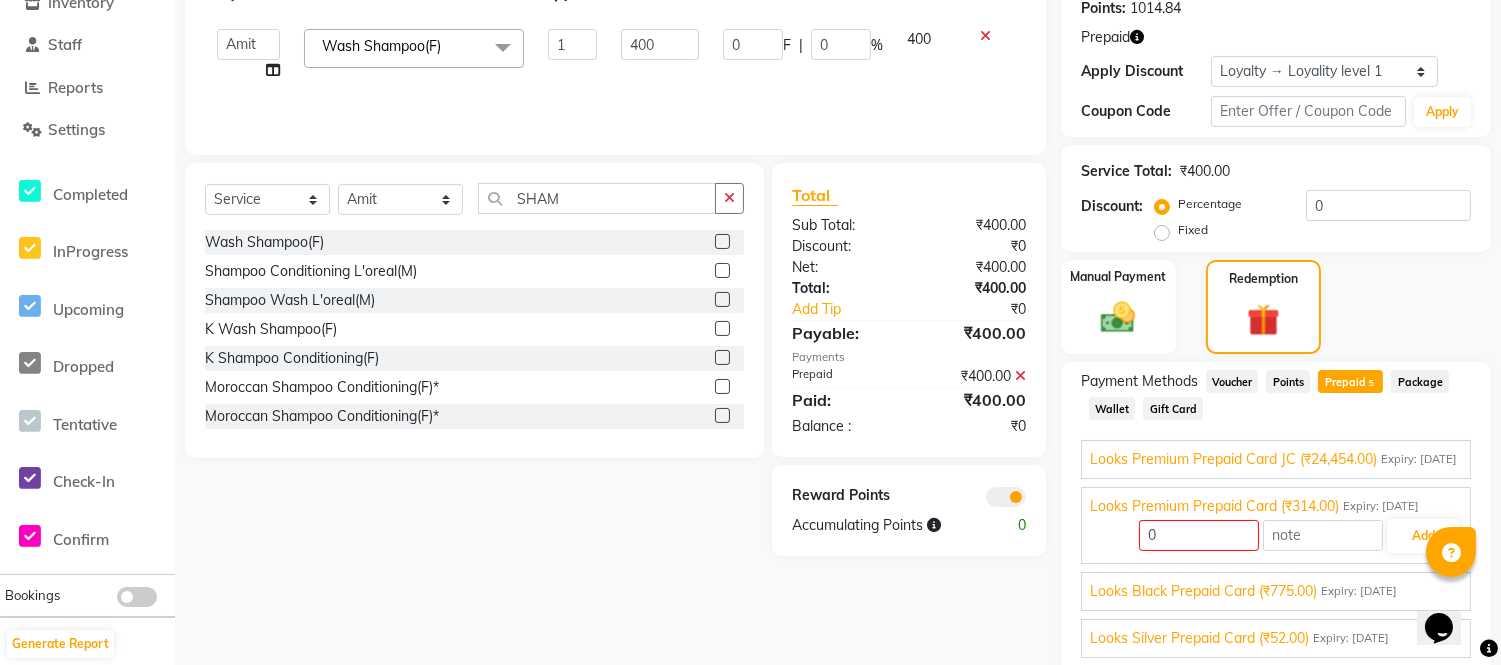 click on "Looks Premium Prepaid Card JC (₹24,454.00)" at bounding box center (1233, 459) 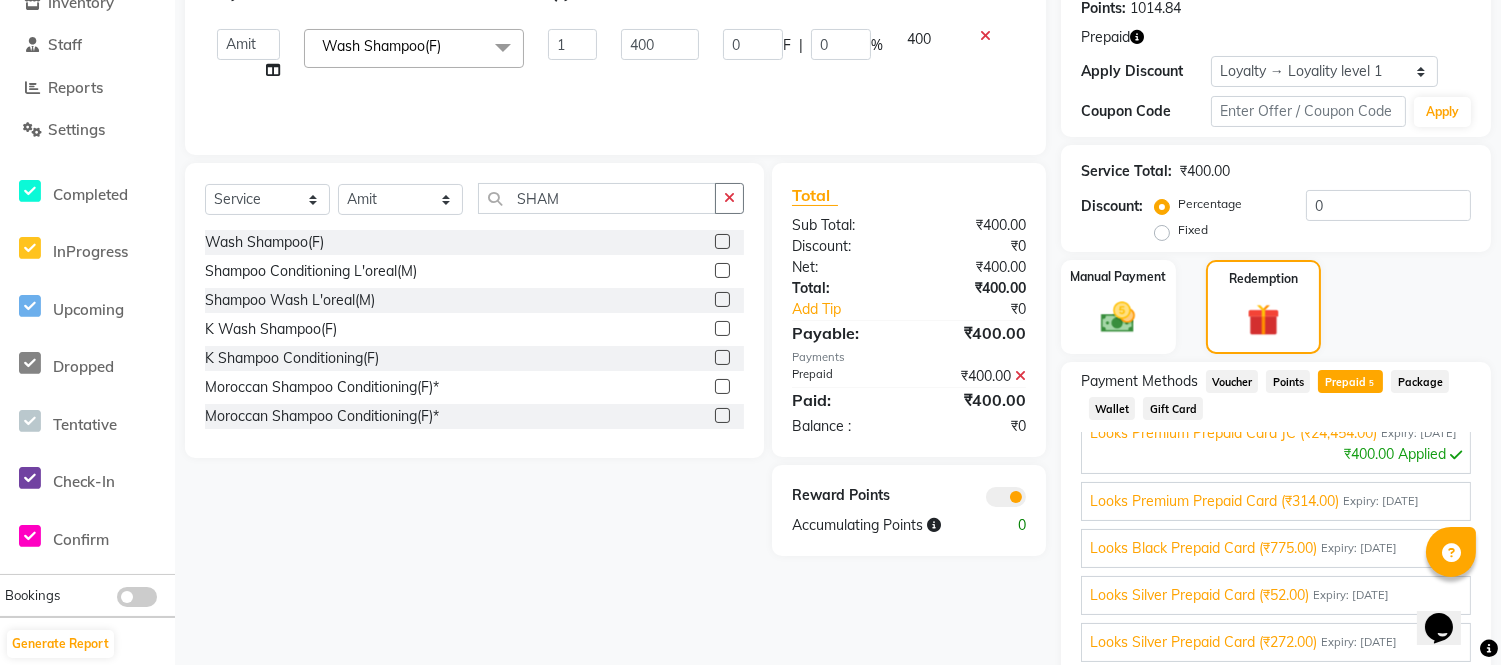 scroll, scrollTop: 68, scrollLeft: 0, axis: vertical 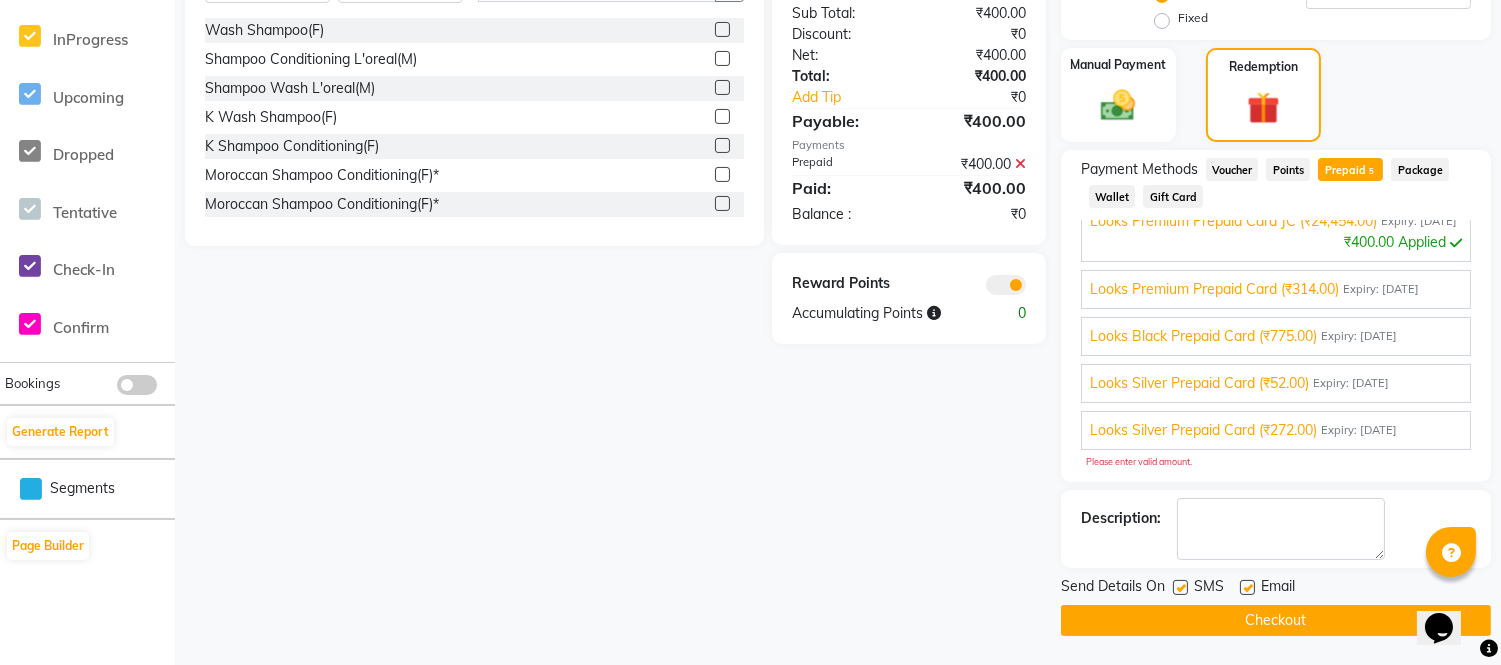 click on "Checkout" 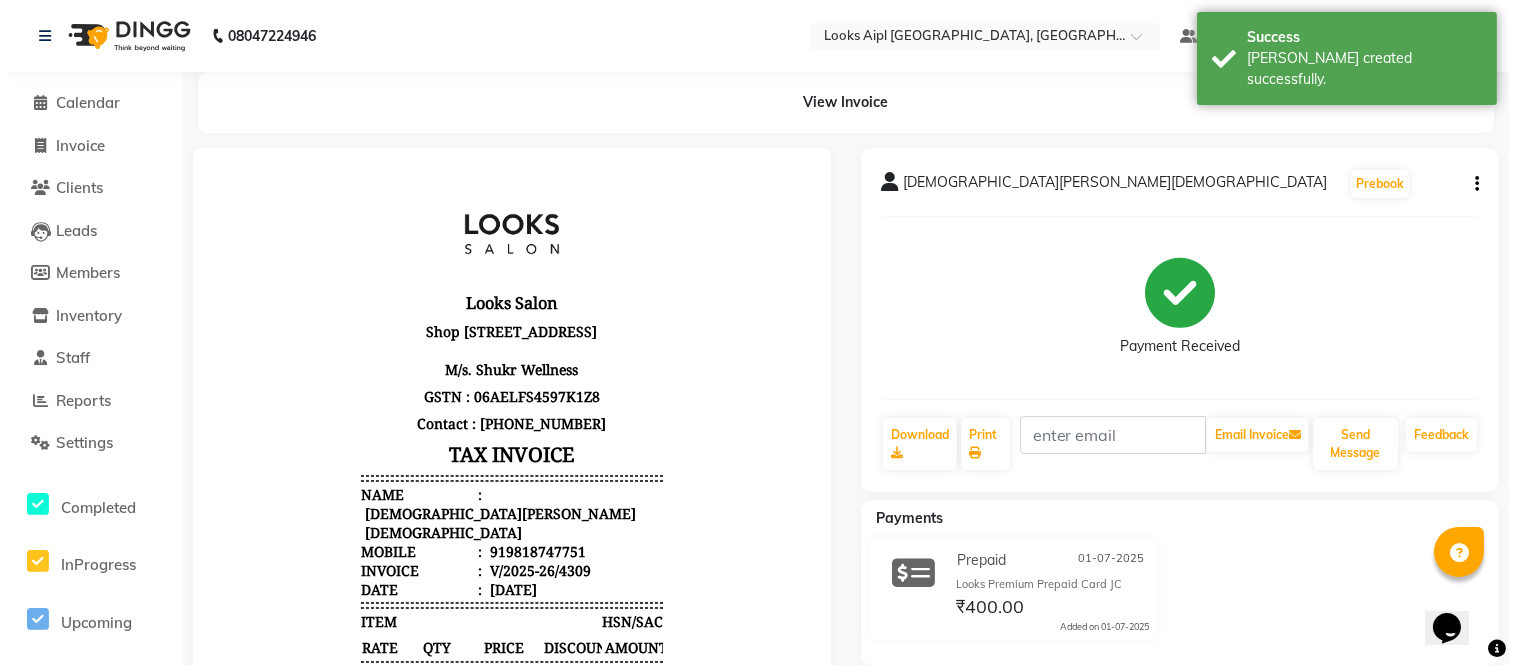 scroll, scrollTop: 0, scrollLeft: 0, axis: both 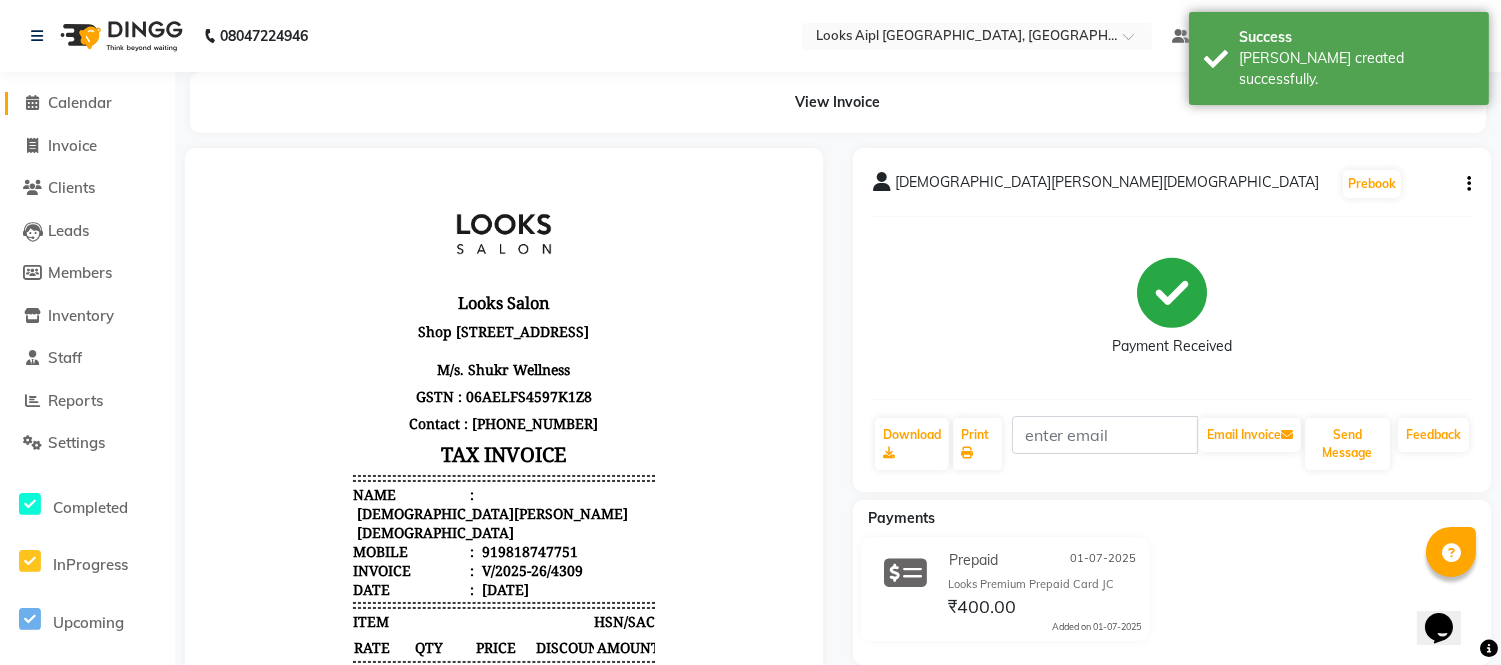 click on "Calendar" 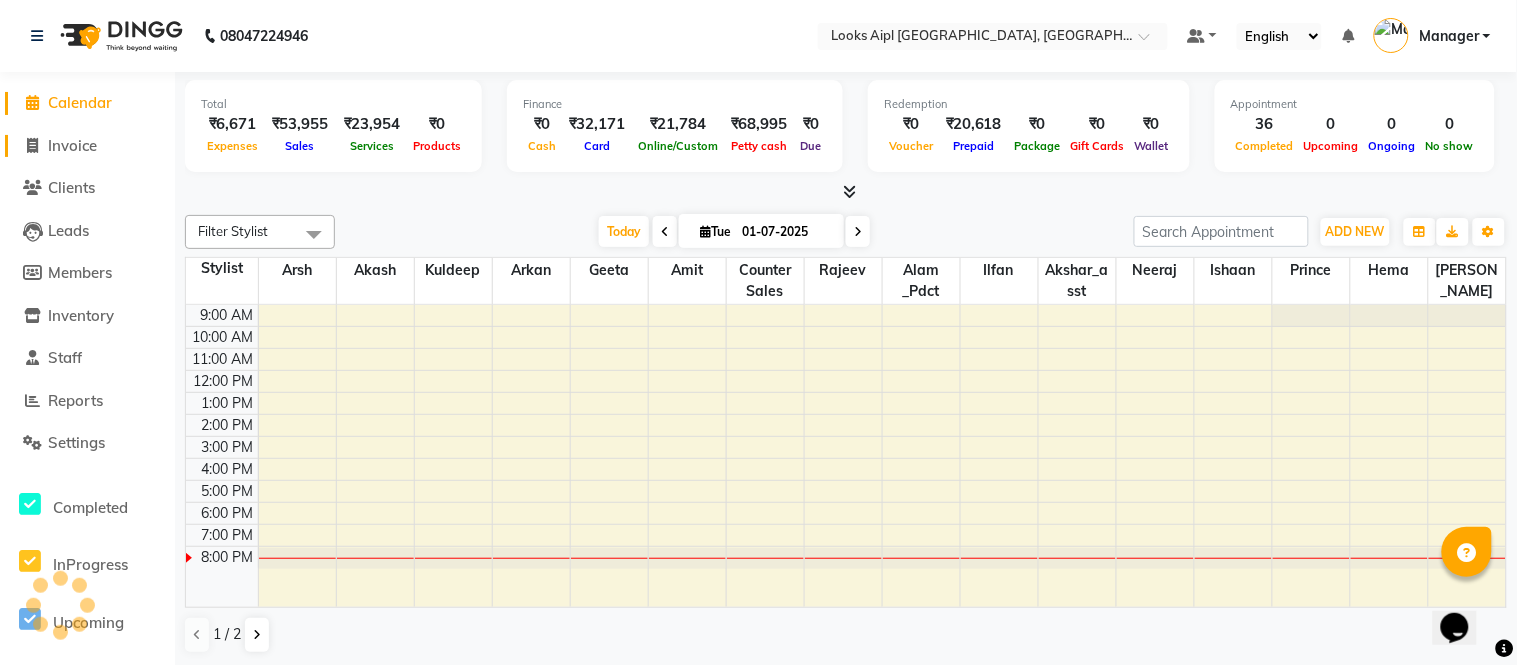 click on "Invoice" 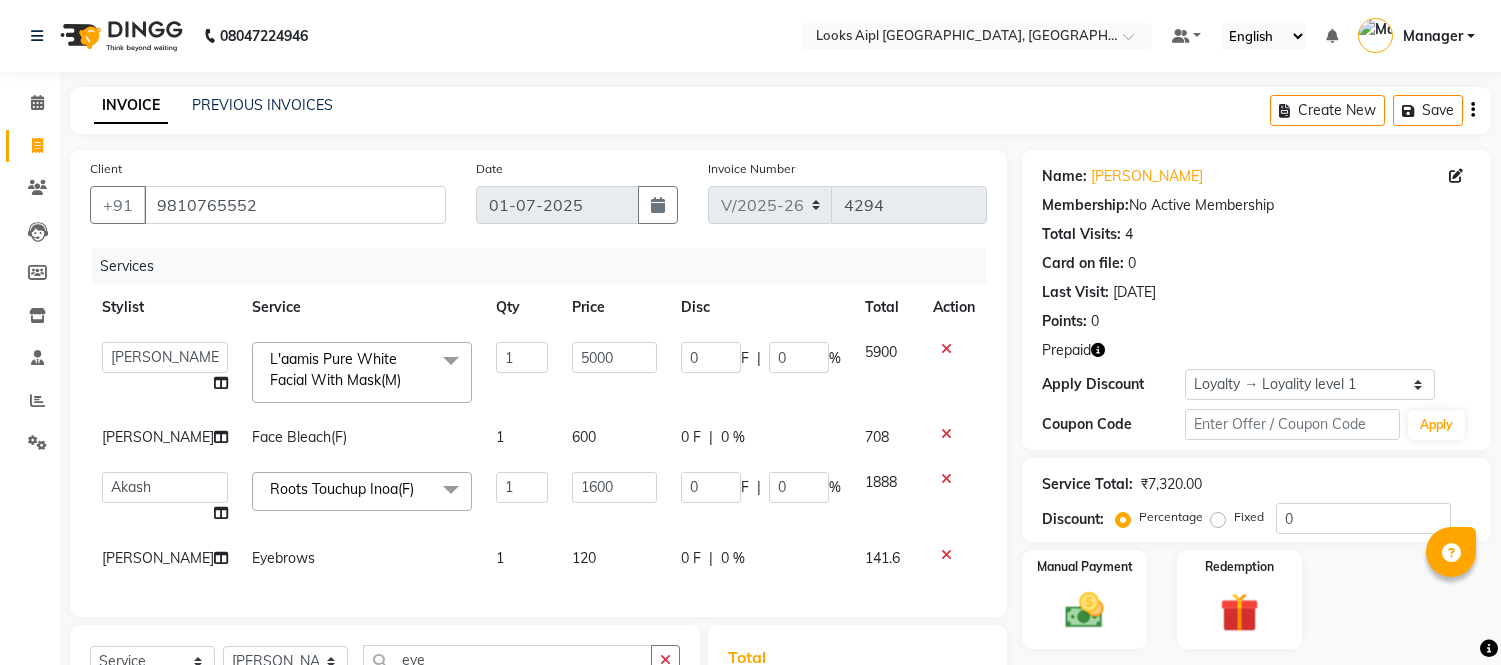 select on "6047" 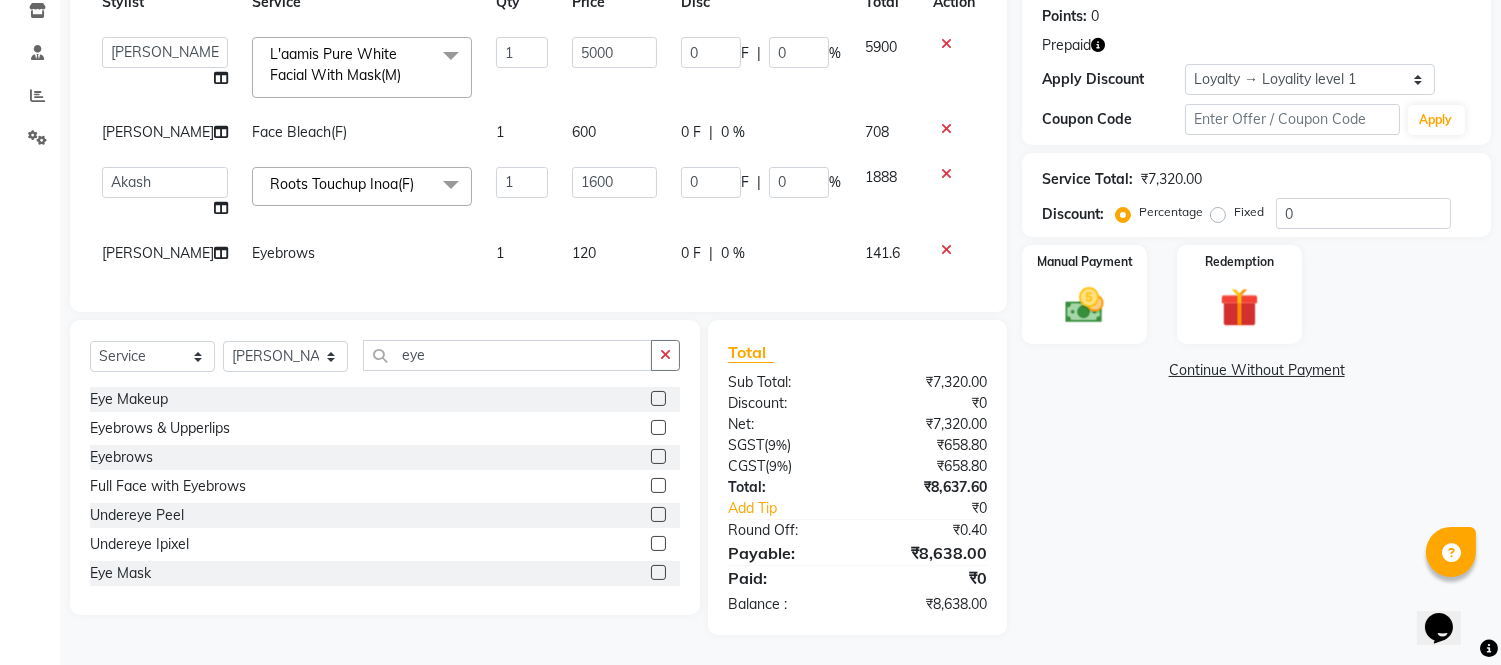 scroll, scrollTop: 0, scrollLeft: 0, axis: both 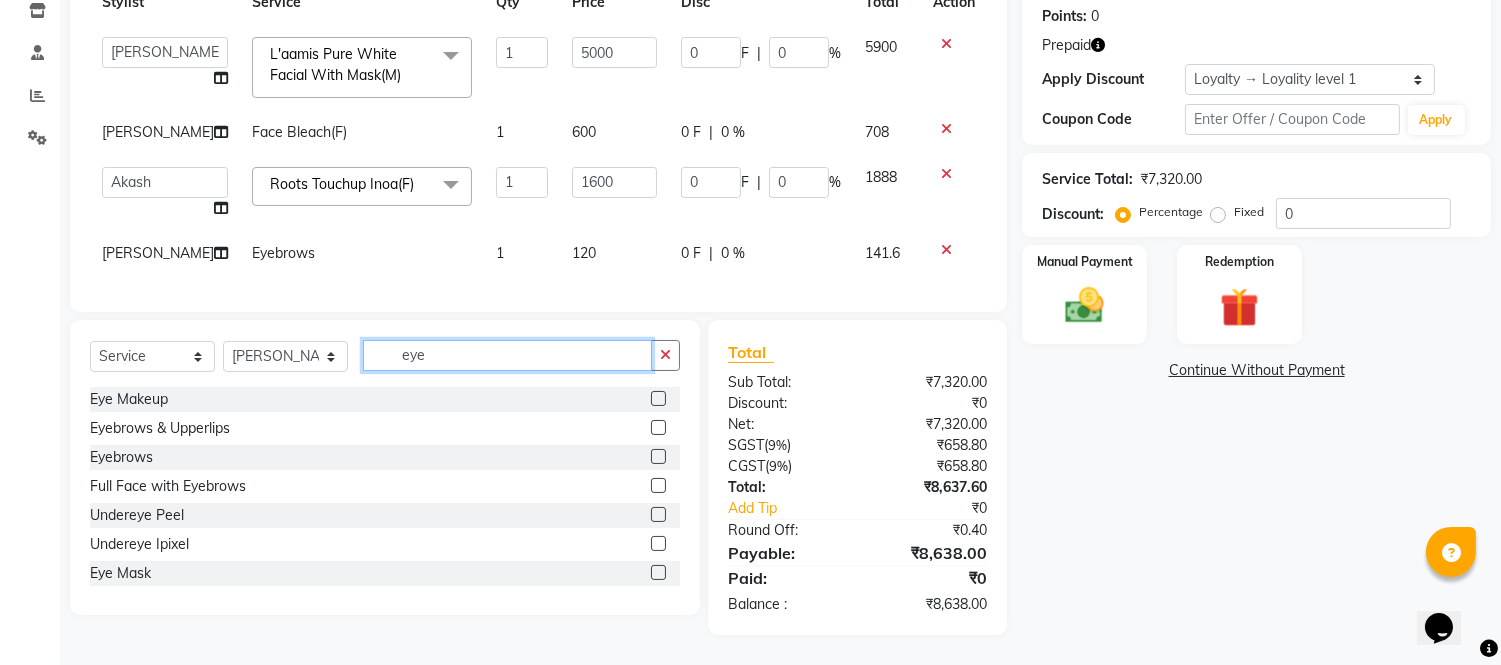 click on "eye" 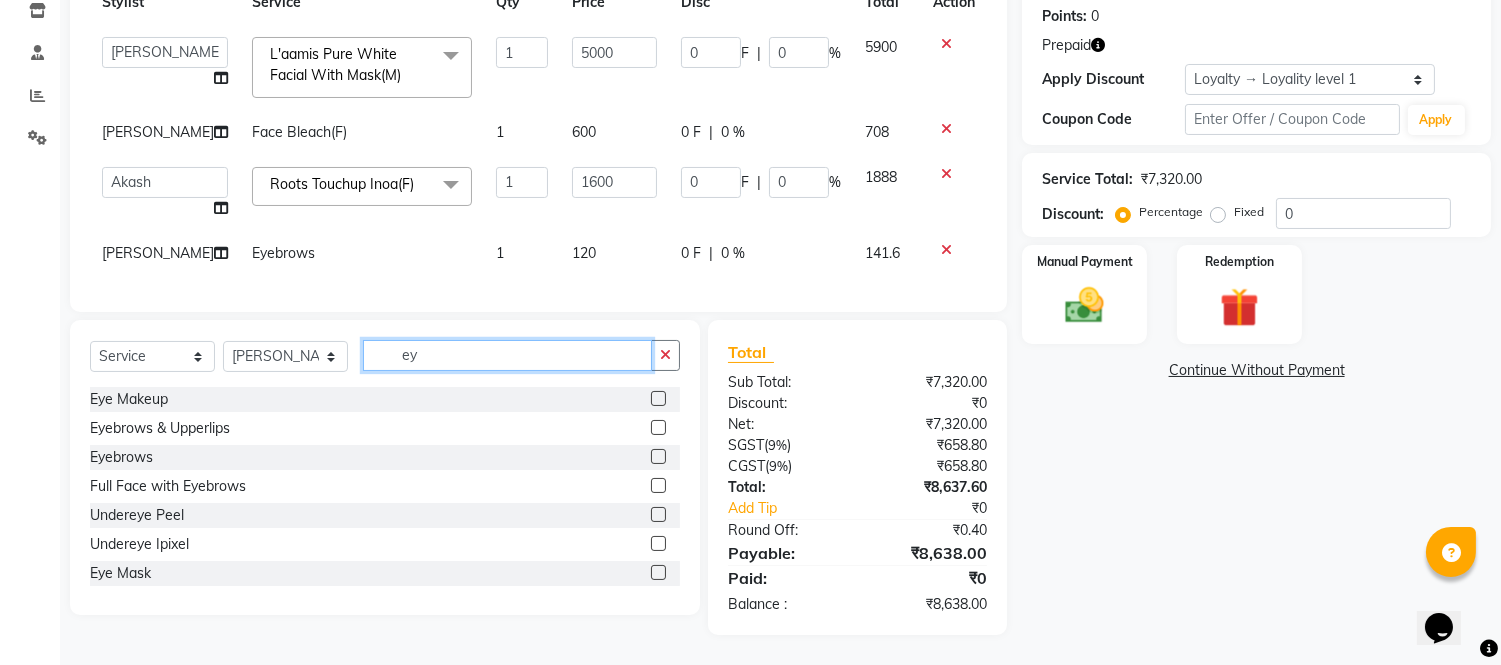 type on "e" 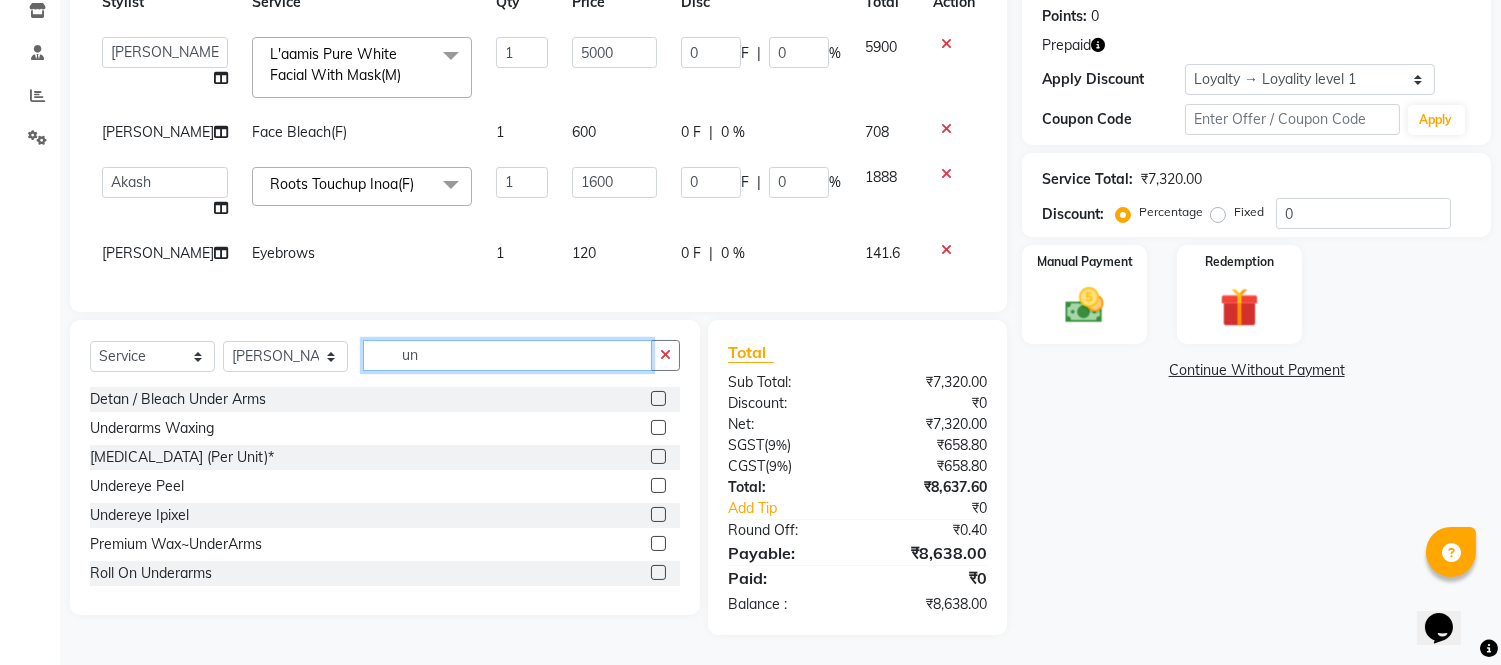 type on "un" 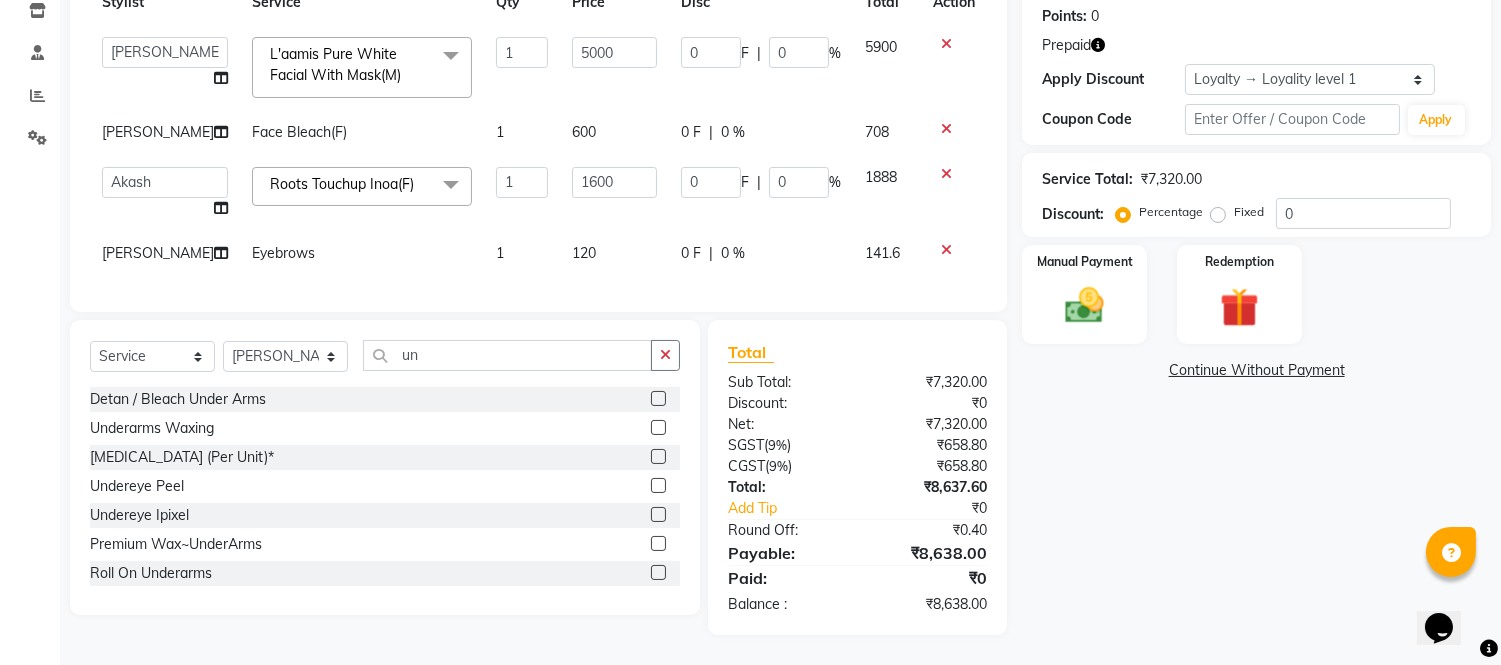 click 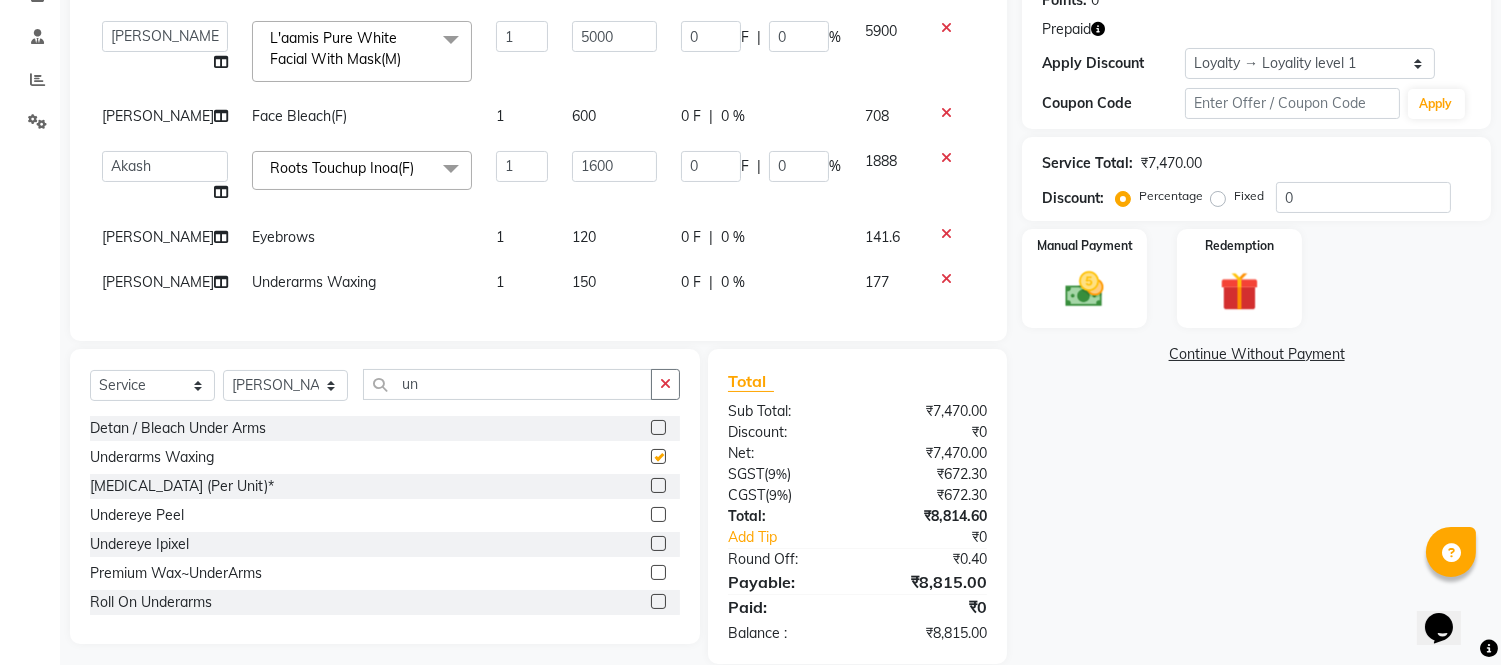 checkbox on "false" 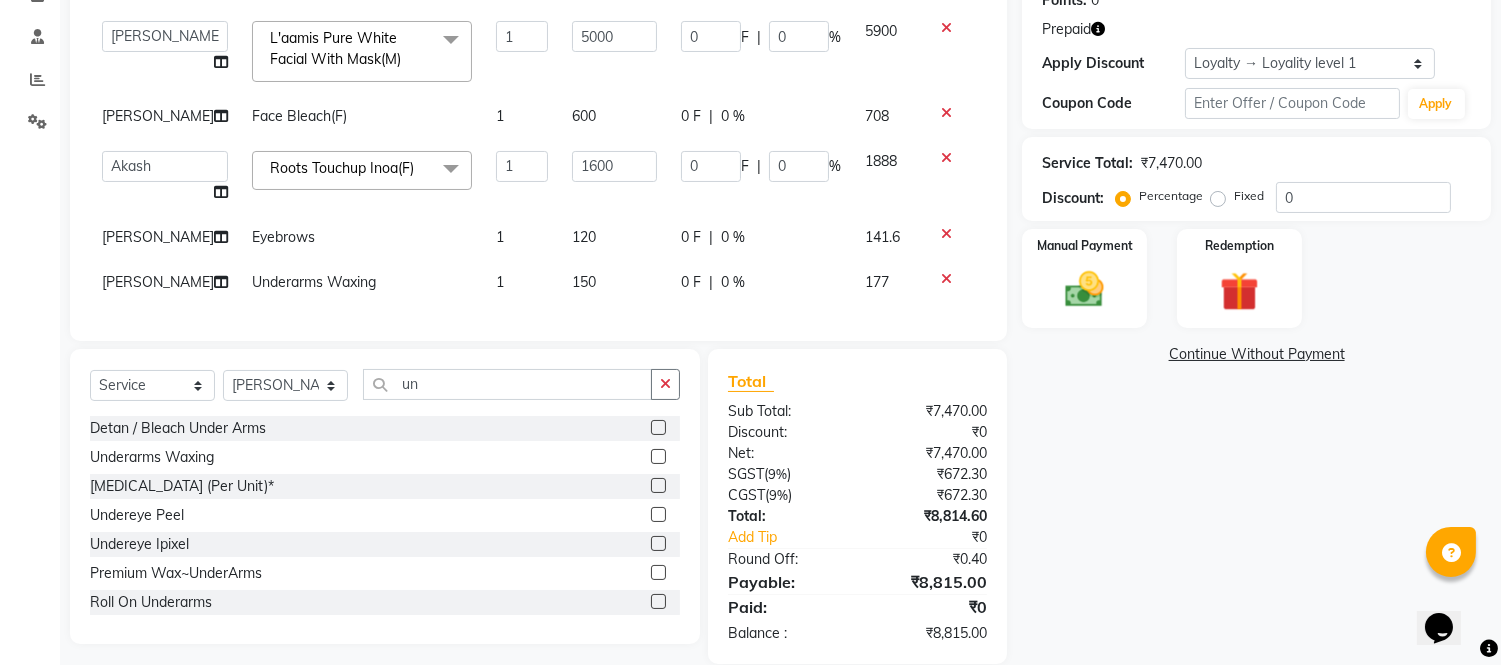 scroll, scrollTop: 366, scrollLeft: 0, axis: vertical 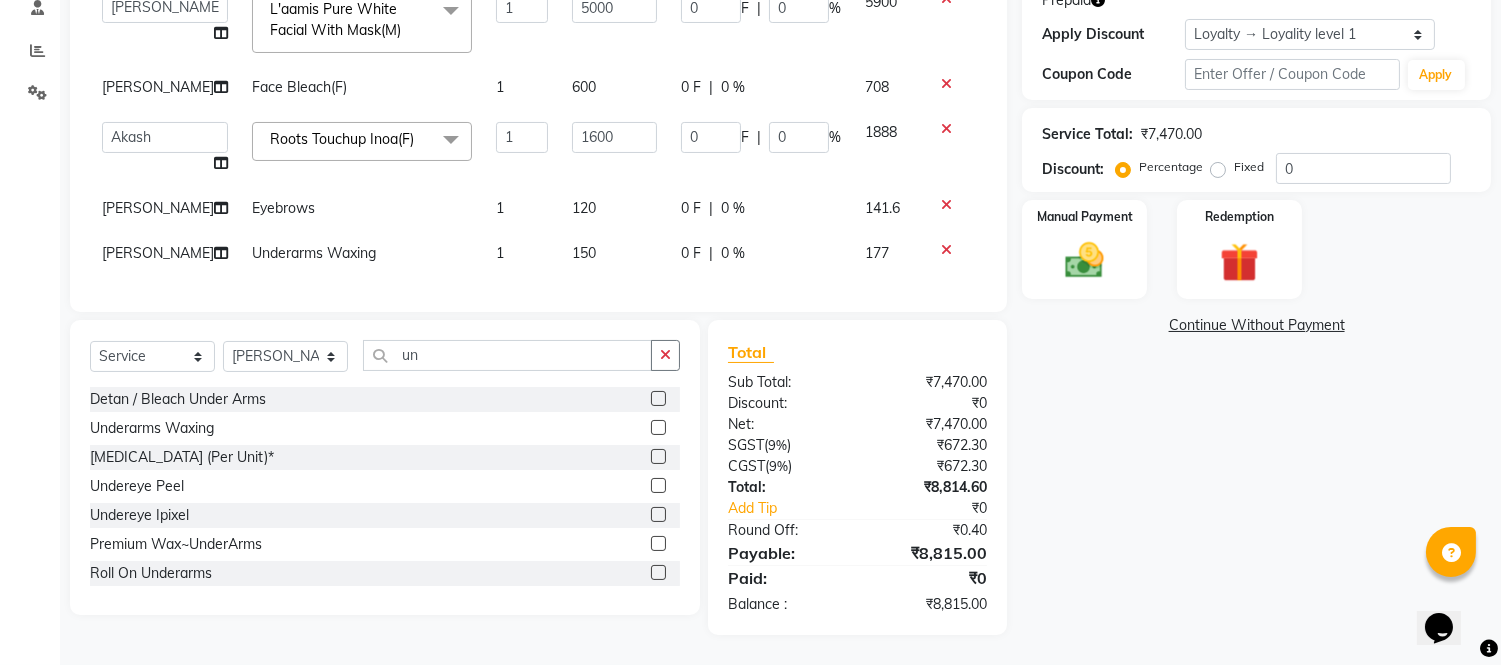 click on "150" 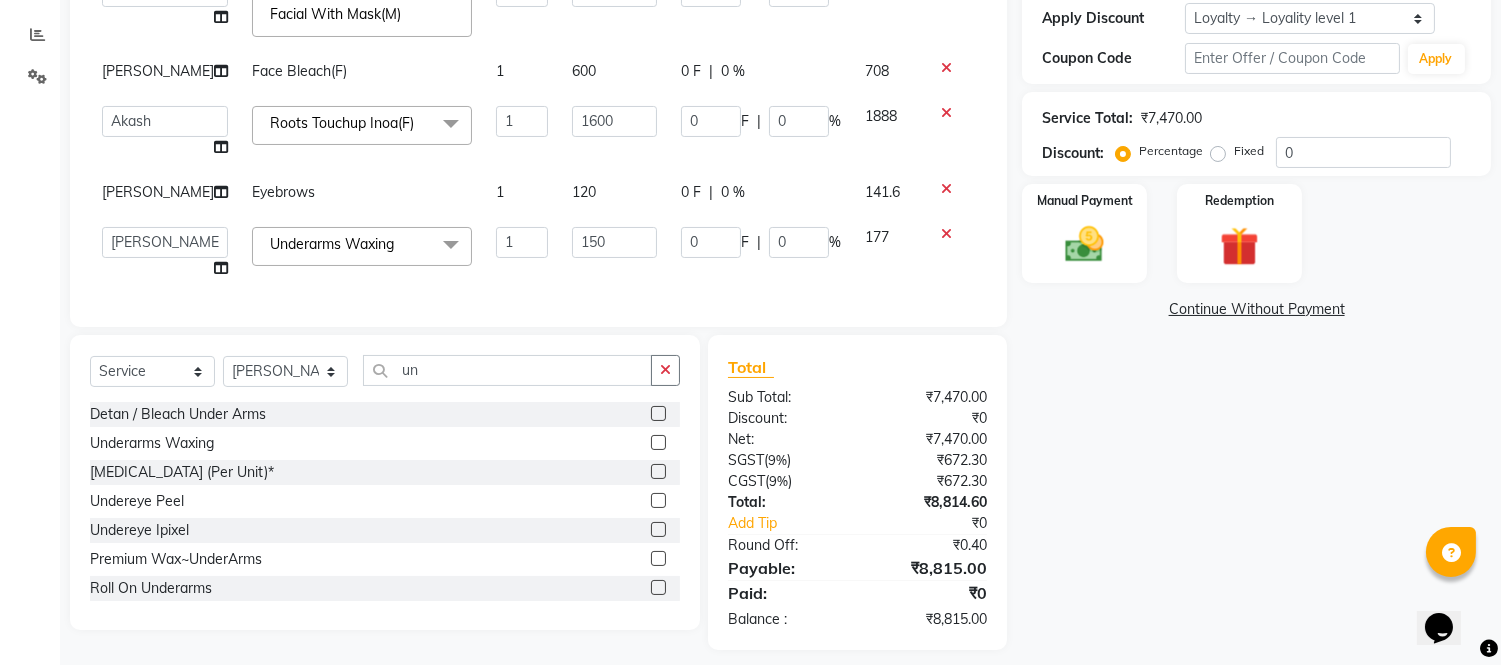 click on "150" 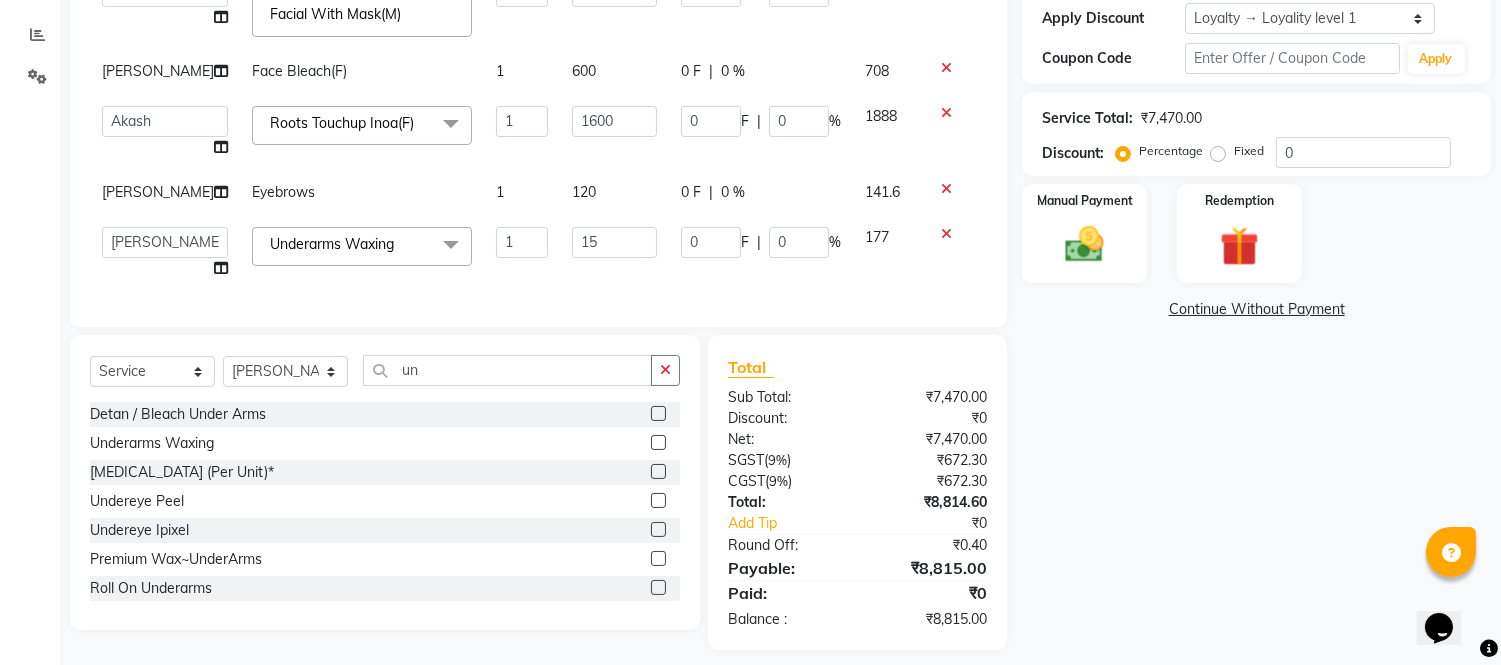 type on "1" 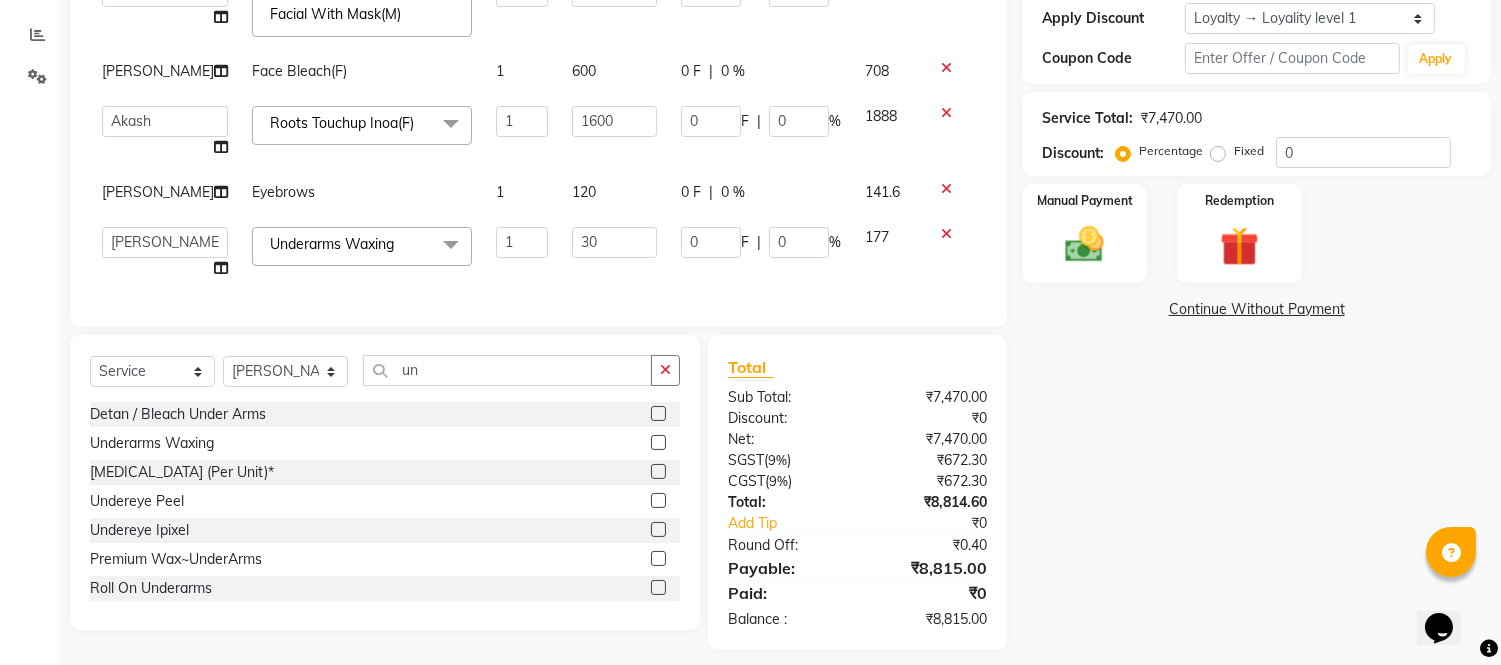 type on "300" 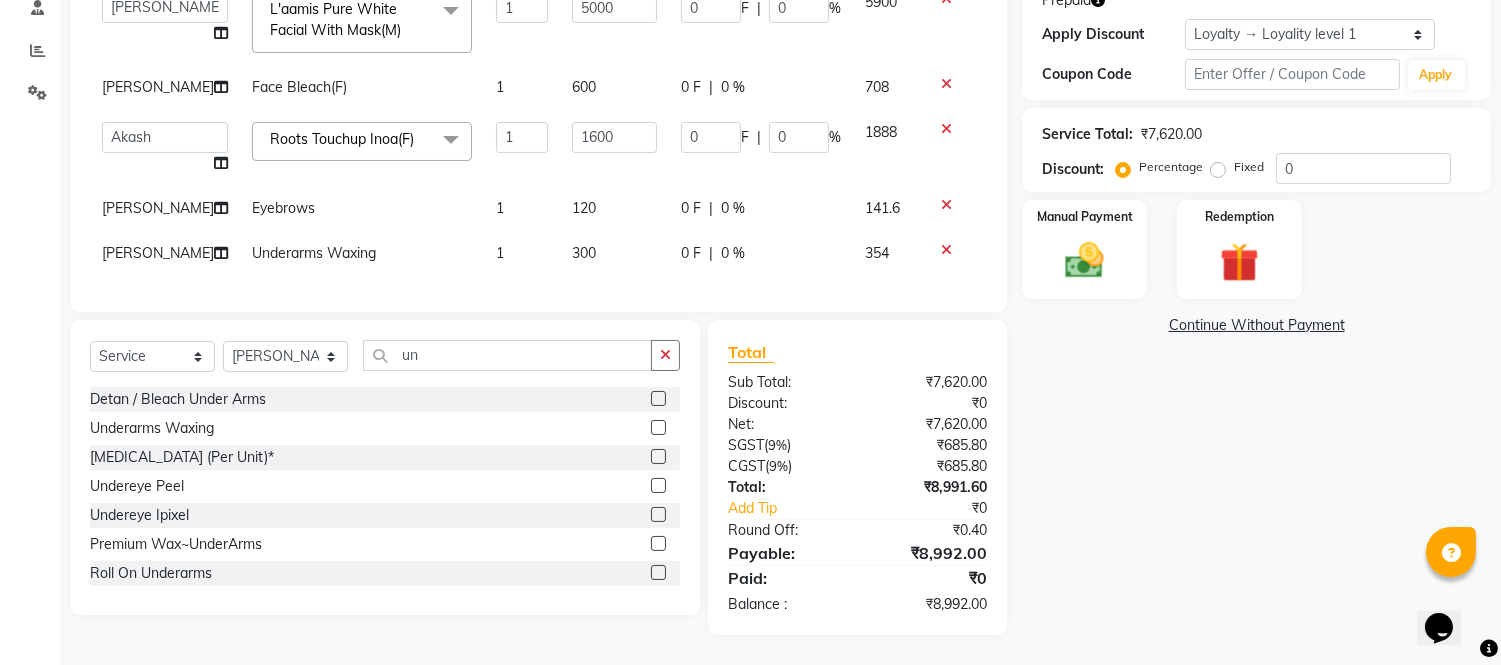 click on "Services Stylist Service Qty Price Disc Total Action  Akash   Akshar_asst   Alam _Pdct   Amit   Arkan   Arsh   Counter Sales   Geeta   Hema   ilfan   Ishaan   Kuldeep   Laxmi   Manager   Neeraj   Prince   Rajeev   sagar_pdct   Surejit   Vijay   Zakir_pdct  L'aamis Pure White Facial With Mask(M)  x Big Toes French Tip Repair Gel French Extension Gel Tip Repair Gel Infills Gel Overlays Gel Extension Gel Nail Removal Natural Nail Extensions French Nail Extensions Gel Polish Removal Extension Removal Nail Art Recruiter French Ombre Gel Polish Nail Art Nedle Cutical Care Nail Art Brush French Gel Polish French Glitter Gel Polish Gel Polish Touchup                                   Nail Art Per Finger(F)* 3D Nail Art Recruiter Nail Art with Stones/Foil/Stickers per Finger Acrylic Overlays Nail Extension Refill Finger Tip Repair Acrylic Removal Gel Polish Application Gel Overlays Refills  Stick on Nails Full Arms Bleach Face Bleach(F) Bleach Full Back/Front Full Body Bleach Half Front/Back Full Legs Bleach Detan(F)" 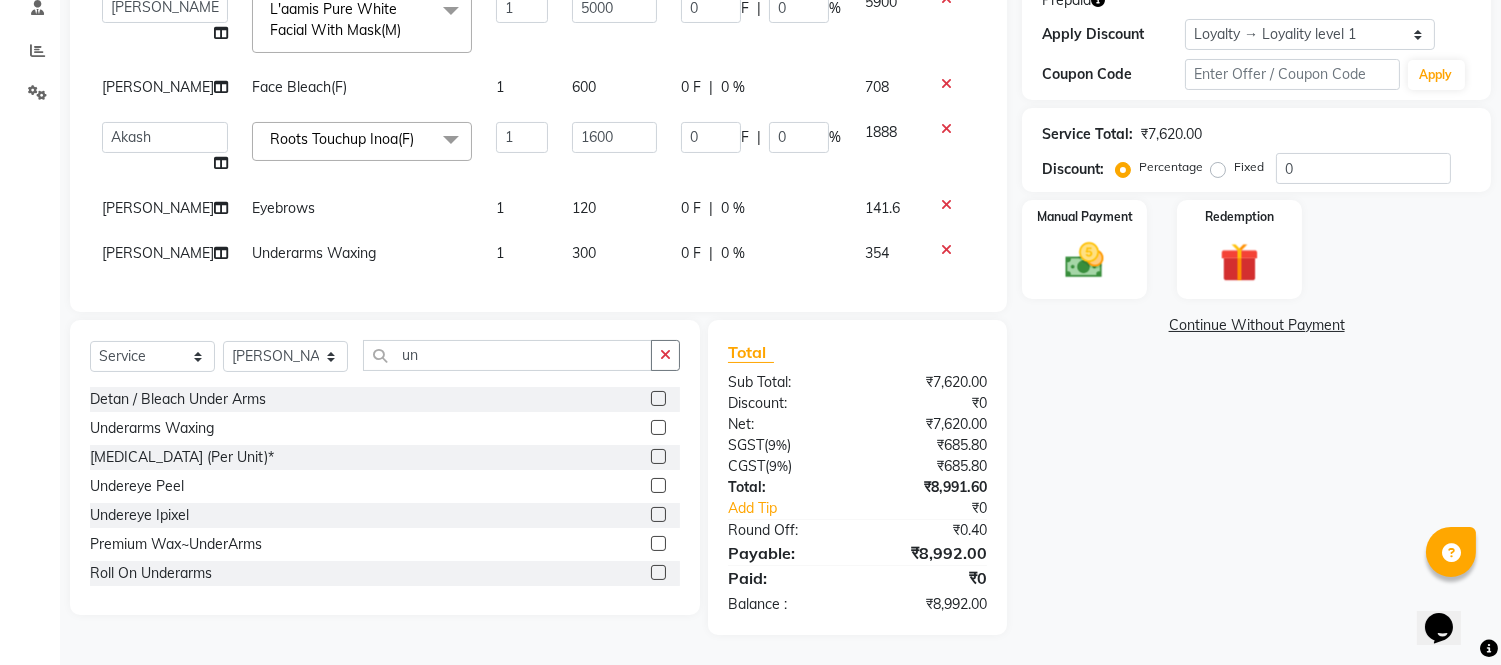 scroll, scrollTop: 255, scrollLeft: 0, axis: vertical 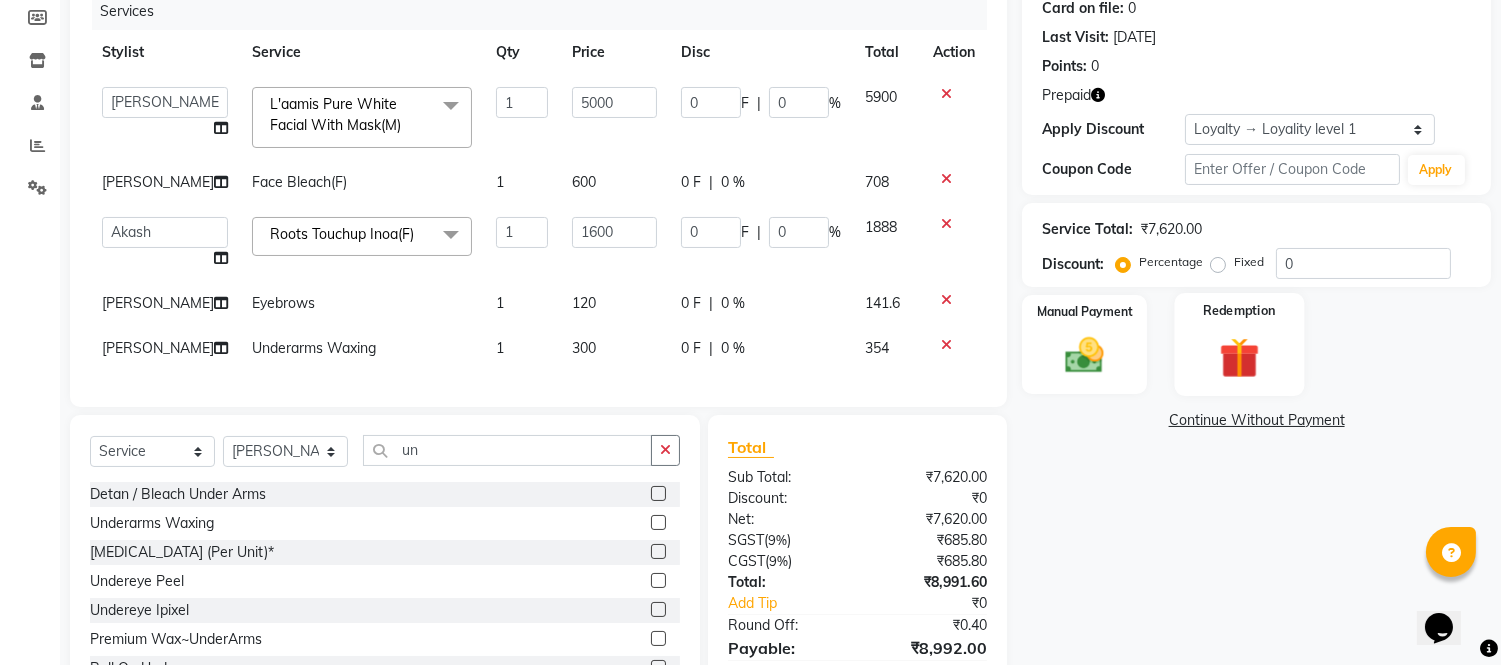 click 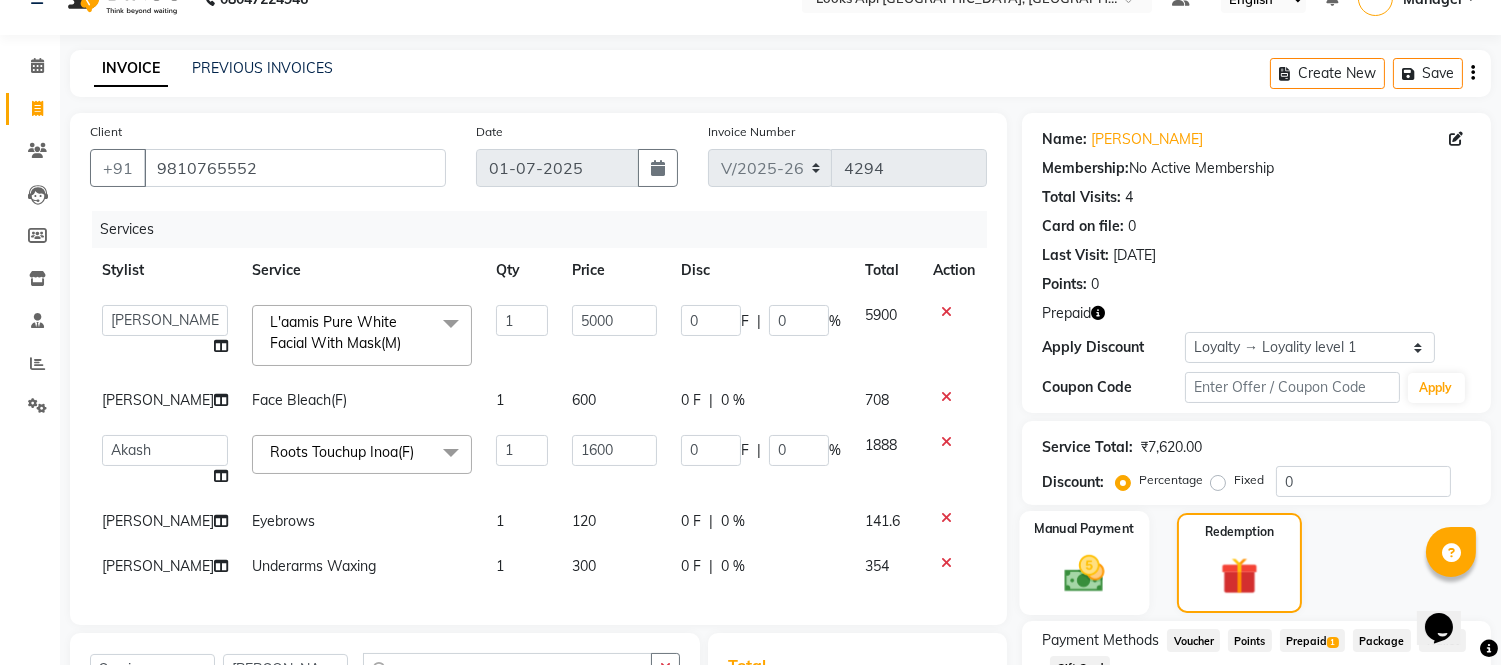 scroll, scrollTop: 33, scrollLeft: 0, axis: vertical 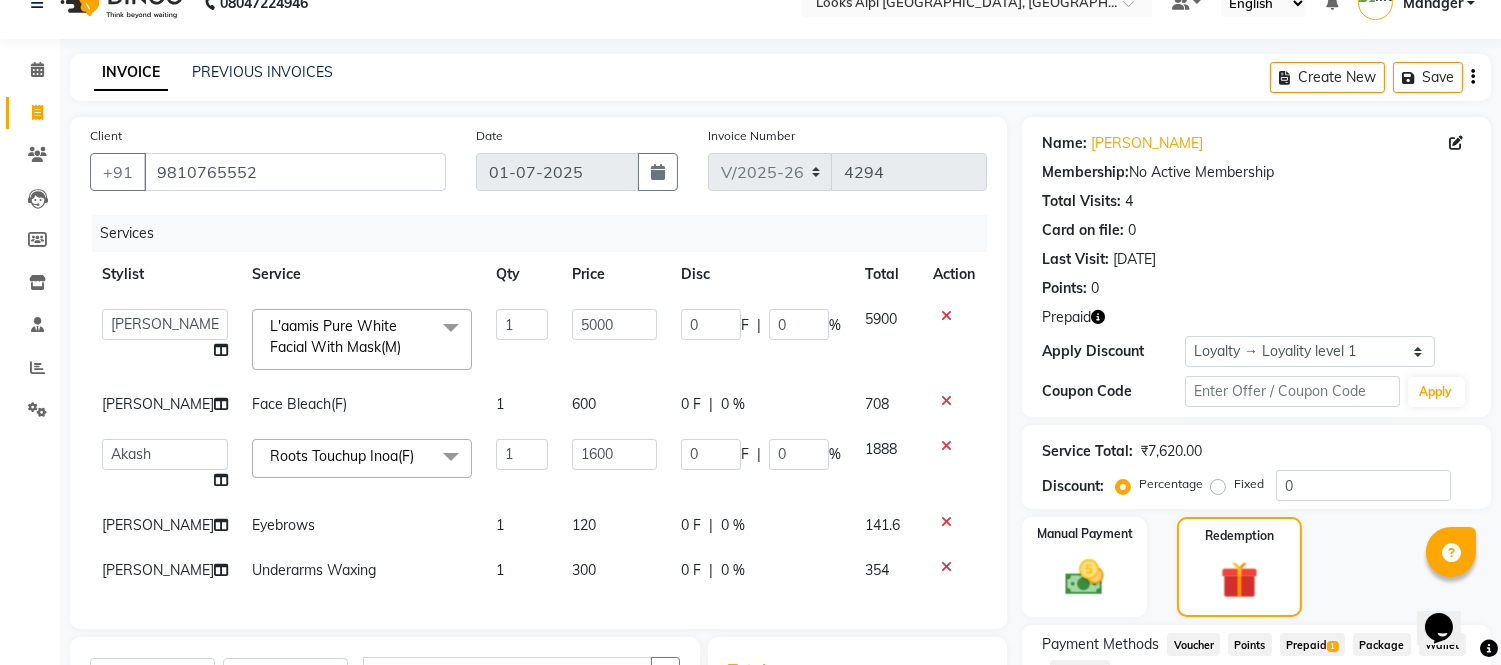 click 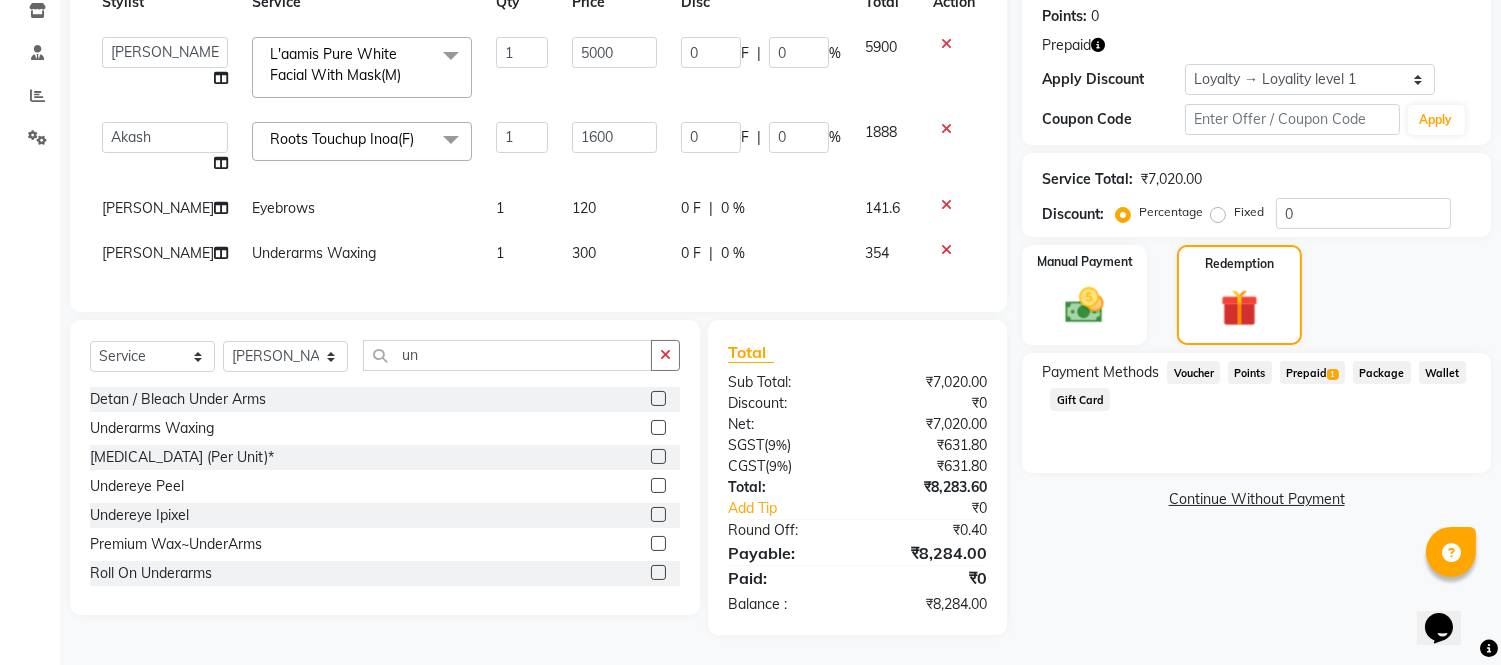 scroll, scrollTop: 321, scrollLeft: 0, axis: vertical 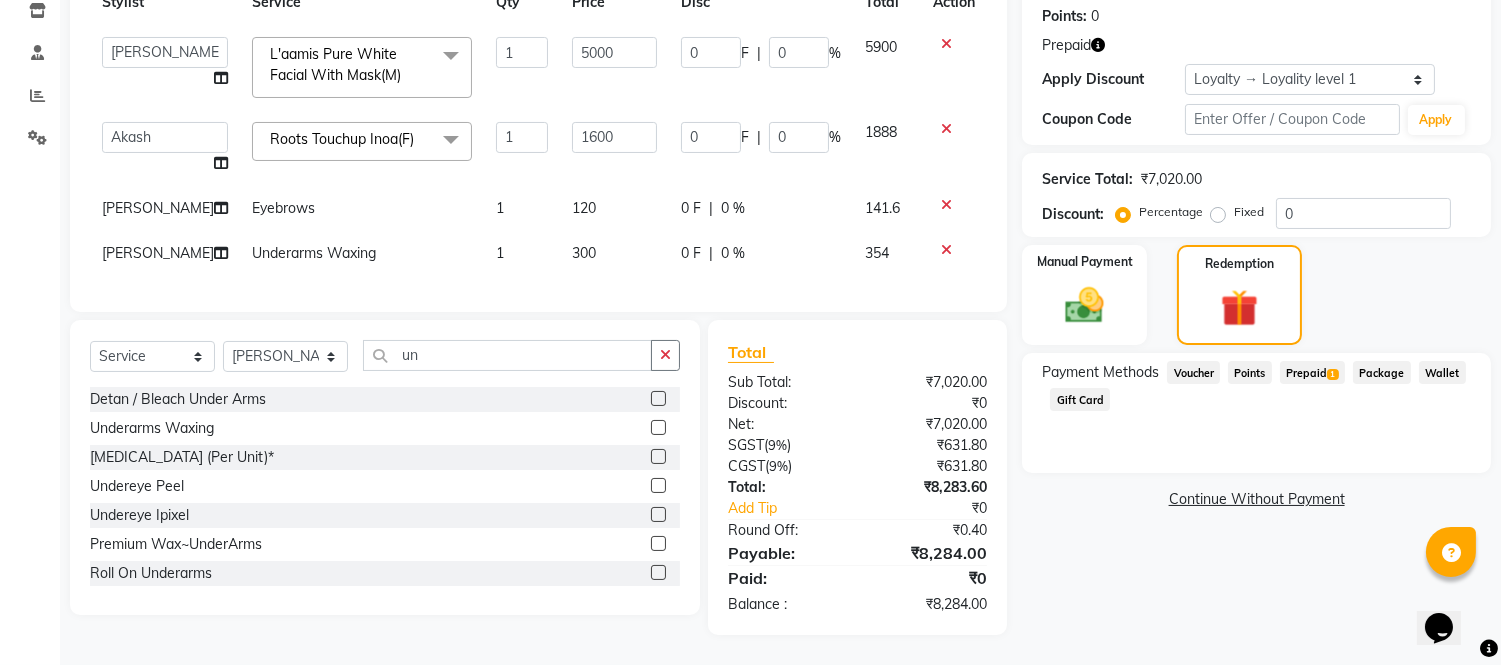 click on "Prepaid  1" 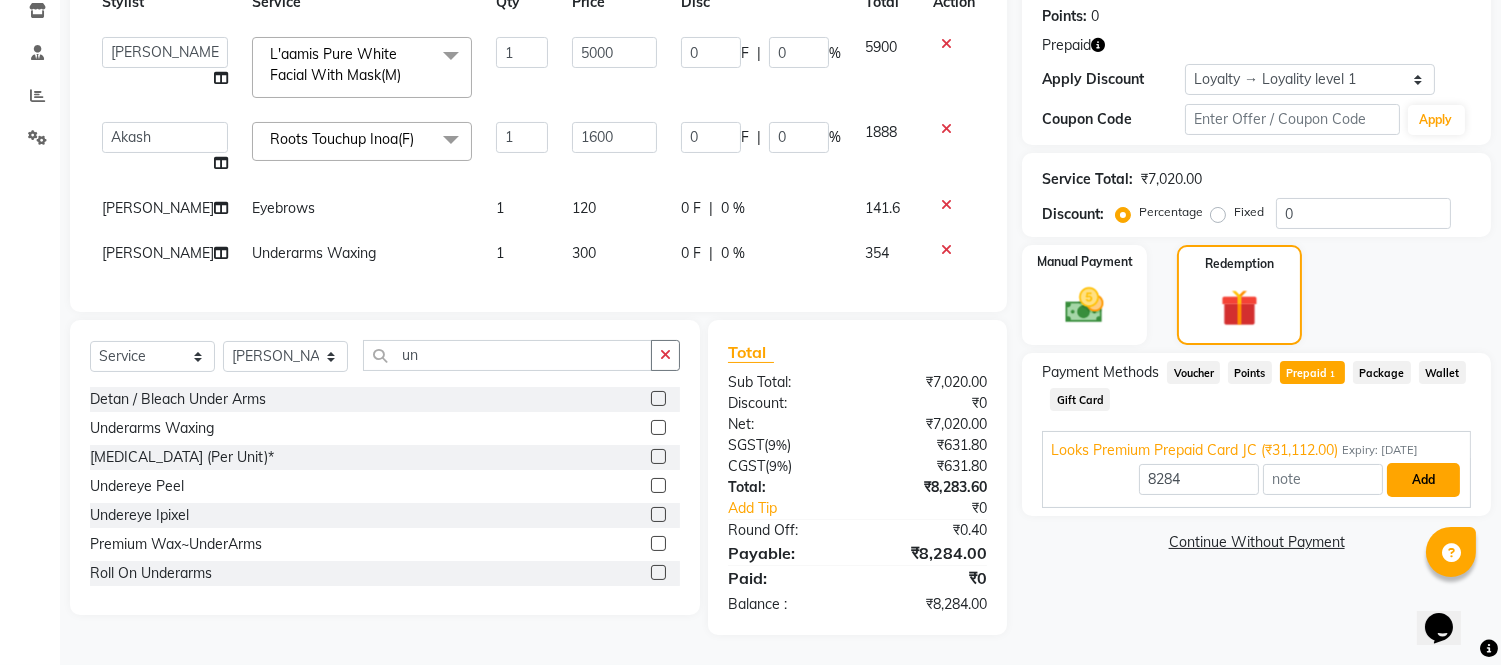 click on "Add" at bounding box center [1423, 480] 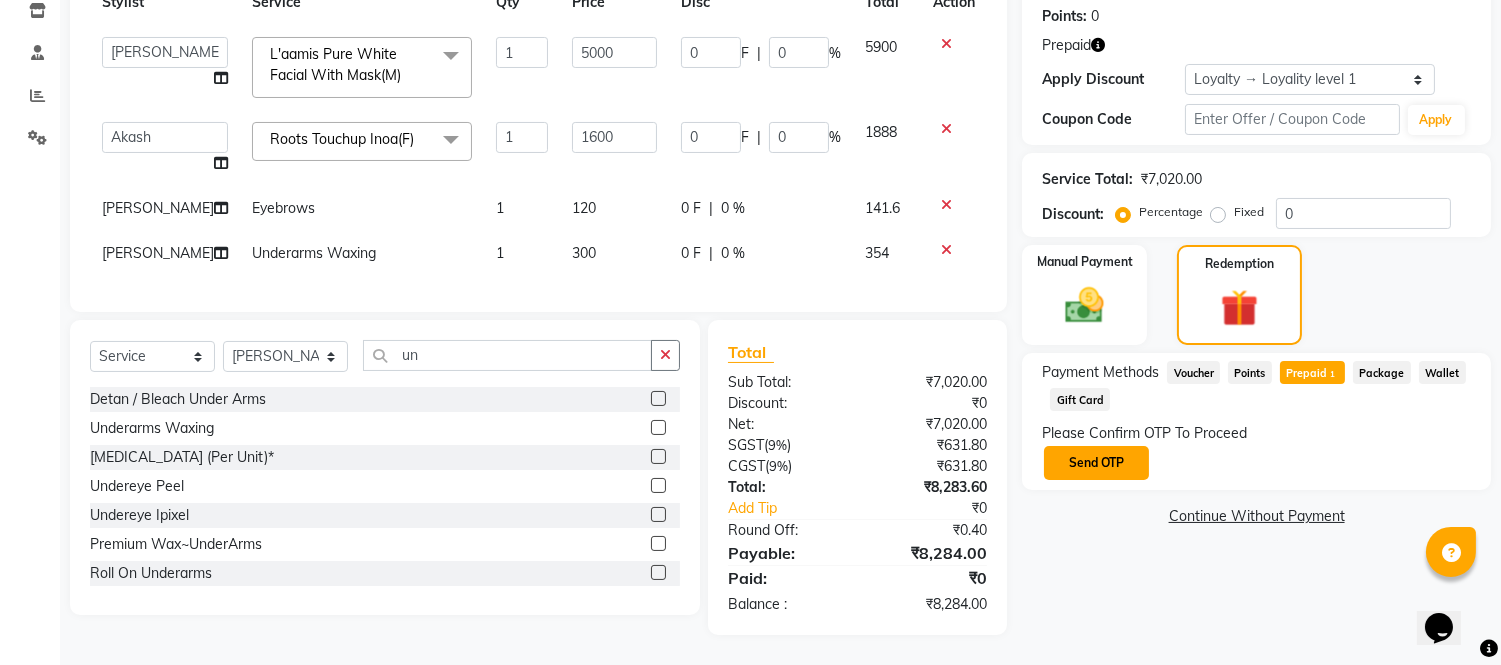 click on "Send OTP" 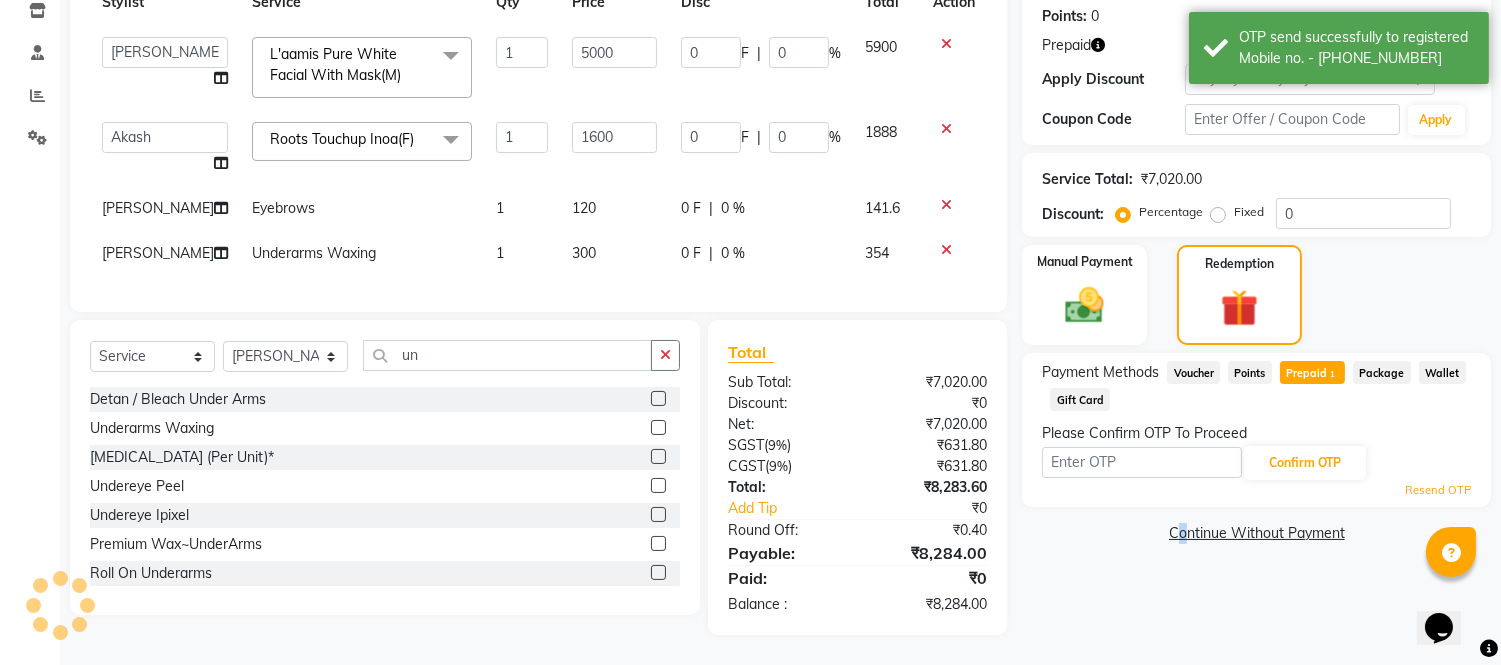 click on "Please Confirm OTP To Proceed Confirm OTP Resend OTP" 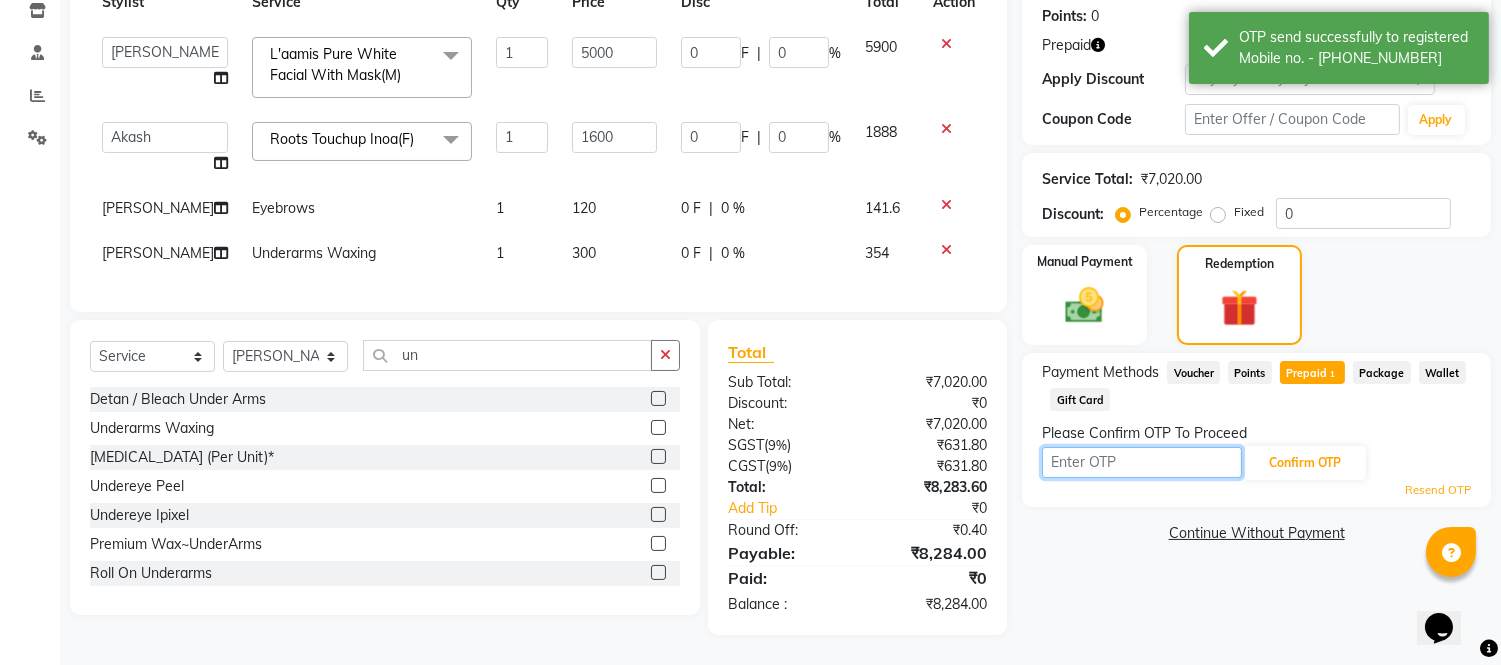 click at bounding box center (1142, 462) 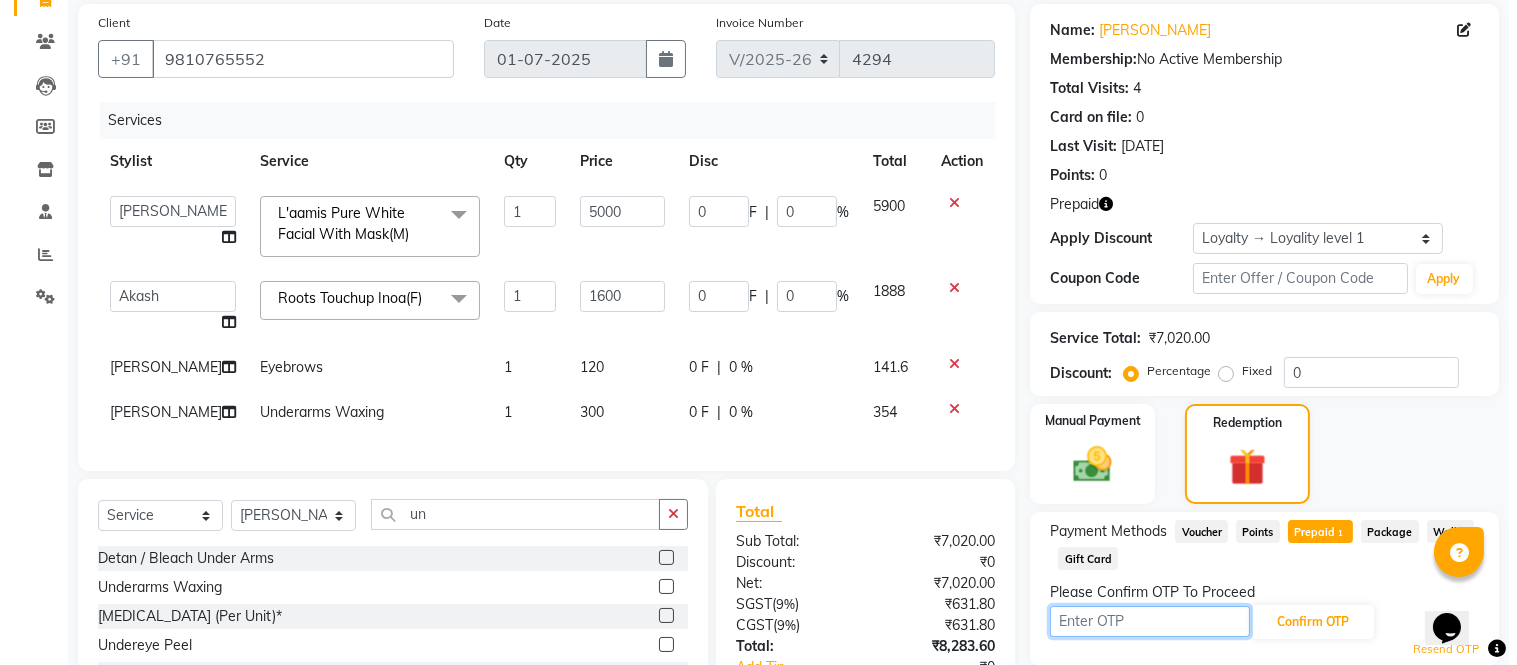 scroll, scrollTop: 0, scrollLeft: 0, axis: both 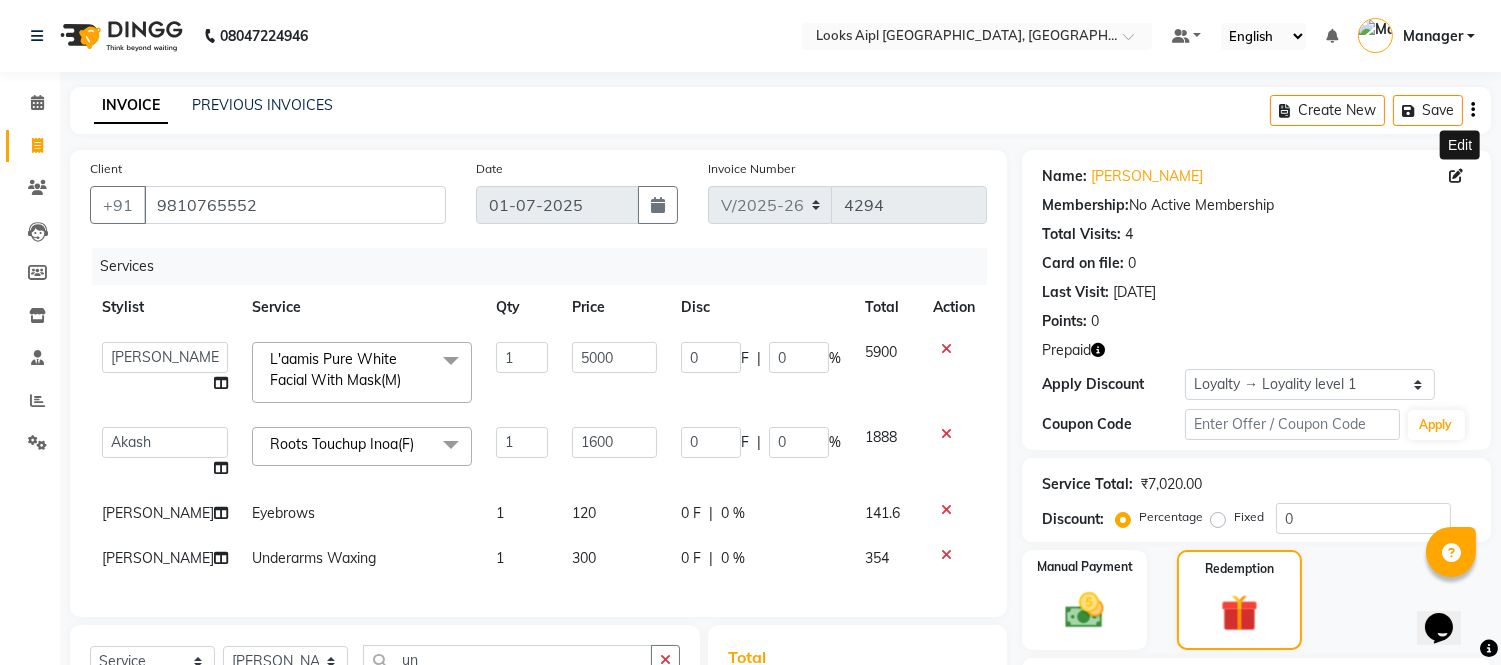 click 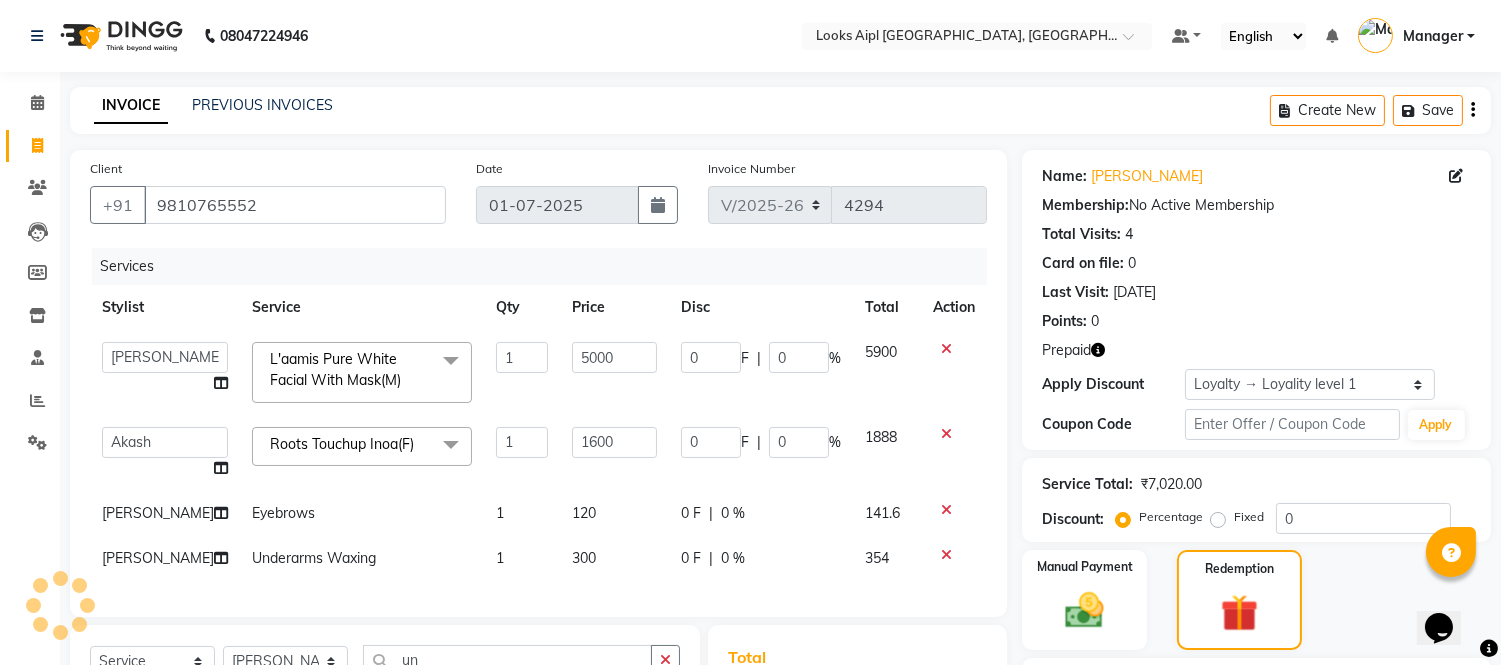 select on "[DEMOGRAPHIC_DATA]" 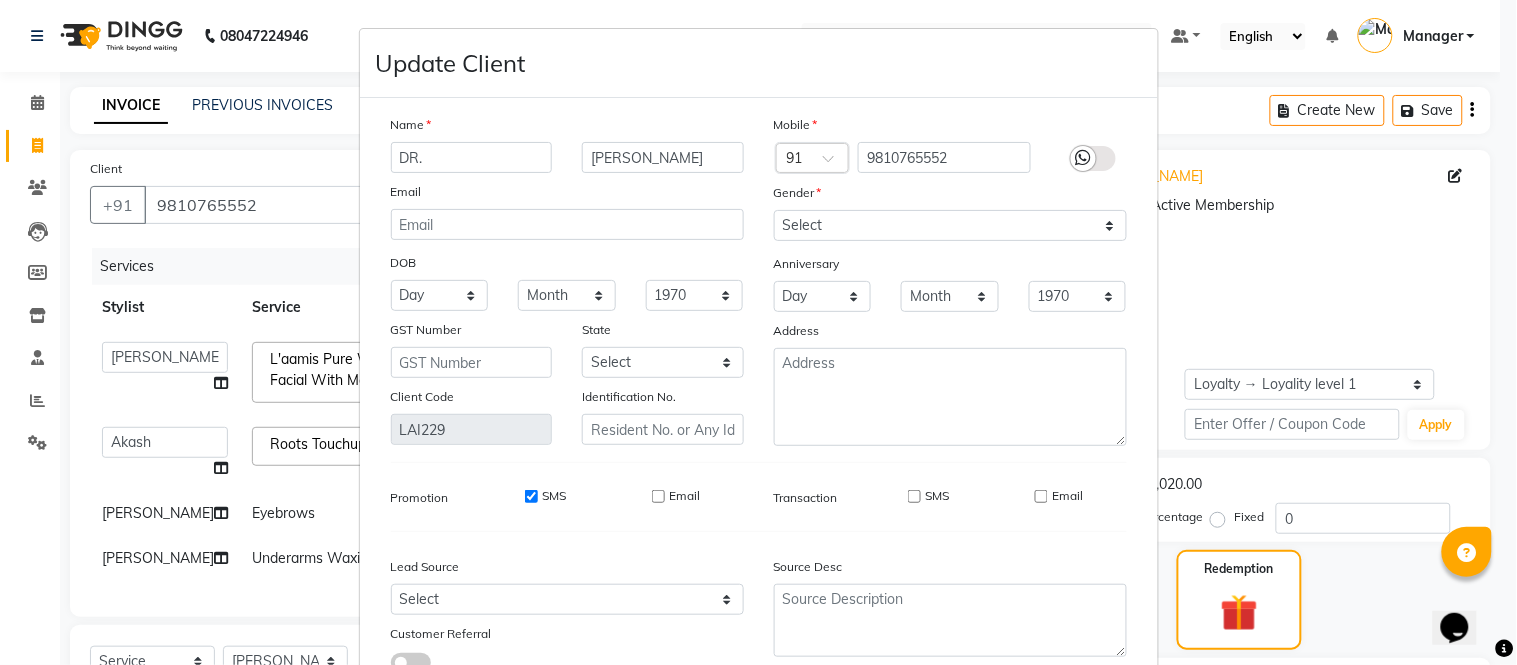 click at bounding box center [1093, 158] 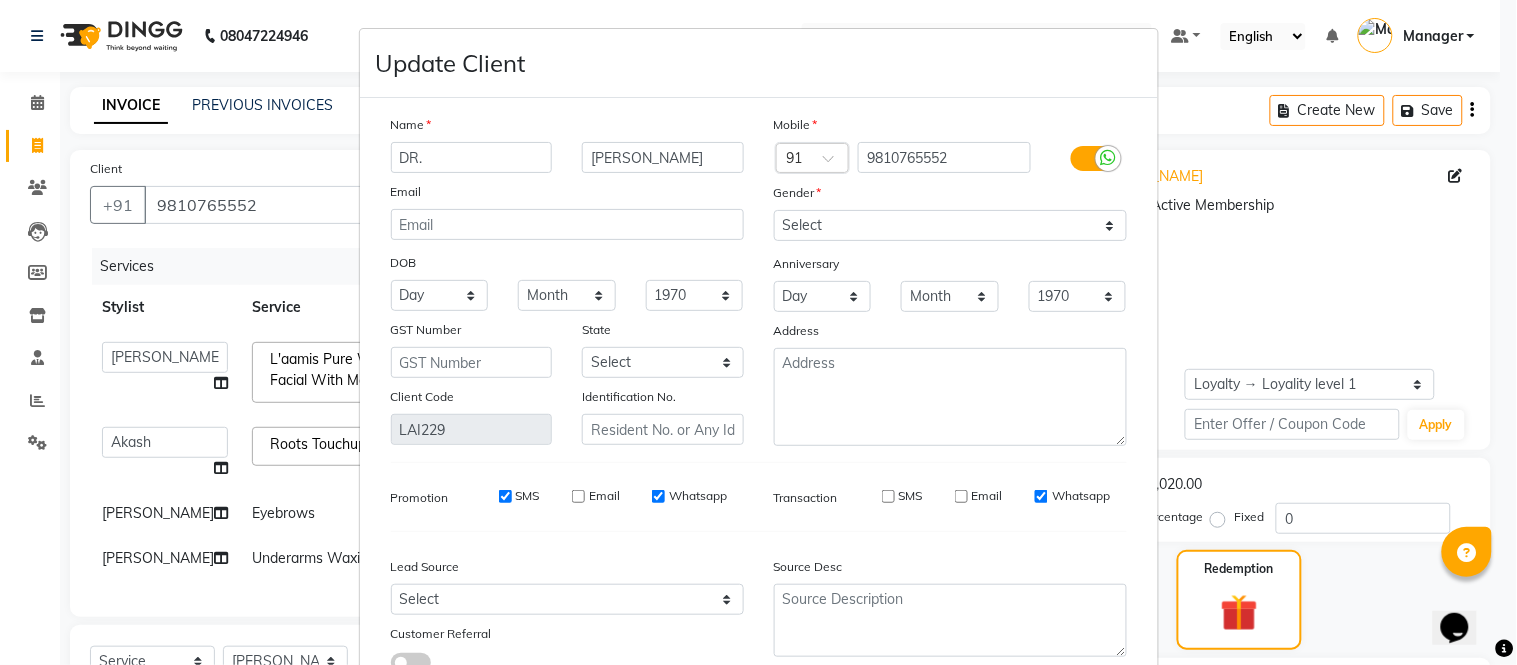 click on "SMS" at bounding box center [888, 496] 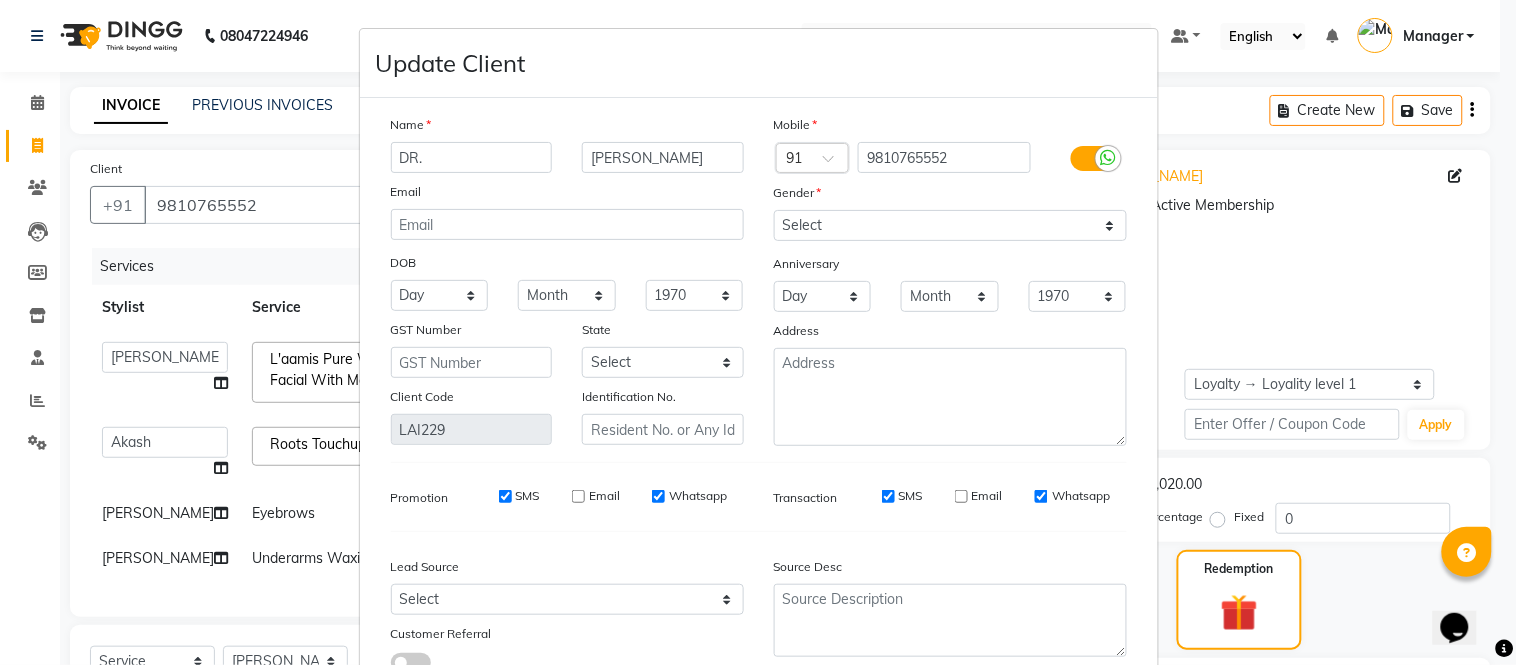 click on "Email" at bounding box center (979, 496) 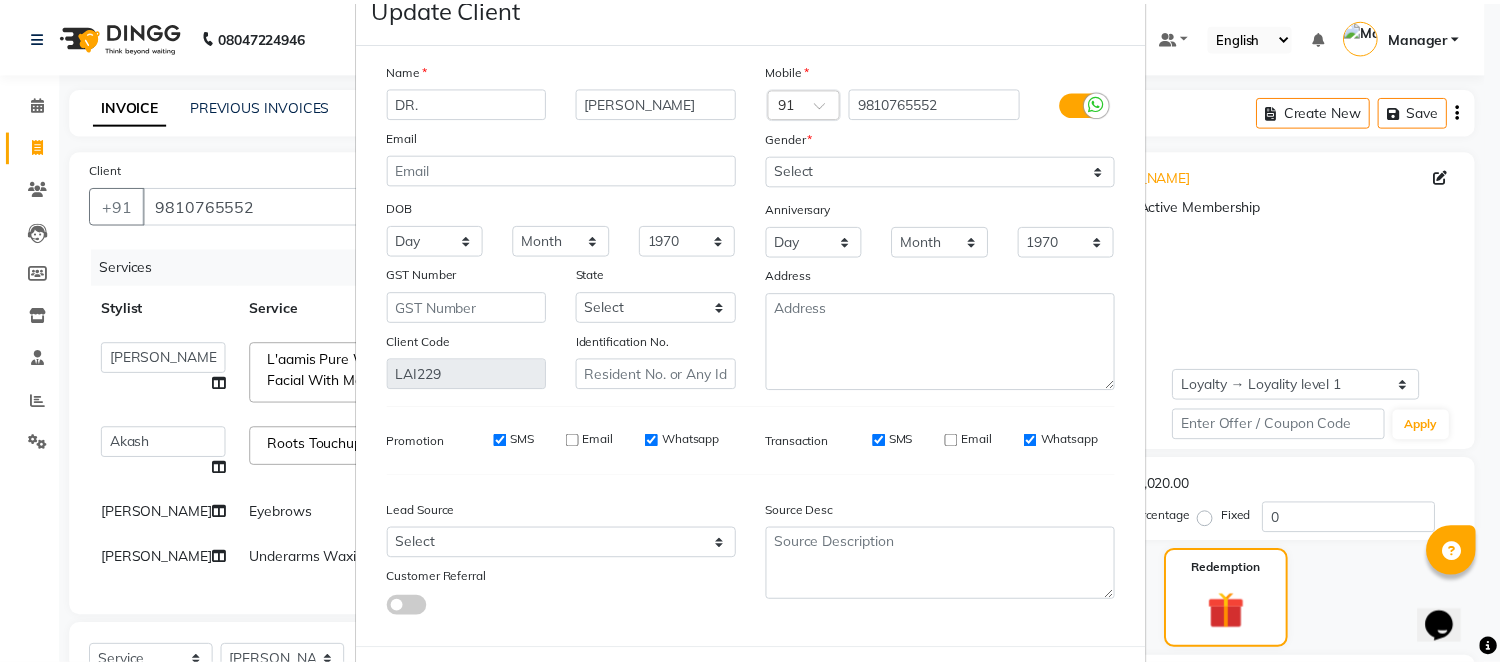 scroll, scrollTop: 150, scrollLeft: 0, axis: vertical 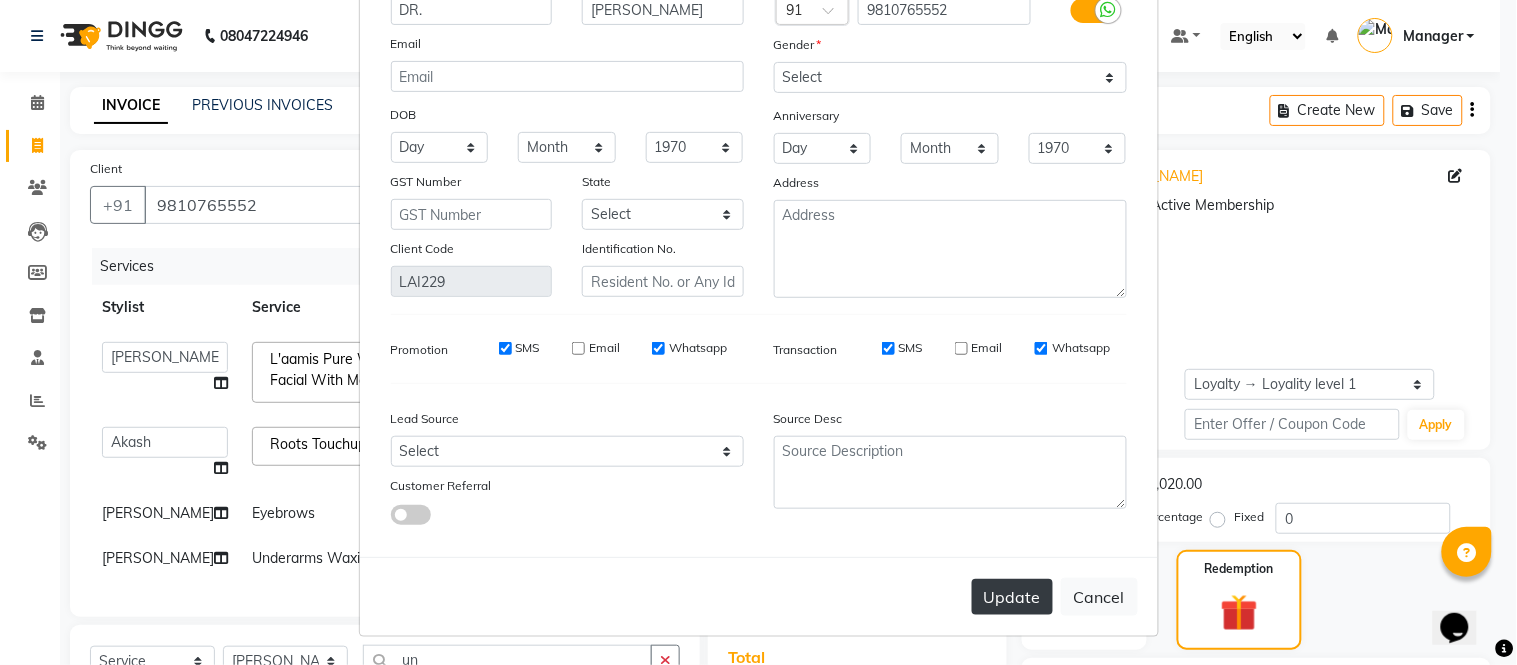 click on "Update" at bounding box center [1012, 597] 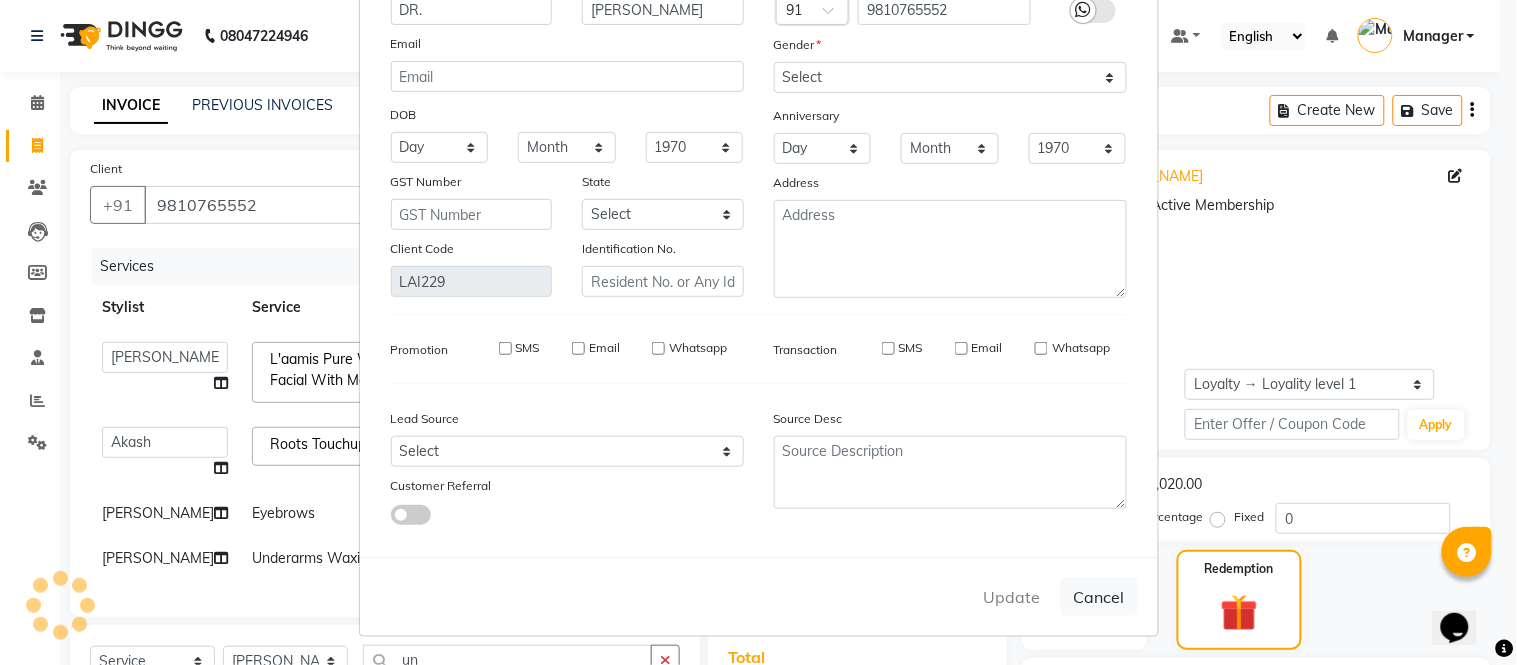 type 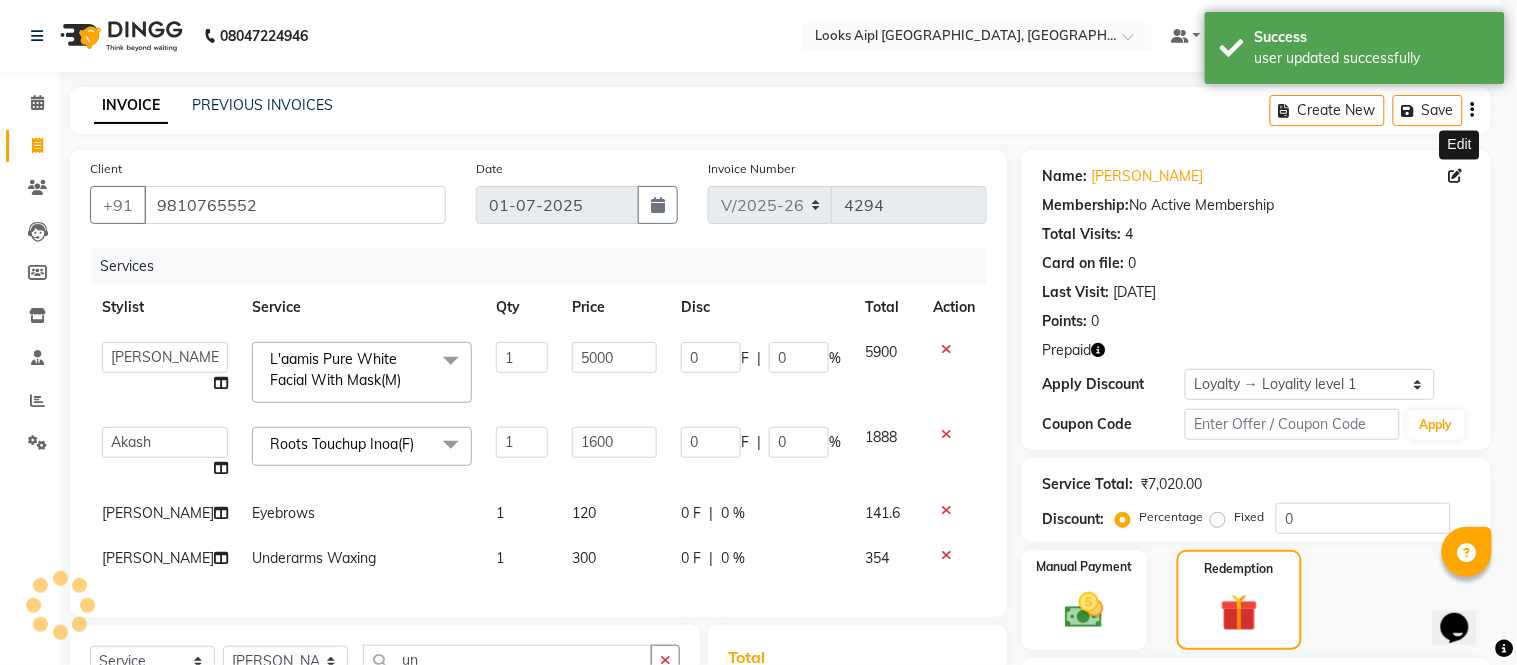 select on "1: Object" 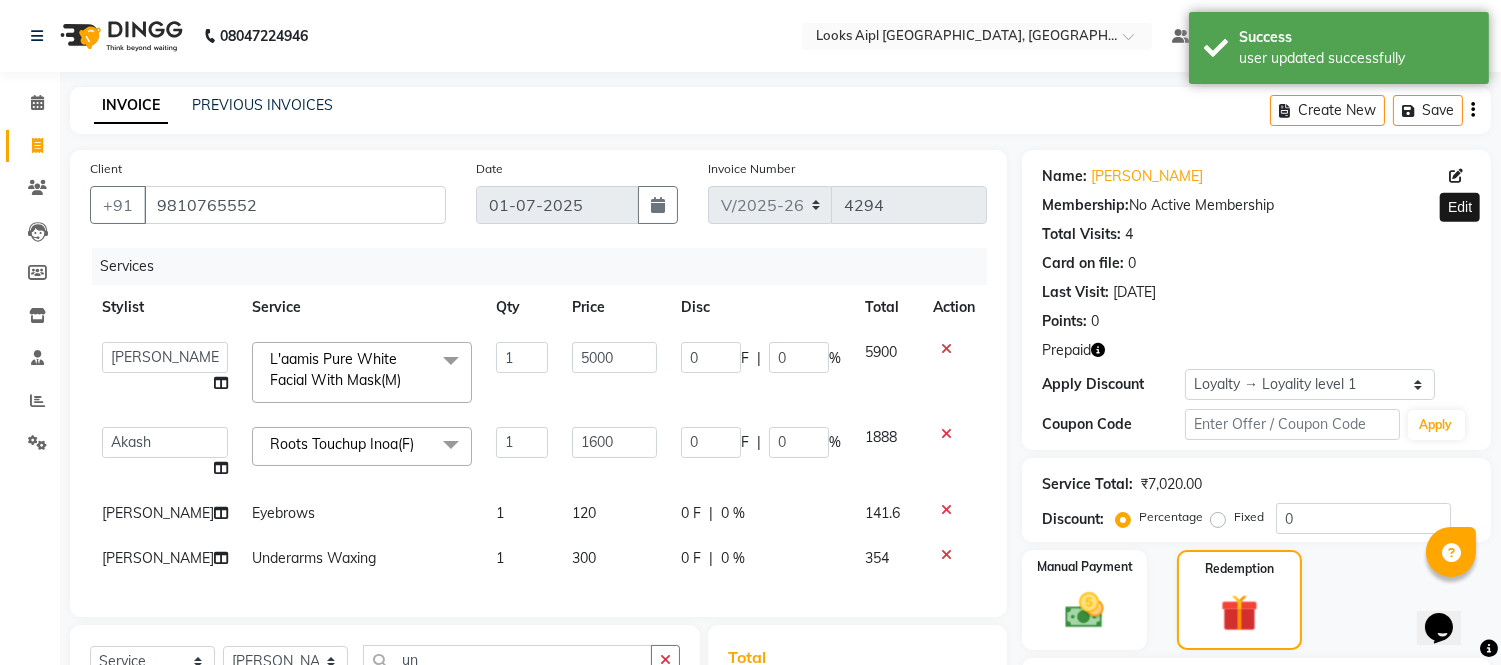 scroll, scrollTop: 321, scrollLeft: 0, axis: vertical 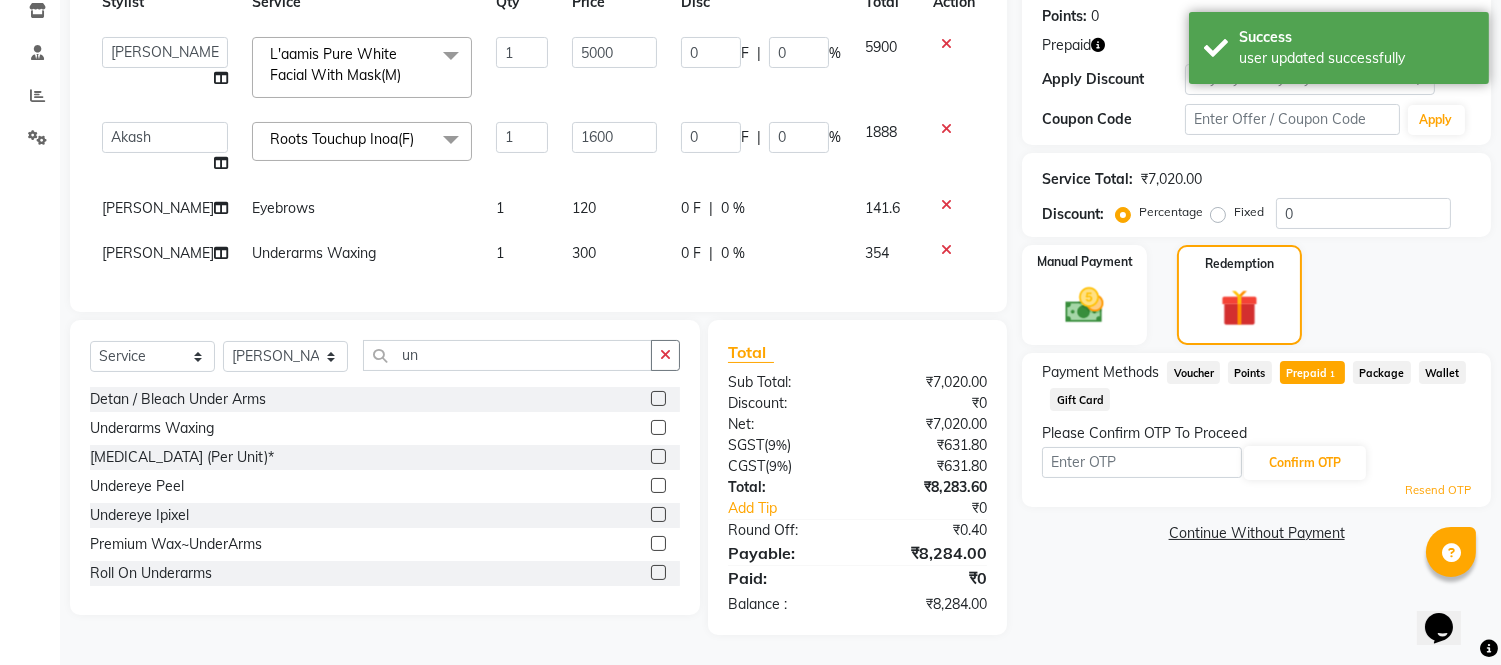 click on "Resend OTP" 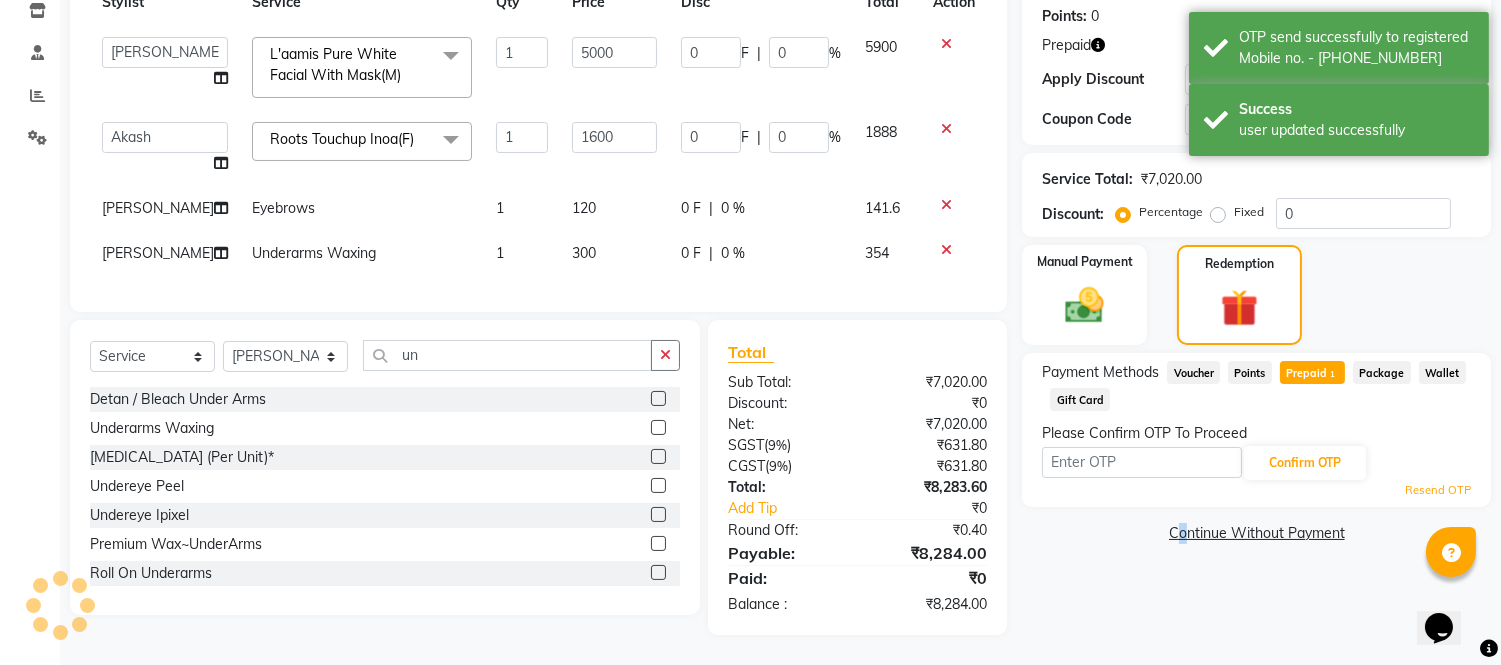 click on "Payment Methods  Voucher   Points   Prepaid  1  Package   Wallet   Gift Card  Please Confirm OTP To Proceed Confirm OTP Resend OTP" 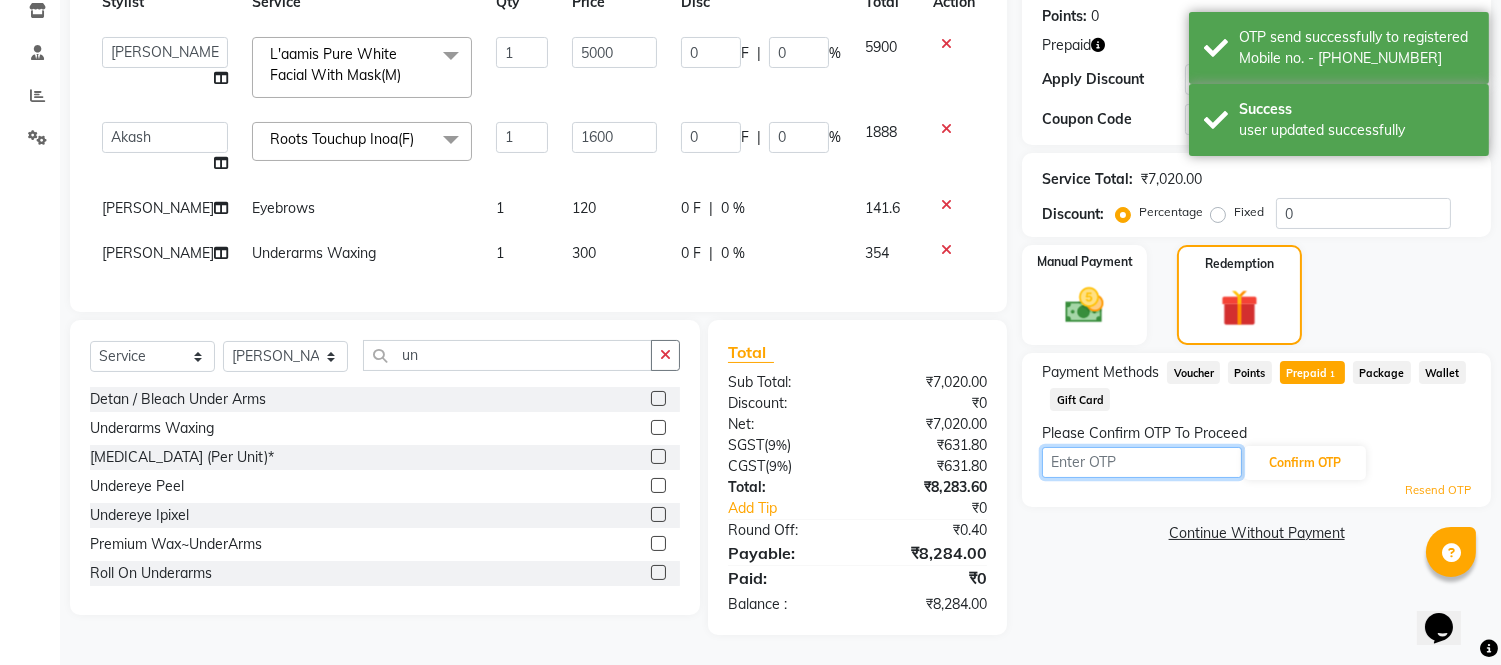 click at bounding box center [1142, 462] 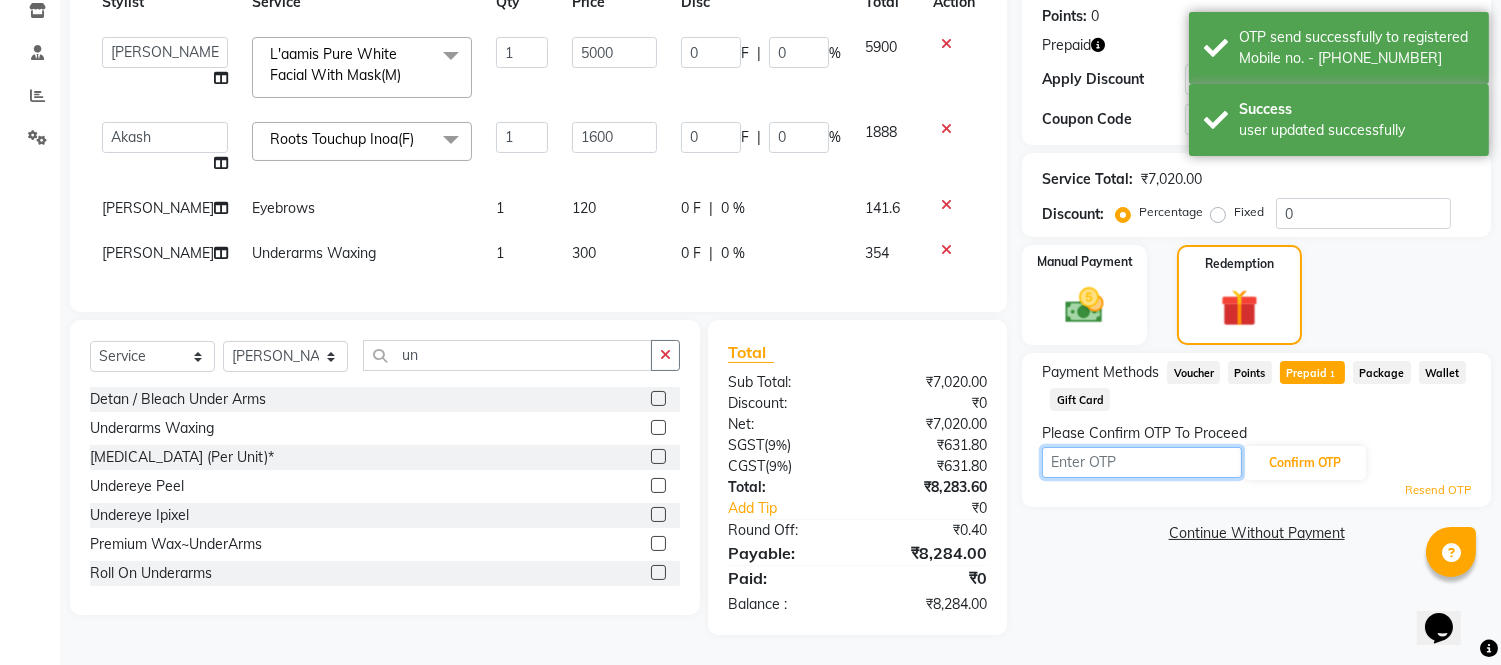 click at bounding box center (1142, 462) 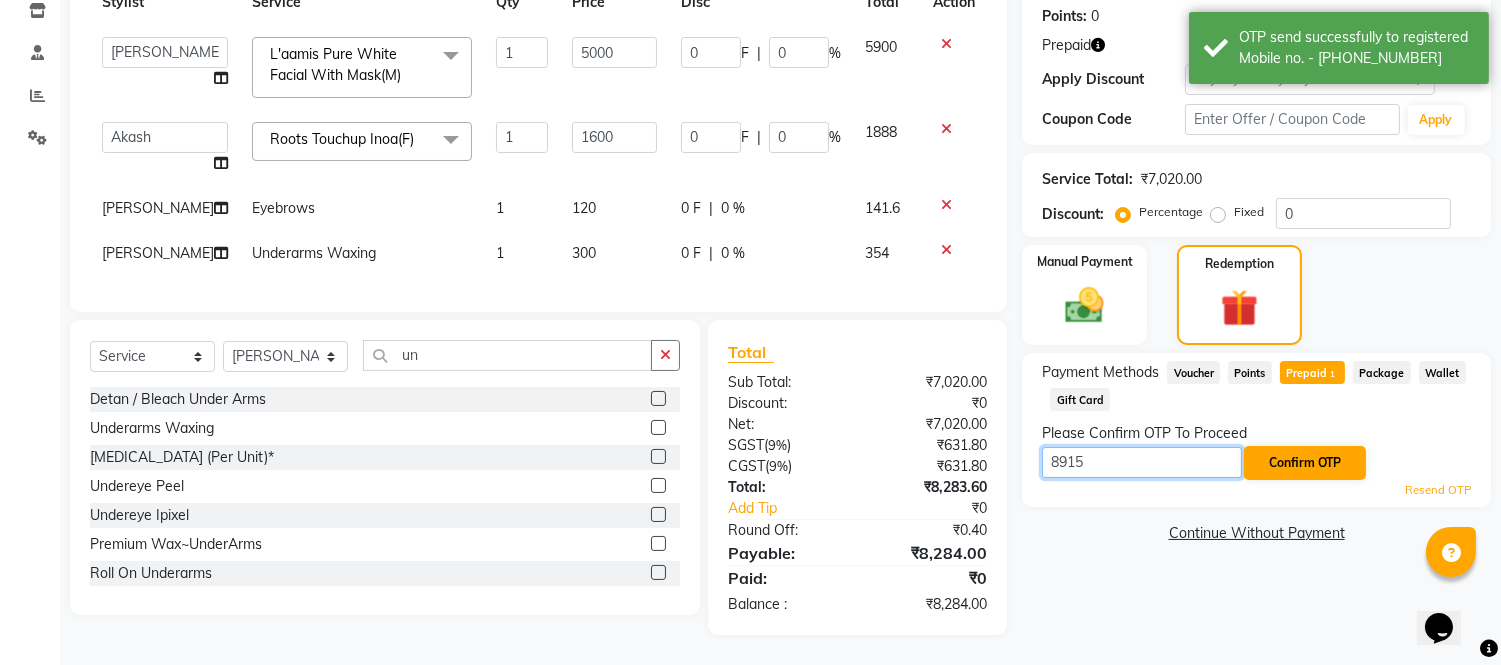 type on "8915" 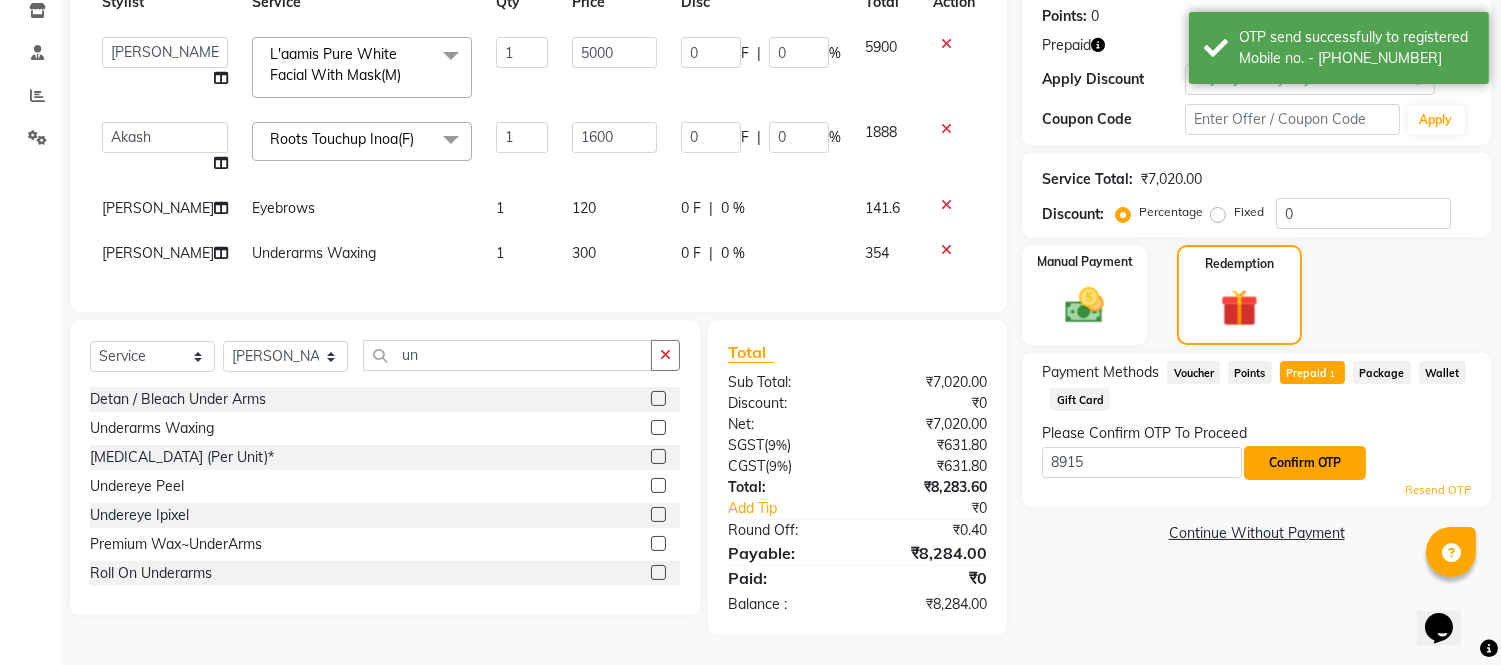 click on "Confirm OTP" 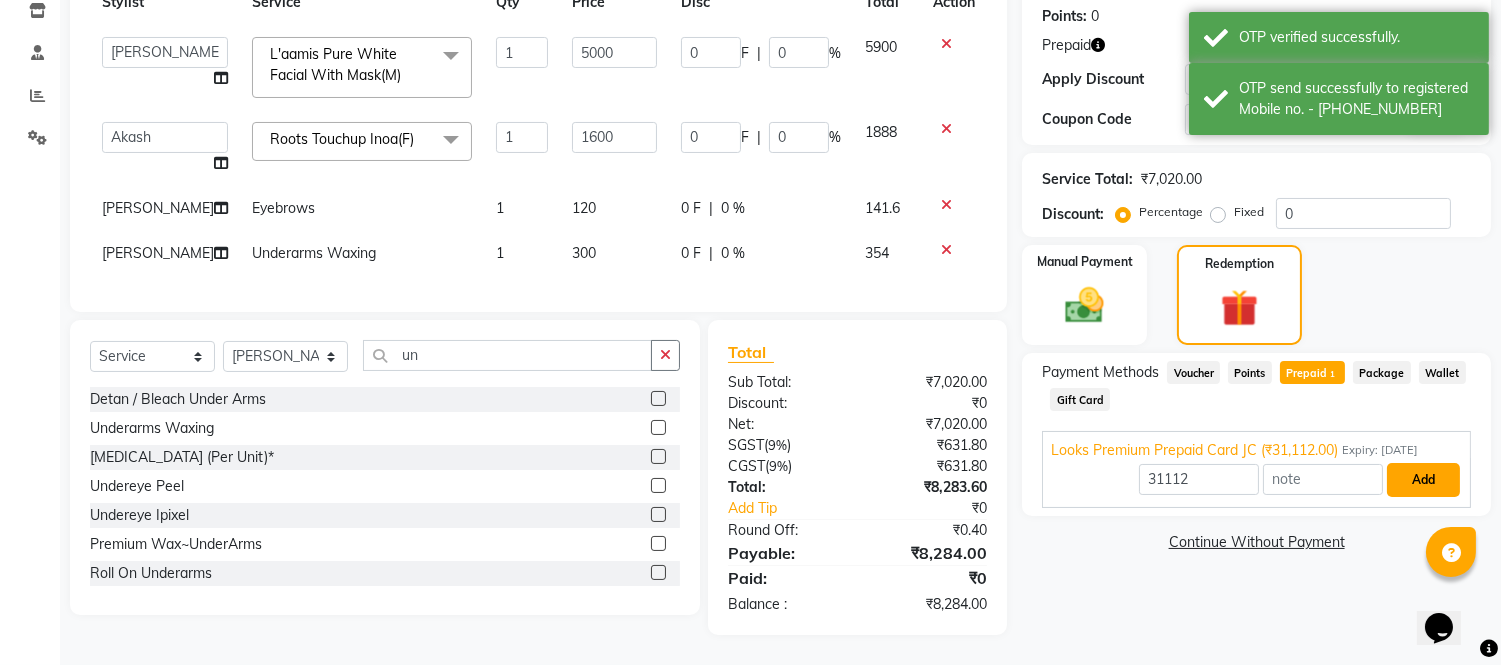 click on "Add" at bounding box center [1423, 480] 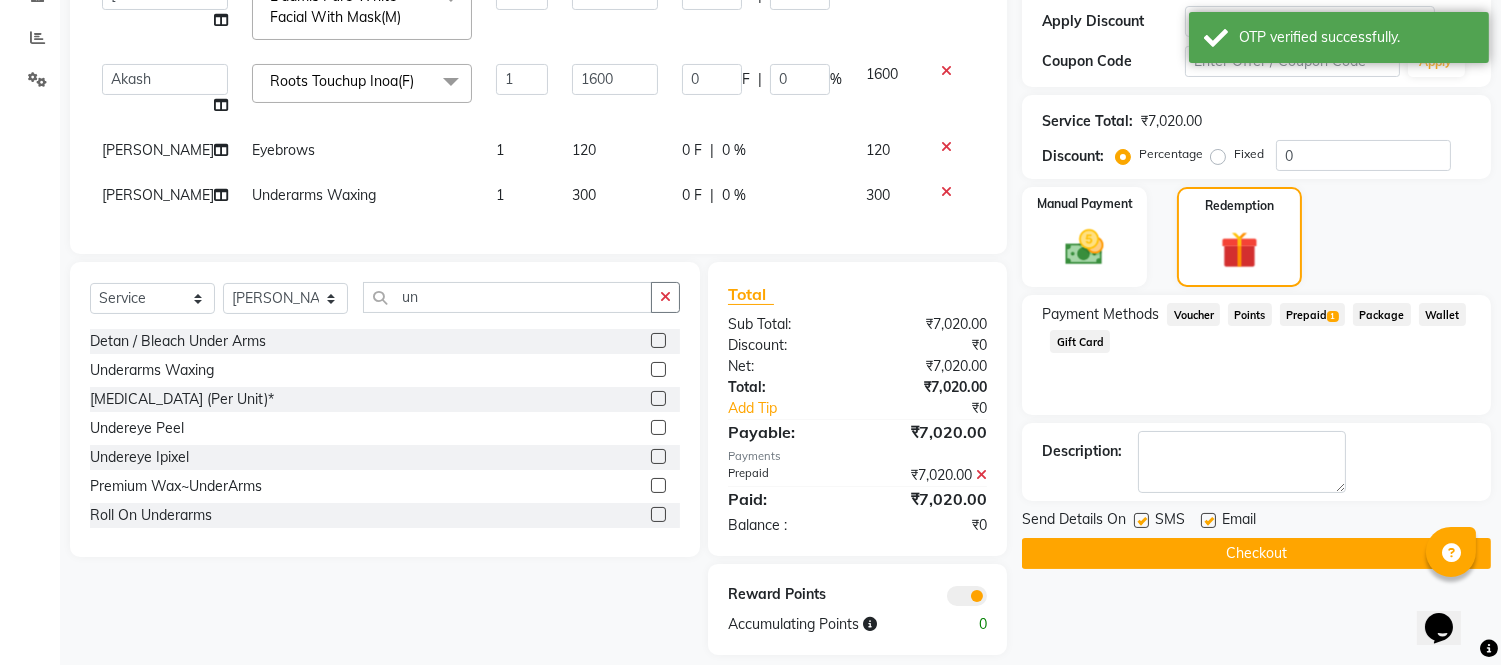 scroll, scrollTop: 398, scrollLeft: 0, axis: vertical 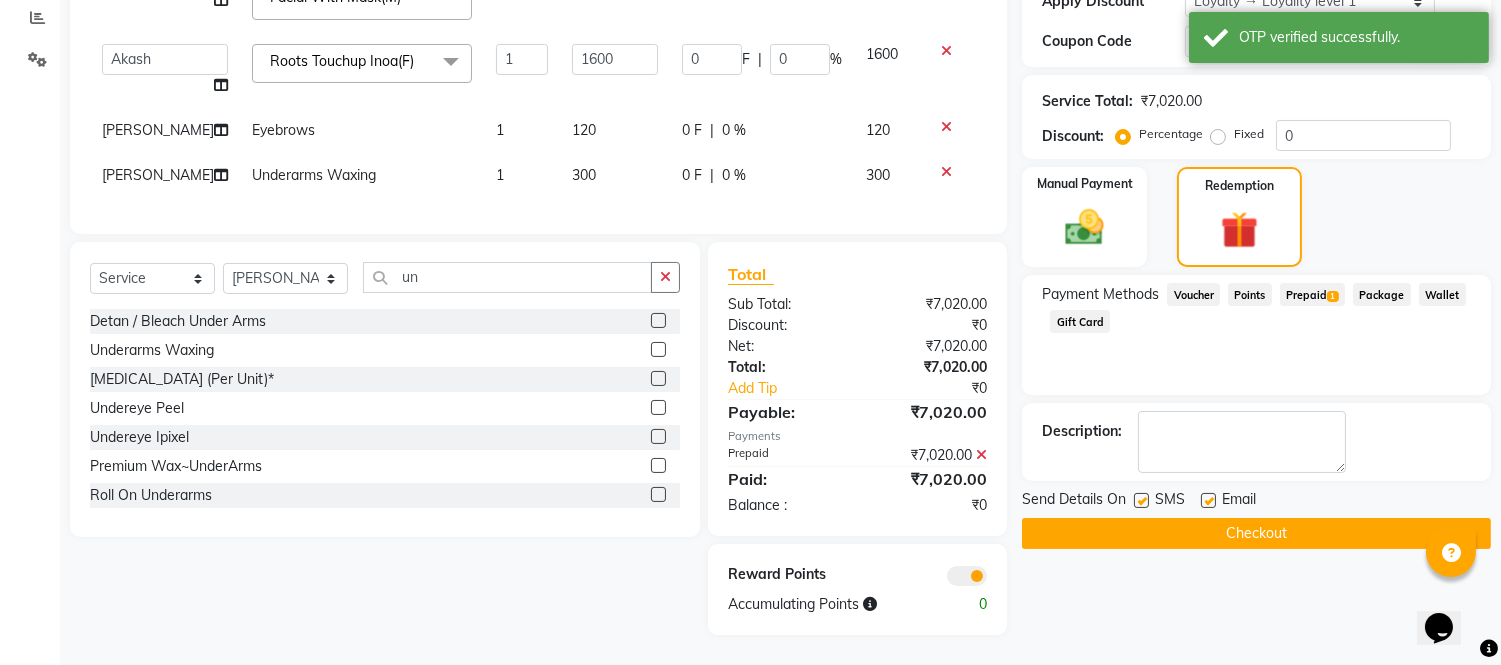 click on "Checkout" 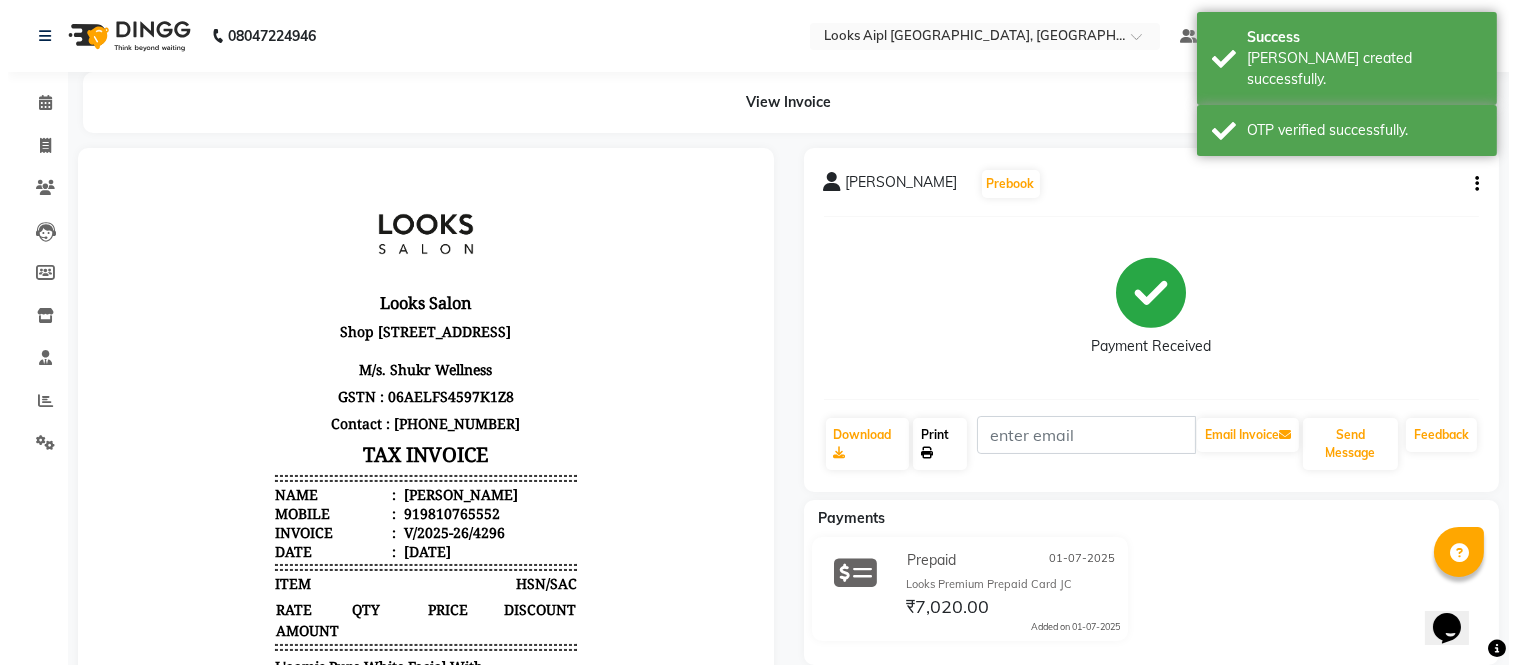 scroll, scrollTop: 0, scrollLeft: 0, axis: both 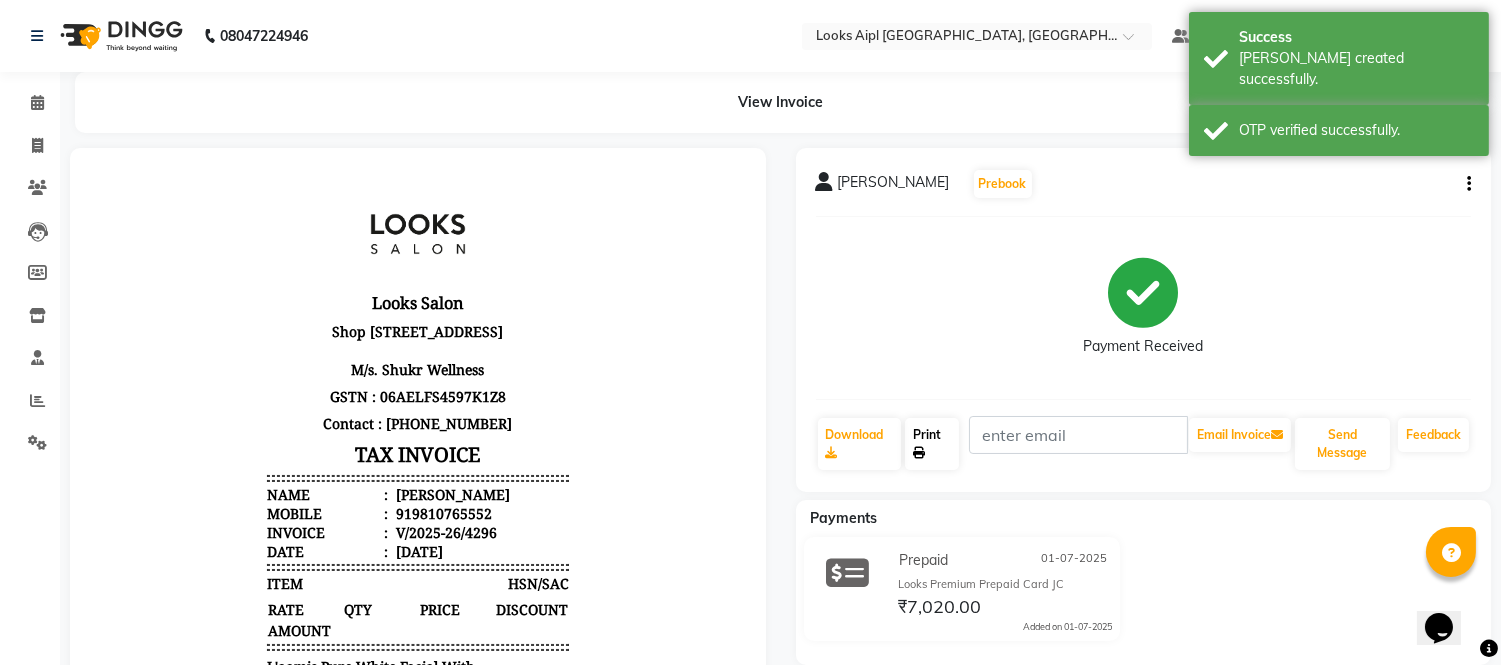 click on "Print" 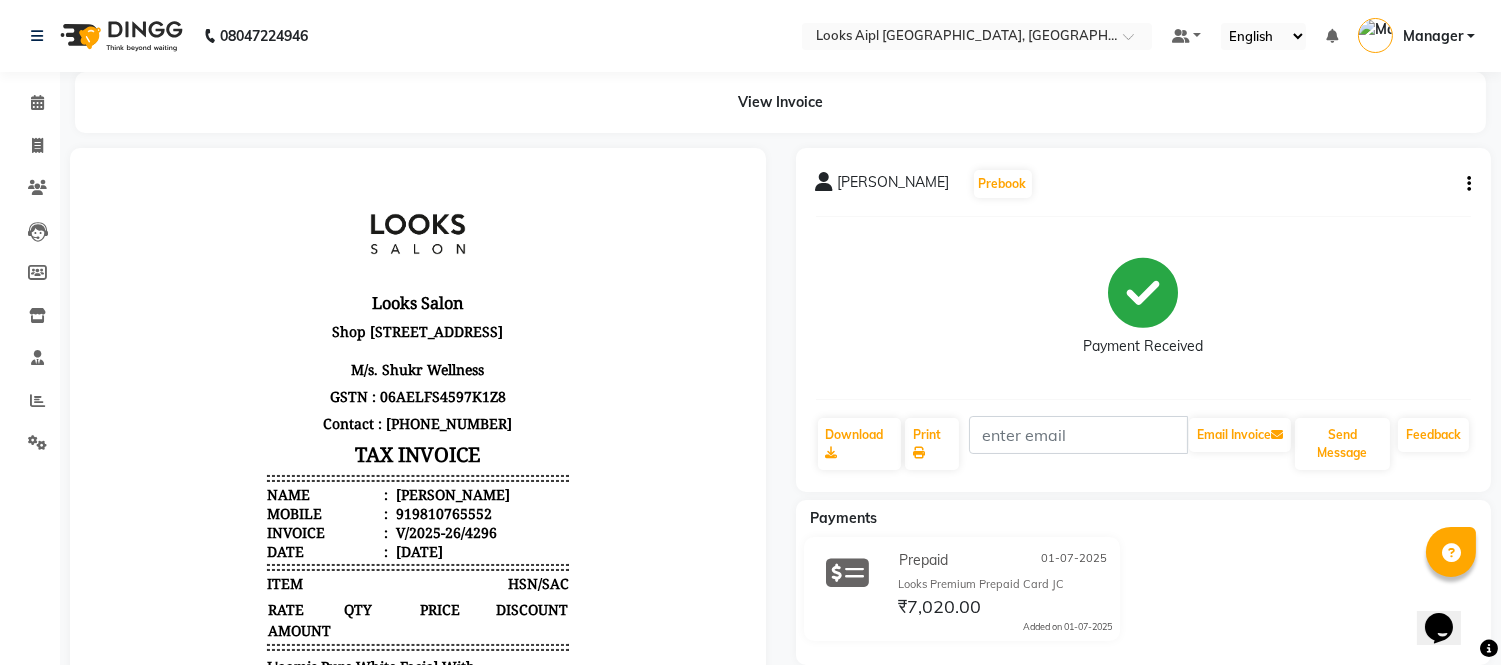 click on "View Invoice" 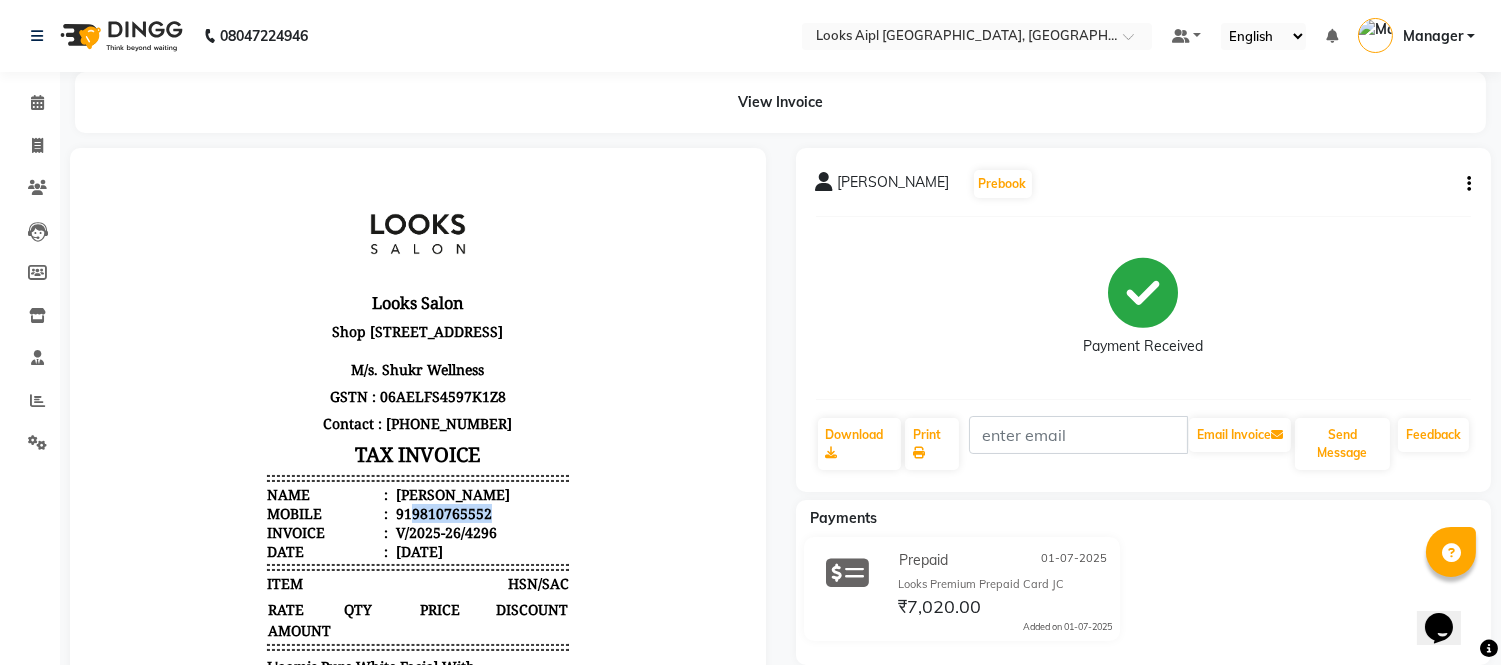 drag, startPoint x: 476, startPoint y: 549, endPoint x: 393, endPoint y: 550, distance: 83.00603 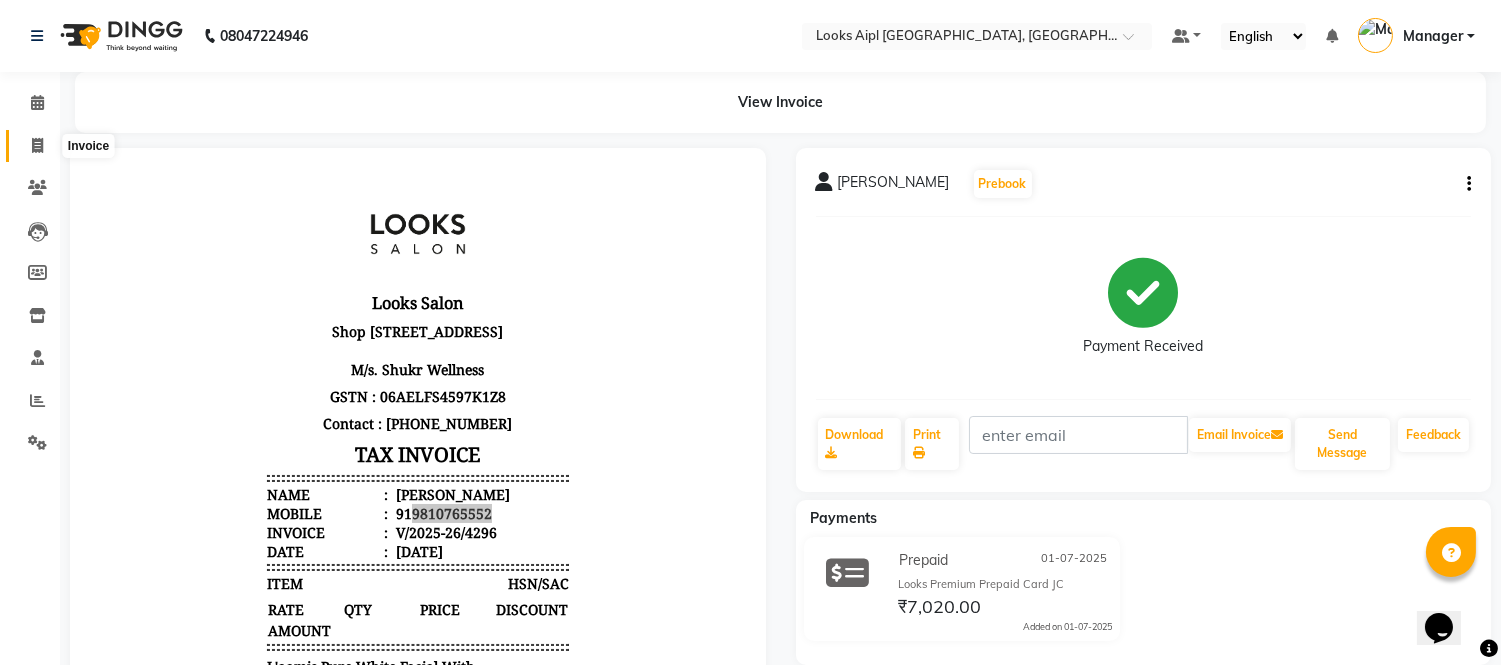 click 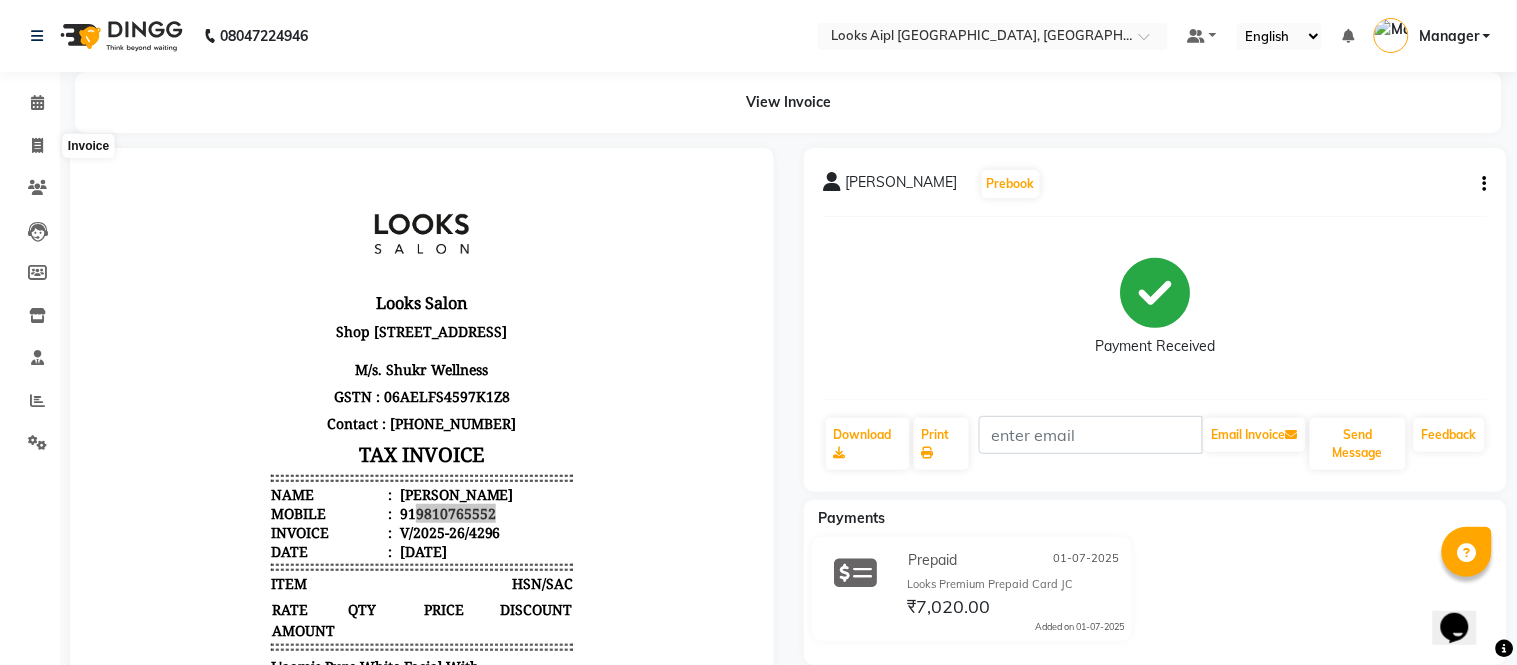 select on "6047" 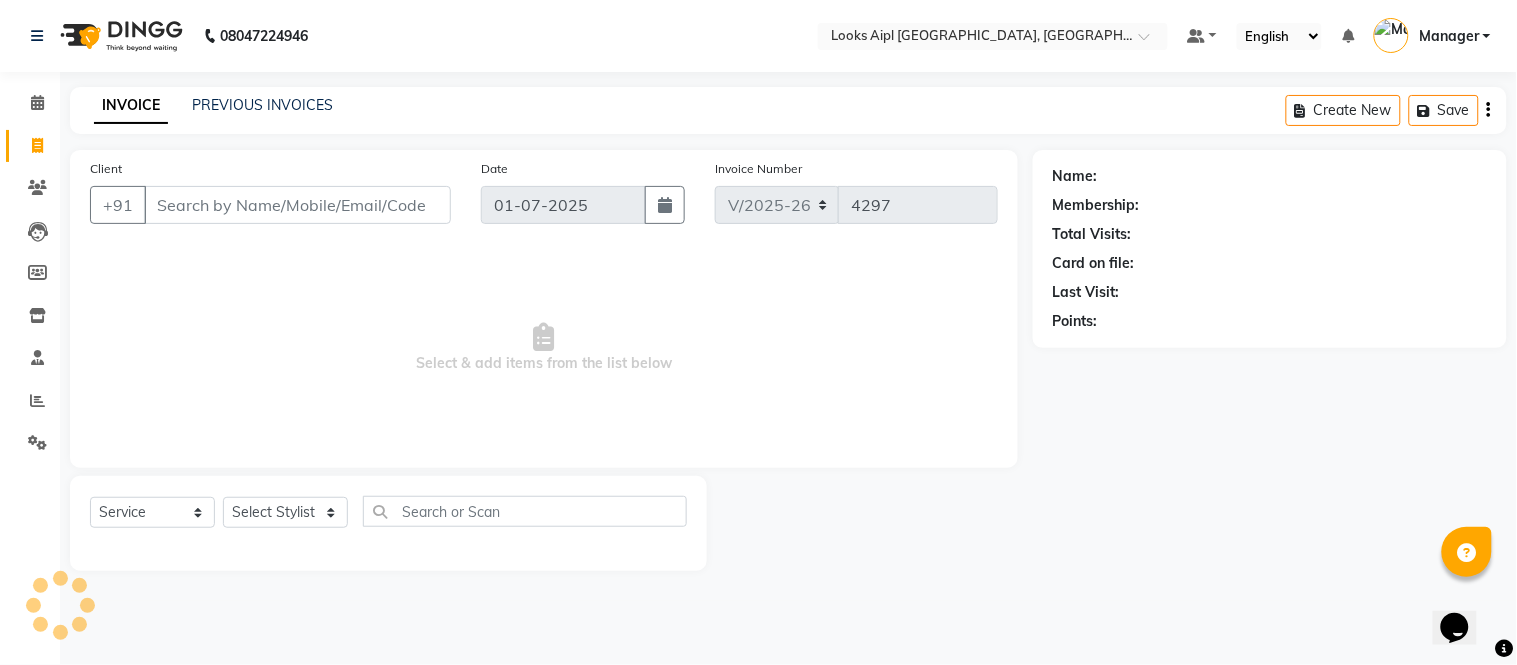 drag, startPoint x: 212, startPoint y: 202, endPoint x: 227, endPoint y: 214, distance: 19.209373 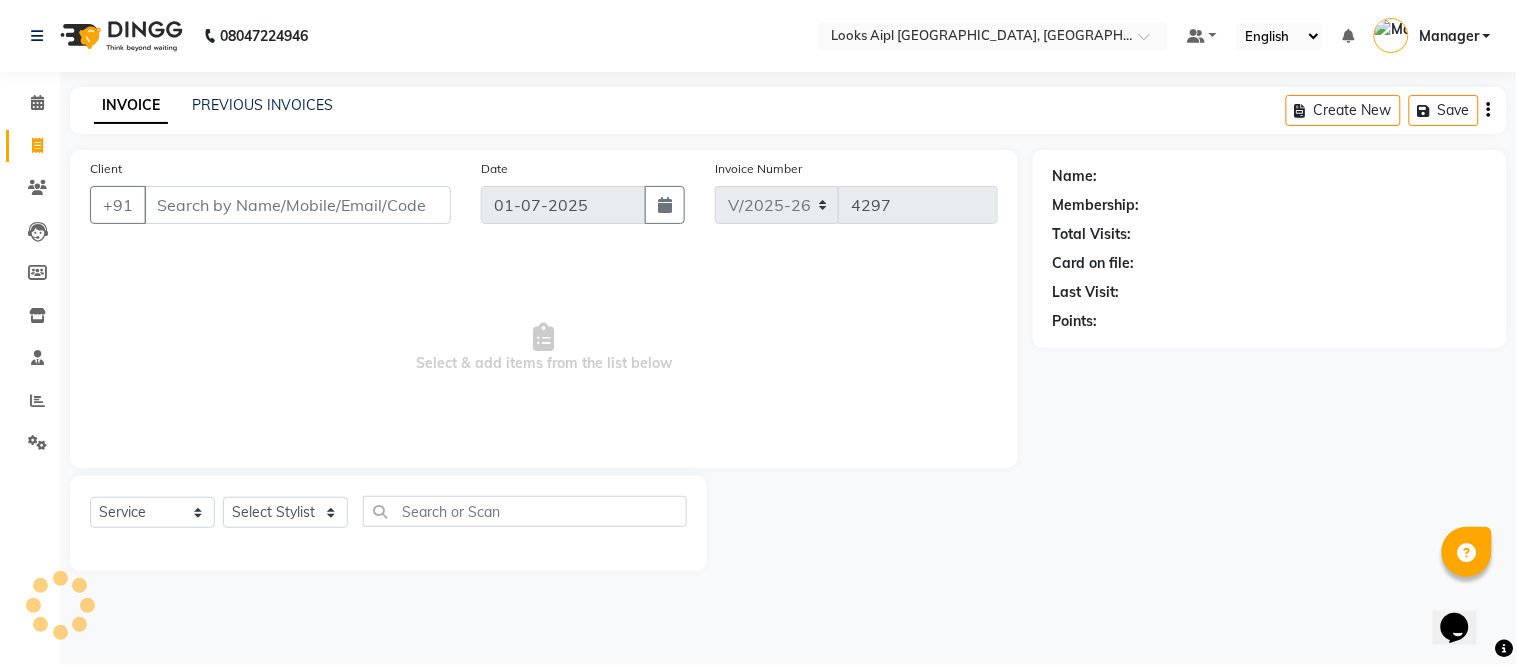 click on "Client" at bounding box center (297, 205) 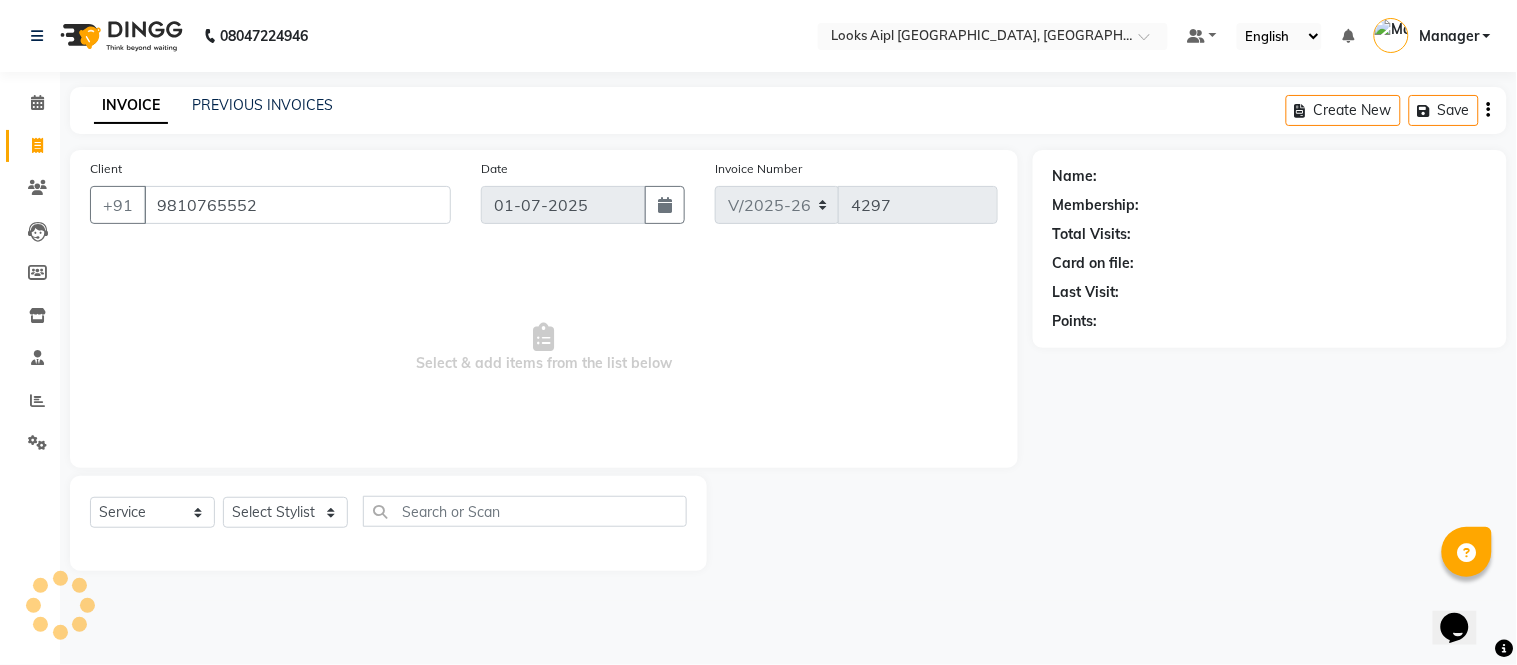 type on "9810765552" 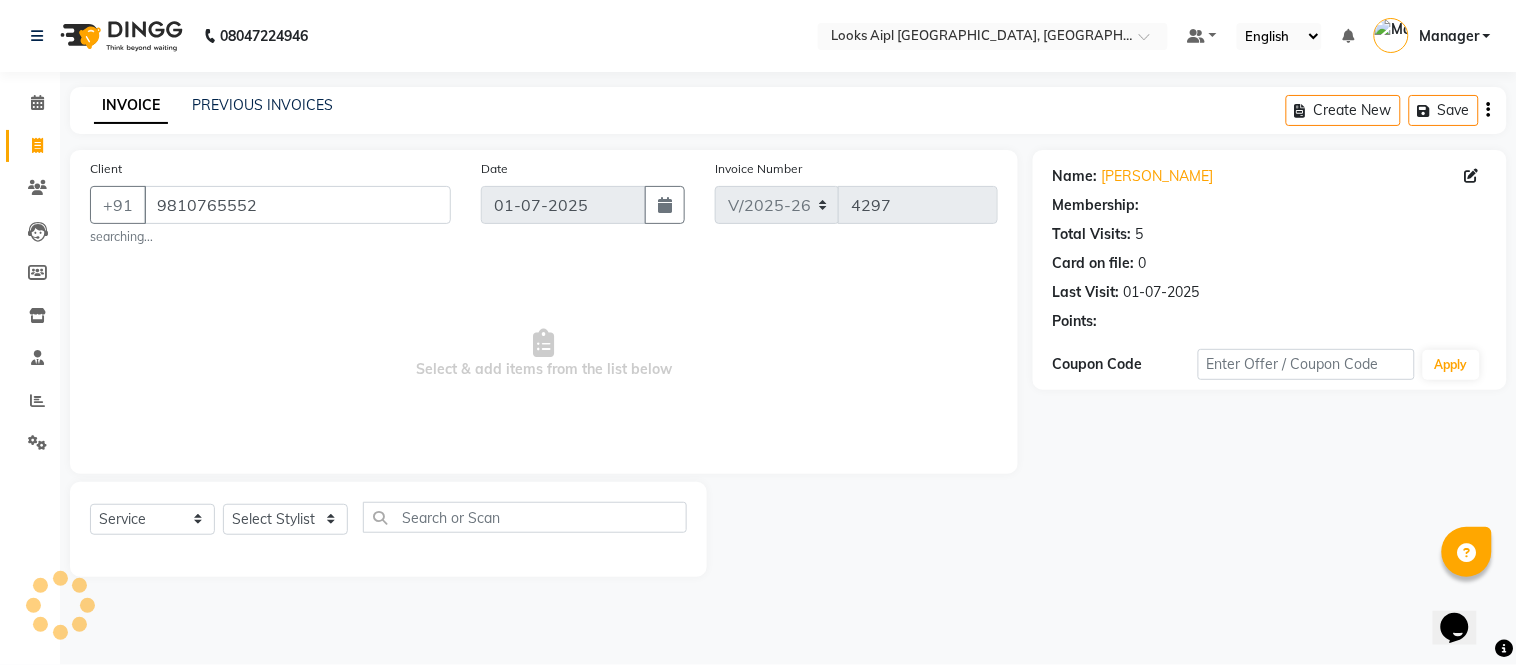 select on "1: Object" 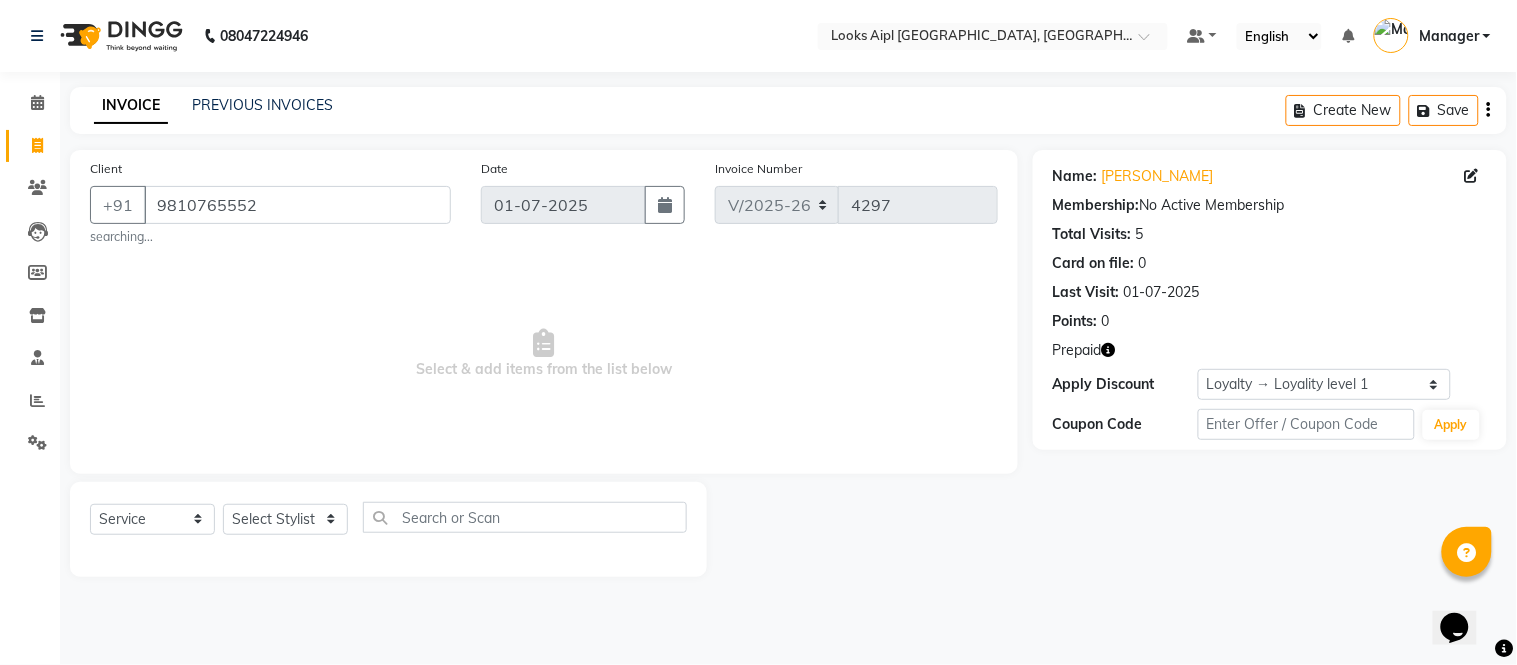 click 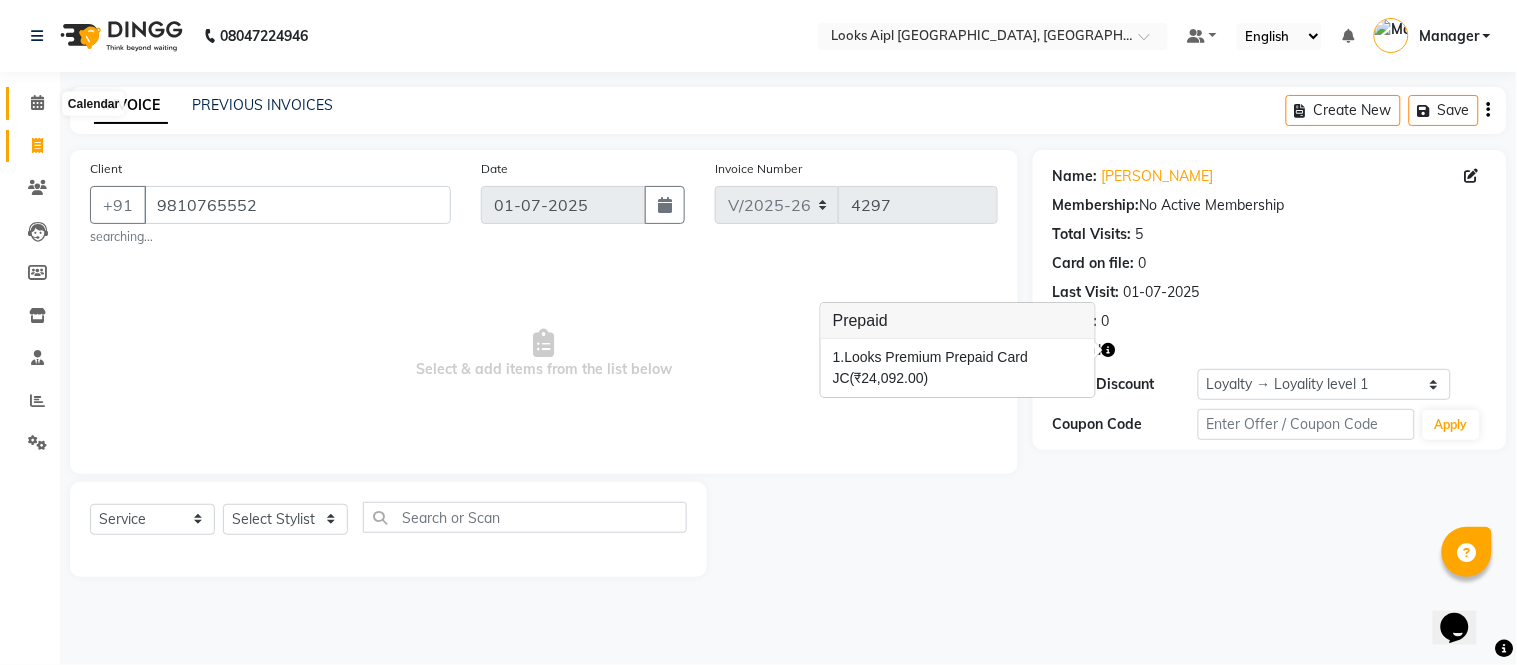 click 